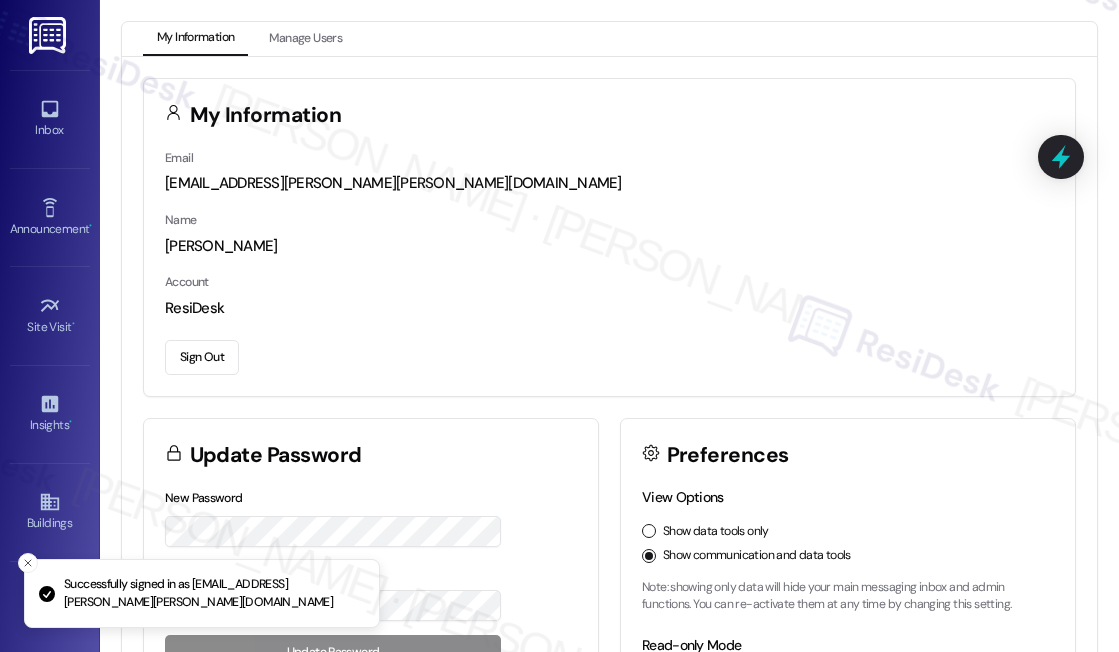 scroll, scrollTop: 0, scrollLeft: 0, axis: both 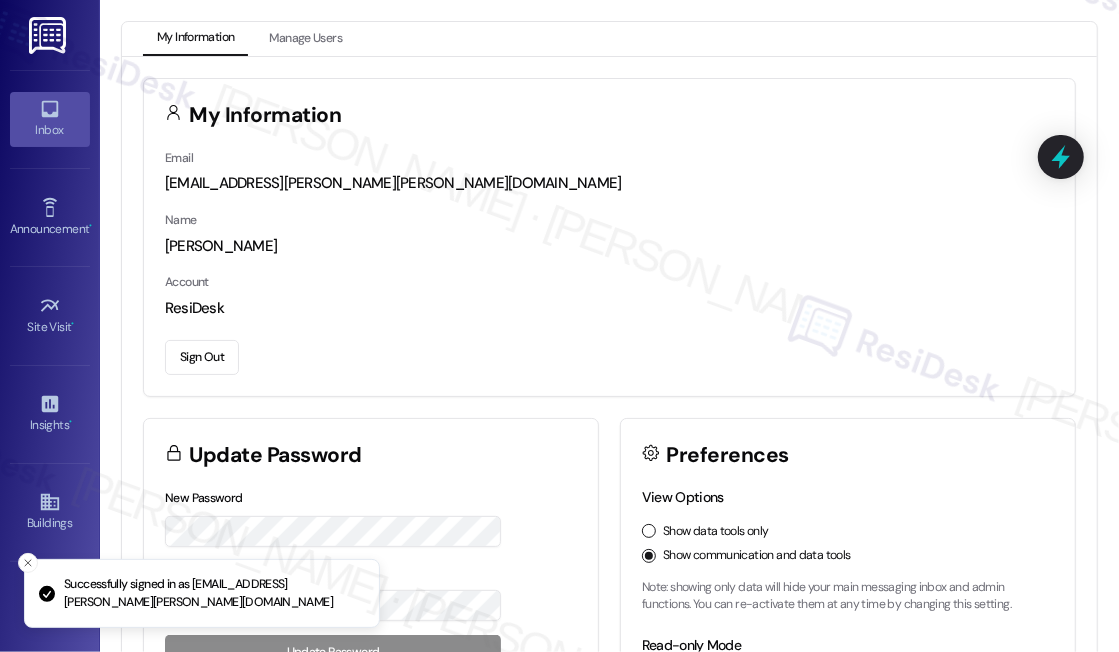 click on "Inbox" at bounding box center [50, 119] 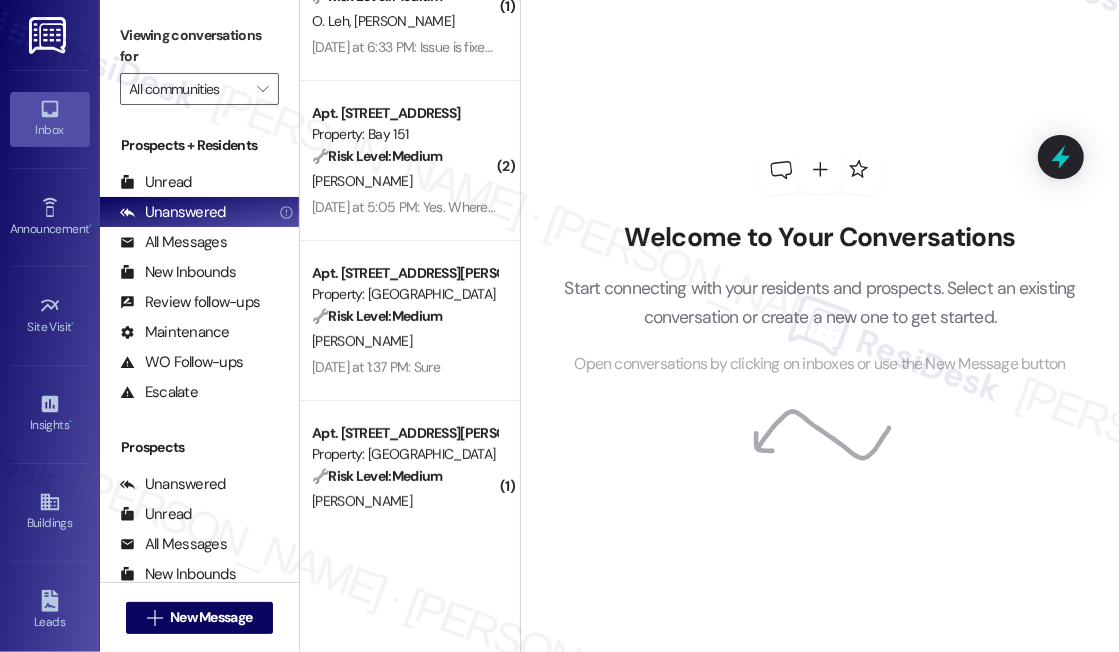 scroll, scrollTop: 90, scrollLeft: 0, axis: vertical 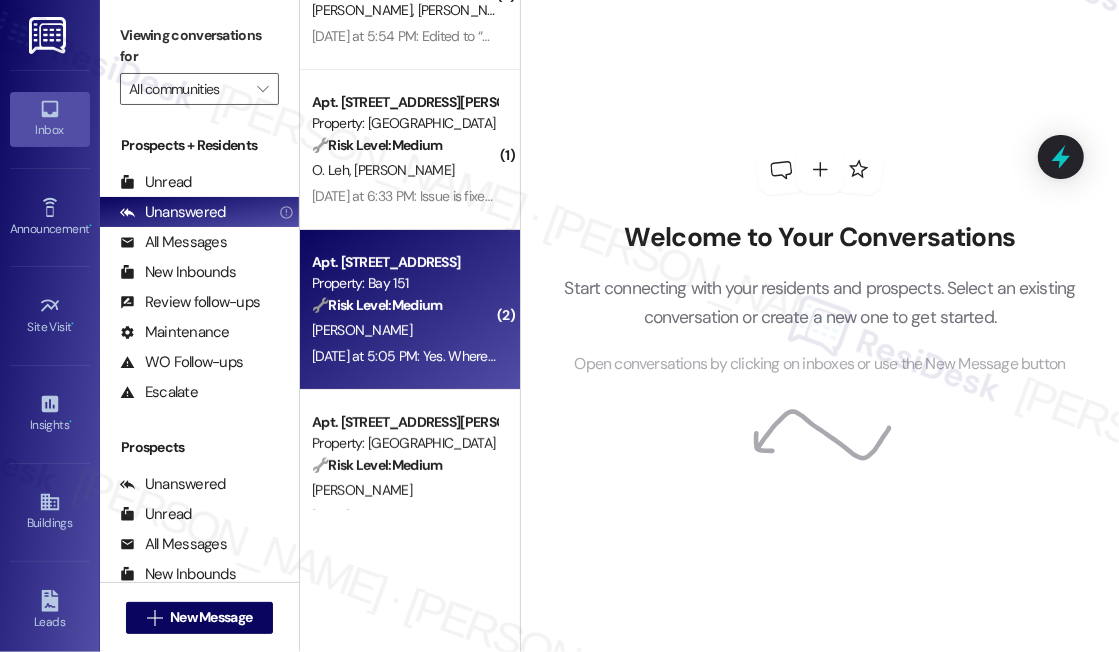 click on "[DATE] at 5:05 PM:  Yes. Where is the golf clubs in the first floor of building 3 in the golf simulator room [DATE] at 5:05 PM:  Yes. Where is the golf clubs in the first floor of building 3 in the golf simulator room" at bounding box center [602, 356] 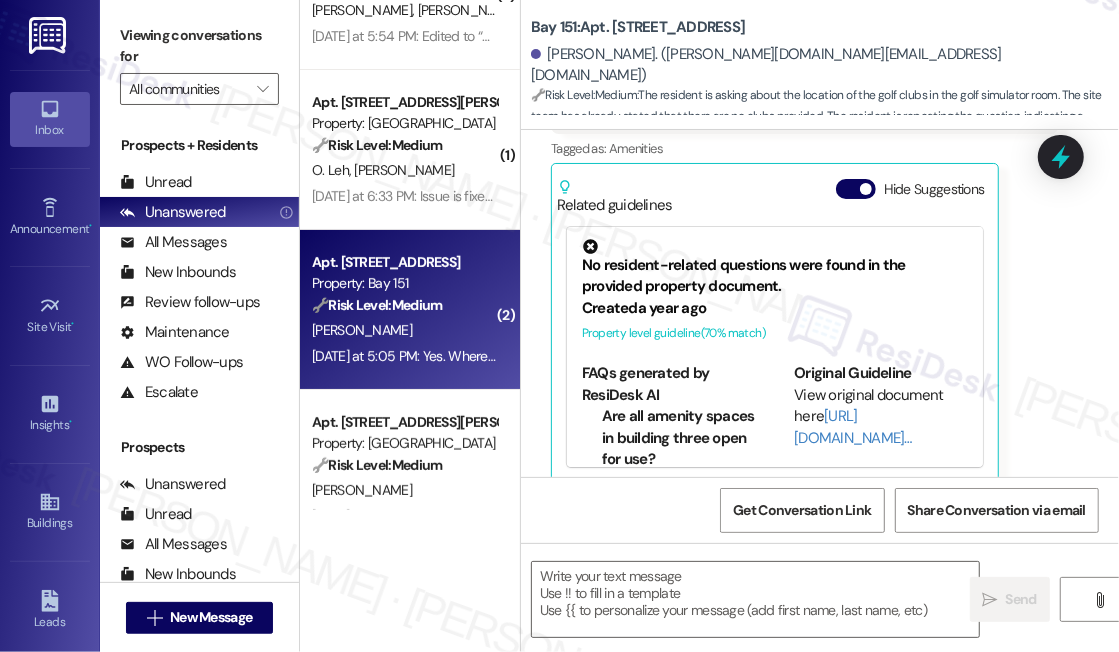 type on "Fetching suggested responses. Please feel free to read through the conversation in the meantime." 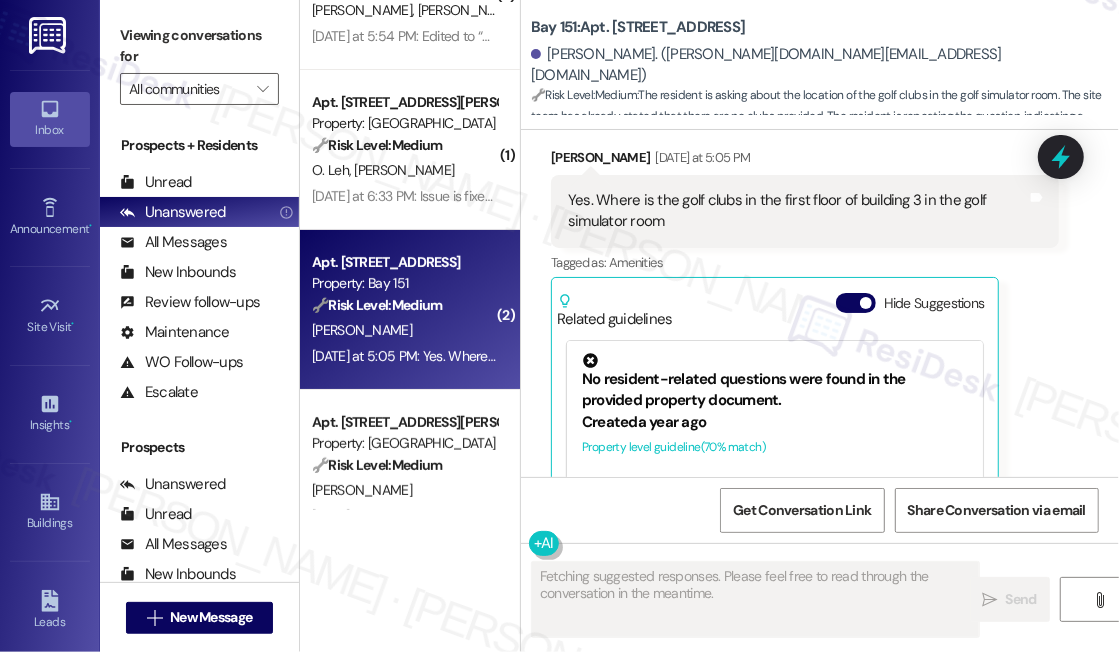 scroll, scrollTop: 12987, scrollLeft: 0, axis: vertical 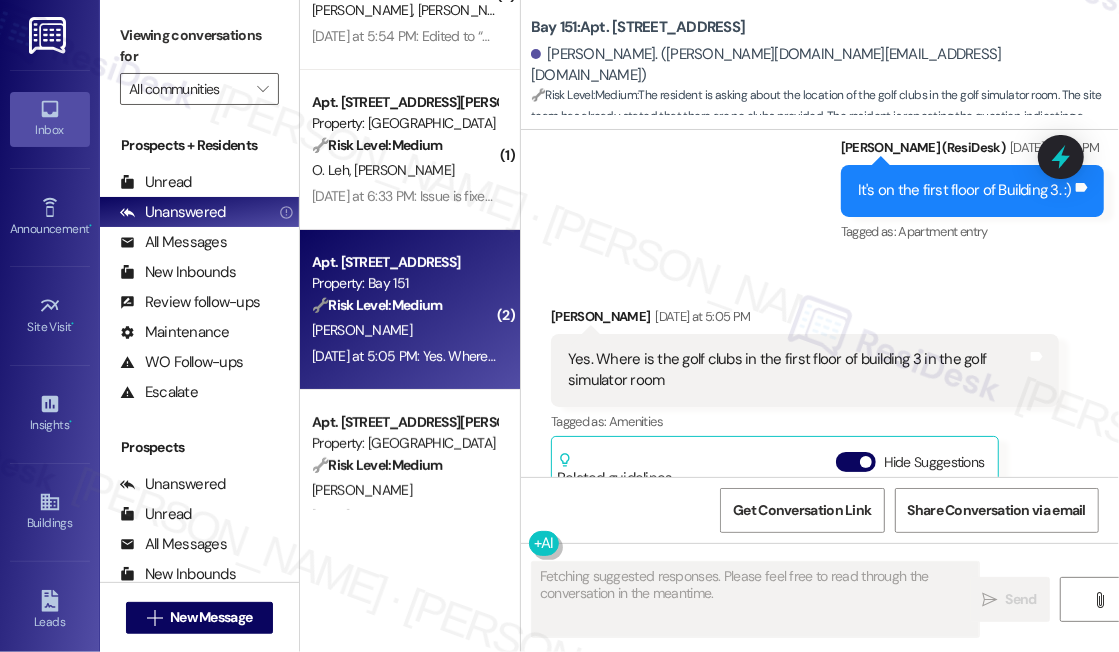 type 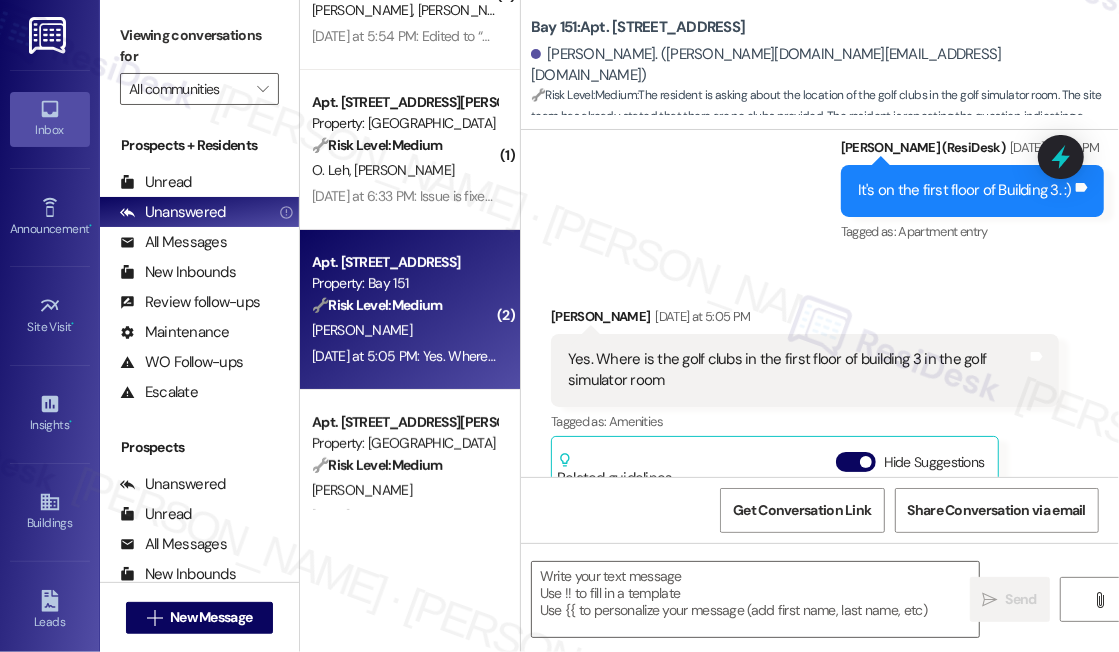 click on "Yes. Where is the golf clubs in the first floor of building 3 in the golf simulator room" at bounding box center (797, 370) 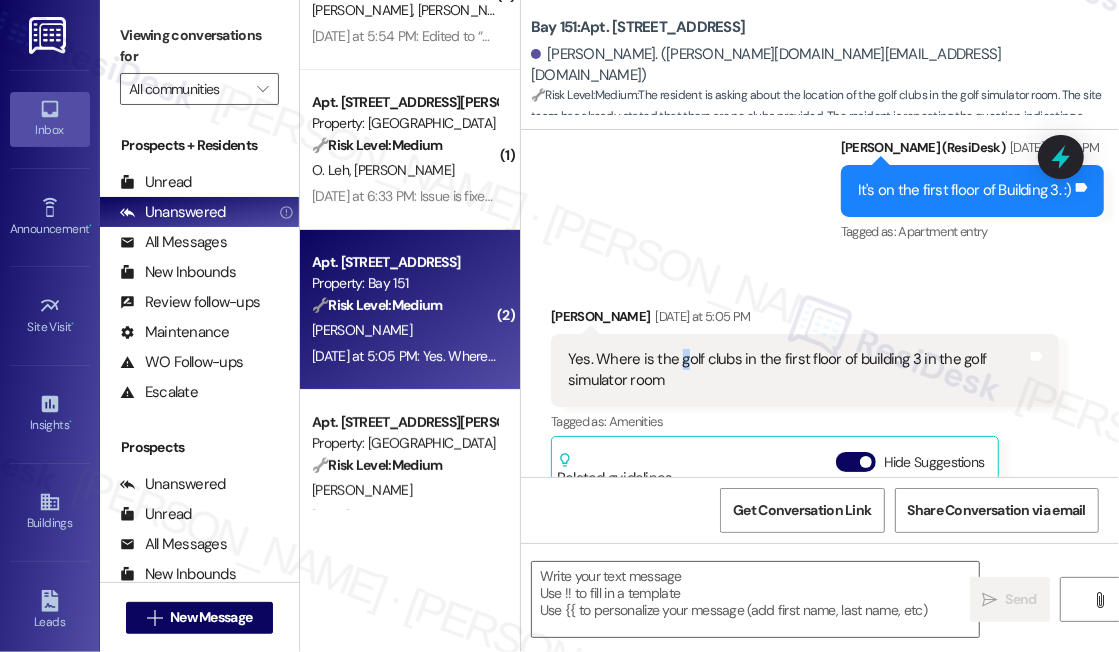 click on "Yes. Where is the golf clubs in the first floor of building 3 in the golf simulator room" at bounding box center (797, 370) 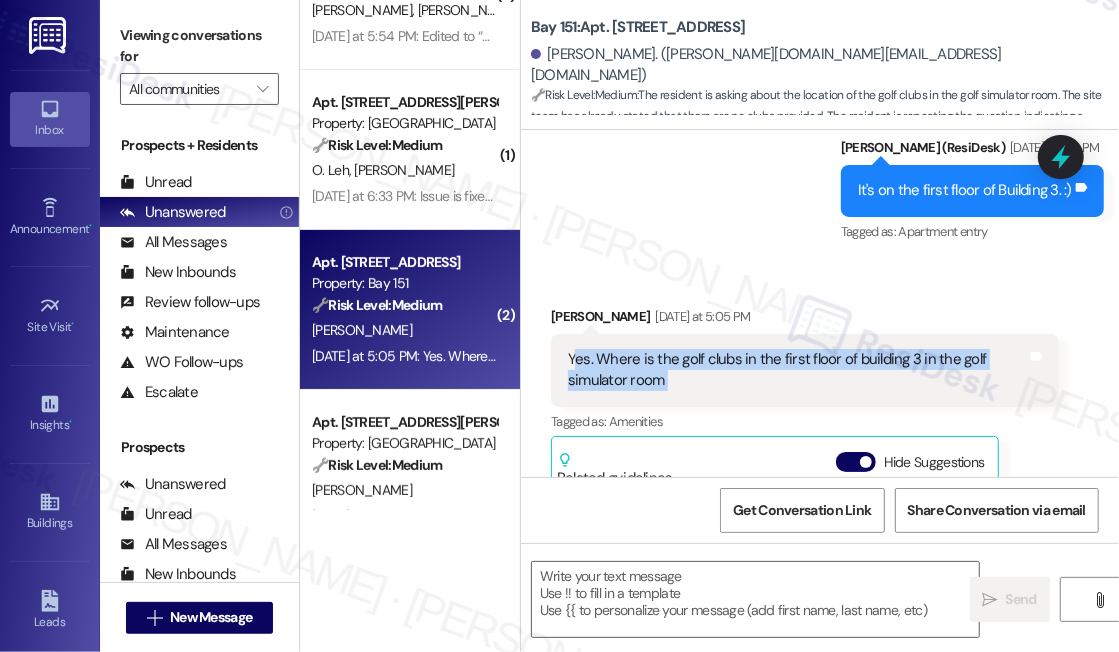 click on "Yes. Where is the golf clubs in the first floor of building 3 in the golf simulator room" at bounding box center [797, 370] 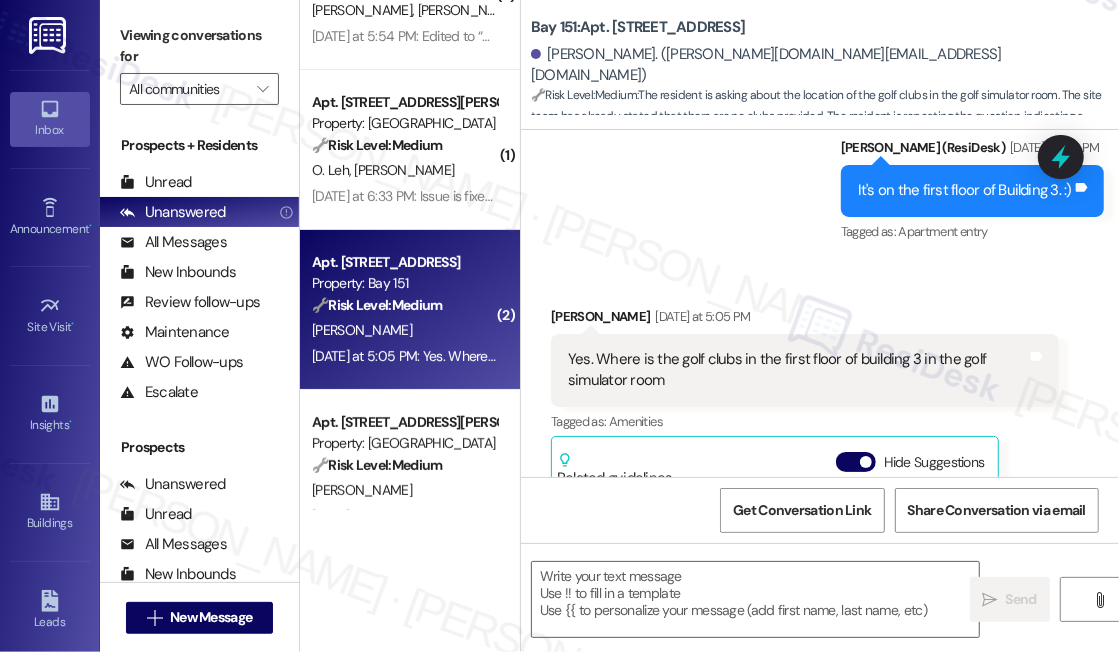 click on "Received via SMS Xiomara Moran Yesterday at 5:05 PM  Yes. Where is the golf clubs in the first floor of building 3 in the golf simulator room Tags and notes Tagged as:   Amenities Click to highlight conversations about Amenities  Related guidelines Hide Suggestions No resident-related questions were found in the provided property document. Created  a year ago Property level guideline  ( 70 % match) FAQs generated by ResiDesk AI Are all amenity spaces in building three open for use? Yes, all amenity spaces are open for use and we encourage all residents to use them. Original Guideline View original document here  http://res.cl…" at bounding box center [820, 516] 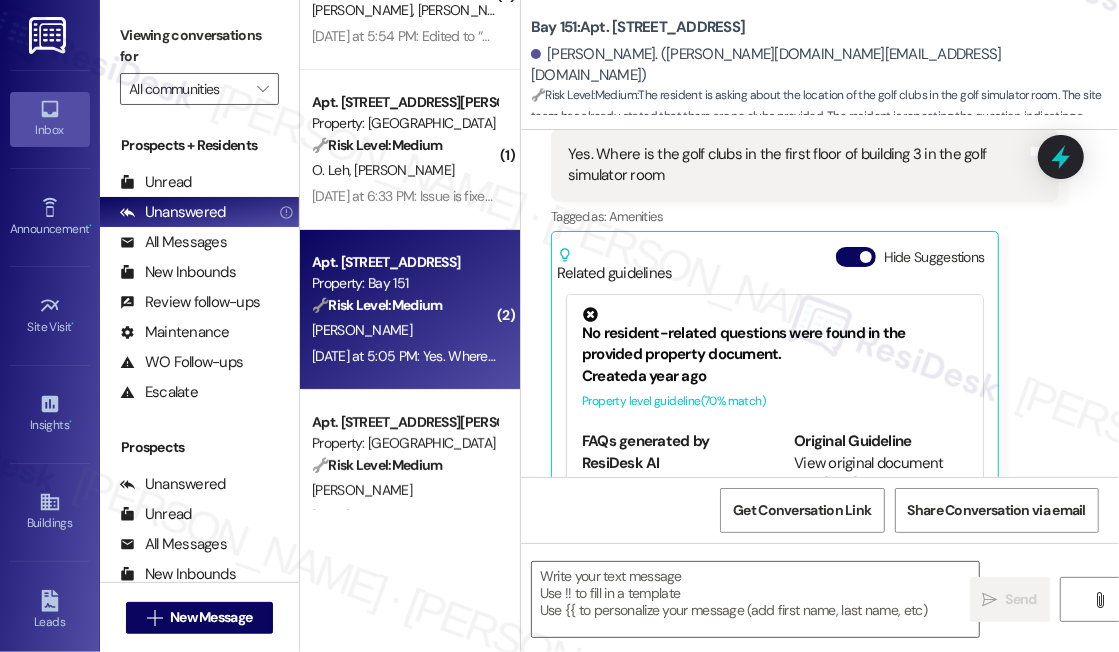scroll, scrollTop: 13260, scrollLeft: 0, axis: vertical 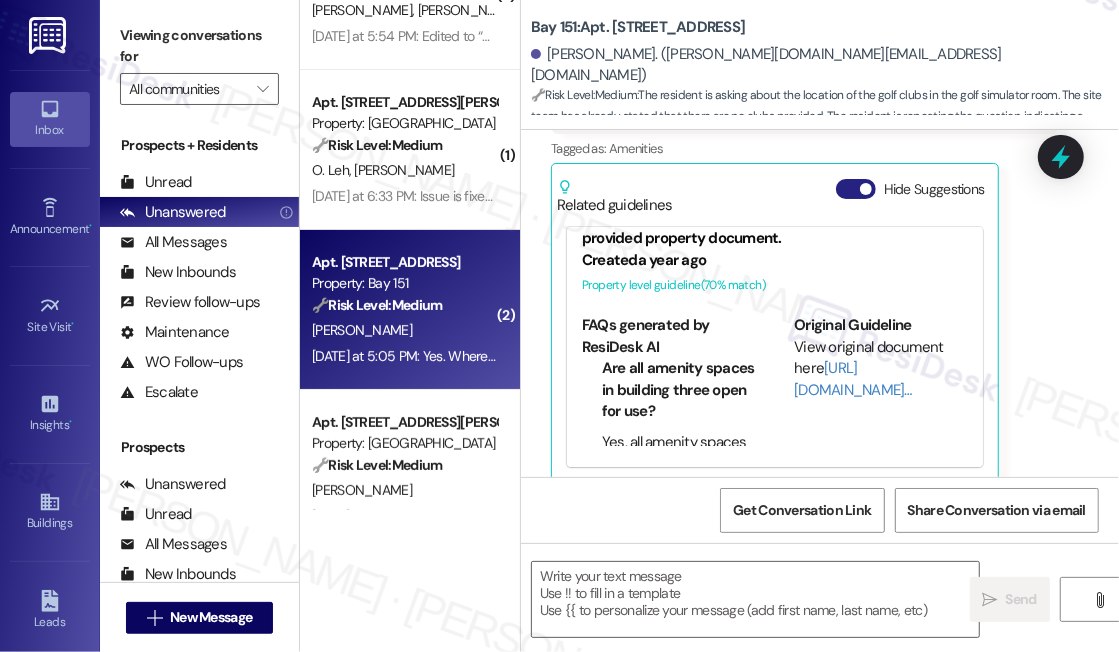 click at bounding box center (866, 189) 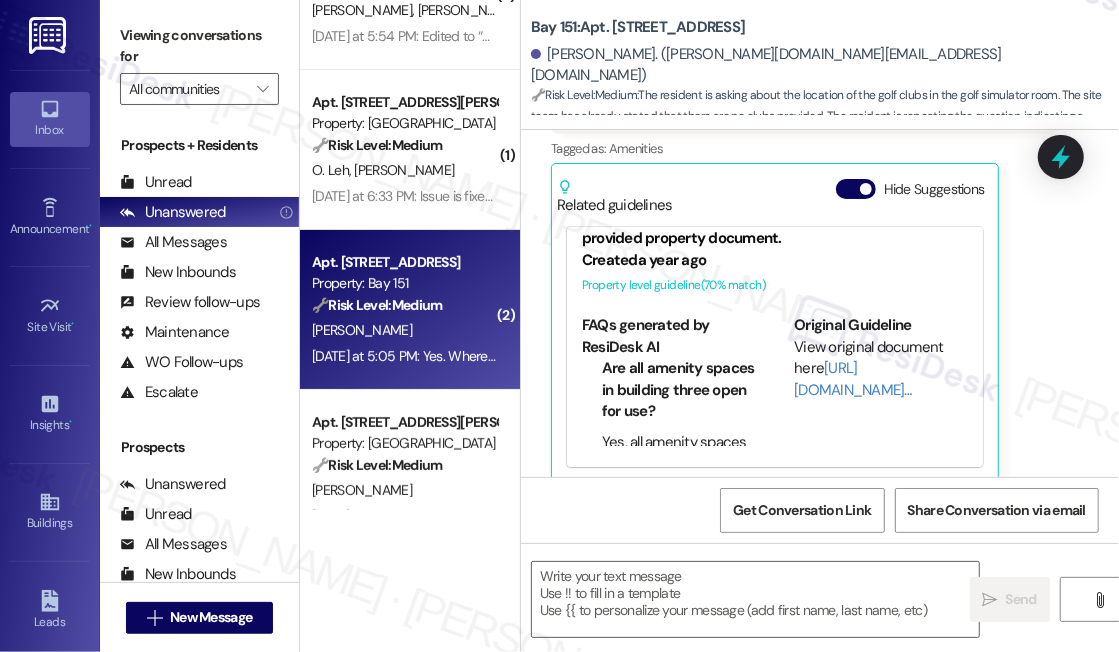 scroll, scrollTop: 13000, scrollLeft: 0, axis: vertical 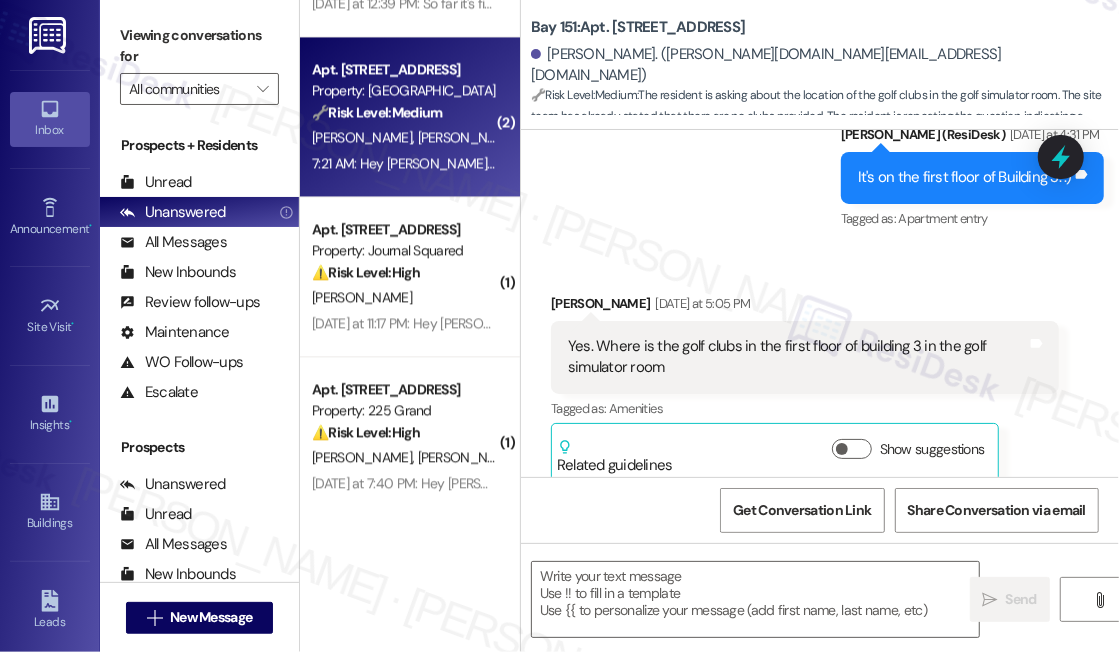 click on "7:21 AM: Hey Ziyu and Chuyue, we appreciate your text! We'll be back at 11AM to help you out. If it's urgent, dial our emergency number. Take care! 7:21 AM: Hey Ziyu and Chuyue, we appreciate your text! We'll be back at 11AM to help you out. If it's urgent, dial our emergency number. Take care!" at bounding box center (404, 163) 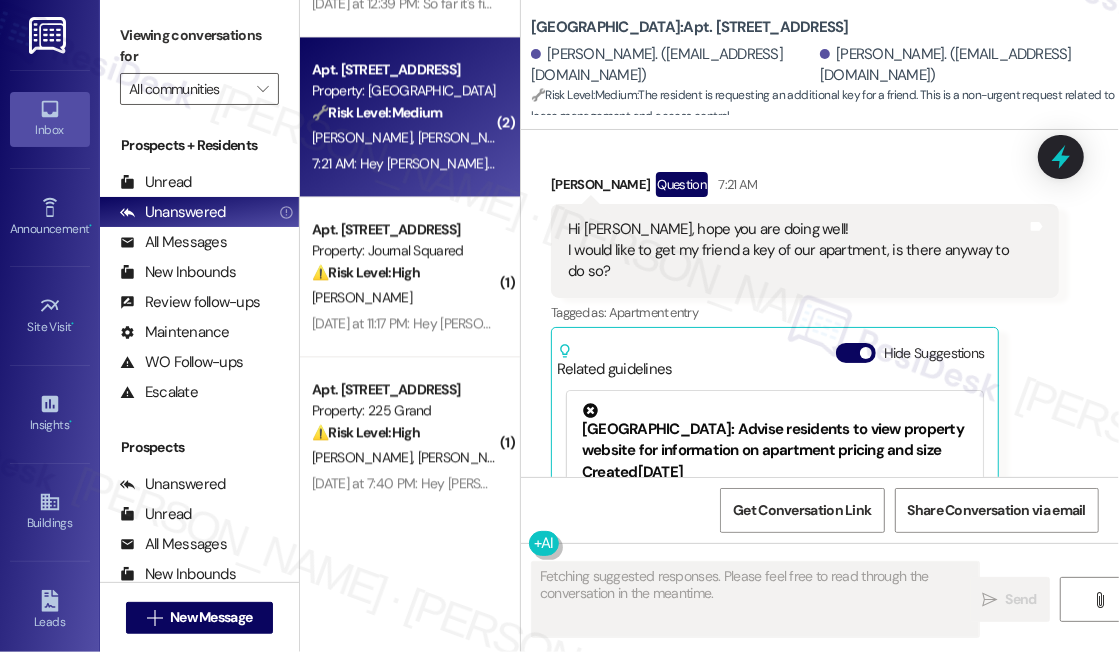 scroll, scrollTop: 7365, scrollLeft: 0, axis: vertical 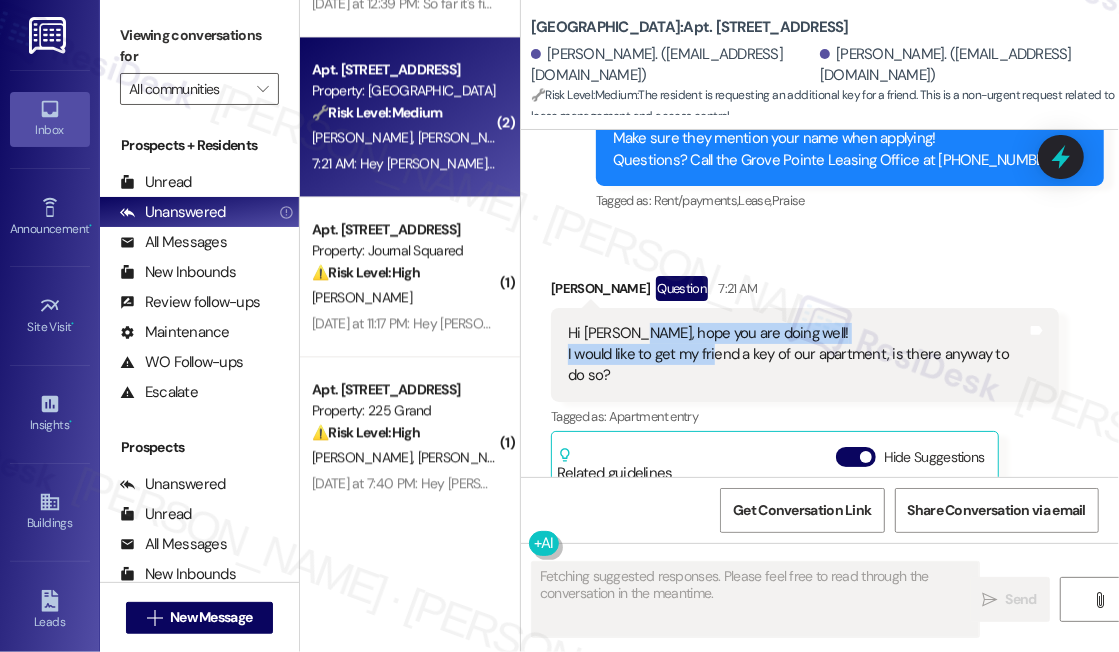 drag, startPoint x: 633, startPoint y: 223, endPoint x: 714, endPoint y: 253, distance: 86.37708 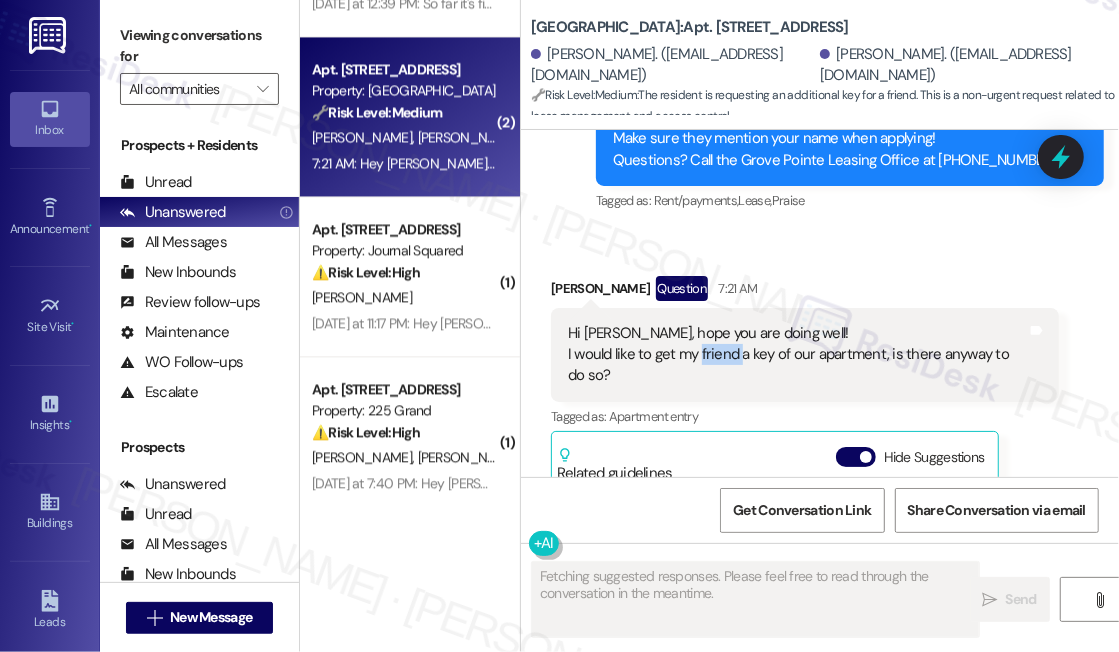 click on "Hi Jane, hope you are doing well!
I would like to get my friend a key of our apartment, is there anyway to do so?" at bounding box center [797, 355] 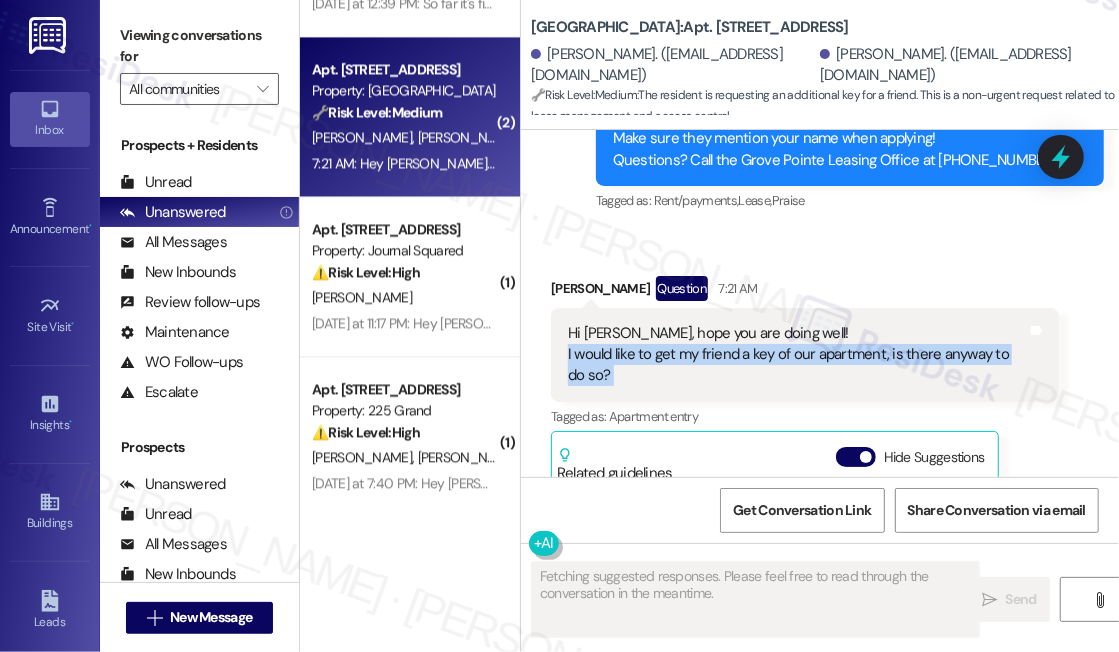 click on "Hi Jane, hope you are doing well!
I would like to get my friend a key of our apartment, is there anyway to do so?" at bounding box center (797, 355) 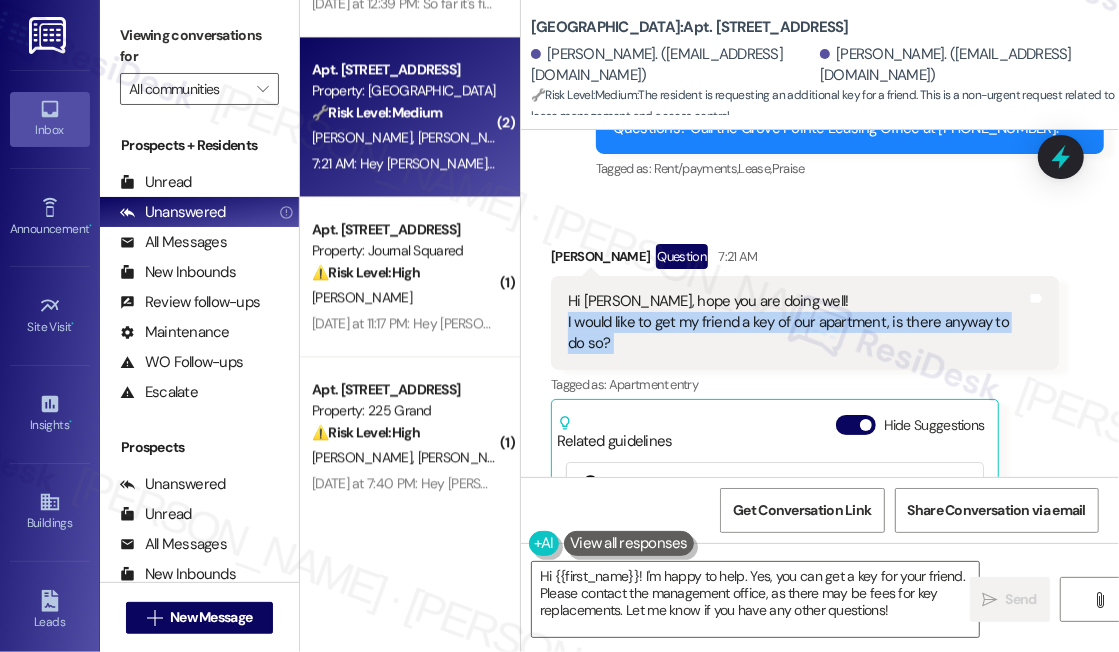 scroll, scrollTop: 7365, scrollLeft: 0, axis: vertical 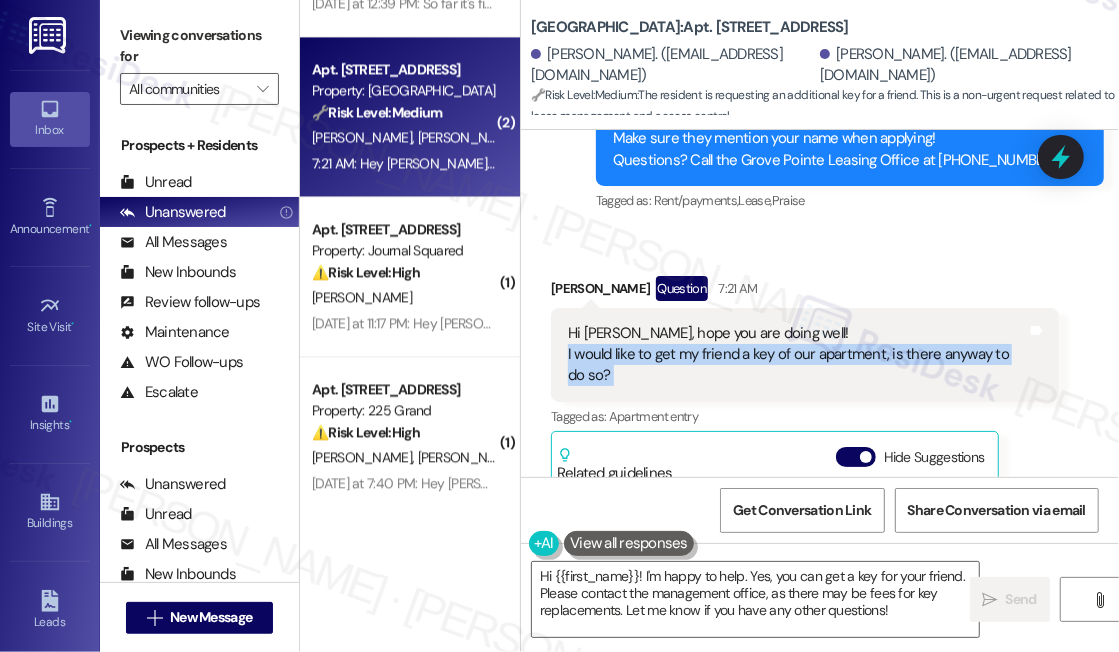 click on "Hi Jane, hope you are doing well!
I would like to get my friend a key of our apartment, is there anyway to do so?" at bounding box center (797, 355) 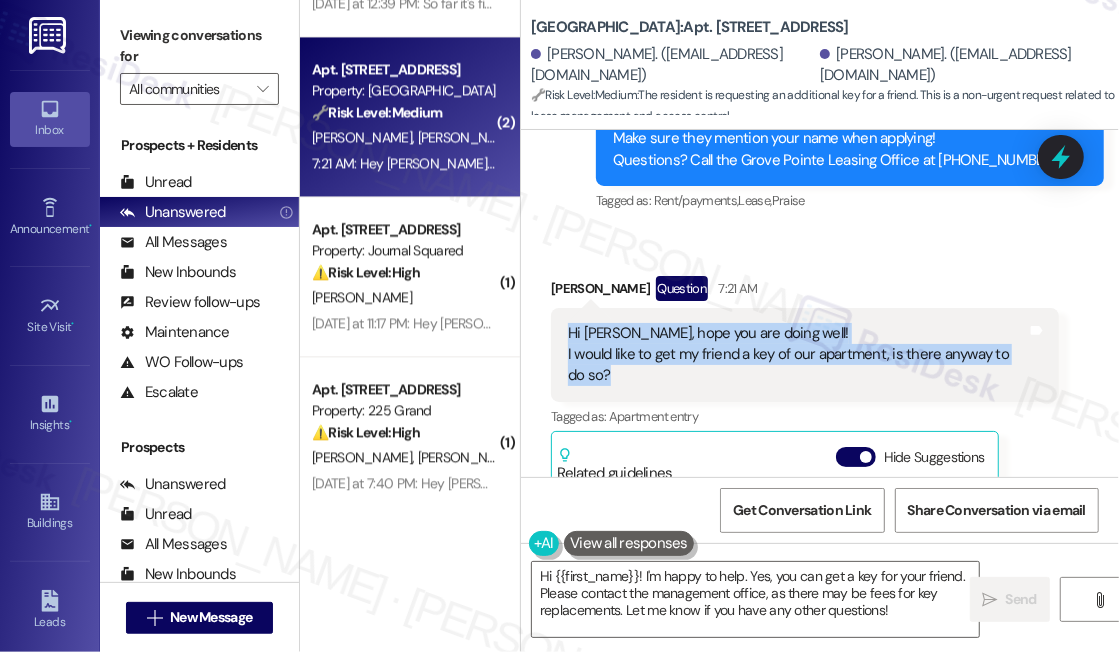 drag, startPoint x: 637, startPoint y: 276, endPoint x: 560, endPoint y: 222, distance: 94.04786 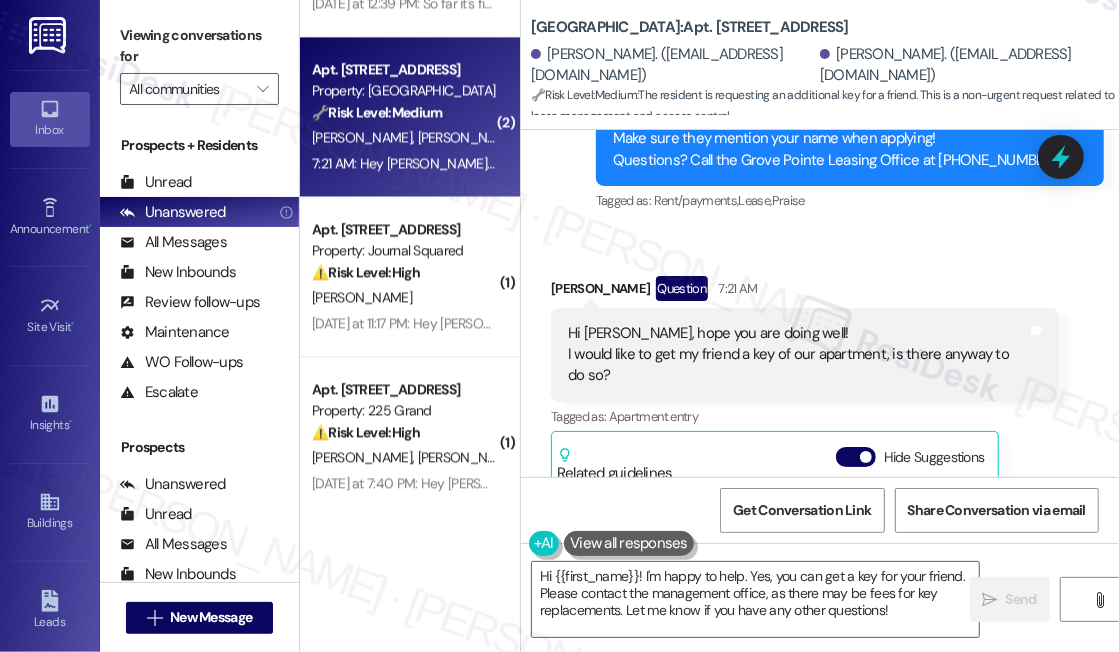 click on "Viewing conversations for All communities " at bounding box center (199, 62) 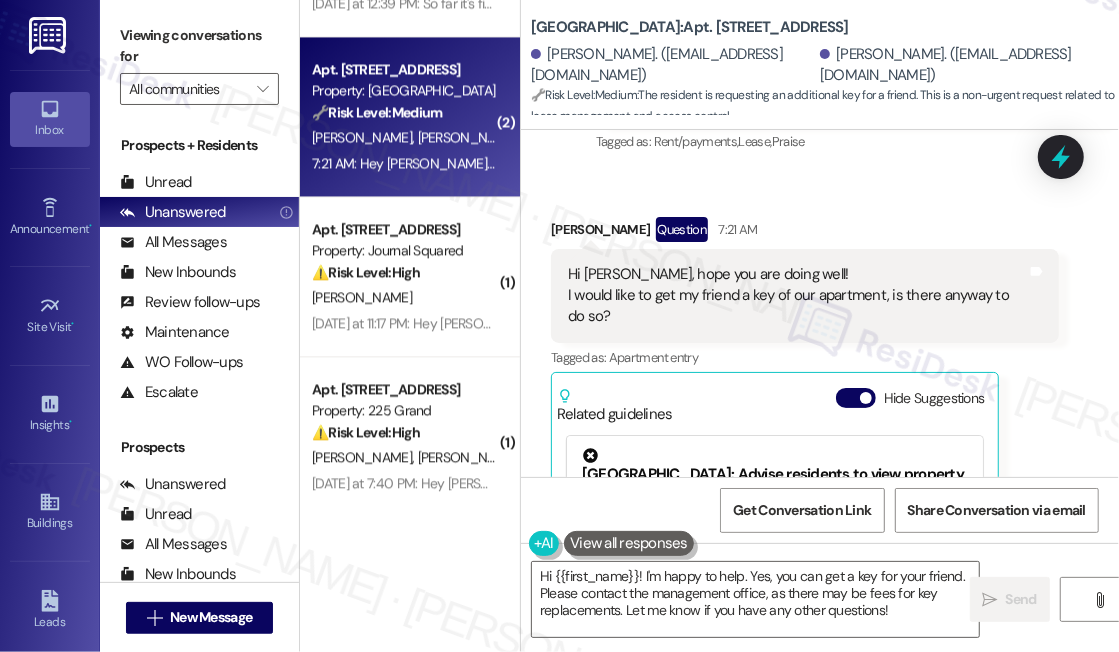 scroll, scrollTop: 7456, scrollLeft: 0, axis: vertical 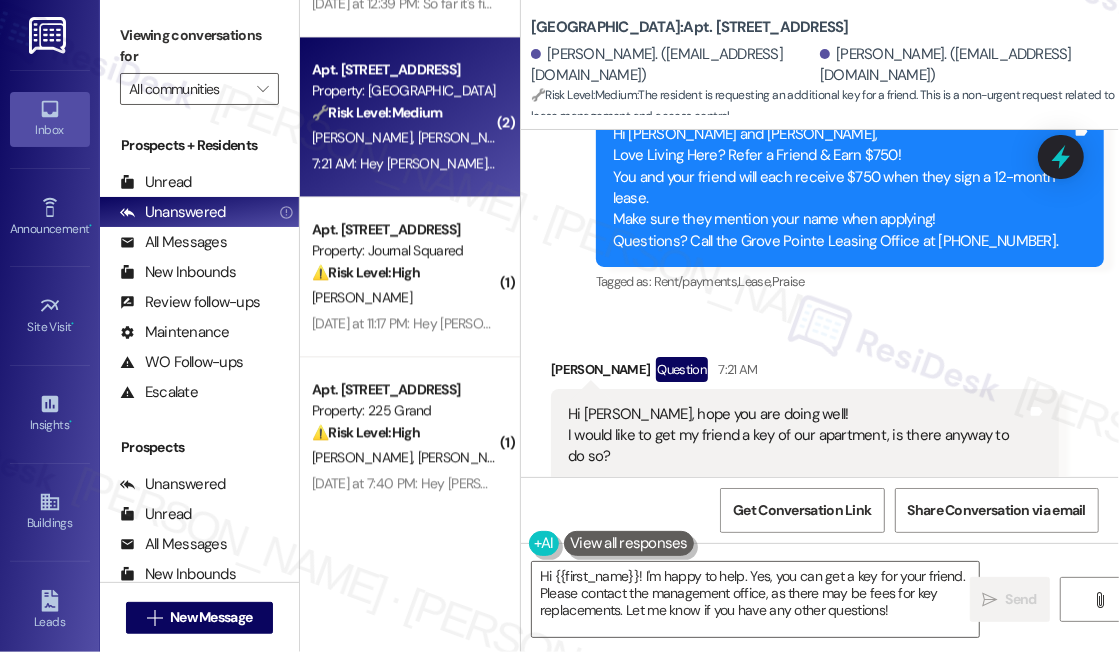 click on "Ziyu Tang Question 7:21 AM" at bounding box center (805, 373) 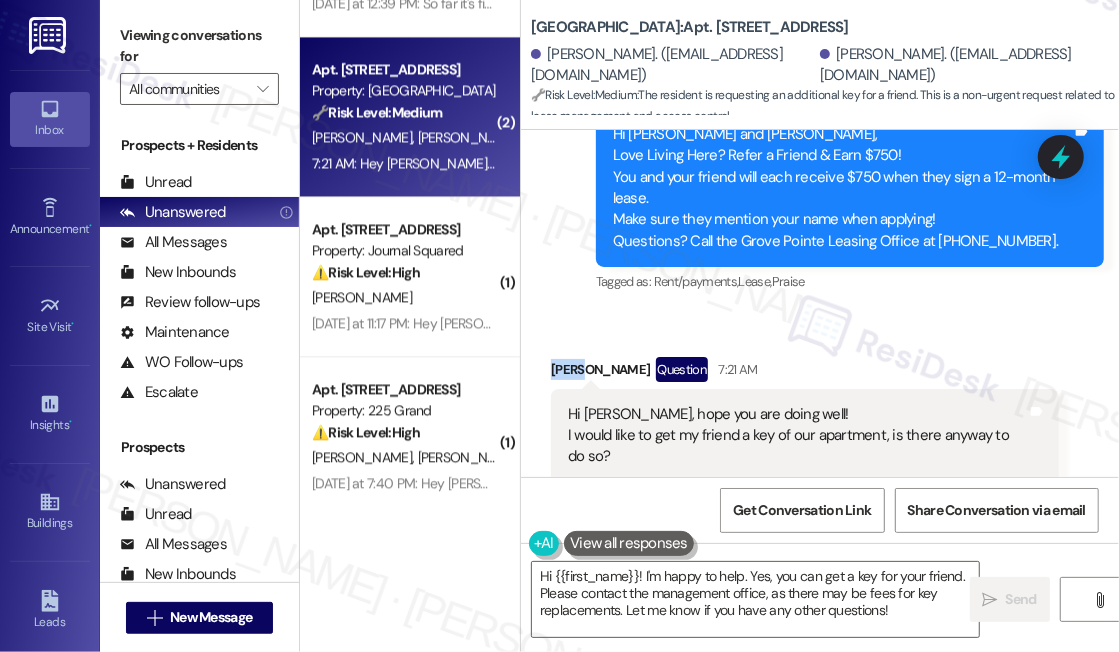 click on "Ziyu Tang Question 7:21 AM" at bounding box center (805, 373) 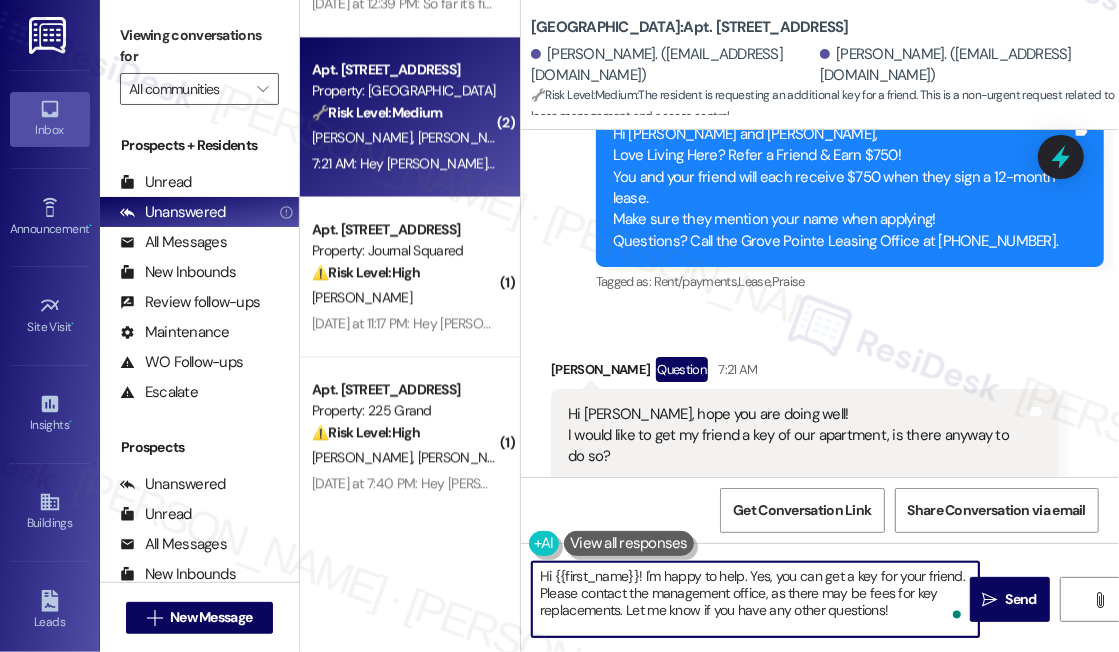 drag, startPoint x: 554, startPoint y: 568, endPoint x: 637, endPoint y: 570, distance: 83.02409 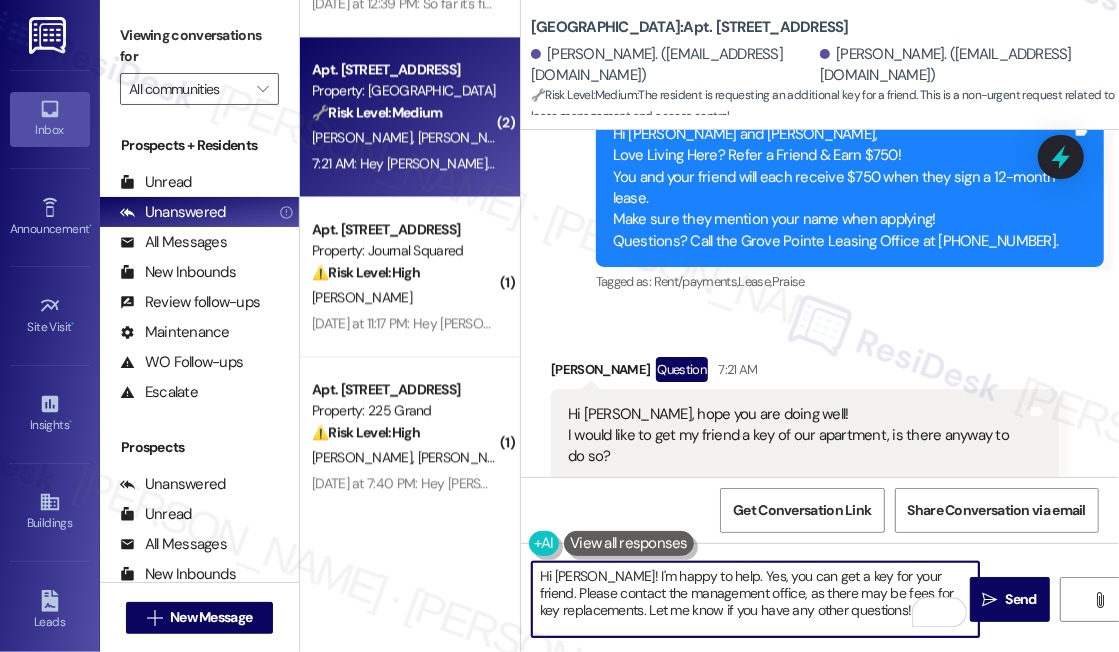 click on "Hi Ziyu! I'm happy to help. Yes, you can get a key for your friend. Please contact the management office, as there may be fees for key replacements. Let me know if you have any other questions!" at bounding box center (755, 599) 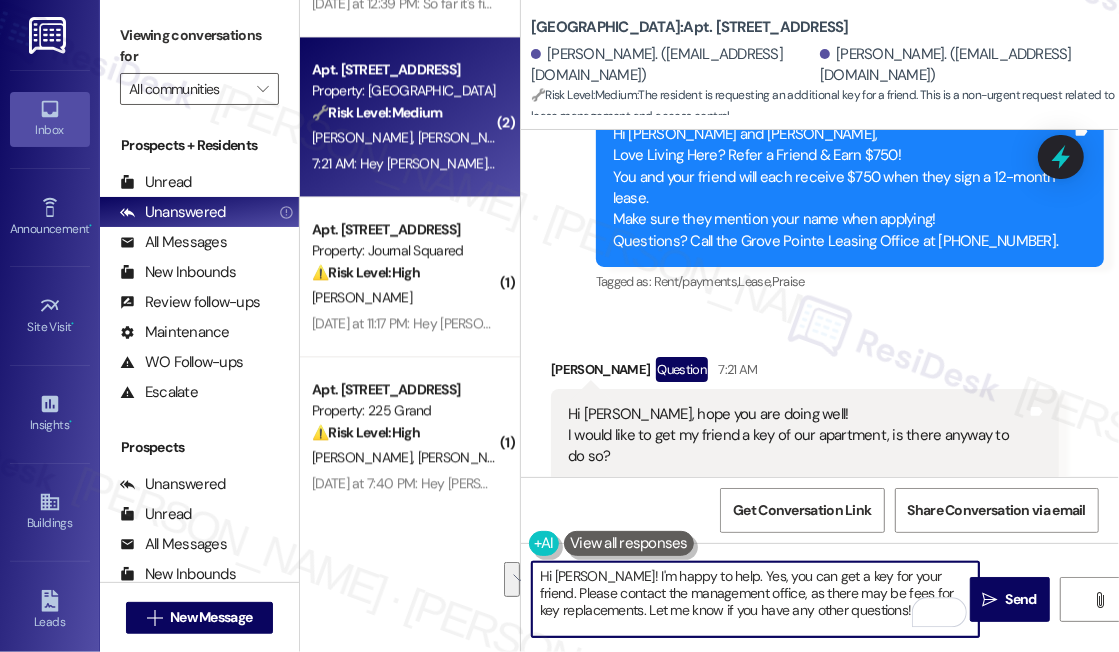 click on "Hi Ziyu! I'm happy to help. Yes, you can get a key for your friend. Please contact the management office, as there may be fees for key replacements. Let me know if you have any other questions!" at bounding box center (755, 599) 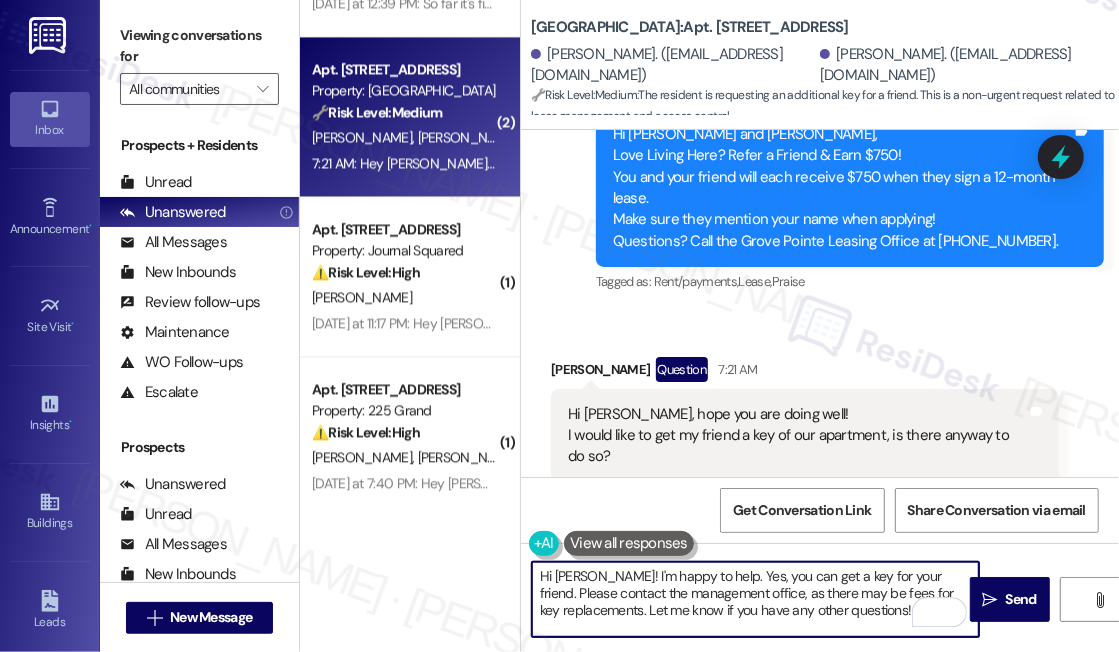 click on "Received via SMS Ziyu Tang Question 7:21 AM Hi Jane, hope you are doing well!
I would like to get my friend a key of our apartment, is there anyway to do so? Tags and notes Tagged as:   Apartment entry Click to highlight conversations about Apartment entry  Related guidelines Hide Suggestions KRE - Grove Pointe: Advise residents to view property website for information on apartment pricing and size Created  9 months ago Property level guideline  ( 72 % match) FAQs generated by ResiDesk AI What is the website URL for the property? Please check your welcome packet or contact the leasing office for the specific website URL of our property. How can I find information about apartment pricing? You can find pricing information for our apartments on our property website. Where can I see the sizes of available apartments? Information about apartment sizes is available on our property website. Is there a phone number I can call for more information? How often is the website updated with new availability? Created   (" at bounding box center (820, 580) 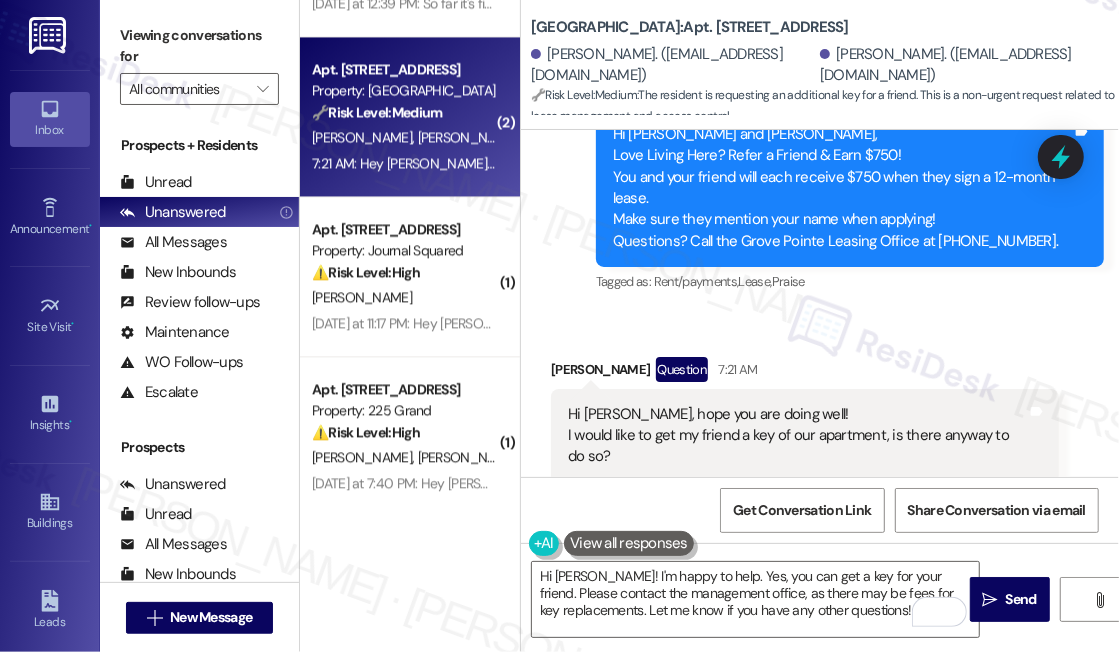 click on "Viewing conversations for" at bounding box center [199, 46] 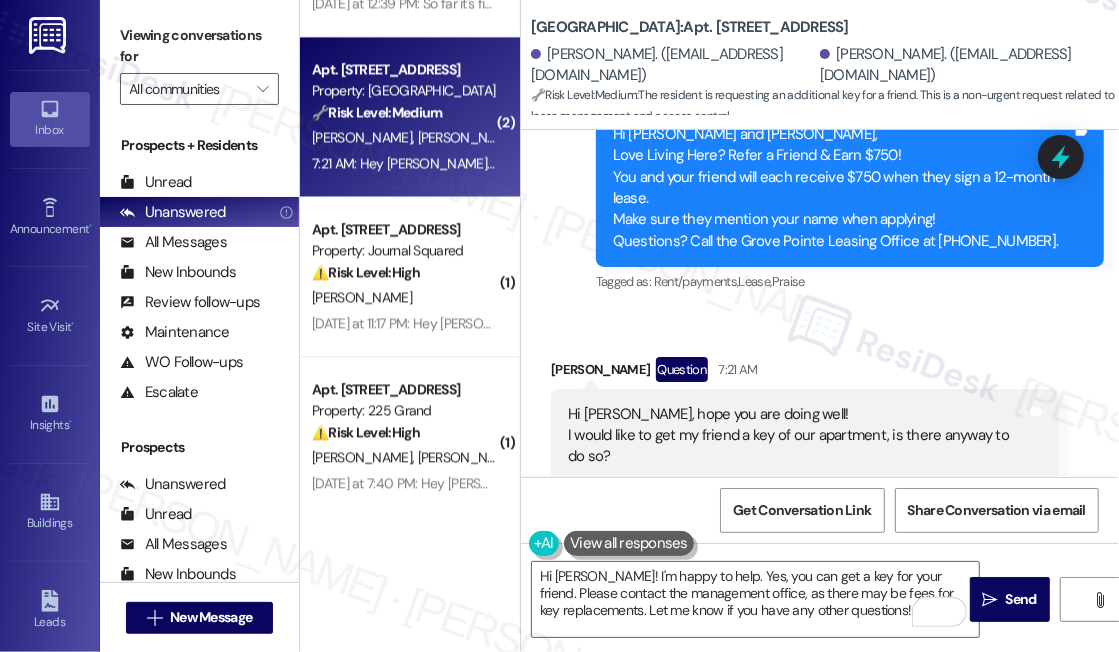 drag, startPoint x: 237, startPoint y: 3, endPoint x: 282, endPoint y: 5, distance: 45.044422 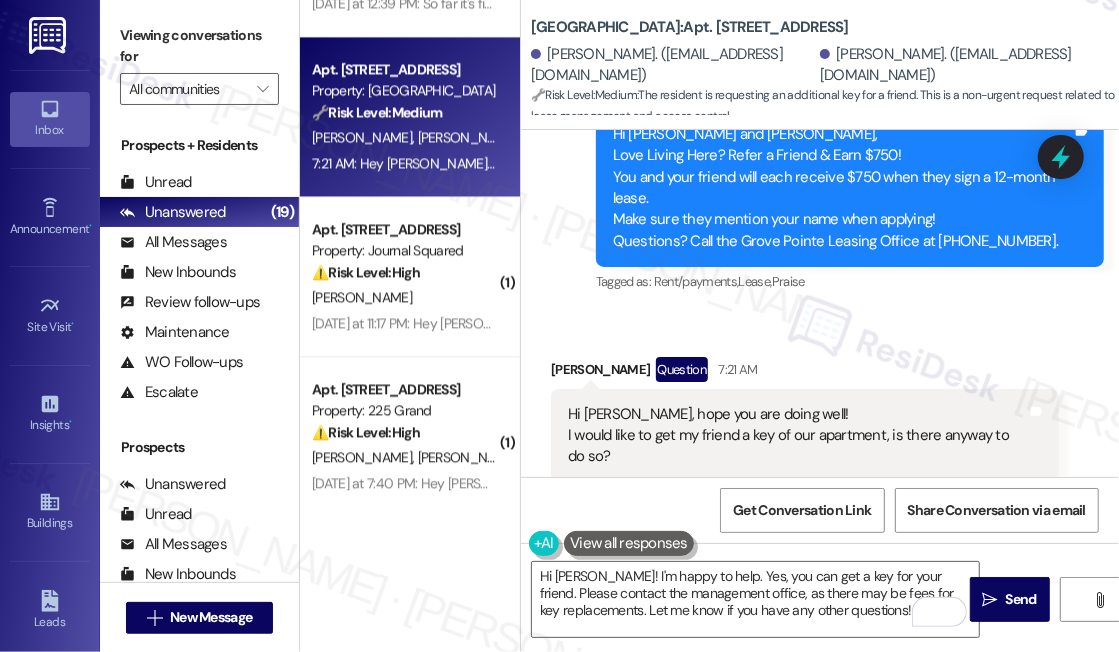 click on "Hi Jane, hope you are doing well!
I would like to get my friend a key of our apartment, is there anyway to do so?" at bounding box center (797, 436) 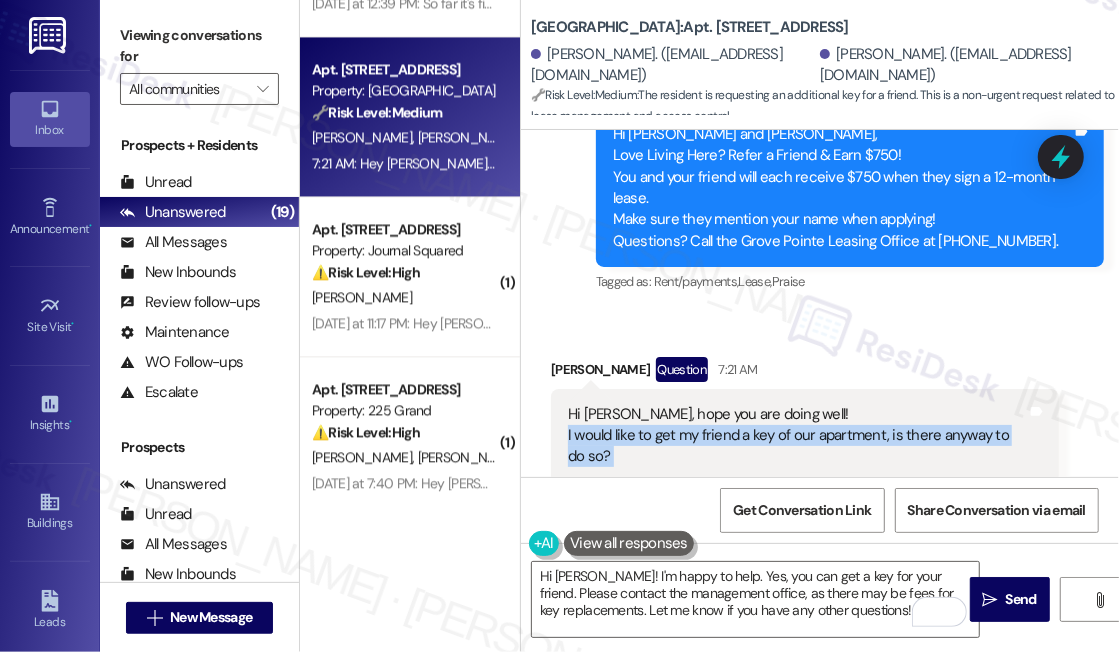 click on "Hi Jane, hope you are doing well!
I would like to get my friend a key of our apartment, is there anyway to do so?" at bounding box center (797, 436) 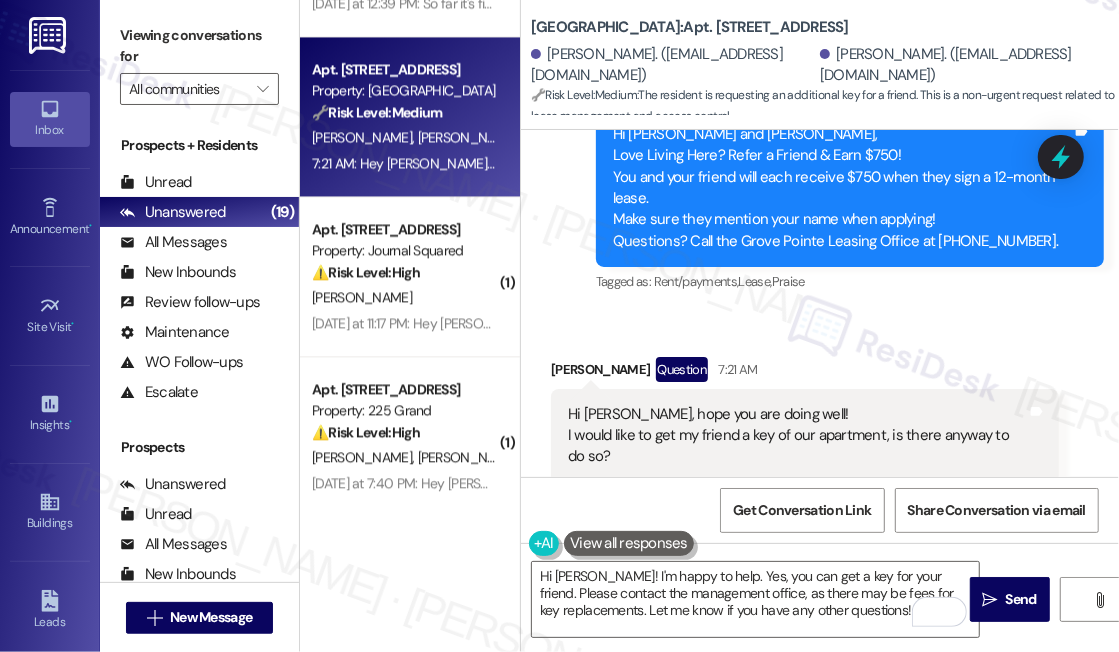 click on "Grove Pointe:  Apt. 2317, 100 C. Columbus Drive" at bounding box center (690, 27) 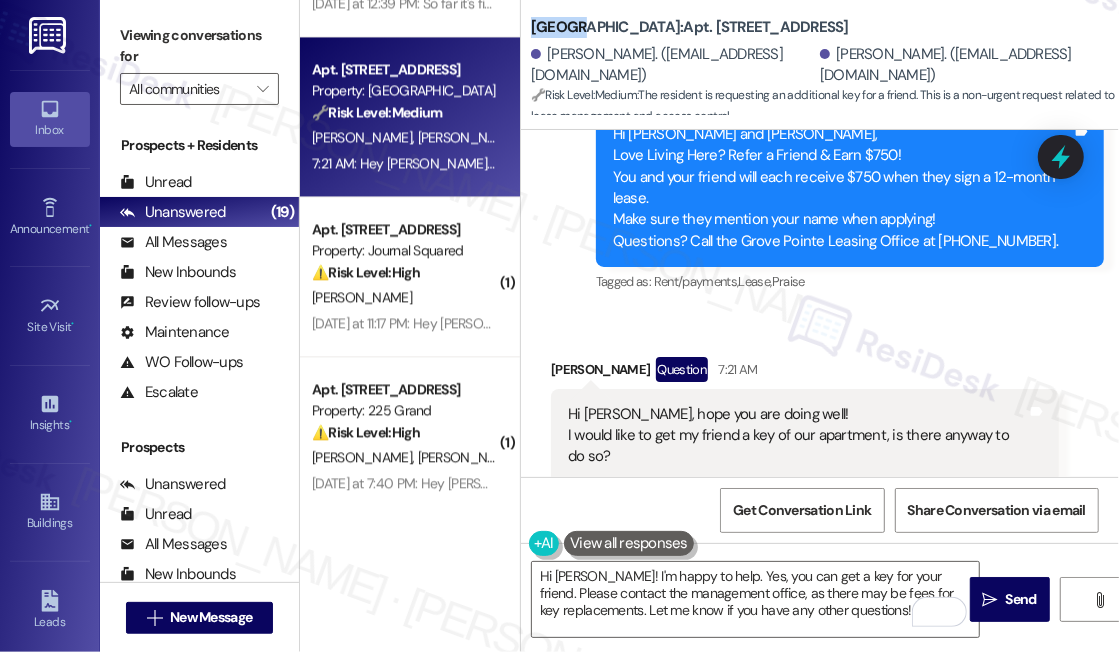 click on "Grove Pointe:  Apt. 2317, 100 C. Columbus Drive" at bounding box center (690, 27) 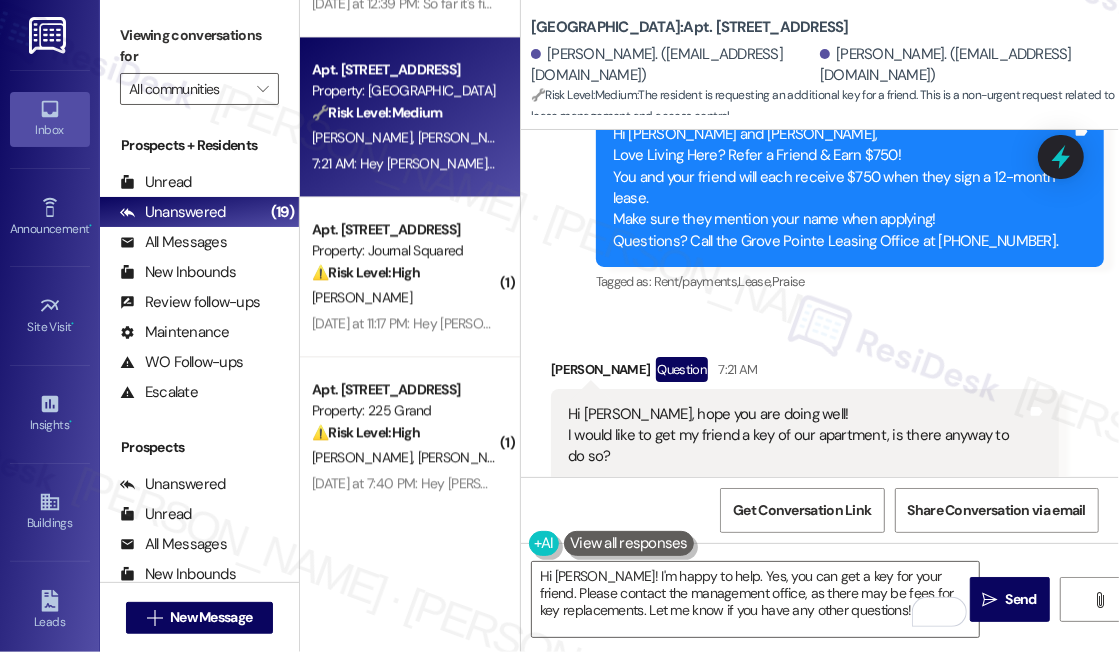 click on "Viewing conversations for" at bounding box center [199, 46] 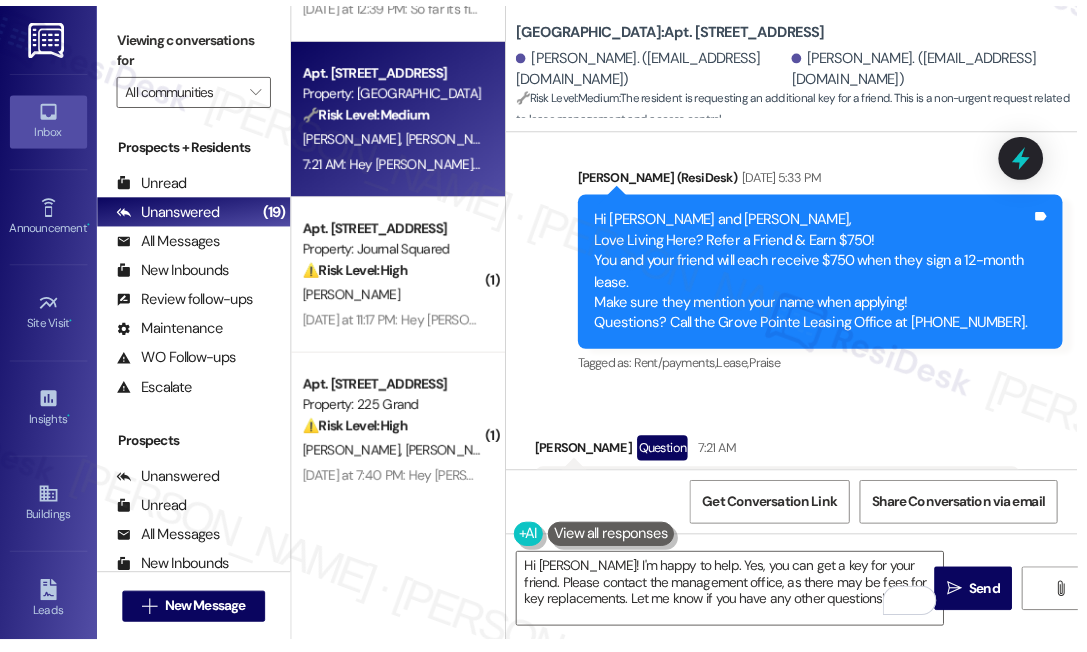 scroll, scrollTop: 7370, scrollLeft: 0, axis: vertical 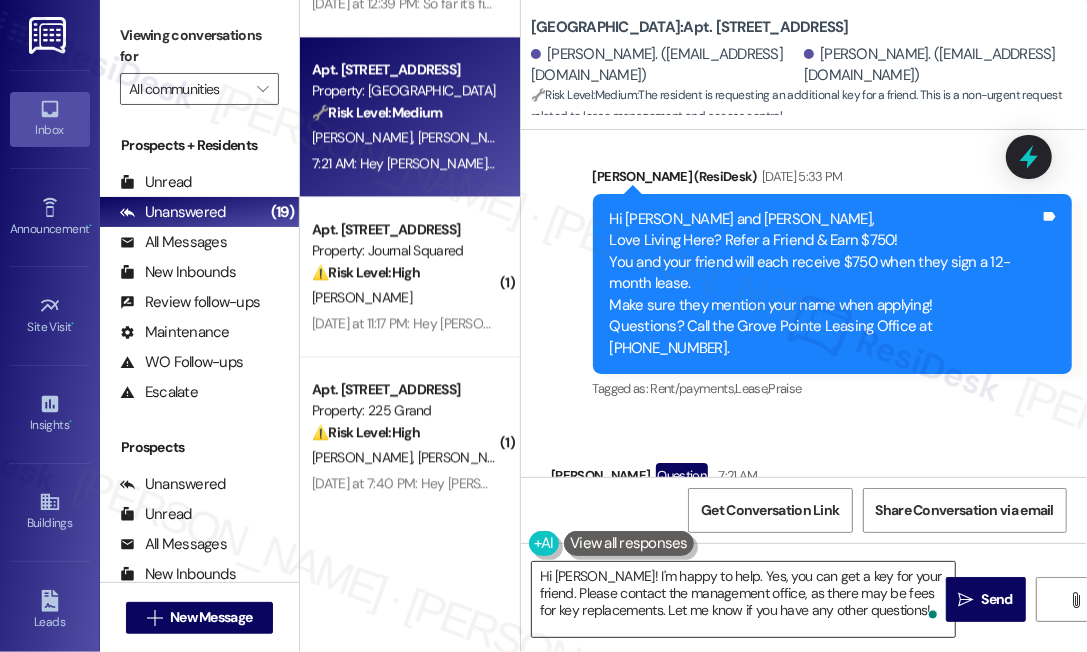 click on "Hi Ziyu! I'm happy to help. Yes, you can get a key for your friend. Please contact the management office, as there may be fees for key replacements. Let me know if you have any other questions!" at bounding box center (743, 599) 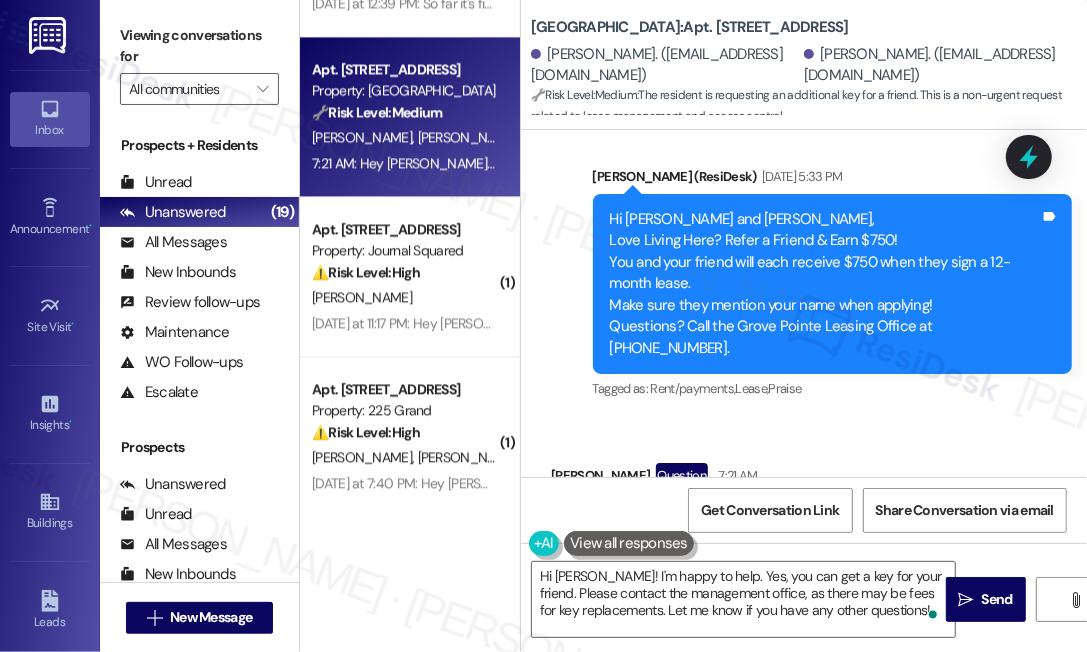 click on "Ziyu Tang. (wtzytzy1995@gmail.com)" at bounding box center [665, 65] 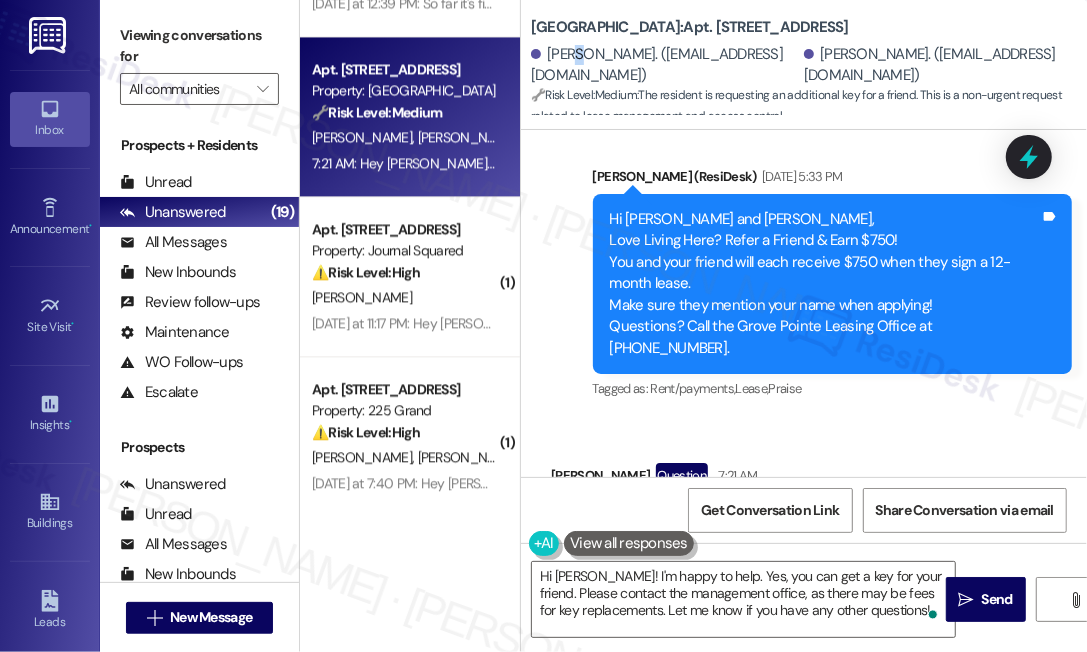 click on "Ziyu Tang. (wtzytzy1995@gmail.com)" at bounding box center (665, 65) 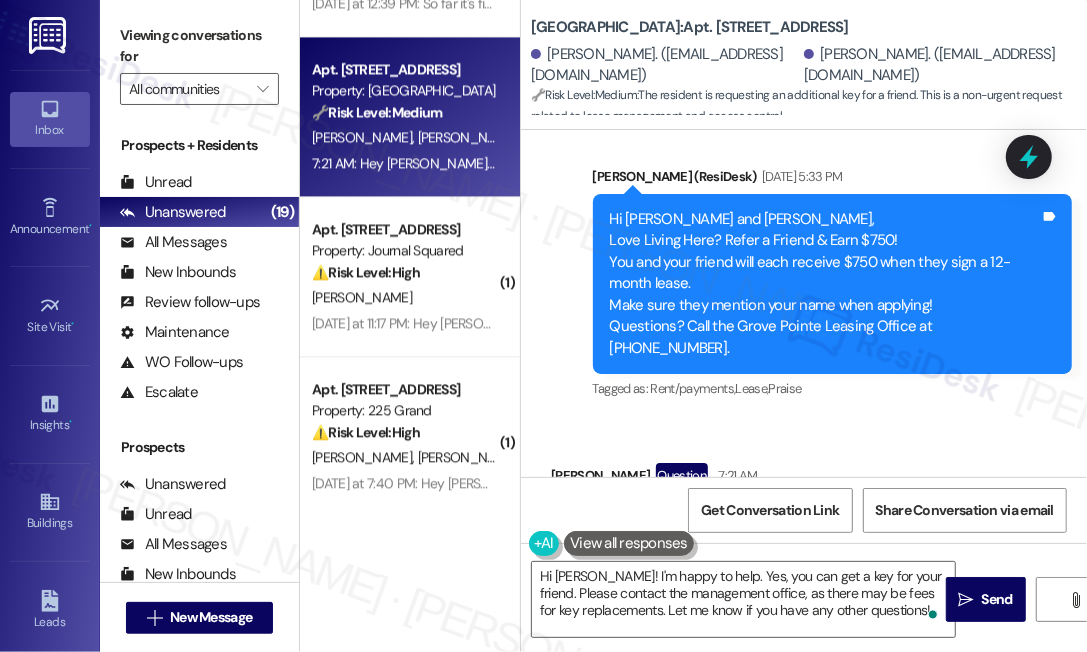 click on "Viewing conversations for All communities " at bounding box center (199, 62) 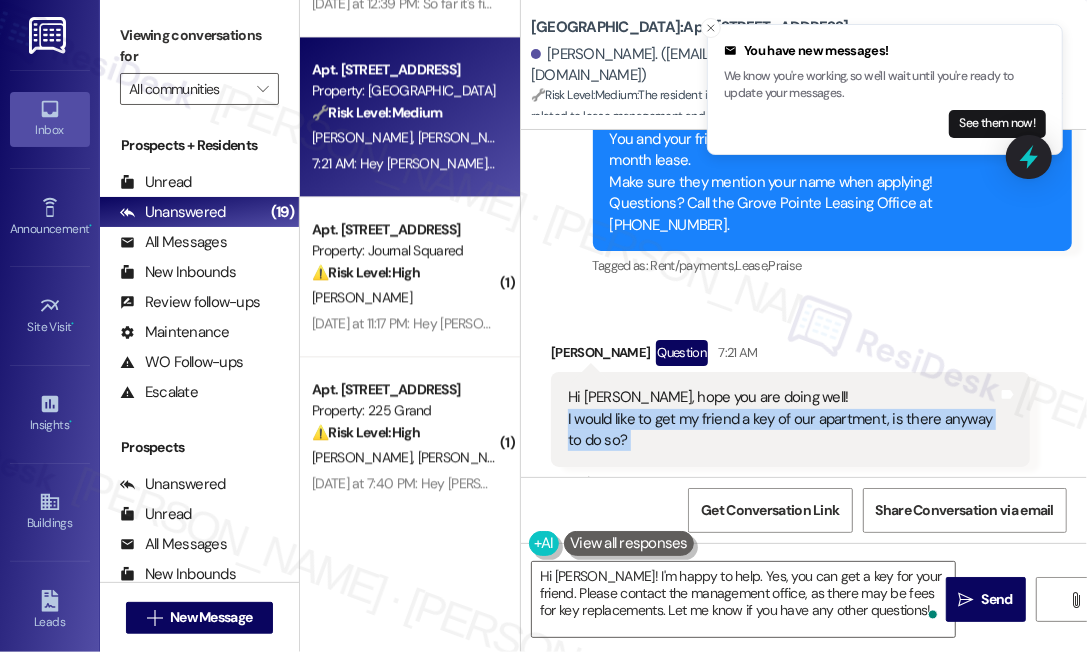 scroll, scrollTop: 7642, scrollLeft: 0, axis: vertical 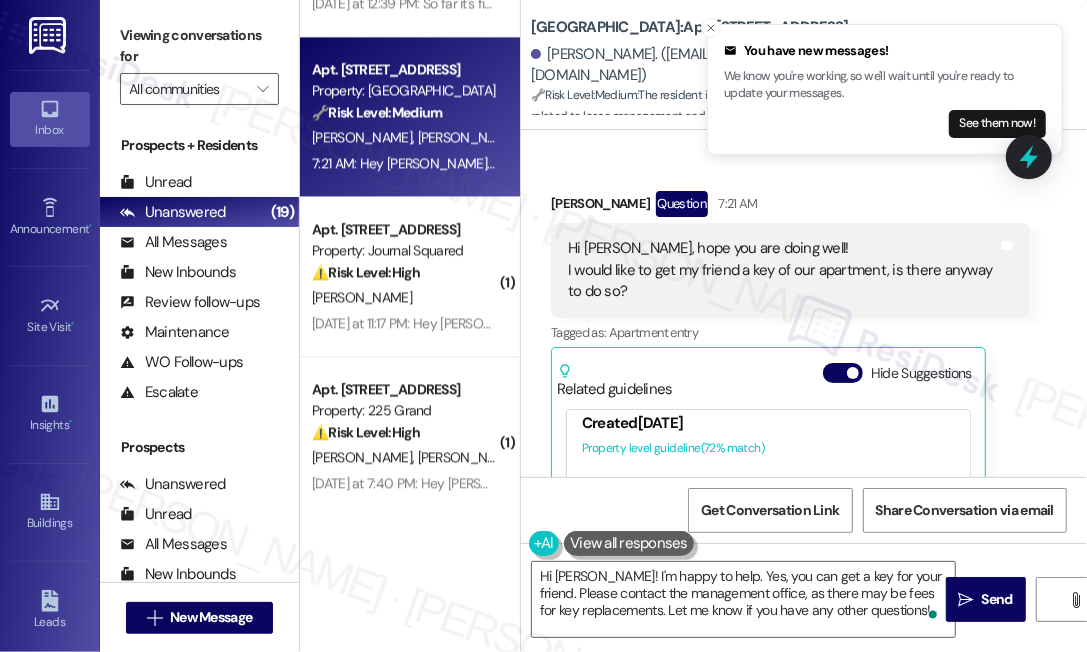 click on "Is there a phone number I can call for more information?" at bounding box center (676, 510) 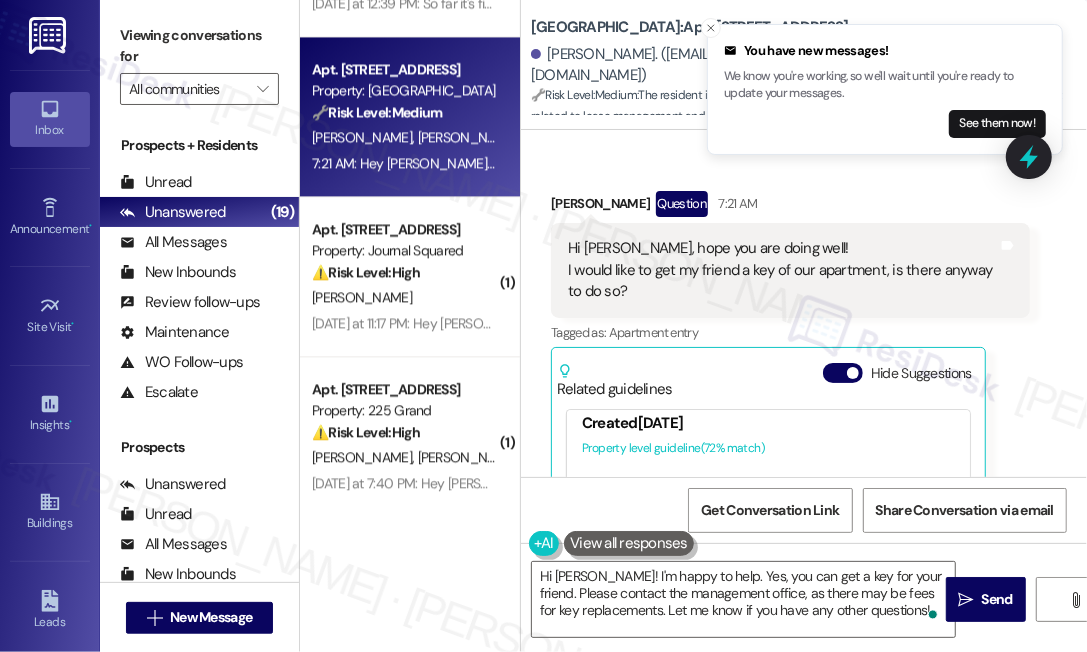 scroll, scrollTop: 1272, scrollLeft: 0, axis: vertical 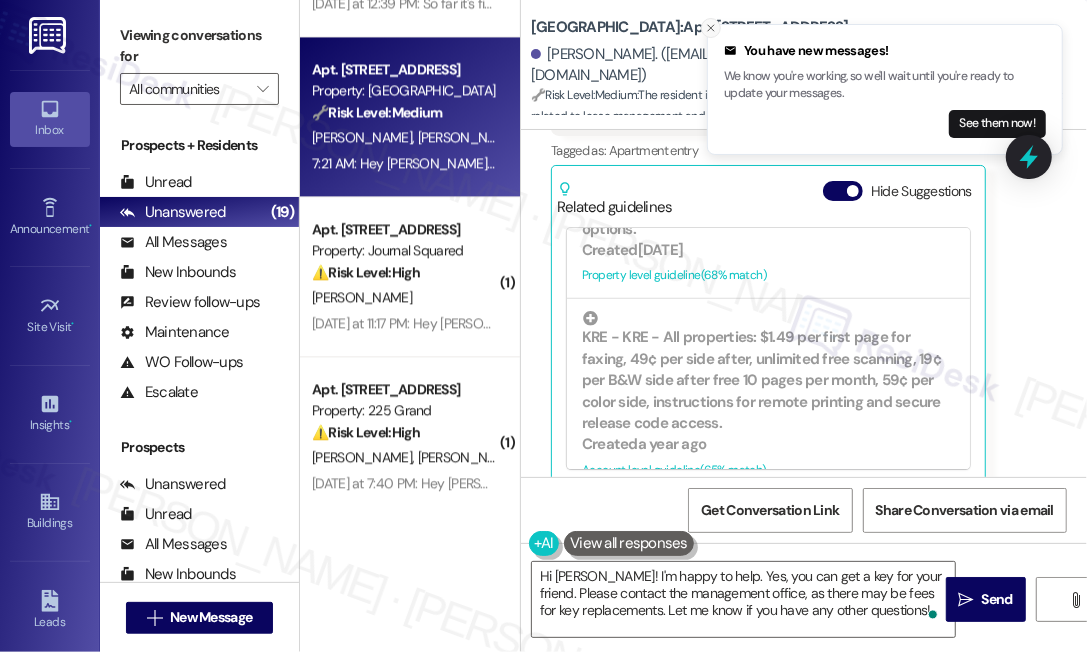 click 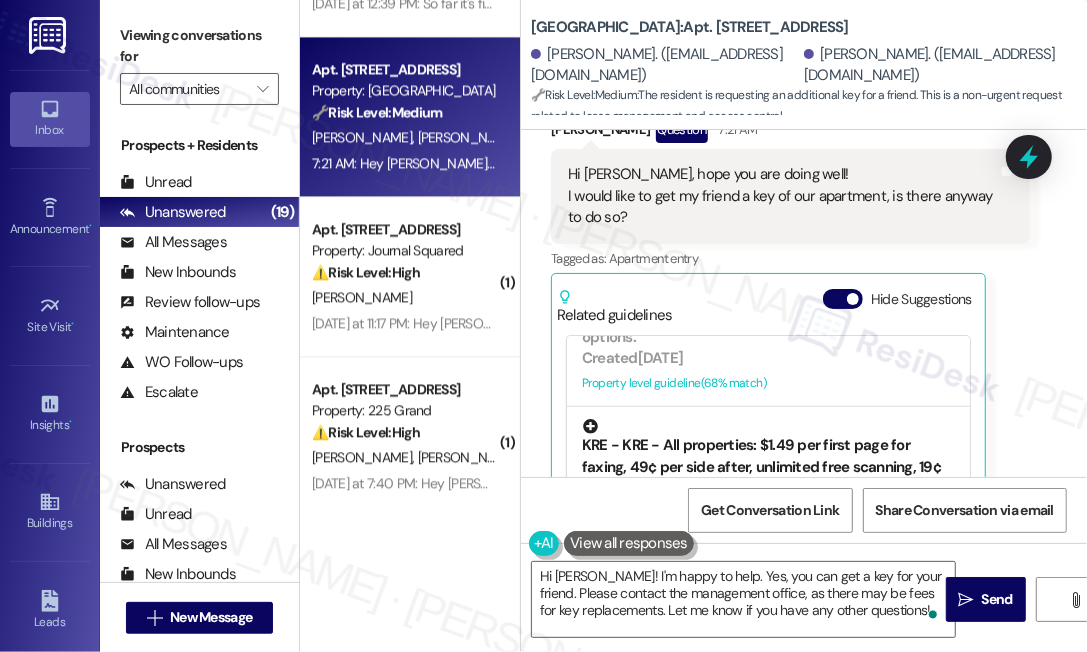 scroll, scrollTop: 7642, scrollLeft: 0, axis: vertical 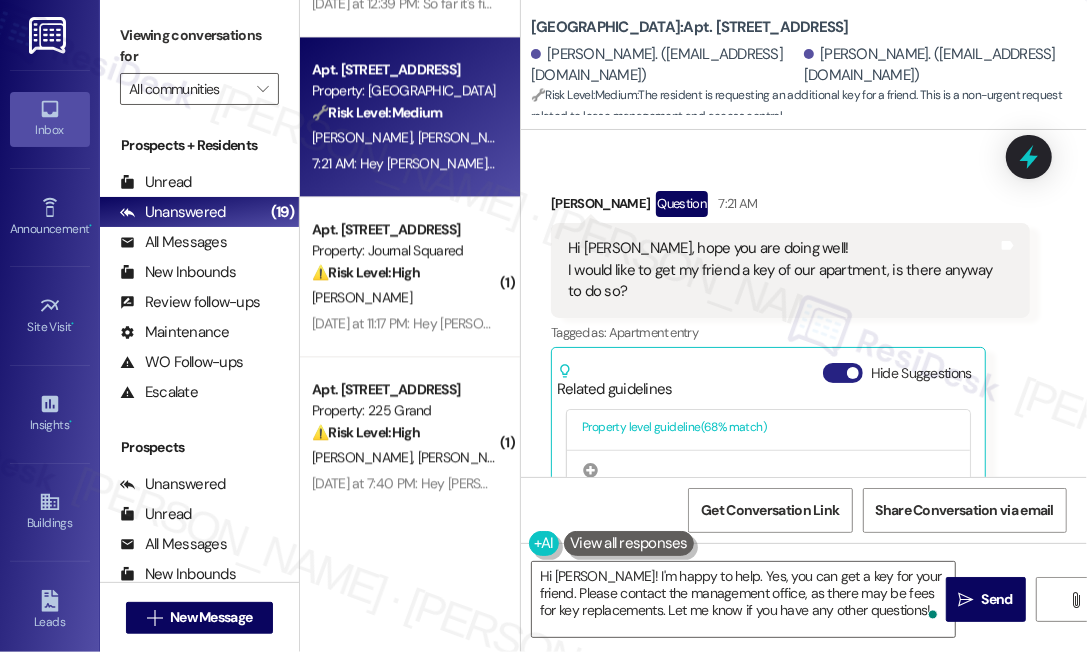 click on "Hide Suggestions" at bounding box center [843, 373] 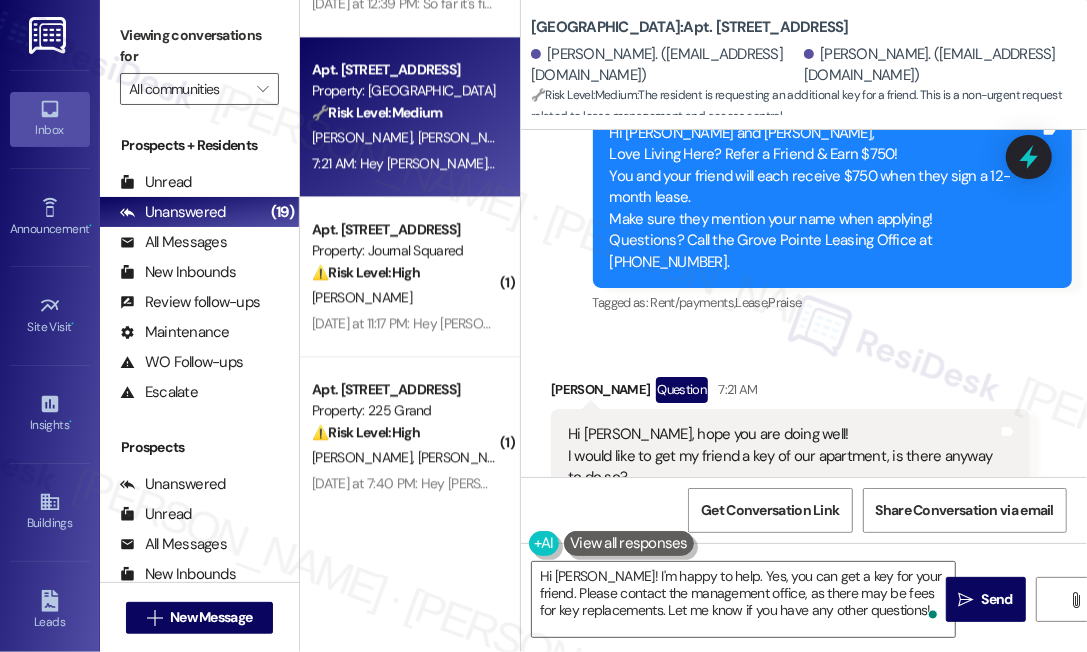 scroll, scrollTop: 7381, scrollLeft: 0, axis: vertical 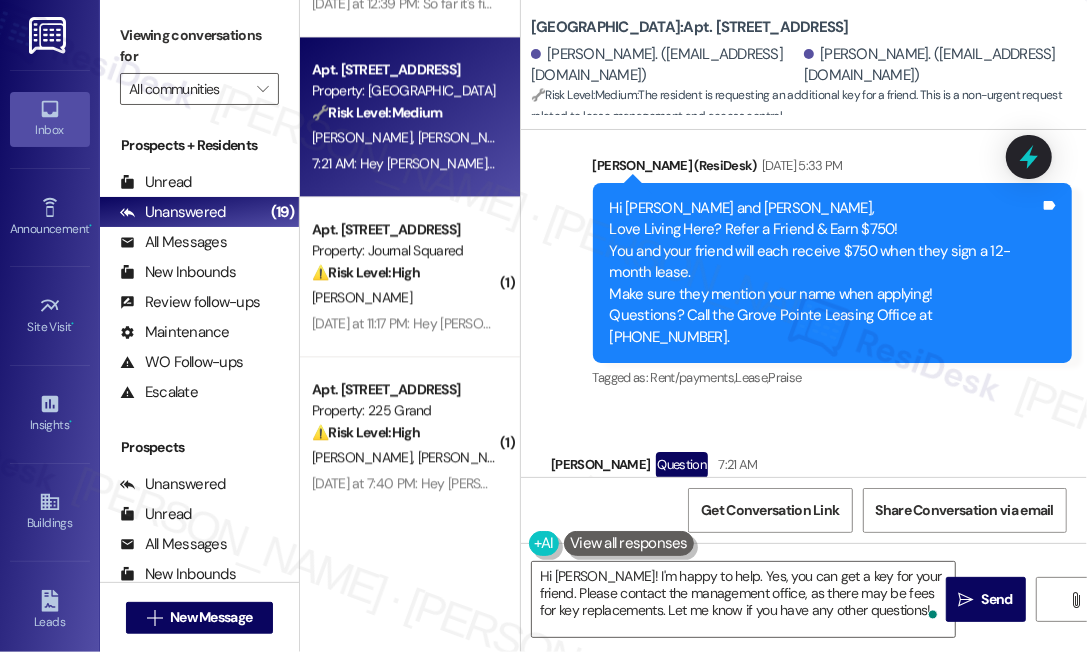 click on "Hi Jane, hope you are doing well!
I would like to get my friend a key of our apartment, is there anyway to do so?" at bounding box center (783, 531) 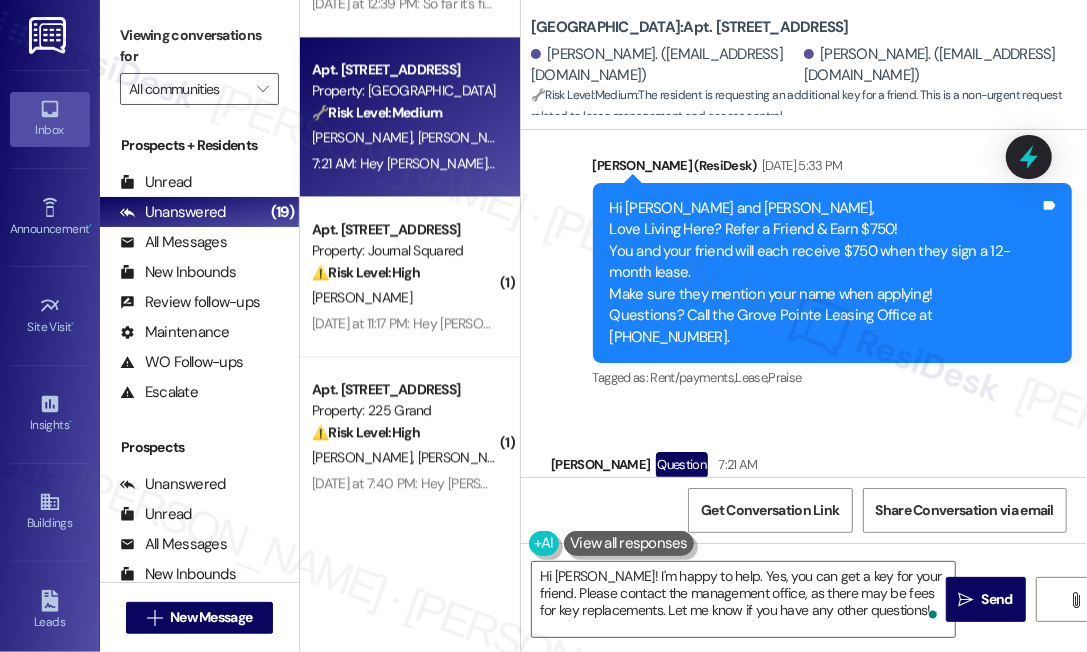 drag, startPoint x: 644, startPoint y: 340, endPoint x: 568, endPoint y: 315, distance: 80.00625 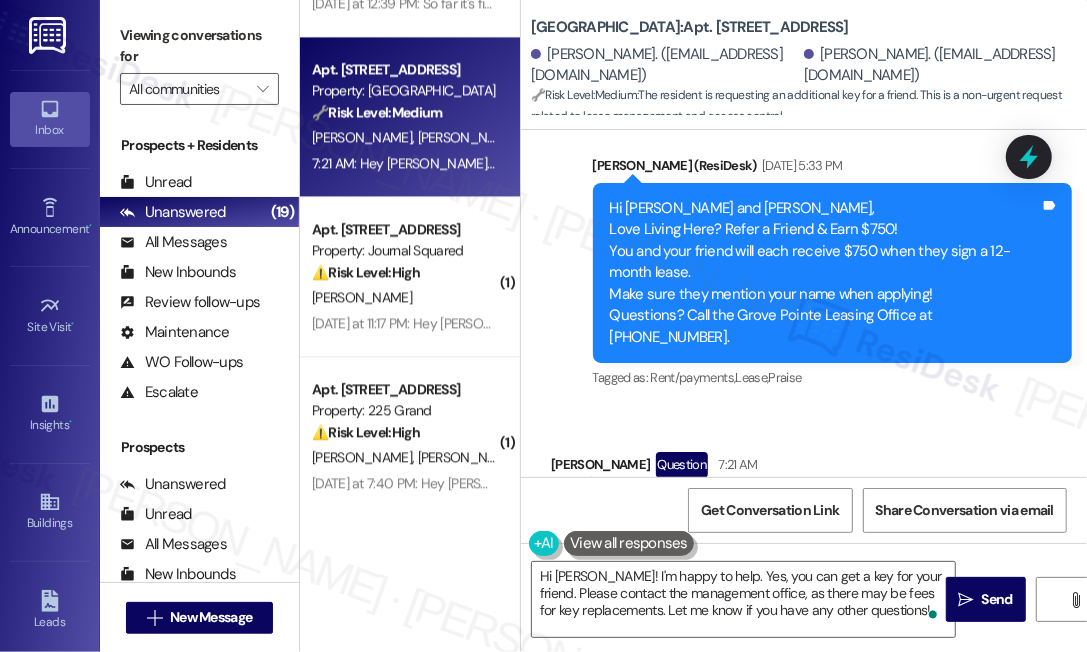 click on "Hi Jane, hope you are doing well!
I would like to get my friend a key of our apartment, is there anyway to do so?" at bounding box center (783, 531) 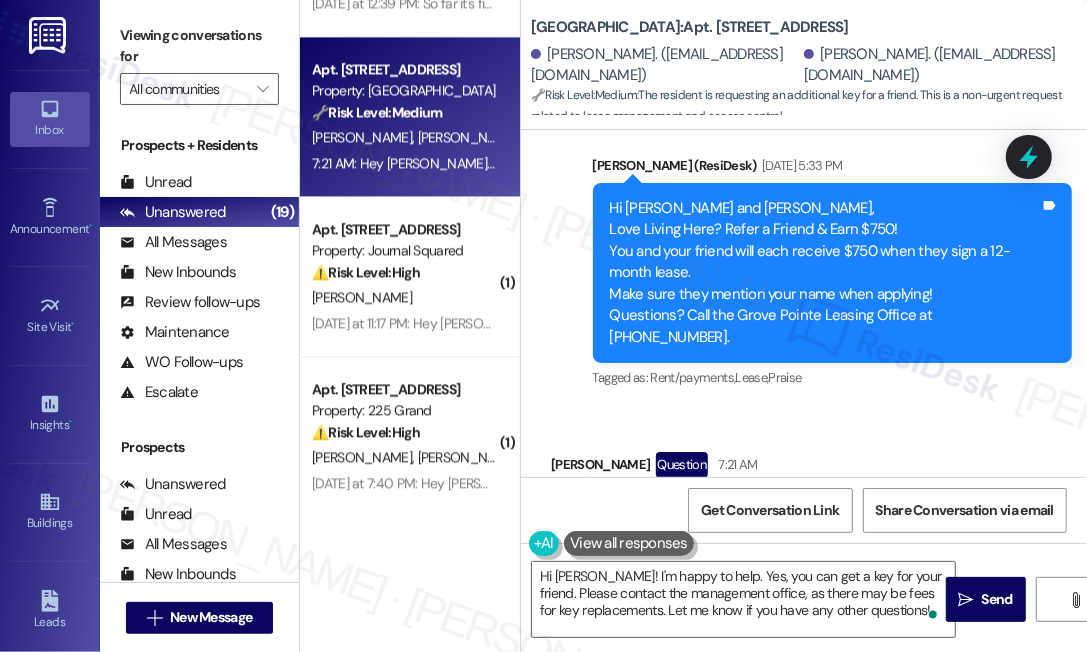 click on "Viewing conversations for All communities " at bounding box center (199, 62) 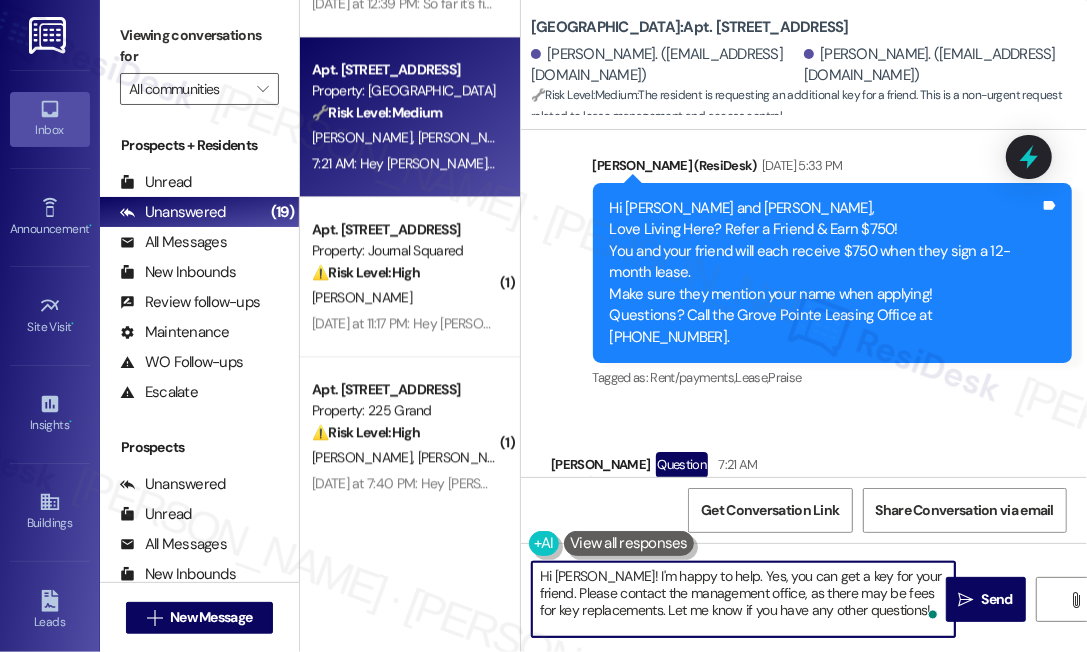 click on "Hi Ziyu! I'm happy to help. Yes, you can get a key for your friend. Please contact the management office, as there may be fees for key replacements. Let me know if you have any other questions!" at bounding box center [743, 599] 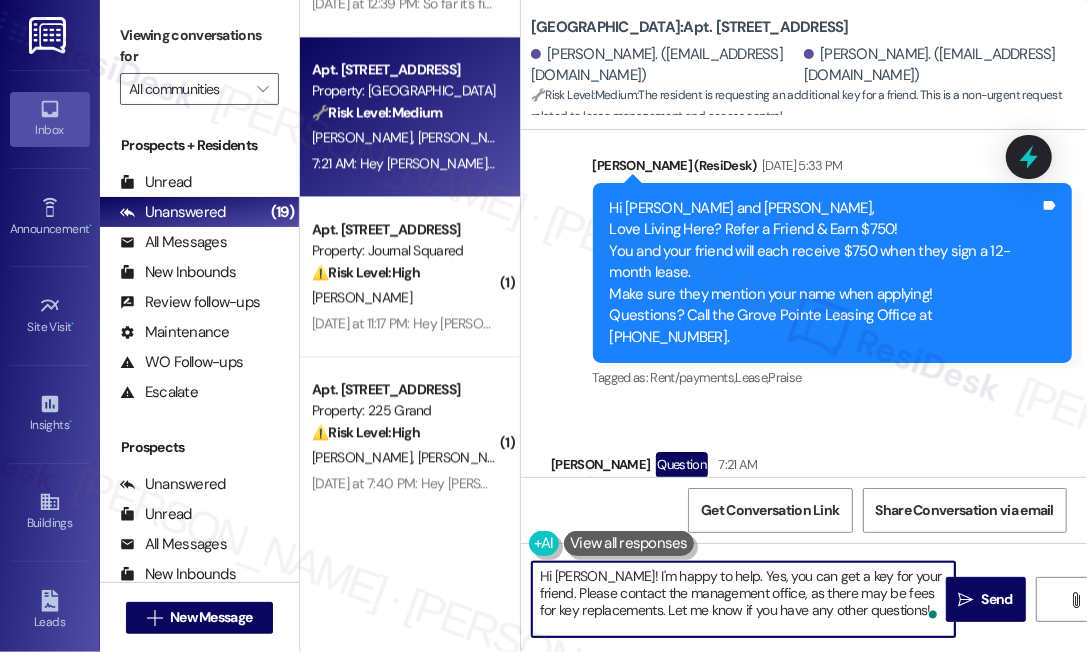 drag, startPoint x: 582, startPoint y: 579, endPoint x: 890, endPoint y: 616, distance: 310.21445 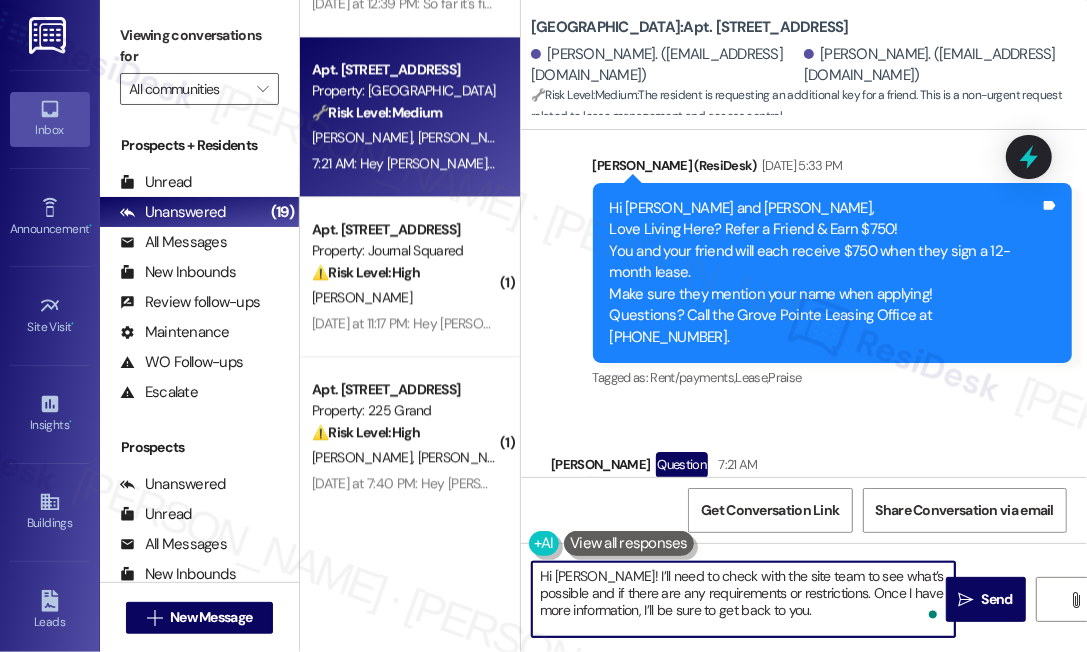 click on "Hi Ziyu! I’ll need to check with the site team to see what’s possible and if there are any requirements or restrictions. Once I have more information, I’ll be sure to get back to you." at bounding box center [743, 599] 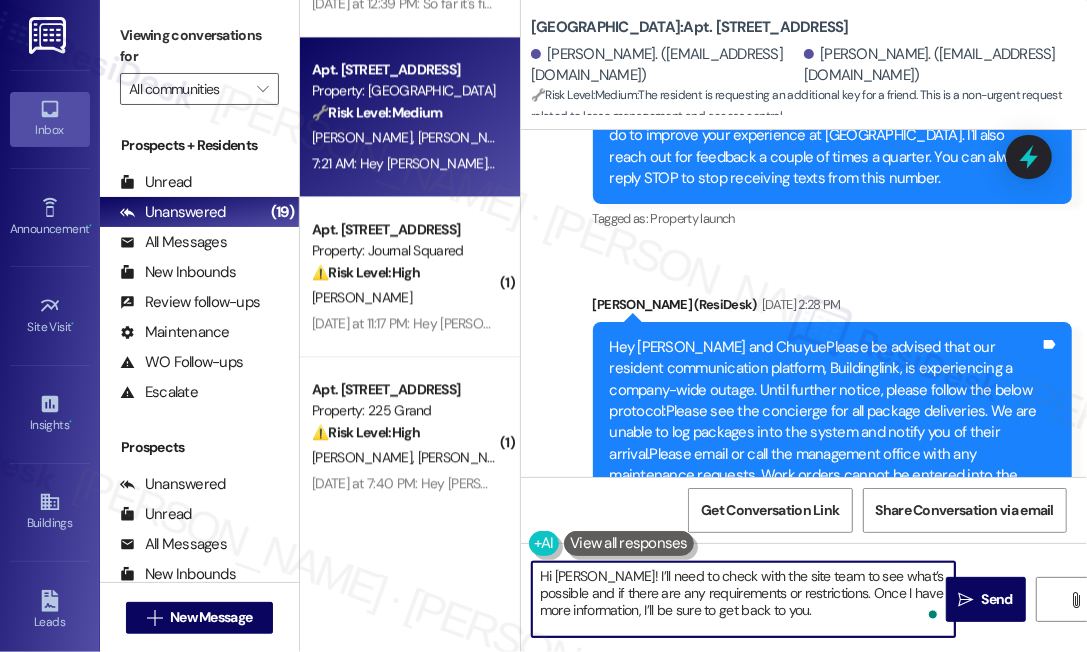 scroll, scrollTop: 0, scrollLeft: 0, axis: both 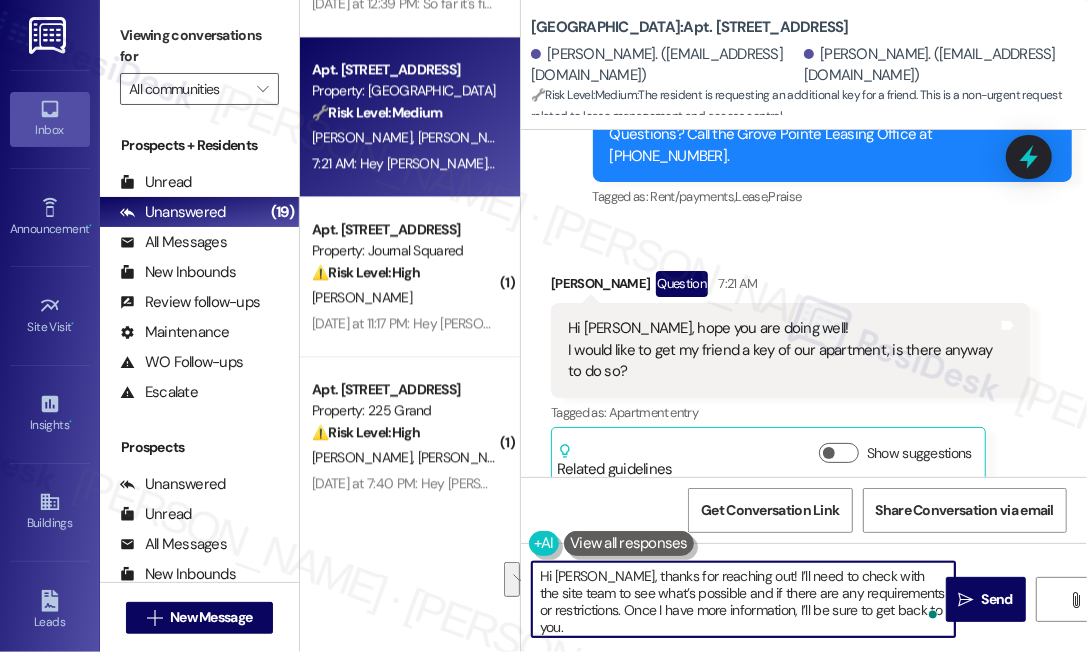 drag, startPoint x: 754, startPoint y: 575, endPoint x: 842, endPoint y: 595, distance: 90.24411 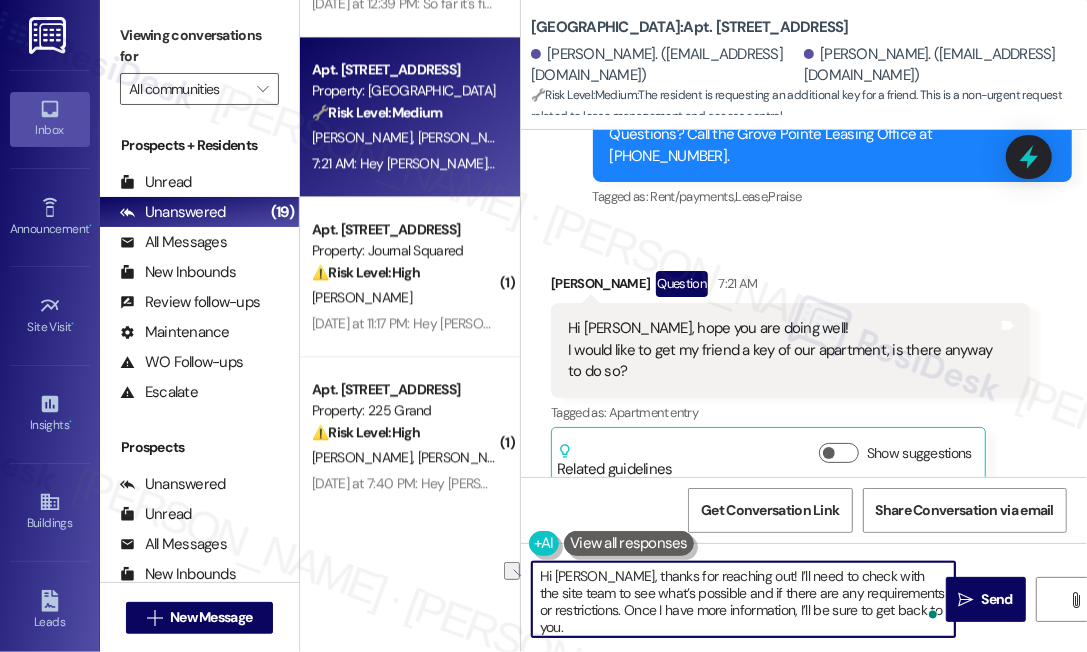 drag, startPoint x: 570, startPoint y: 596, endPoint x: 917, endPoint y: 593, distance: 347.01297 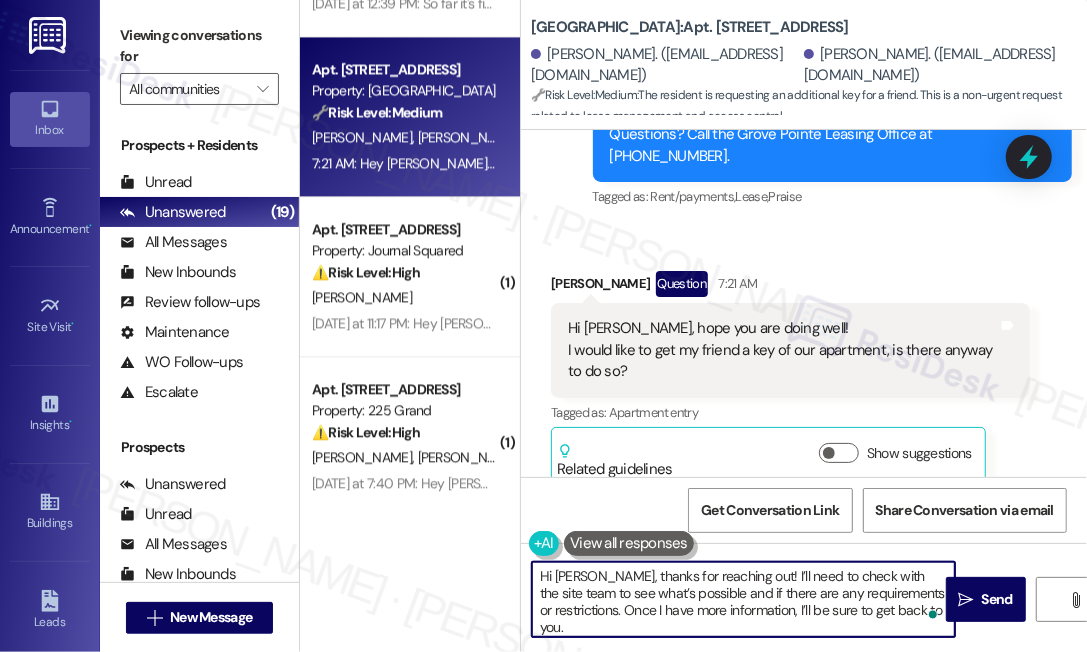 click on "Hi Ziyu, thanks for reaching out! I’ll need to check with the site team to see what’s possible and if there are any requirements or restrictions. Once I have more information, I’ll be sure to get back to you." at bounding box center [743, 599] 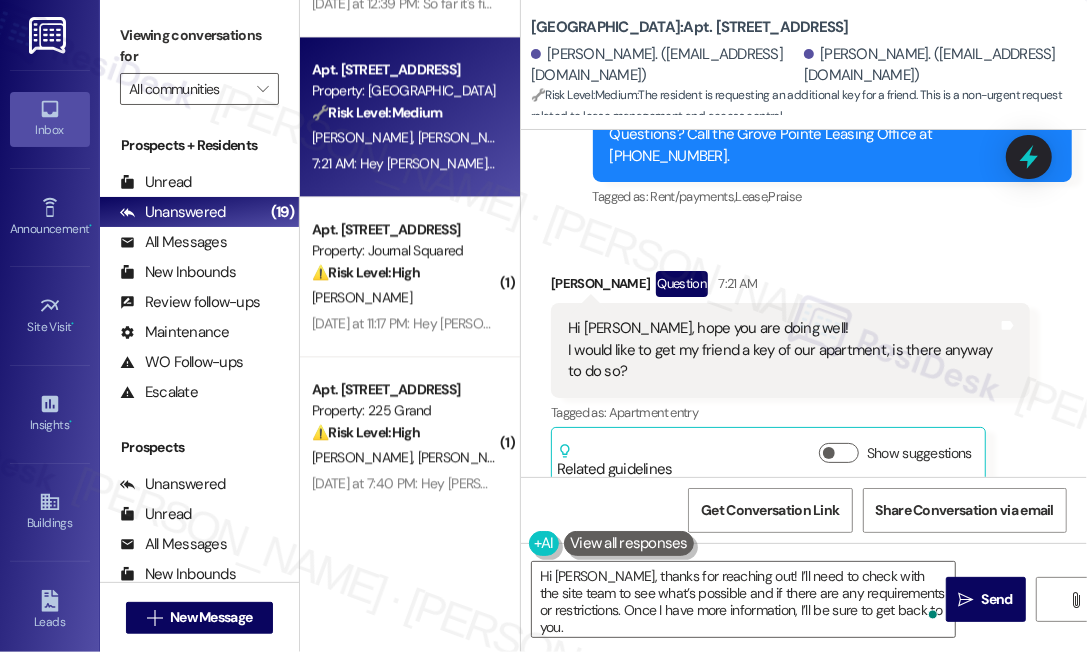 drag, startPoint x: 267, startPoint y: 20, endPoint x: 270, endPoint y: 2, distance: 18.248287 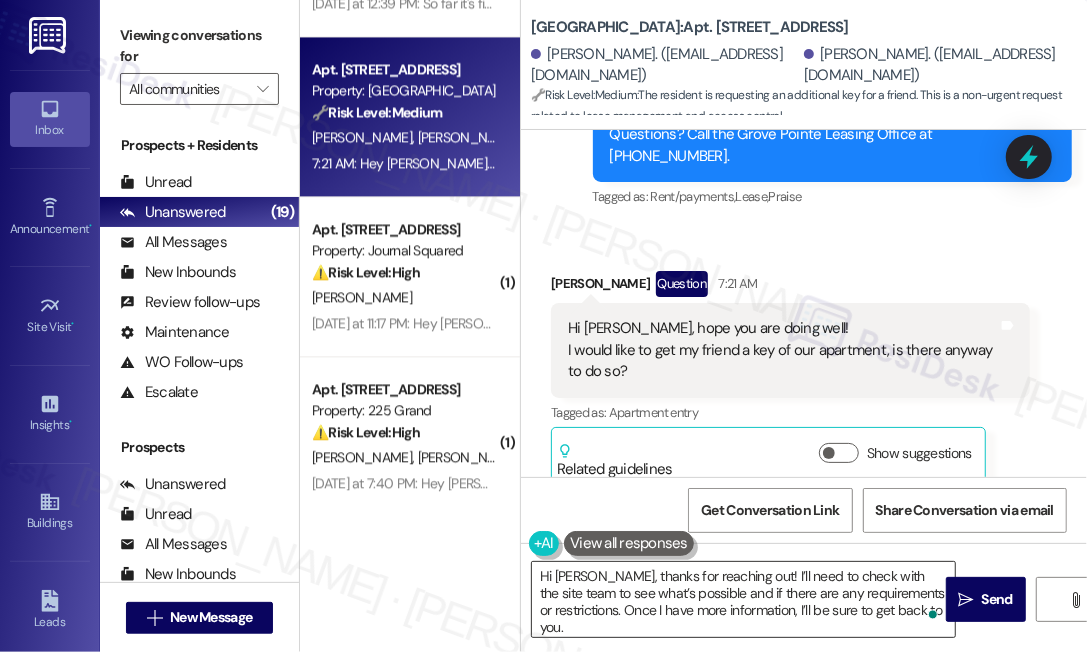 click on "Hi Ziyu, thanks for reaching out! I’ll need to check with the site team to see what’s possible and if there are any requirements or restrictions. Once I have more information, I’ll be sure to get back to you." at bounding box center [743, 599] 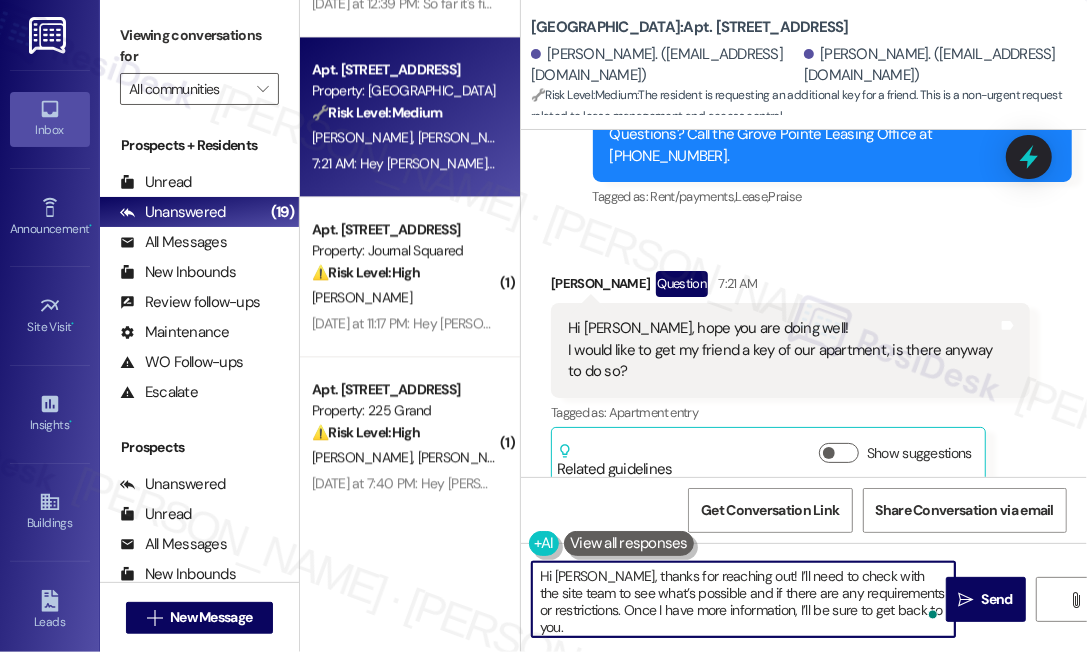 click on "Hi Ziyu, thanks for reaching out! I’ll need to check with the site team to see what’s possible and if there are any requirements or restrictions. Once I have more information, I’ll be sure to get back to you." at bounding box center (743, 599) 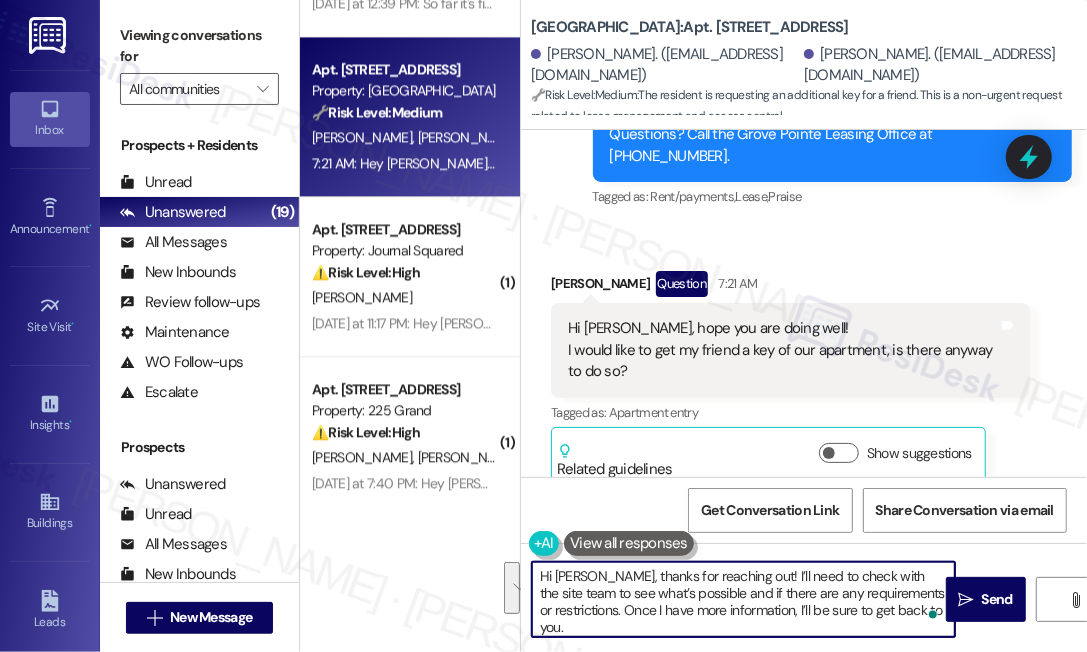 drag, startPoint x: 722, startPoint y: 576, endPoint x: 898, endPoint y: 615, distance: 180.26924 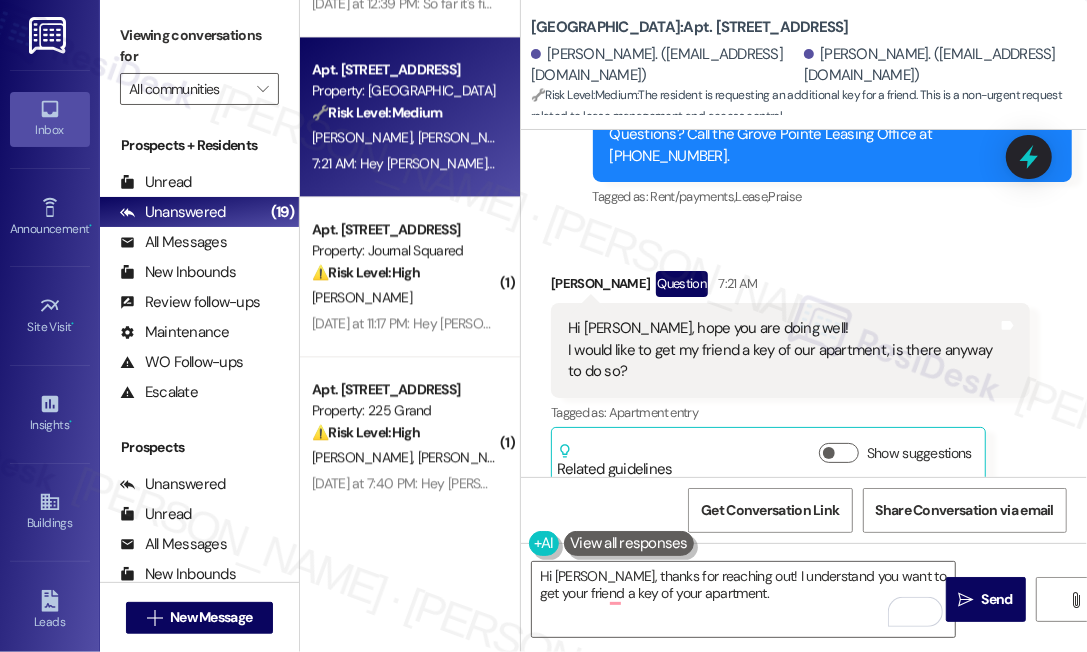 click on "Viewing conversations for All communities " at bounding box center [199, 62] 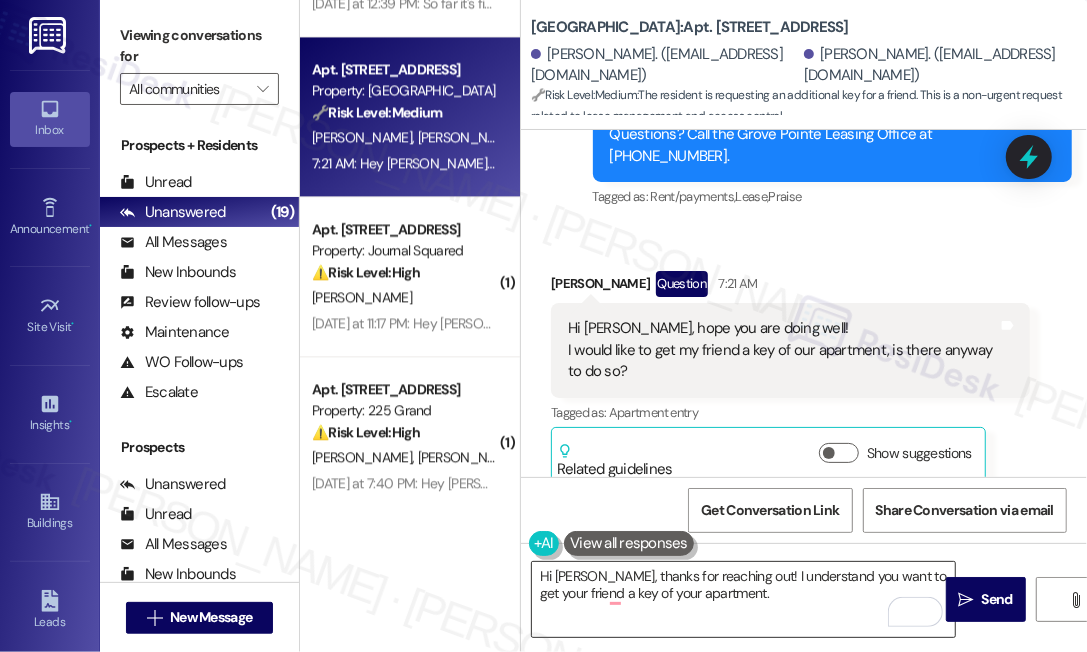 click on "Hi Ziyu, thanks for reaching out! I understand you want to get your friend a key of your apartment." at bounding box center (743, 599) 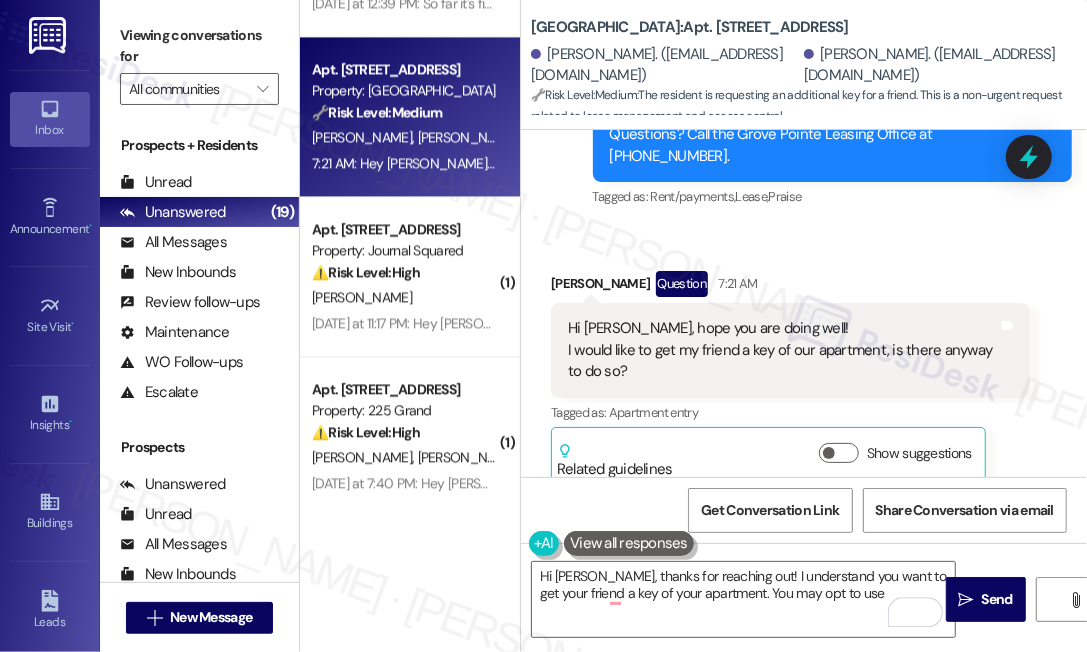 click on "Viewing conversations for" at bounding box center [199, 46] 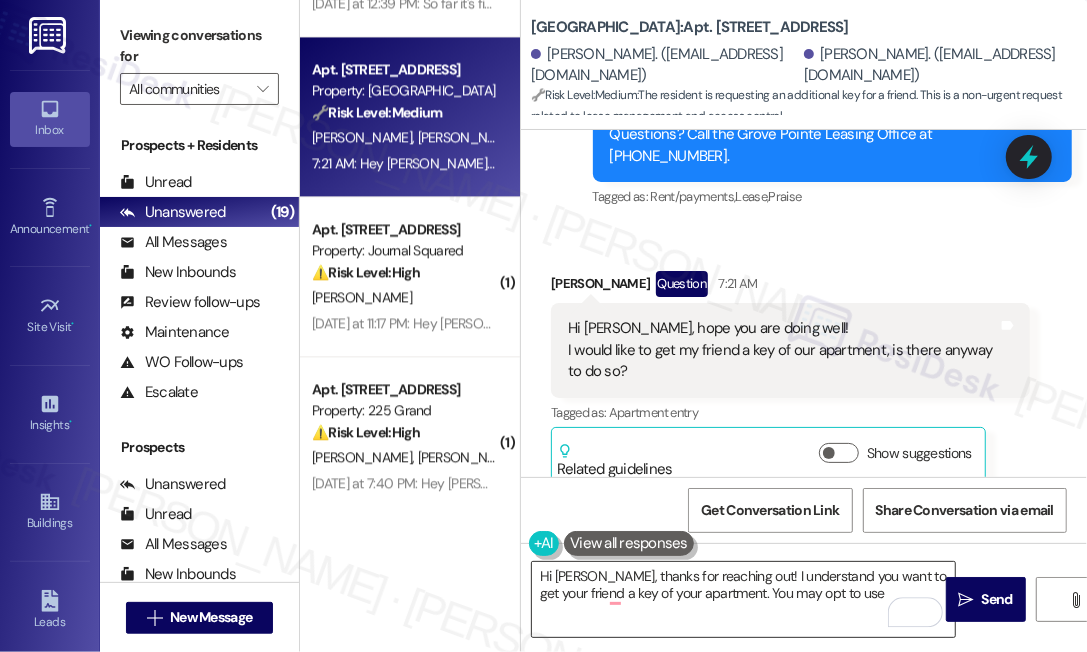 click on "Hi Ziyu, thanks for reaching out! I understand you want to get your friend a key of your apartment. You may opt to use" at bounding box center [743, 599] 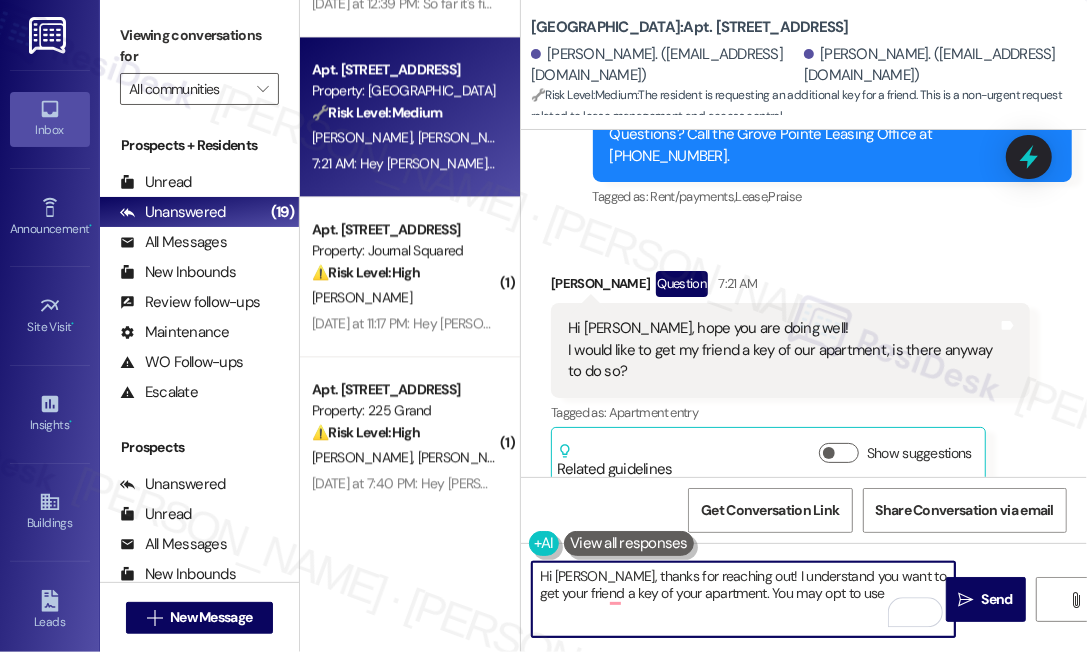 click on "Hi Ziyu, thanks for reaching out! I understand you want to get your friend a key of your apartment. You may opt to use" at bounding box center [743, 599] 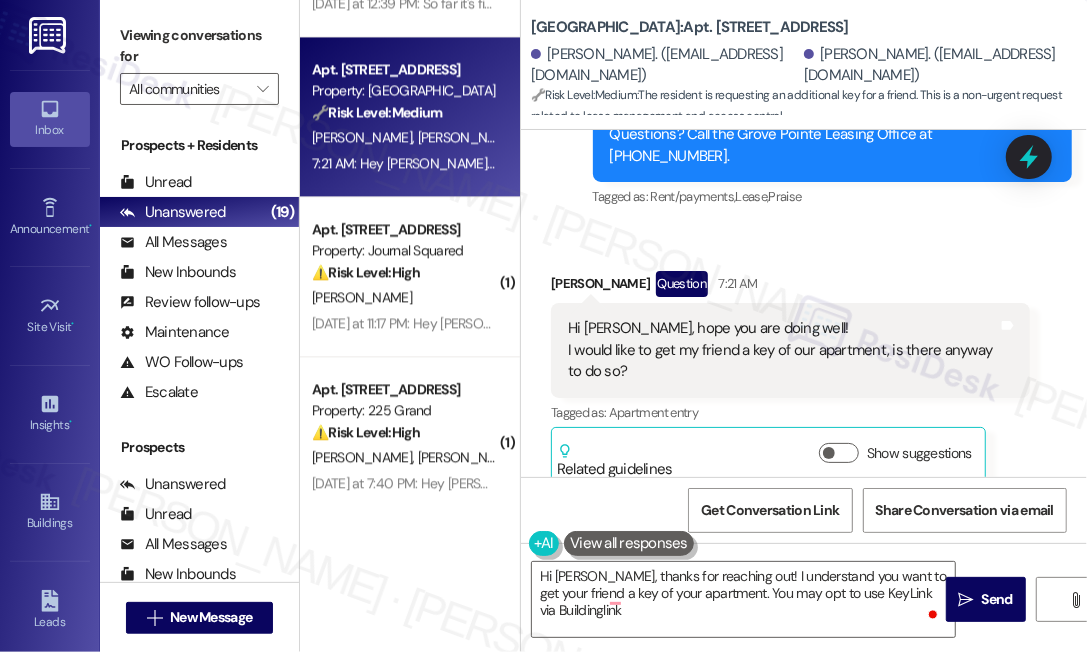 click on "Viewing conversations for" at bounding box center [199, 46] 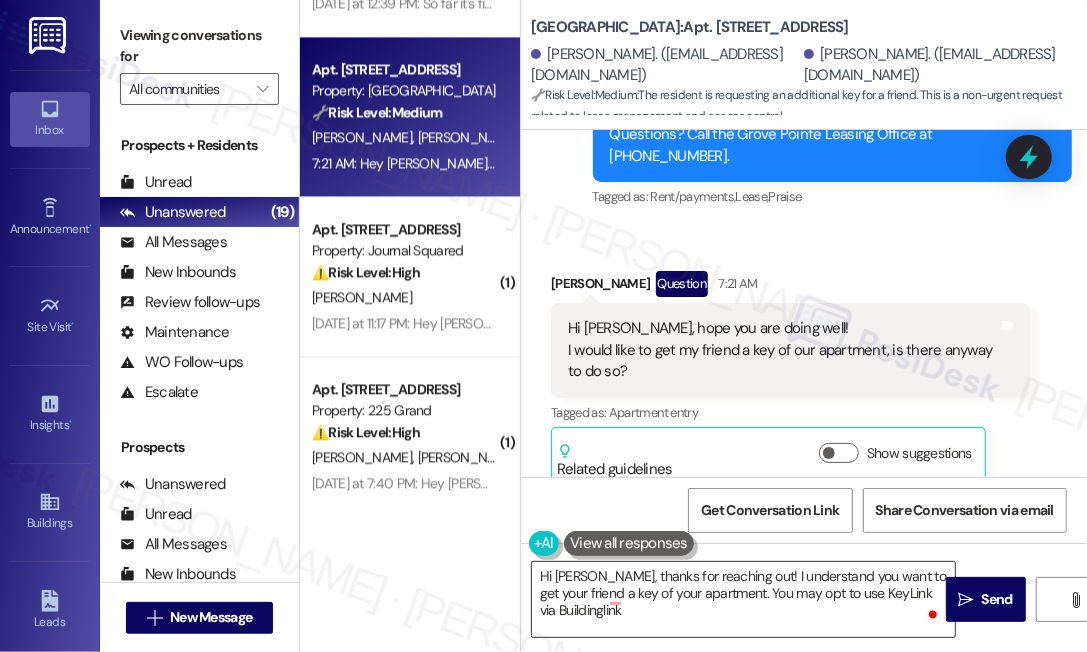 click on "Hi Ziyu, thanks for reaching out! I understand you want to get your friend a key of your apartment. You may opt to use KeyLink via Buildinglink" at bounding box center (743, 599) 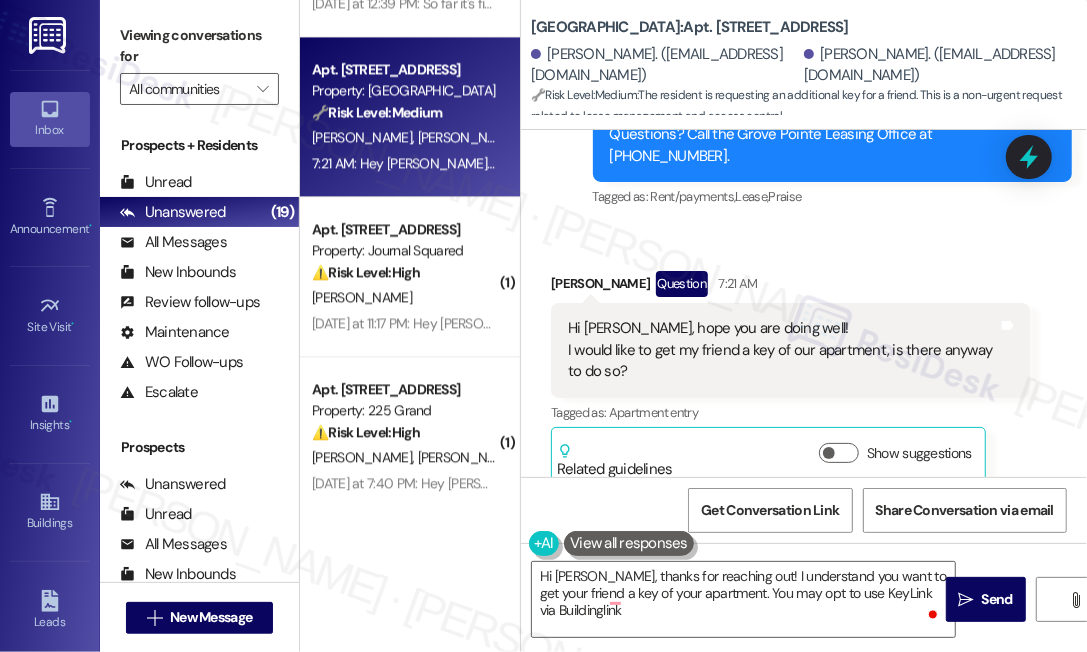 click on "Viewing conversations for" at bounding box center (199, 46) 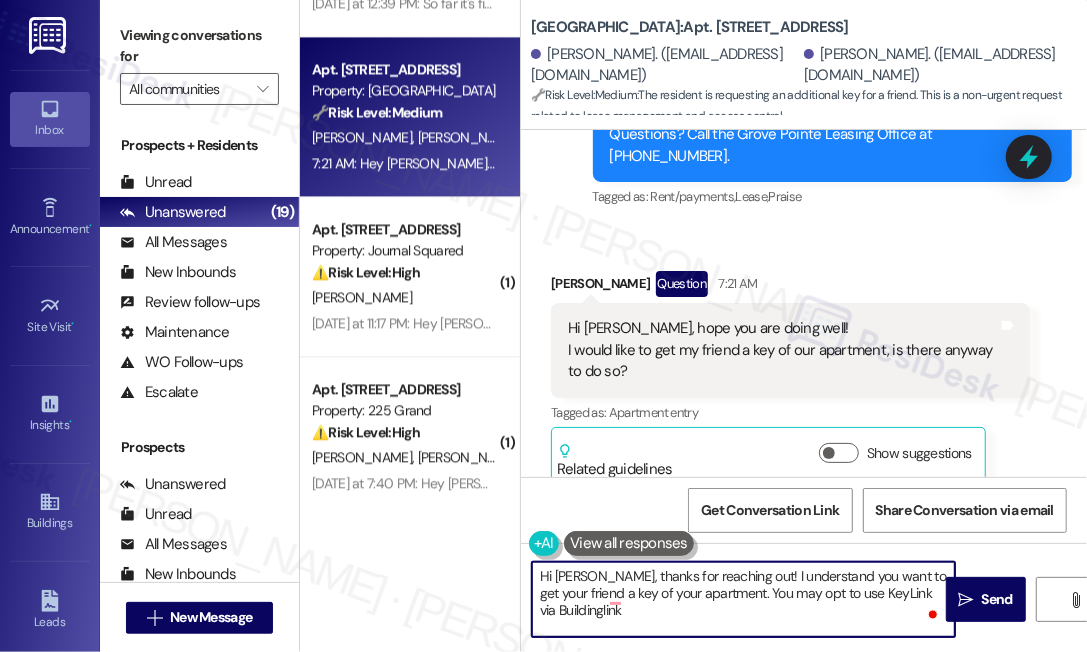 click on "Hi Ziyu, thanks for reaching out! I understand you want to get your friend a key of your apartment. You may opt to use KeyLink via Buildinglink" at bounding box center [743, 599] 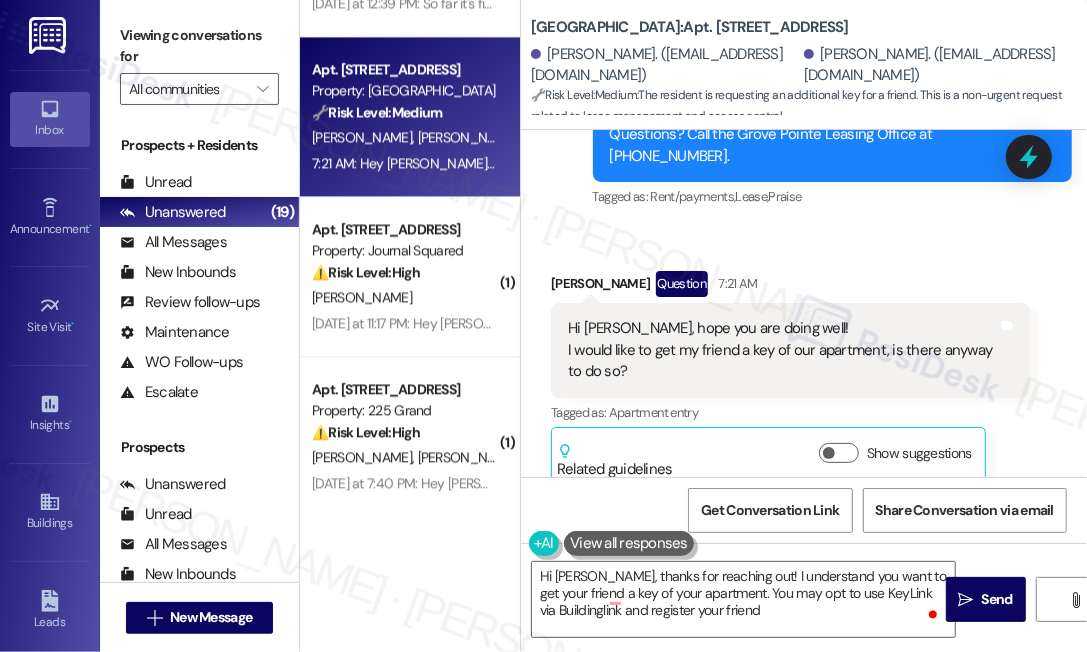 click on "Viewing conversations for" at bounding box center [199, 46] 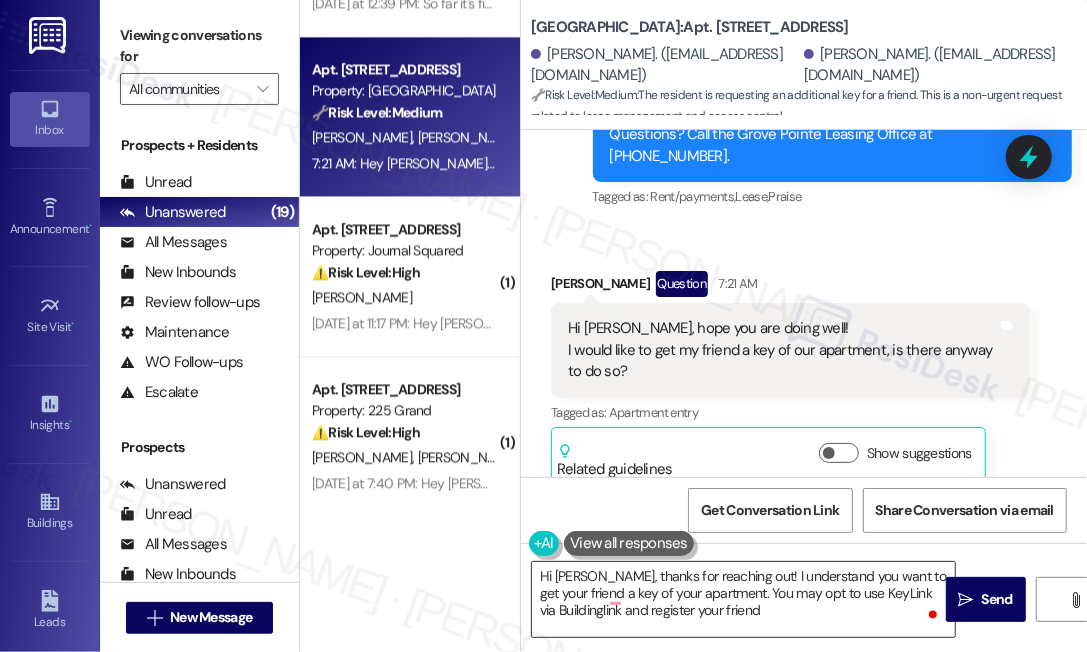 click on "Hi Ziyu, thanks for reaching out! I understand you want to get your friend a key of your apartment. You may opt to use KeyLink via Buildinglink and register your friend" at bounding box center (743, 599) 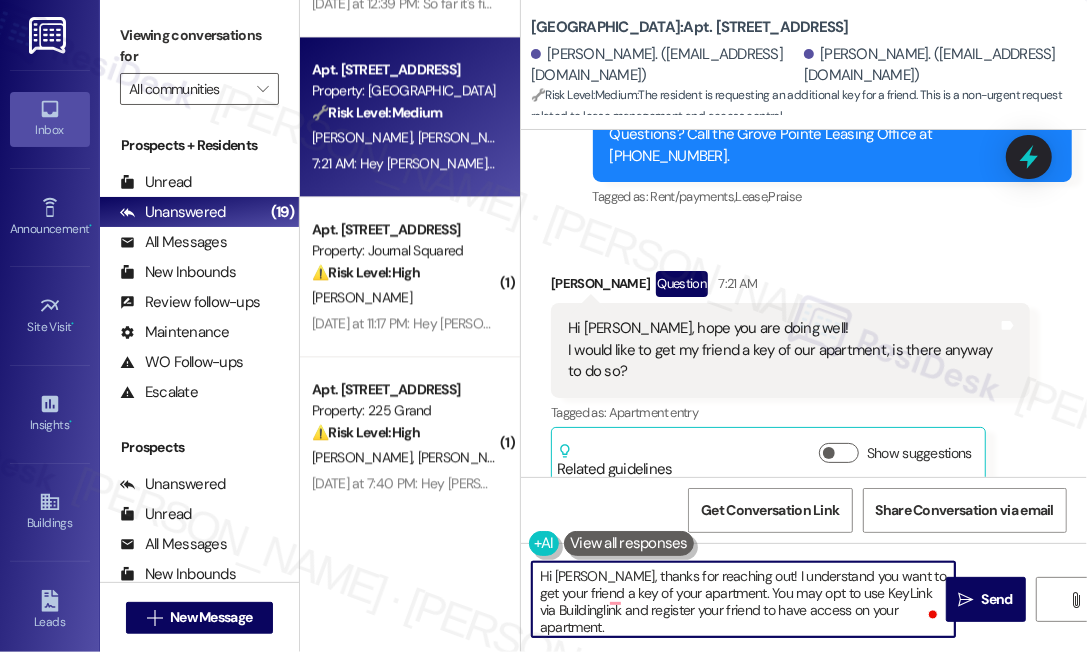 type on "Hi Ziyu, thanks for reaching out! I understand you want to get your friend a key of your apartment. You may opt to use KeyLink via Buildinglink and register your friend to have access on your apartment." 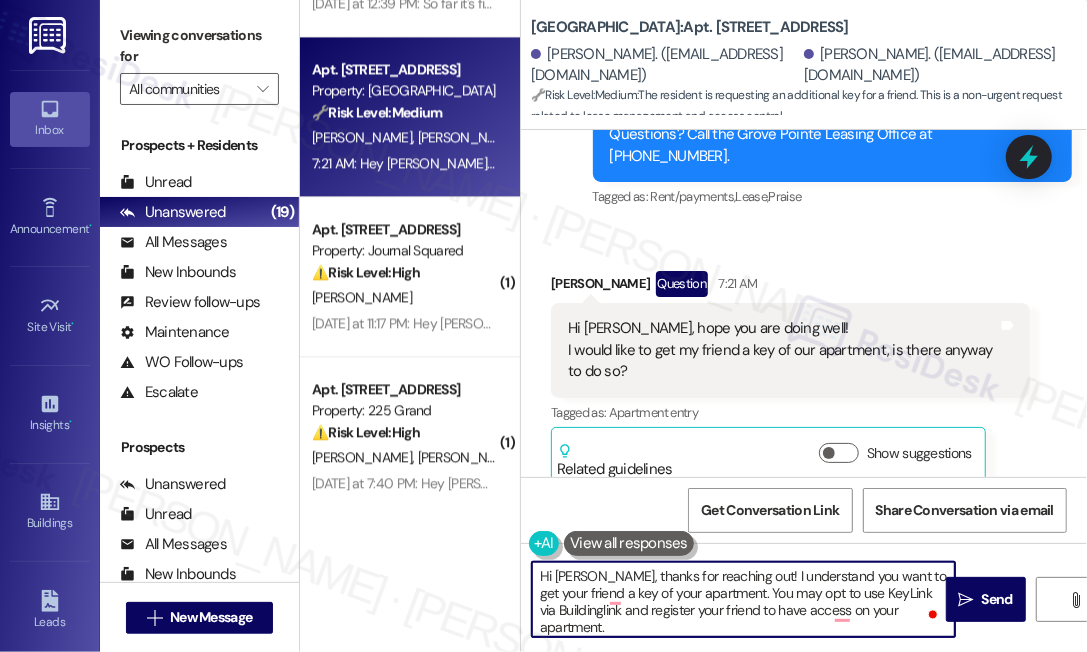 click on "Hi Ziyu, thanks for reaching out! I understand you want to get your friend a key of your apartment. You may opt to use KeyLink via Buildinglink and register your friend to have access on your apartment." at bounding box center (743, 599) 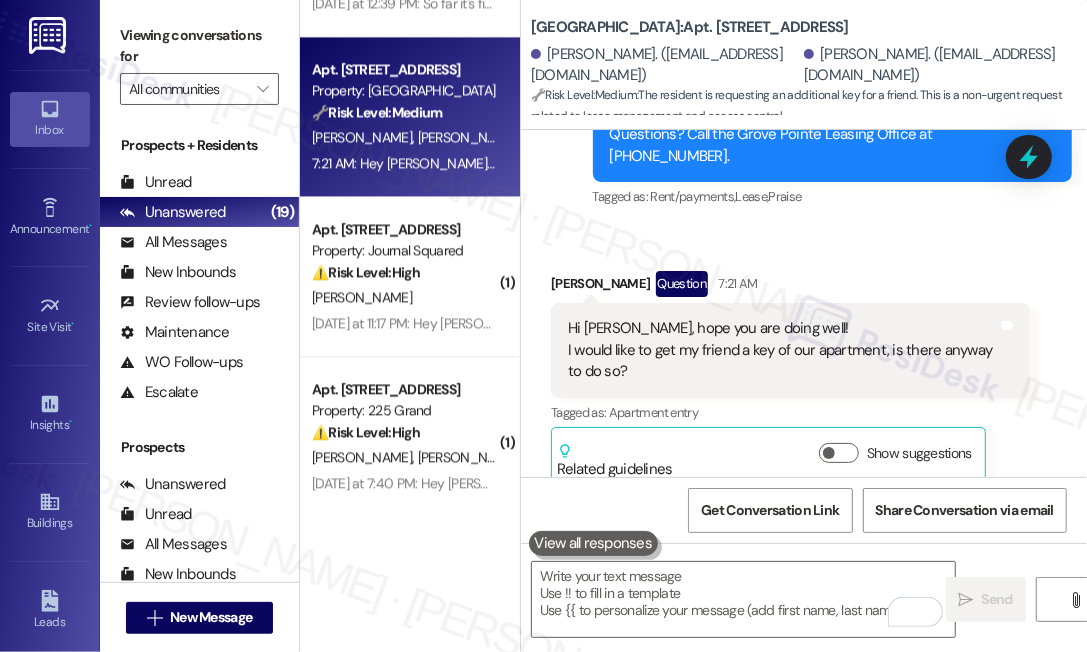 click on "Viewing conversations for" at bounding box center [199, 46] 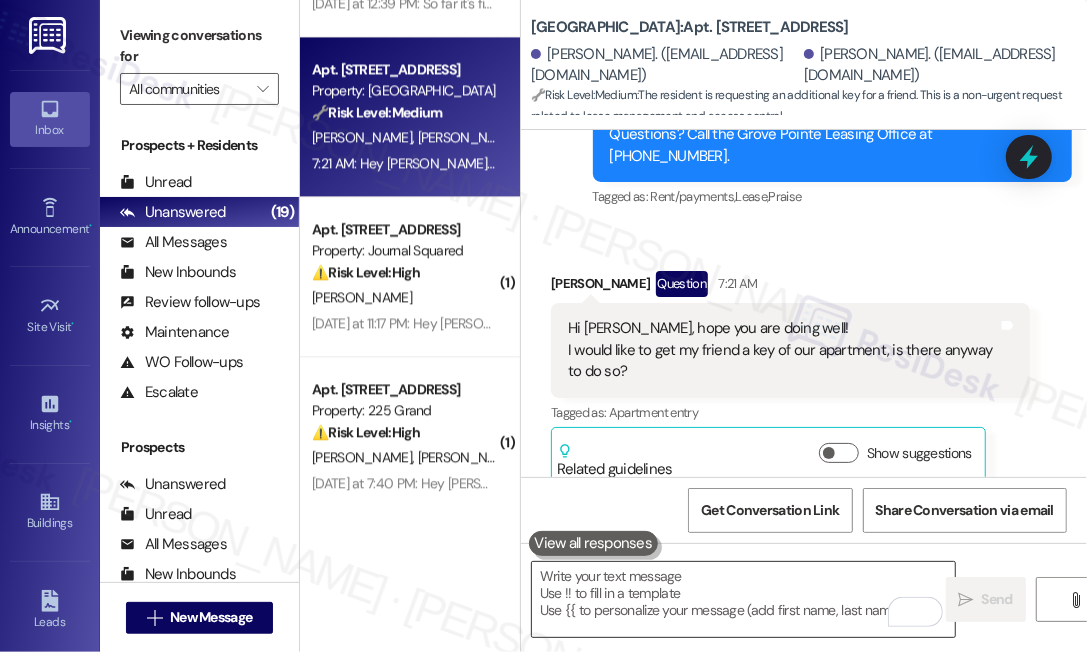 click at bounding box center (743, 599) 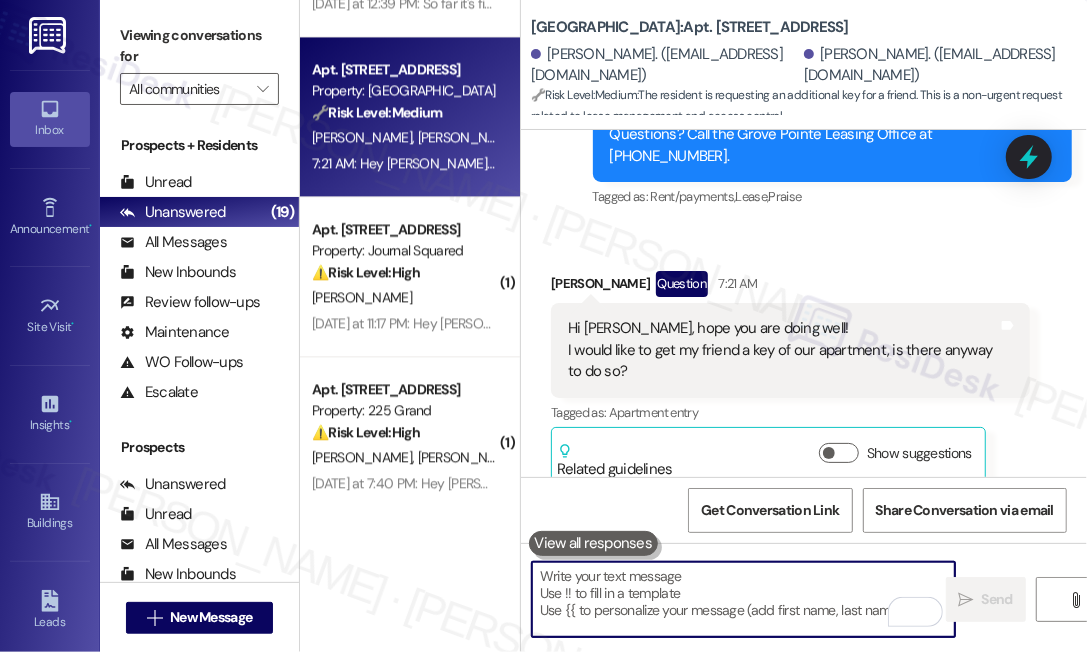 paste on "Hi Ziyu, thanks for reaching out!
I understand you'd like to provide your friend with access to your apartment. You can use KeyLink via BuildingLink to register your friend and grant them access.
Let me know if you need help with the process or have any other questions!" 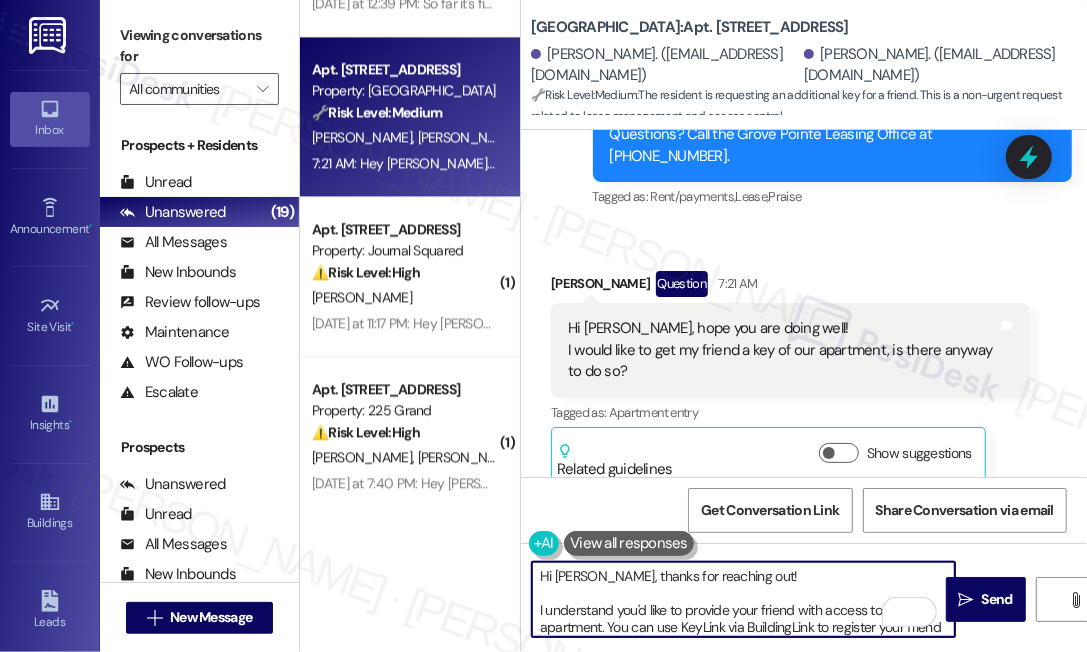 scroll, scrollTop: 67, scrollLeft: 0, axis: vertical 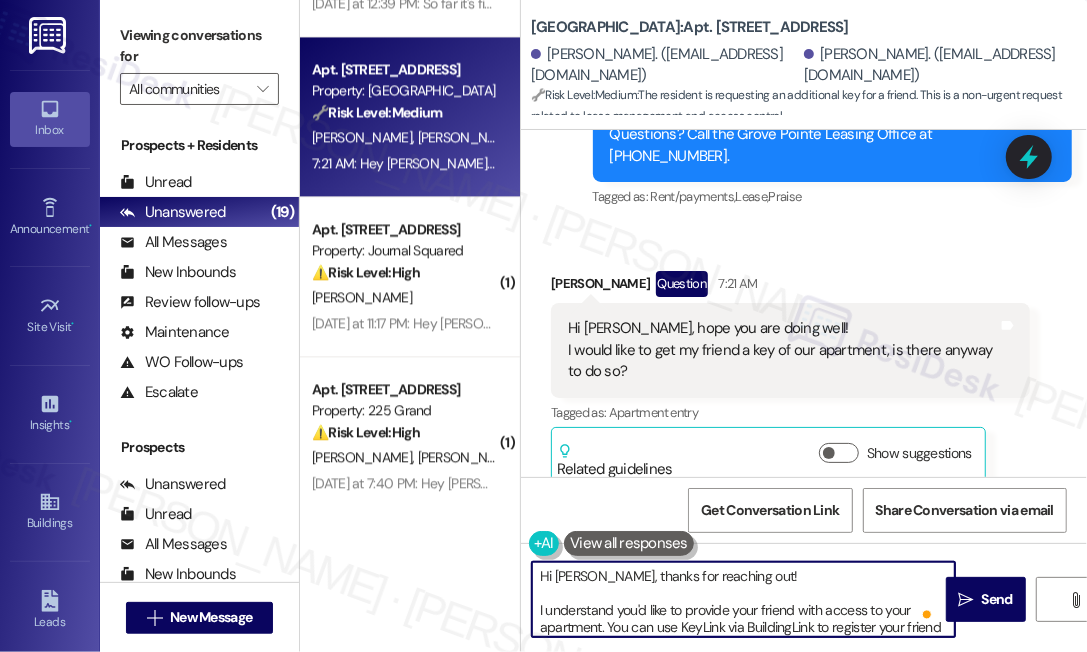 click on "Hi Ziyu, thanks for reaching out!
I understand you'd like to provide your friend with access to your apartment. You can use KeyLink via BuildingLink to register your friend and grant them access.
Let me know if you need help with the process or have any other questions!" at bounding box center (743, 599) 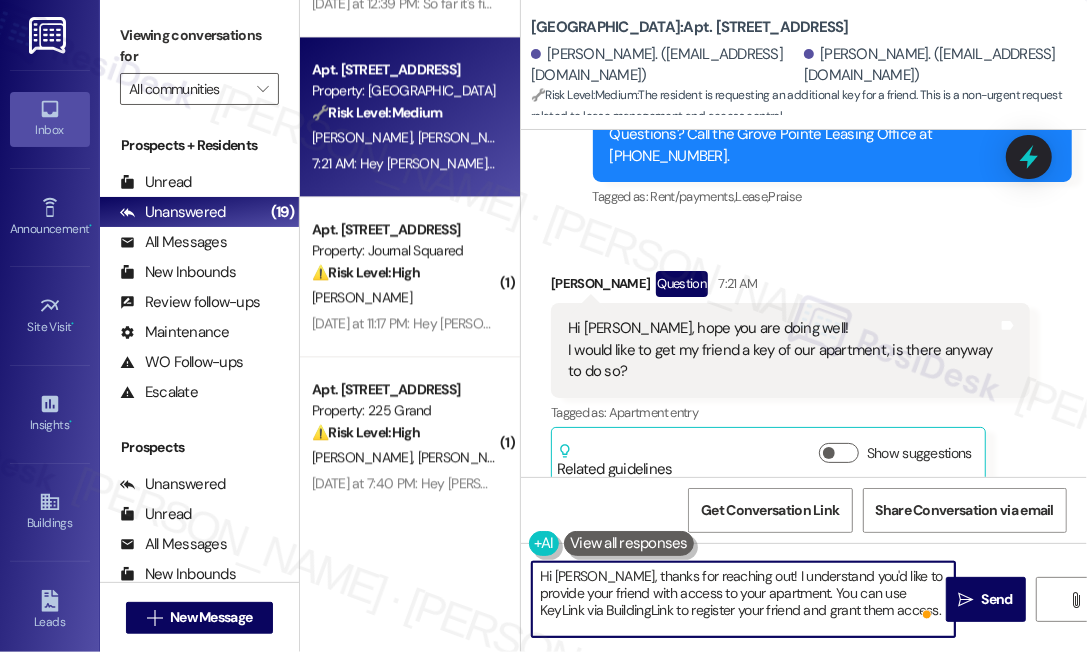 click on "Hi Ziyu, thanks for reaching out! I understand you'd like to provide your friend with access to your apartment. You can use KeyLink via BuildingLink to register your friend and grant them access.
Let me know if you need help with the process or have any other questions!" at bounding box center [743, 599] 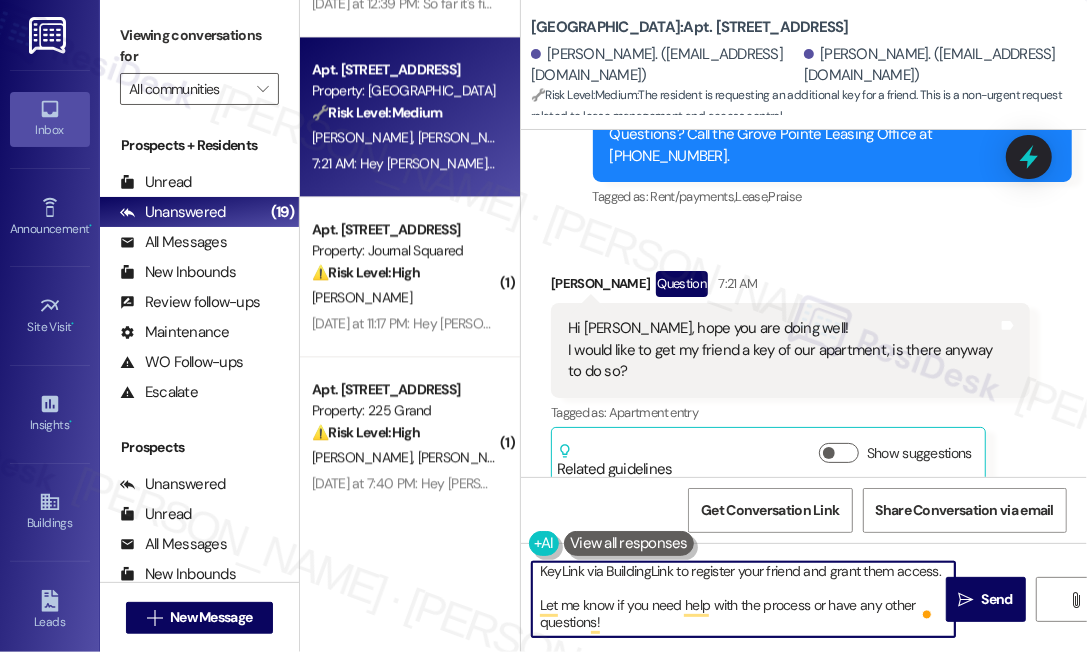 scroll, scrollTop: 17, scrollLeft: 0, axis: vertical 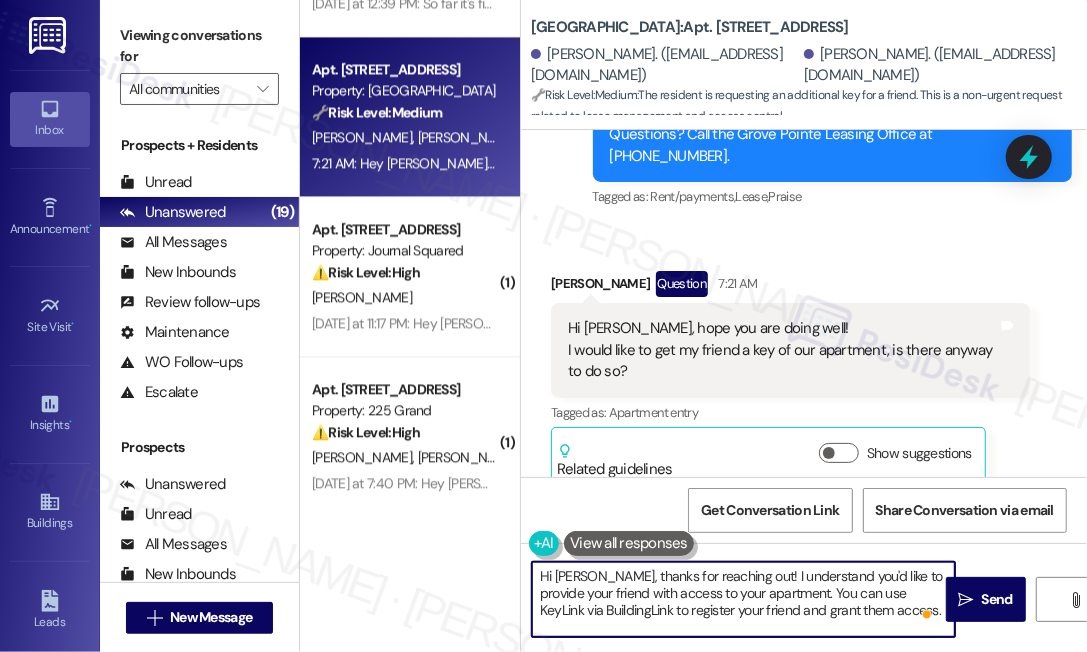click on "Hi Ziyu, thanks for reaching out! I understand you'd like to provide your friend with access to your apartment. You can use KeyLink via BuildingLink to register your friend and grant them access.
Let me know if you need help with the process or have any other questions!" at bounding box center [743, 599] 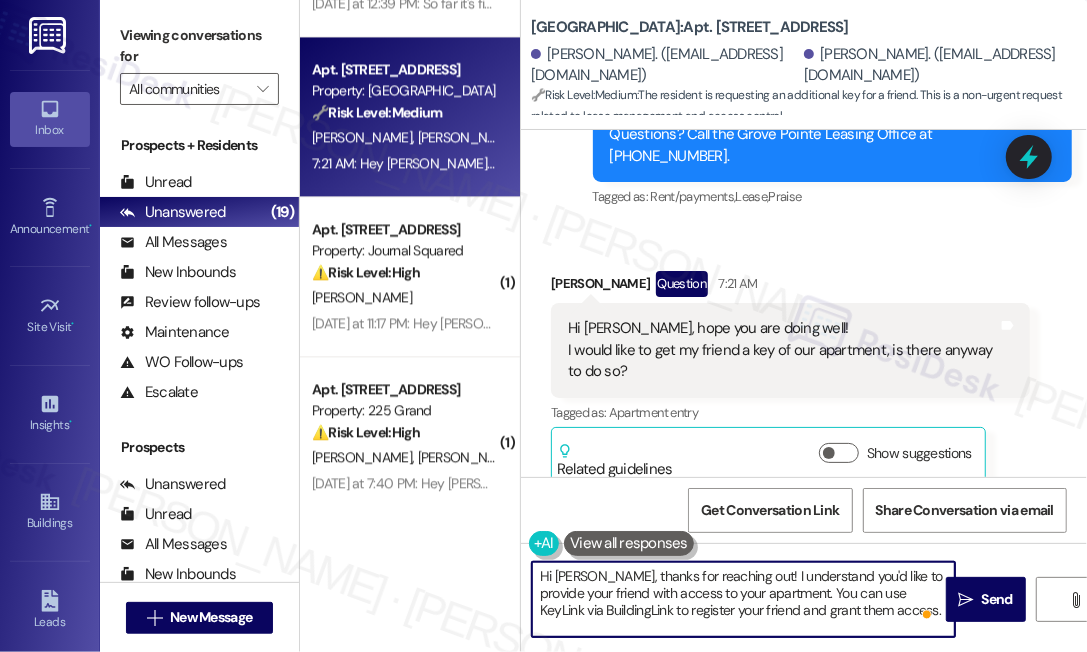 scroll, scrollTop: 26, scrollLeft: 0, axis: vertical 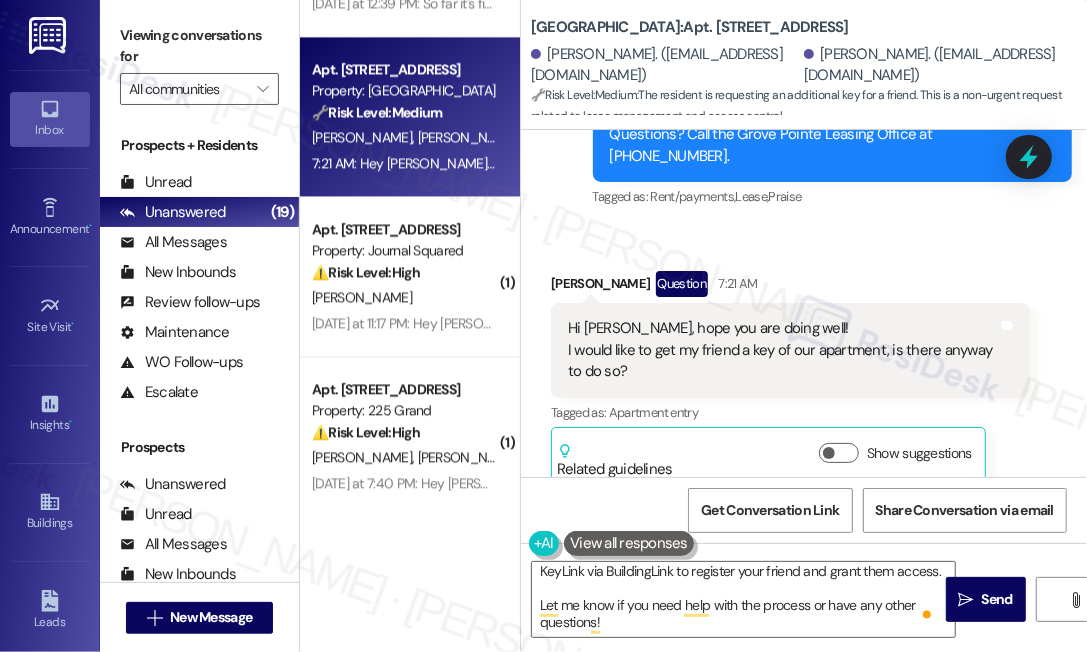 click on "Viewing conversations for" at bounding box center [199, 46] 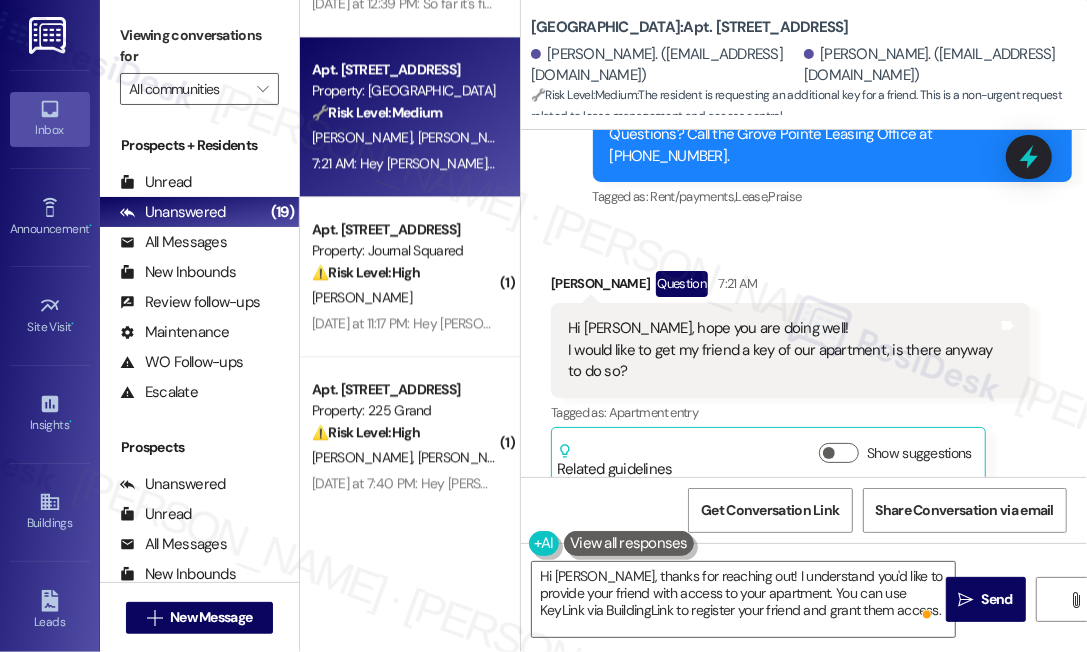 click on "Viewing conversations for" at bounding box center [199, 46] 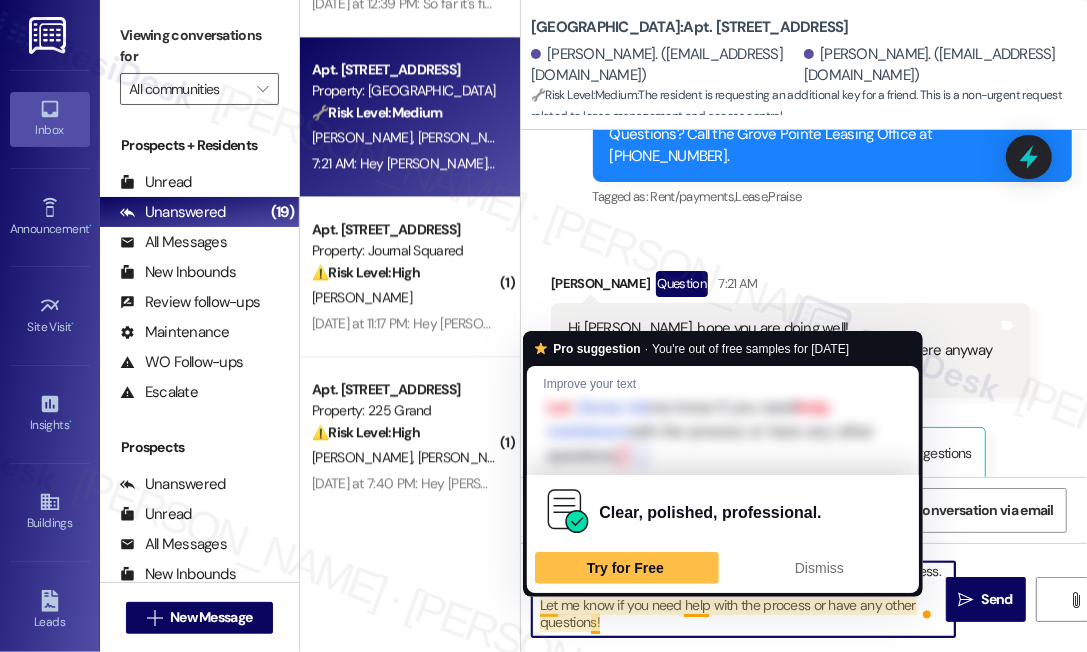click on "Hi Ziyu, thanks for reaching out! I understand you'd like to provide your friend with access to your apartment. You can use KeyLink via BuildingLink to register your friend and grant them access.
Let me know if you need help with the process or have any other questions!" at bounding box center [743, 599] 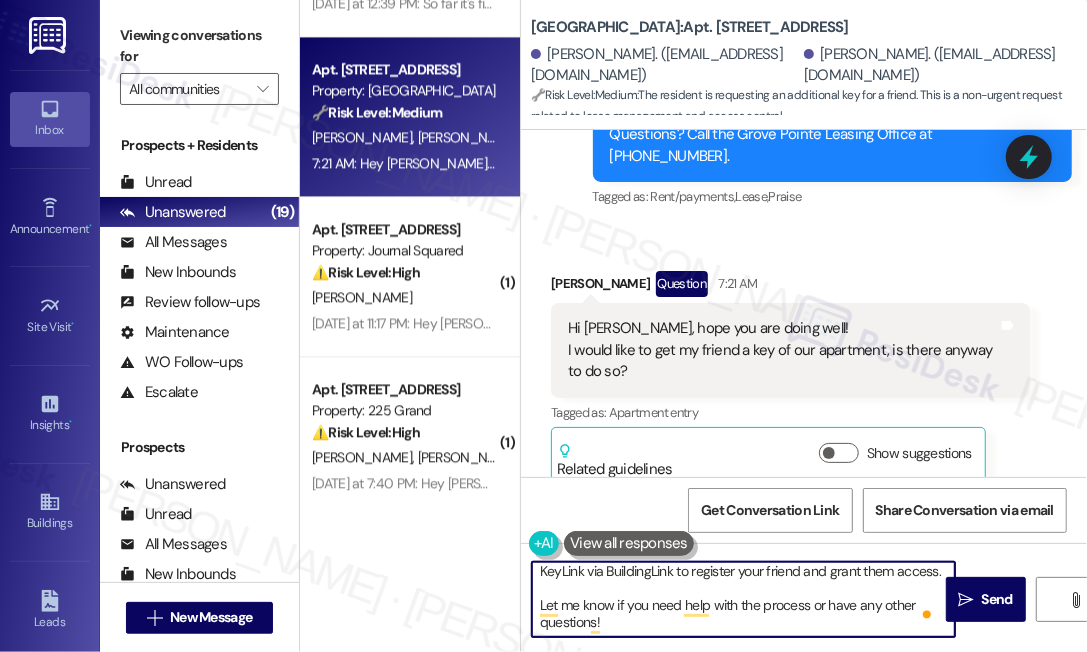 drag, startPoint x: 651, startPoint y: 606, endPoint x: 829, endPoint y: 606, distance: 178 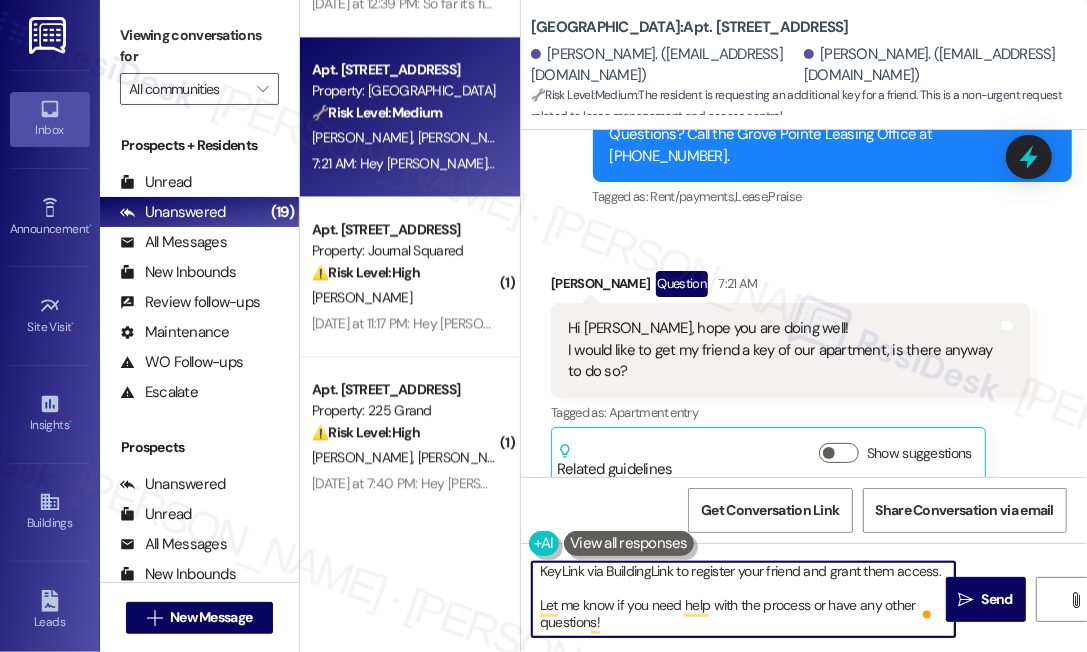 click on "Hi Ziyu, thanks for reaching out! I understand you'd like to provide your friend with access to your apartment. You can use KeyLink via BuildingLink to register your friend and grant them access.
Let me know if you need help with the process or have any other questions!" at bounding box center (743, 599) 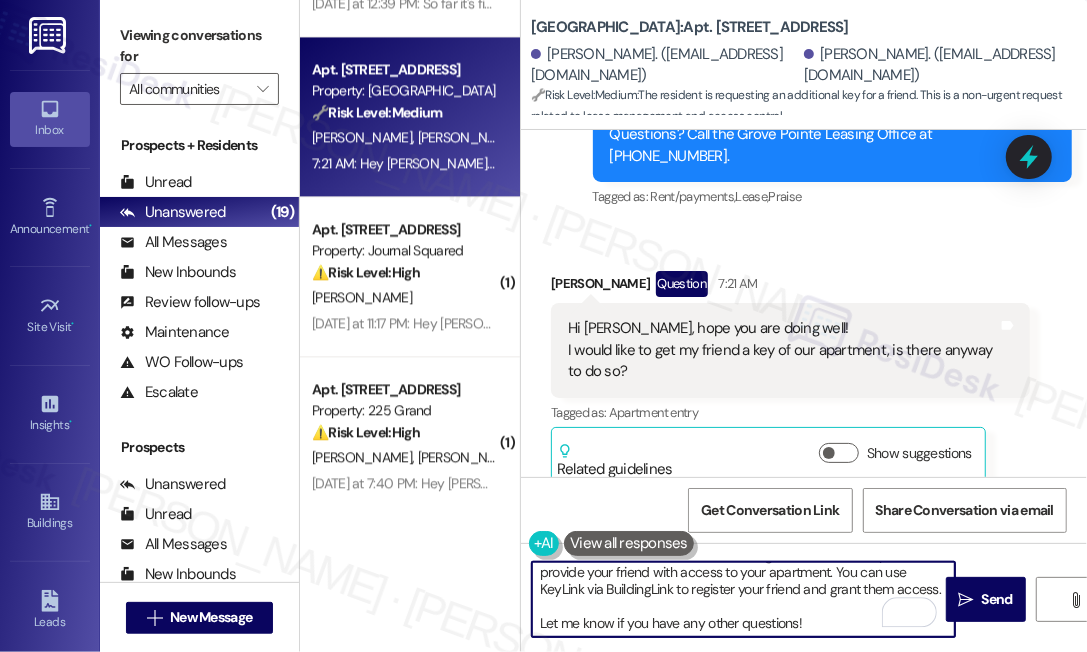 click on "Hi Ziyu, thanks for reaching out! I understand you'd like to provide your friend with access to your apartment. You can use KeyLink via BuildingLink to register your friend and grant them access.
Let me know if you have any other questions!" at bounding box center [743, 599] 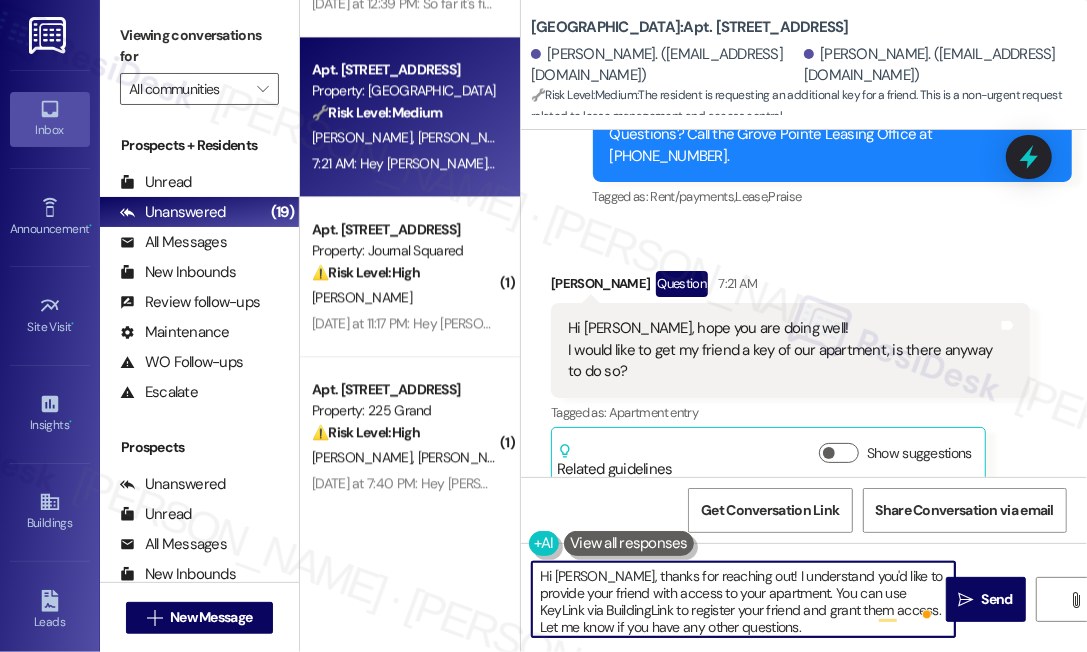 click on "Hi Ziyu, thanks for reaching out! I understand you'd like to provide your friend with access to your apartment. You can use KeyLink via BuildingLink to register your friend and grant them access. Let me know if you have any other questions." at bounding box center [743, 599] 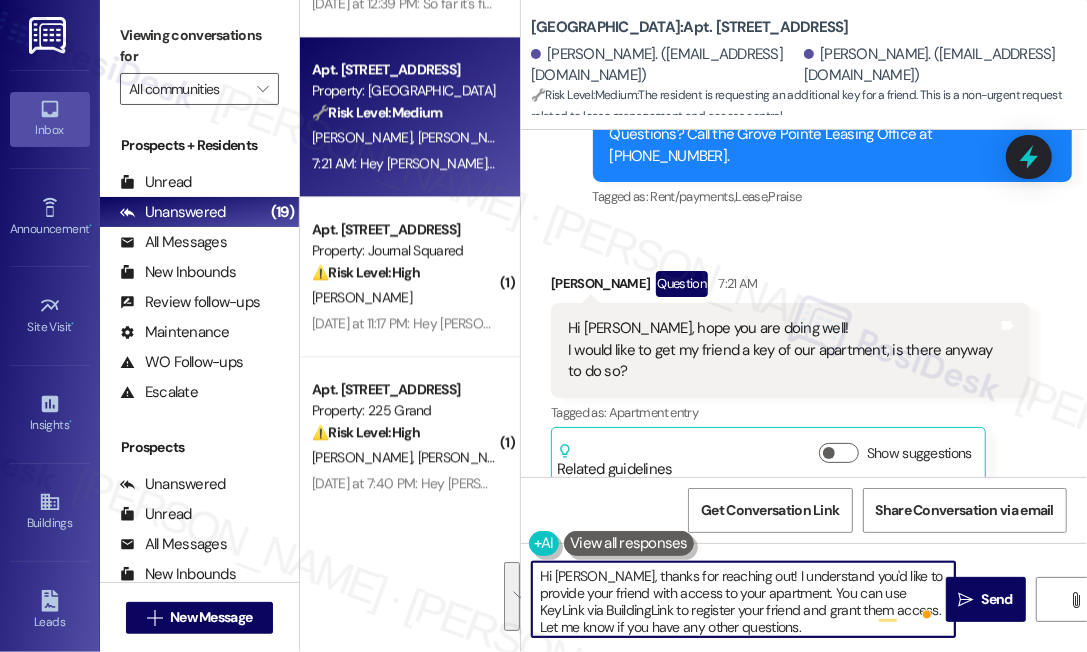 click on "Hi Ziyu, thanks for reaching out! I understand you'd like to provide your friend with access to your apartment. You can use KeyLink via BuildingLink to register your friend and grant them access. Let me know if you have any other questions." at bounding box center (743, 599) 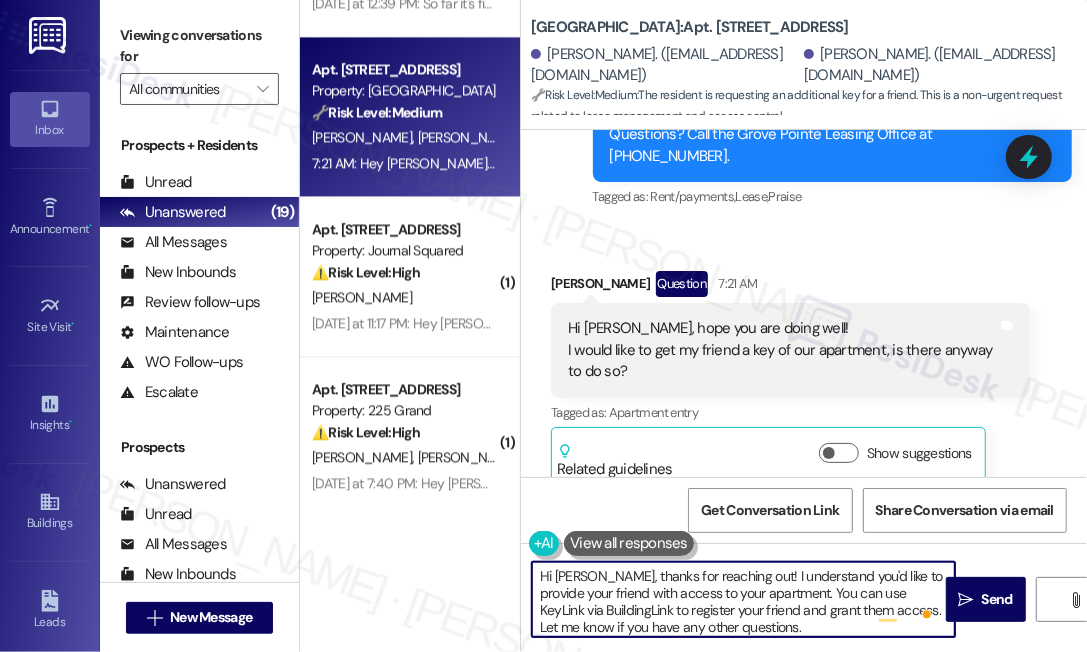 click on "Hi Ziyu, thanks for reaching out! I understand you'd like to provide your friend with access to your apartment. You can use KeyLink via BuildingLink to register your friend and grant them access. Let me know if you have any other questions." at bounding box center (743, 599) 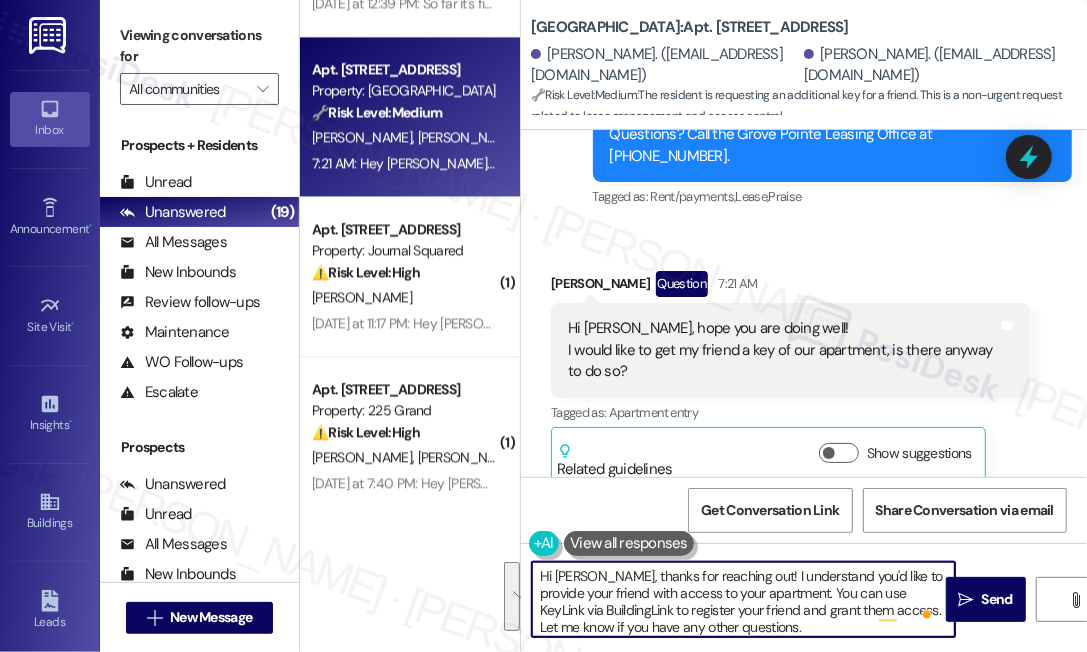 click on "Hi Ziyu, thanks for reaching out! I understand you'd like to provide your friend with access to your apartment. You can use KeyLink via BuildingLink to register your friend and grant them access. Let me know if you have any other questions." at bounding box center (743, 599) 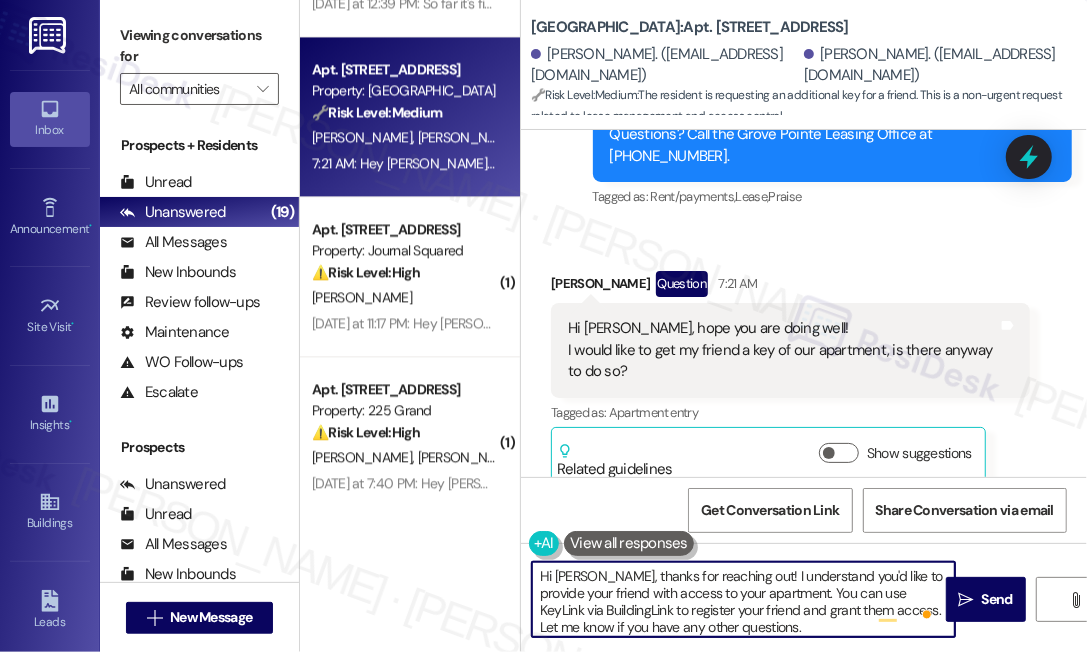 click on "Hi Ziyu, thanks for reaching out! I understand you'd like to provide your friend with access to your apartment. You can use KeyLink via BuildingLink to register your friend and grant them access. Let me know if you have any other questions." at bounding box center (743, 599) 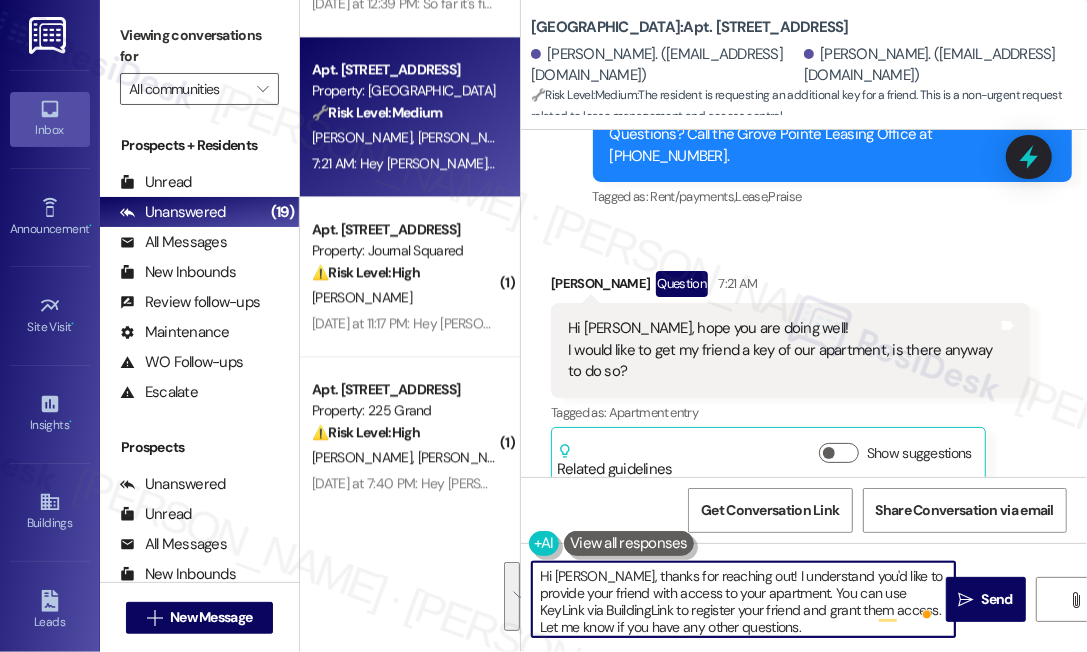 click on "Hi Ziyu, thanks for reaching out! I understand you'd like to provide your friend with access to your apartment. You can use KeyLink via BuildingLink to register your friend and grant them access. Let me know if you have any other questions." at bounding box center (743, 599) 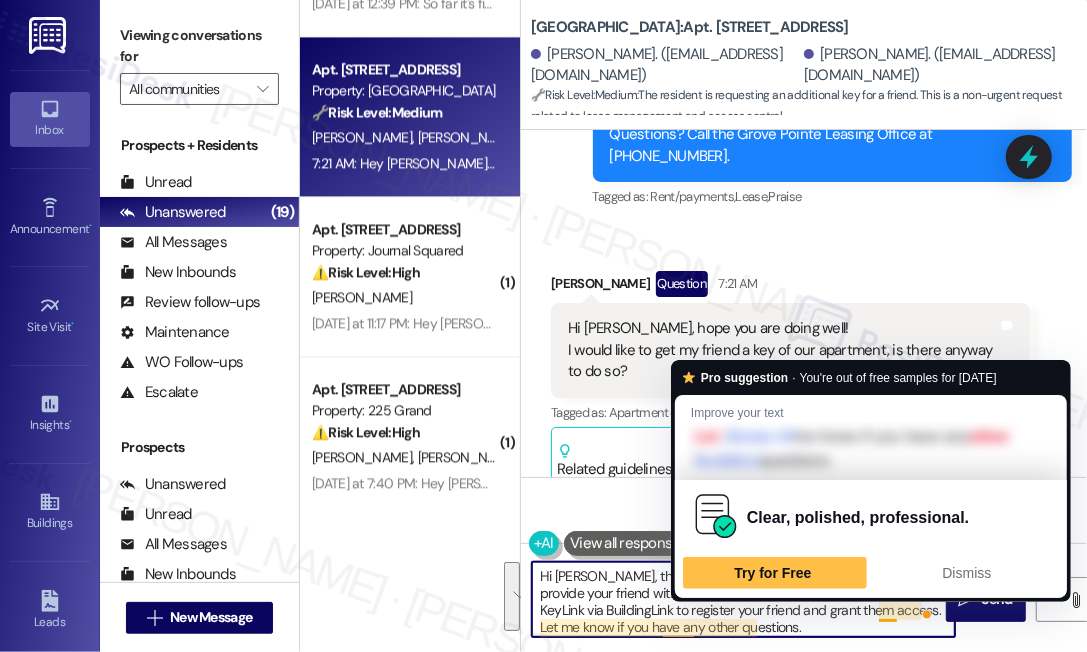 click on "Hi Ziyu, thanks for reaching out! I understand you'd like to provide your friend with access to your apartment. You can use KeyLink via BuildingLink to register your friend and grant them access. Let me know if you have any other questions." at bounding box center [743, 599] 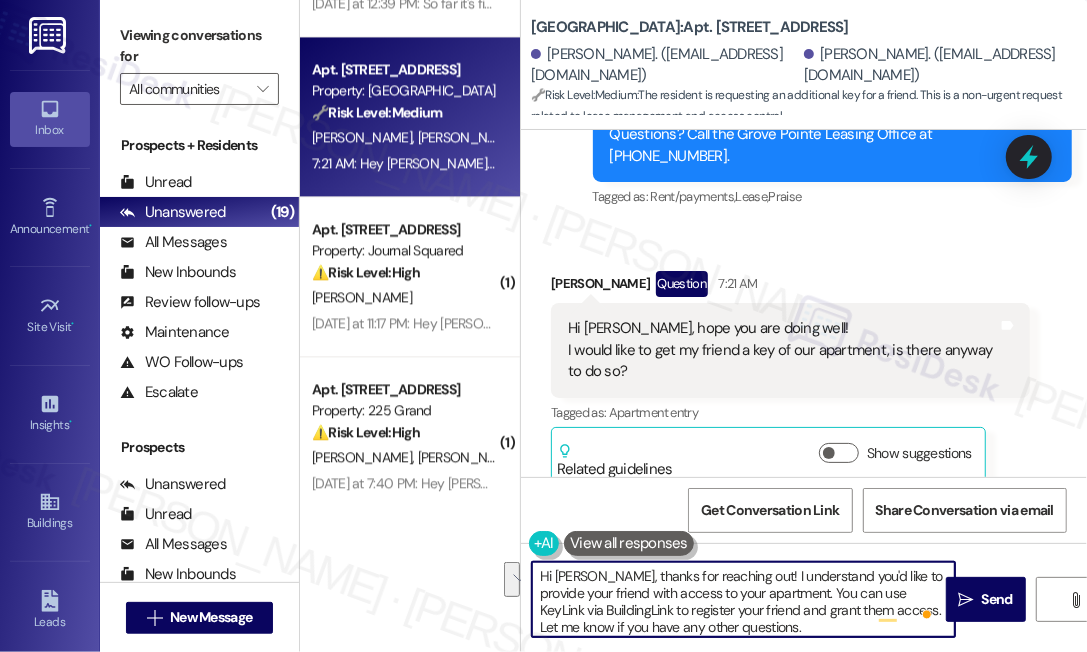 drag, startPoint x: 722, startPoint y: 574, endPoint x: 818, endPoint y: 603, distance: 100.28459 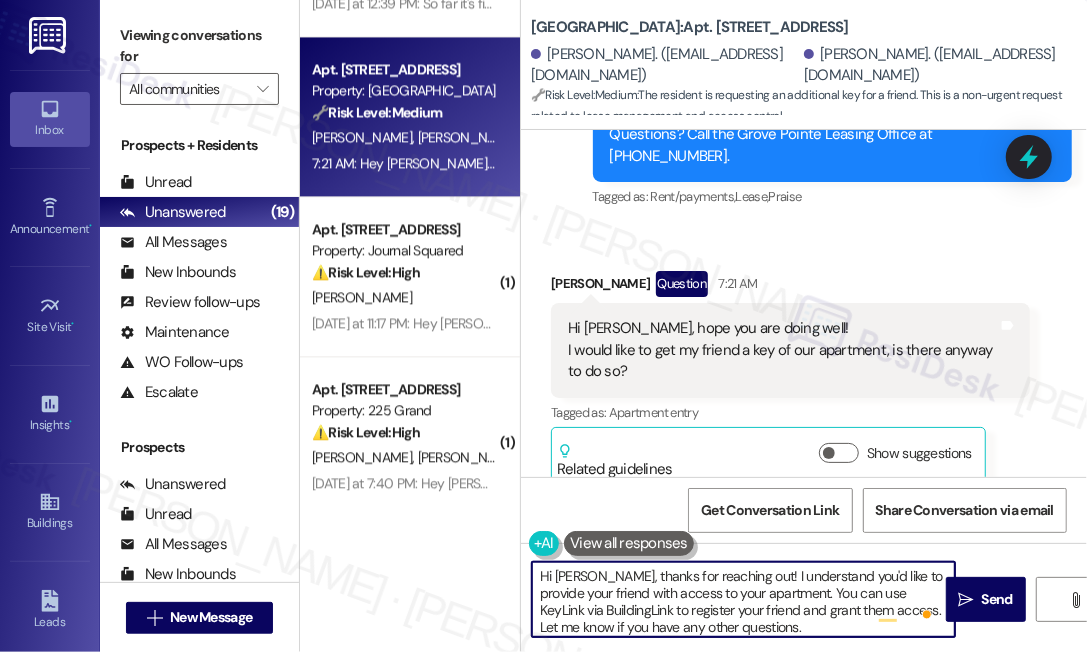 type on "Hi Ziyu, thanks for reaching out! I understand you'd like to provide your friend with access to your apartment. You can use KeyLink via BuildingLink to register your friend and grant them access. Let me know if you have any other questions." 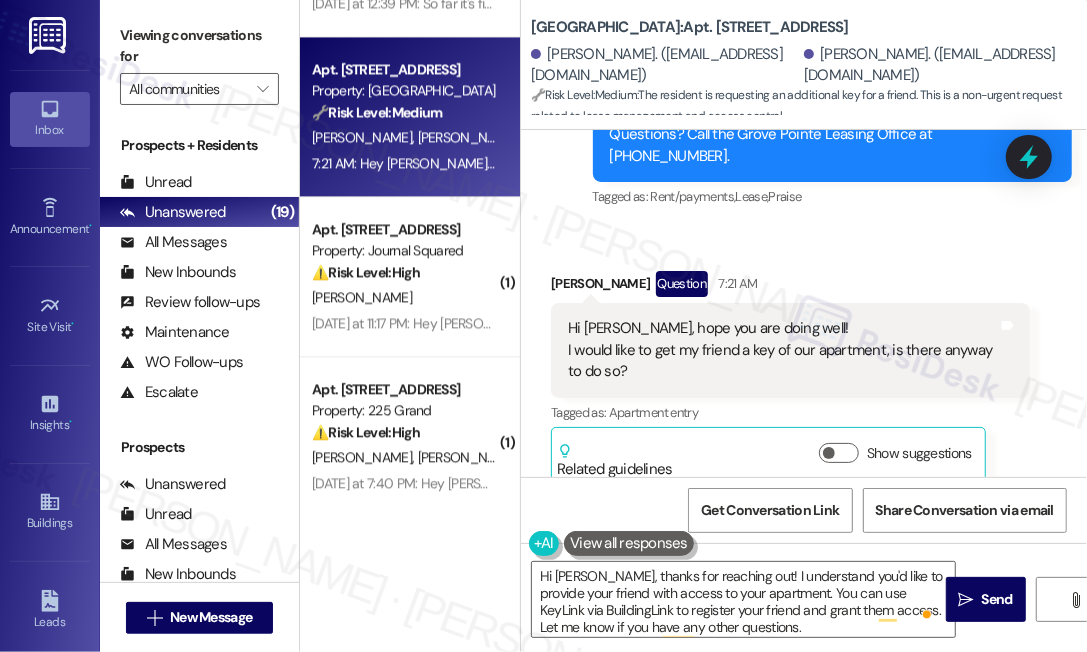 drag, startPoint x: 165, startPoint y: 16, endPoint x: 163, endPoint y: 4, distance: 12.165525 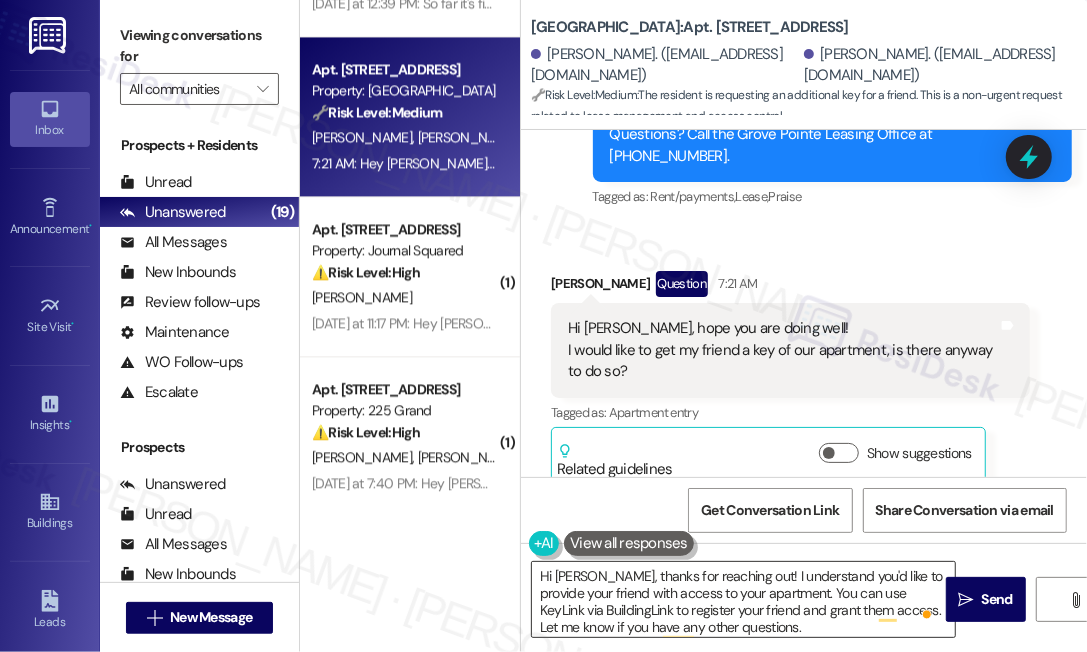 click on "Hi Ziyu, thanks for reaching out! I understand you'd like to provide your friend with access to your apartment. You can use KeyLink via BuildingLink to register your friend and grant them access. Let me know if you have any other questions." at bounding box center [743, 599] 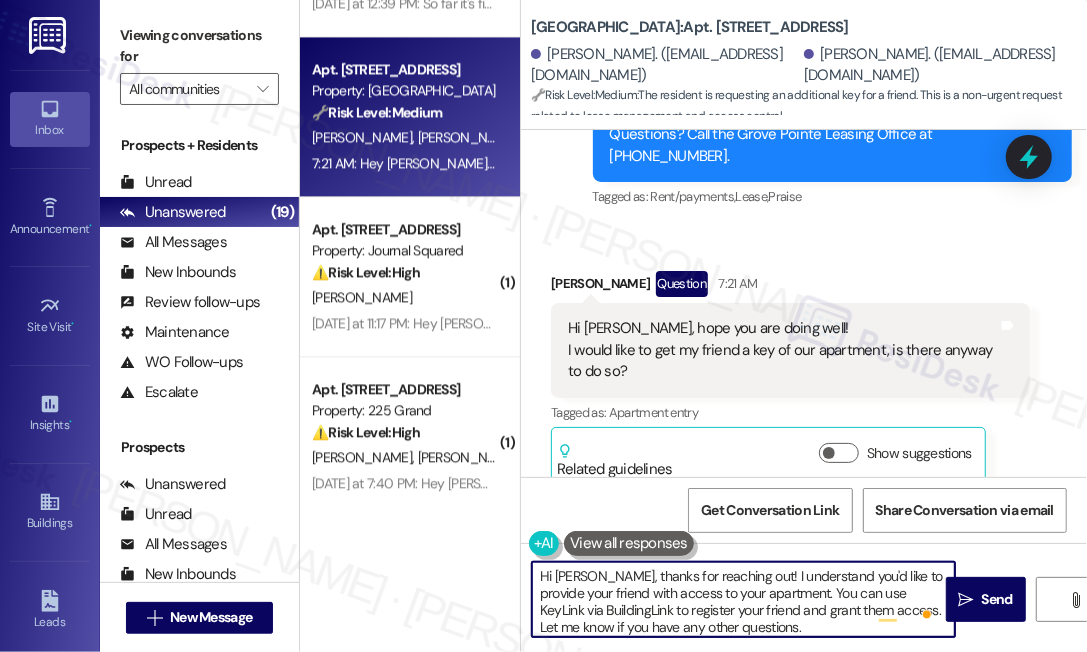 click on "Hi Ziyu, thanks for reaching out! I understand you'd like to provide your friend with access to your apartment. You can use KeyLink via BuildingLink to register your friend and grant them access. Let me know if you have any other questions." at bounding box center [743, 599] 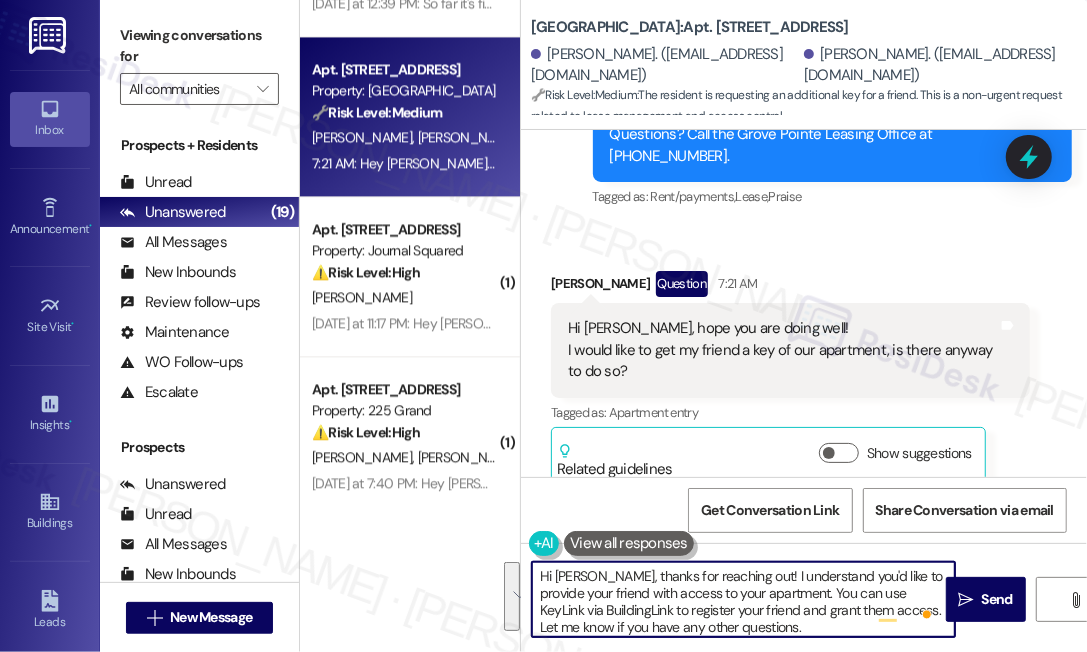 click on "Hi Ziyu, thanks for reaching out! I understand you'd like to provide your friend with access to your apartment. You can use KeyLink via BuildingLink to register your friend and grant them access. Let me know if you have any other questions." at bounding box center [743, 599] 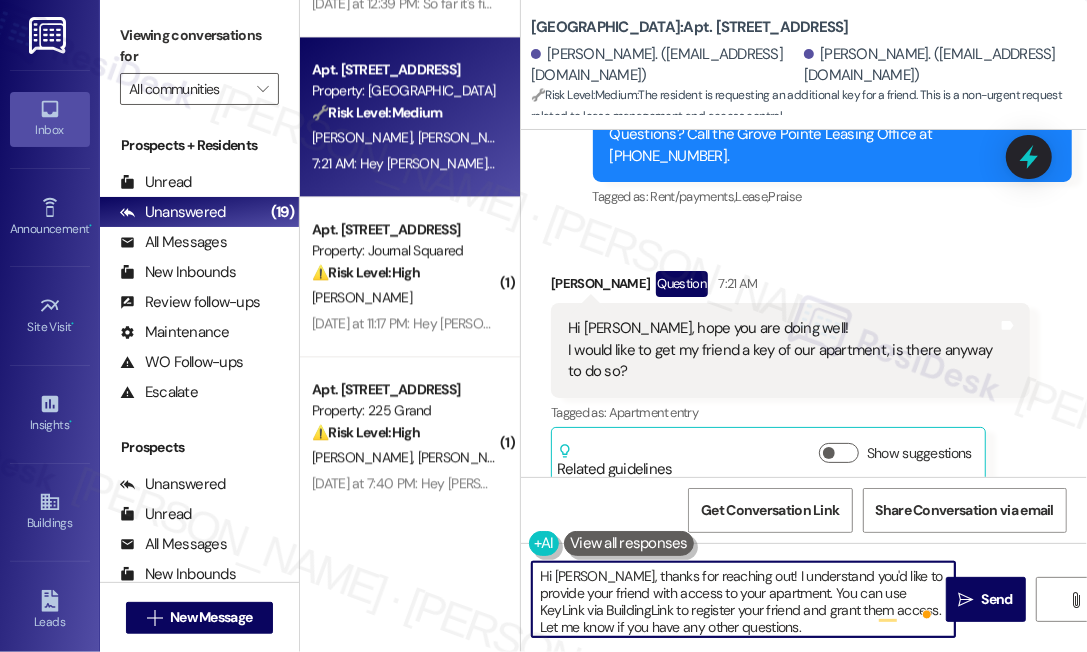 scroll, scrollTop: 4, scrollLeft: 0, axis: vertical 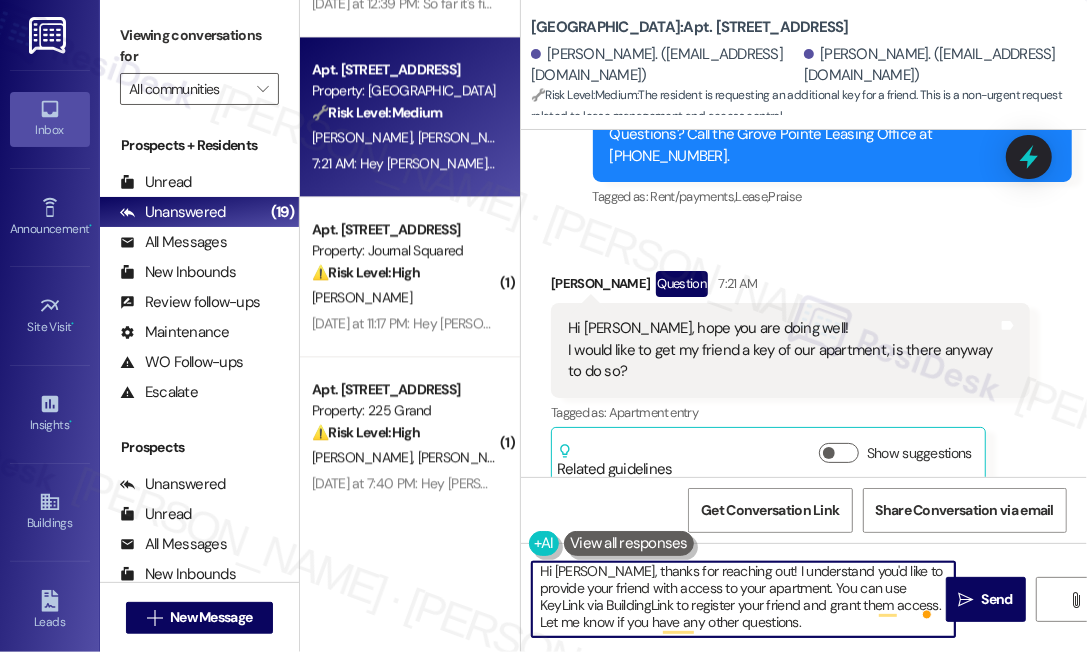 click on "Hi Ziyu, thanks for reaching out! I understand you'd like to provide your friend with access to your apartment. You can use KeyLink via BuildingLink to register your friend and grant them access. Let me know if you have any other questions." at bounding box center [743, 599] 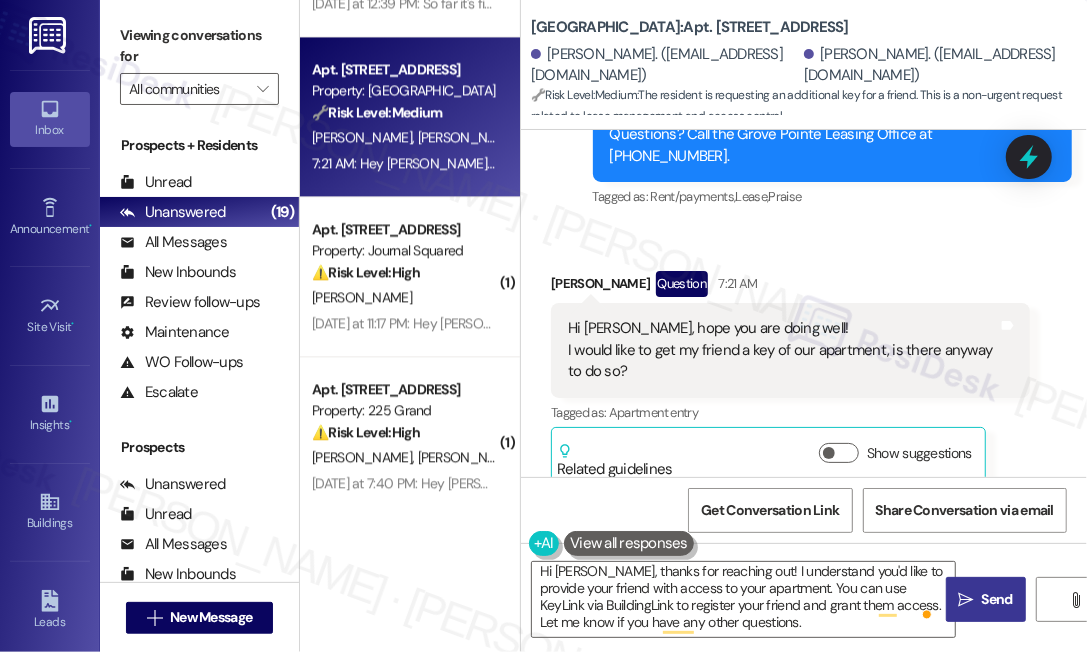 click on "" at bounding box center [965, 600] 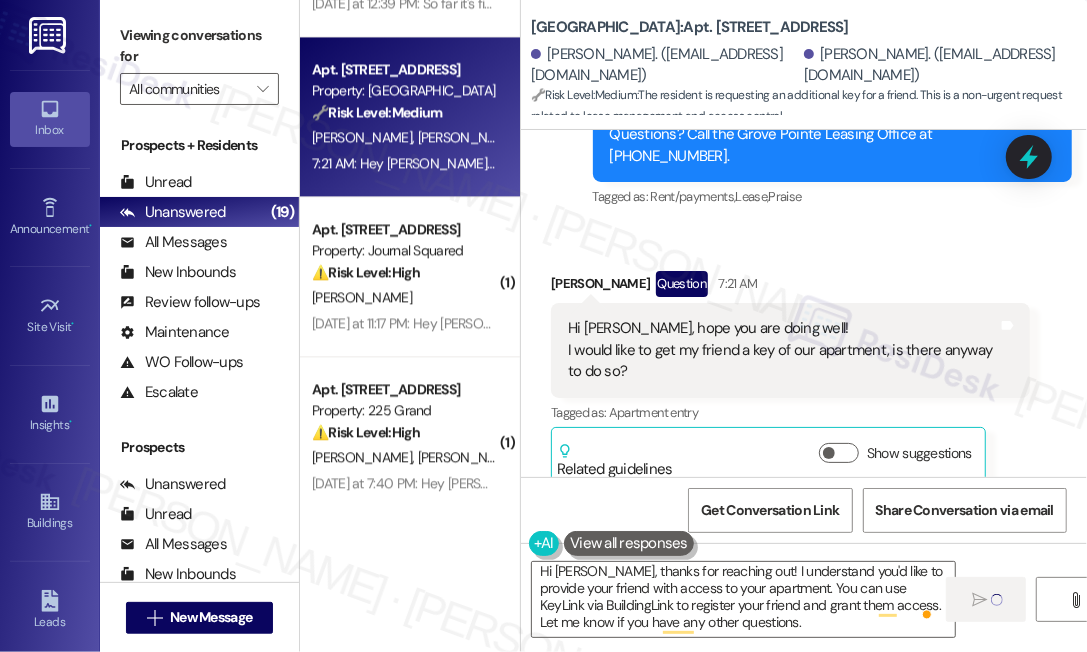 type 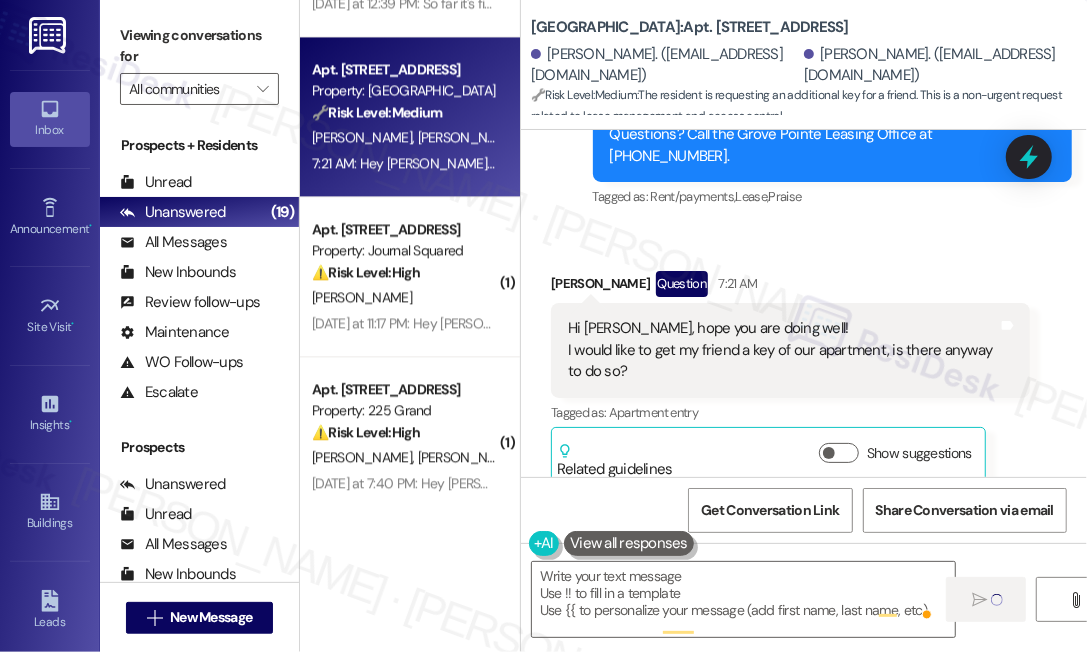 scroll, scrollTop: 0, scrollLeft: 0, axis: both 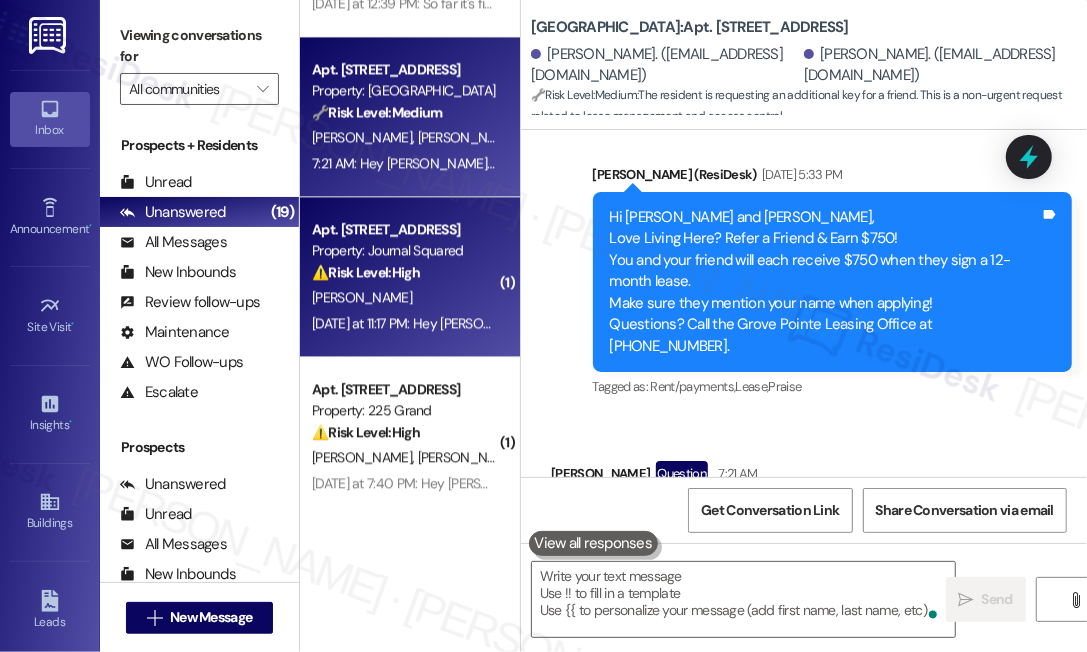click on "⚠️  Risk Level:  High" at bounding box center (366, 272) 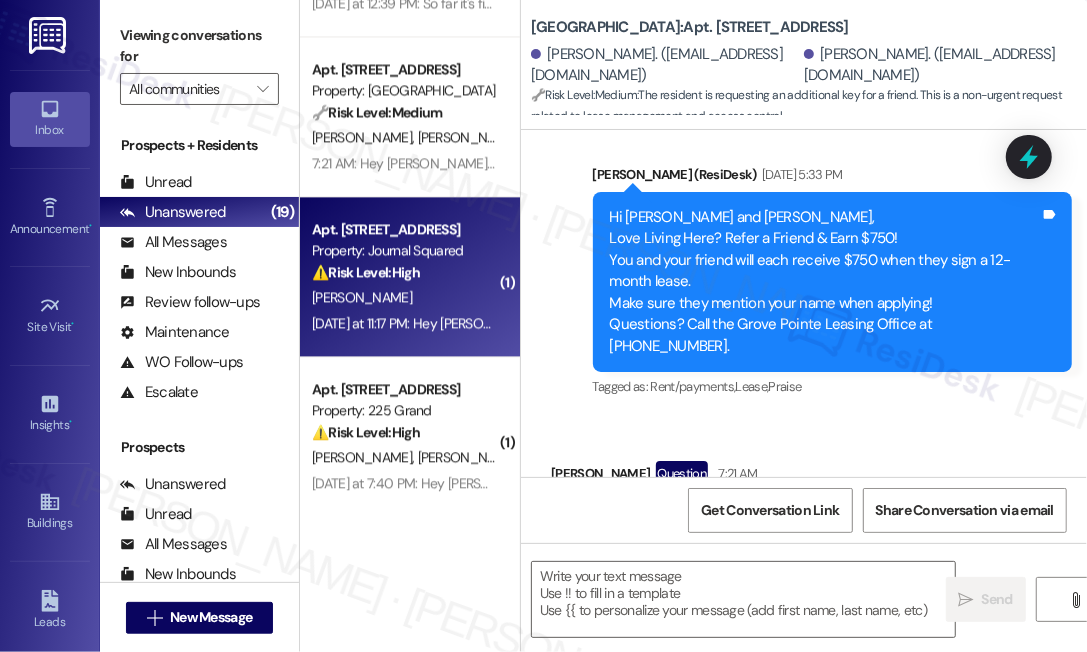 type on "Fetching suggested responses. Please feel free to read through the conversation in the meantime." 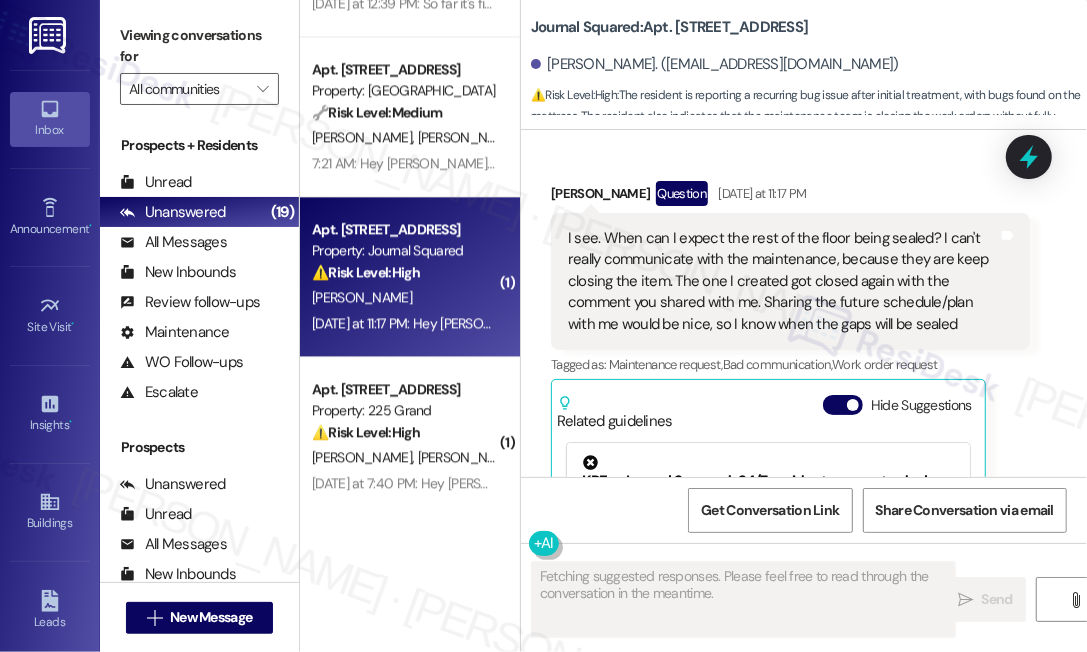 scroll, scrollTop: 7549, scrollLeft: 0, axis: vertical 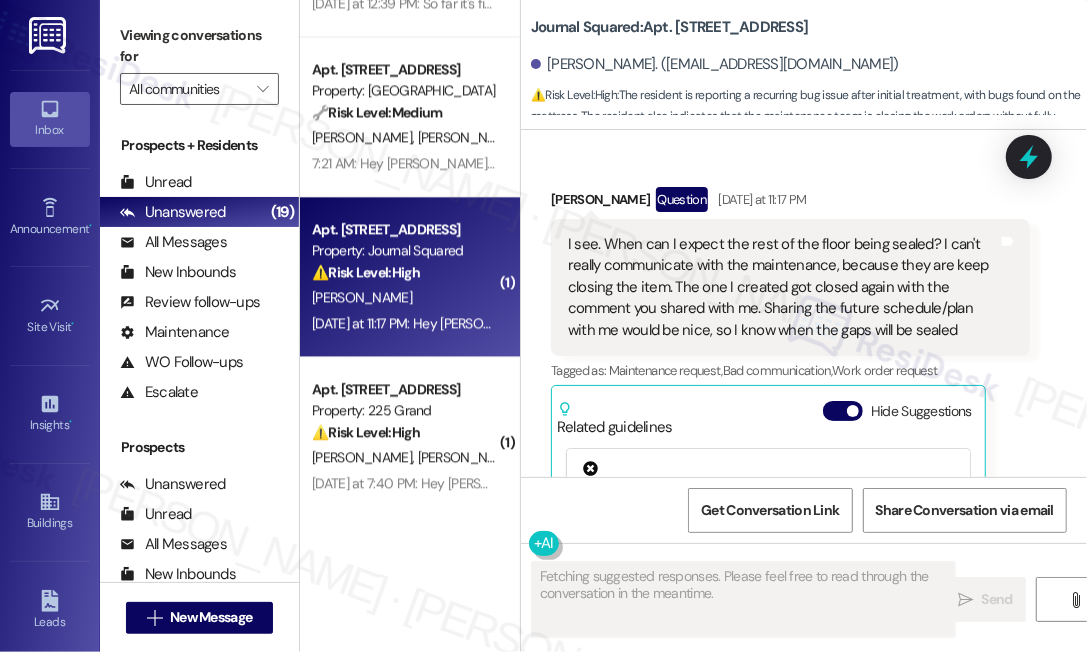 click on "I see. When can I expect the rest of the floor being sealed? I can't really communicate with the maintenance, because they are keep closing the item. The one I created got closed again with the comment you shared with me. Sharing the future schedule/plan with me would be nice, so I know when the gaps will be sealed" at bounding box center (783, 287) 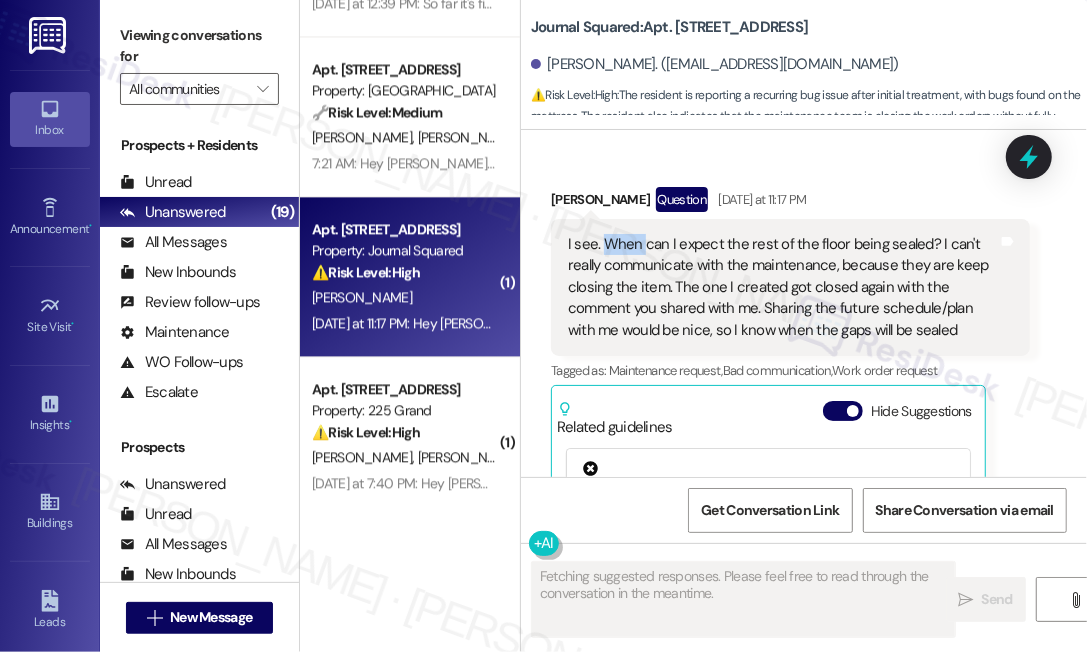 click on "I see. When can I expect the rest of the floor being sealed? I can't really communicate with the maintenance, because they are keep closing the item. The one I created got closed again with the comment you shared with me. Sharing the future schedule/plan with me would be nice, so I know when the gaps will be sealed" at bounding box center (783, 287) 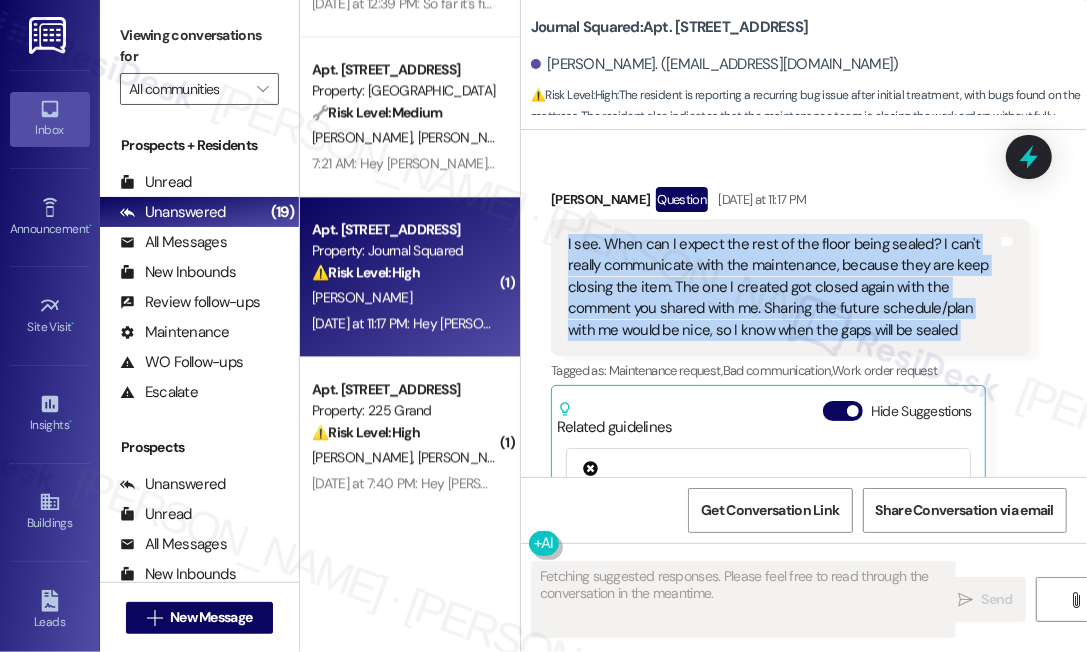 click on "I see. When can I expect the rest of the floor being sealed? I can't really communicate with the maintenance, because they are keep closing the item. The one I created got closed again with the comment you shared with me. Sharing the future schedule/plan with me would be nice, so I know when the gaps will be sealed" at bounding box center (783, 287) 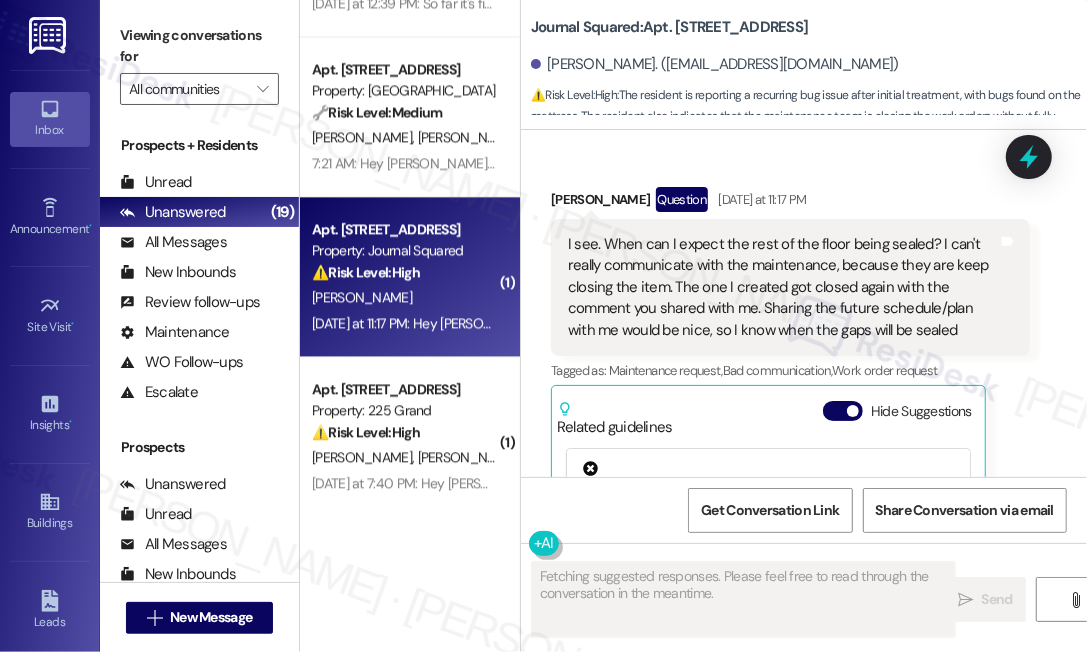 click on "Dong Ho Kim Question Yesterday at 11:17 PM" at bounding box center (790, 203) 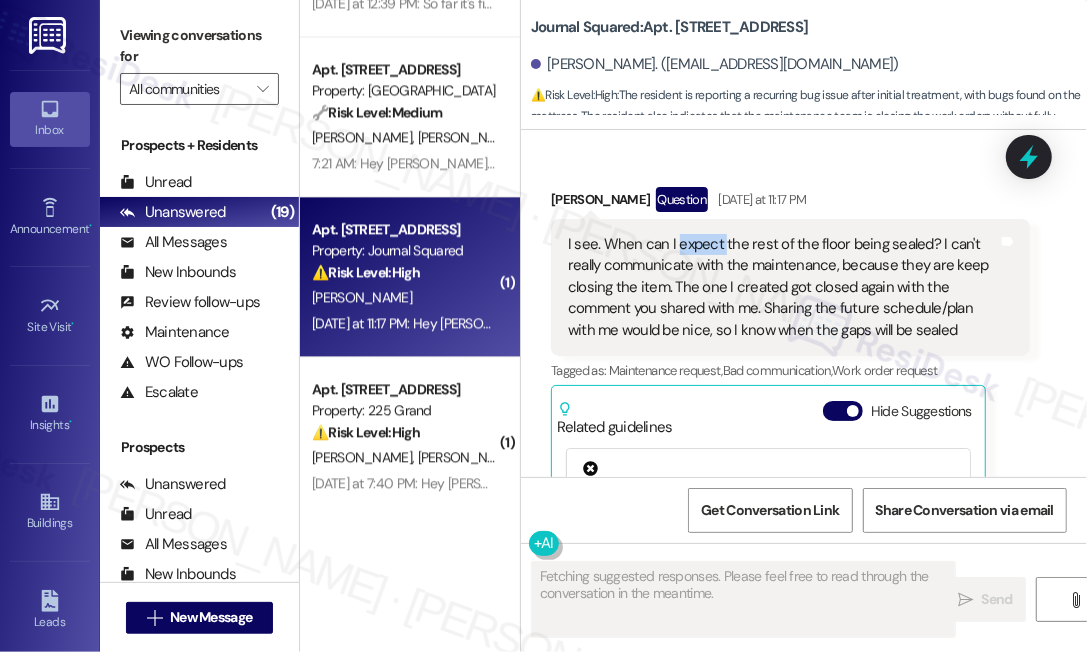 click on "I see. When can I expect the rest of the floor being sealed? I can't really communicate with the maintenance, because they are keep closing the item. The one I created got closed again with the comment you shared with me. Sharing the future schedule/plan with me would be nice, so I know when the gaps will be sealed" at bounding box center (783, 287) 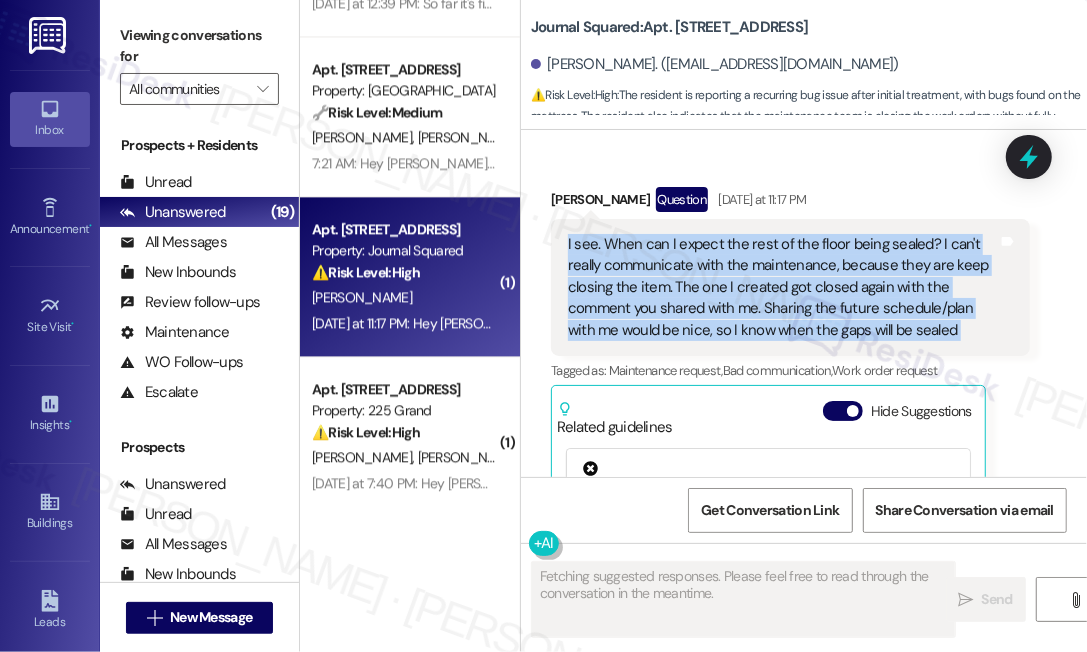 click on "I see. When can I expect the rest of the floor being sealed? I can't really communicate with the maintenance, because they are keep closing the item. The one I created got closed again with the comment you shared with me. Sharing the future schedule/plan with me would be nice, so I know when the gaps will be sealed" at bounding box center (783, 287) 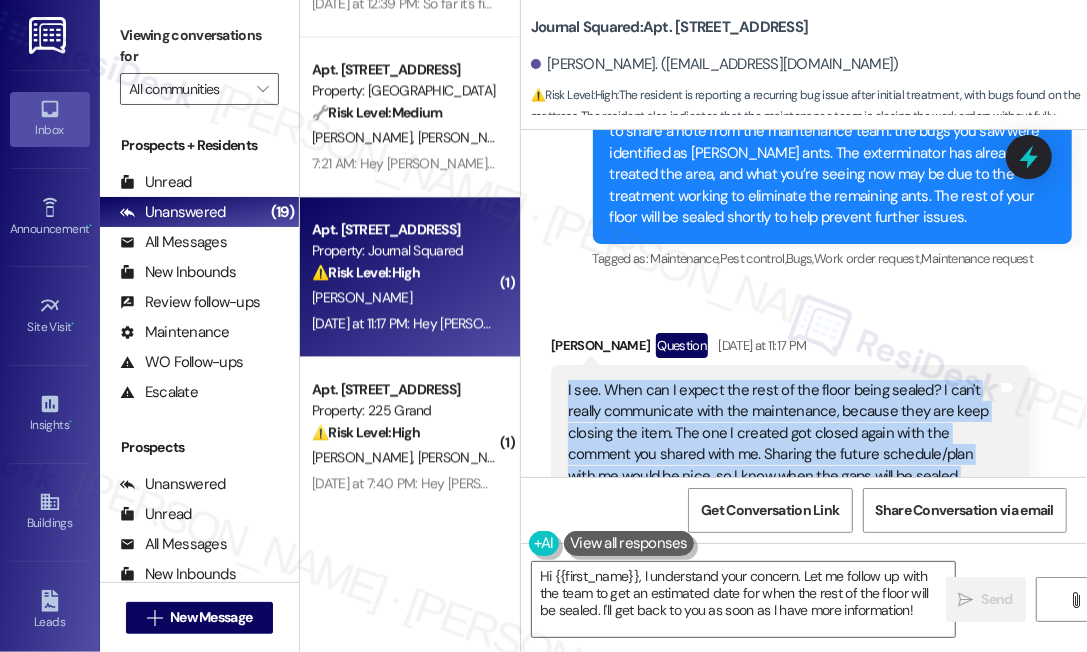 scroll, scrollTop: 7276, scrollLeft: 0, axis: vertical 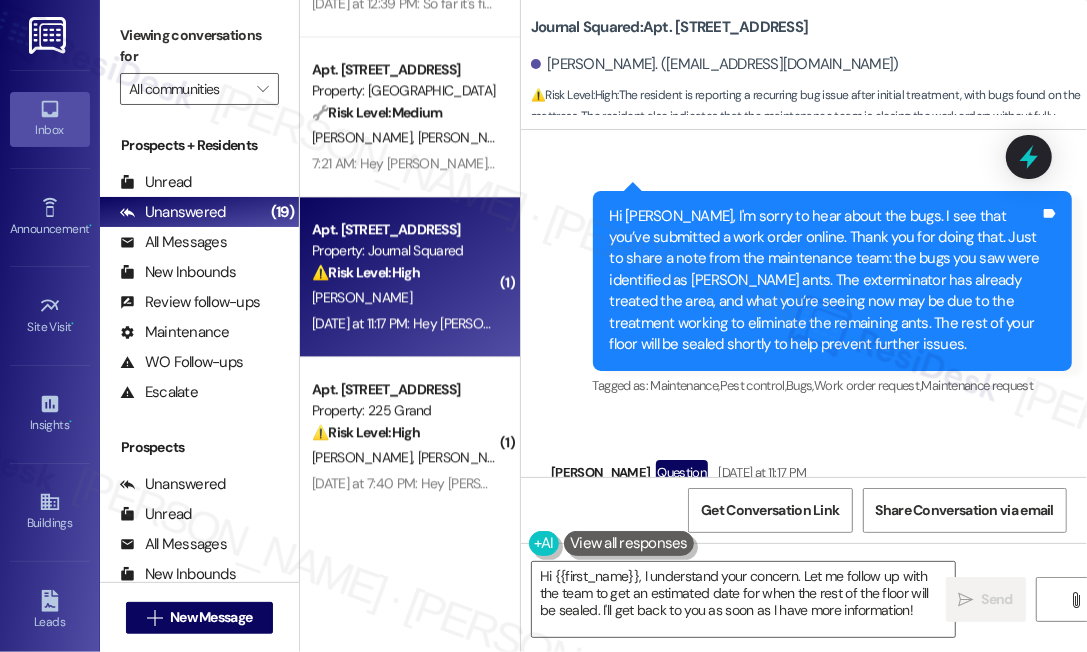 click on "Hi Dong Ho, I'm sorry to hear about the bugs. I see that you’ve submitted a work order online. Thank you for doing that. Just to share a note from the maintenance team: the bugs you saw were identified as carpenter ants. The exterminator has already treated the area, and what you’re seeing now may be due to the treatment working to eliminate the remaining ants. The rest of your floor will be sealed shortly to help prevent further issues." at bounding box center (825, 281) 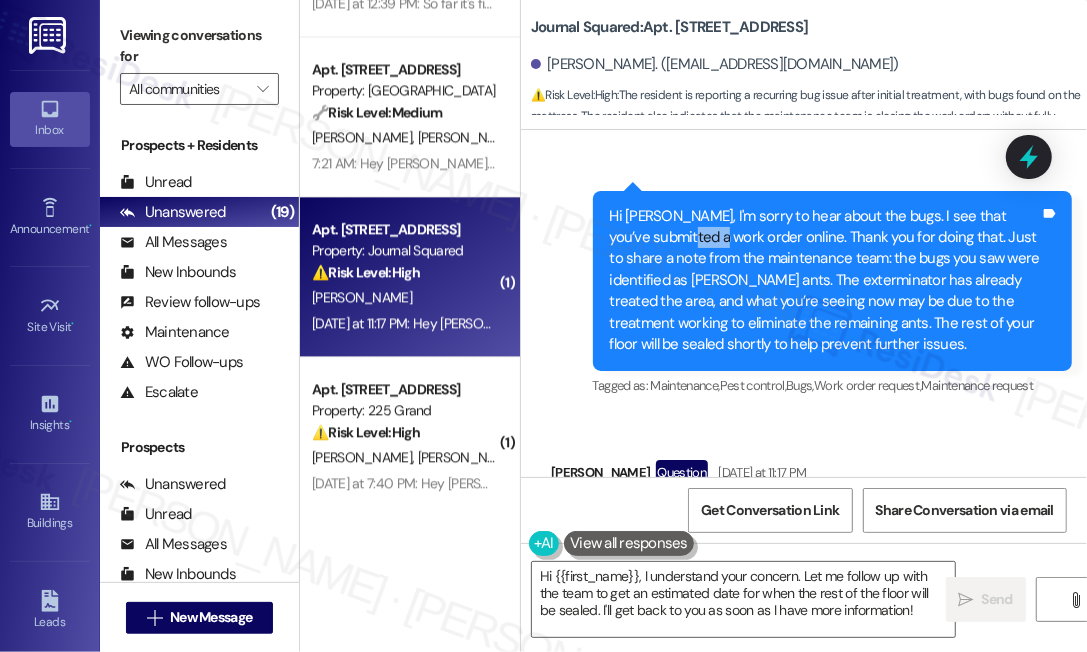 click on "Hi Dong Ho, I'm sorry to hear about the bugs. I see that you’ve submitted a work order online. Thank you for doing that. Just to share a note from the maintenance team: the bugs you saw were identified as carpenter ants. The exterminator has already treated the area, and what you’re seeing now may be due to the treatment working to eliminate the remaining ants. The rest of your floor will be sealed shortly to help prevent further issues." at bounding box center [825, 281] 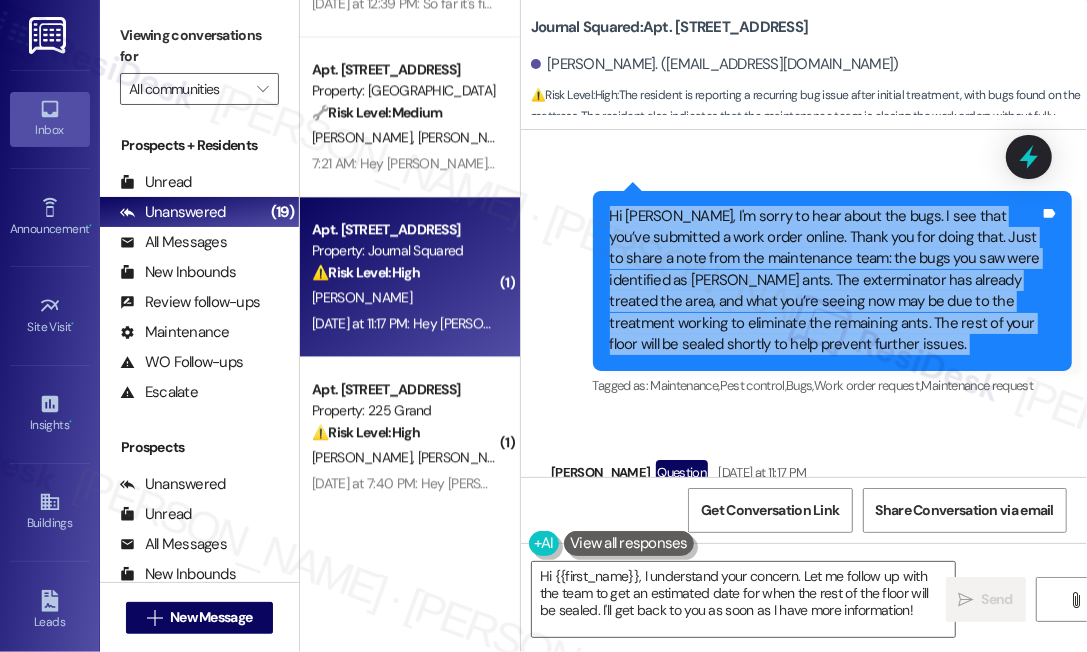 click on "Hi Dong Ho, I'm sorry to hear about the bugs. I see that you’ve submitted a work order online. Thank you for doing that. Just to share a note from the maintenance team: the bugs you saw were identified as carpenter ants. The exterminator has already treated the area, and what you’re seeing now may be due to the treatment working to eliminate the remaining ants. The rest of your floor will be sealed shortly to help prevent further issues." at bounding box center (825, 281) 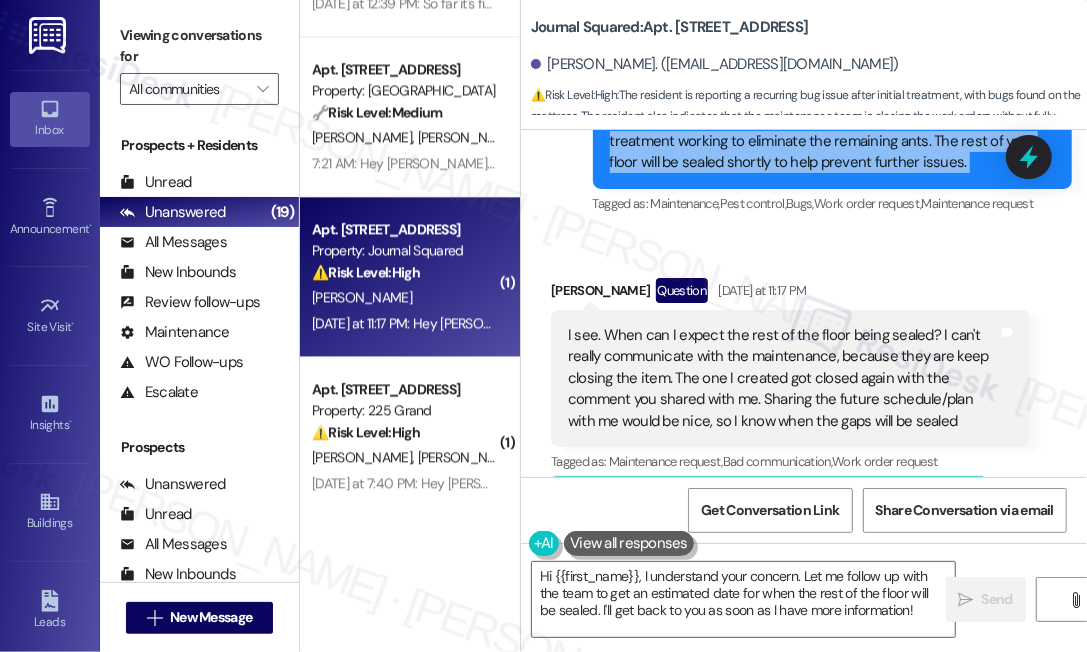 scroll, scrollTop: 7549, scrollLeft: 0, axis: vertical 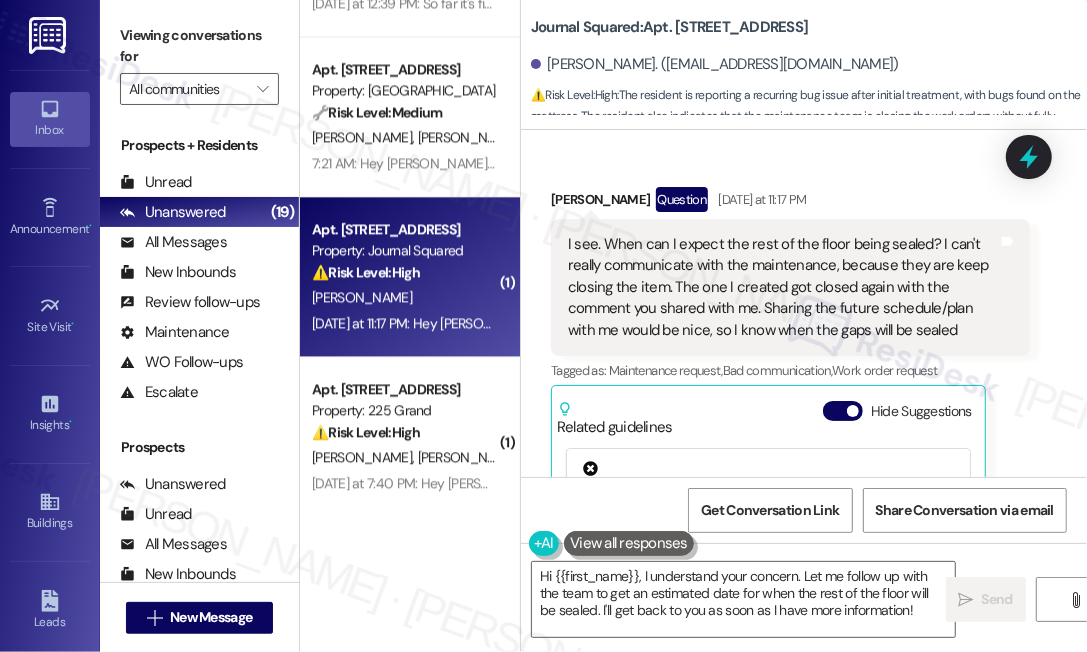 click on "I see. When can I expect the rest of the floor being sealed? I can't really communicate with the maintenance, because they are keep closing the item. The one I created got closed again with the comment you shared with me. Sharing the future schedule/plan with me would be nice, so I know when the gaps will be sealed" at bounding box center [783, 287] 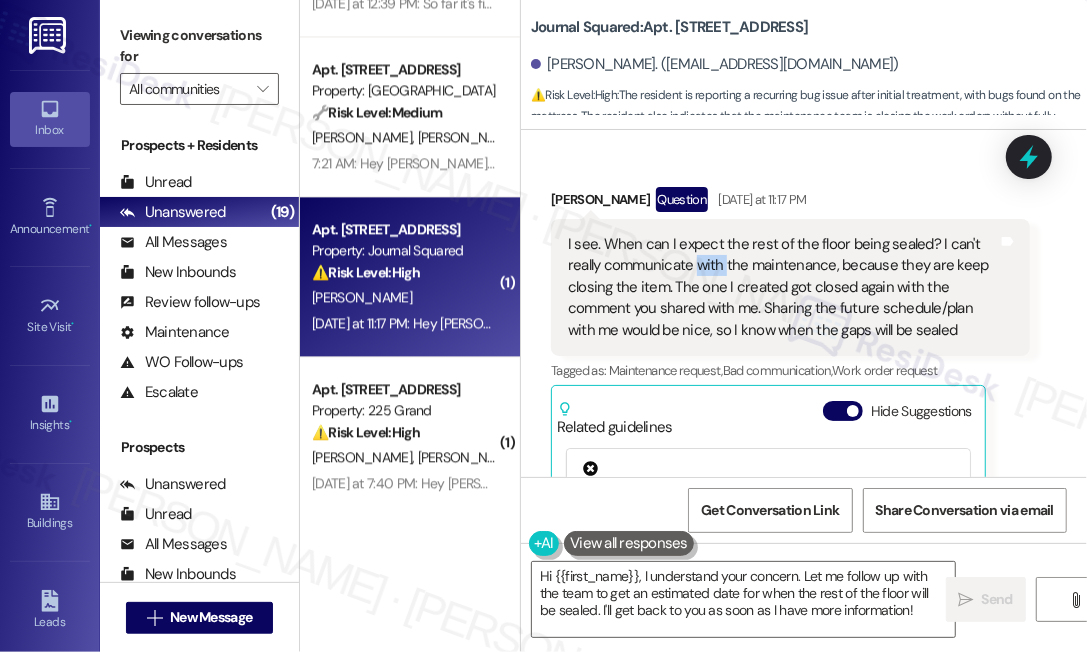 click on "I see. When can I expect the rest of the floor being sealed? I can't really communicate with the maintenance, because they are keep closing the item. The one I created got closed again with the comment you shared with me. Sharing the future schedule/plan with me would be nice, so I know when the gaps will be sealed" at bounding box center [783, 287] 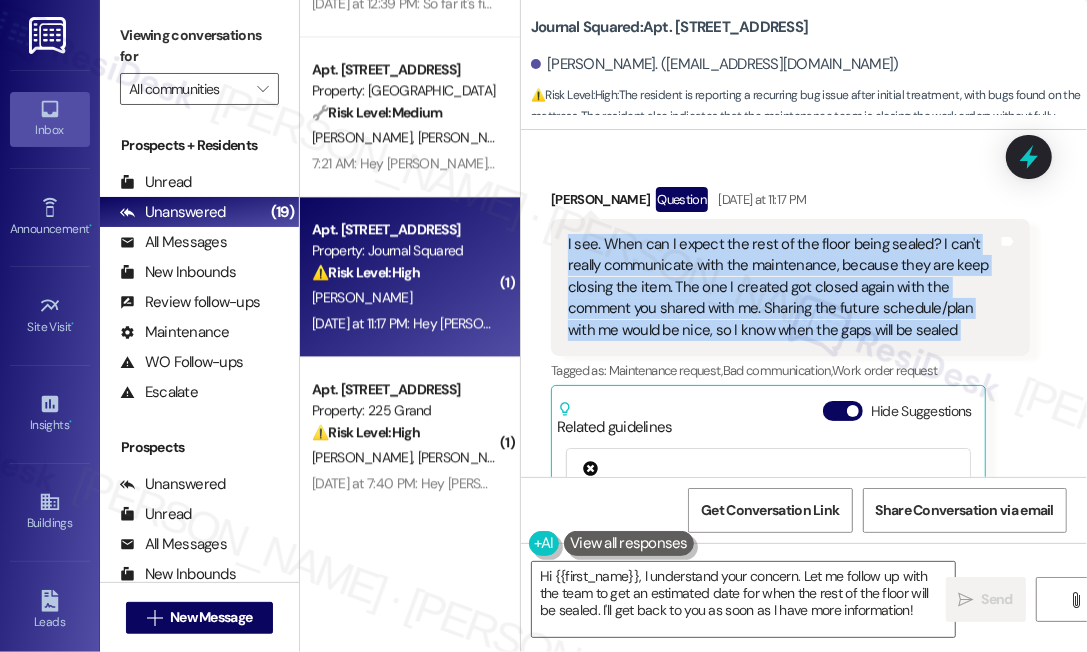 click on "I see. When can I expect the rest of the floor being sealed? I can't really communicate with the maintenance, because they are keep closing the item. The one I created got closed again with the comment you shared with me. Sharing the future schedule/plan with me would be nice, so I know when the gaps will be sealed" at bounding box center [783, 287] 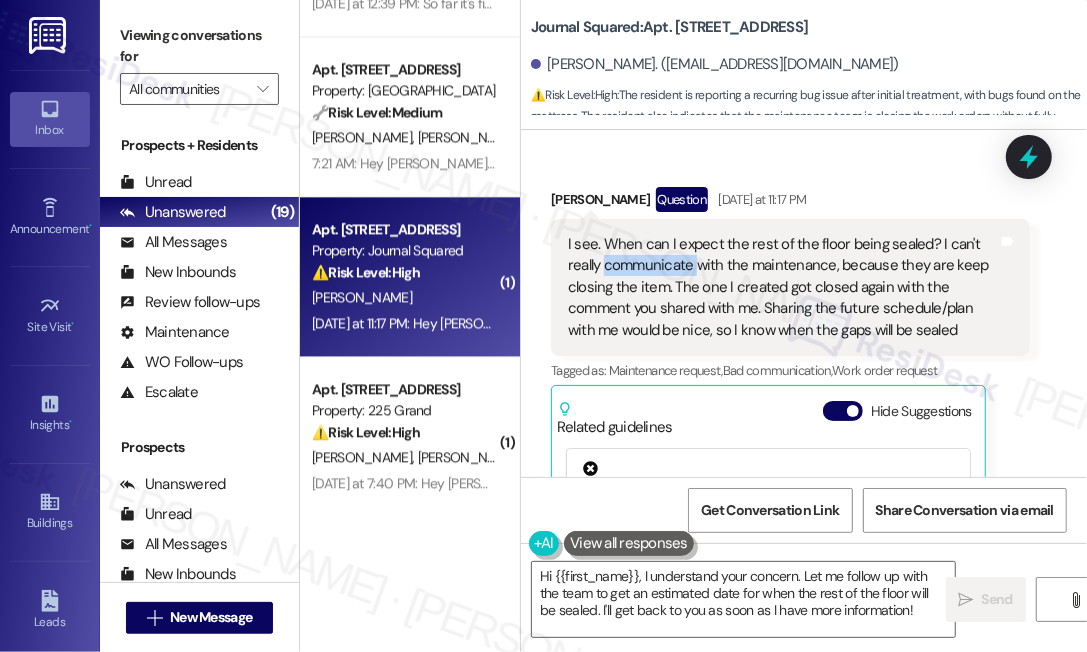 click on "I see. When can I expect the rest of the floor being sealed? I can't really communicate with the maintenance, because they are keep closing the item. The one I created got closed again with the comment you shared with me. Sharing the future schedule/plan with me would be nice, so I know when the gaps will be sealed" at bounding box center [783, 287] 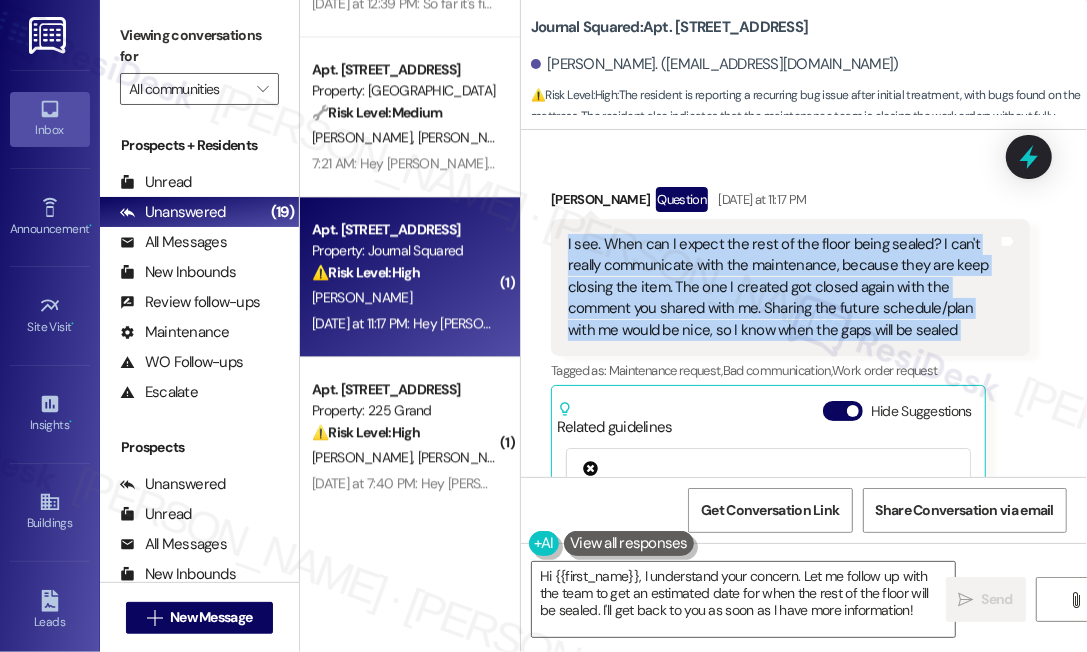 click on "I see. When can I expect the rest of the floor being sealed? I can't really communicate with the maintenance, because they are keep closing the item. The one I created got closed again with the comment you shared with me. Sharing the future schedule/plan with me would be nice, so I know when the gaps will be sealed" at bounding box center (783, 287) 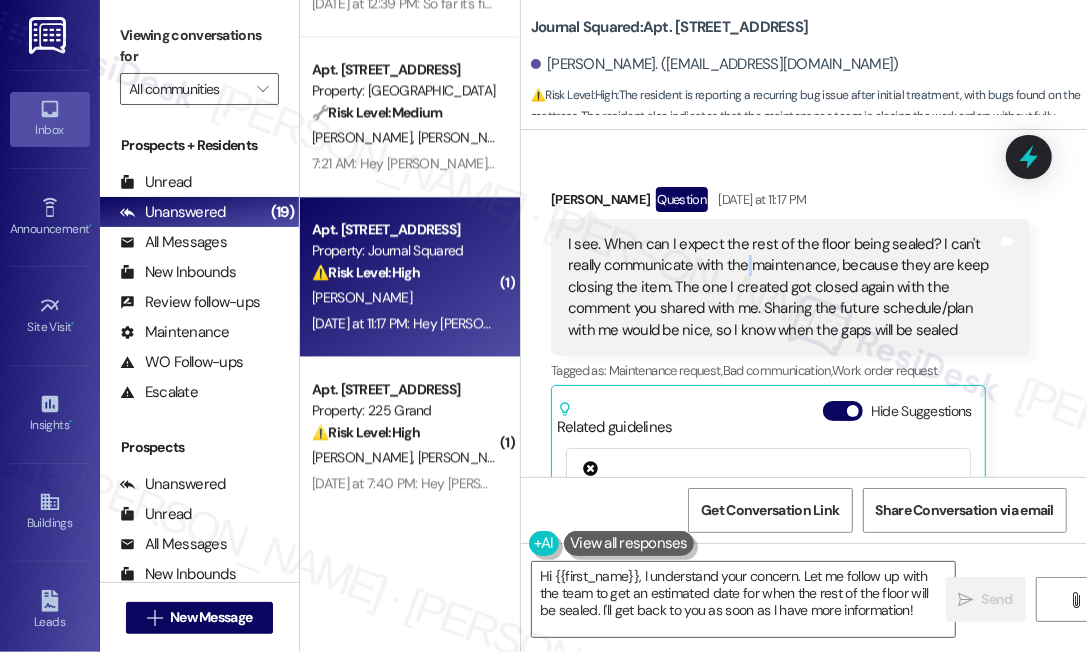 click on "I see. When can I expect the rest of the floor being sealed? I can't really communicate with the maintenance, because they are keep closing the item. The one I created got closed again with the comment you shared with me. Sharing the future schedule/plan with me would be nice, so I know when the gaps will be sealed" at bounding box center [783, 287] 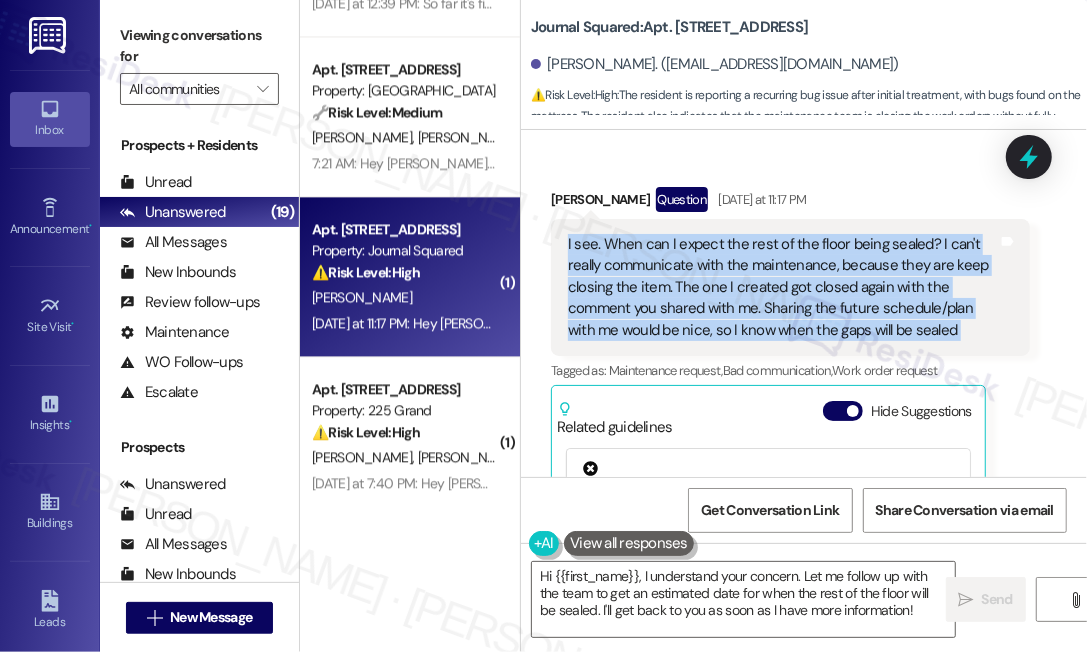 click on "I see. When can I expect the rest of the floor being sealed? I can't really communicate with the maintenance, because they are keep closing the item. The one I created got closed again with the comment you shared with me. Sharing the future schedule/plan with me would be nice, so I know when the gaps will be sealed" at bounding box center (783, 287) 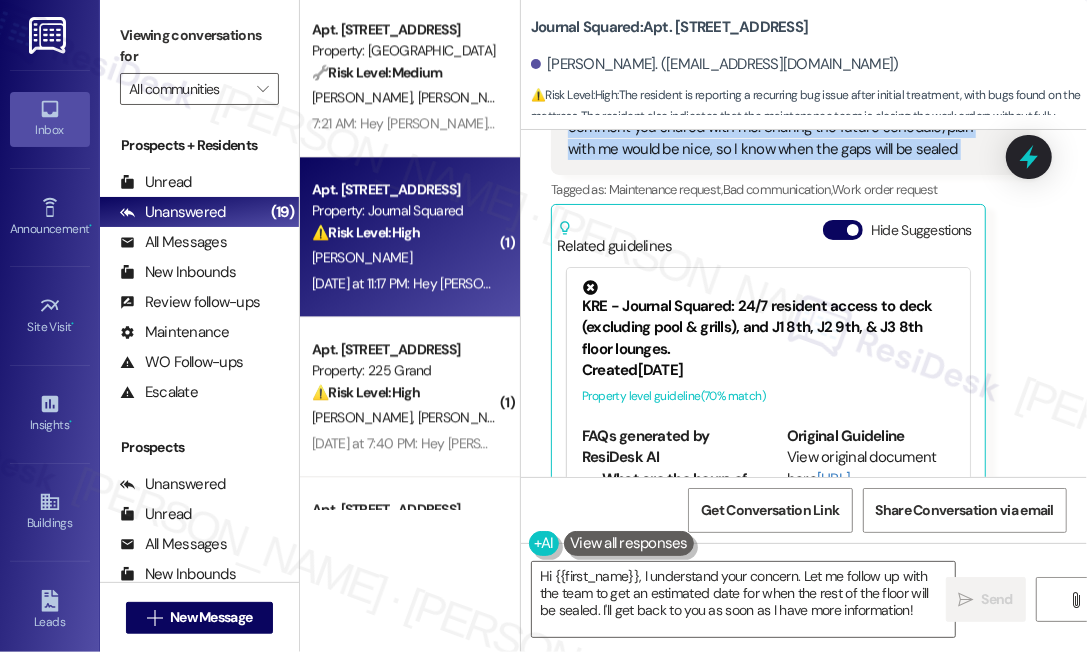 scroll, scrollTop: 2257, scrollLeft: 0, axis: vertical 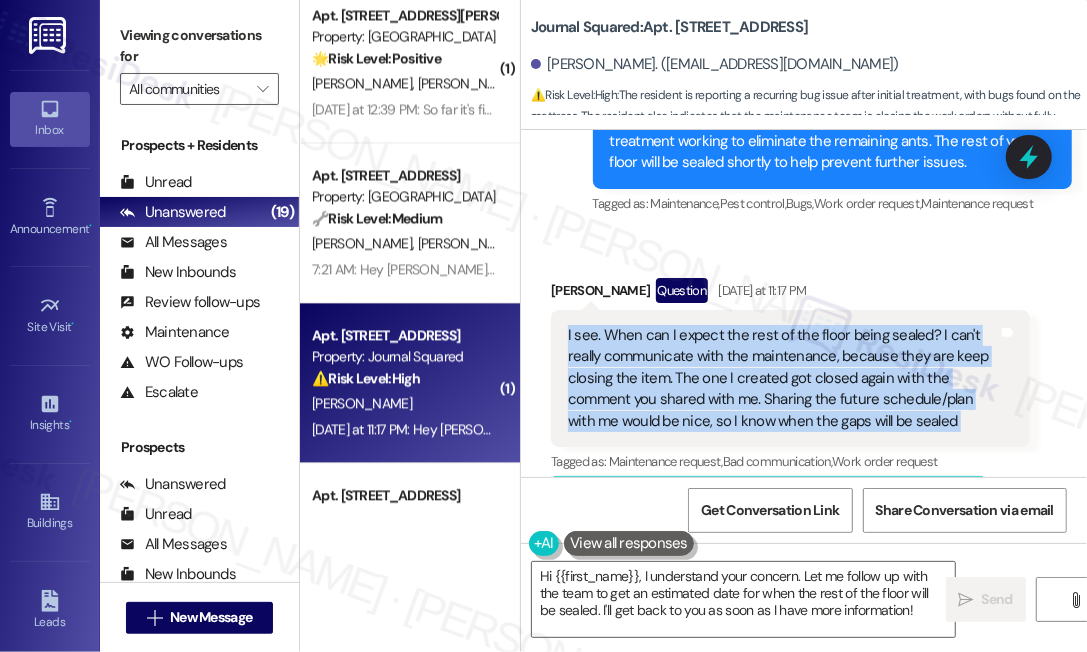click on "I see. When can I expect the rest of the floor being sealed? I can't really communicate with the maintenance, because they are keep closing the item. The one I created got closed again with the comment you shared with me. Sharing the future schedule/plan with me would be nice, so I know when the gaps will be sealed" at bounding box center (783, 378) 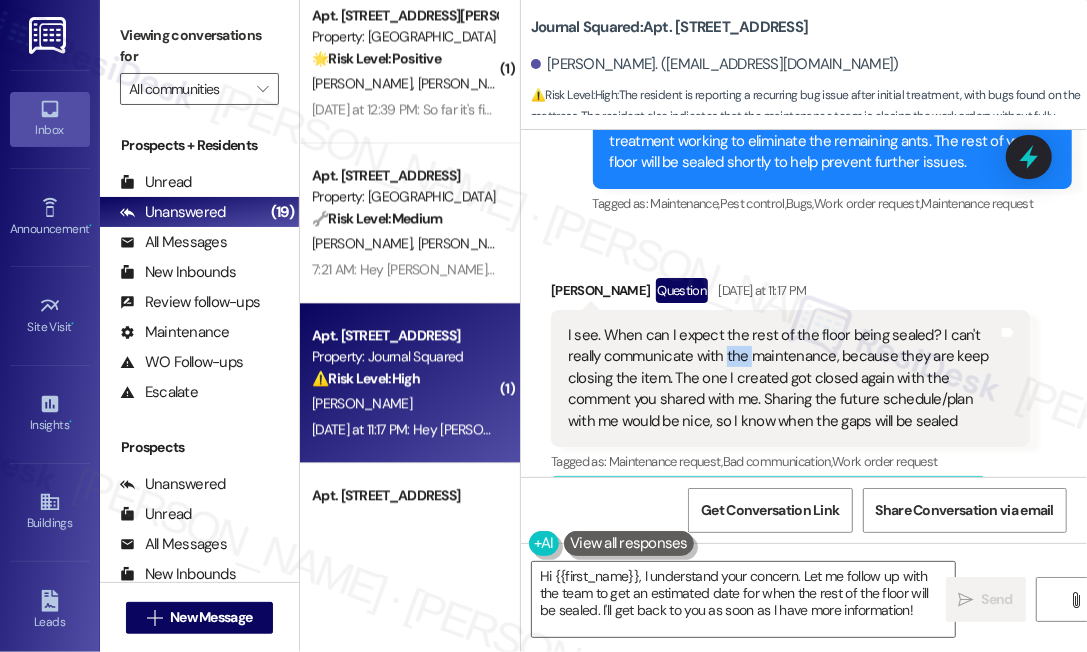 click on "I see. When can I expect the rest of the floor being sealed? I can't really communicate with the maintenance, because they are keep closing the item. The one I created got closed again with the comment you shared with me. Sharing the future schedule/plan with me would be nice, so I know when the gaps will be sealed" at bounding box center (783, 378) 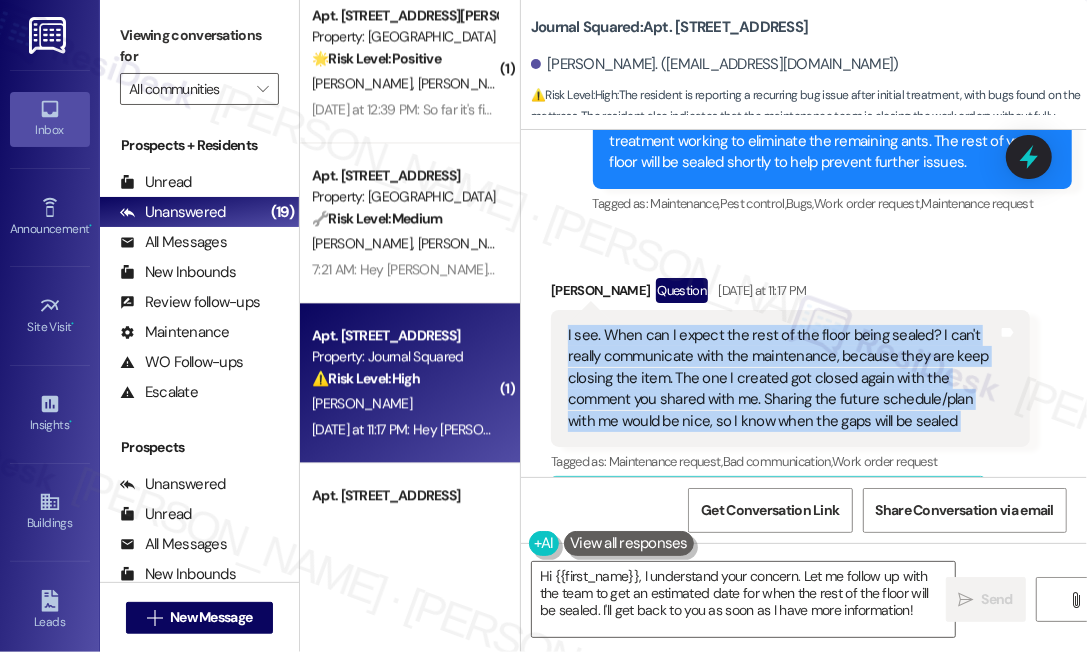 click on "I see. When can I expect the rest of the floor being sealed? I can't really communicate with the maintenance, because they are keep closing the item. The one I created got closed again with the comment you shared with me. Sharing the future schedule/plan with me would be nice, so I know when the gaps will be sealed" at bounding box center [783, 378] 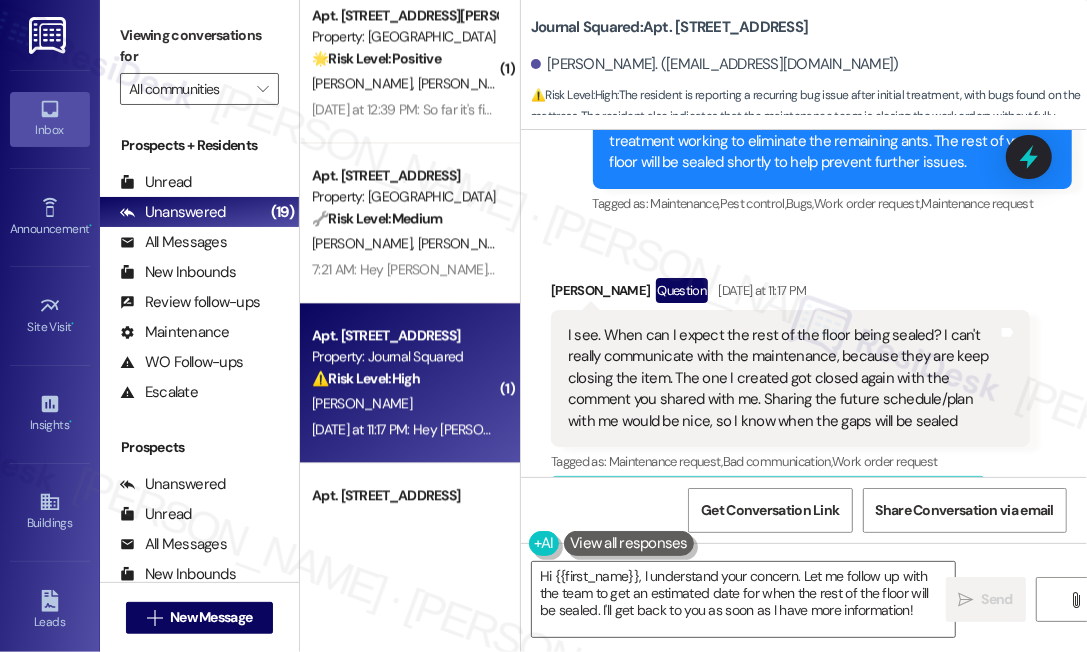 click on "Journal Squared:  Apt. 5407, 605 Pavonia Avenue" at bounding box center [669, 27] 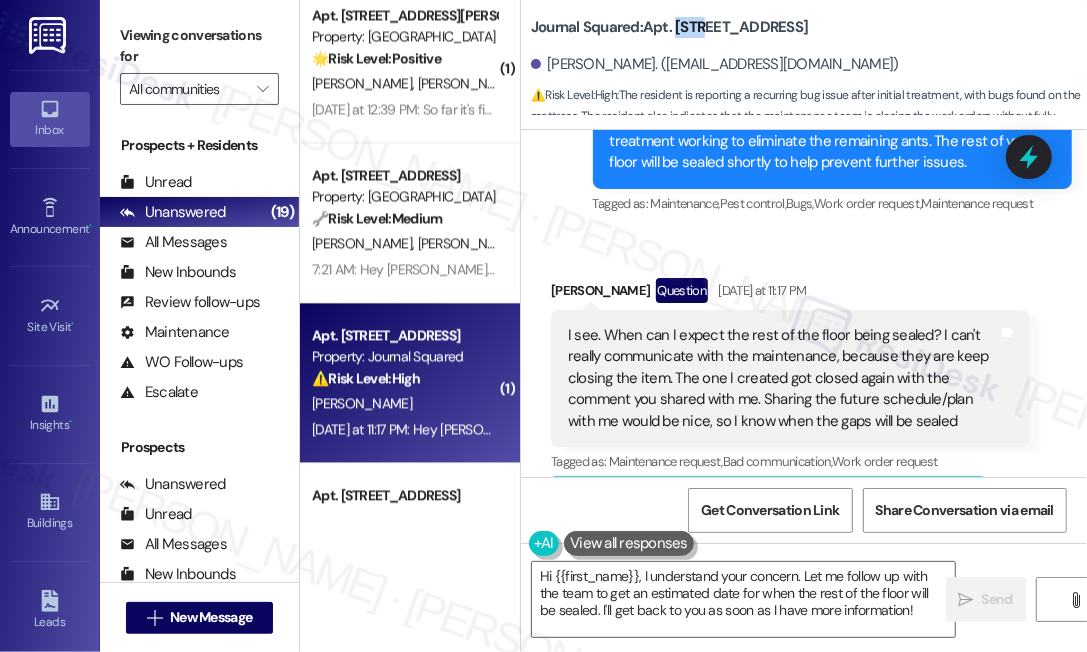 click on "Journal Squared:  Apt. 5407, 605 Pavonia Avenue" at bounding box center [669, 27] 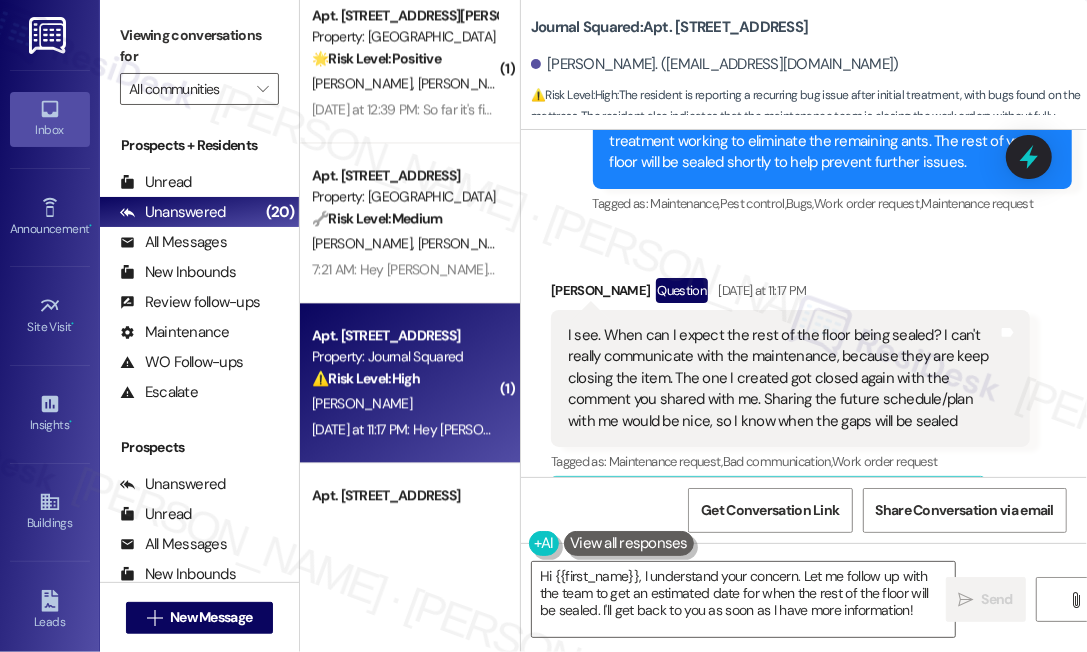 click on "I see. When can I expect the rest of the floor being sealed? I can't really communicate with the maintenance, because they are keep closing the item. The one I created got closed again with the comment you shared with me. Sharing the future schedule/plan with me would be nice, so I know when the gaps will be sealed" at bounding box center (783, 378) 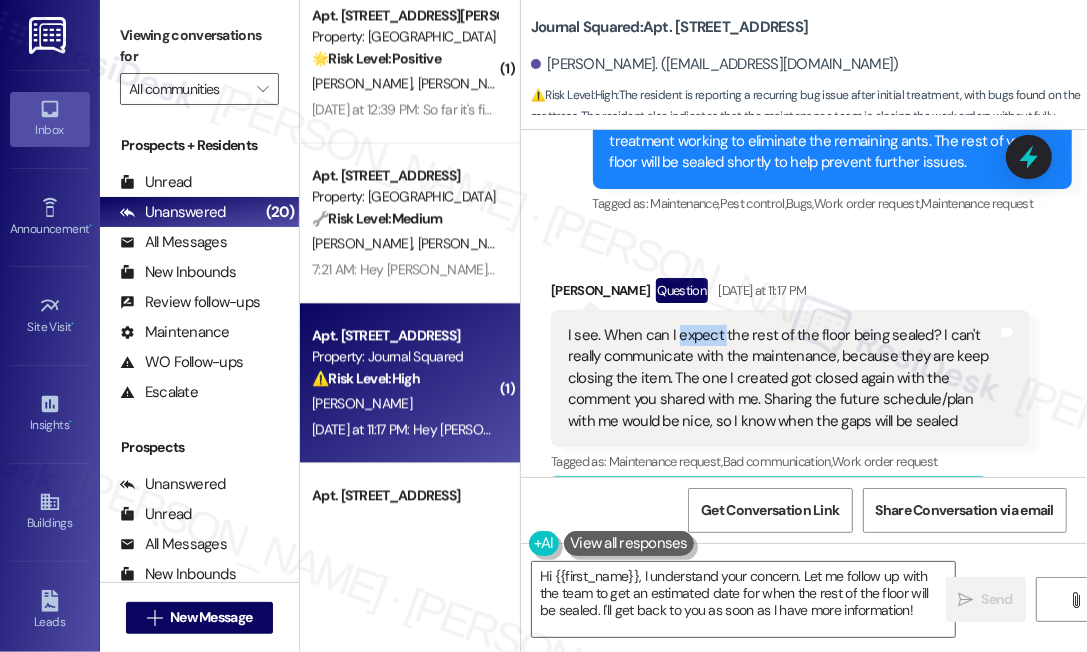click on "I see. When can I expect the rest of the floor being sealed? I can't really communicate with the maintenance, because they are keep closing the item. The one I created got closed again with the comment you shared with me. Sharing the future schedule/plan with me would be nice, so I know when the gaps will be sealed" at bounding box center [783, 378] 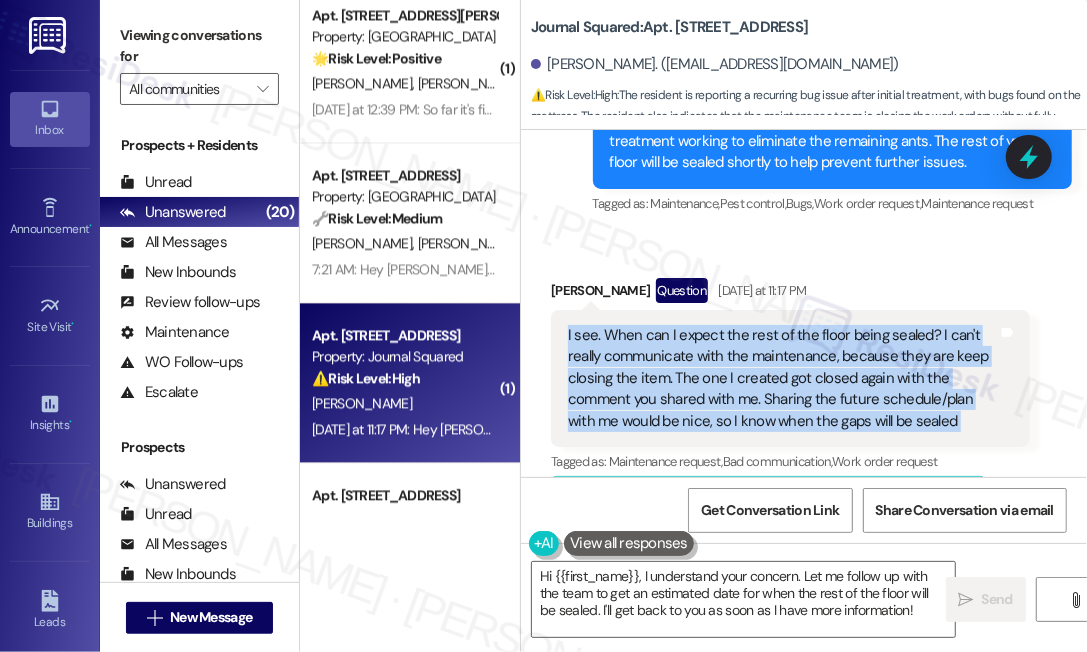 click on "I see. When can I expect the rest of the floor being sealed? I can't really communicate with the maintenance, because they are keep closing the item. The one I created got closed again with the comment you shared with me. Sharing the future schedule/plan with me would be nice, so I know when the gaps will be sealed" at bounding box center [783, 378] 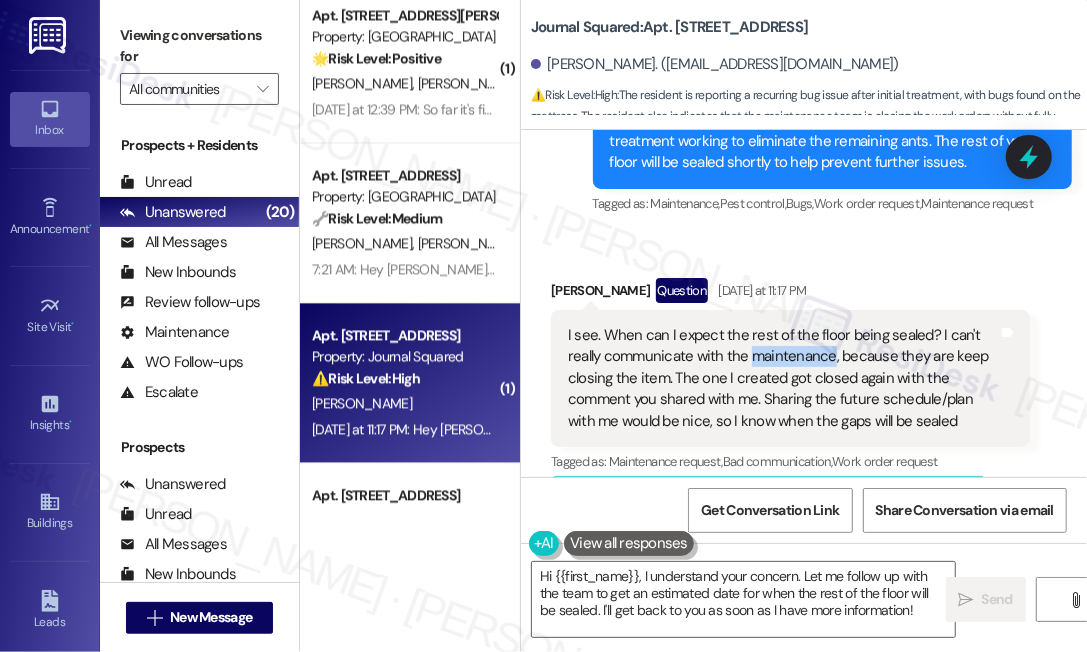 click on "I see. When can I expect the rest of the floor being sealed? I can't really communicate with the maintenance, because they are keep closing the item. The one I created got closed again with the comment you shared with me. Sharing the future schedule/plan with me would be nice, so I know when the gaps will be sealed" at bounding box center (783, 378) 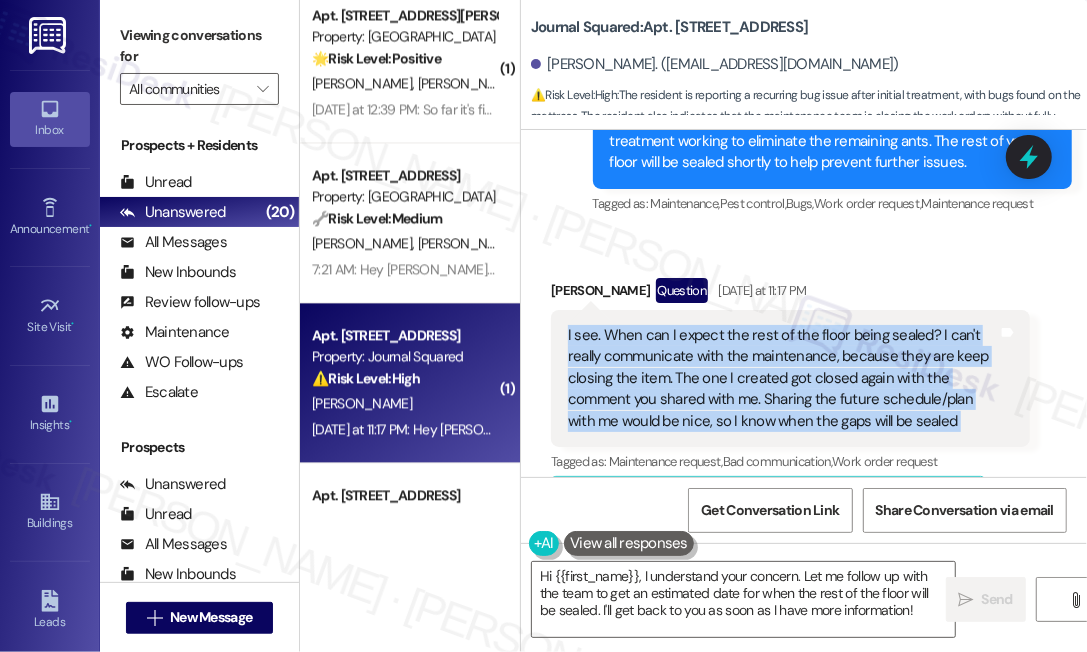 click on "I see. When can I expect the rest of the floor being sealed? I can't really communicate with the maintenance, because they are keep closing the item. The one I created got closed again with the comment you shared with me. Sharing the future schedule/plan with me would be nice, so I know when the gaps will be sealed" at bounding box center (783, 378) 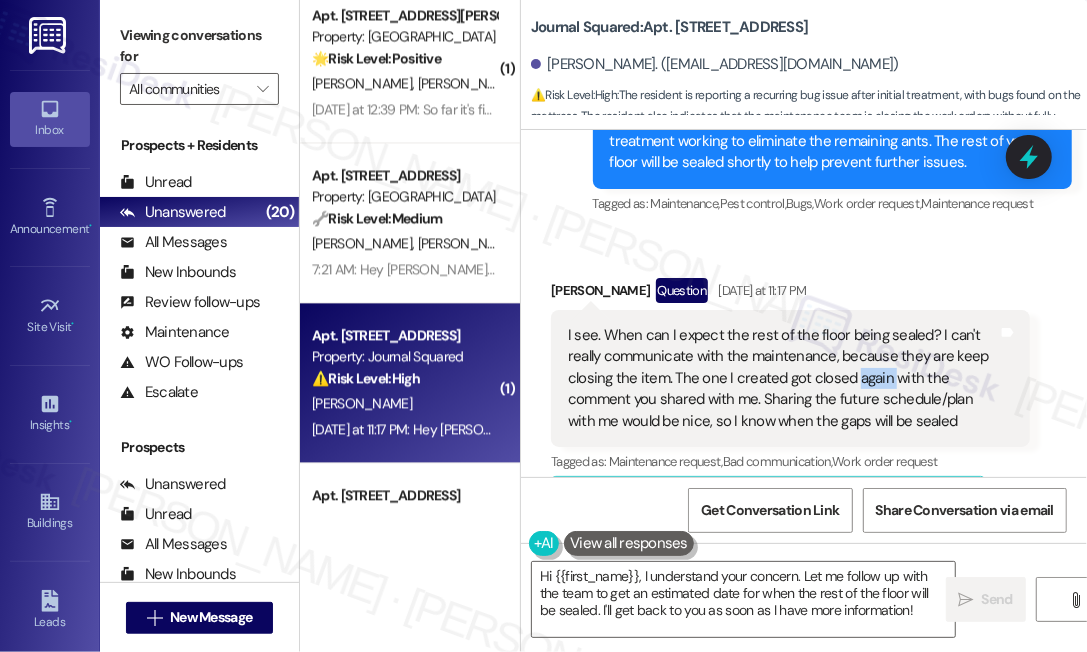 click on "I see. When can I expect the rest of the floor being sealed? I can't really communicate with the maintenance, because they are keep closing the item. The one I created got closed again with the comment you shared with me. Sharing the future schedule/plan with me would be nice, so I know when the gaps will be sealed" at bounding box center [783, 378] 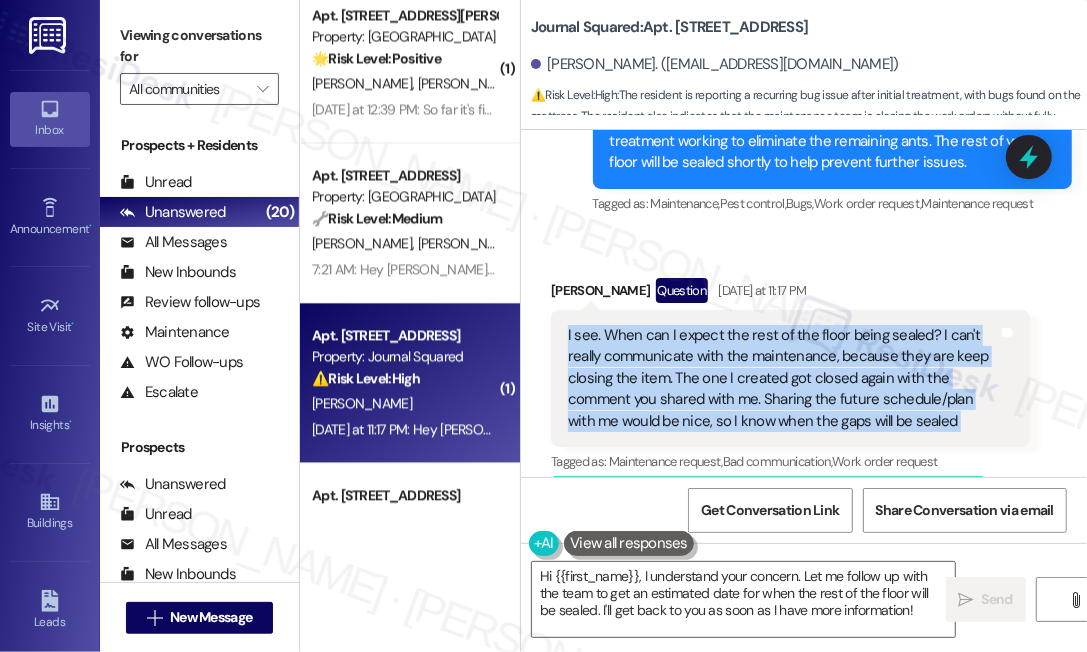 click on "I see. When can I expect the rest of the floor being sealed? I can't really communicate with the maintenance, because they are keep closing the item. The one I created got closed again with the comment you shared with me. Sharing the future schedule/plan with me would be nice, so I know when the gaps will be sealed" at bounding box center [783, 378] 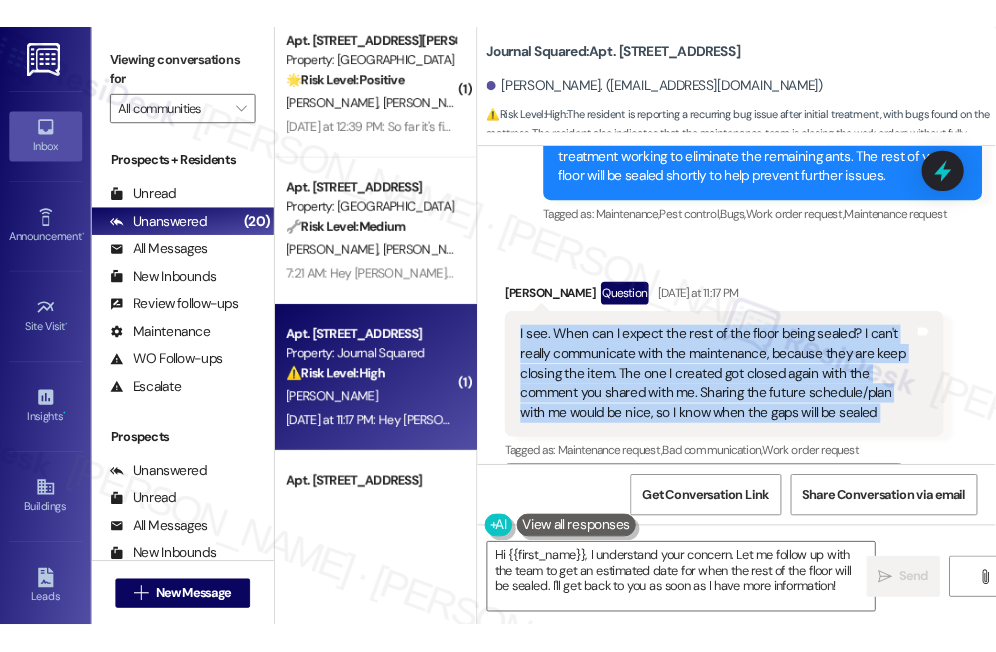 scroll, scrollTop: 7640, scrollLeft: 0, axis: vertical 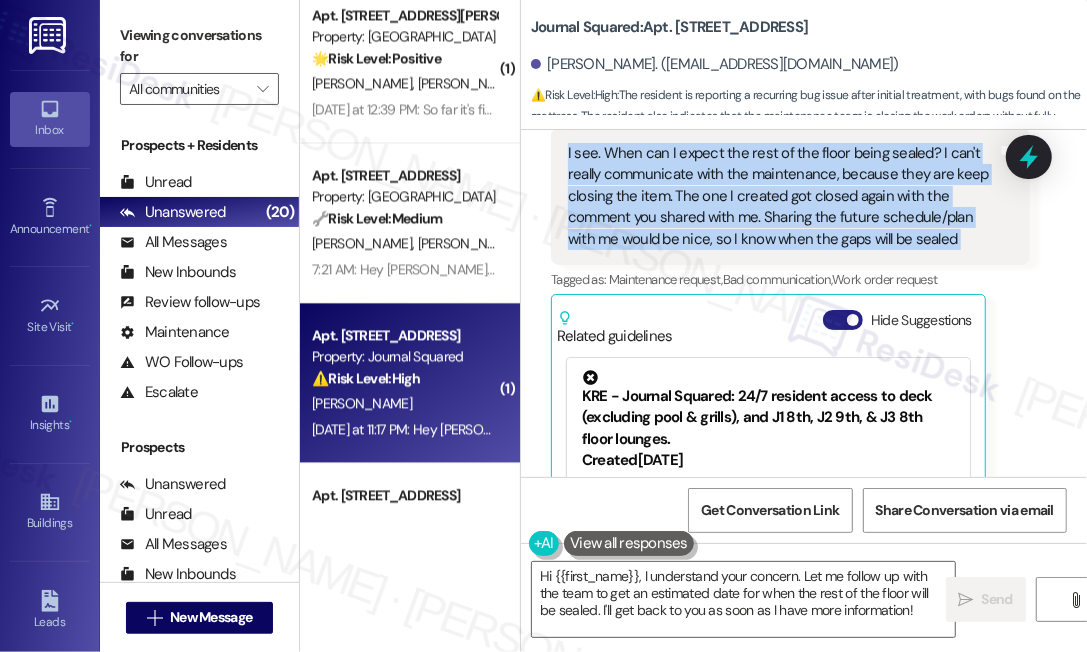 click on "Hide Suggestions" at bounding box center (843, 320) 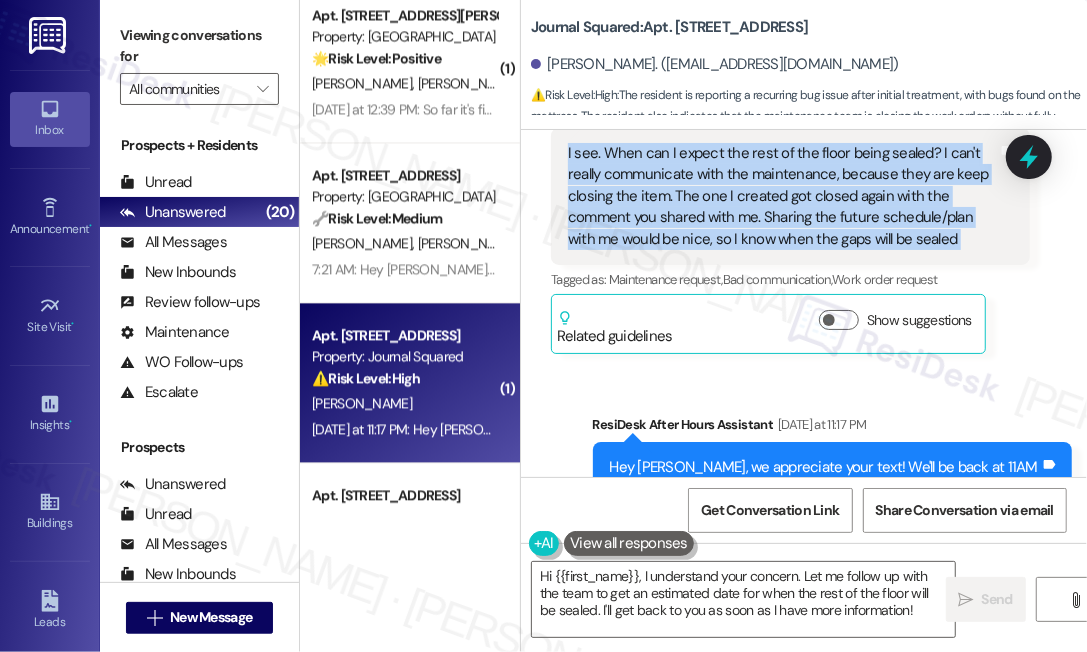 click on "I see. When can I expect the rest of the floor being sealed? I can't really communicate with the maintenance, because they are keep closing the item. The one I created got closed again with the comment you shared with me. Sharing the future schedule/plan with me would be nice, so I know when the gaps will be sealed" at bounding box center (783, 196) 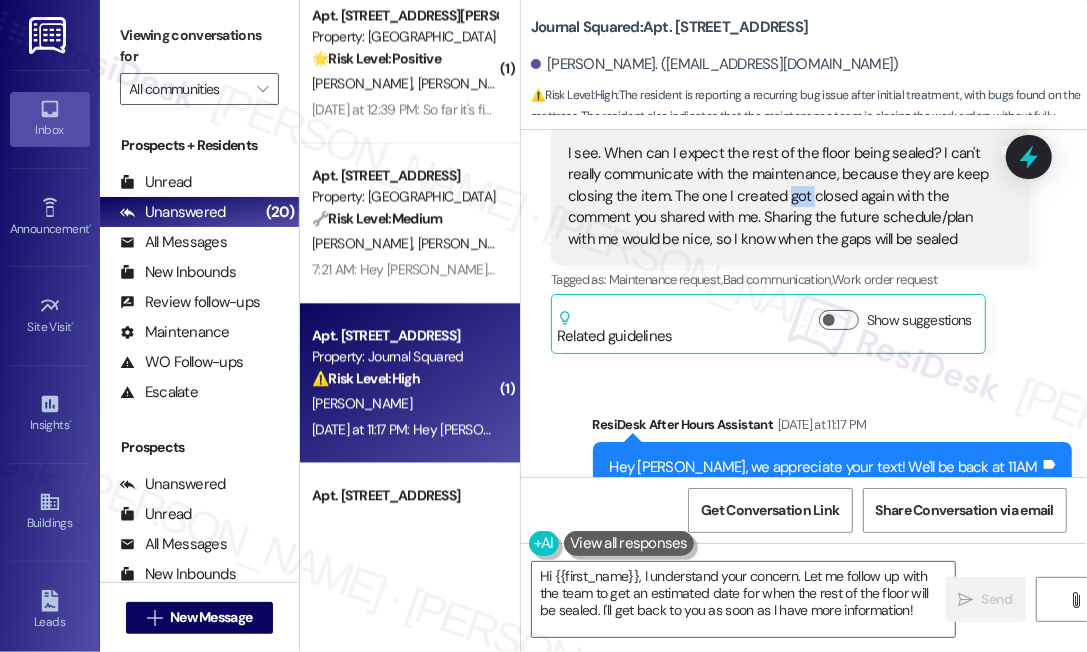 click on "I see. When can I expect the rest of the floor being sealed? I can't really communicate with the maintenance, because they are keep closing the item. The one I created got closed again with the comment you shared with me. Sharing the future schedule/plan with me would be nice, so I know when the gaps will be sealed" at bounding box center (783, 196) 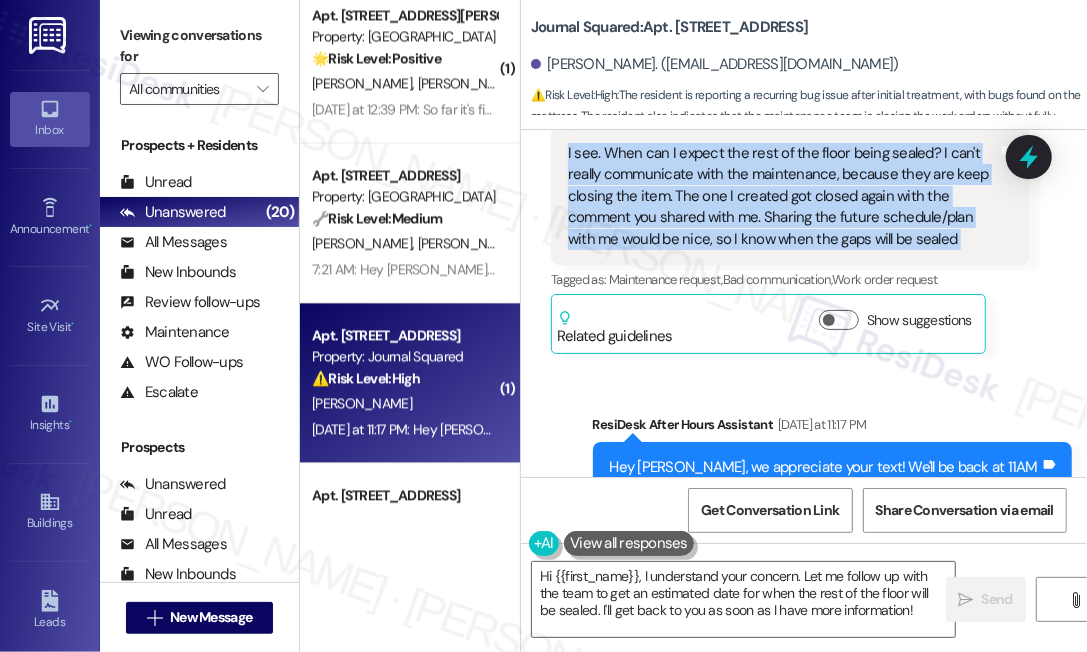 click on "I see. When can I expect the rest of the floor being sealed? I can't really communicate with the maintenance, because they are keep closing the item. The one I created got closed again with the comment you shared with me. Sharing the future schedule/plan with me would be nice, so I know when the gaps will be sealed" at bounding box center [783, 196] 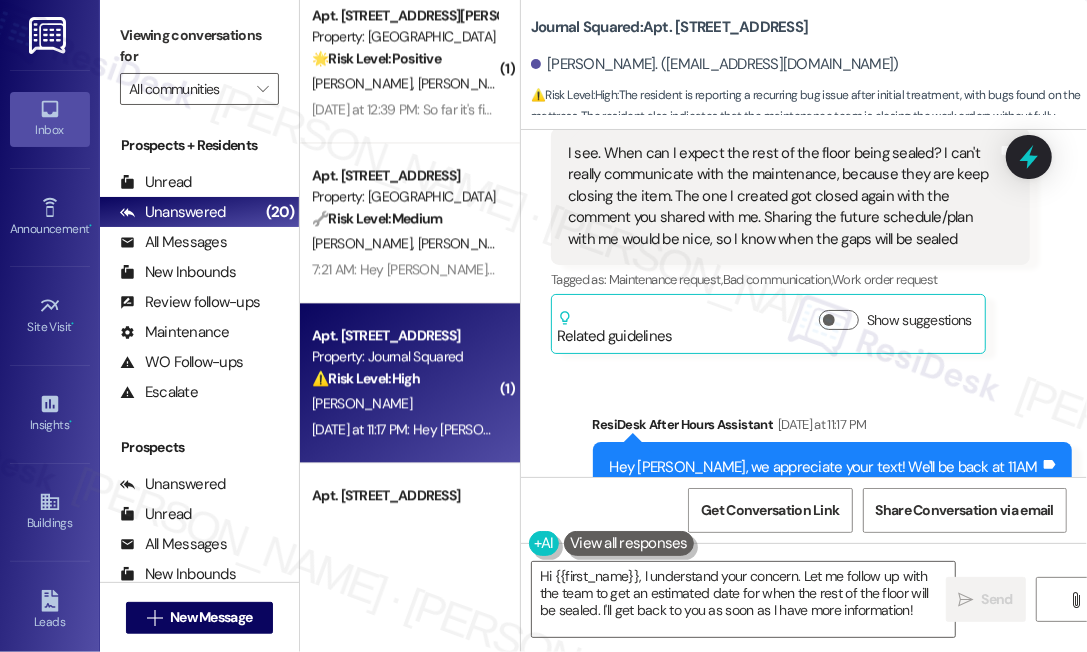 click on "⚠️  Risk Level:  High :  The resident is reporting a recurring bug issue after initial treatment, with bugs found on the mattress. The resident also indicates that the maintenance team is closing the work orders without fully addressing the issue, and expresses a need for better communication and a clear schedule for the remaining work. This indicates a potential health and safety concern and a breakdown in communication, requiring urgent attention." at bounding box center (809, 138) 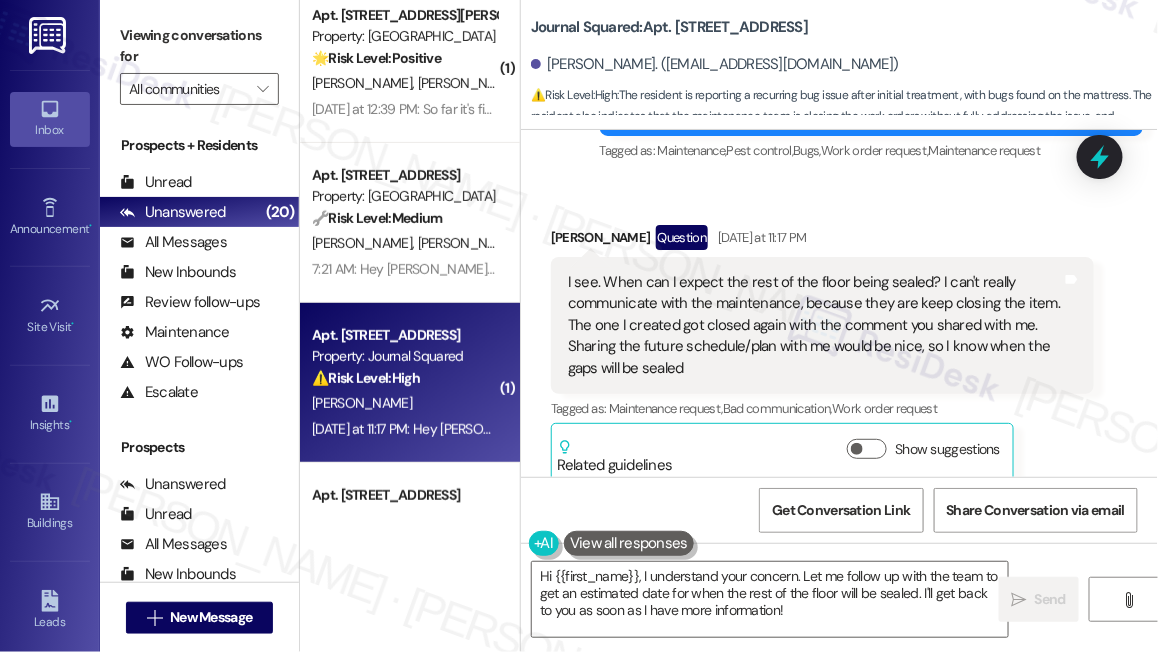 scroll, scrollTop: 7645, scrollLeft: 0, axis: vertical 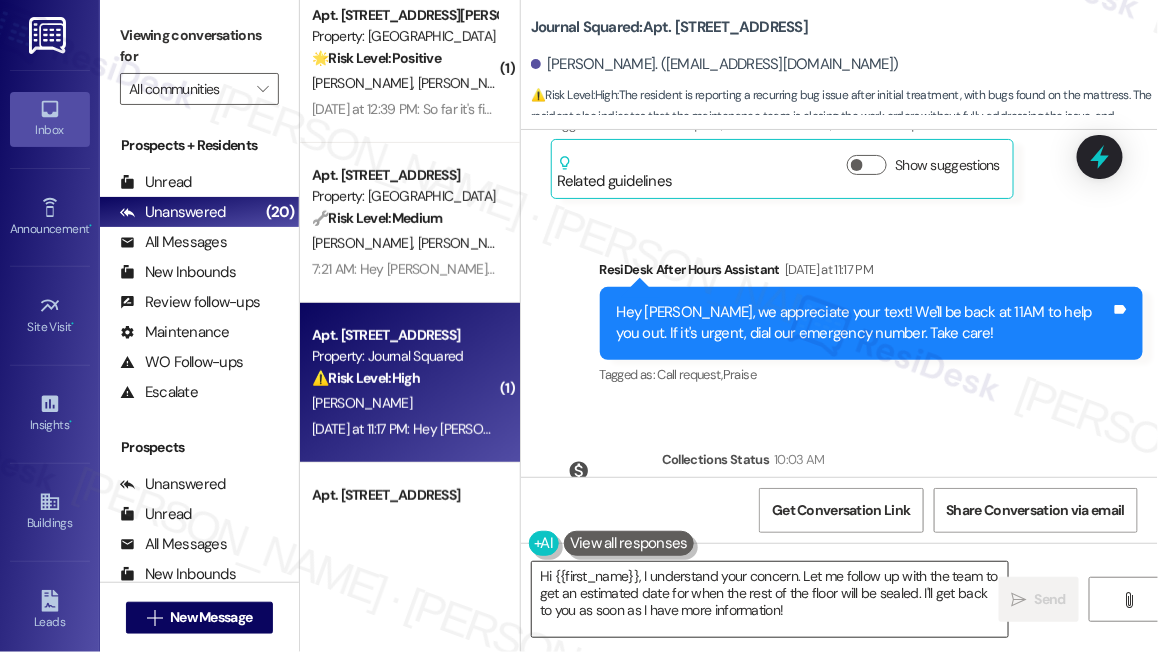 click on "Hi {{first_name}}, I understand your concern. Let me follow up with the team to get an estimated date for when the rest of the floor will be sealed. I'll get back to you as soon as I have more information!" at bounding box center (770, 599) 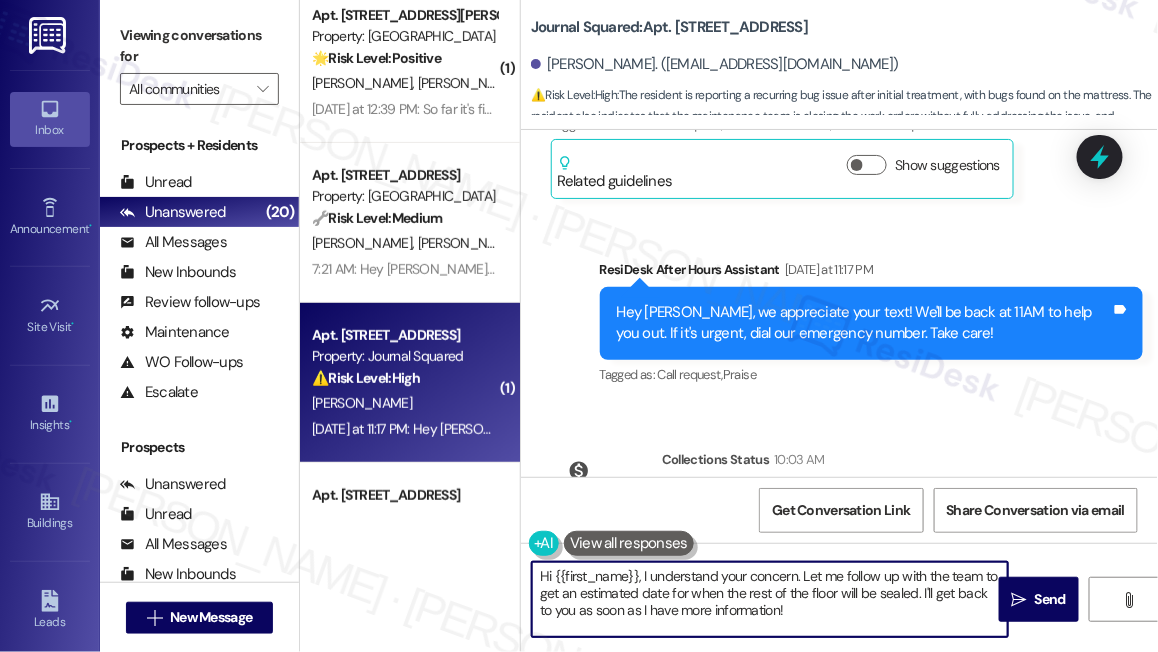 click on "Hi {{first_name}}, I understand your concern. Let me follow up with the team to get an estimated date for when the rest of the floor will be sealed. I'll get back to you as soon as I have more information!" at bounding box center [770, 599] 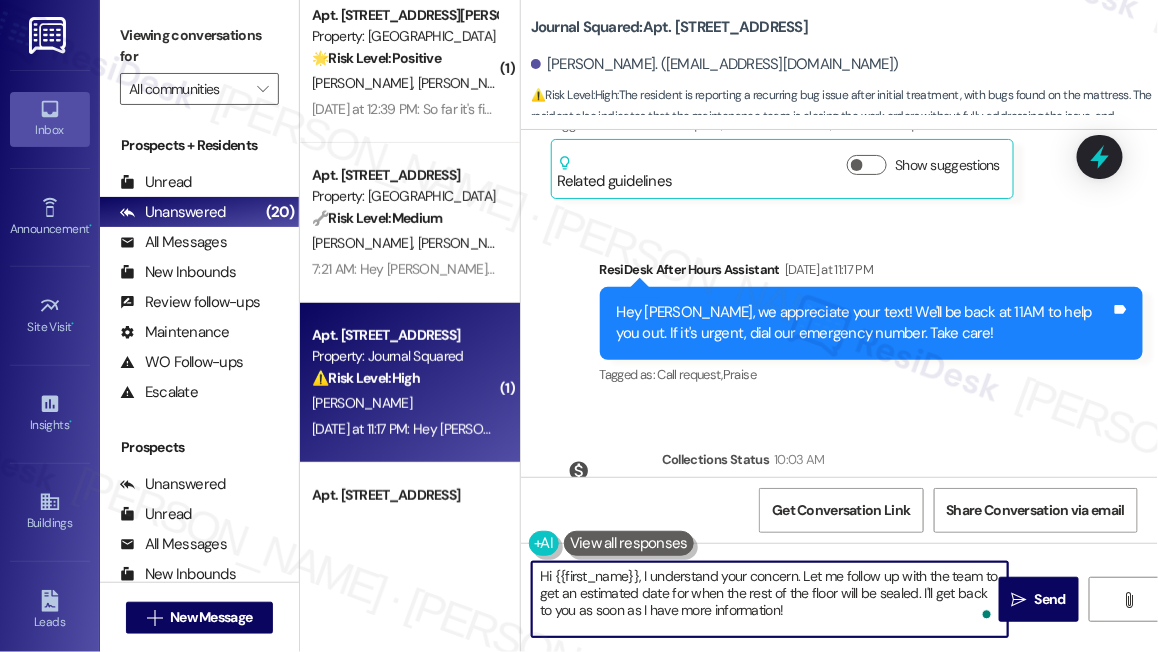 click on "Hi {{first_name}}, I understand your concern. Let me follow up with the team to get an estimated date for when the rest of the floor will be sealed. I'll get back to you as soon as I have more information!" at bounding box center (770, 599) 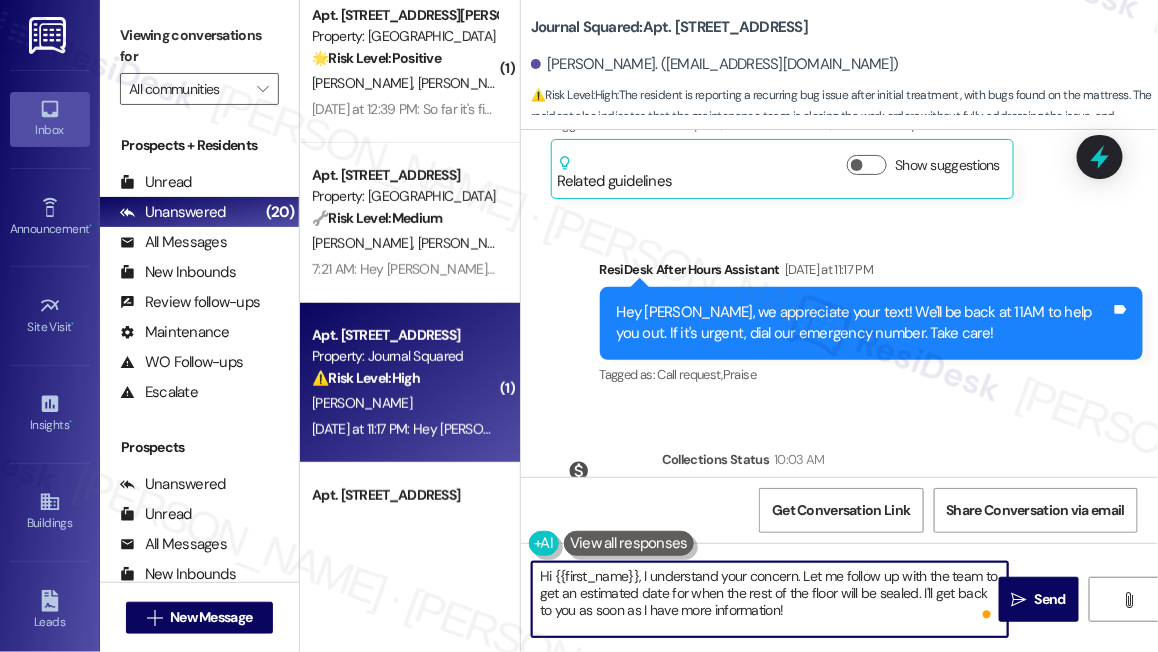 click on "Hi {{first_name}}, I understand your concern. Let me follow up with the team to get an estimated date for when the rest of the floor will be sealed. I'll get back to you as soon as I have more information!" at bounding box center (770, 599) 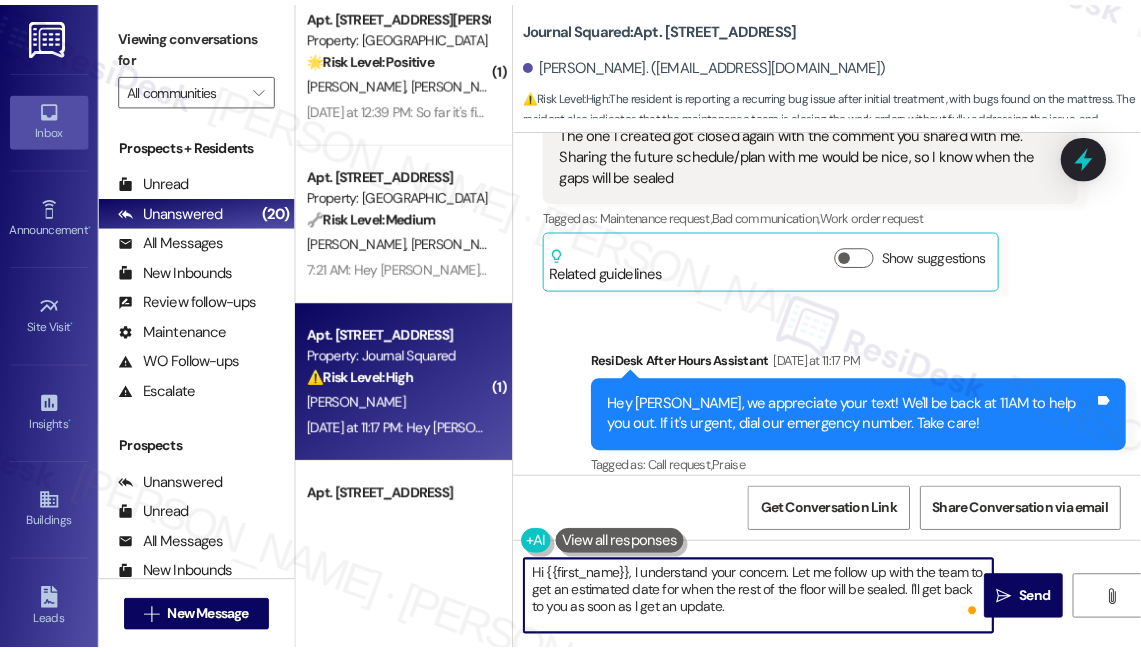 scroll, scrollTop: 7464, scrollLeft: 0, axis: vertical 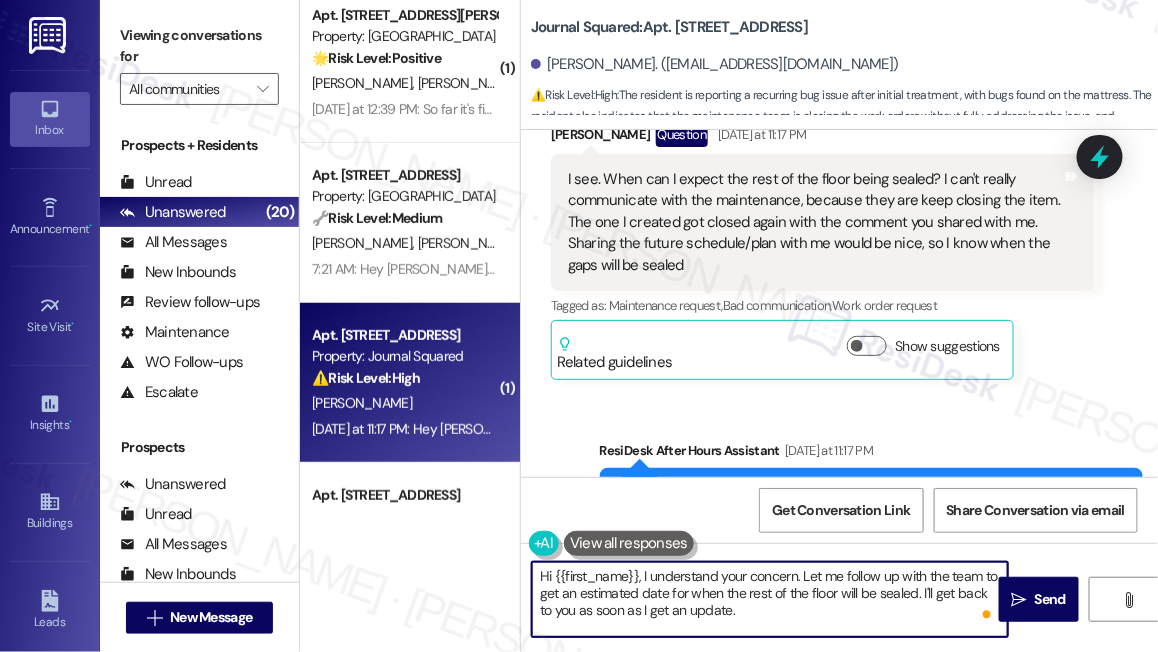 type on "Hi {{first_name}}, I understand your concern. Let me follow up with the team to get an estimated date for when the rest of the floor will be sealed. I'll get back to you as soon as I get an update." 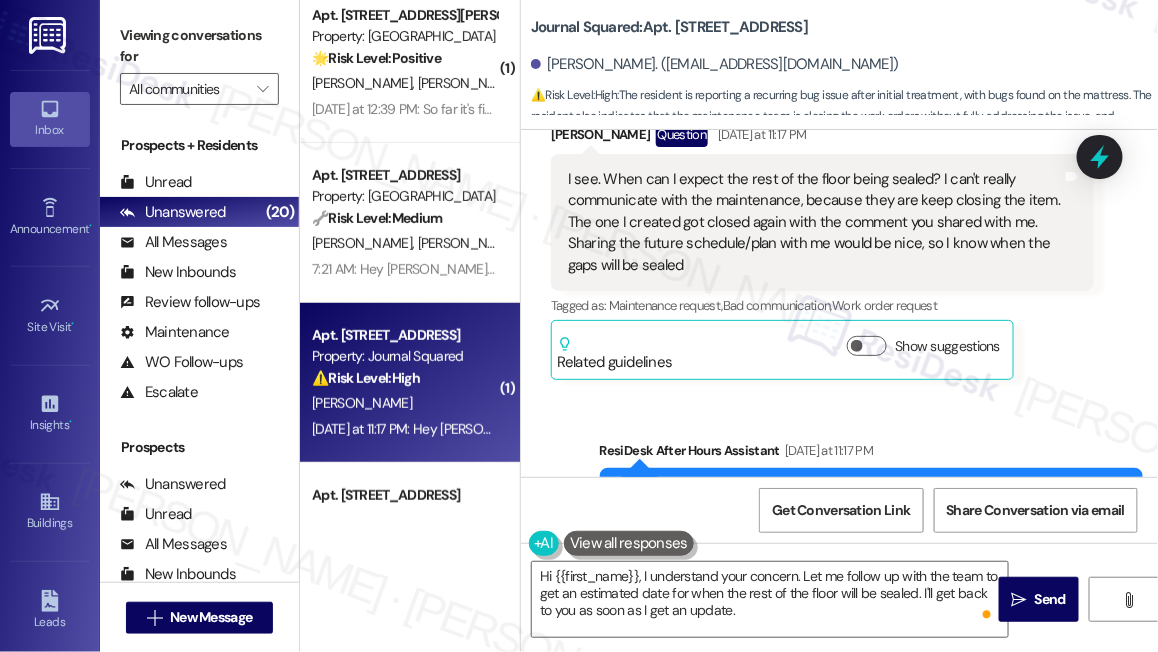 click on "⚠️  Risk Level:  High :  The resident is reporting a recurring bug issue after initial treatment, with bugs found on the mattress. The resident also indicates that the maintenance team is closing the work orders without fully addressing the issue, and expresses a need for better communication and a clear schedule for the remaining work. This indicates a potential health and safety concern and a breakdown in communication, requiring urgent attention." at bounding box center [844, 128] 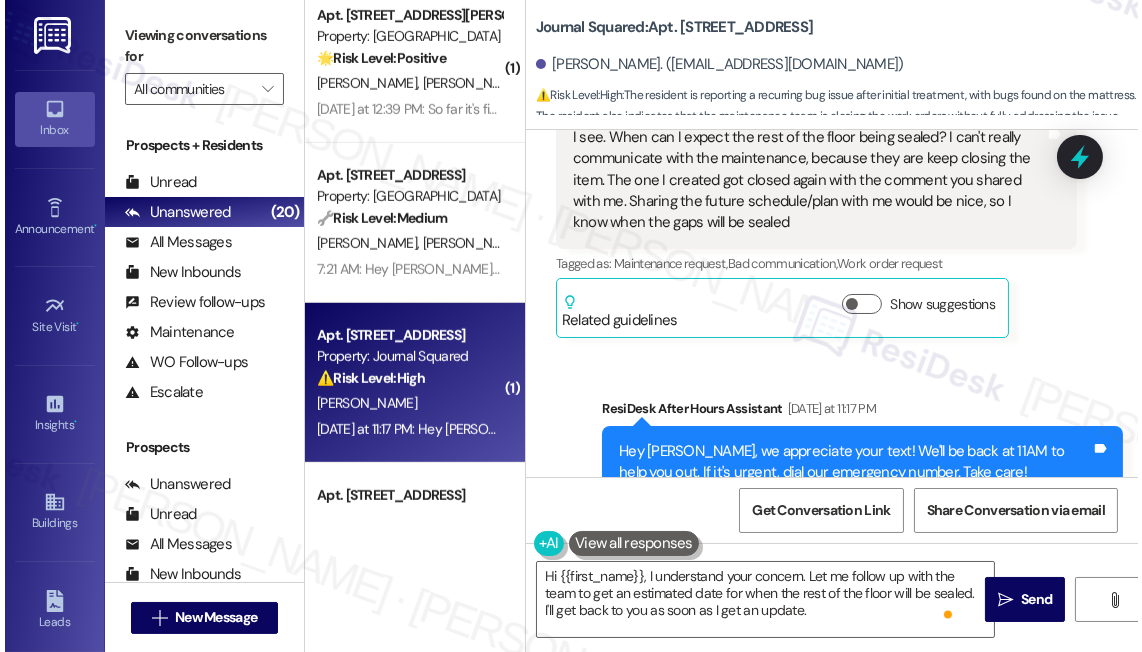 scroll, scrollTop: 7485, scrollLeft: 0, axis: vertical 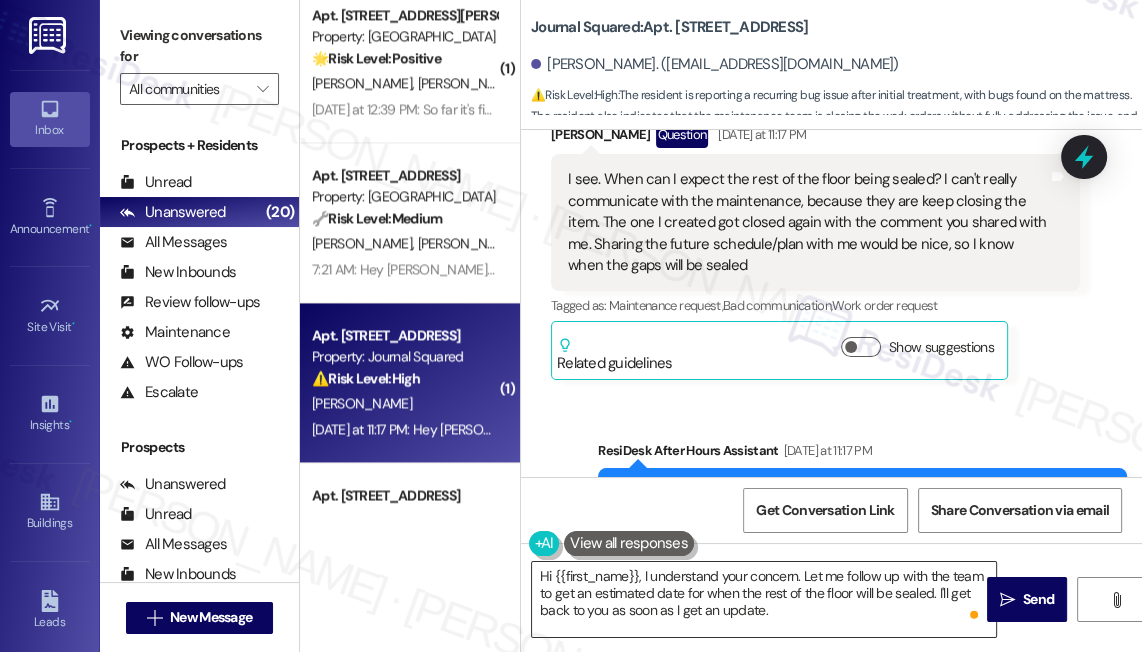 click on "Hi {{first_name}}, I understand your concern. Let me follow up with the team to get an estimated date for when the rest of the floor will be sealed. I'll get back to you as soon as I get an update." at bounding box center (764, 599) 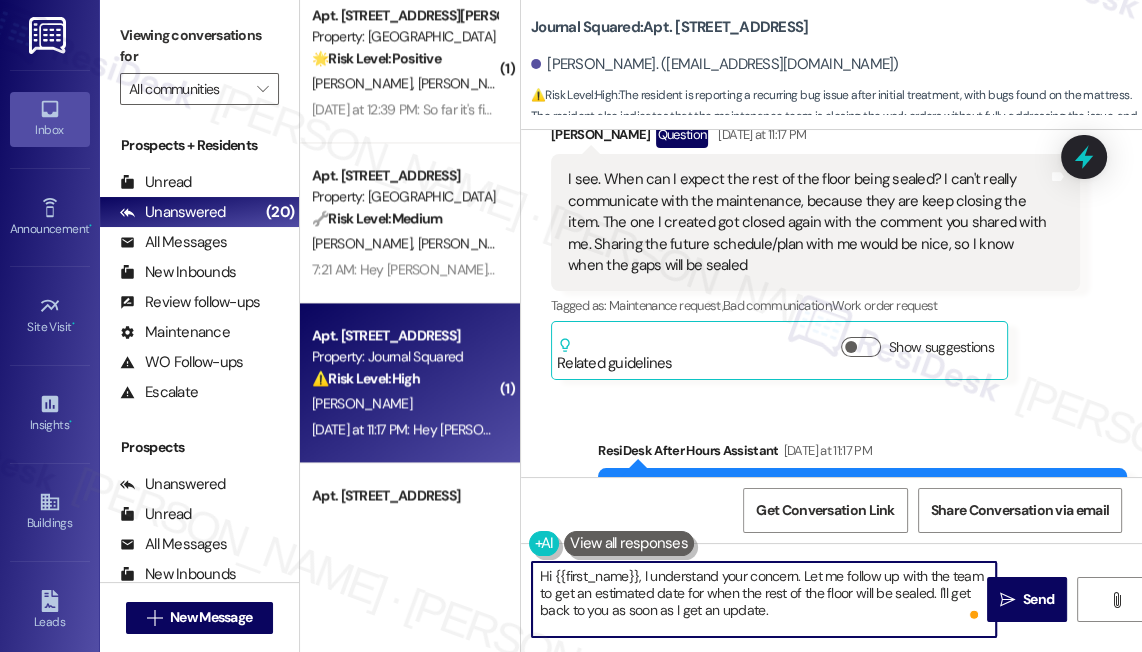 click on "Hi {{first_name}}, I understand your concern. Let me follow up with the team to get an estimated date for when the rest of the floor will be sealed. I'll get back to you as soon as I get an update." at bounding box center (764, 599) 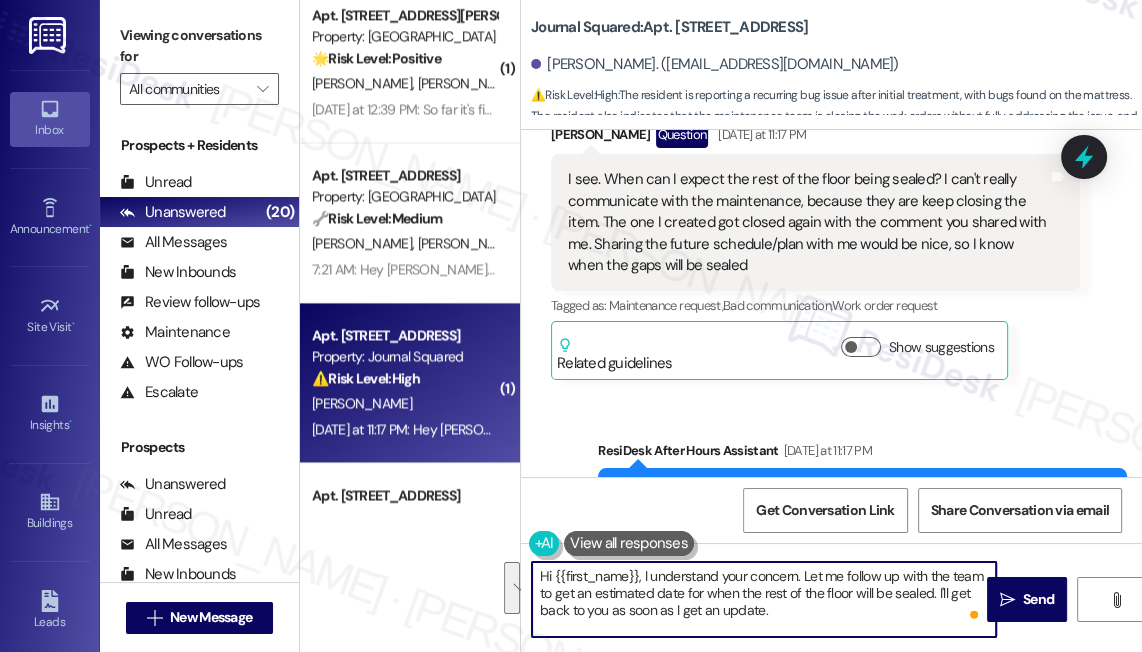 click on "Hi {{first_name}}, I understand your concern. Let me follow up with the team to get an estimated date for when the rest of the floor will be sealed. I'll get back to you as soon as I get an update." at bounding box center (764, 599) 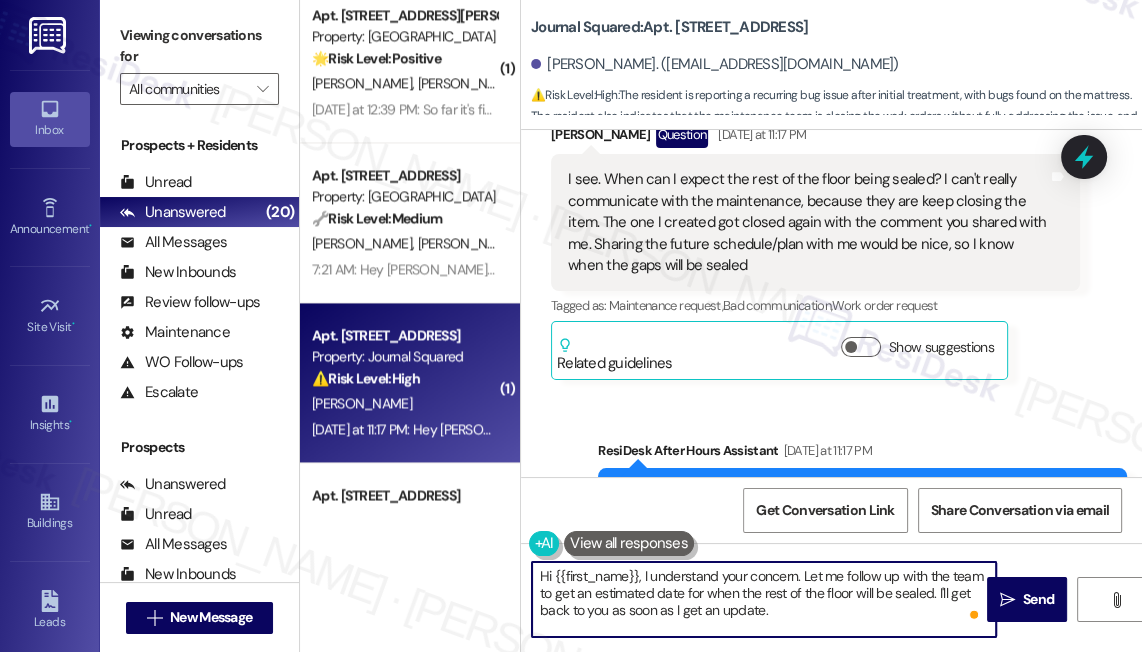 click on "Hi {{first_name}}, I understand your concern. Let me follow up with the team to get an estimated date for when the rest of the floor will be sealed. I'll get back to you as soon as I get an update." at bounding box center [764, 599] 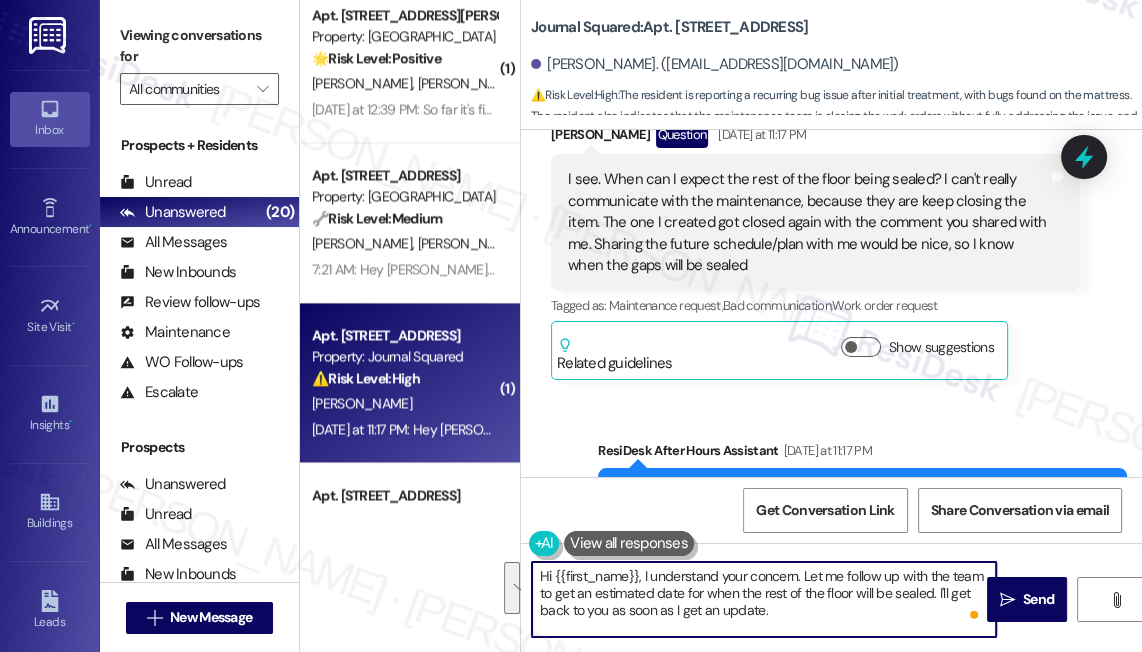 click on "Hi {{first_name}}, I understand your concern. Let me follow up with the team to get an estimated date for when the rest of the floor will be sealed. I'll get back to you as soon as I get an update." at bounding box center [764, 599] 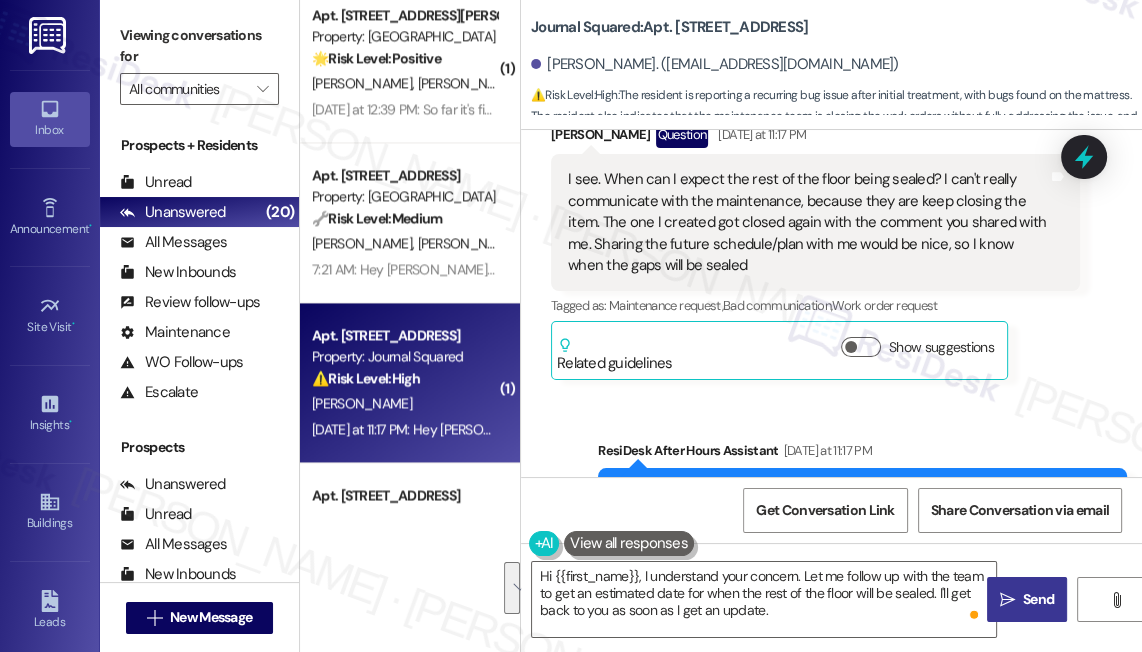 click on " Send" at bounding box center [1027, 599] 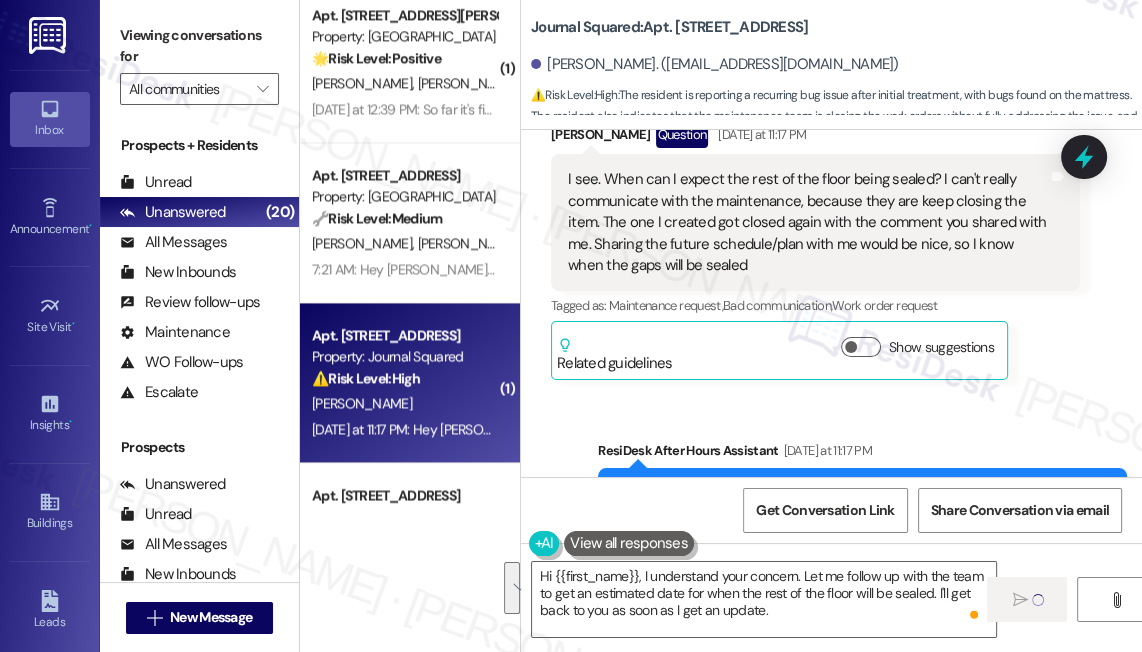 click on "Dong Ho Kim. (kimray1996@gmail.com)" at bounding box center (836, 65) 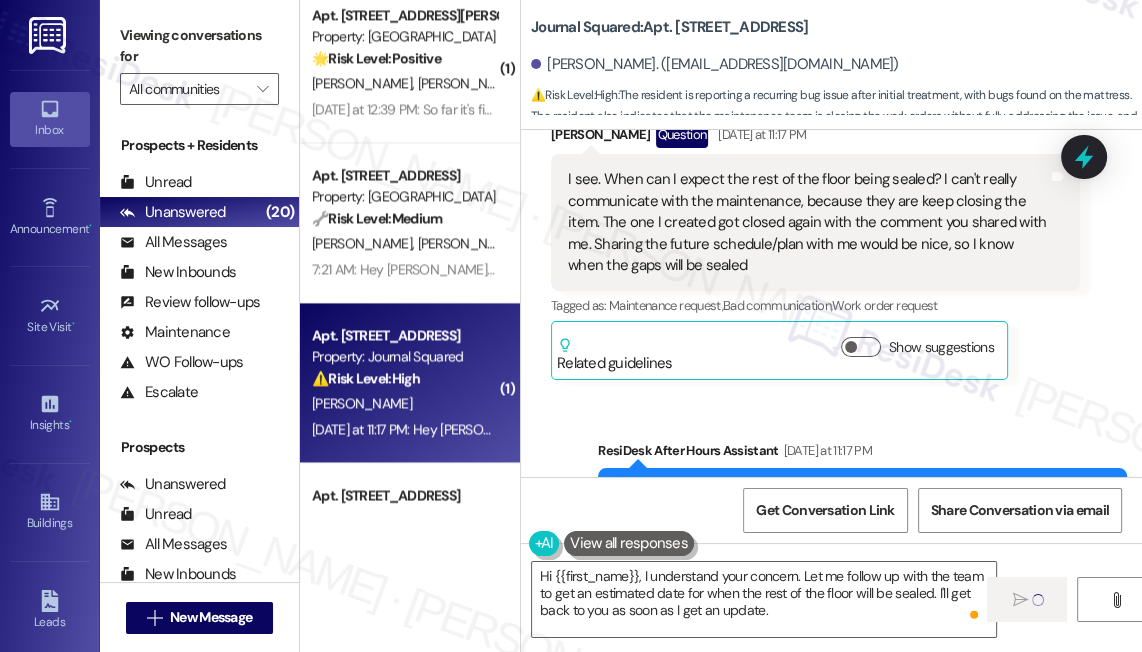 type 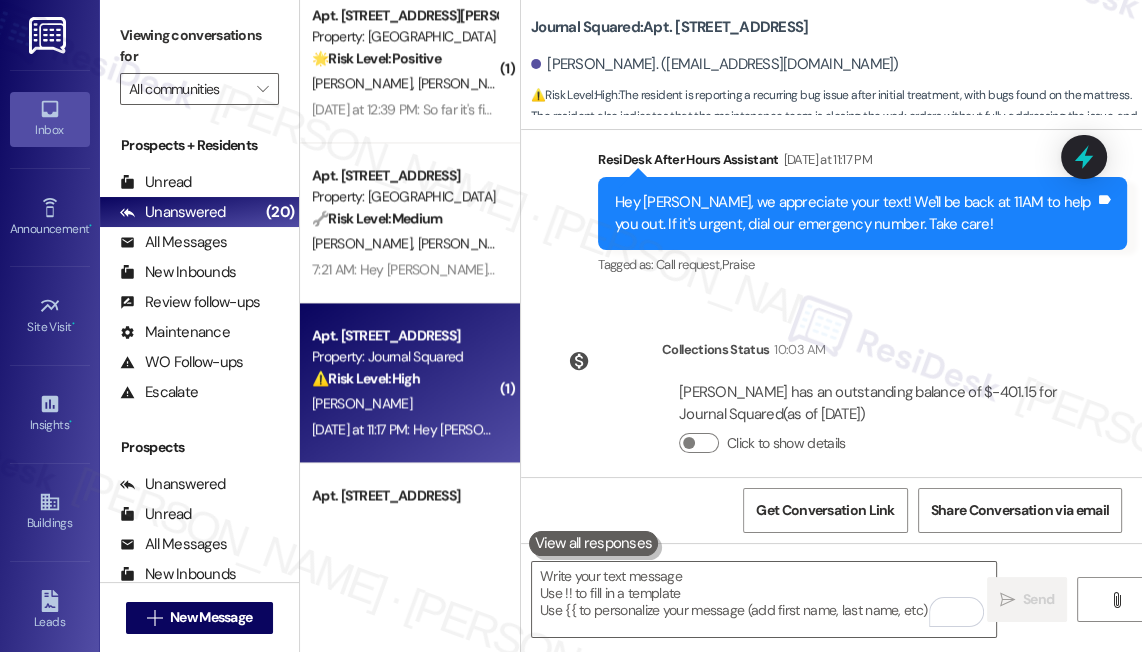 scroll, scrollTop: 7849, scrollLeft: 0, axis: vertical 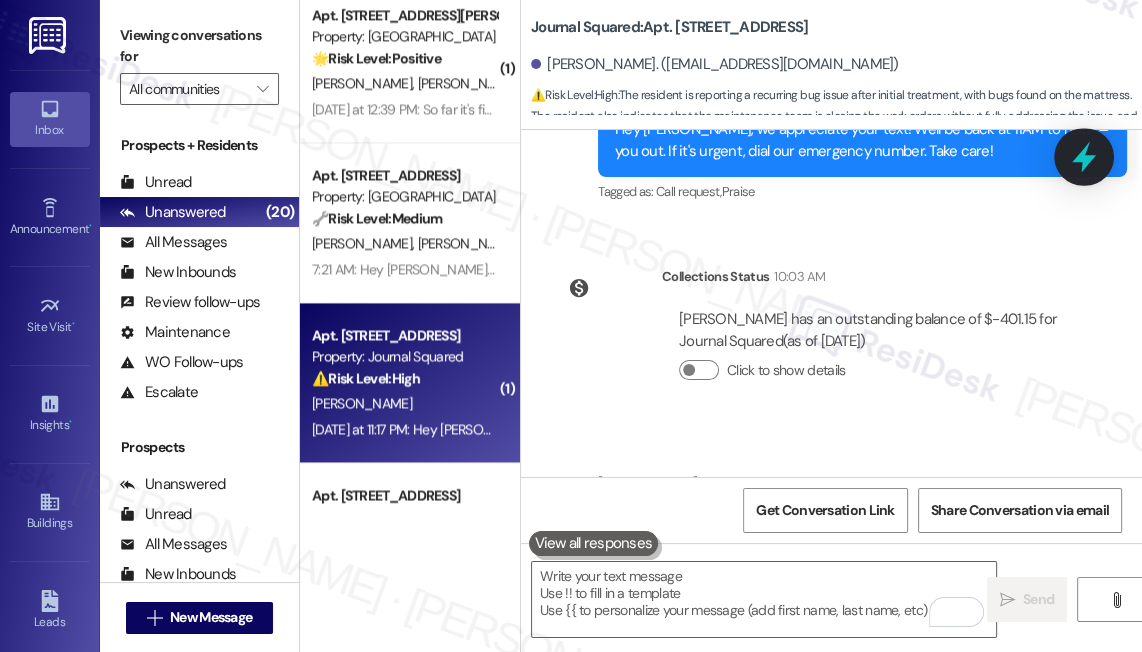 click 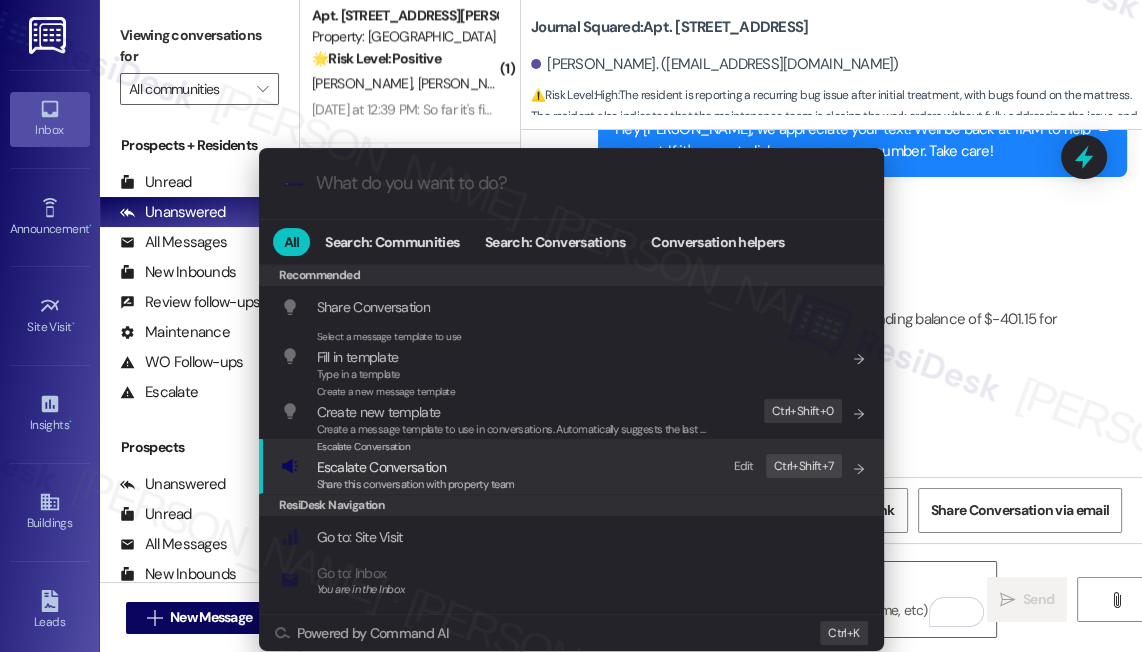 click on "Escalate Conversation Escalate Conversation Share this conversation with property team Edit Ctrl+ Shift+ 7" at bounding box center (573, 466) 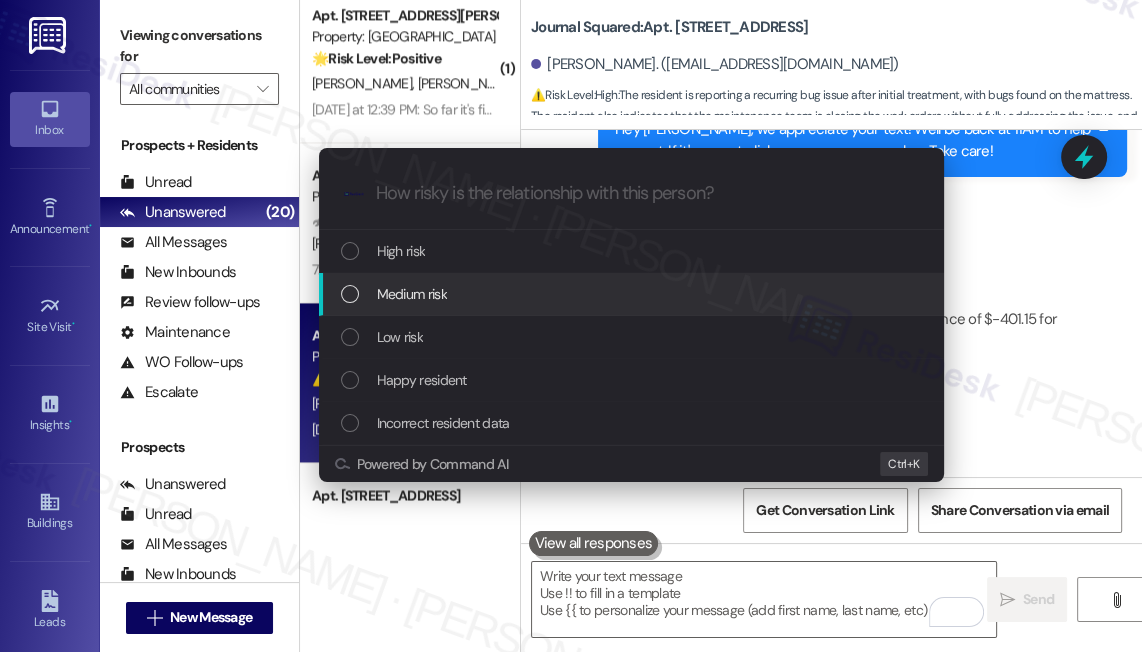 click on "Medium risk" at bounding box center (633, 294) 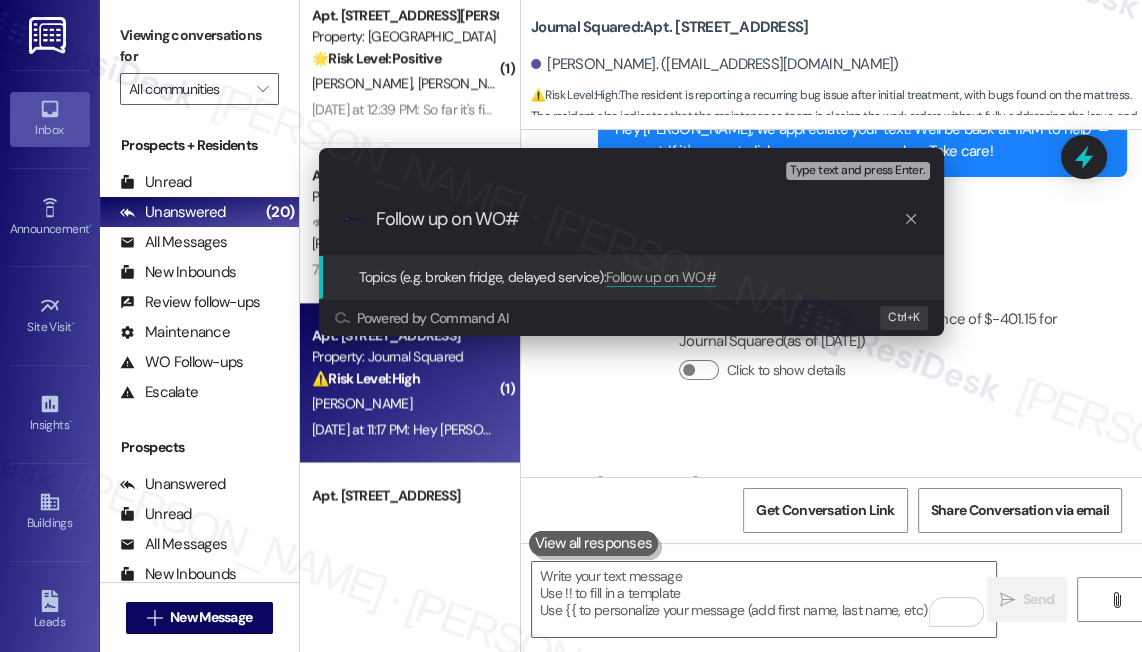 paste on "15499" 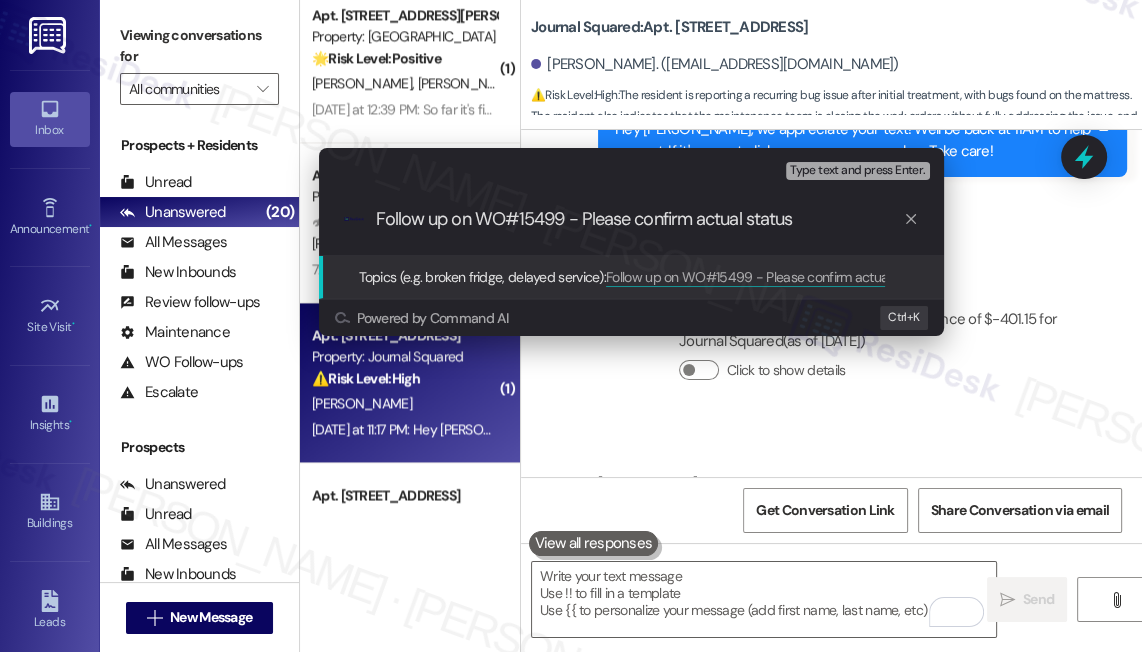 drag, startPoint x: 794, startPoint y: 220, endPoint x: 700, endPoint y: 213, distance: 94.26028 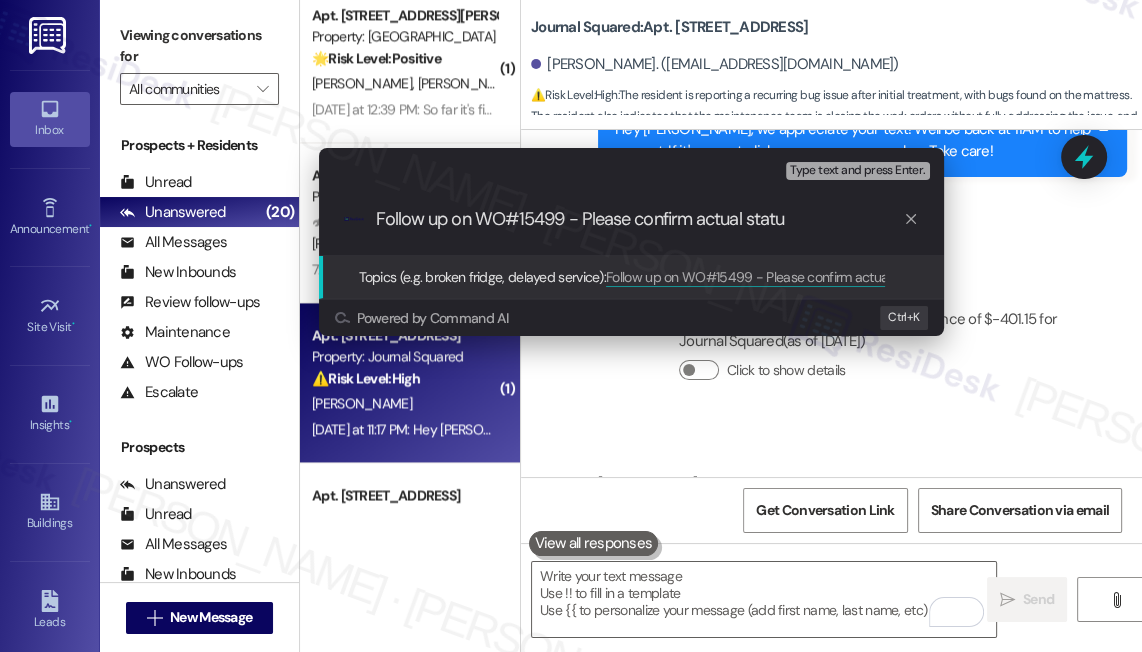 type on "Follow up on WO#15499 - Please confirm actual status" 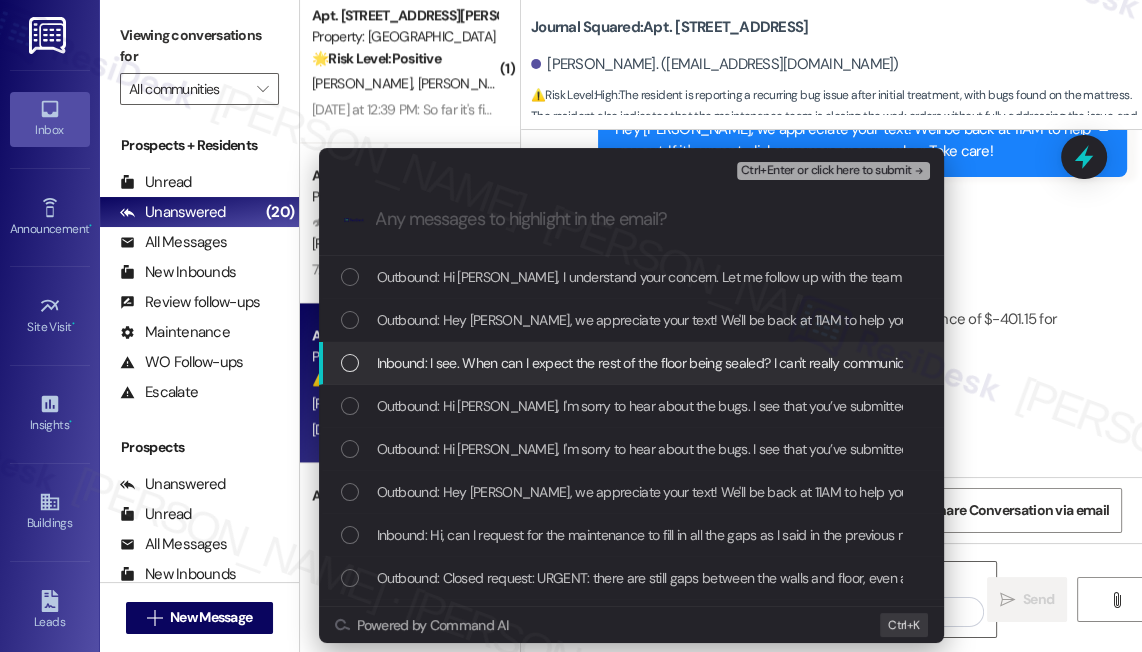 click on "Inbound: I see. When can I expect the rest of the floor being sealed? I can't really communicate with the maintenance, because they are keep closing the item. The one I created got closed again with the comment you shared with me. Sharing the future schedule/plan with me would be nice, so I know when the gaps will be sealed" at bounding box center [631, 363] 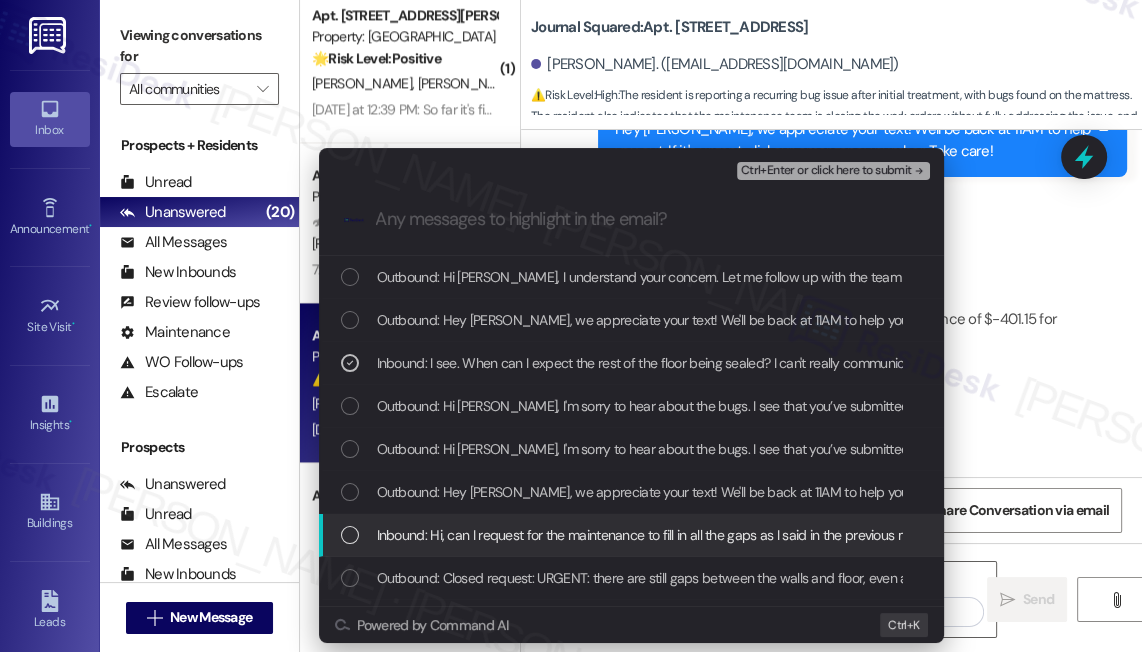 click on "Inbound: Hi, can I request for the maintenance to fill in all the gaps as I said in the previous msg? I woke up in the middle of the night and found bugs on my mattress again. The request seems closed and app is not really working well for the maintenance request. For my previous request, the staff only filled gaps on the one side of the walls. I want all the gaps in all the walls to be filled" at bounding box center (1486, 535) 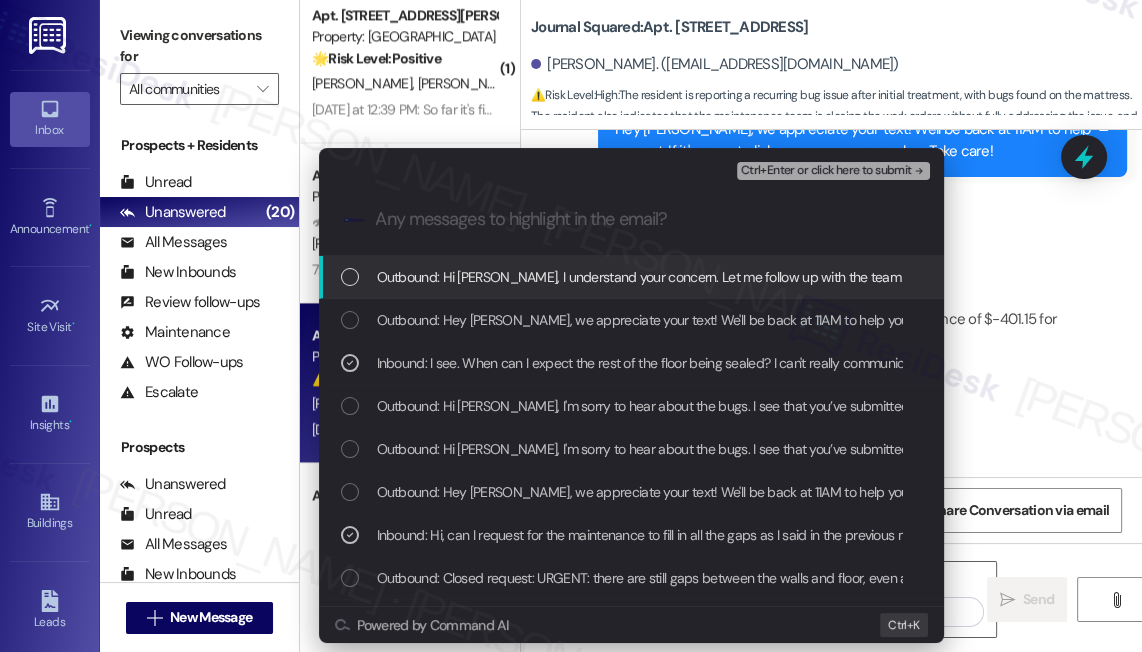 click on "Ctrl+Enter or click here to submit" at bounding box center [826, 171] 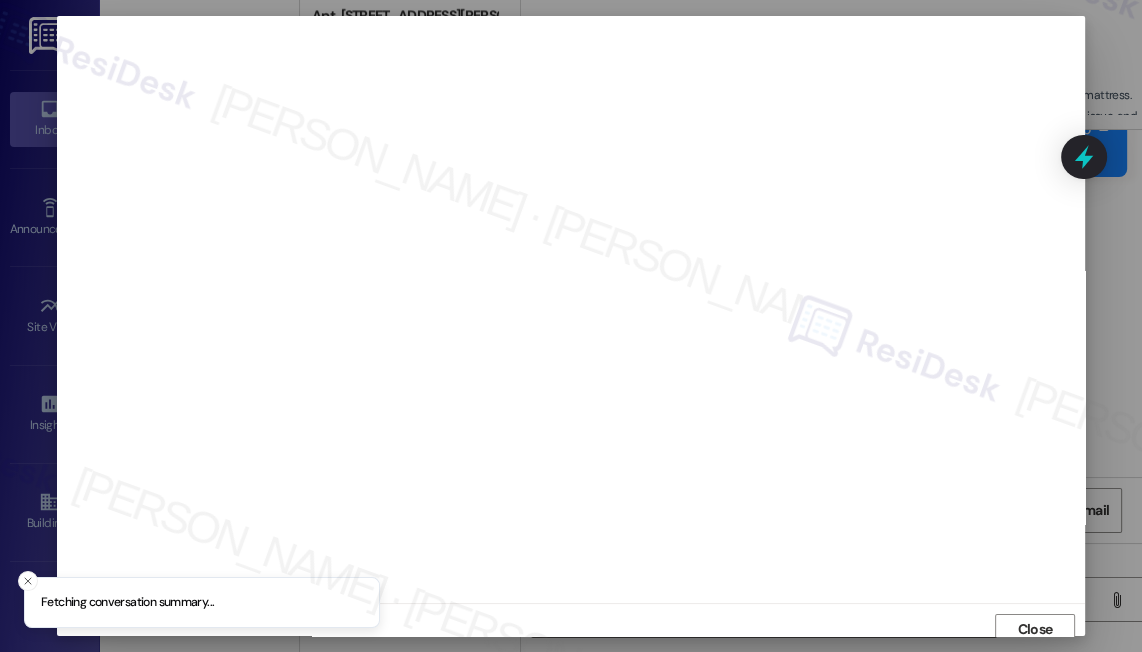 scroll, scrollTop: 9, scrollLeft: 0, axis: vertical 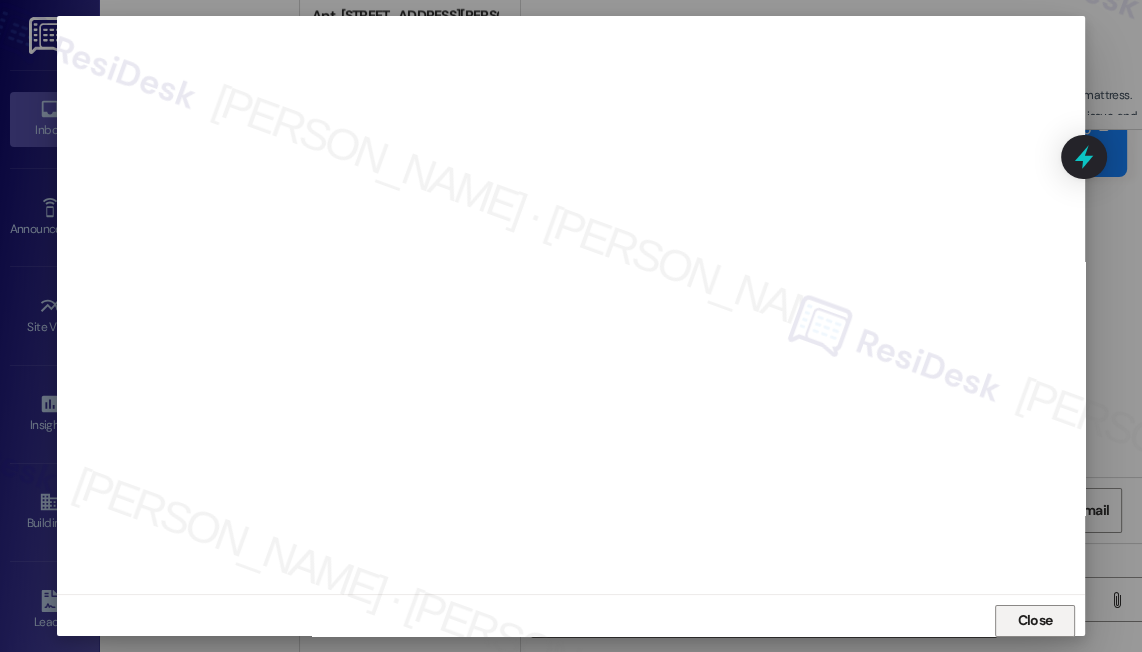 click on "Close" at bounding box center [1035, 621] 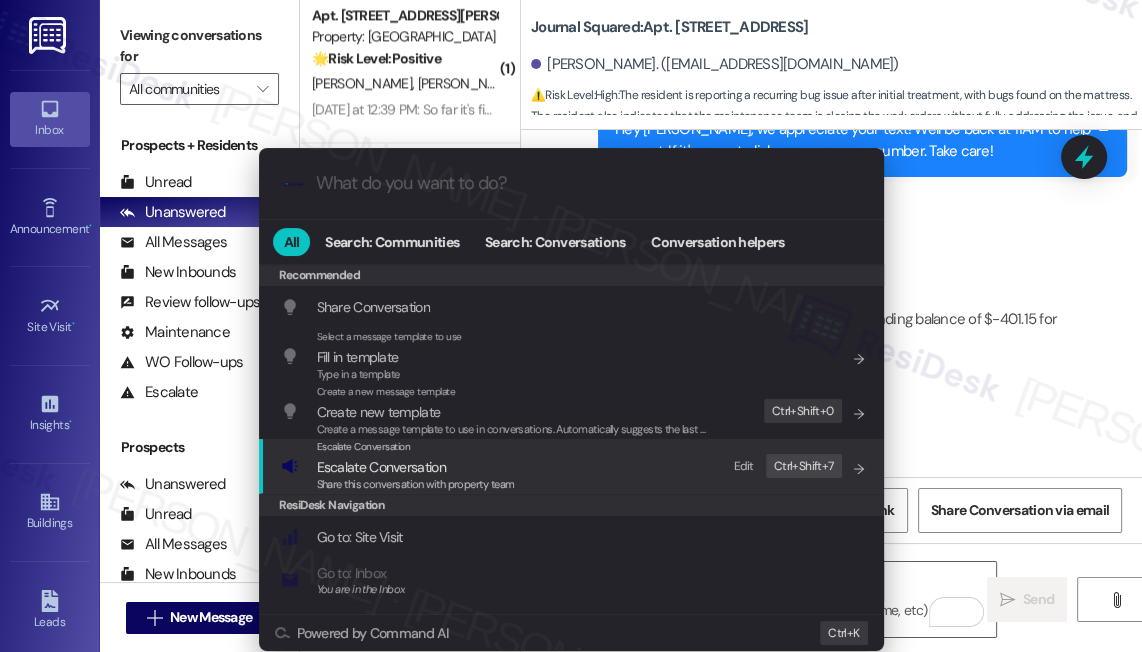 click on "Escalate Conversation Escalate Conversation Share this conversation with property team Edit Ctrl+ Shift+ 7" at bounding box center [573, 466] 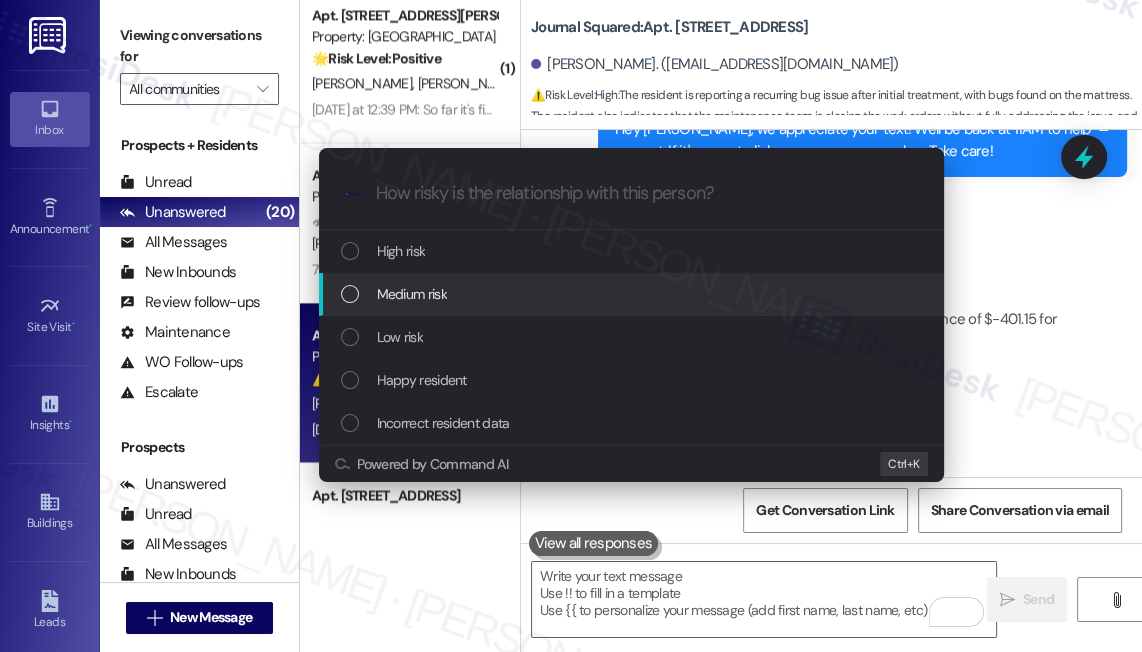 click on "Medium risk" at bounding box center [633, 294] 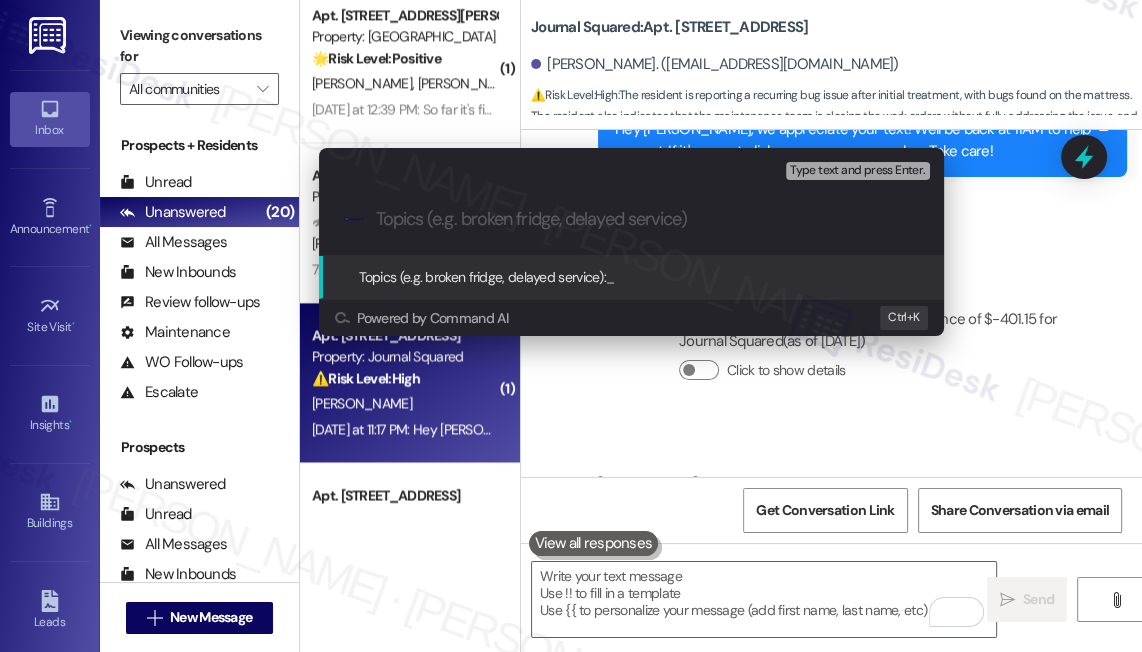 paste on "15499" 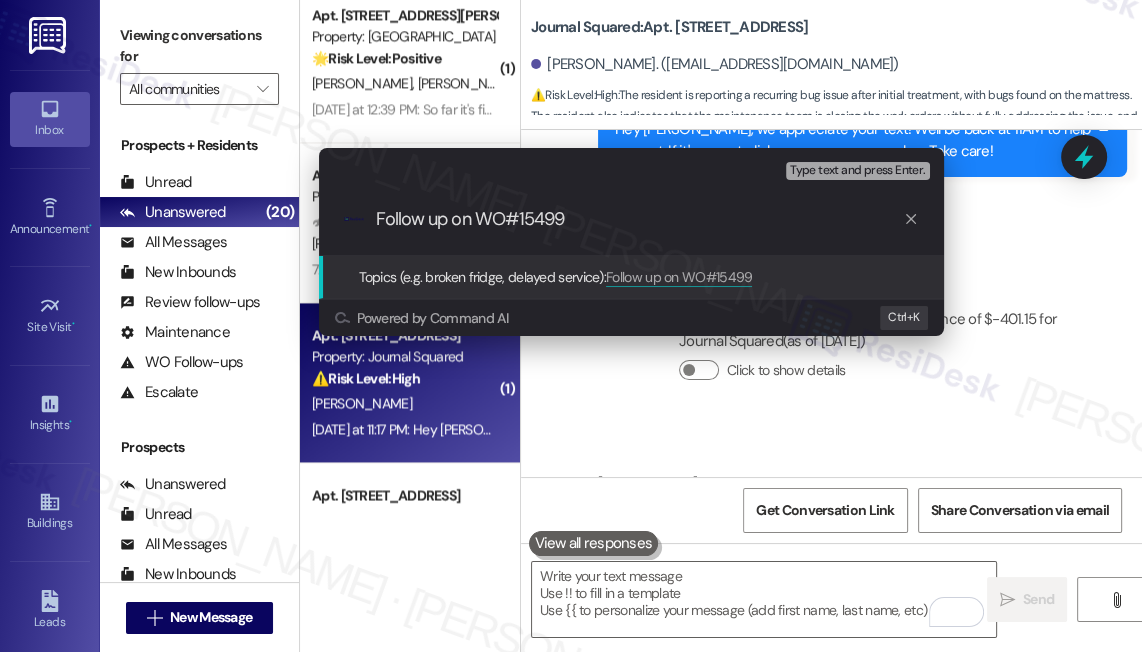 click on "Follow up on WO#15499" at bounding box center (639, 219) 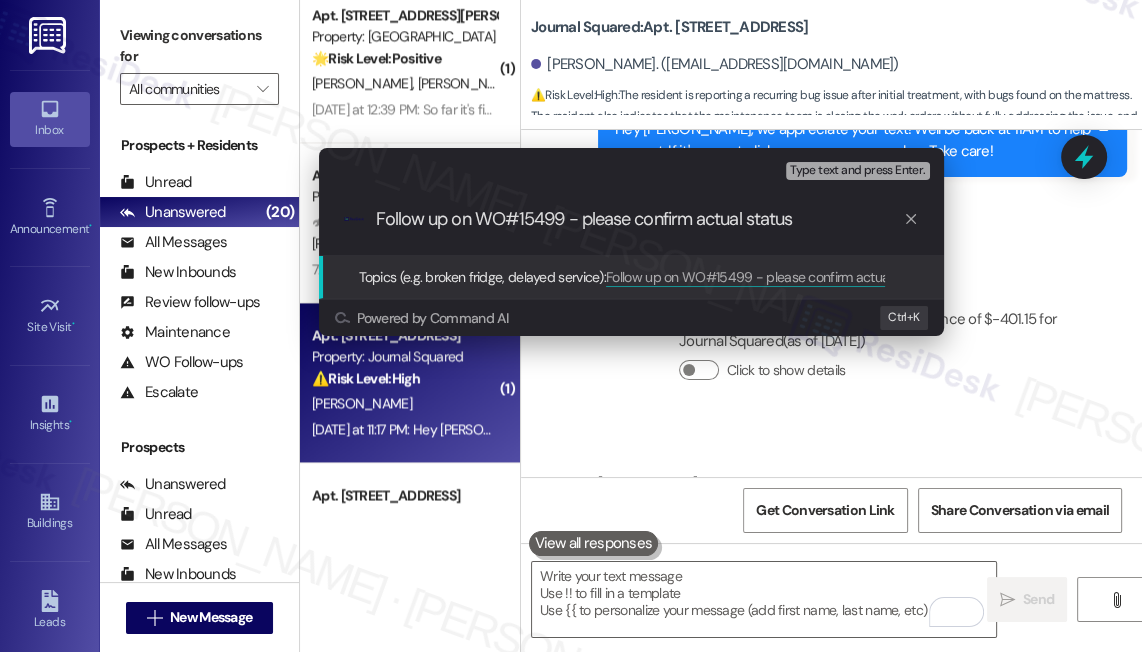 type on "Follow up on WO#15499 - please confirm actual status" 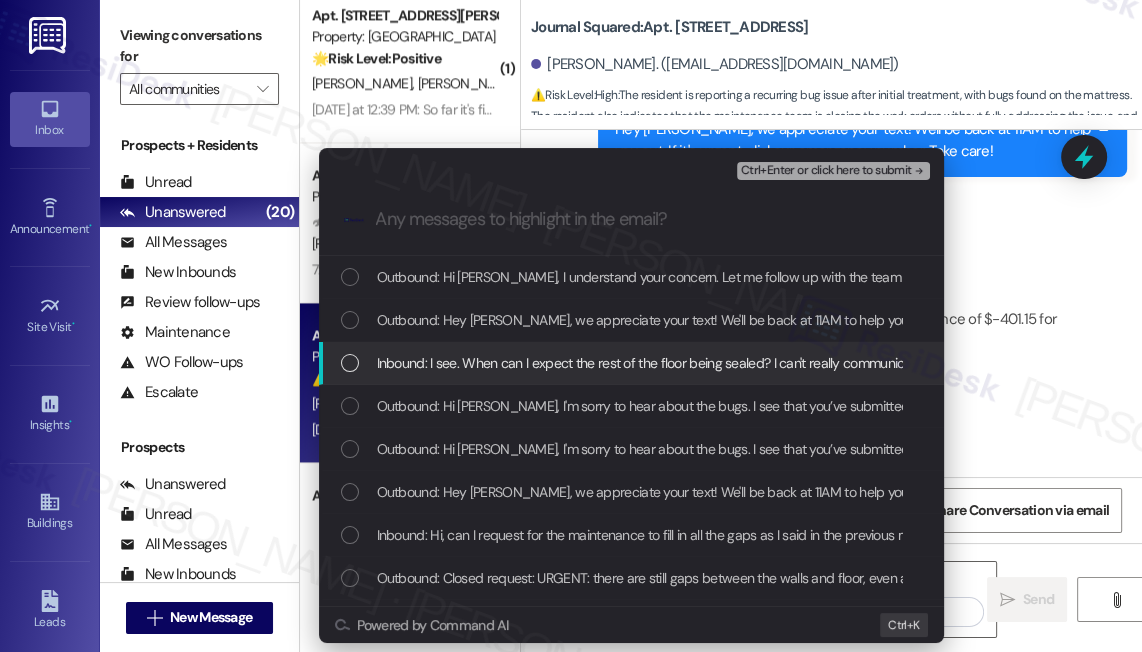 click on "Inbound: I see. When can I expect the rest of the floor being sealed? I can't really communicate with the maintenance, because they are keep closing the item. The one I created got closed again with the comment you shared with me. Sharing the future schedule/plan with me would be nice, so I know when the gaps will be sealed" at bounding box center (631, 363) 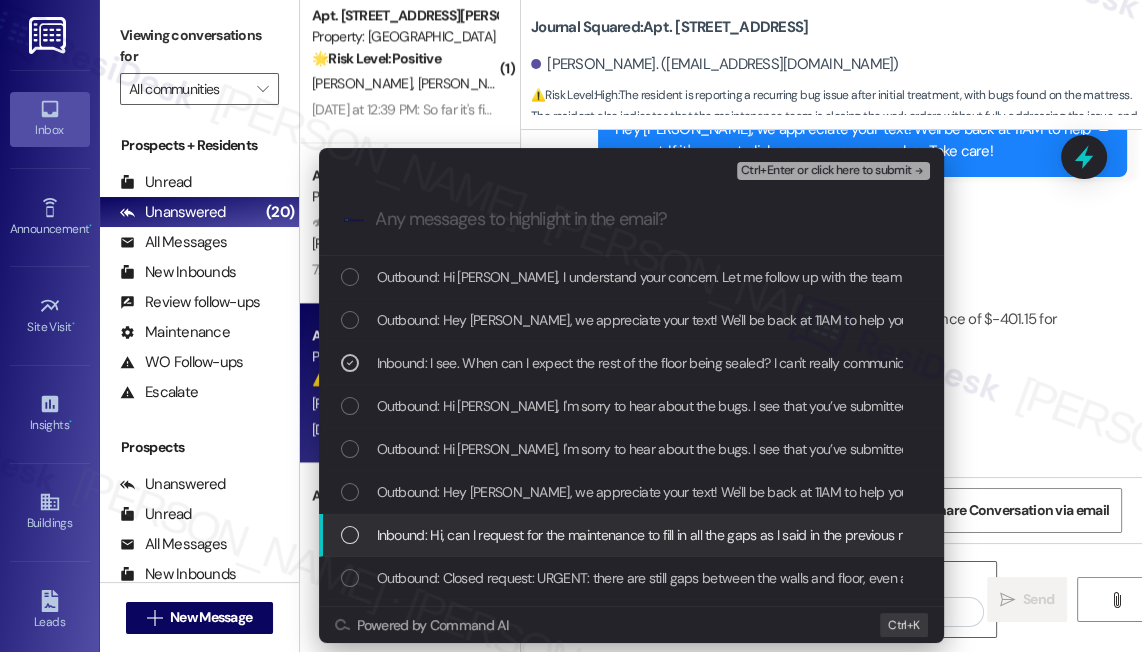 click on "Inbound: Hi, can I request for the maintenance to fill in all the gaps as I said in the previous msg? I woke up in the middle of the night and found bugs on my mattress again. The request seems closed and app is not really working well for the maintenance request. For my previous request, the staff only filled gaps on the one side of the walls. I want all the gaps in all the walls to be filled" at bounding box center [1486, 535] 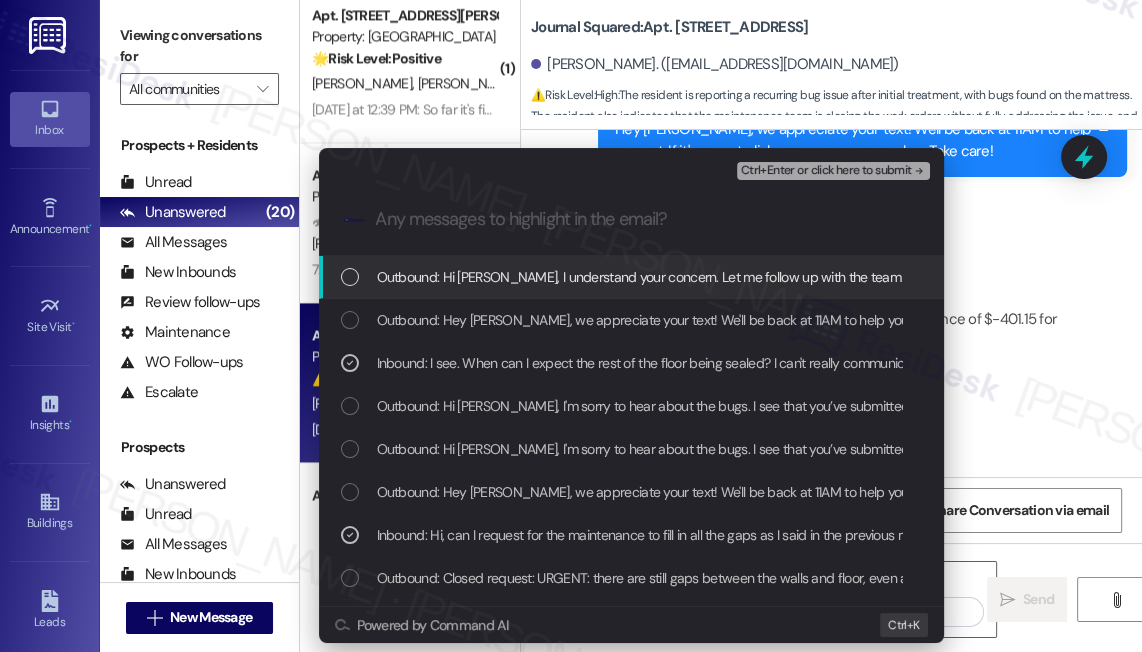 click on "Ctrl+Enter or click here to submit" at bounding box center [826, 171] 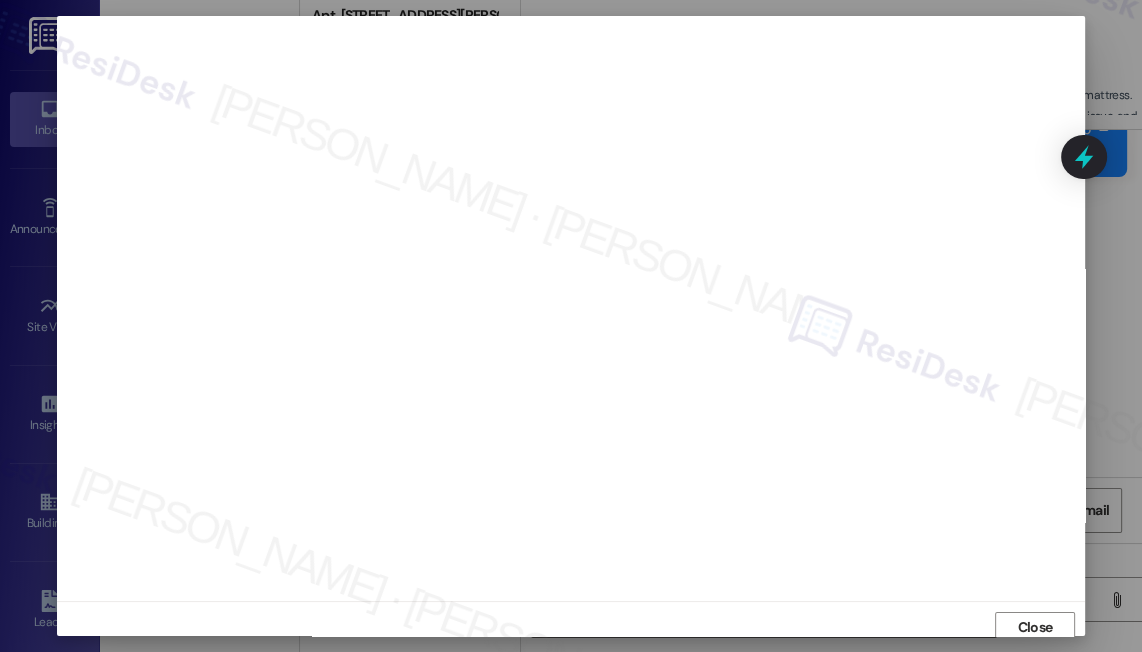 scroll, scrollTop: 0, scrollLeft: 0, axis: both 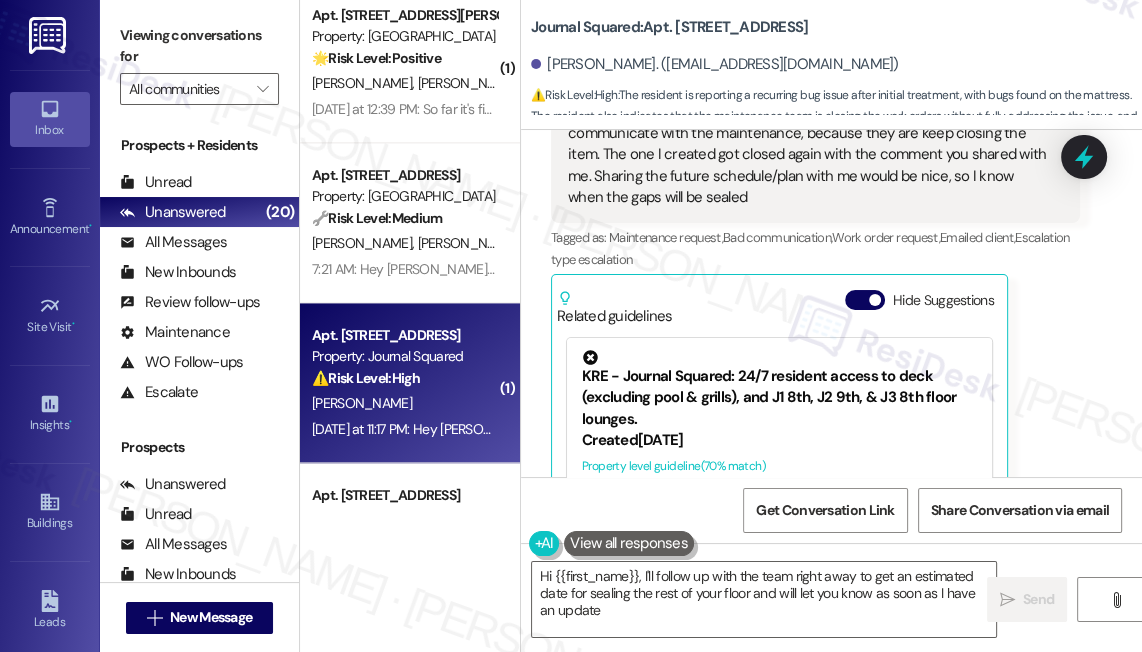 type on "Hi {{first_name}}, I'll follow up with the team right away to get an estimated date for sealing the rest of your floor and will let you know as soon as I have an update!" 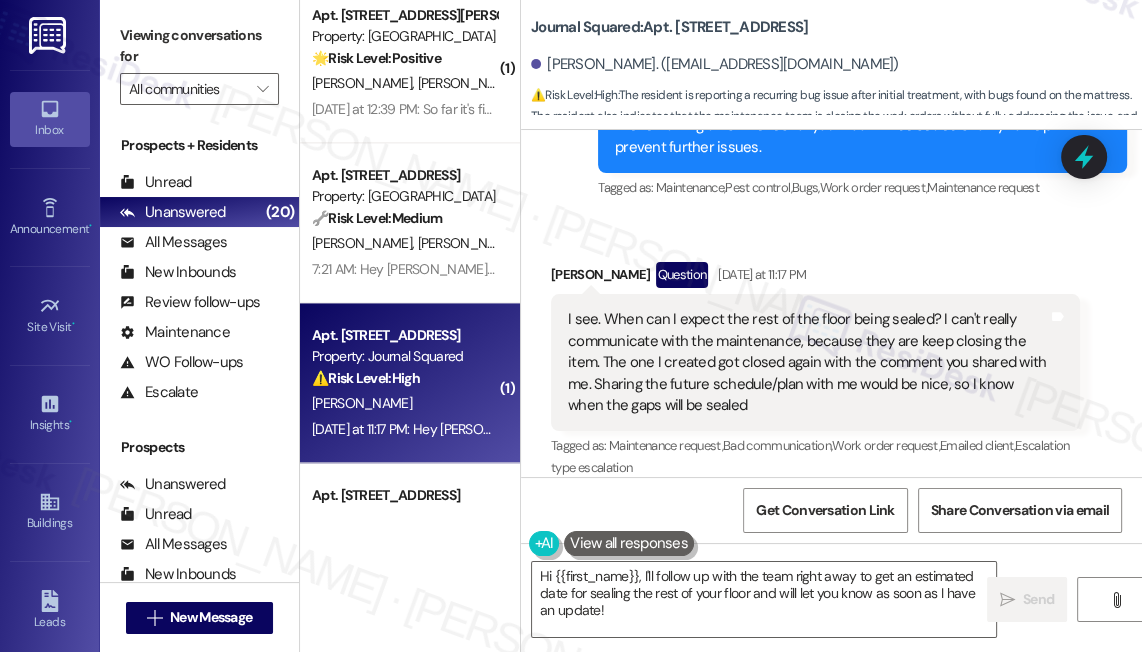 scroll, scrollTop: 7343, scrollLeft: 0, axis: vertical 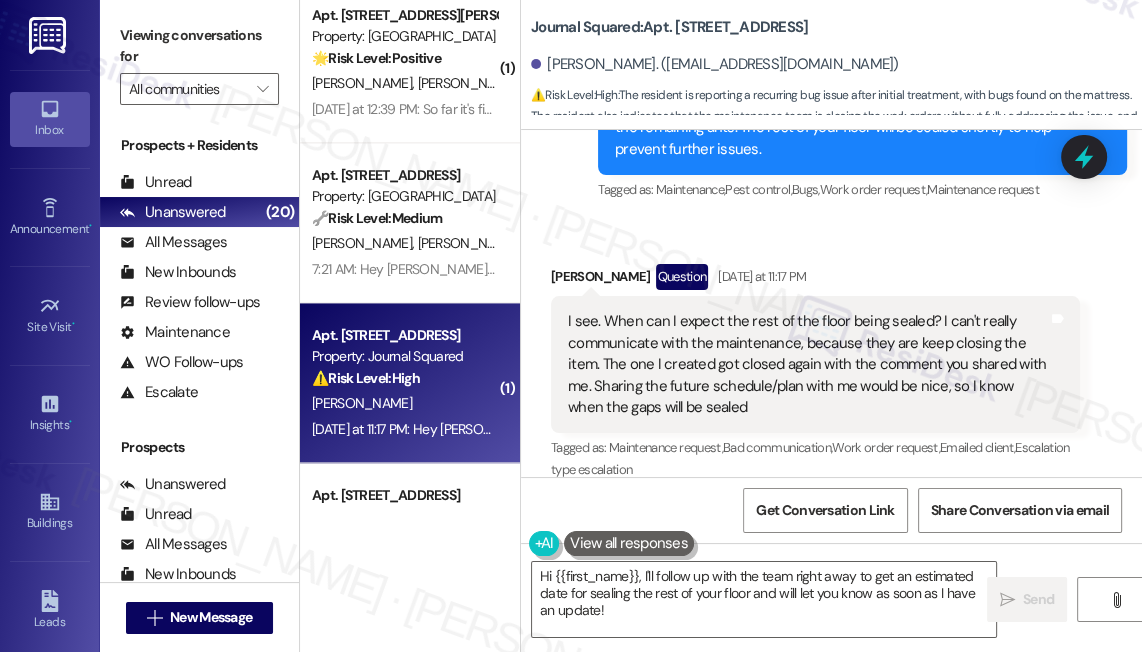 click on "Hide Suggestions" at bounding box center [865, 510] 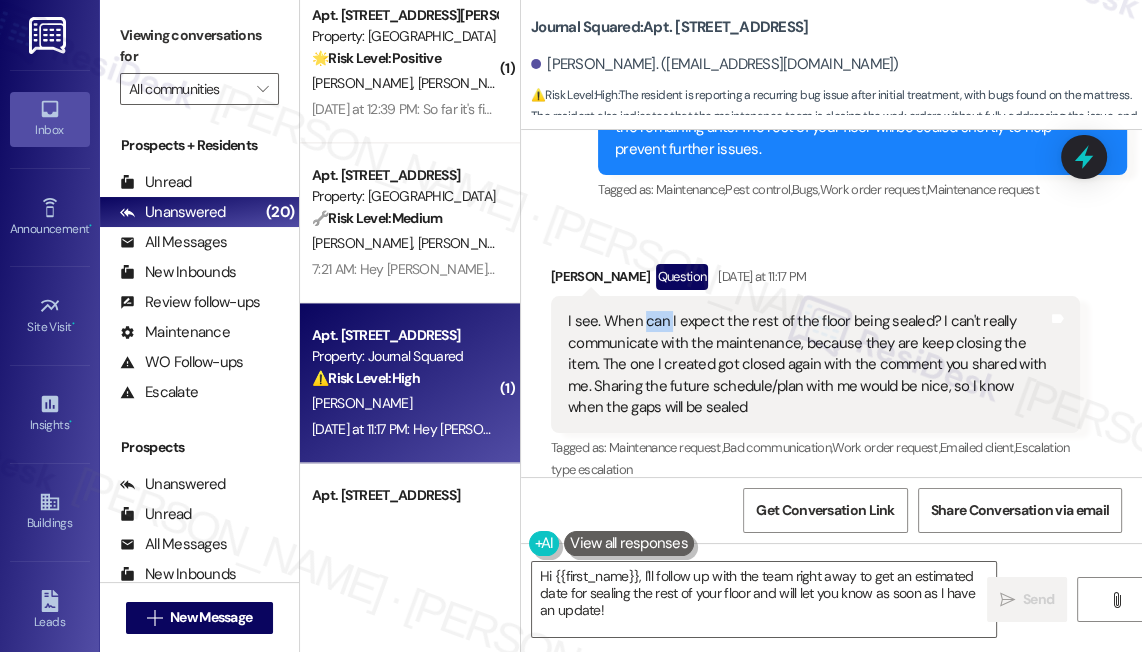 click on "I see. When can I expect the rest of the floor being sealed? I can't really communicate with the maintenance, because they are keep closing the item. The one I created got closed again with the comment you shared with me. Sharing the future schedule/plan with me would be nice, so I know when the gaps will be sealed" at bounding box center [808, 364] 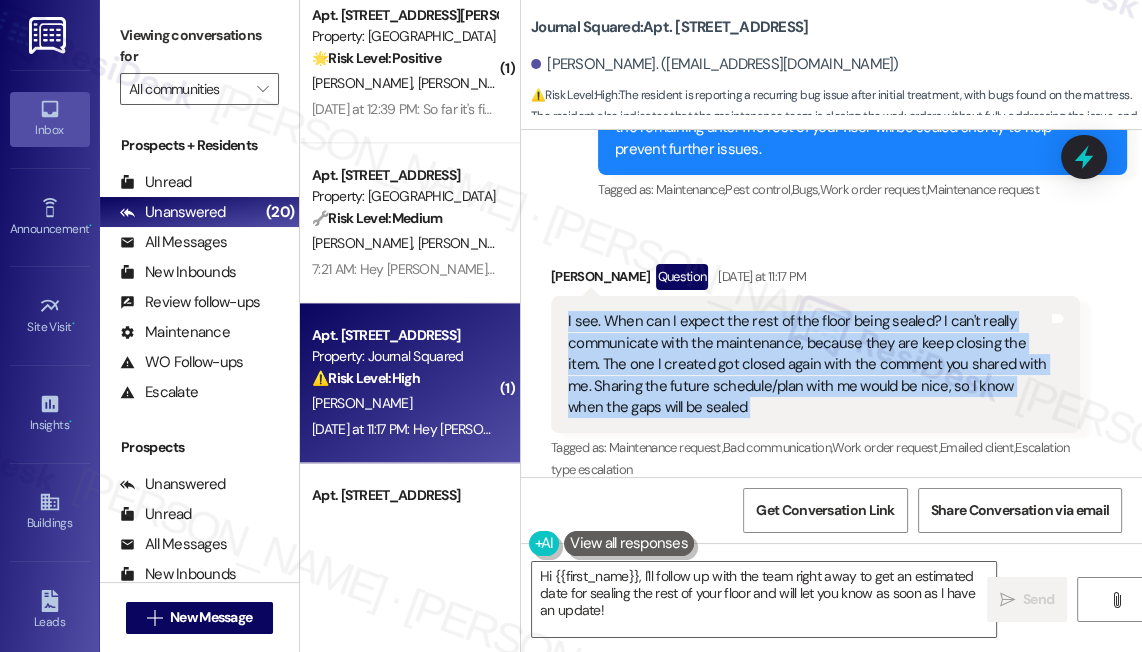 click on "I see. When can I expect the rest of the floor being sealed? I can't really communicate with the maintenance, because they are keep closing the item. The one I created got closed again with the comment you shared with me. Sharing the future schedule/plan with me would be nice, so I know when the gaps will be sealed" at bounding box center (808, 364) 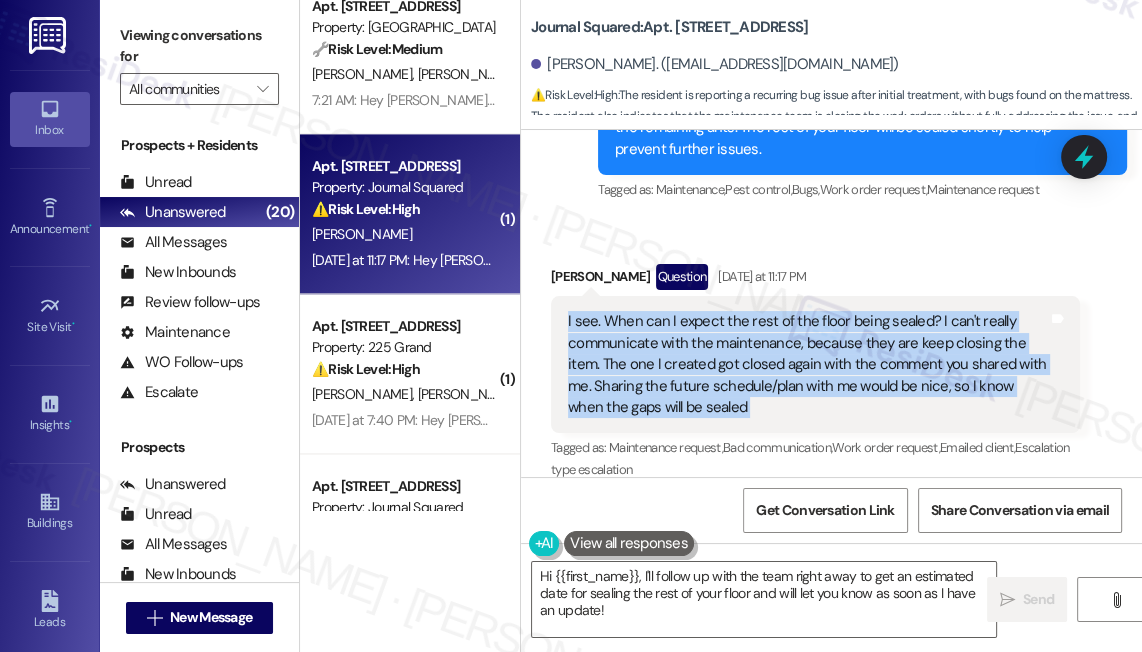 scroll, scrollTop: 2530, scrollLeft: 0, axis: vertical 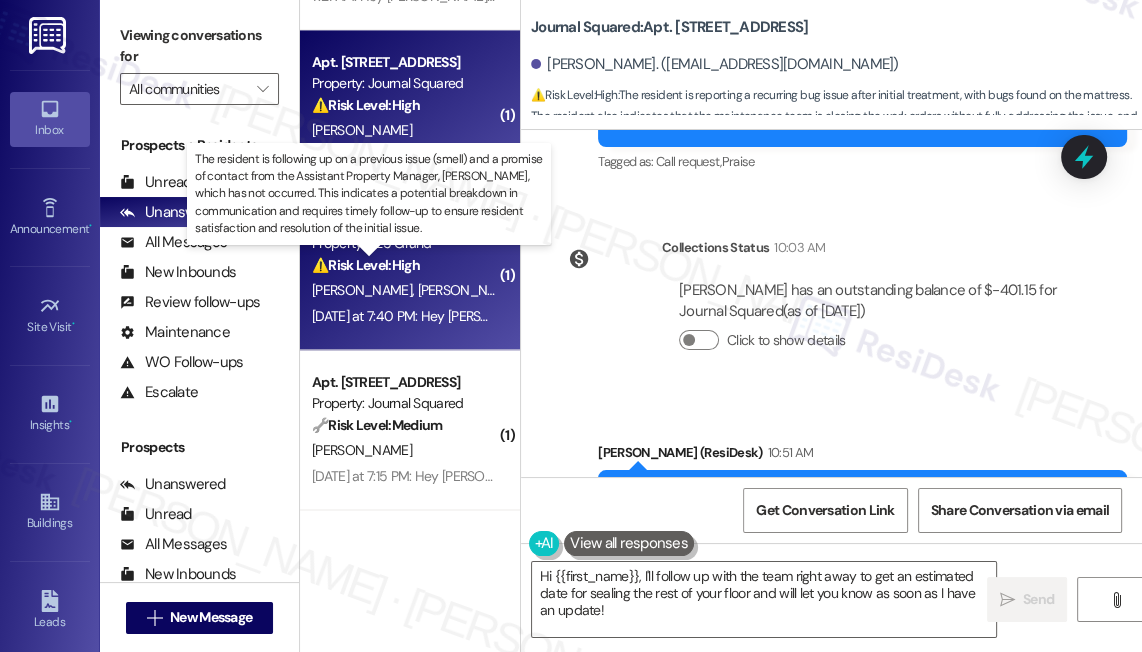 click on "⚠️  Risk Level:  High" at bounding box center [366, 265] 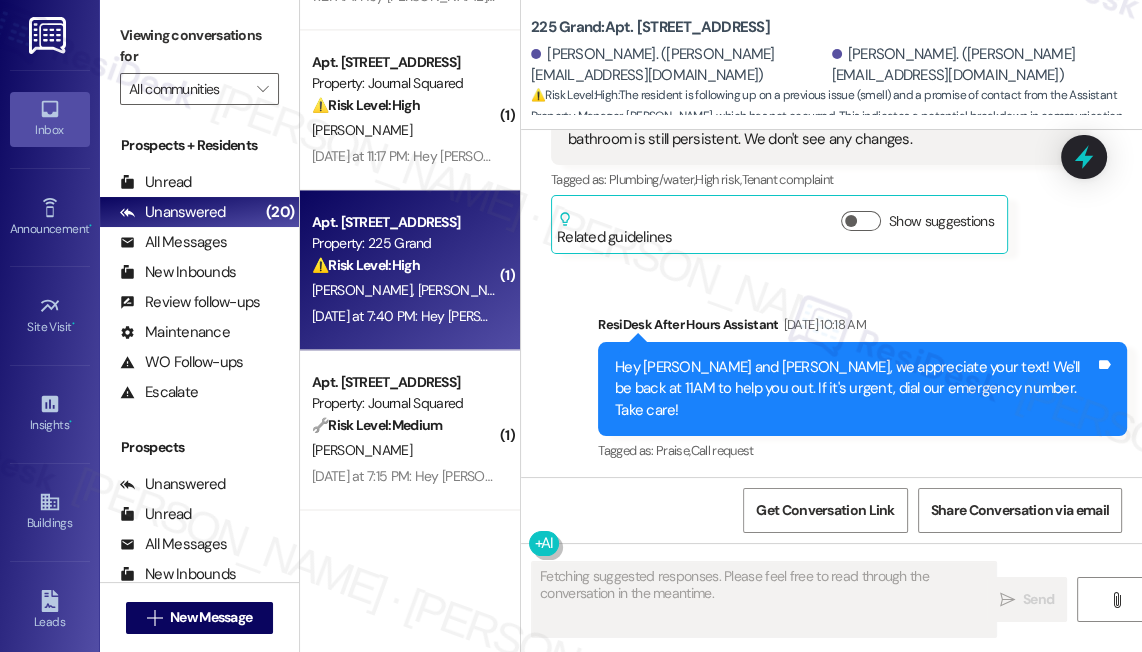 scroll, scrollTop: 16075, scrollLeft: 0, axis: vertical 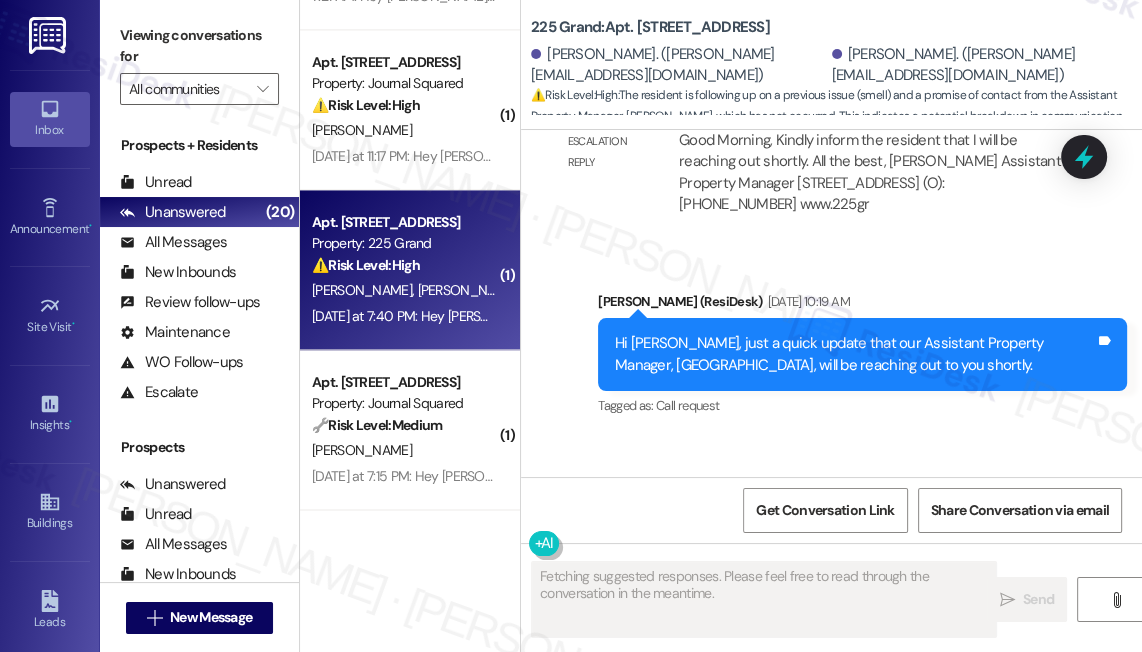 click on "Thank you. But we haven't heard anything from Betsey." at bounding box center [771, 534] 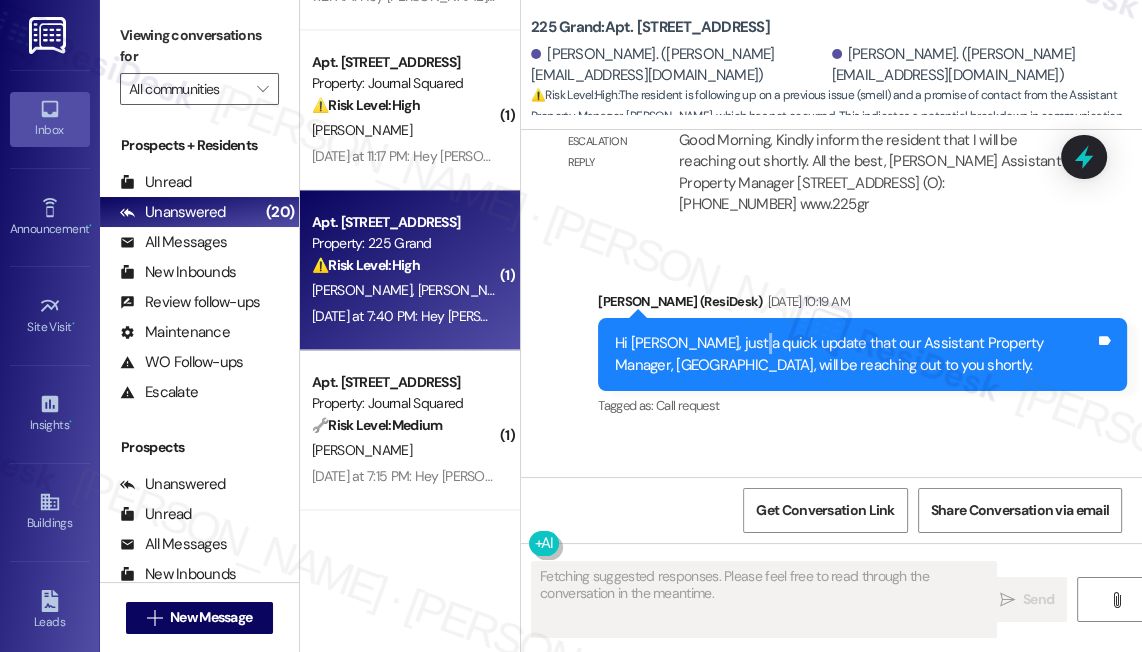 click on "Hi Yesha, just a quick update that our Assistant Property Manager, Betsy, will be reaching out to you shortly." at bounding box center [855, 354] 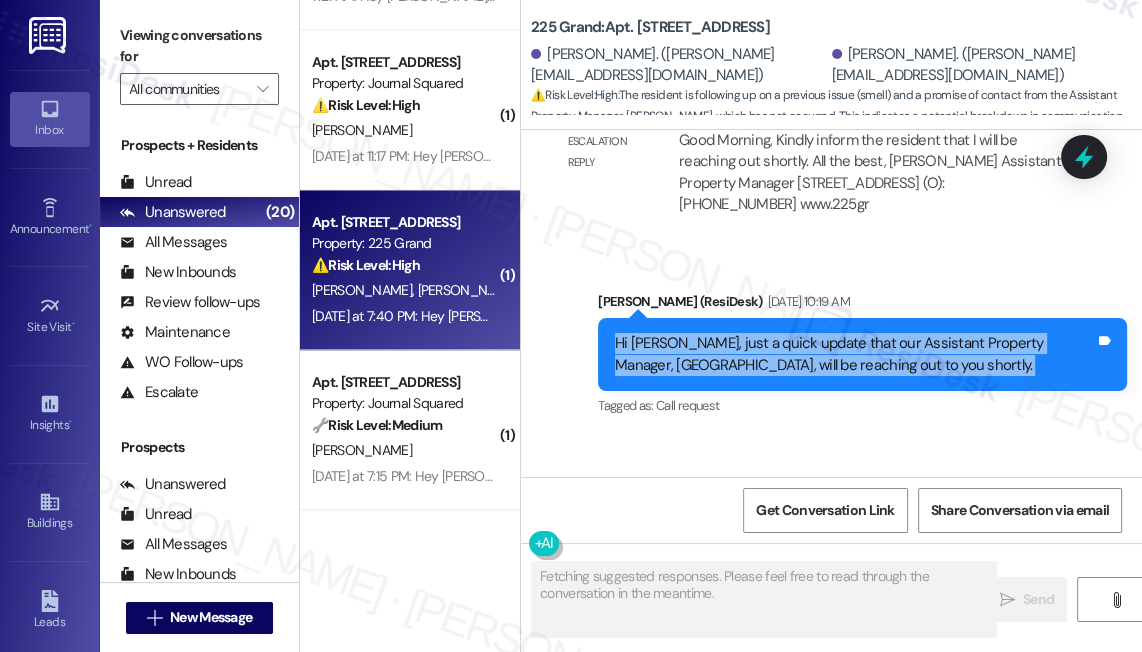 click on "Hi Yesha, just a quick update that our Assistant Property Manager, Betsy, will be reaching out to you shortly." at bounding box center [855, 354] 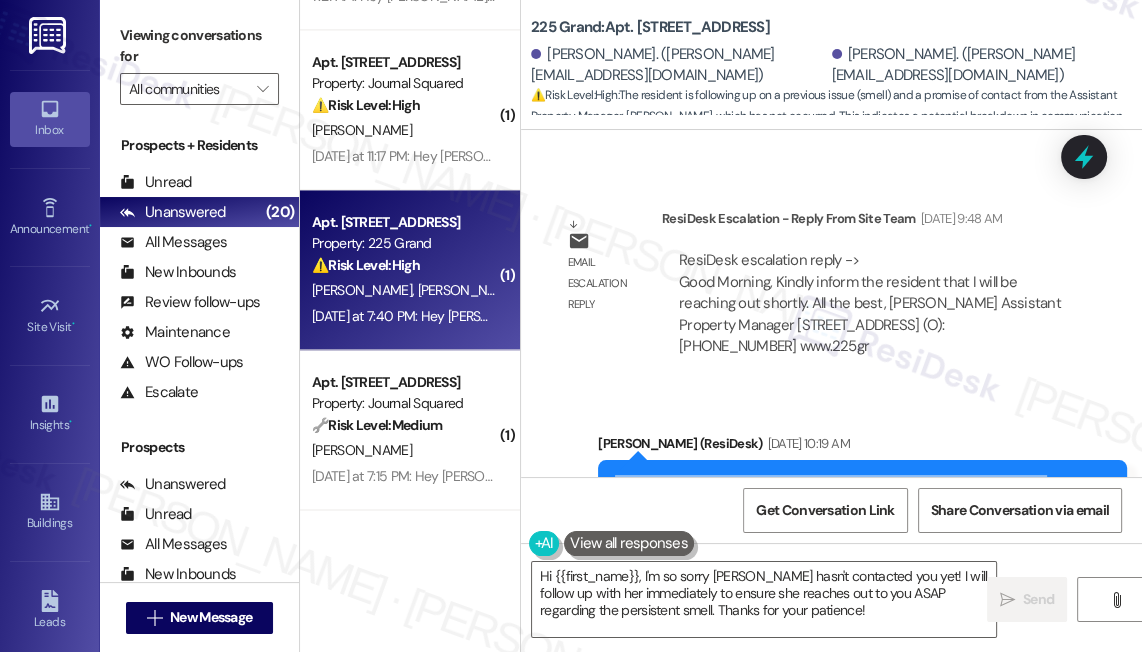 scroll, scrollTop: 15712, scrollLeft: 0, axis: vertical 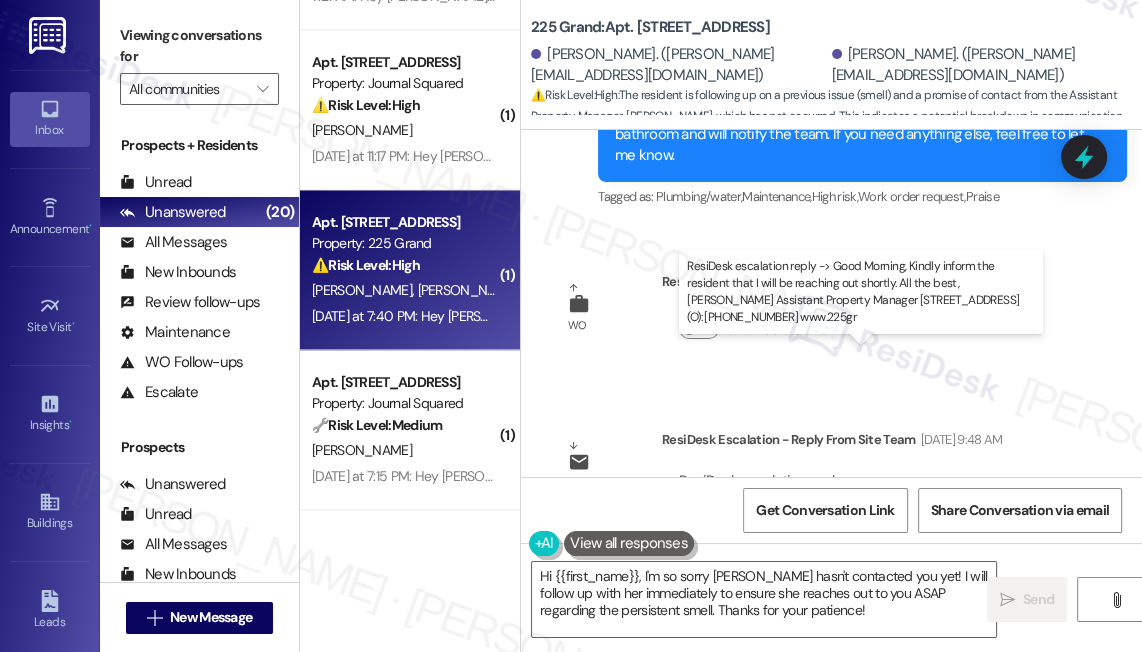 click on "ResiDesk escalation reply ->
Good Morning, Kindly inform the resident that I will be reaching out shortly. All the best, Betsy Barzola Assistant Property Manager 225 Grand Street, Jersey City, NJ 07302 (O): 908-575-2228 www.225gr ResiDesk escalation reply ->
Good Morning, Kindly inform the resident that I will be reaching out shortly. All the best, Betsy Barzola Assistant Property Manager 225 Grand Street, Jersey City, NJ 07302 (O): 908-575-2228 www.225gr" at bounding box center [870, 524] 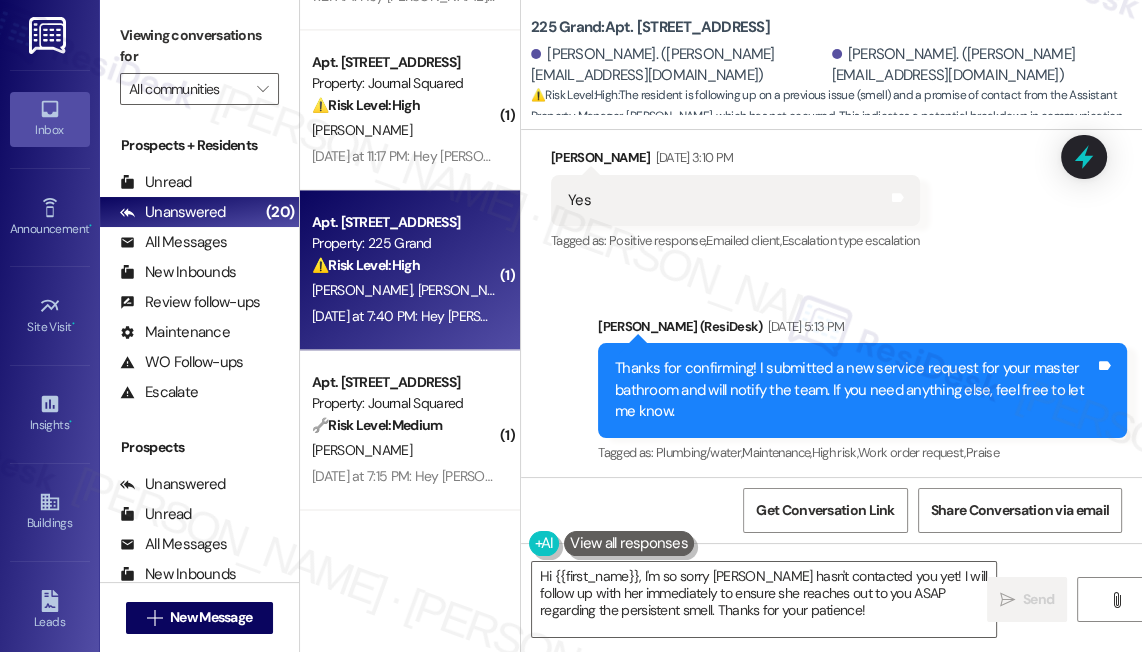 scroll, scrollTop: 15439, scrollLeft: 0, axis: vertical 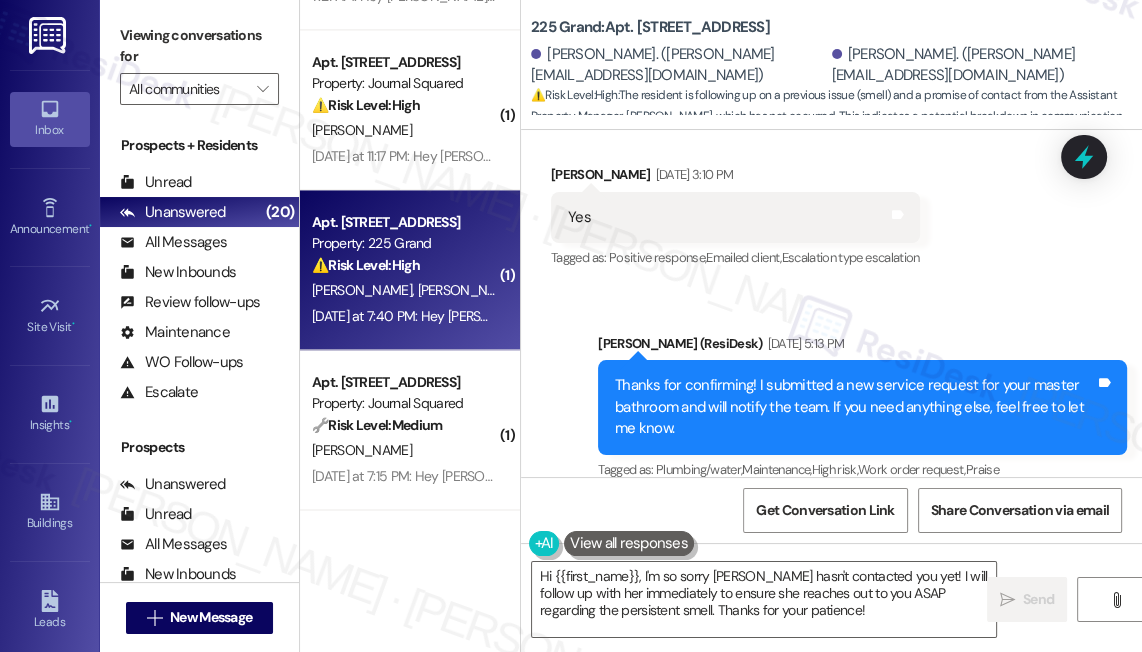 click on "Thanks for confirming! I submitted a new service request for your master bathroom and will notify the team. If you need anything else, feel free to let me know." at bounding box center [855, 407] 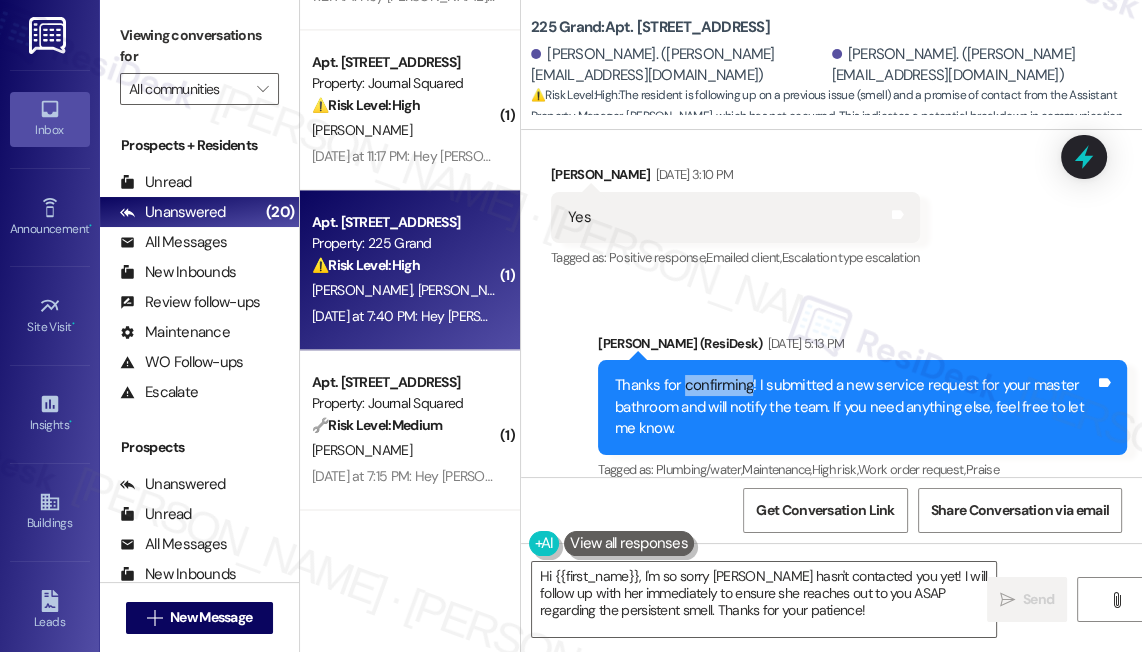 click on "Thanks for confirming! I submitted a new service request for your master bathroom and will notify the team. If you need anything else, feel free to let me know." at bounding box center [855, 407] 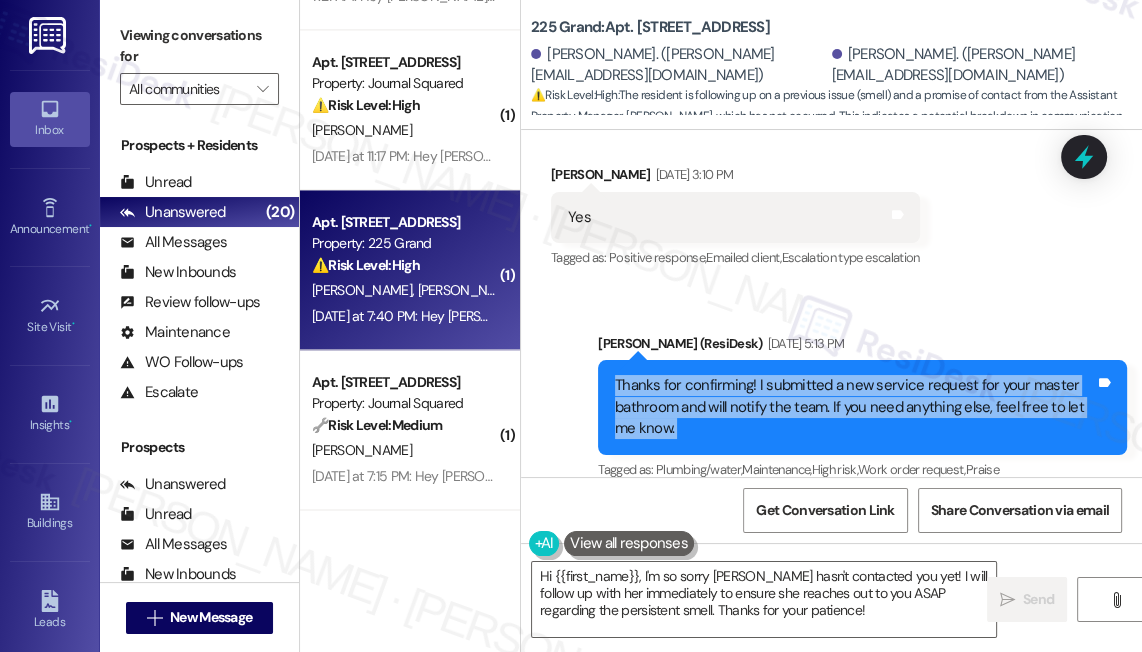 click on "Thanks for confirming! I submitted a new service request for your master bathroom and will notify the team. If you need anything else, feel free to let me know." at bounding box center [855, 407] 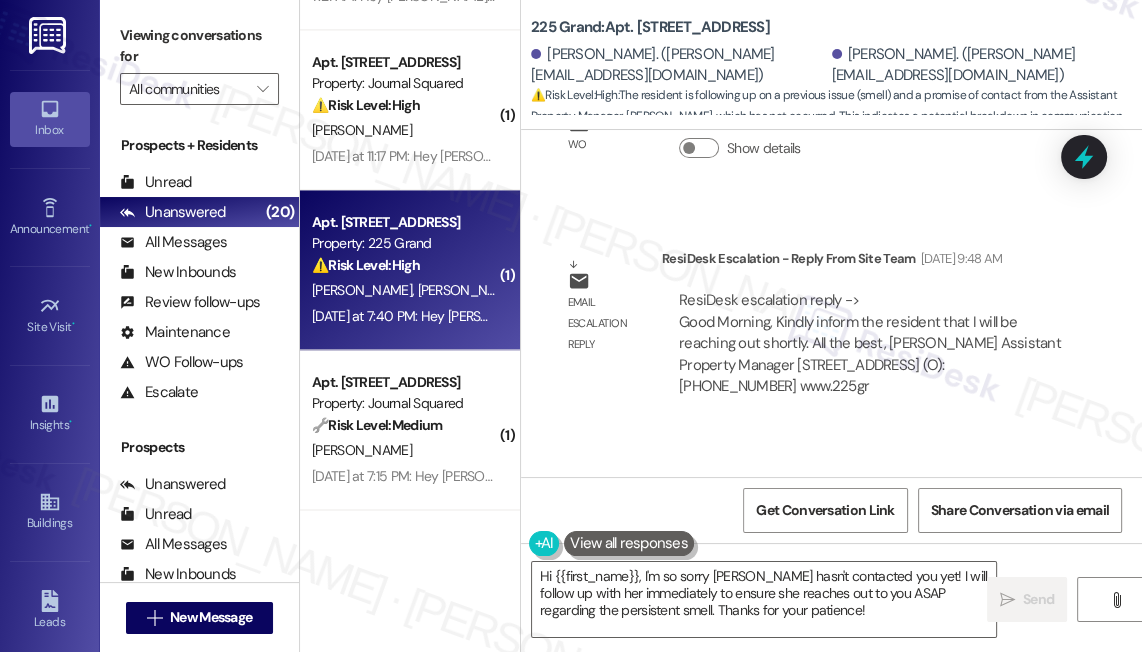 scroll, scrollTop: 16166, scrollLeft: 0, axis: vertical 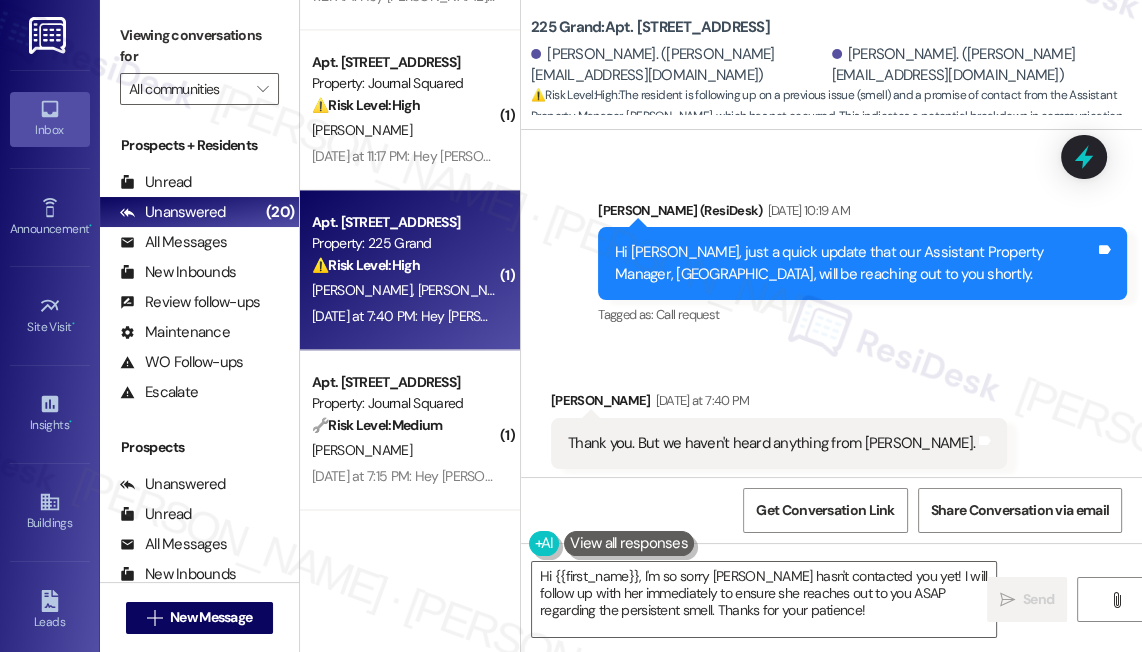 click on "Thank you. But we haven't heard anything from Betsey." at bounding box center [771, 443] 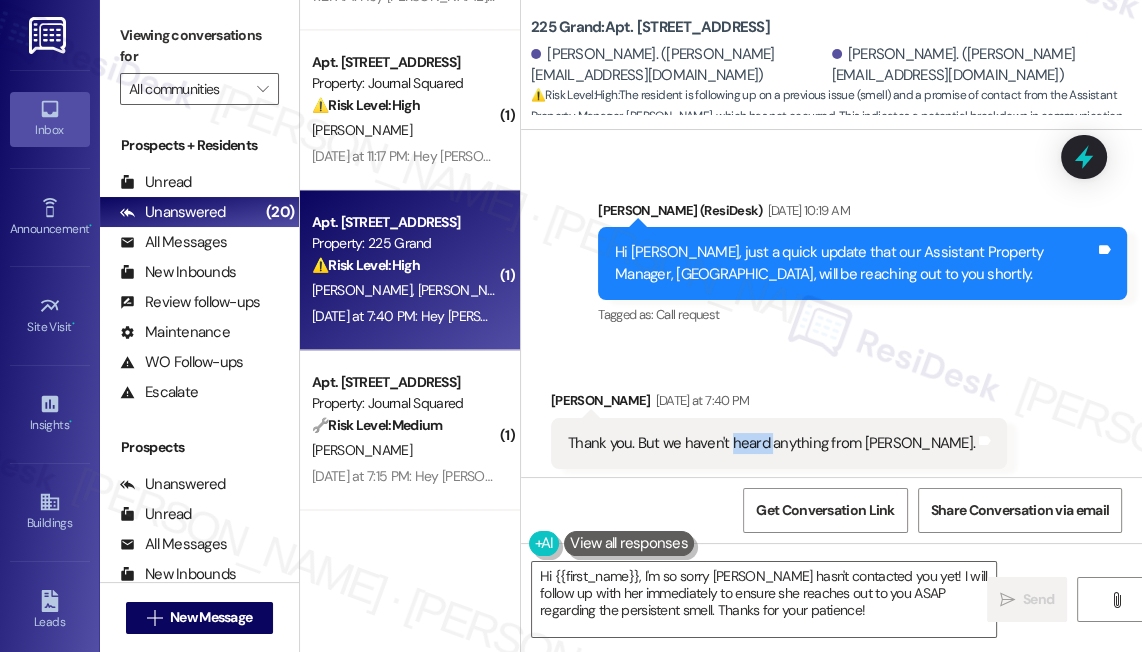 click on "Thank you. But we haven't heard anything from Betsey." at bounding box center (771, 443) 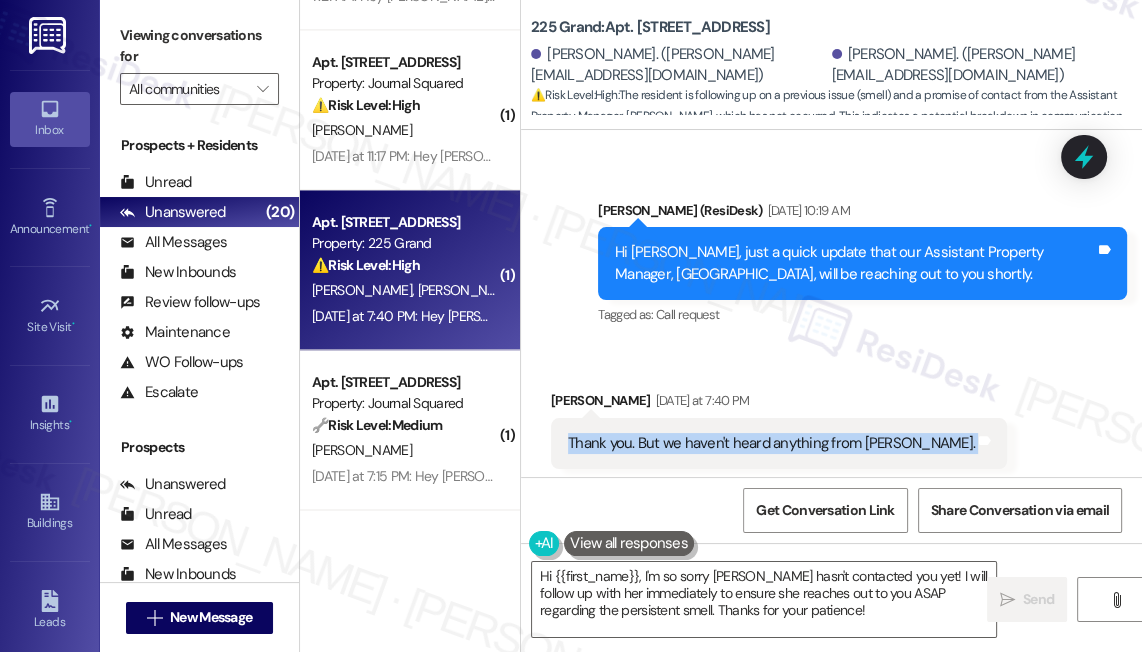 click on "Thank you. But we haven't heard anything from Betsey." at bounding box center [771, 443] 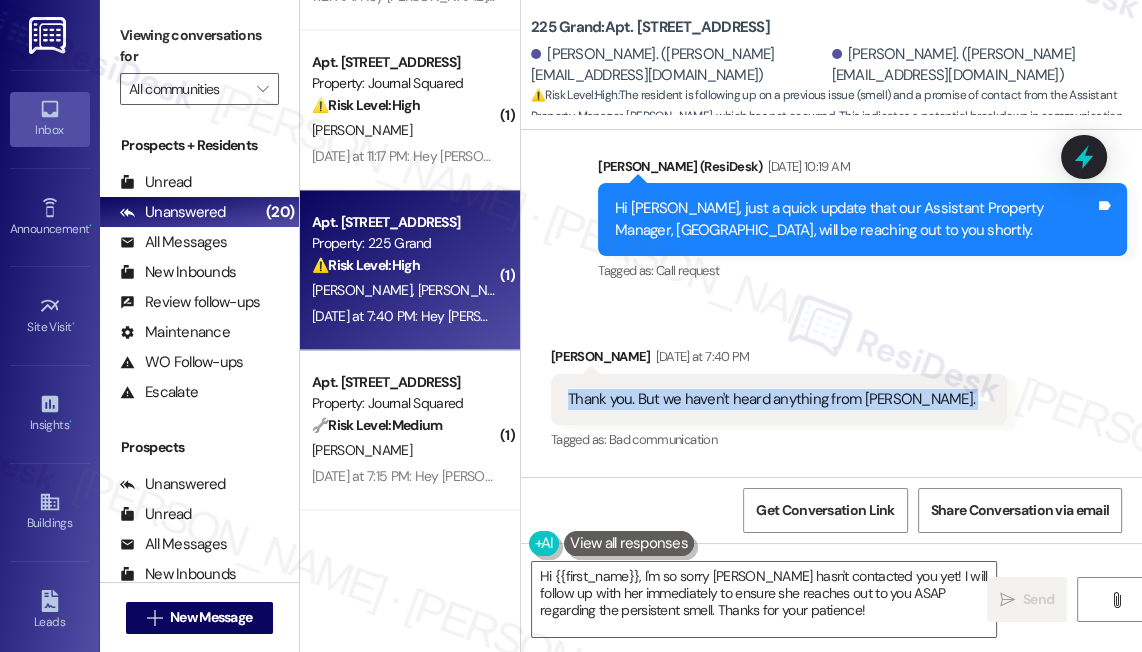 scroll, scrollTop: 16266, scrollLeft: 0, axis: vertical 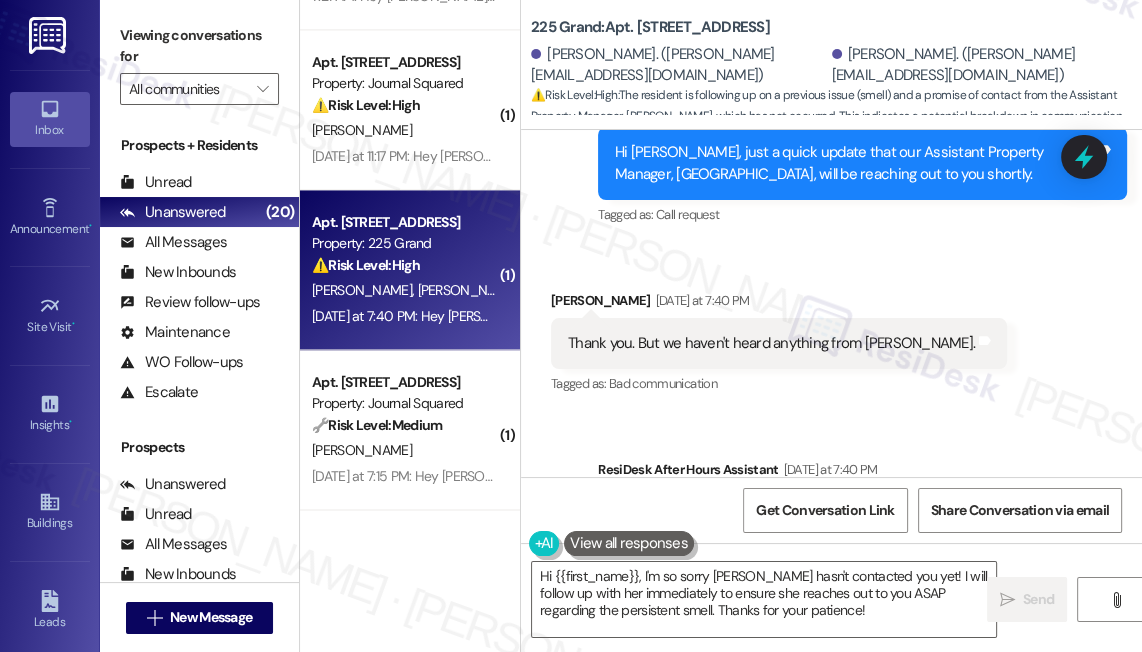 click on "Hey Yesha and Arpan, we appreciate your text! We'll be back at 11AM to help you out. If it's urgent, dial our emergency number. Take care!" at bounding box center [855, 533] 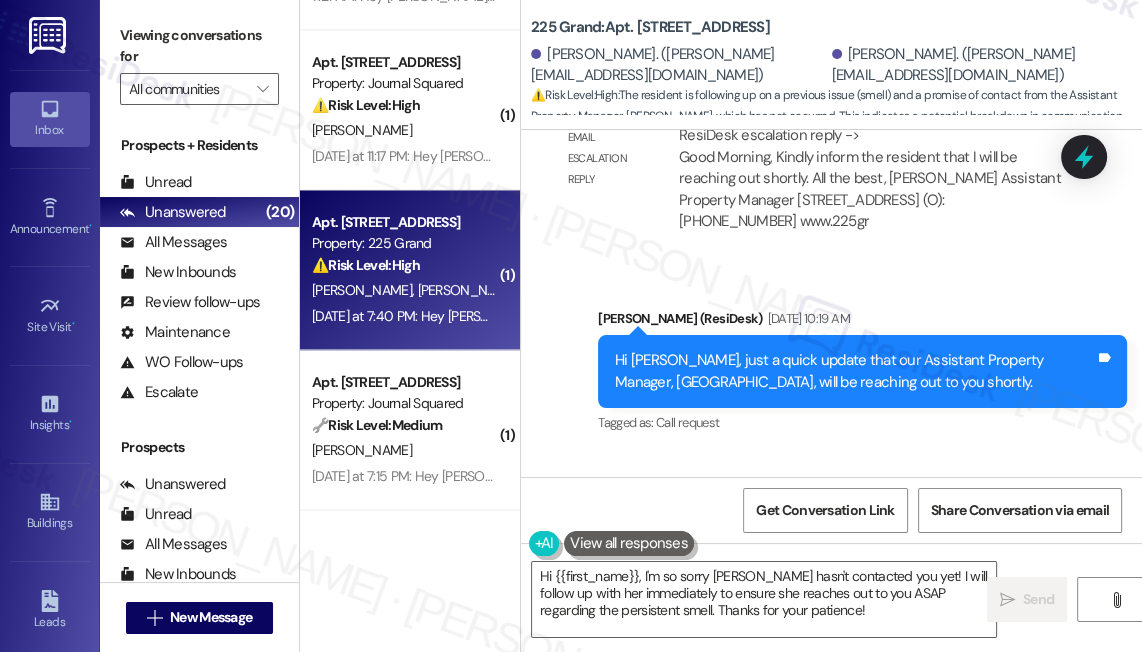 scroll, scrollTop: 15994, scrollLeft: 0, axis: vertical 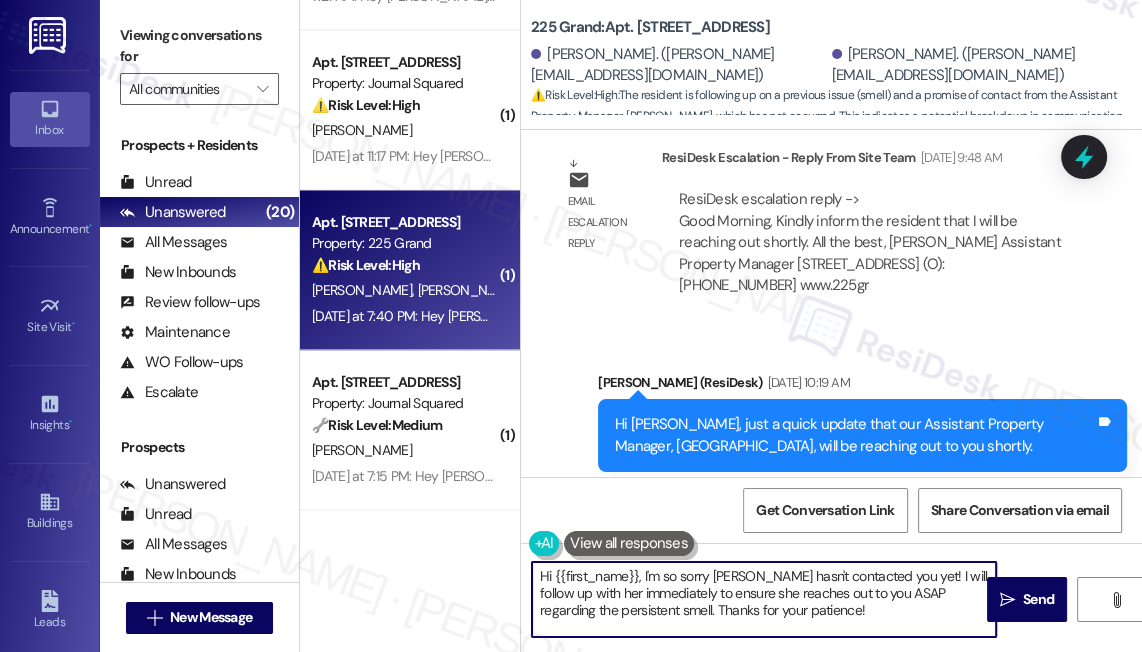 click on "Hi {{first_name}}, I'm so sorry Betsy hasn't contacted you yet! I will follow up with her immediately to ensure she reaches out to you ASAP regarding the persistent smell. Thanks for your patience!" at bounding box center [764, 599] 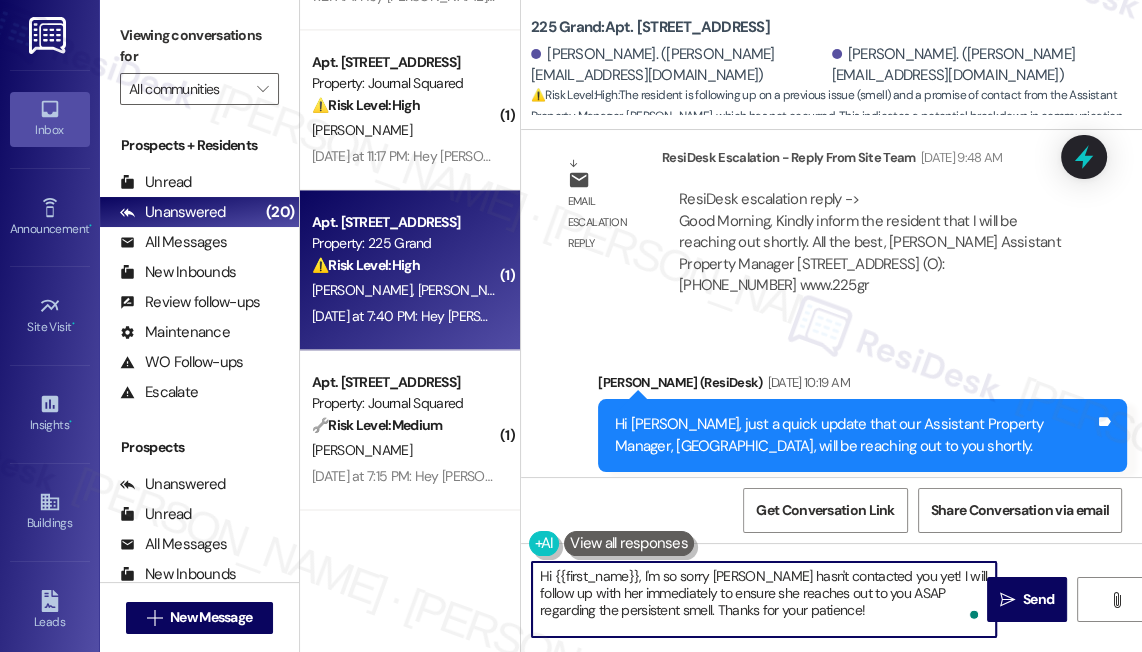 click on "Hi {{first_name}}, I'm so sorry Betsy hasn't contacted you yet! I will follow up with her immediately to ensure she reaches out to you ASAP regarding the persistent smell. Thanks for your patience!" at bounding box center (764, 599) 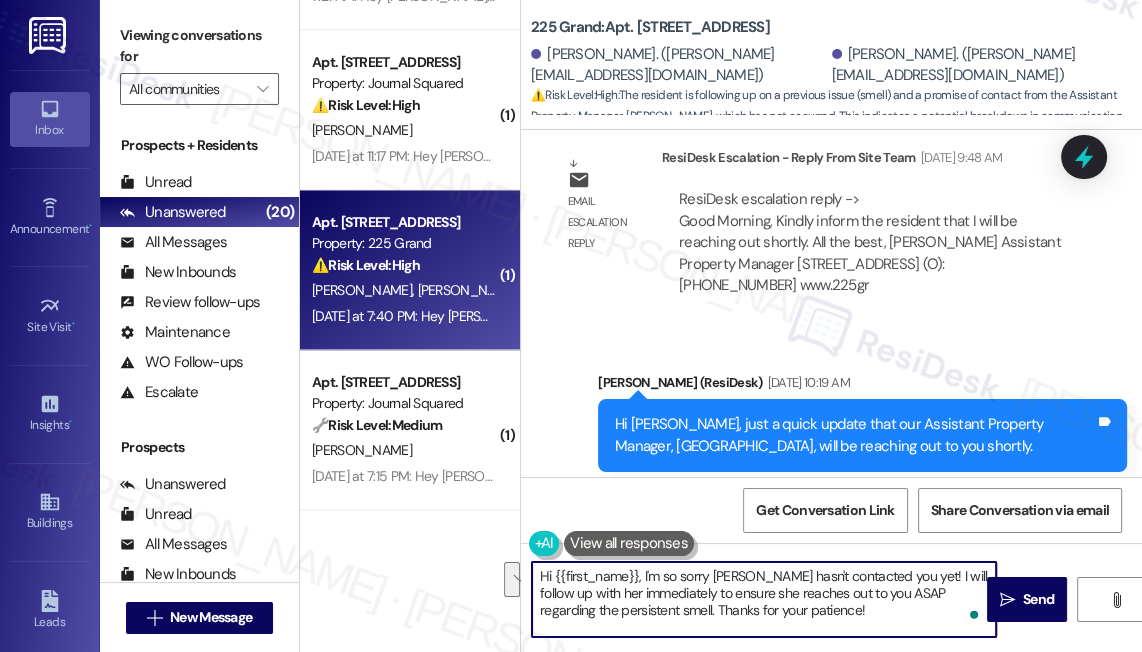 drag, startPoint x: 801, startPoint y: 609, endPoint x: 624, endPoint y: 601, distance: 177.1807 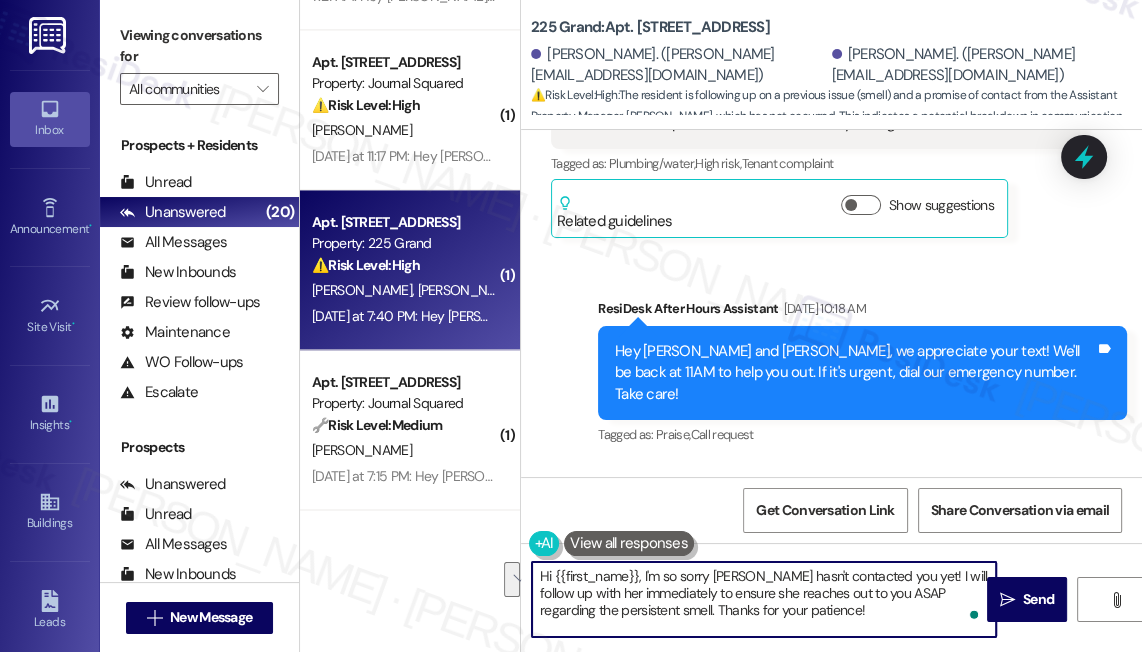 scroll, scrollTop: 14539, scrollLeft: 0, axis: vertical 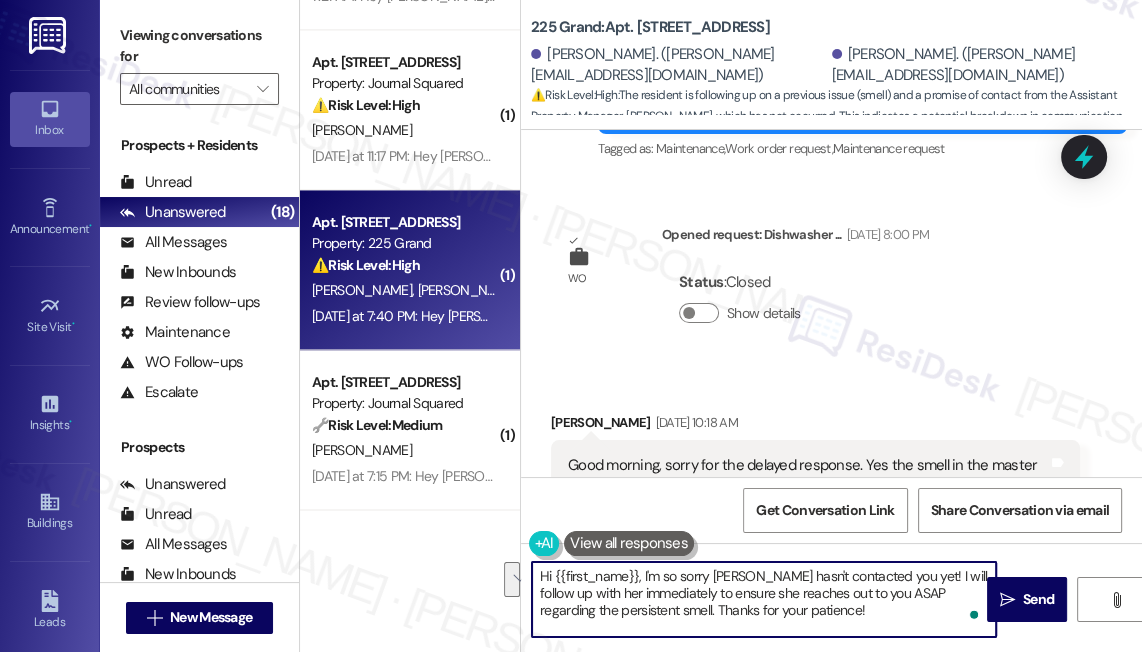 click on "Good morning, sorry for the delayed response. Yes the smell in the master bathroom is still persistent. We don't see any changes." at bounding box center (808, 476) 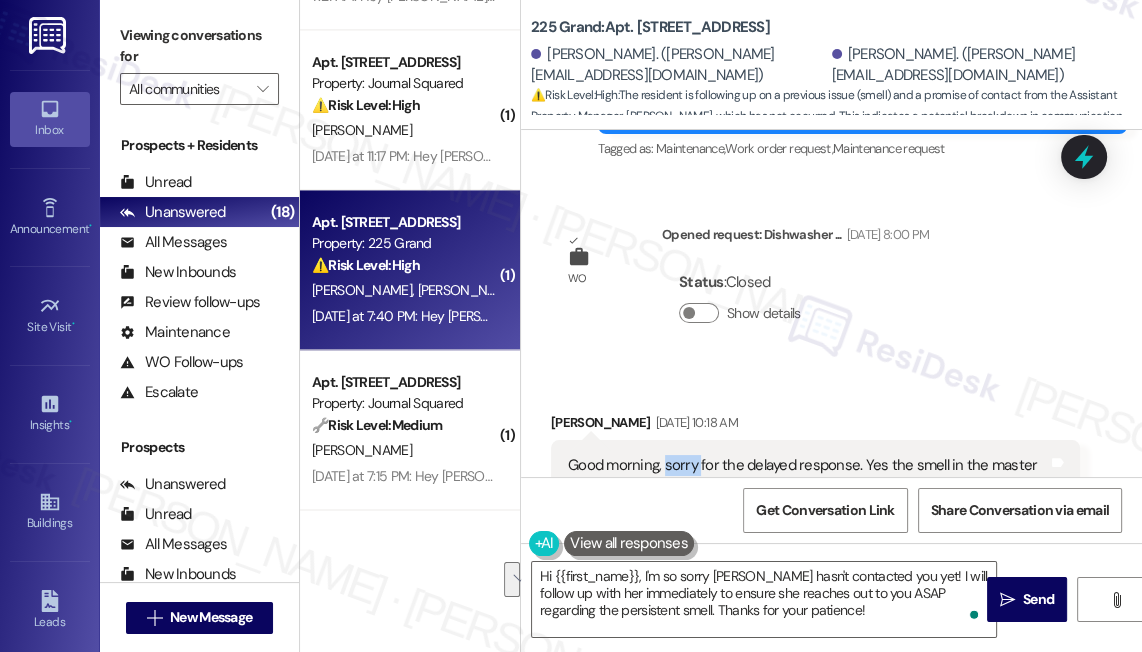 click on "Good morning, sorry for the delayed response. Yes the smell in the master bathroom is still persistent. We don't see any changes." at bounding box center (808, 476) 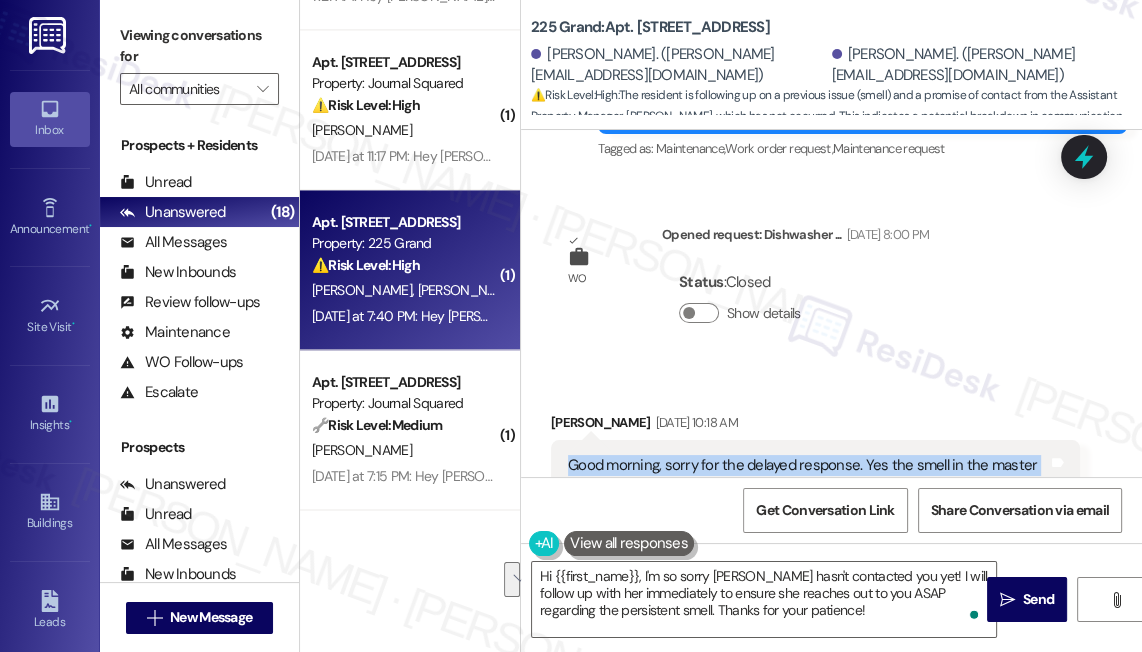 click on "Good morning, sorry for the delayed response. Yes the smell in the master bathroom is still persistent. We don't see any changes." at bounding box center [808, 476] 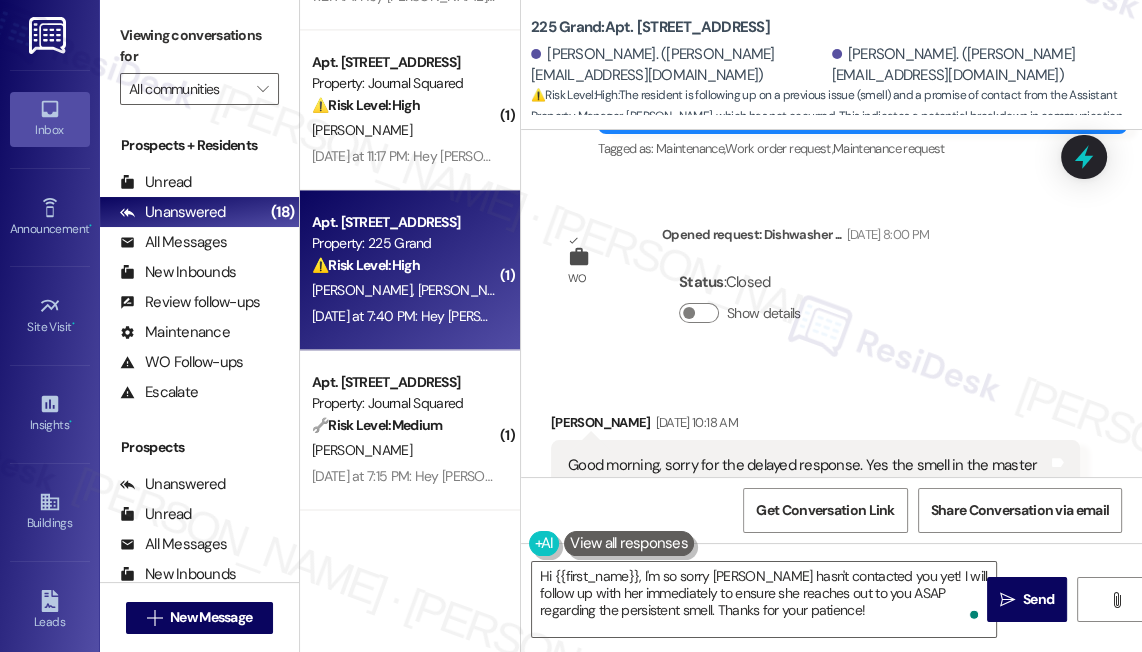 click on "Received via SMS Yesha Shah Jul 20, 2025 at 10:18 AM Good morning, sorry for the delayed response. Yes the smell in the master bathroom is still persistent. We don't see any changes.  Tags and notes Tagged as:   Plumbing/water ,  Click to highlight conversations about Plumbing/water High risk ,  Click to highlight conversations about High risk Tenant complaint Click to highlight conversations about Tenant complaint  Related guidelines Show suggestions" at bounding box center (831, 492) 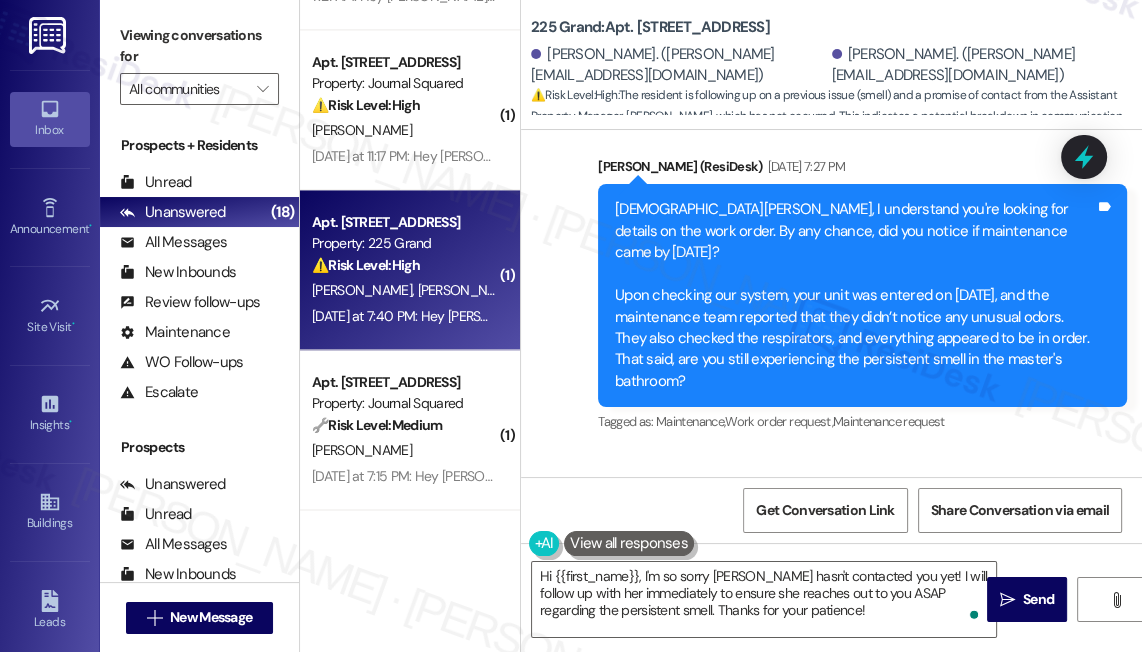 scroll, scrollTop: 14176, scrollLeft: 0, axis: vertical 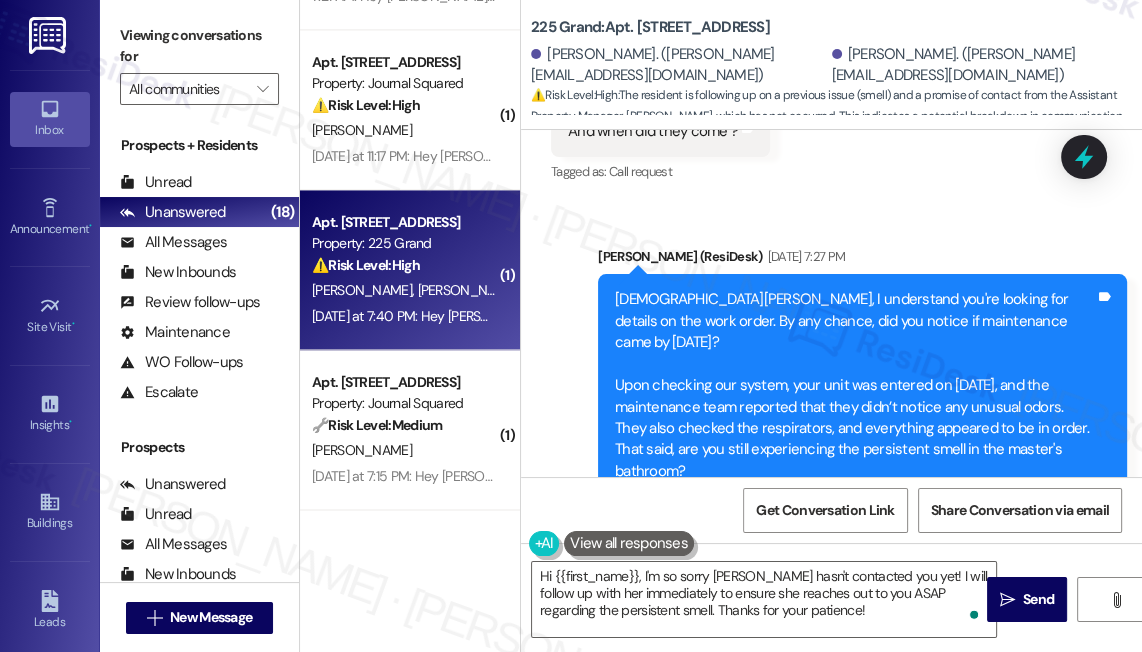 drag, startPoint x: 624, startPoint y: 213, endPoint x: 829, endPoint y: 364, distance: 254.60951 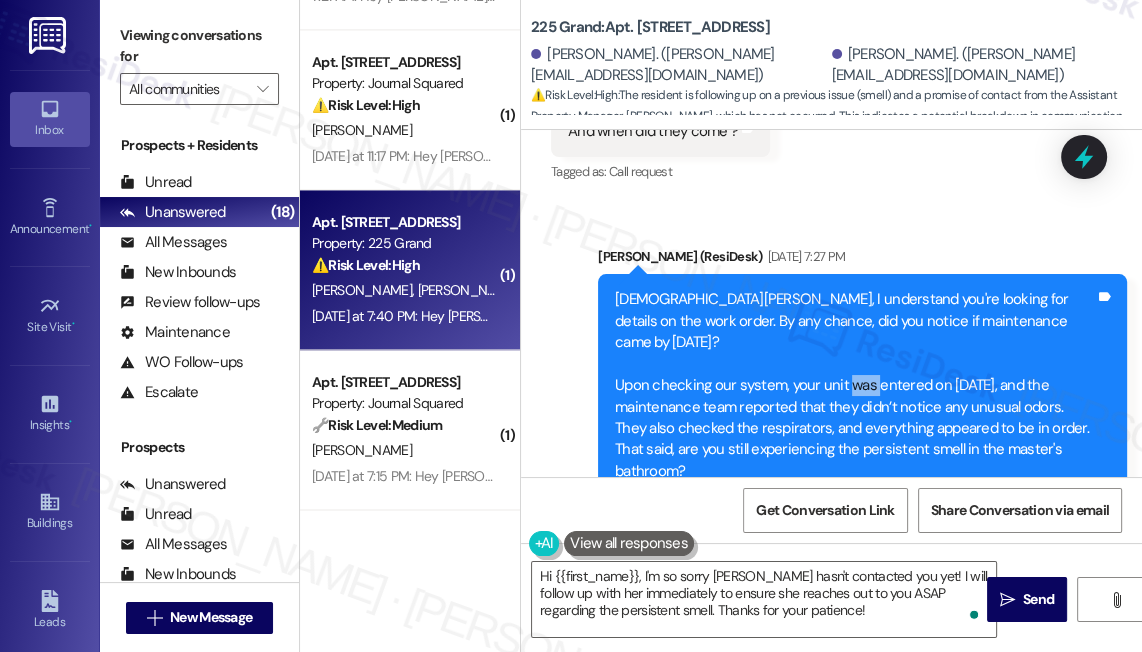 click on "Hi Yesha, I understand you're looking for details on the work order. By any chance, did you notice if maintenance came by yesterday?
Upon checking our system, your unit was entered on July 15th, and the maintenance team reported that they didn’t notice any unusual odors. They also checked the respirators, and everything appeared to be in order. That said, are you still experiencing the persistent smell in the master's bathroom?" at bounding box center [855, 385] 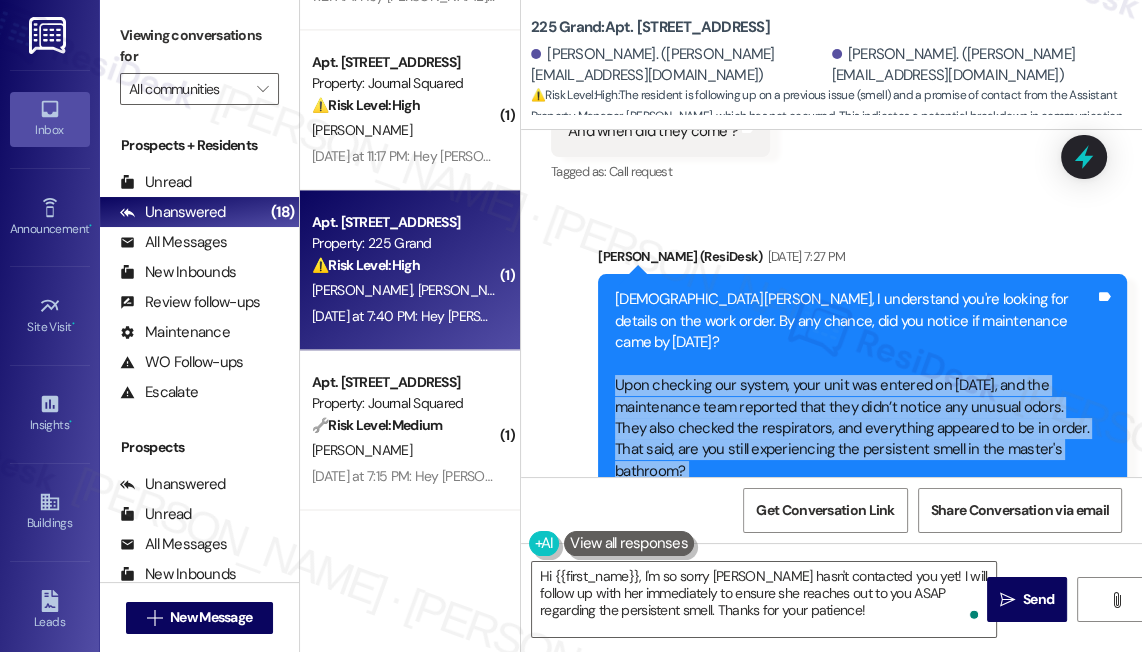 click on "Hi Yesha, I understand you're looking for details on the work order. By any chance, did you notice if maintenance came by yesterday?
Upon checking our system, your unit was entered on July 15th, and the maintenance team reported that they didn’t notice any unusual odors. They also checked the respirators, and everything appeared to be in order. That said, are you still experiencing the persistent smell in the master's bathroom?" at bounding box center (855, 385) 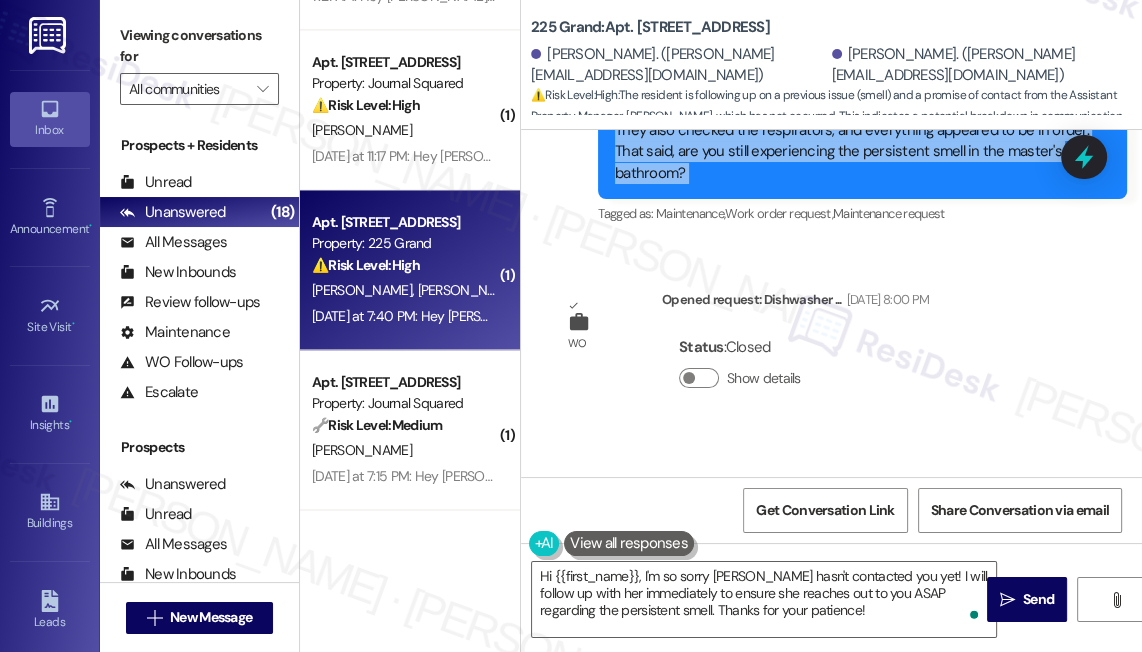 scroll, scrollTop: 14357, scrollLeft: 0, axis: vertical 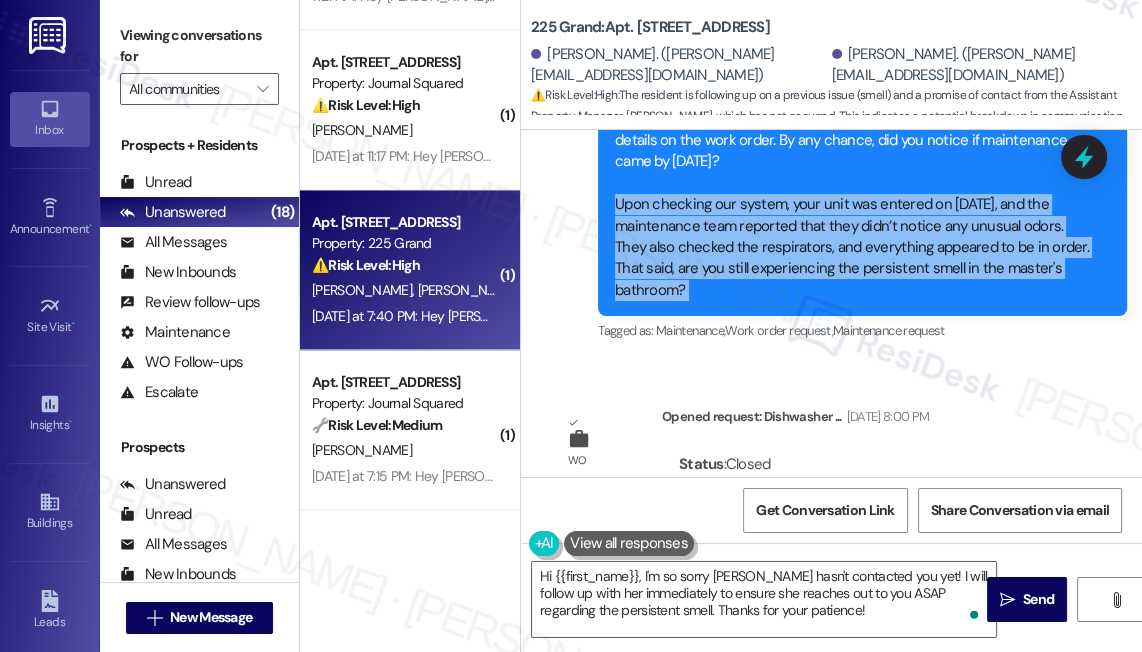 click at bounding box center (689, 495) 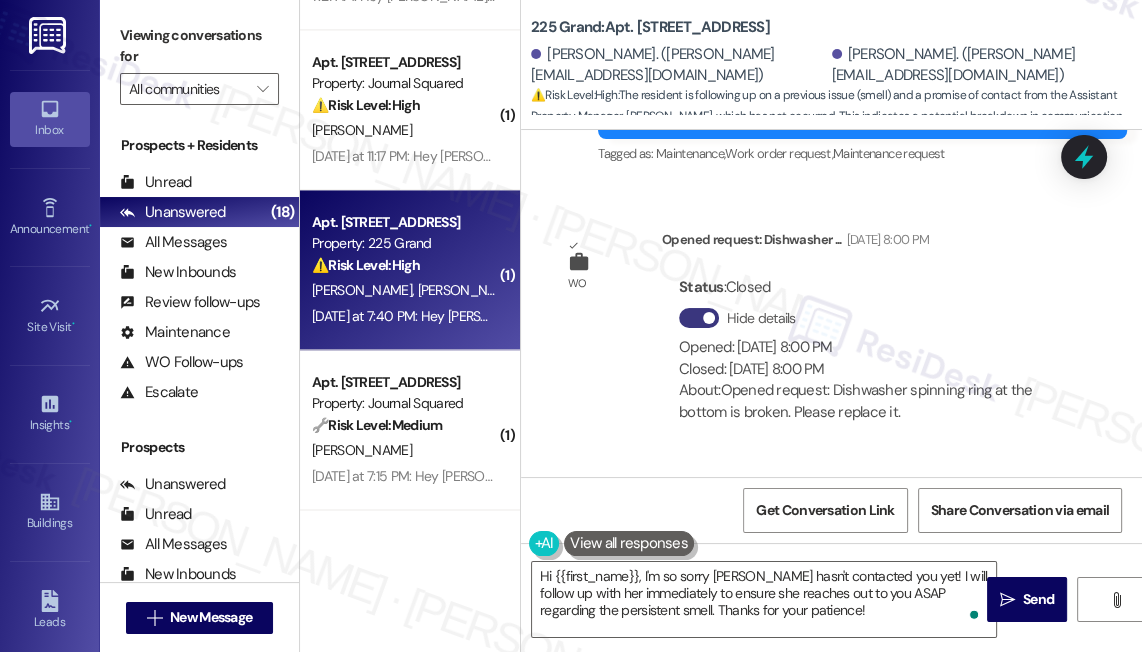 scroll, scrollTop: 14539, scrollLeft: 0, axis: vertical 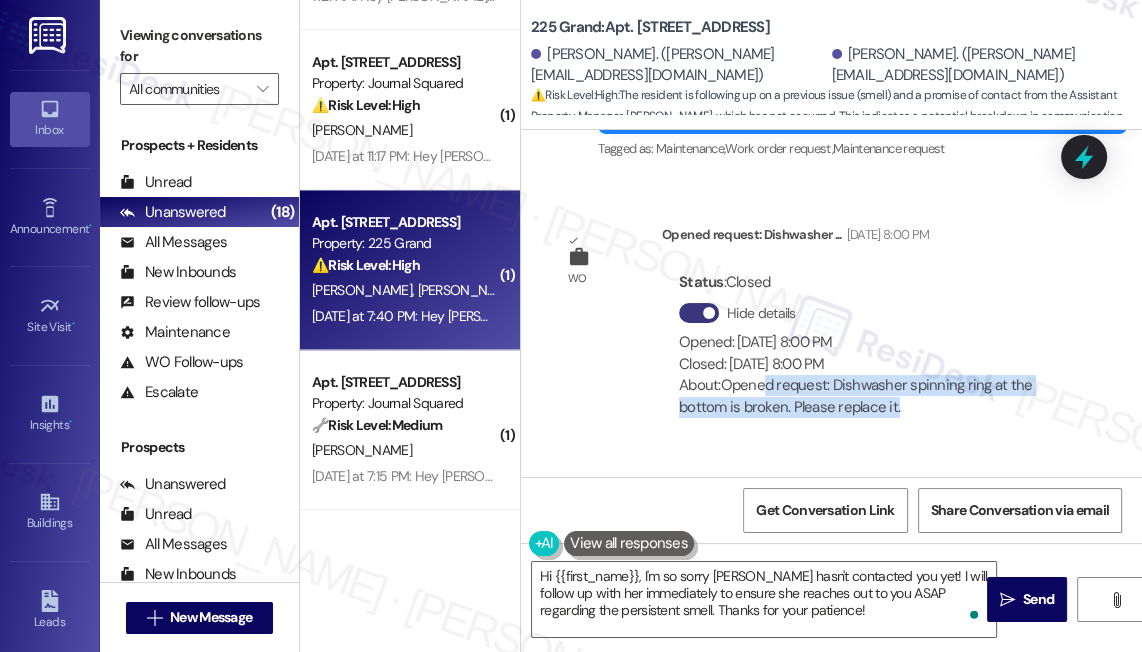 drag, startPoint x: 769, startPoint y: 290, endPoint x: 920, endPoint y: 291, distance: 151.00331 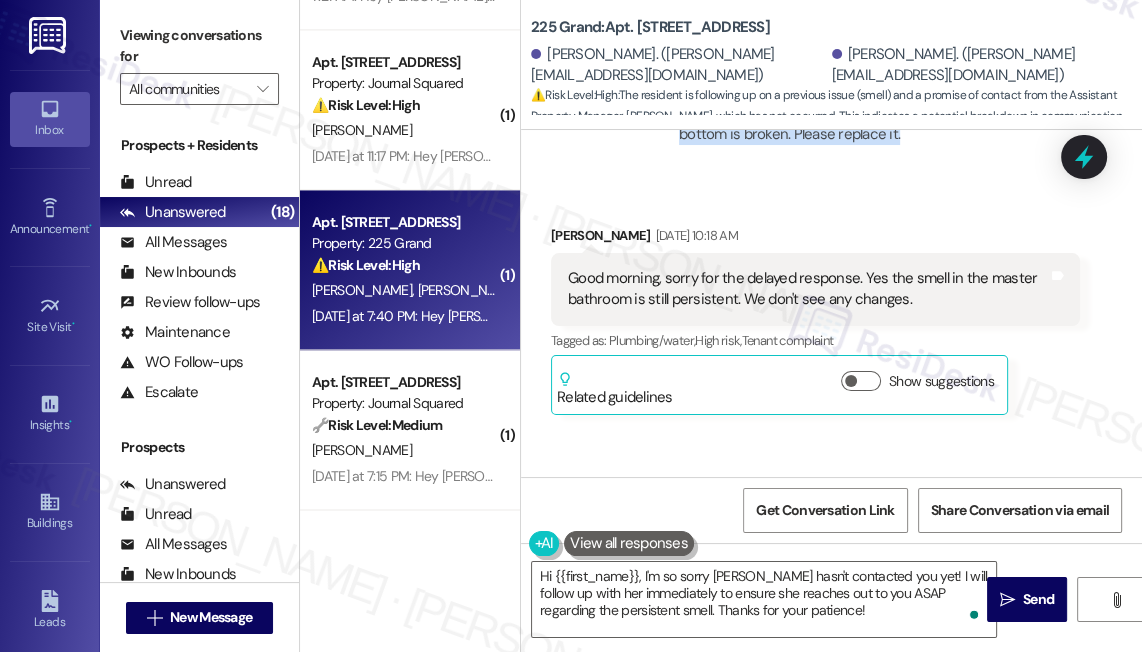 scroll, scrollTop: 14721, scrollLeft: 0, axis: vertical 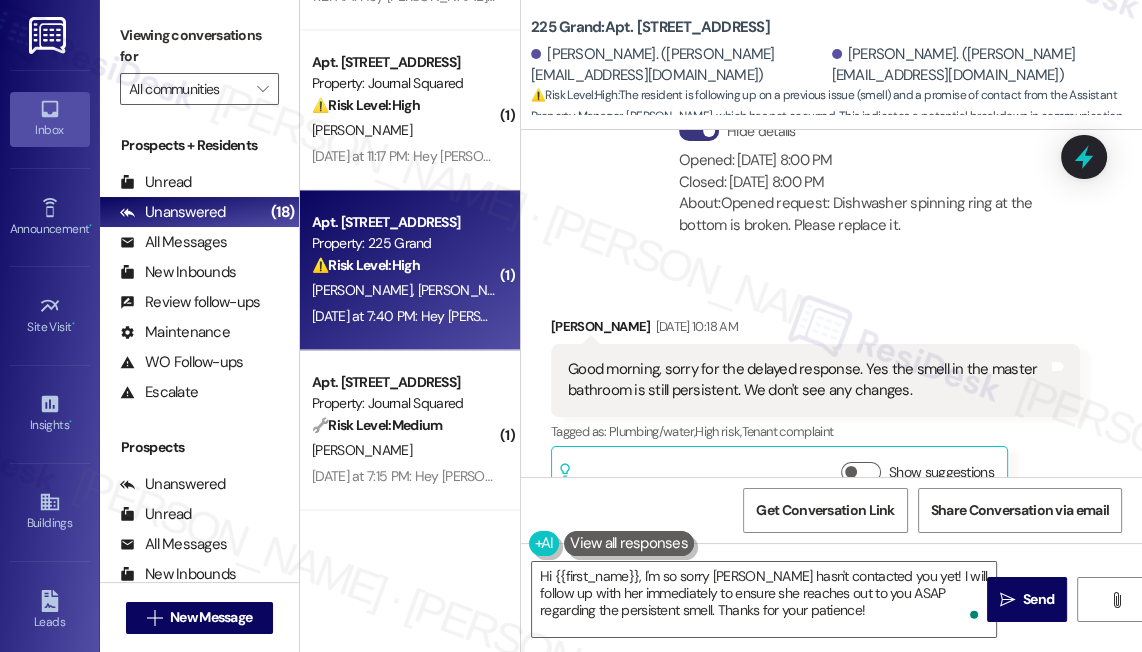 click on "Good morning, sorry for the delayed response. Yes the smell in the master bathroom is still persistent. We don't see any changes." at bounding box center (808, 380) 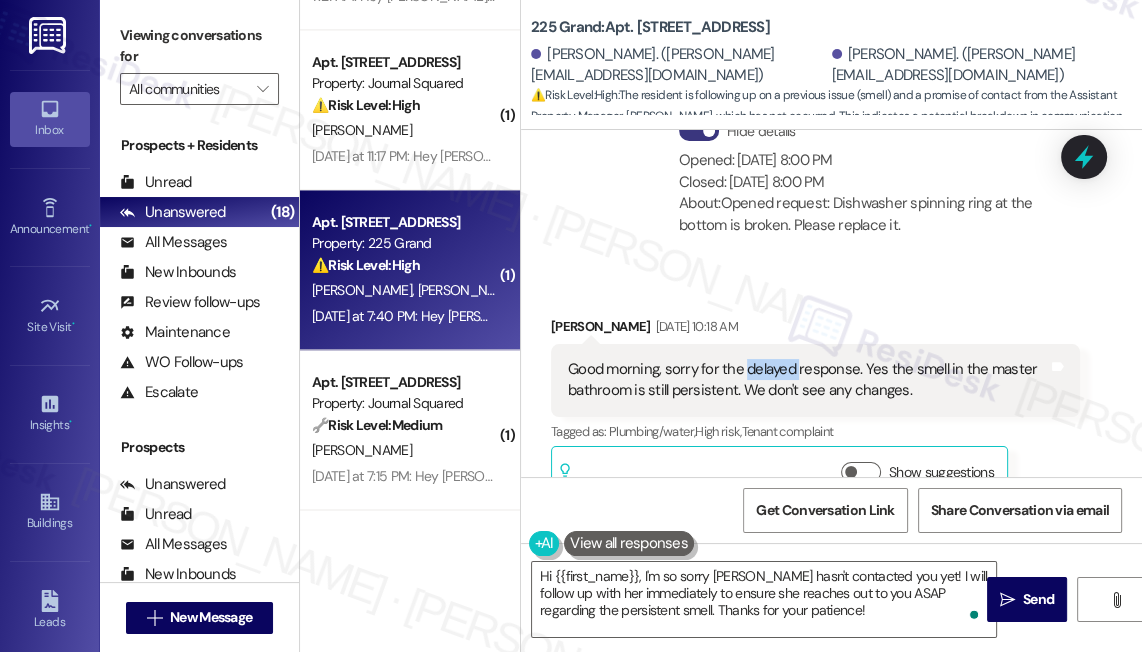 click on "Good morning, sorry for the delayed response. Yes the smell in the master bathroom is still persistent. We don't see any changes." at bounding box center (808, 380) 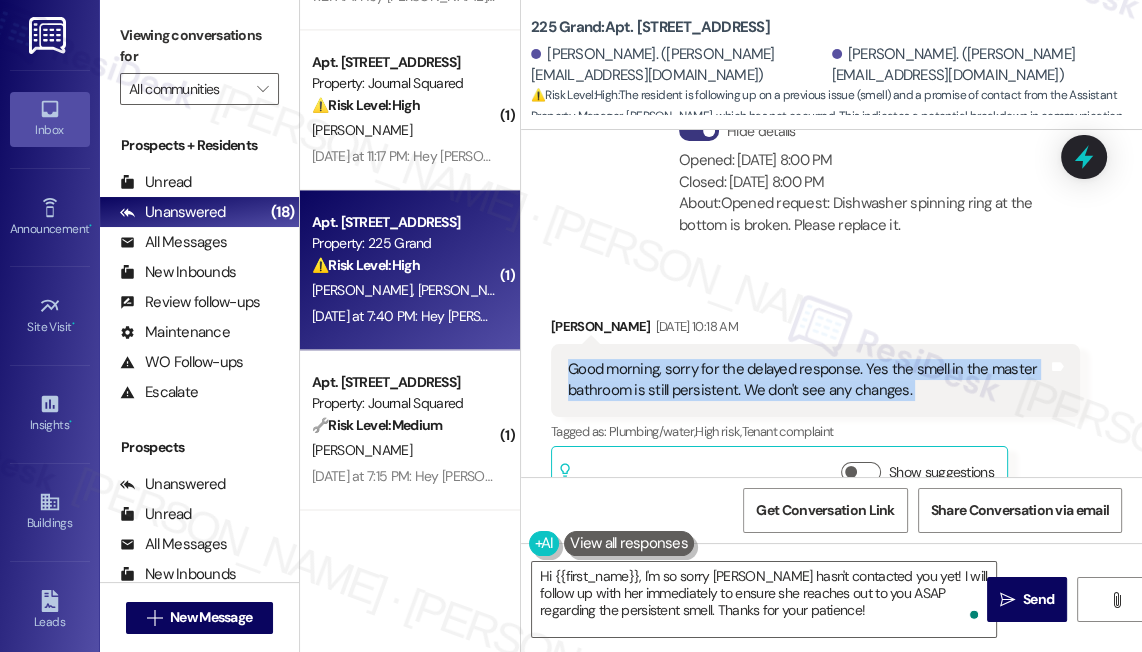click on "Good morning, sorry for the delayed response. Yes the smell in the master bathroom is still persistent. We don't see any changes." at bounding box center (808, 380) 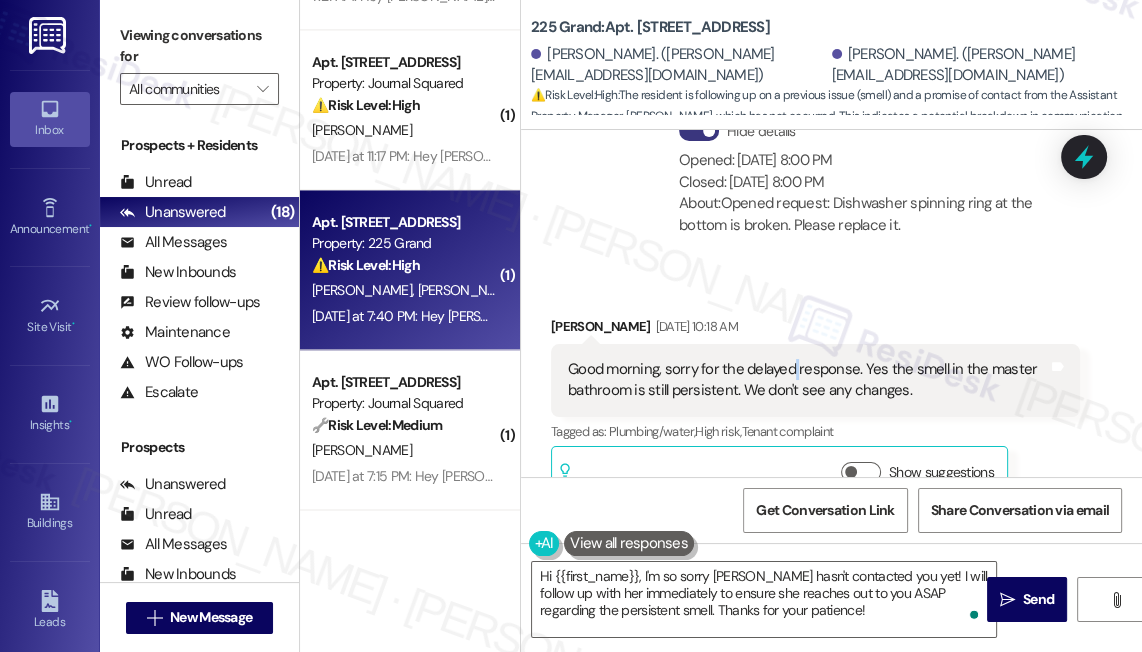 click on "Good morning, sorry for the delayed response. Yes the smell in the master bathroom is still persistent. We don't see any changes." at bounding box center [808, 380] 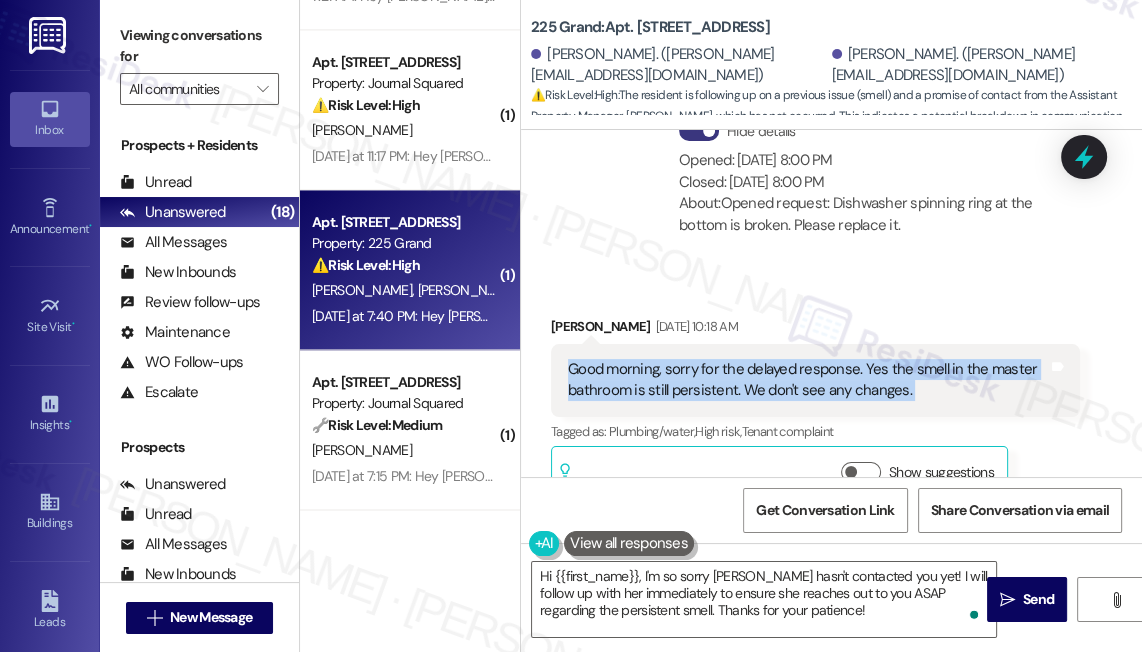click on "Good morning, sorry for the delayed response. Yes the smell in the master bathroom is still persistent. We don't see any changes." at bounding box center (808, 380) 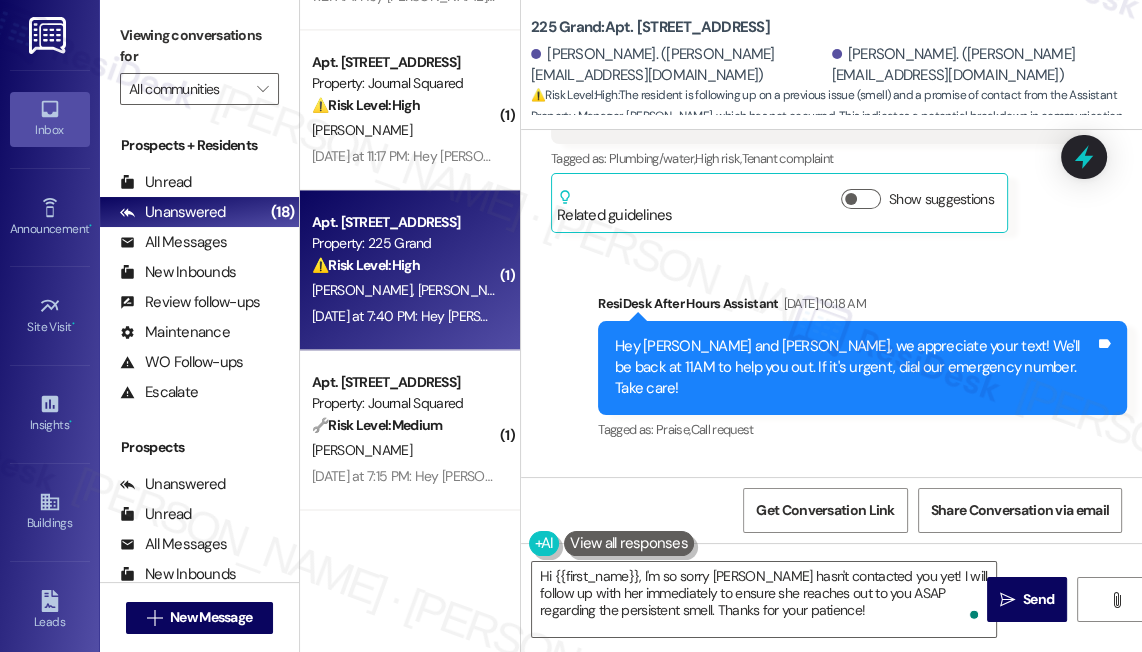 click on "Hey Yesha and Arpan, we appreciate your text! We'll be back at 11AM to help you out. If it's urgent, dial our emergency number. Take care!" at bounding box center [855, 368] 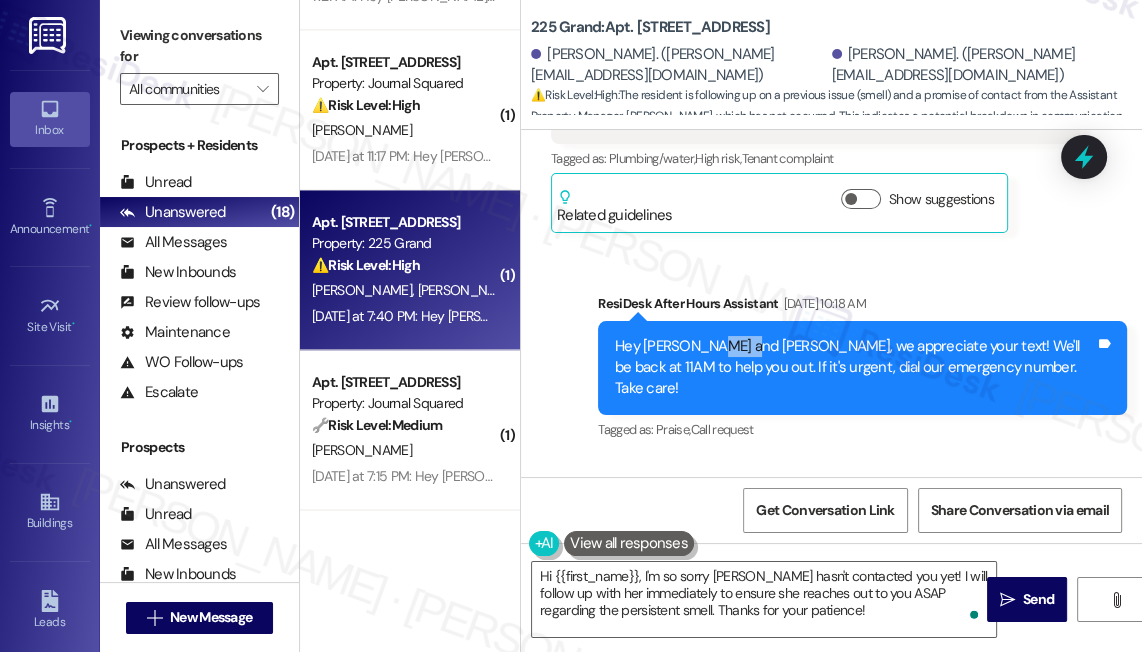 click on "Hey Yesha and Arpan, we appreciate your text! We'll be back at 11AM to help you out. If it's urgent, dial our emergency number. Take care!" at bounding box center (855, 368) 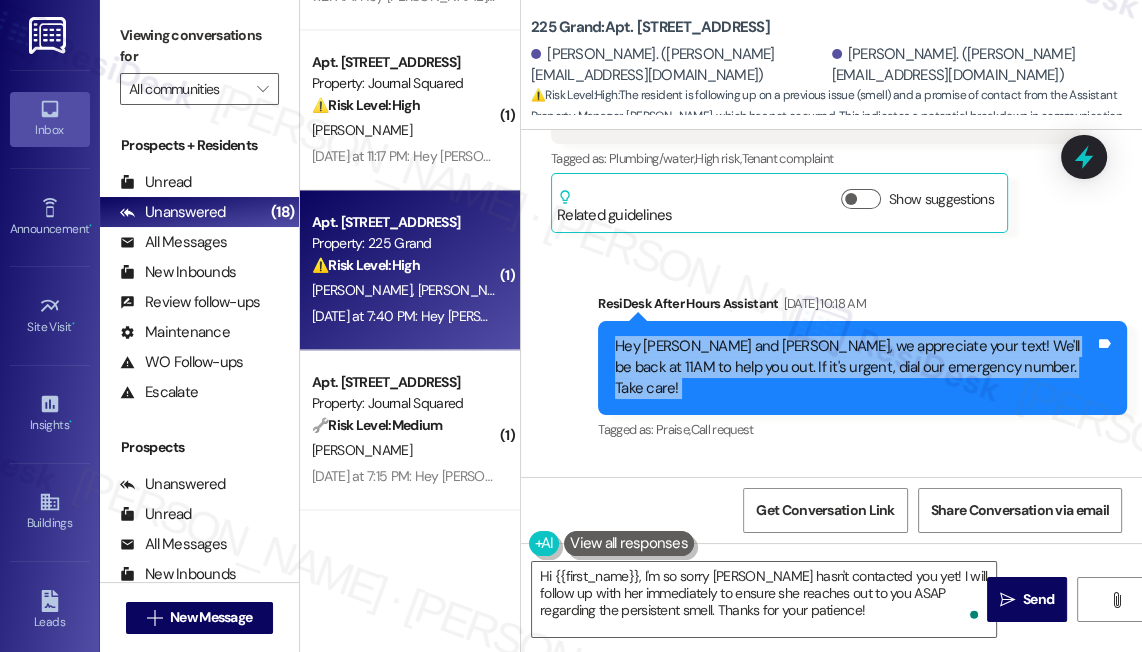 click on "Hey Yesha and Arpan, we appreciate your text! We'll be back at 11AM to help you out. If it's urgent, dial our emergency number. Take care!" at bounding box center [855, 368] 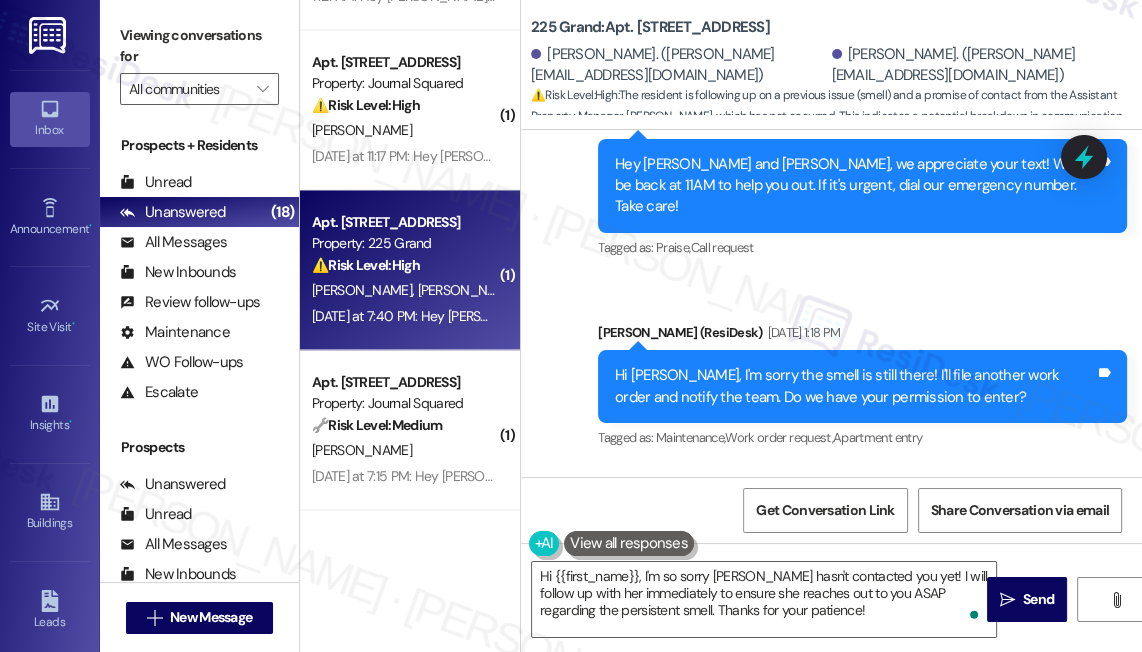 click on "Hi Yesha, I'm sorry the smell is still there! I'll file another work order and notify the team. Do we have your permission to enter?" at bounding box center (855, 386) 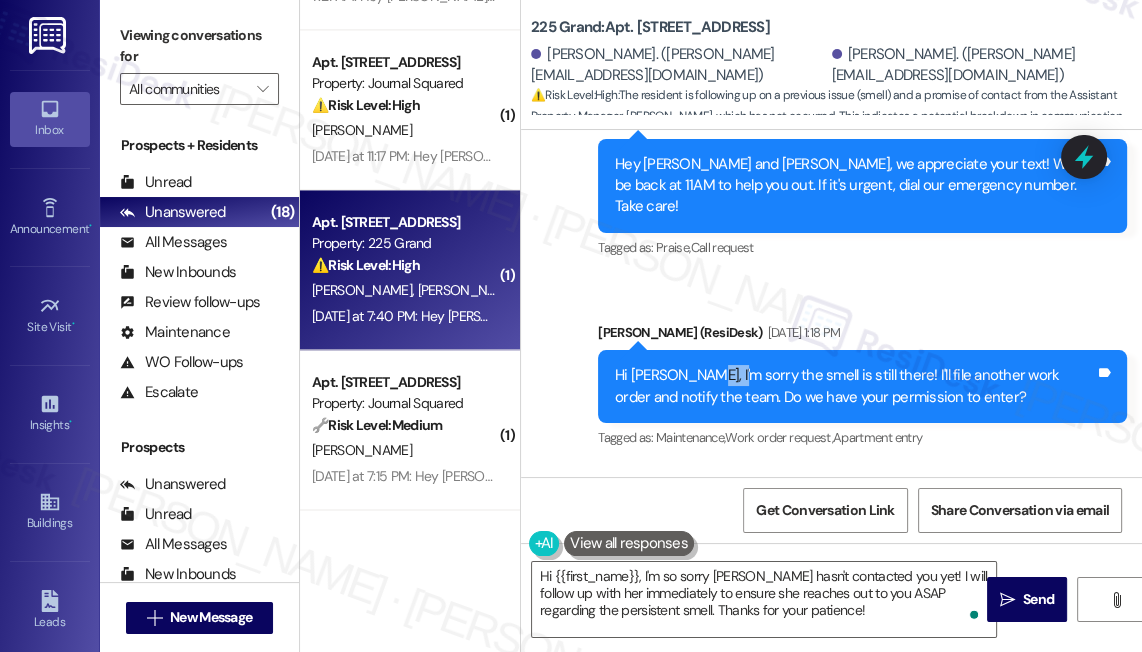 click on "Hi Yesha, I'm sorry the smell is still there! I'll file another work order and notify the team. Do we have your permission to enter?" at bounding box center [855, 386] 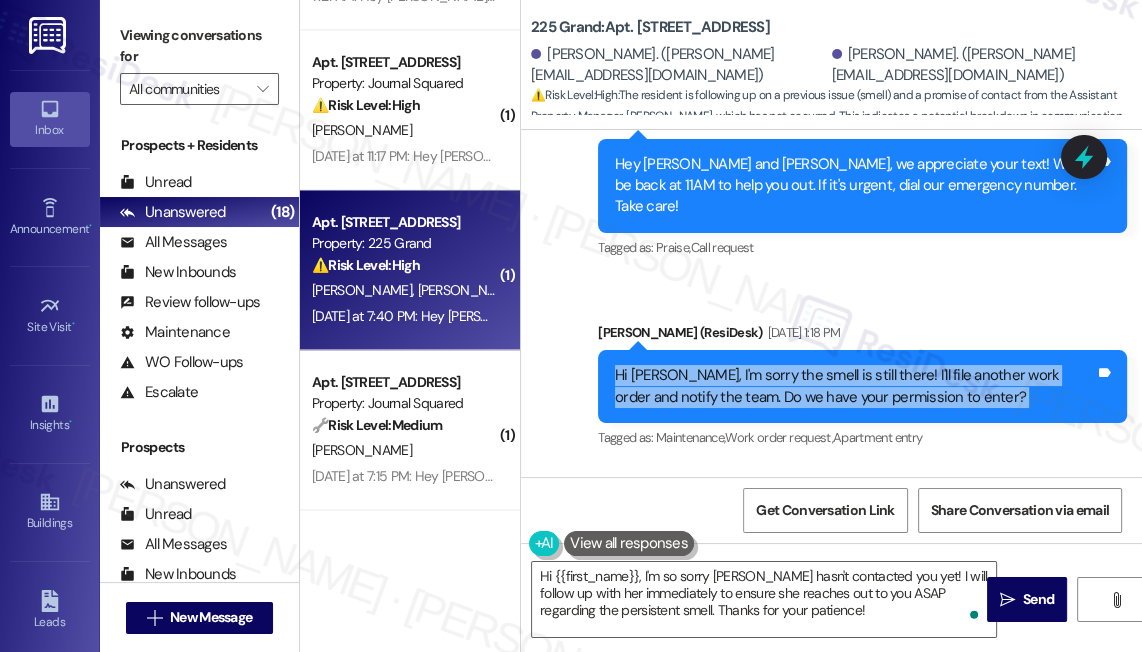 click on "Hi Yesha, I'm sorry the smell is still there! I'll file another work order and notify the team. Do we have your permission to enter?" at bounding box center [855, 386] 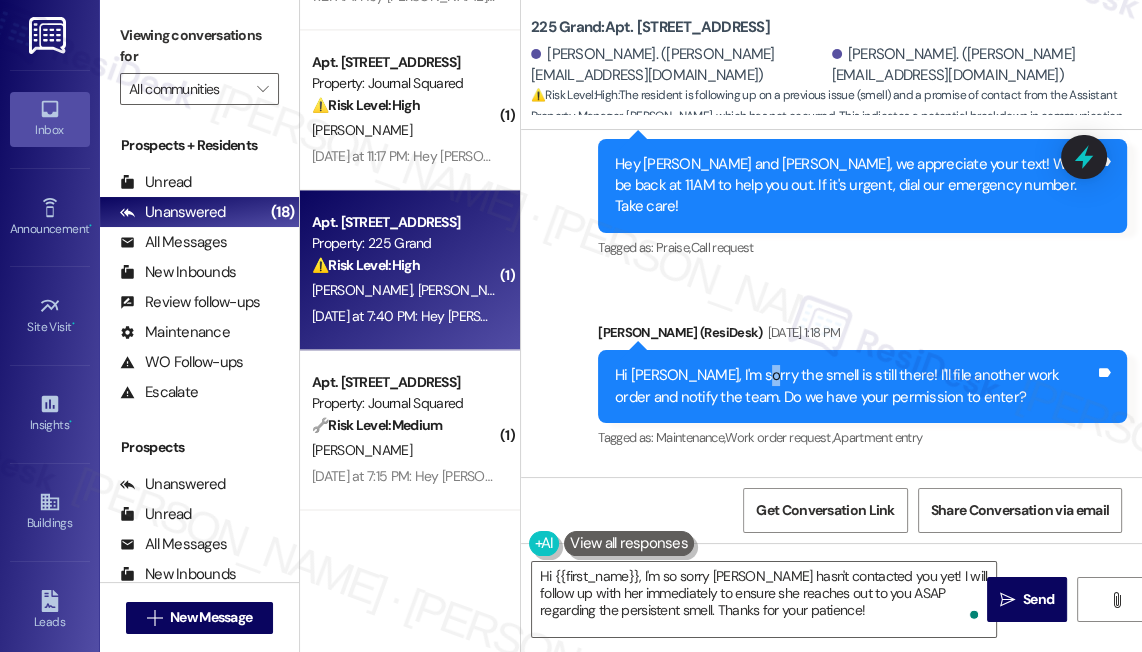 click on "Hi Yesha, I'm sorry the smell is still there! I'll file another work order and notify the team. Do we have your permission to enter?" at bounding box center [855, 386] 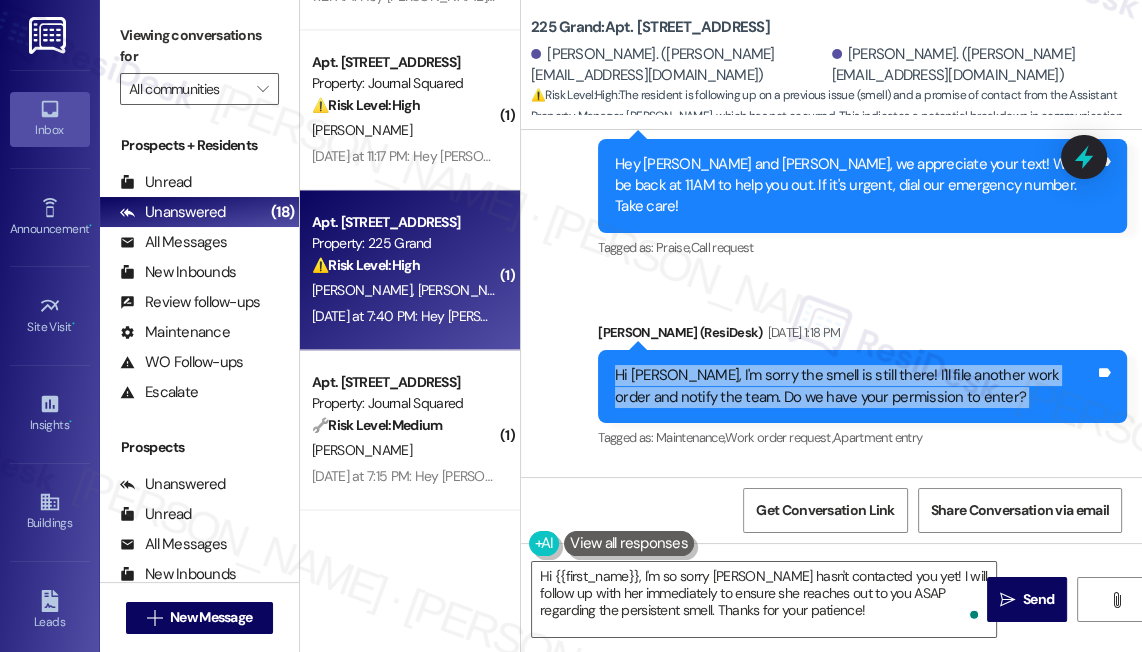 click on "Hi Yesha, I'm sorry the smell is still there! I'll file another work order and notify the team. Do we have your permission to enter?" at bounding box center [855, 386] 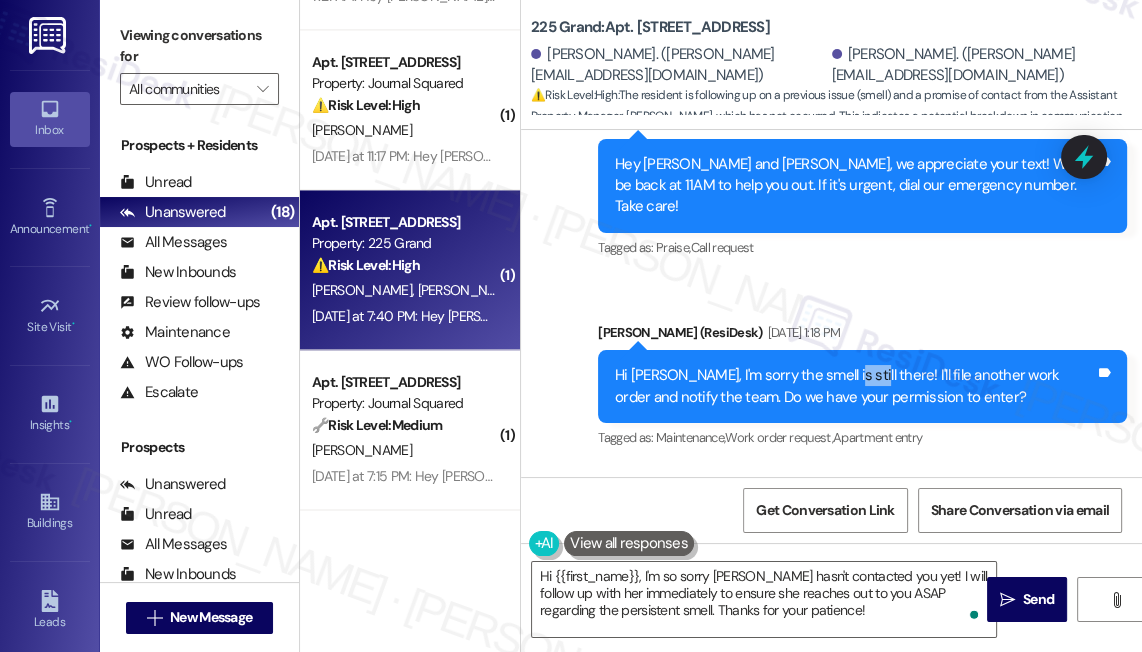 click on "Hi Yesha, I'm sorry the smell is still there! I'll file another work order and notify the team. Do we have your permission to enter?" at bounding box center (855, 386) 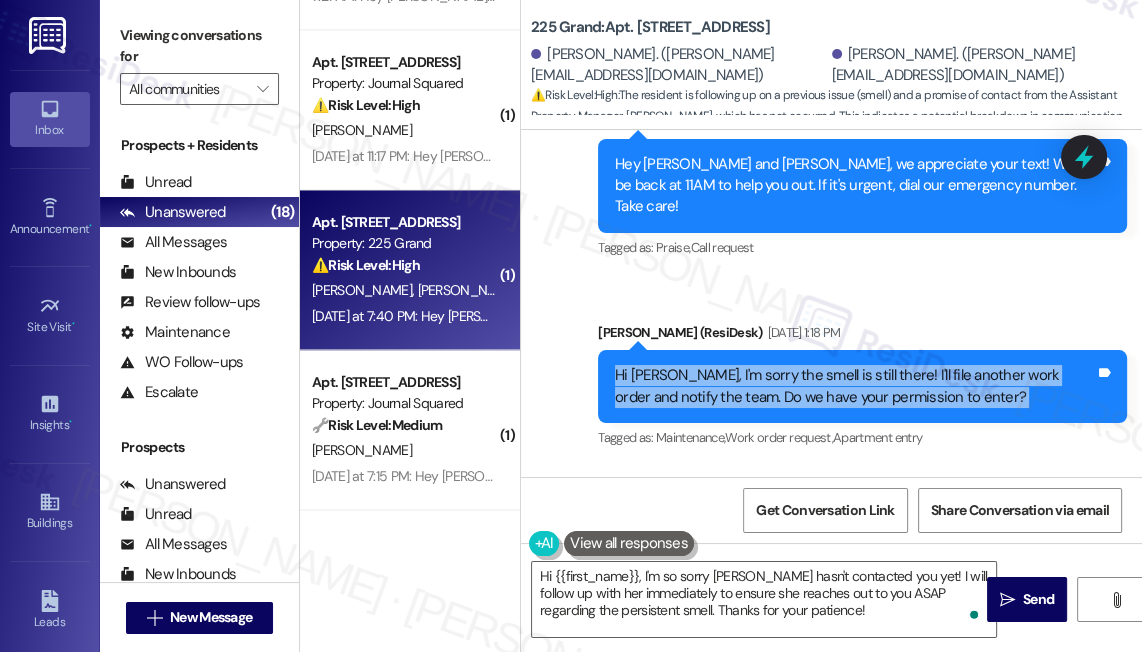 click on "Hi Yesha, I'm sorry the smell is still there! I'll file another work order and notify the team. Do we have your permission to enter?" at bounding box center (855, 386) 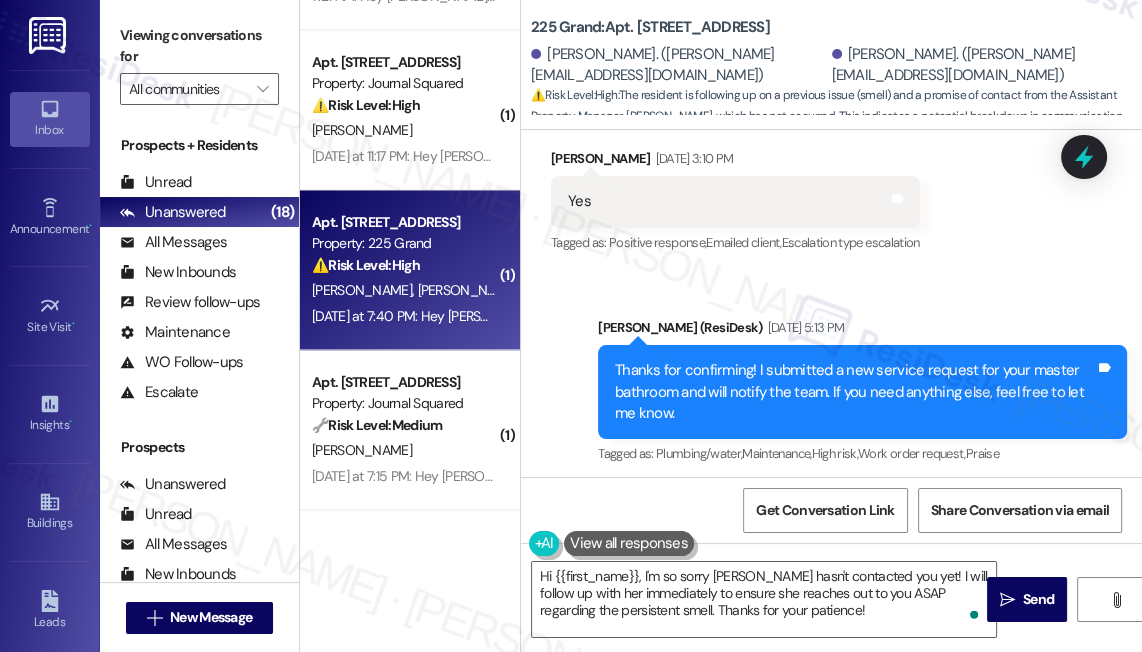scroll, scrollTop: 15630, scrollLeft: 0, axis: vertical 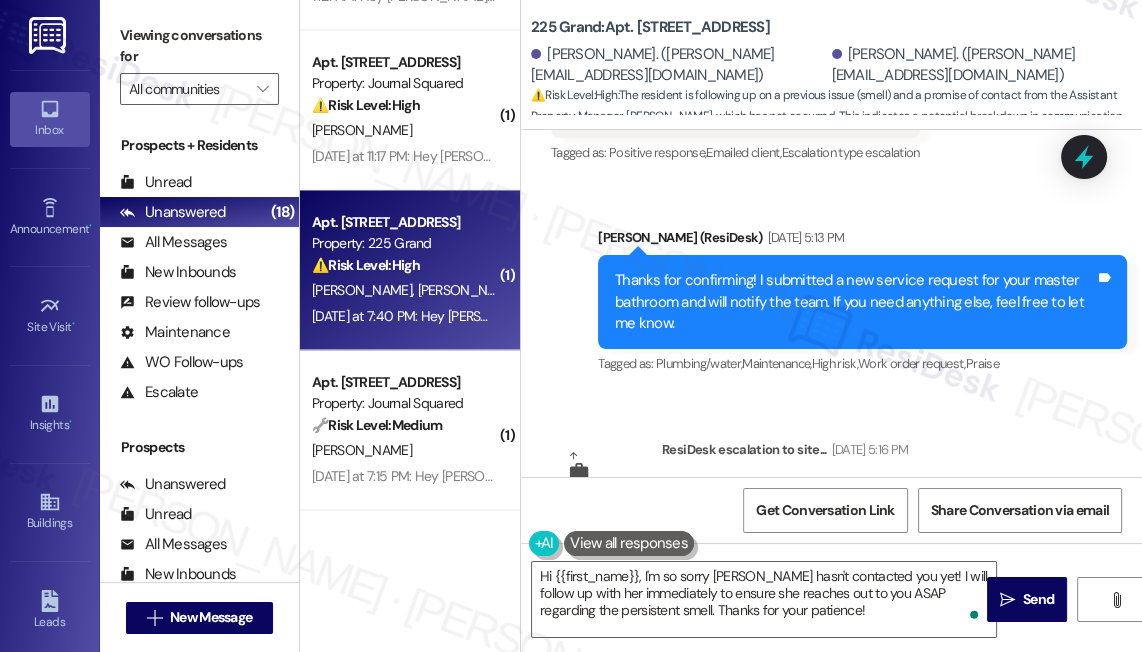 click on "Thanks for confirming! I submitted a new service request for your master bathroom and will notify the team. If you need anything else, feel free to let me know." at bounding box center (855, 302) 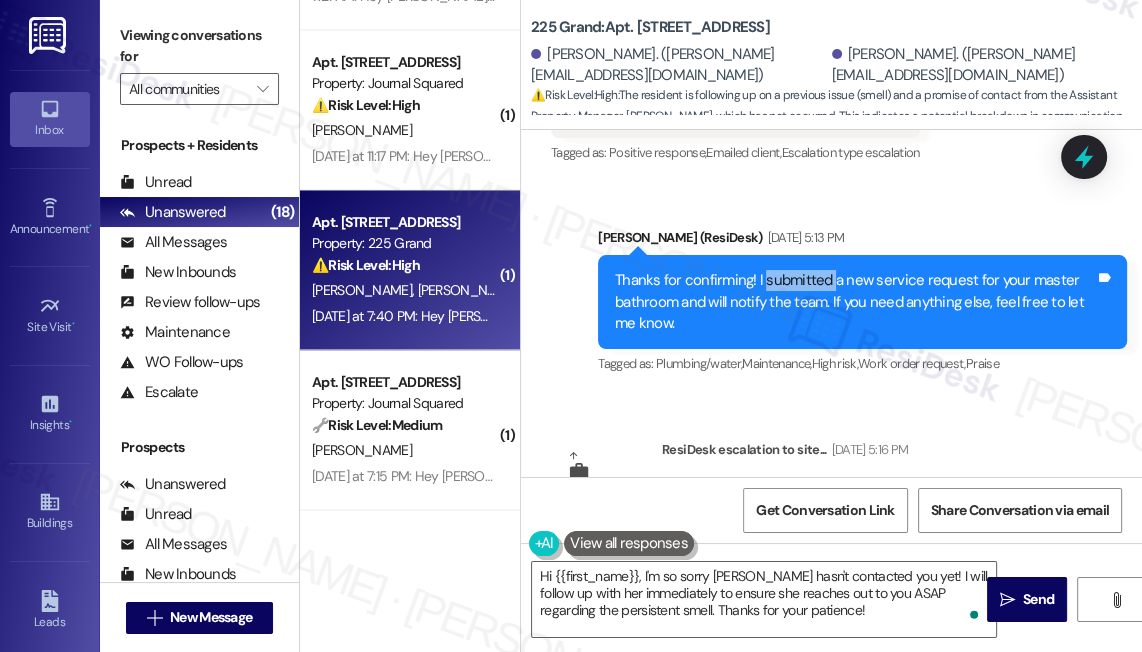 click on "Thanks for confirming! I submitted a new service request for your master bathroom and will notify the team. If you need anything else, feel free to let me know." at bounding box center [855, 302] 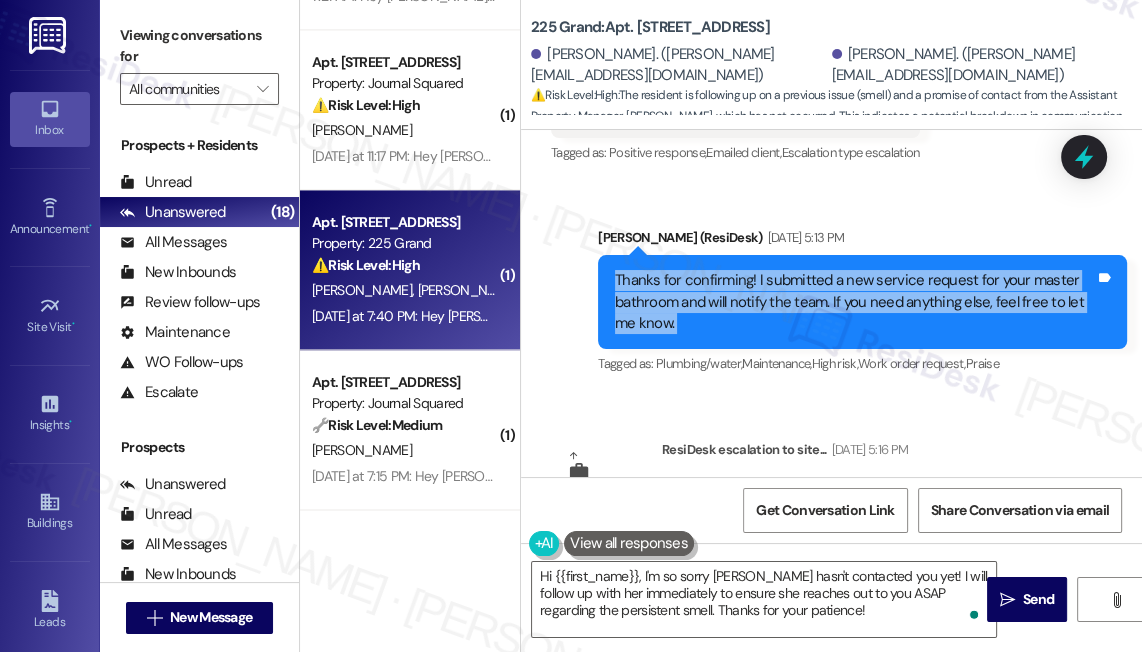 click on "Thanks for confirming! I submitted a new service request for your master bathroom and will notify the team. If you need anything else, feel free to let me know." at bounding box center [855, 302] 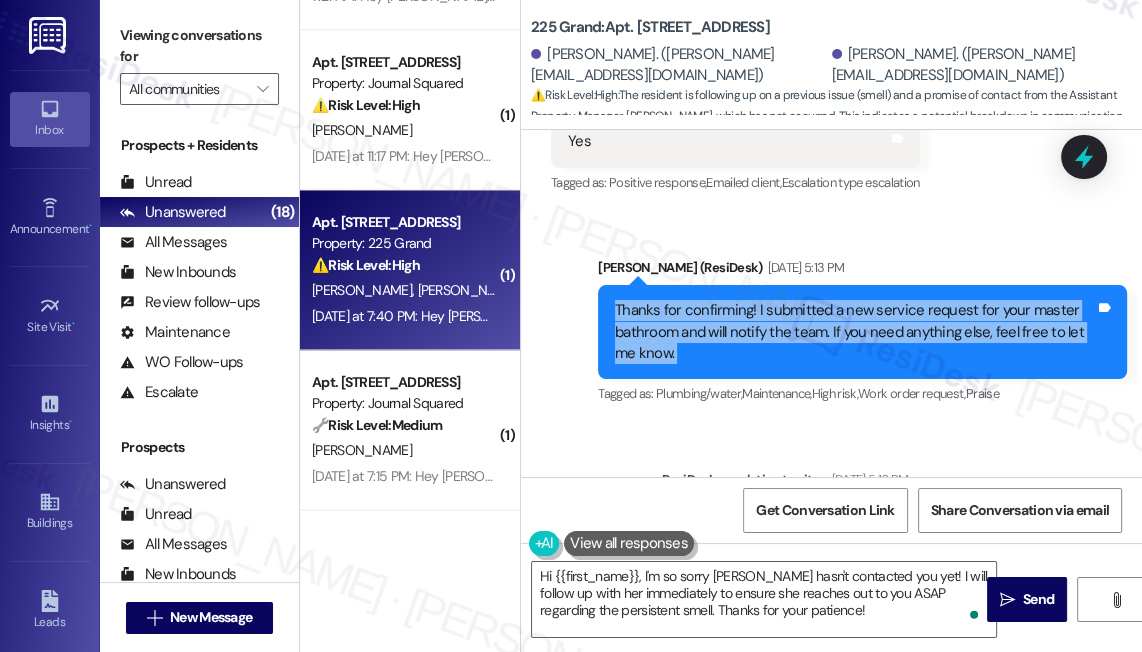 scroll, scrollTop: 15721, scrollLeft: 0, axis: vertical 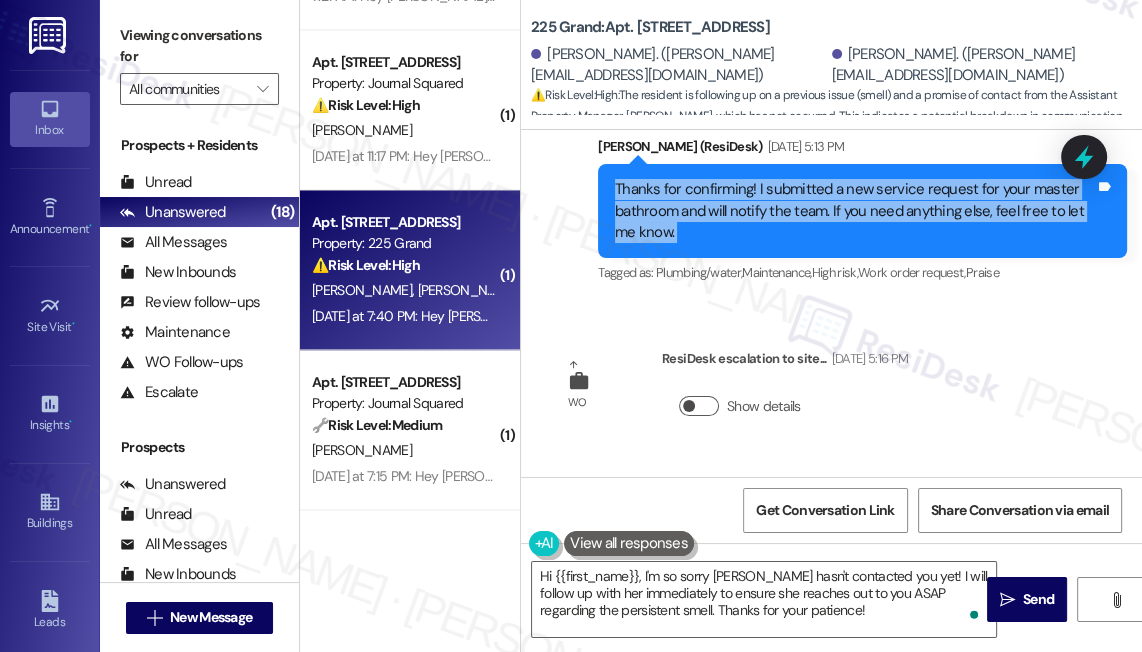 click on "Show details" at bounding box center (699, 406) 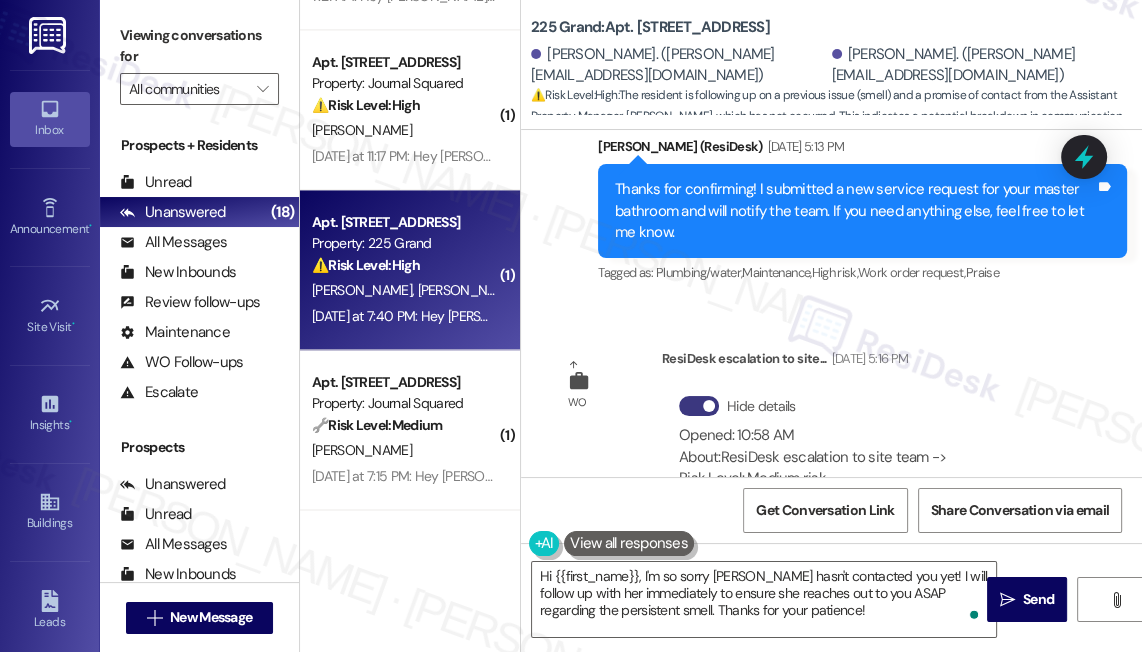 click on "About:  ResiDesk escalation to site team ->
Risk Level: Medium risk
Topics: Follow up on WO#70858 and #70849 - master bathroom and dishwasher issue
Escalation type: Escalation" at bounding box center (871, 500) 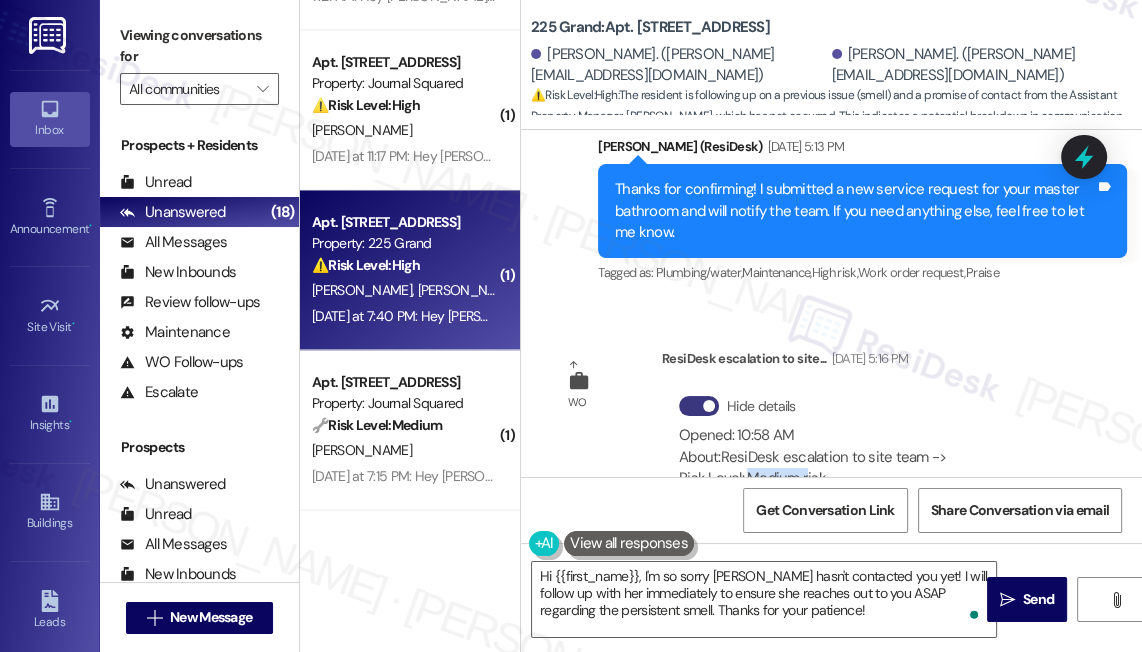 drag, startPoint x: 744, startPoint y: 350, endPoint x: 802, endPoint y: 352, distance: 58.034473 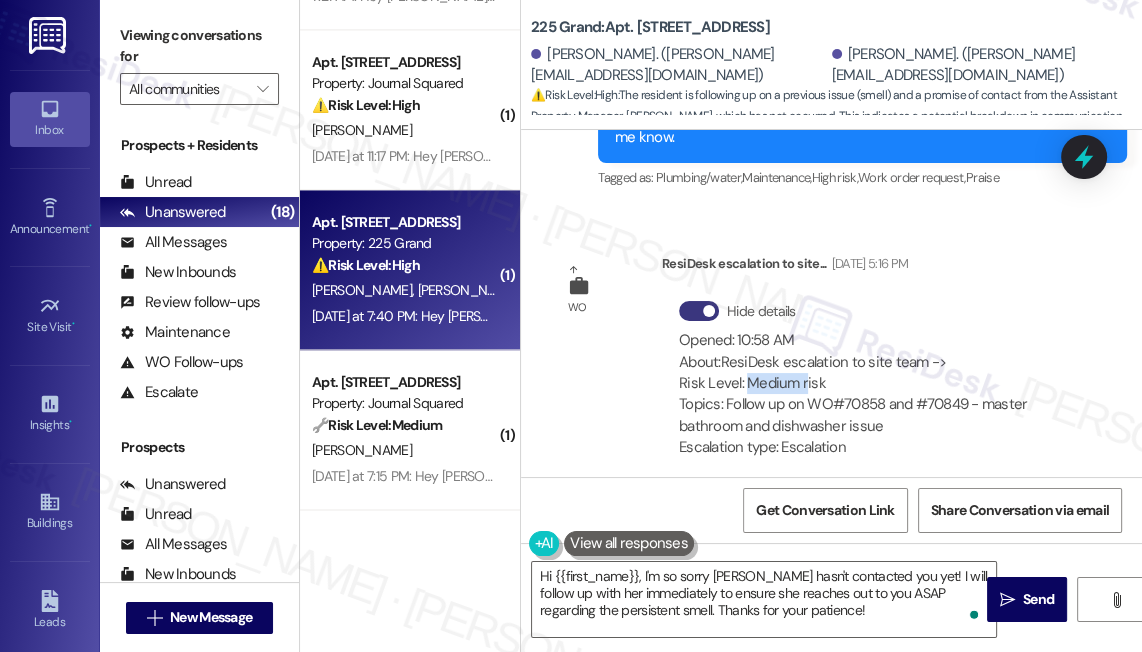 scroll, scrollTop: 15903, scrollLeft: 0, axis: vertical 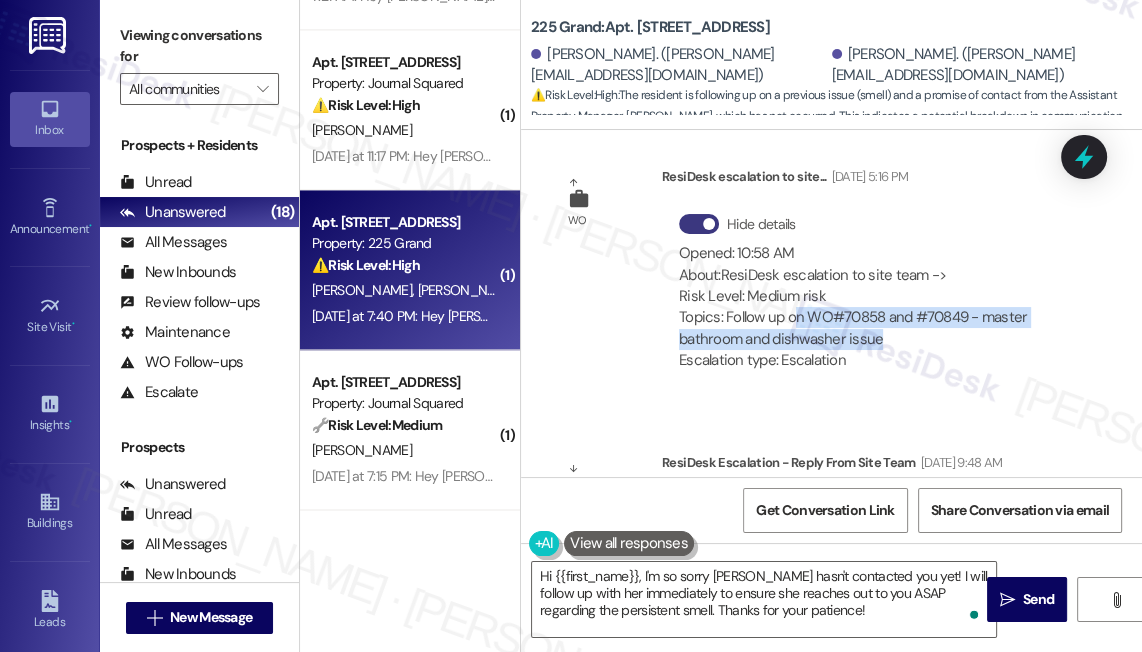 drag, startPoint x: 793, startPoint y: 188, endPoint x: 985, endPoint y: 221, distance: 194.81529 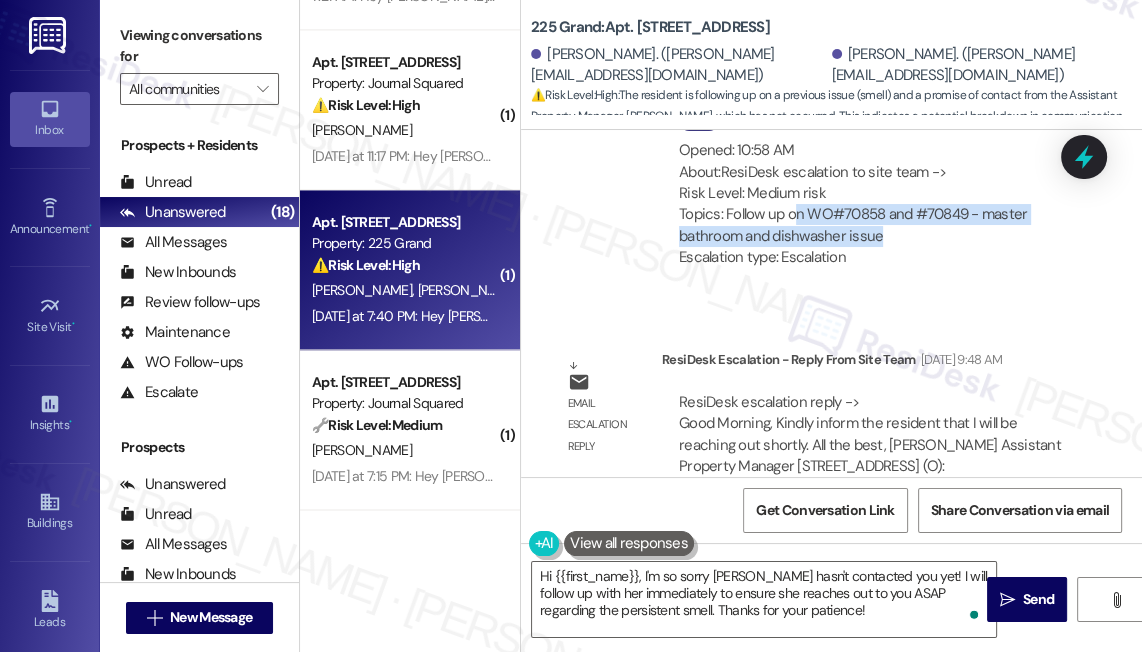 scroll, scrollTop: 16085, scrollLeft: 0, axis: vertical 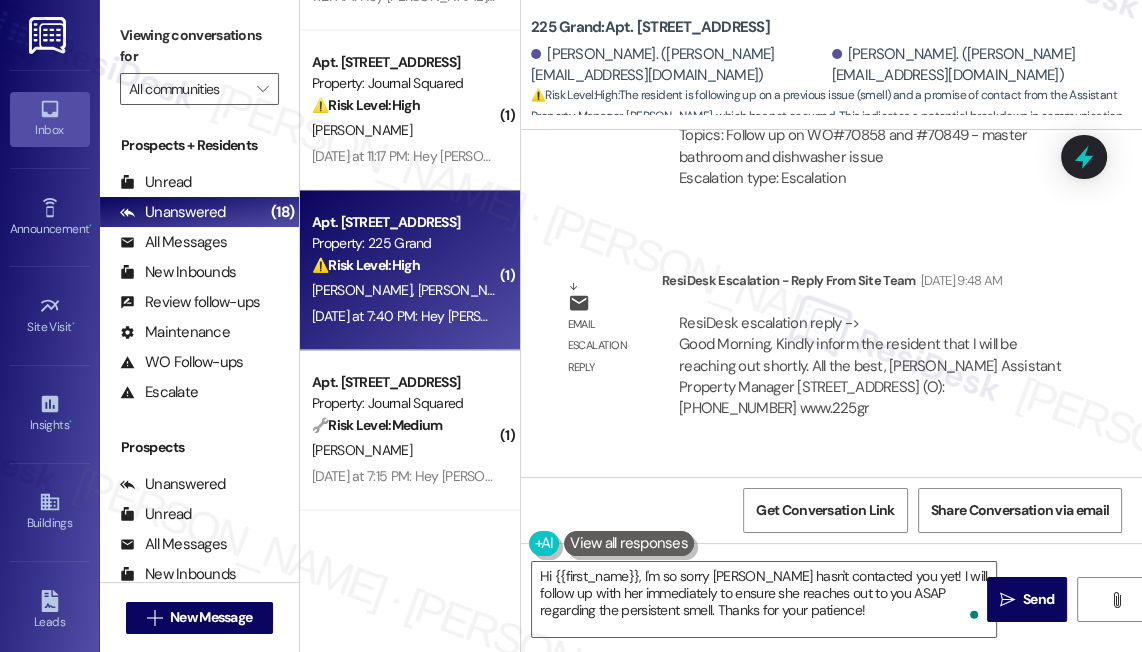 click on "ResiDesk escalation reply ->
Good Morning, Kindly inform the resident that I will be reaching out shortly. All the best, Betsy Barzola Assistant Property Manager 225 Grand Street, Jersey City, NJ 07302 (O): 908-575-2228 www.225gr ResiDesk escalation reply ->
Good Morning, Kindly inform the resident that I will be reaching out shortly. All the best, Betsy Barzola Assistant Property Manager 225 Grand Street, Jersey City, NJ 07302 (O): 908-575-2228 www.225gr" at bounding box center (870, 366) 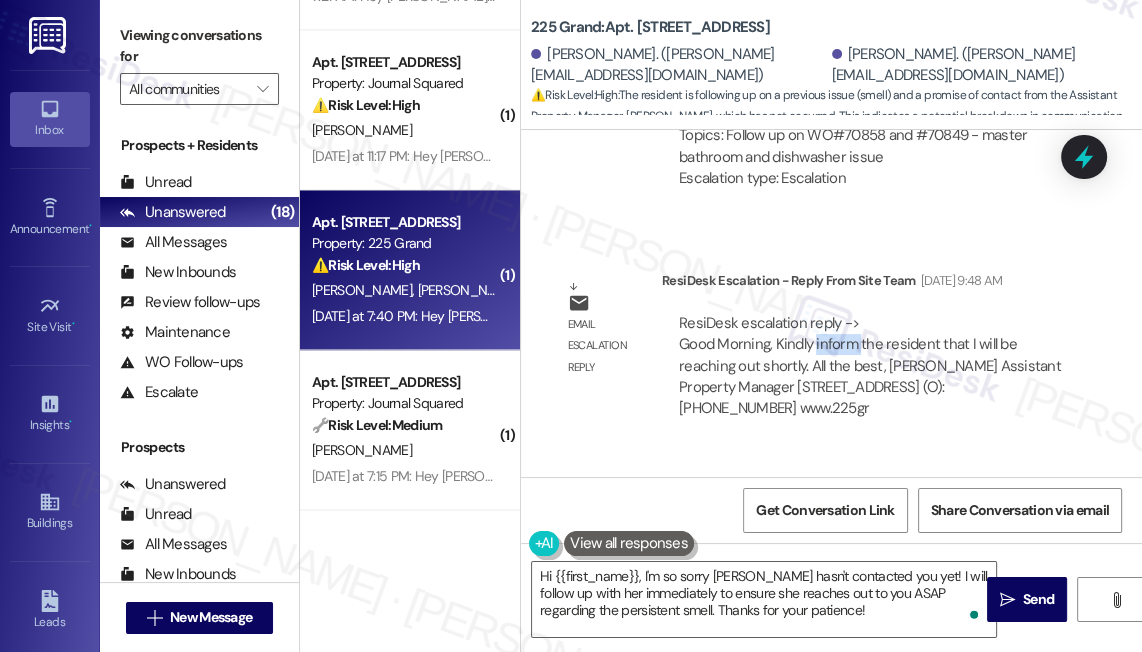 click on "ResiDesk escalation reply ->
Good Morning, Kindly inform the resident that I will be reaching out shortly. All the best, Betsy Barzola Assistant Property Manager 225 Grand Street, Jersey City, NJ 07302 (O): 908-575-2228 www.225gr ResiDesk escalation reply ->
Good Morning, Kindly inform the resident that I will be reaching out shortly. All the best, Betsy Barzola Assistant Property Manager 225 Grand Street, Jersey City, NJ 07302 (O): 908-575-2228 www.225gr" at bounding box center [870, 366] 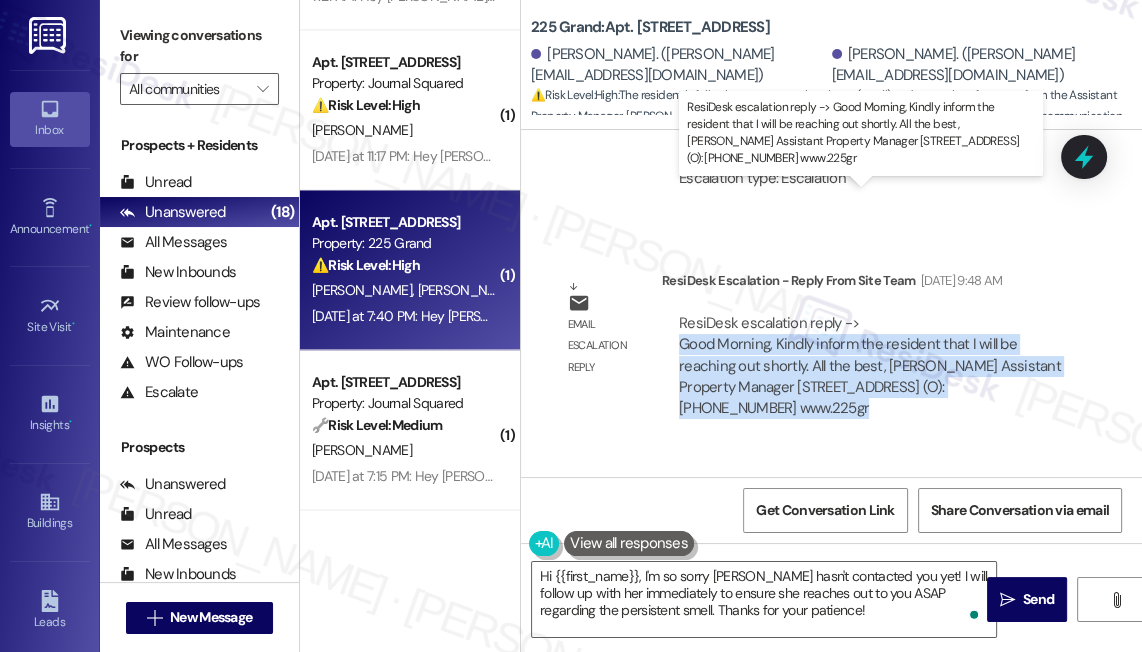 click on "ResiDesk escalation reply ->
Good Morning, Kindly inform the resident that I will be reaching out shortly. All the best, Betsy Barzola Assistant Property Manager 225 Grand Street, Jersey City, NJ 07302 (O): 908-575-2228 www.225gr ResiDesk escalation reply ->
Good Morning, Kindly inform the resident that I will be reaching out shortly. All the best, Betsy Barzola Assistant Property Manager 225 Grand Street, Jersey City, NJ 07302 (O): 908-575-2228 www.225gr" at bounding box center [870, 366] 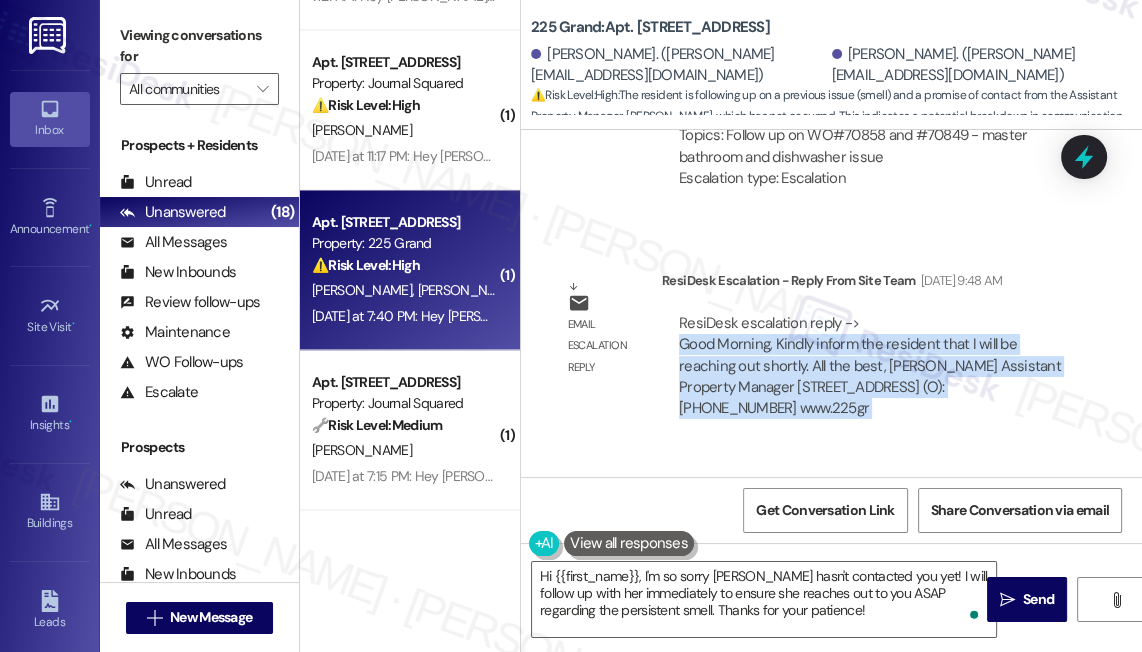 click on "ResiDesk escalation reply ->
Good Morning, Kindly inform the resident that I will be reaching out shortly. All the best, Betsy Barzola Assistant Property Manager 225 Grand Street, Jersey City, NJ 07302 (O): 908-575-2228 www.225gr ResiDesk escalation reply ->
Good Morning, Kindly inform the resident that I will be reaching out shortly. All the best, Betsy Barzola Assistant Property Manager 225 Grand Street, Jersey City, NJ 07302 (O): 908-575-2228 www.225gr" at bounding box center [870, 366] 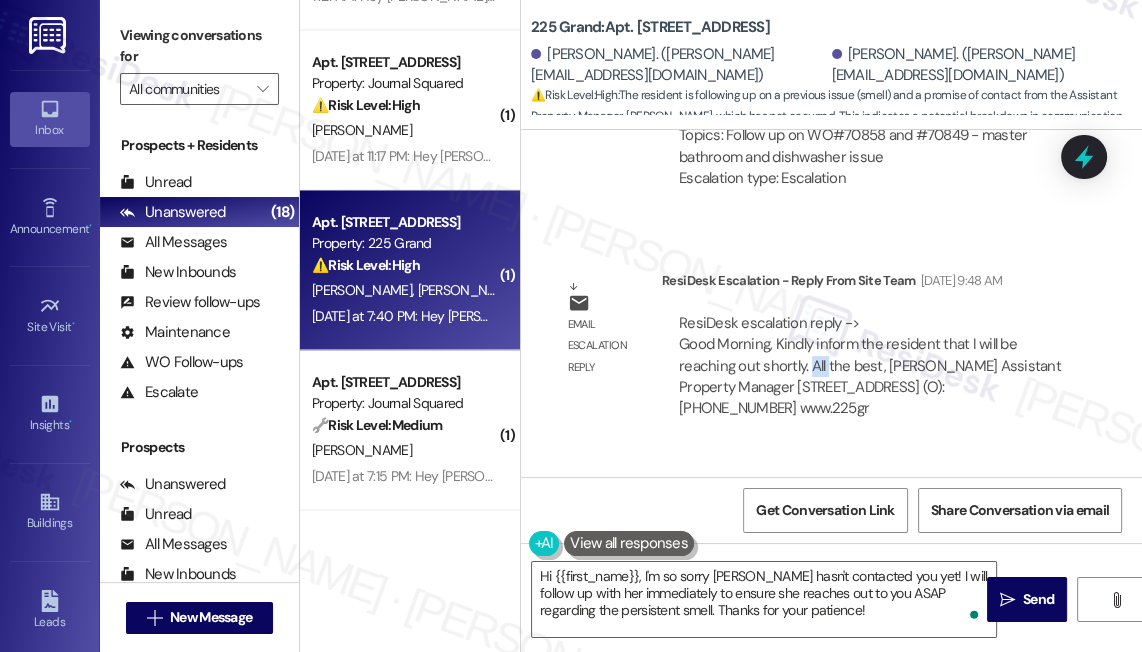 click on "ResiDesk escalation reply ->
Good Morning, Kindly inform the resident that I will be reaching out shortly. All the best, Betsy Barzola Assistant Property Manager 225 Grand Street, Jersey City, NJ 07302 (O): 908-575-2228 www.225gr ResiDesk escalation reply ->
Good Morning, Kindly inform the resident that I will be reaching out shortly. All the best, Betsy Barzola Assistant Property Manager 225 Grand Street, Jersey City, NJ 07302 (O): 908-575-2228 www.225gr" at bounding box center (870, 366) 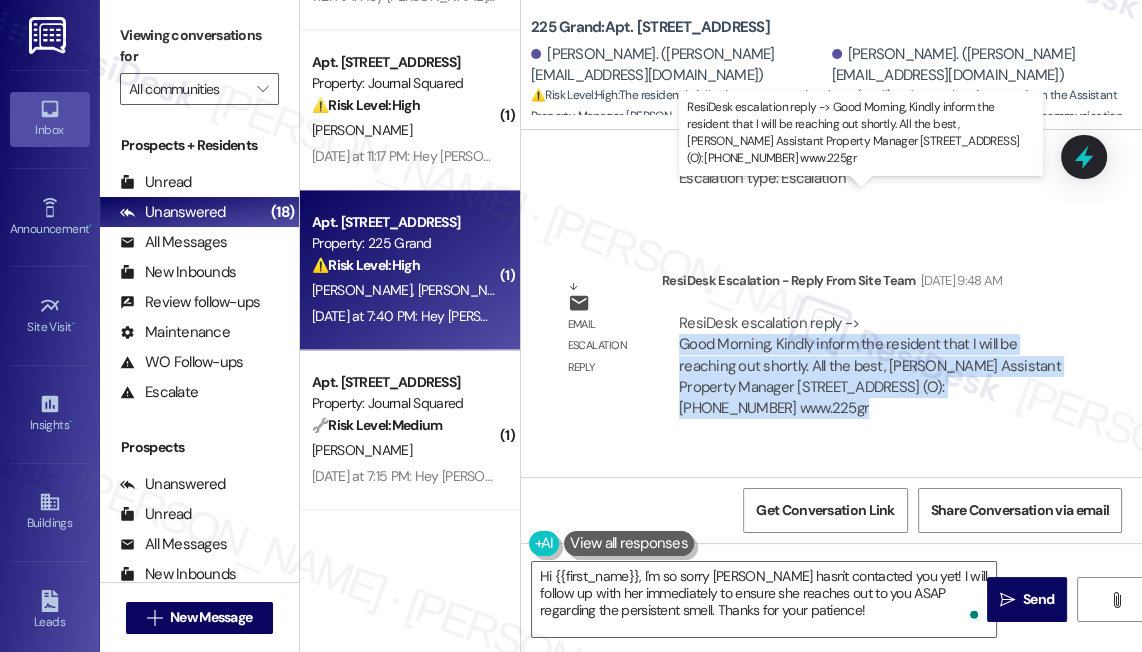 click on "ResiDesk escalation reply ->
Good Morning, Kindly inform the resident that I will be reaching out shortly. All the best, Betsy Barzola Assistant Property Manager 225 Grand Street, Jersey City, NJ 07302 (O): 908-575-2228 www.225gr ResiDesk escalation reply ->
Good Morning, Kindly inform the resident that I will be reaching out shortly. All the best, Betsy Barzola Assistant Property Manager 225 Grand Street, Jersey City, NJ 07302 (O): 908-575-2228 www.225gr" at bounding box center (870, 366) 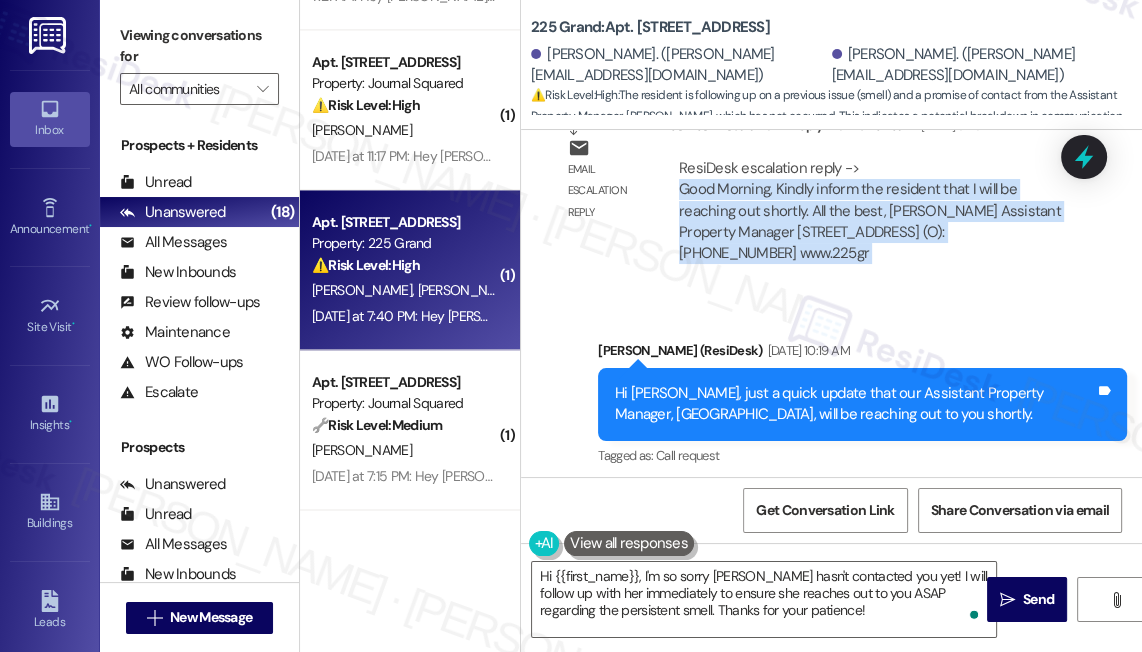 scroll, scrollTop: 16266, scrollLeft: 0, axis: vertical 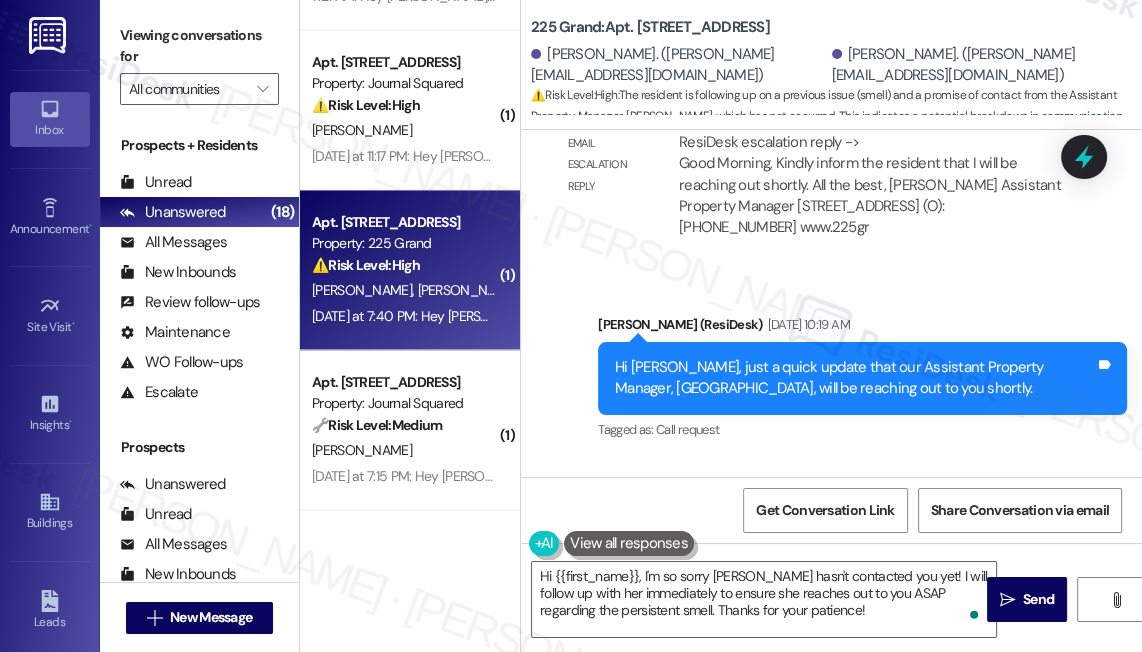 click on "Hi Yesha, just a quick update that our Assistant Property Manager, Betsy, will be reaching out to you shortly." at bounding box center (855, 378) 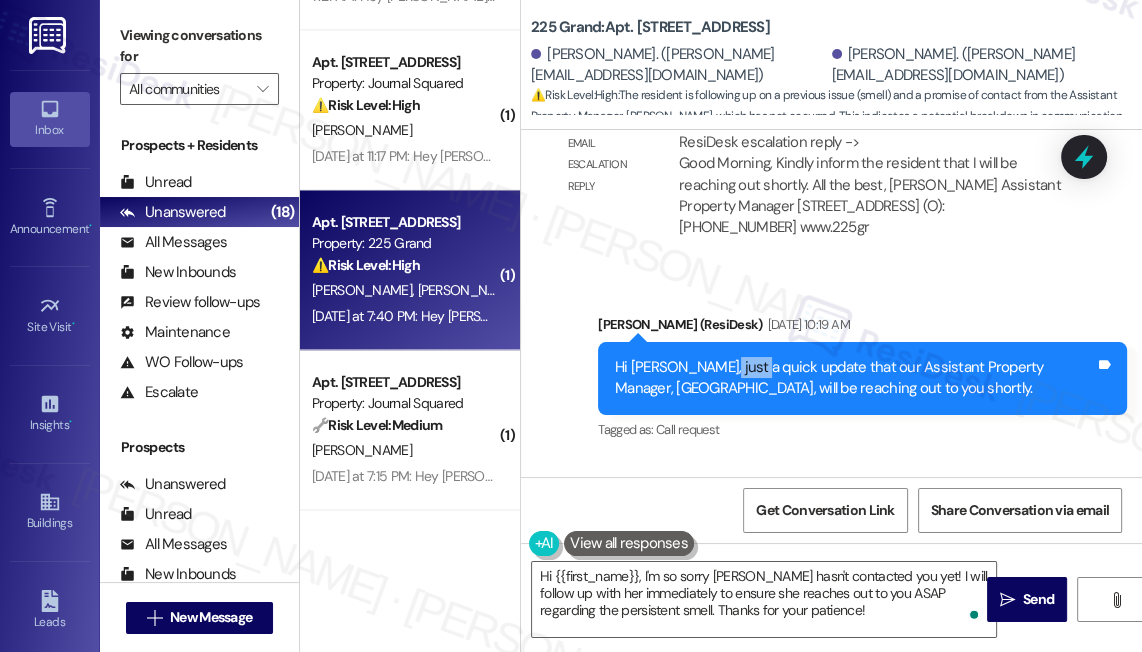 click on "Hi Yesha, just a quick update that our Assistant Property Manager, Betsy, will be reaching out to you shortly." at bounding box center [855, 378] 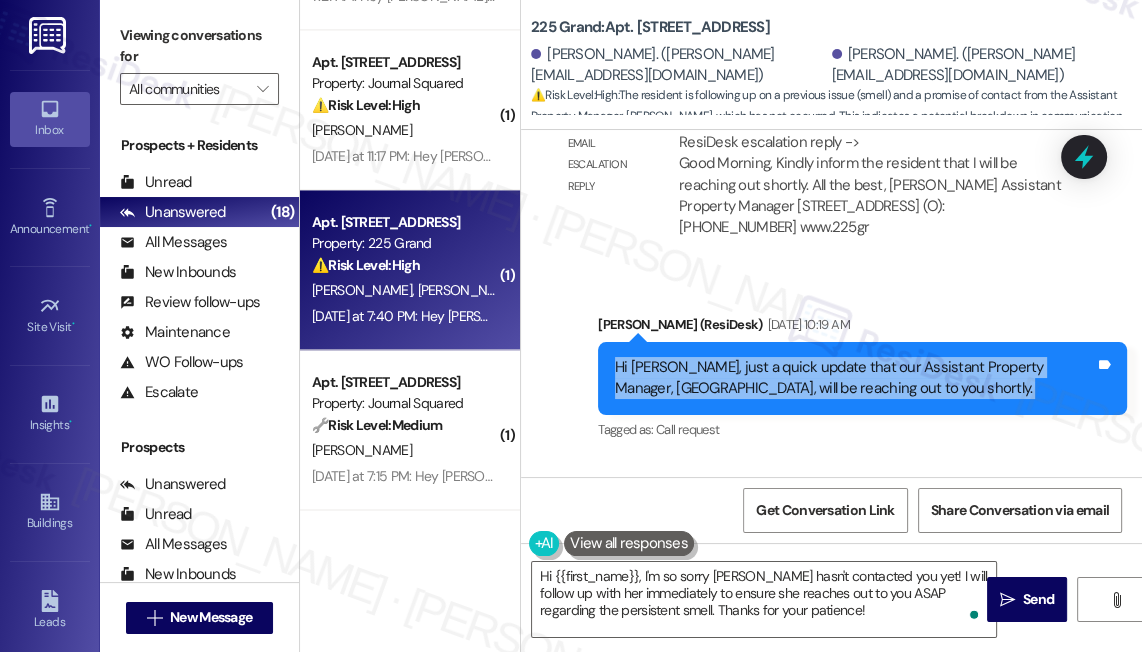 click on "Hi Yesha, just a quick update that our Assistant Property Manager, Betsy, will be reaching out to you shortly." at bounding box center (855, 378) 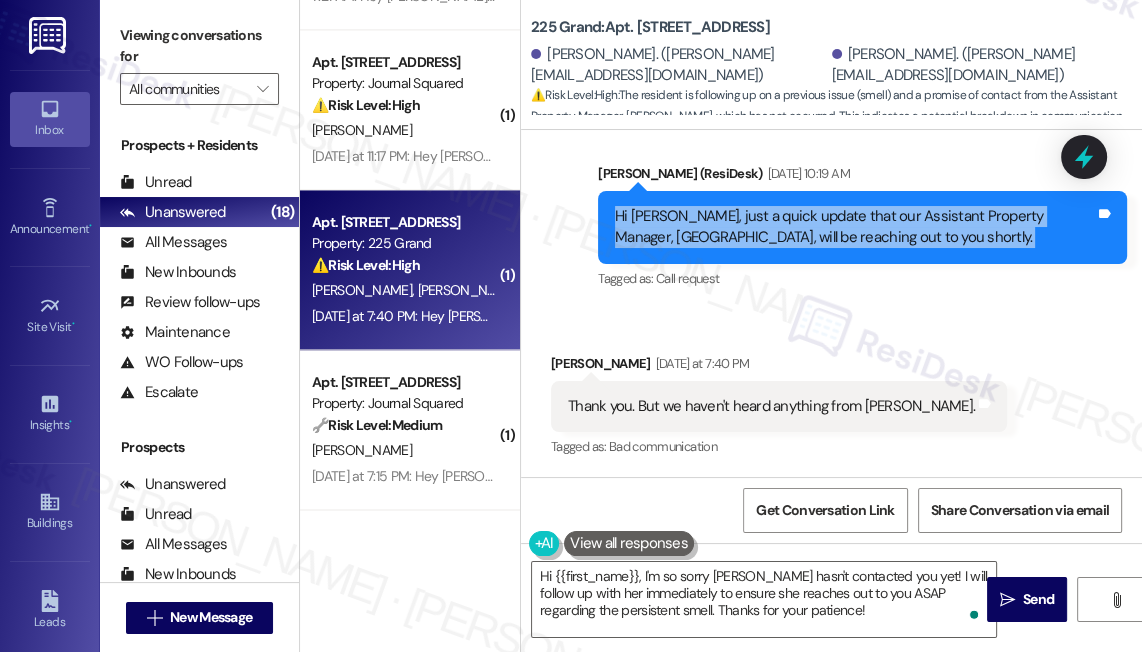 scroll, scrollTop: 16480, scrollLeft: 0, axis: vertical 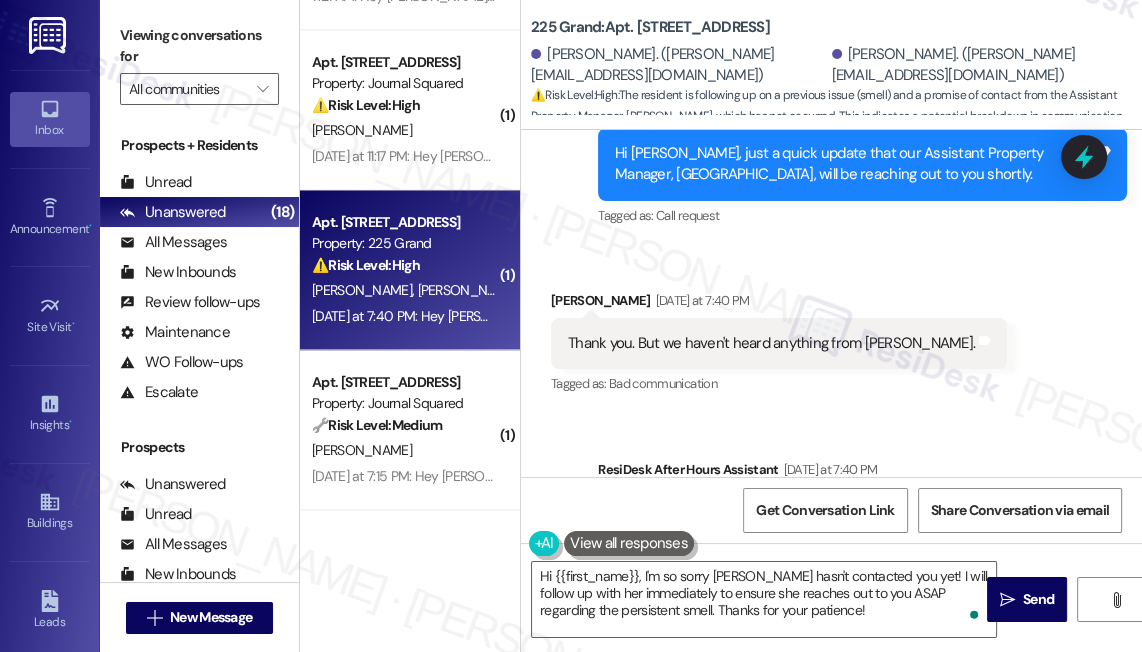 click on "Thank you. But we haven't heard anything from Betsey.  Tags and notes" at bounding box center [779, 343] 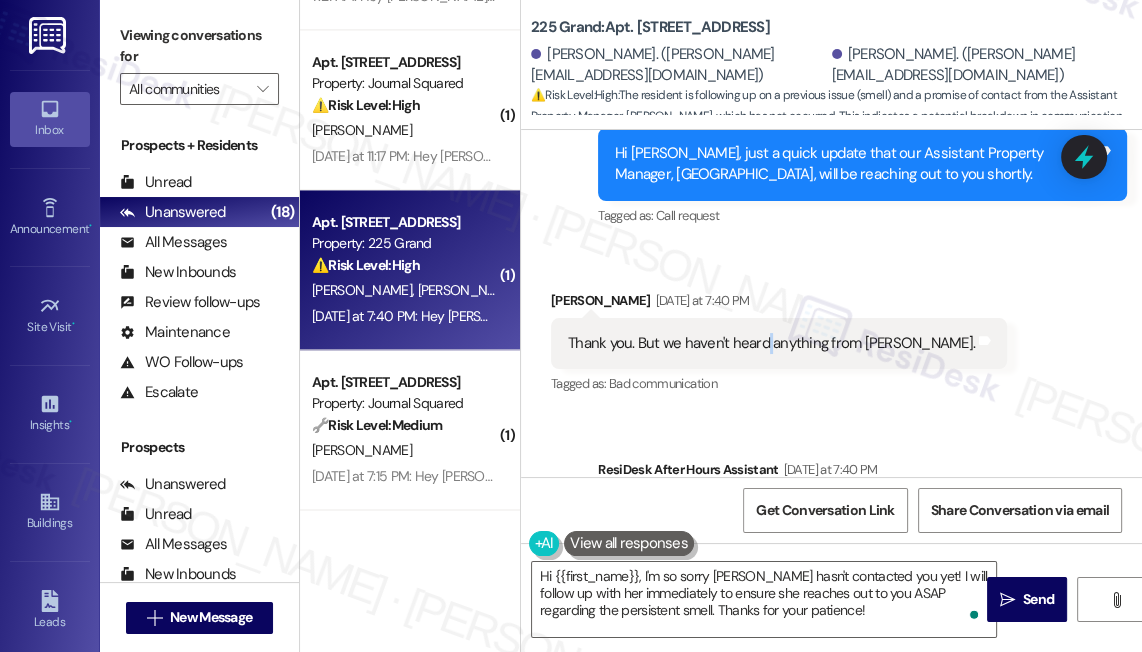click on "Thank you. But we haven't heard anything from Betsey.  Tags and notes" at bounding box center (779, 343) 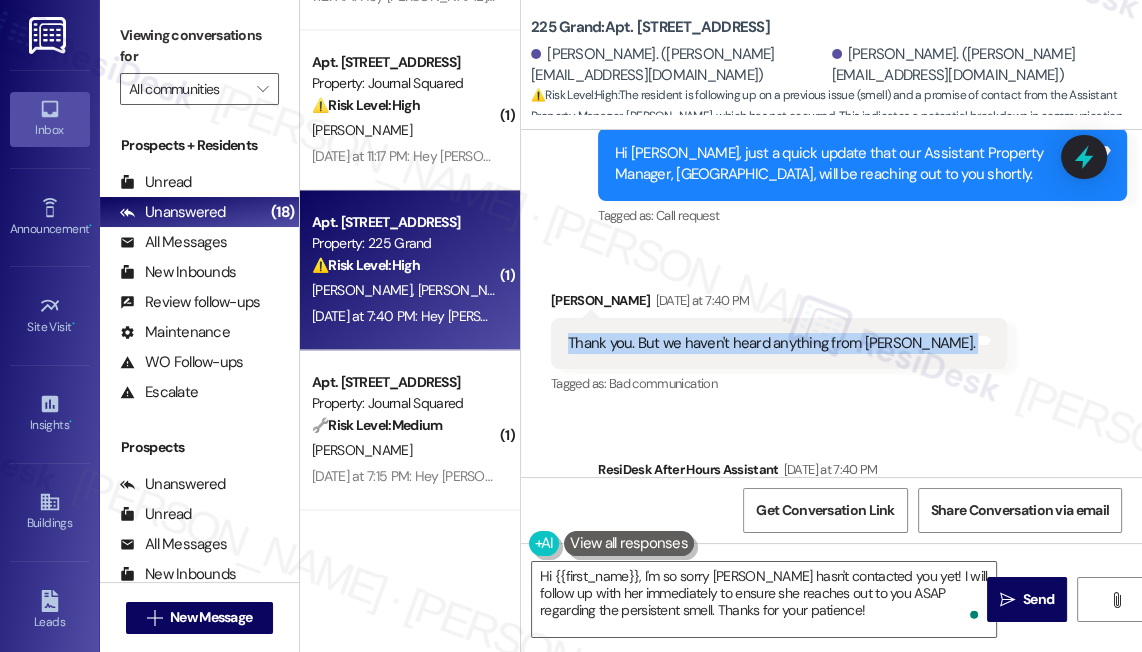 click on "Thank you. But we haven't heard anything from Betsey.  Tags and notes" at bounding box center [779, 343] 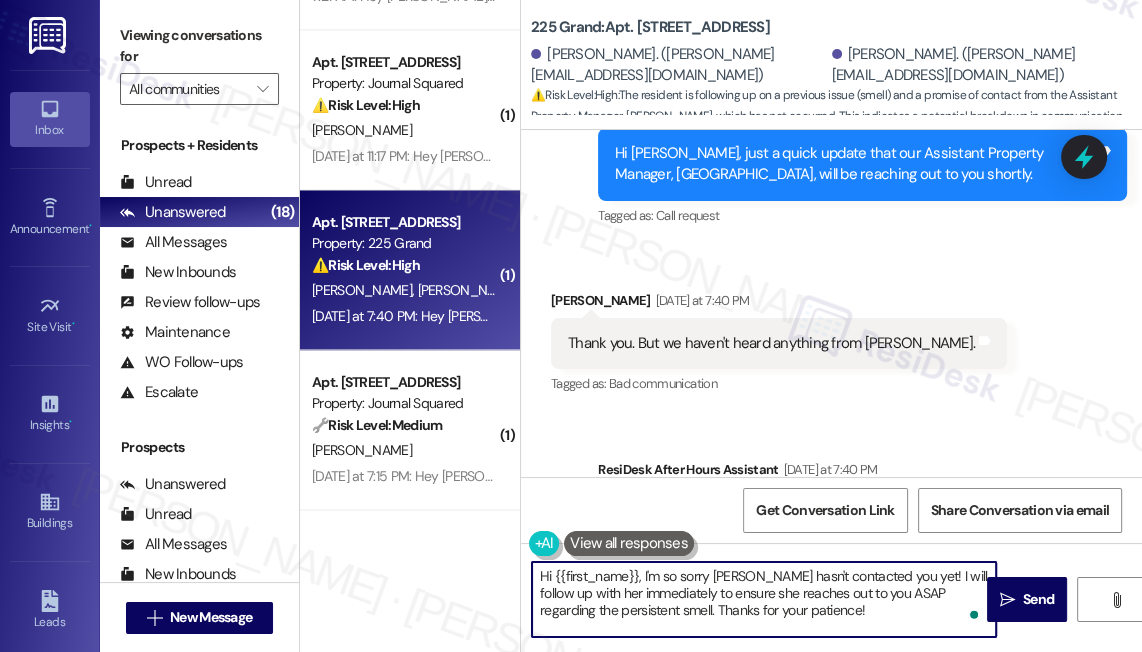click on "Hi {{first_name}}, I'm so sorry Betsy hasn't contacted you yet! I will follow up with her immediately to ensure she reaches out to you ASAP regarding the persistent smell. Thanks for your patience!" at bounding box center [764, 599] 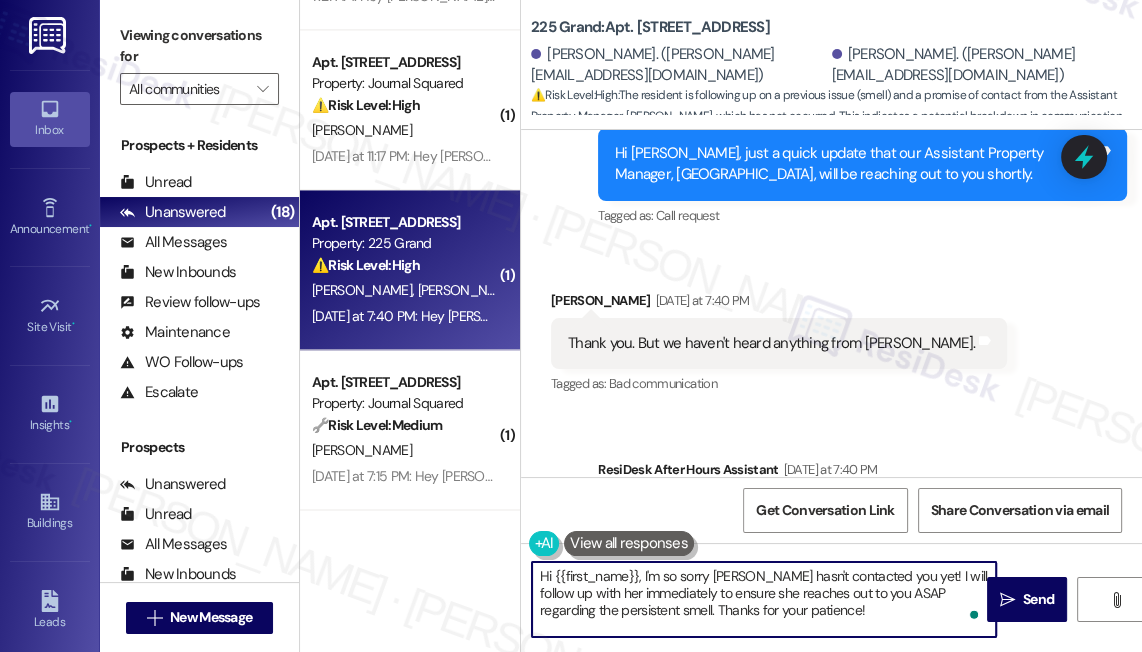 click on "Yesha Shah Yesterday at 7:40 PM" at bounding box center [779, 304] 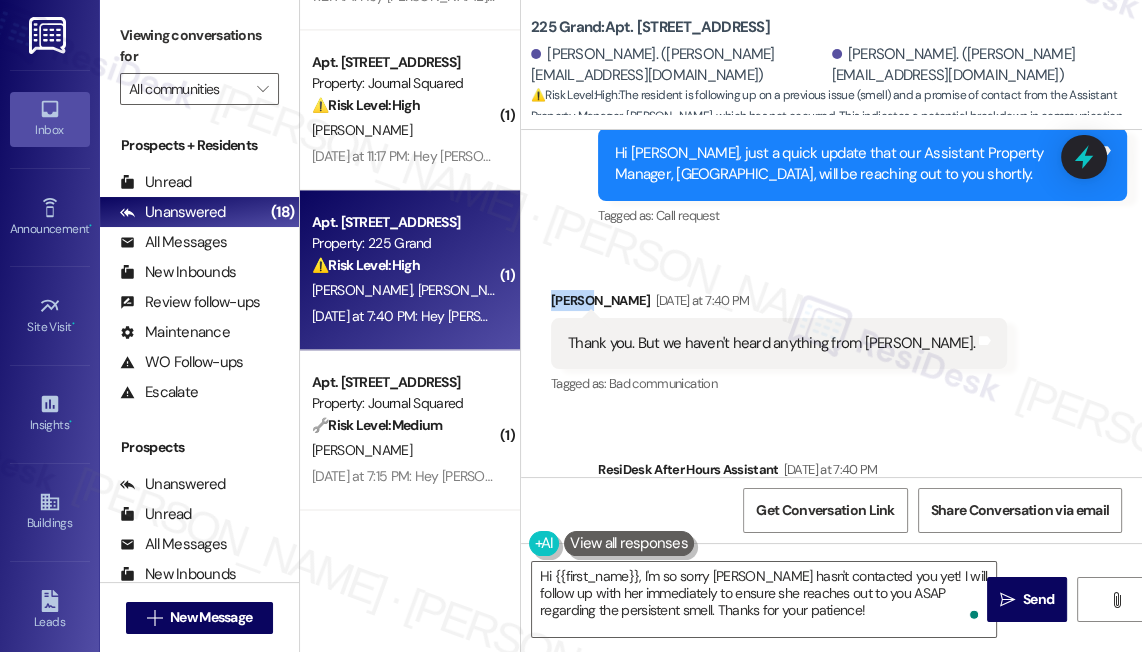 click on "Yesha Shah Yesterday at 7:40 PM" at bounding box center (779, 304) 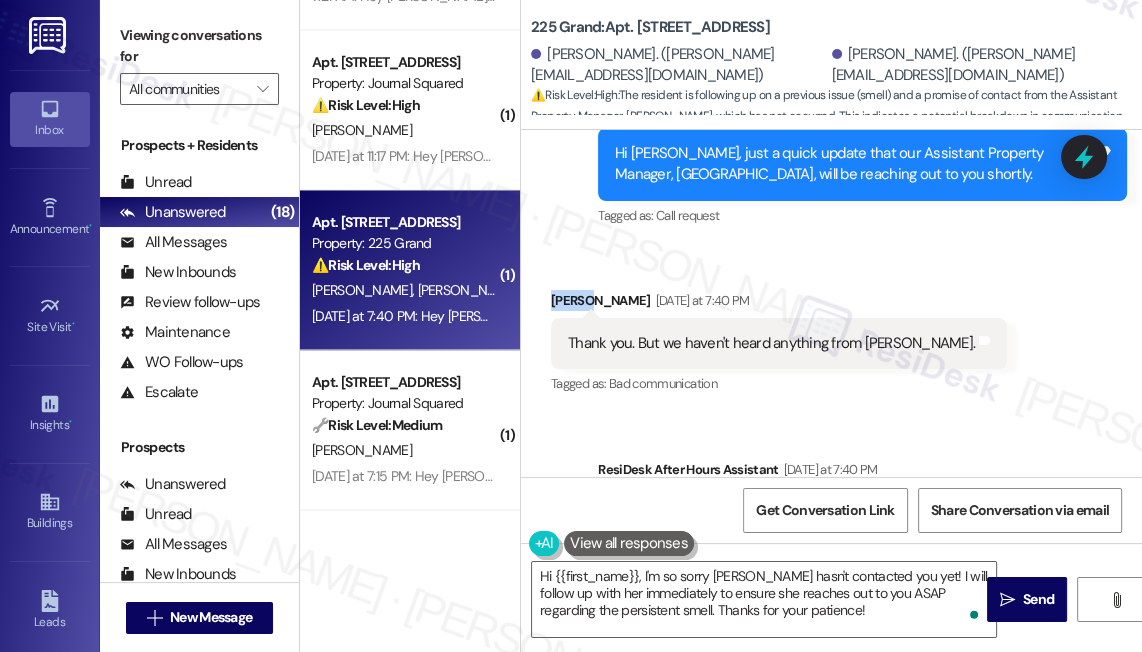 copy on "Yesha" 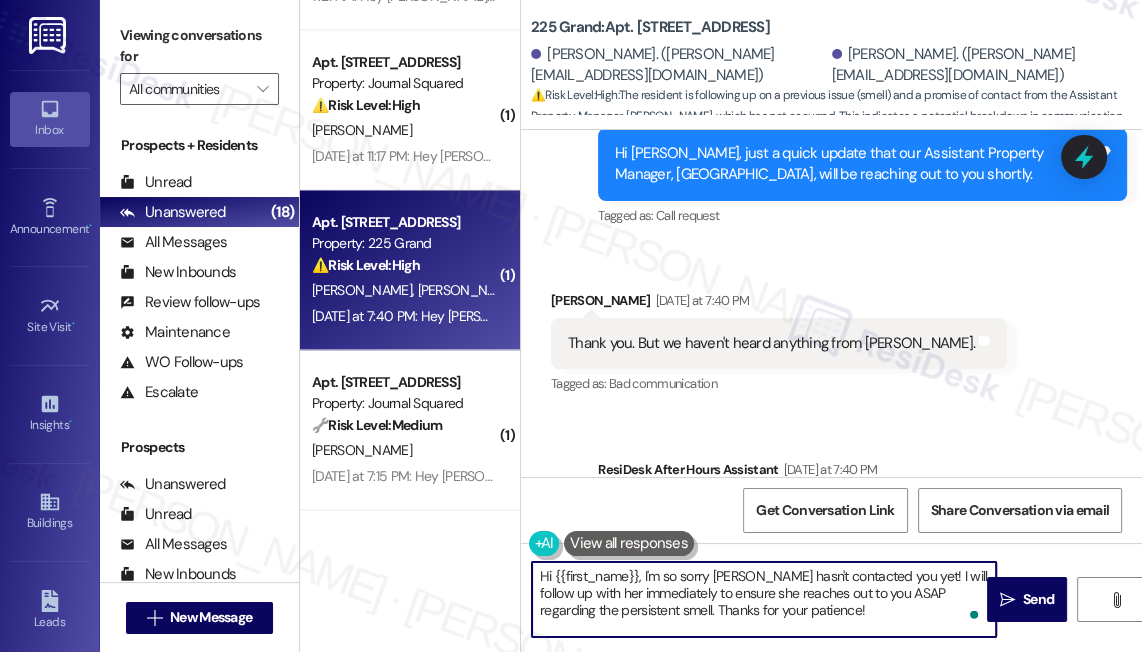 paste on "Yesha" 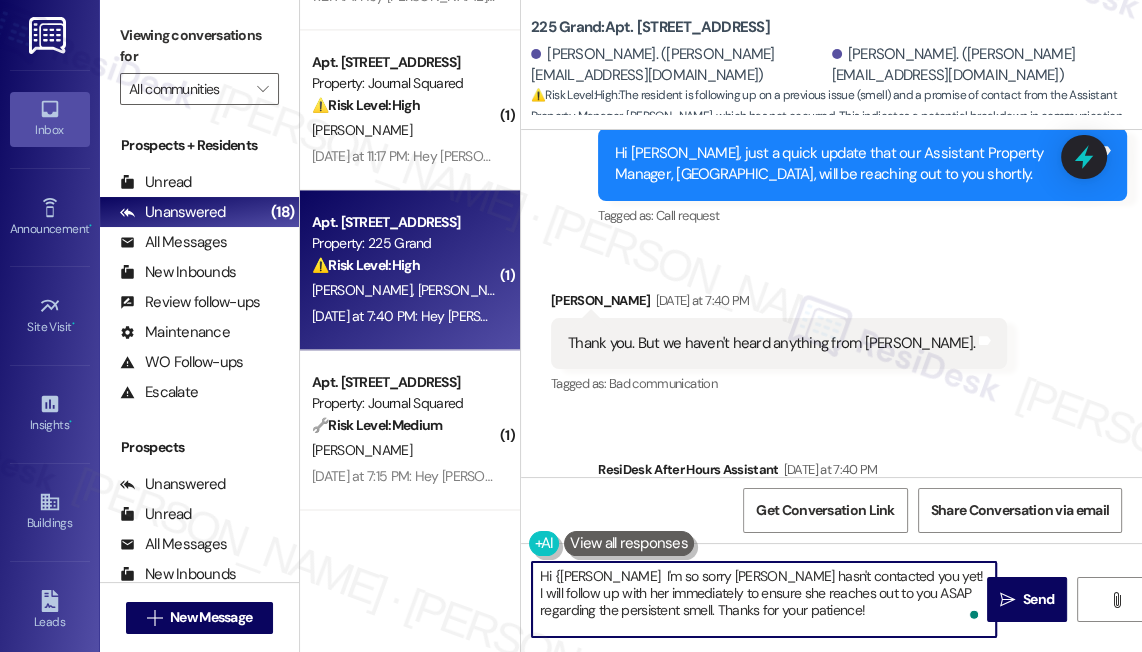 drag, startPoint x: 640, startPoint y: 571, endPoint x: 558, endPoint y: 571, distance: 82 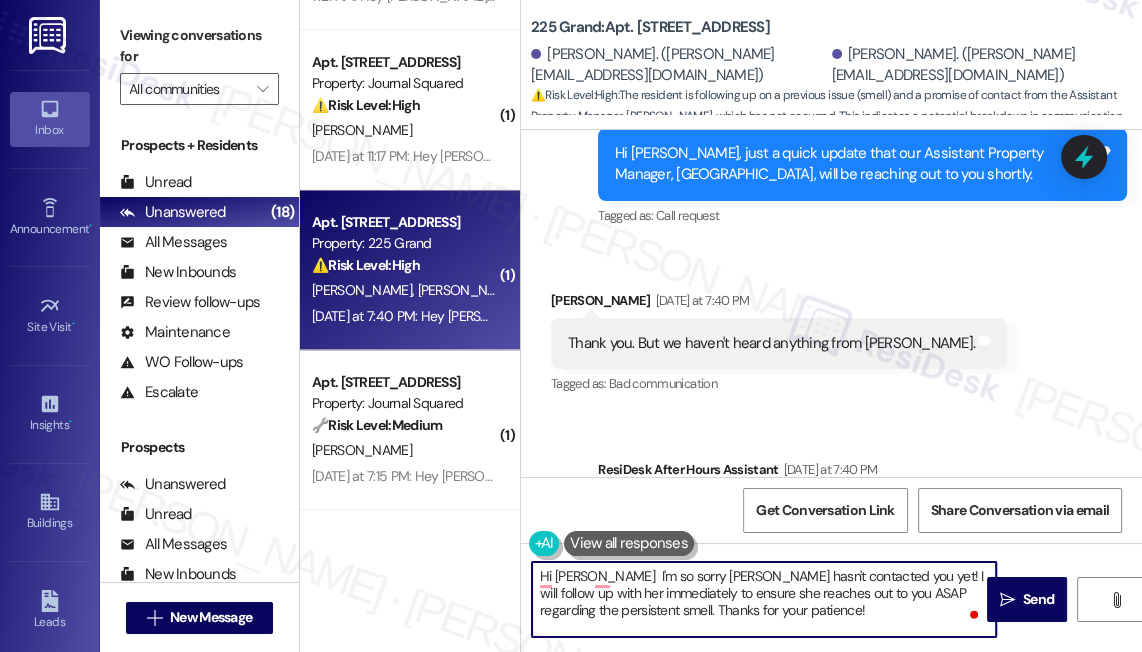 click on "Hi Yesha  I'm so sorry Betsy hasn't contacted you yet! I will follow up with her immediately to ensure she reaches out to you ASAP regarding the persistent smell. Thanks for your patience!" at bounding box center (764, 599) 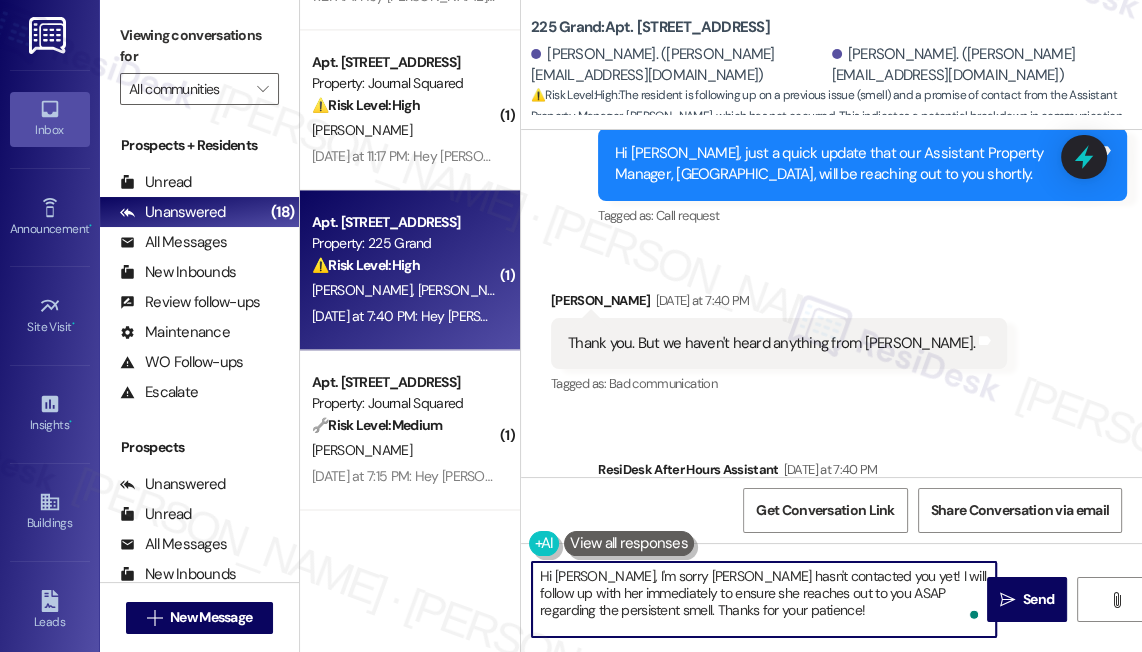 click on "Hi Yesha, I'm sorry Betsy hasn't contacted you yet! I will follow up with her immediately to ensure she reaches out to you ASAP regarding the persistent smell. Thanks for your patience!" at bounding box center [764, 599] 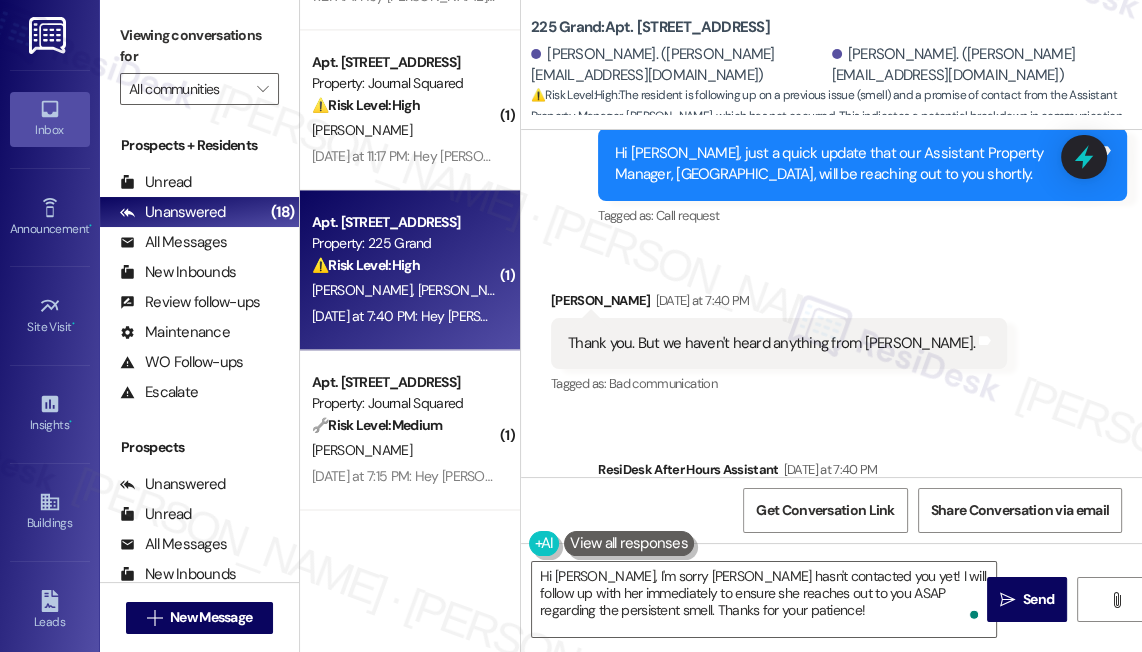 click on "Hey Yesha and Arpan, we appreciate your text! We'll be back at 11AM to help you out. If it's urgent, dial our emergency number. Take care! Tags and notes" at bounding box center (862, 534) 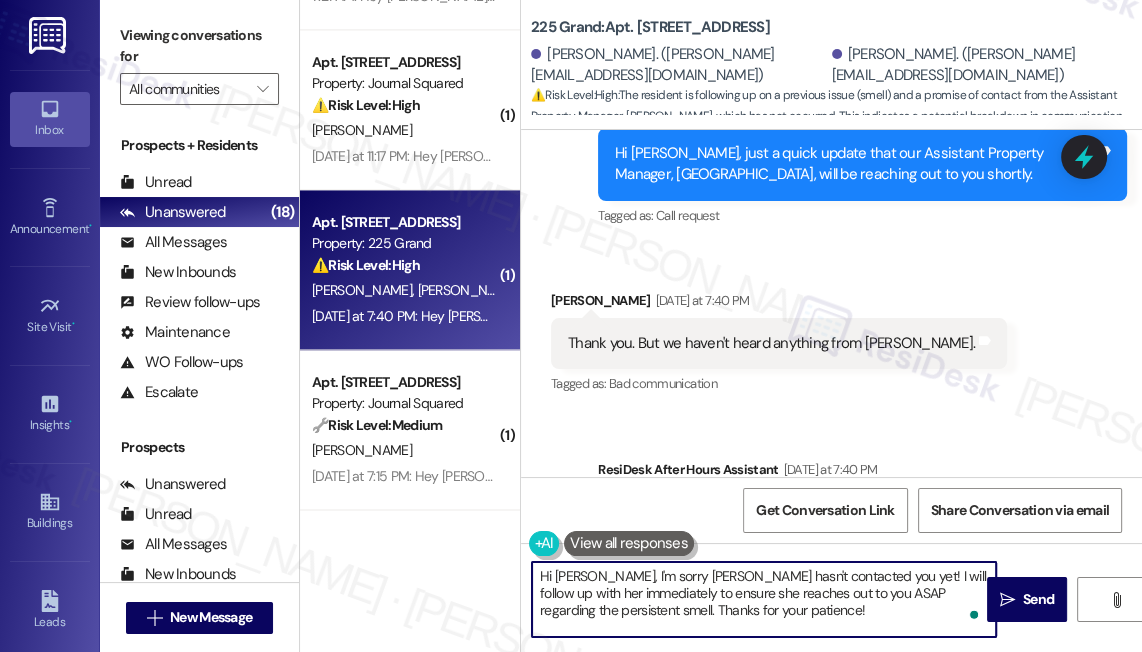click on "Hi Yesha, I'm sorry Betsy hasn't contacted you yet! I will follow up with her immediately to ensure she reaches out to you ASAP regarding the persistent smell. Thanks for your patience!" at bounding box center (764, 599) 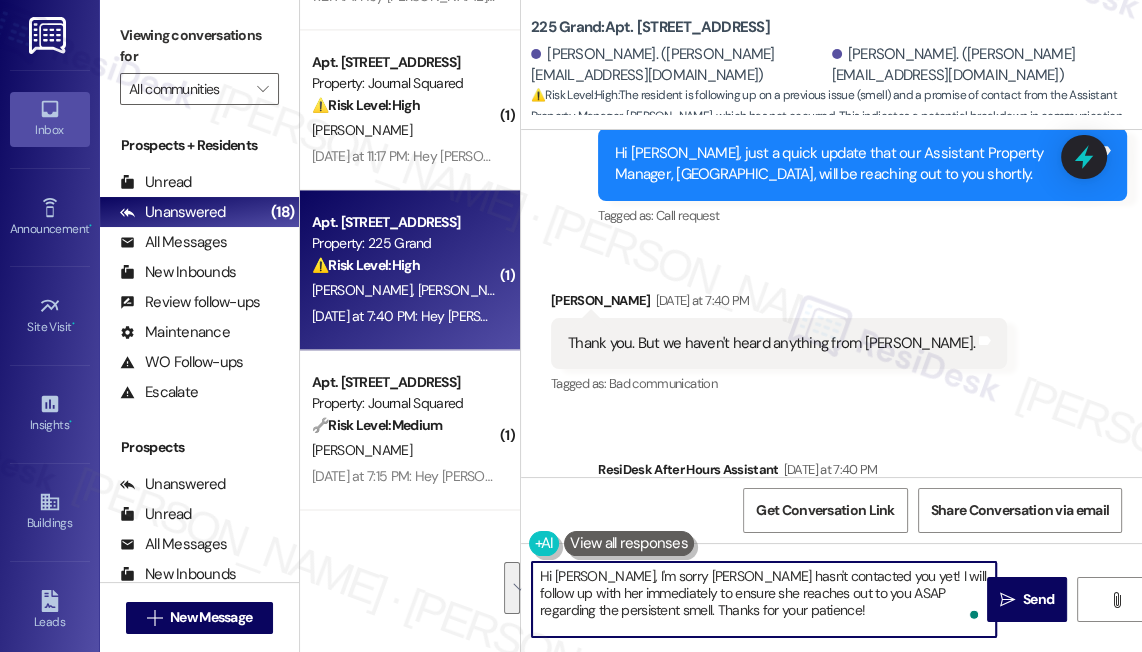 drag, startPoint x: 829, startPoint y: 572, endPoint x: 858, endPoint y: 621, distance: 56.938564 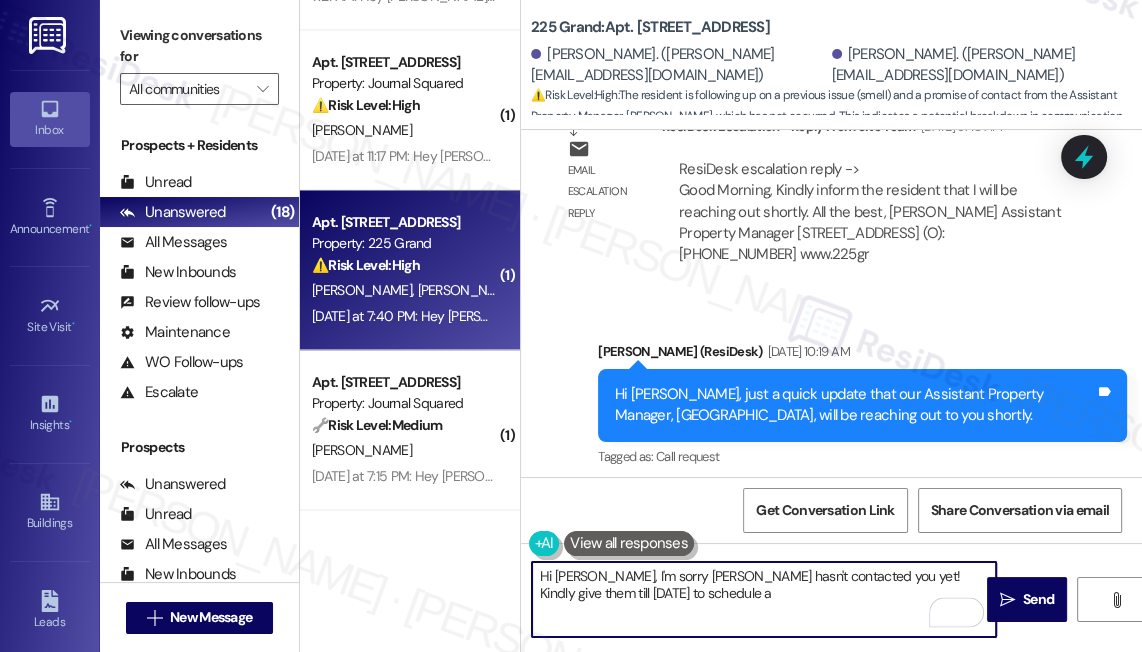 scroll, scrollTop: 16208, scrollLeft: 0, axis: vertical 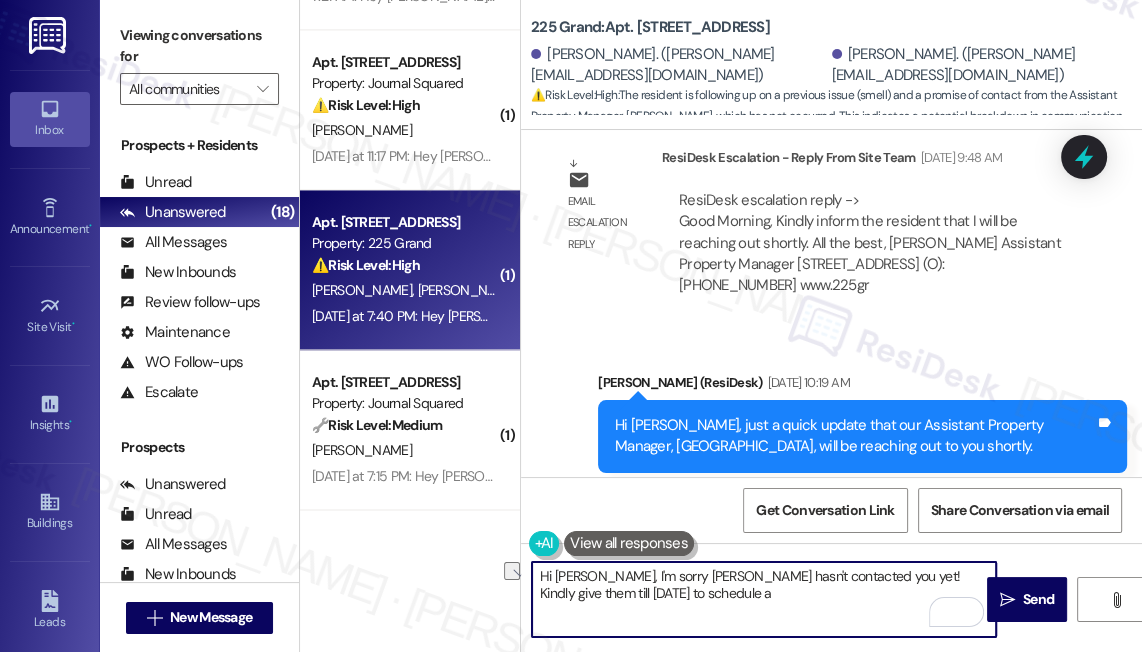 drag, startPoint x: 701, startPoint y: 596, endPoint x: 605, endPoint y: 596, distance: 96 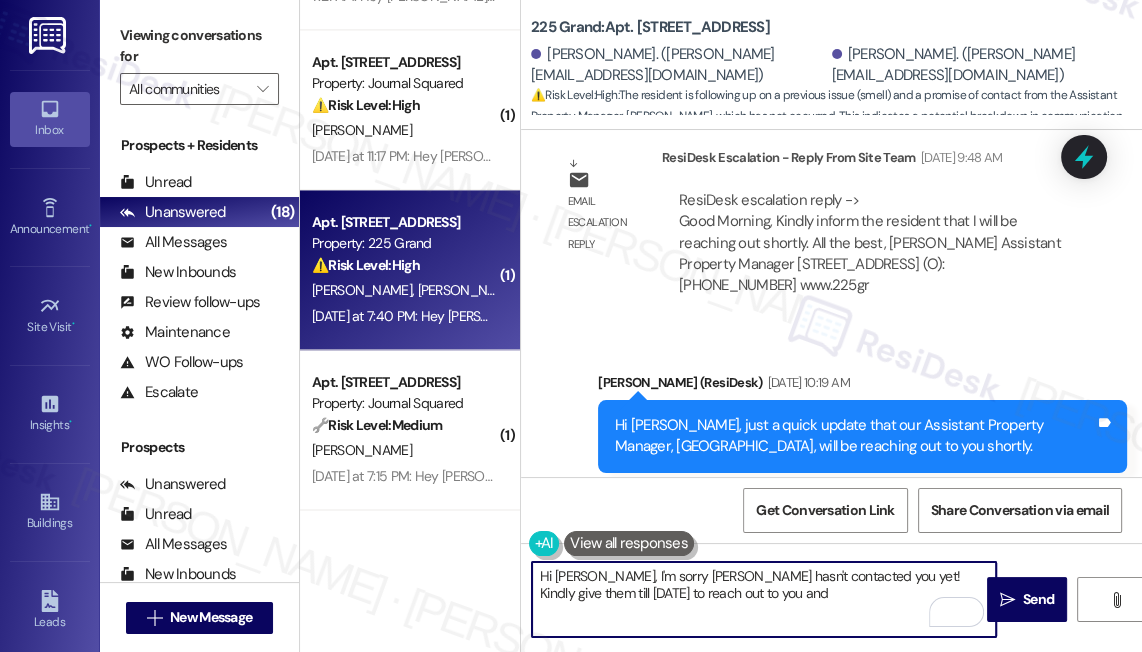 click on "Hi Yesha, I'm sorry Betsy hasn't contacted you yet! Kindly give them till Monday to reach out to you and" at bounding box center [764, 599] 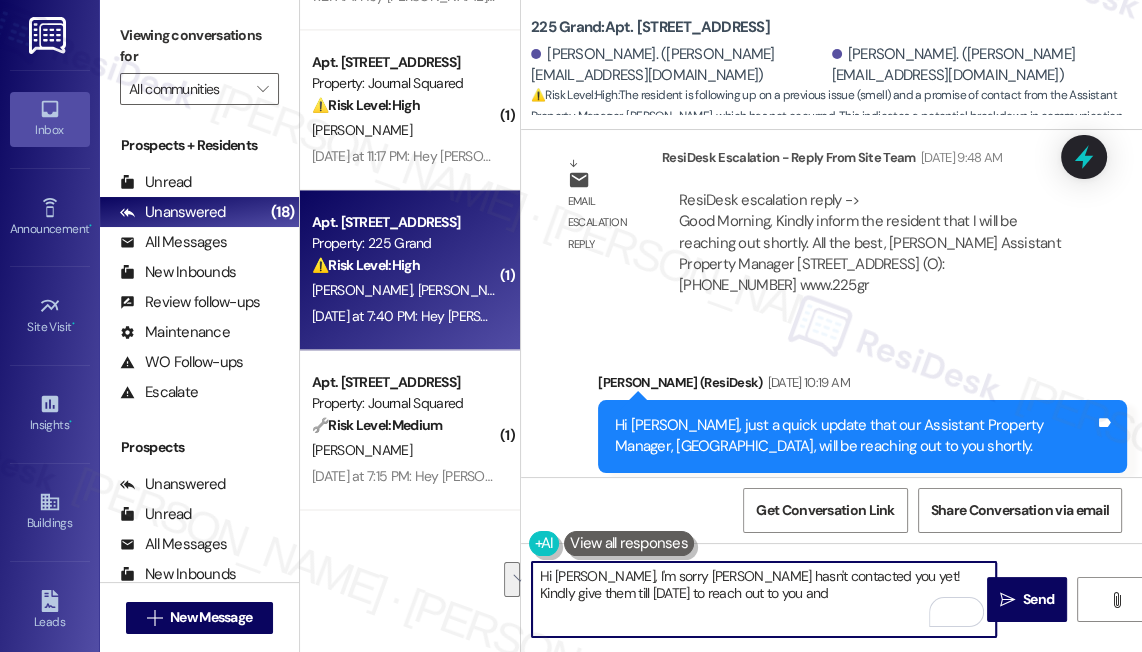 click on "Hi Yesha, I'm sorry Betsy hasn't contacted you yet! Kindly give them till Monday to reach out to you and" at bounding box center [764, 599] 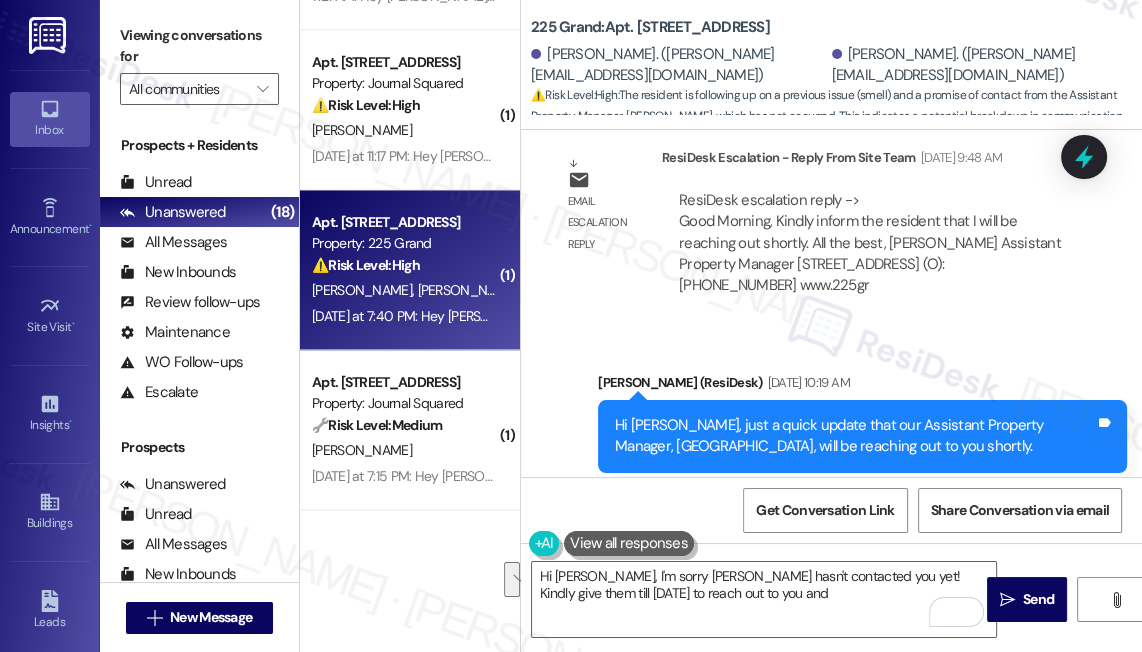 click on "Viewing conversations for All communities " at bounding box center (199, 62) 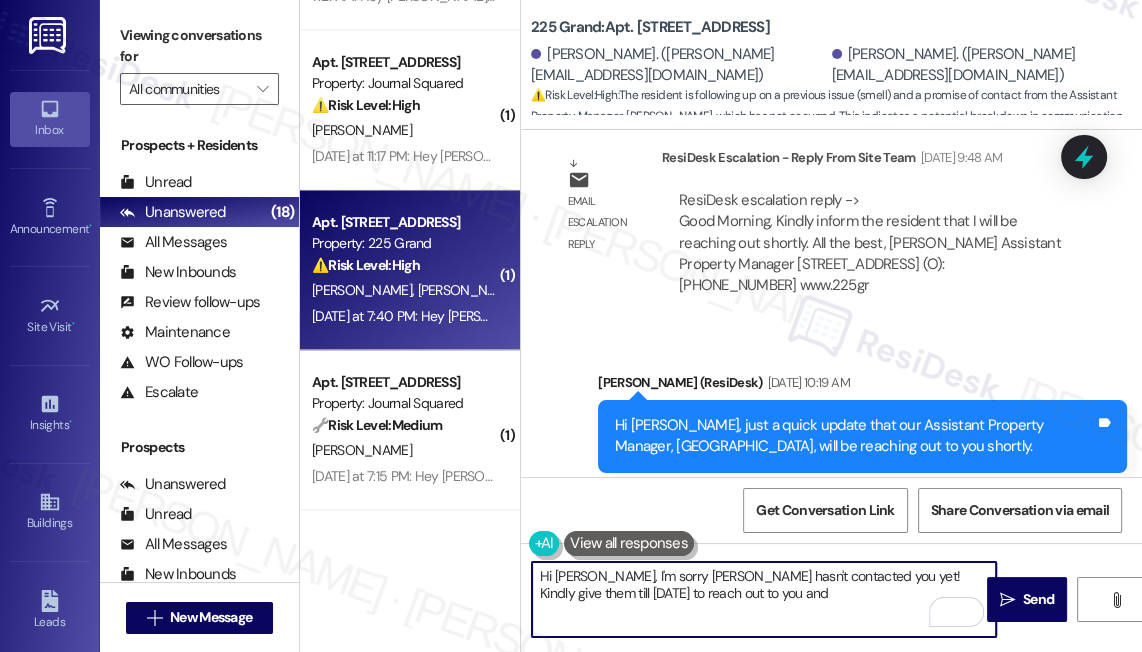 click on "Hi Yesha, I'm sorry Betsy hasn't contacted you yet! Kindly give them till Monday to reach out to you and" at bounding box center (764, 599) 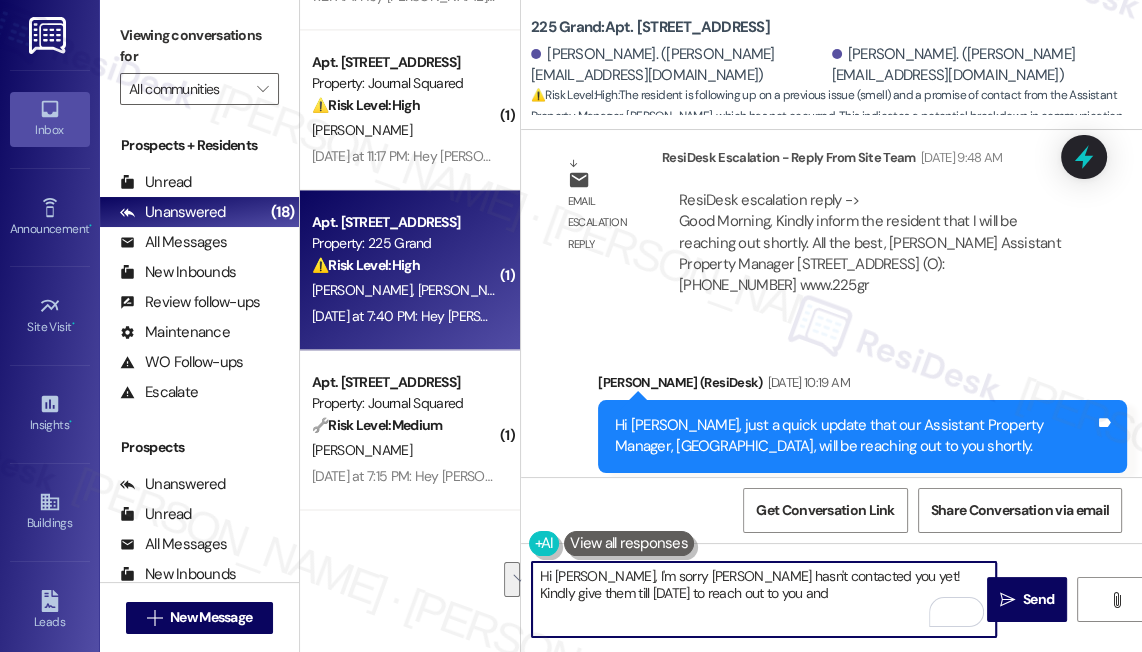 drag, startPoint x: 746, startPoint y: 592, endPoint x: 832, endPoint y: 572, distance: 88.29496 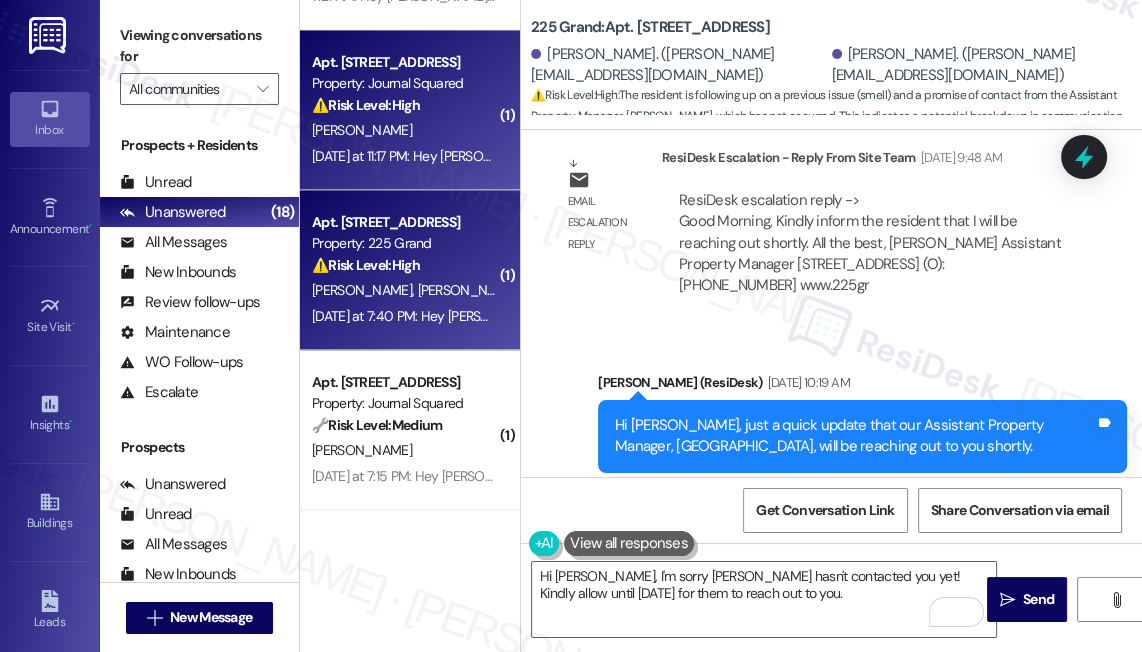 drag, startPoint x: 289, startPoint y: 25, endPoint x: 345, endPoint y: 71, distance: 72.47068 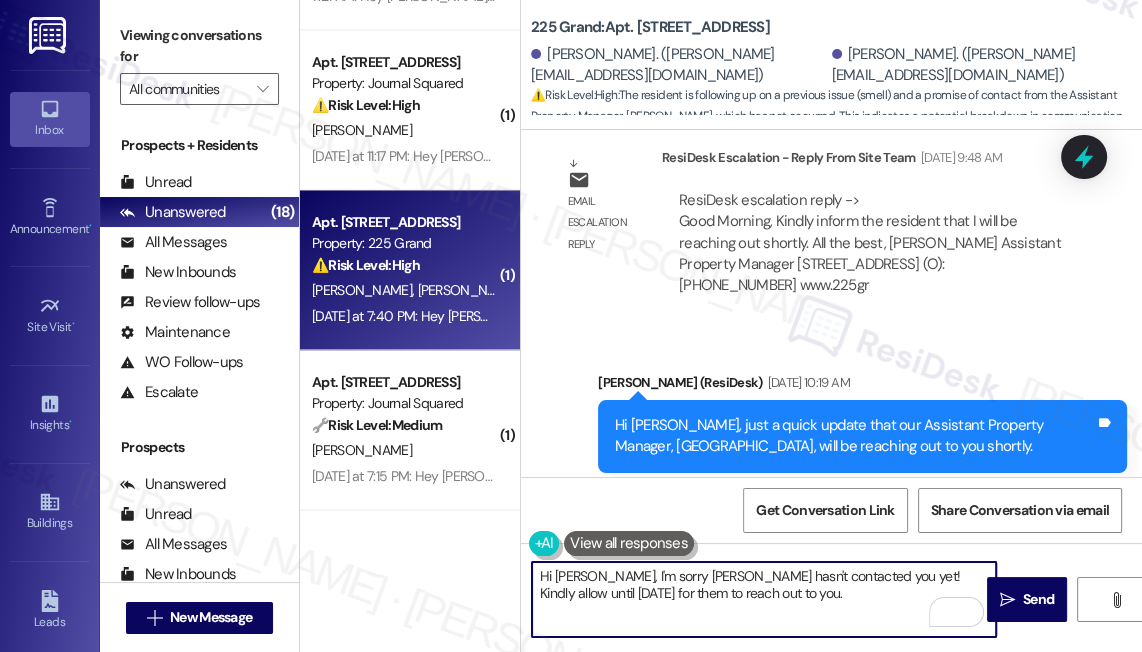 click on "Hi Yesha, I'm sorry Betsy hasn't contacted you yet! Kindly allow until Monday for them to reach out to you." at bounding box center (764, 599) 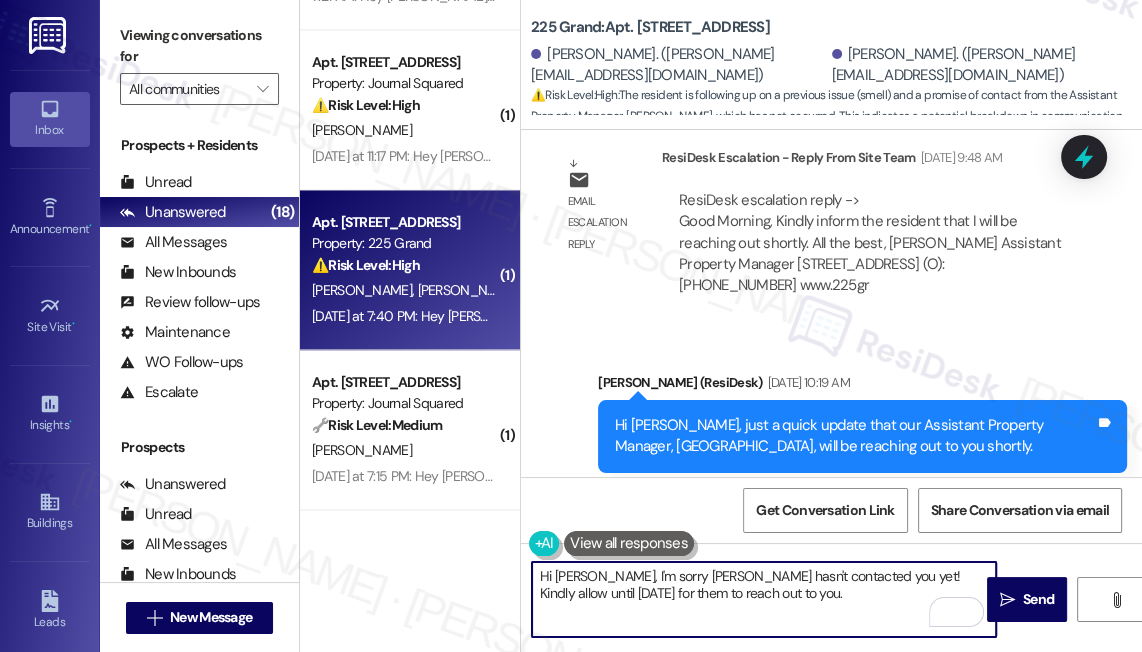 paste on "If you don’t hear from them by then or if you need anything else in the meantime, please feel free to let me know." 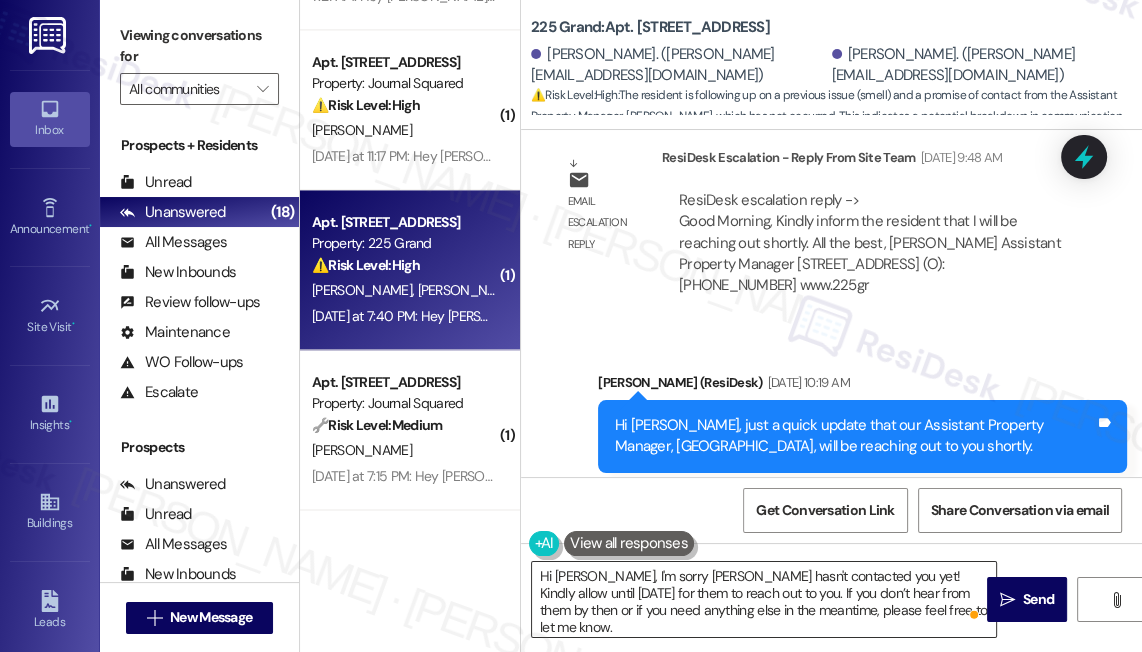 click on "Hi Yesha, I'm sorry Betsy hasn't contacted you yet! Kindly allow until Monday for them to reach out to you. If you don’t hear from them by then or if you need anything else in the meantime, please feel free to let me know." at bounding box center (764, 599) 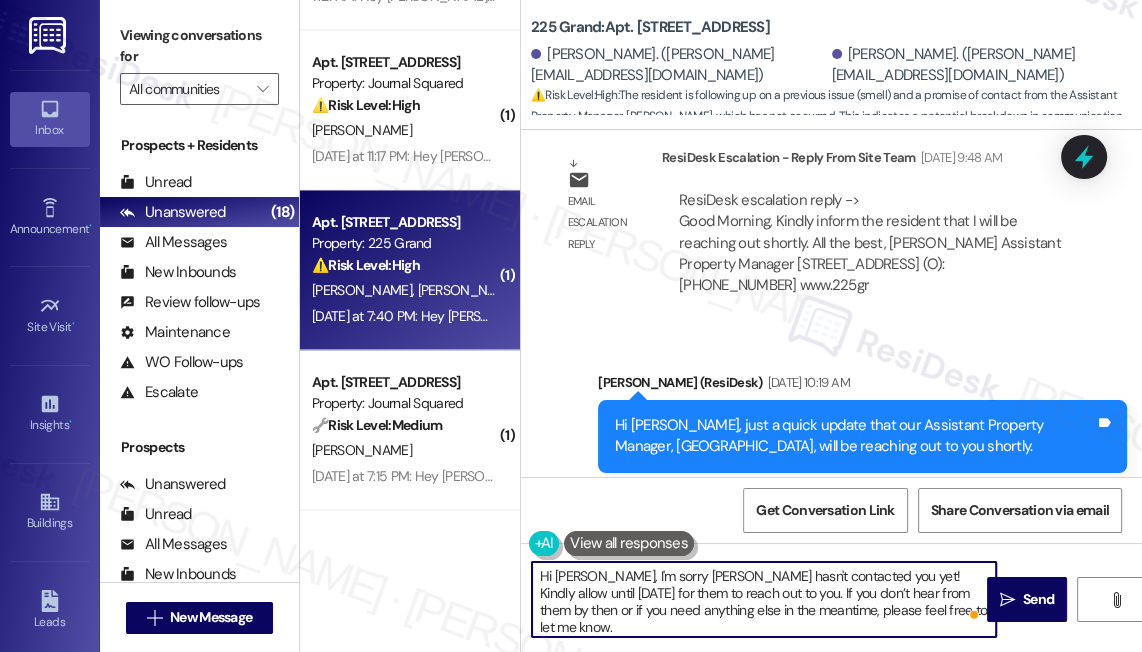 click on "Hi Yesha, I'm sorry Betsy hasn't contacted you yet! Kindly allow until Monday for them to reach out to you. If you don’t hear from them by then or if you need anything else in the meantime, please feel free to let me know." at bounding box center [764, 599] 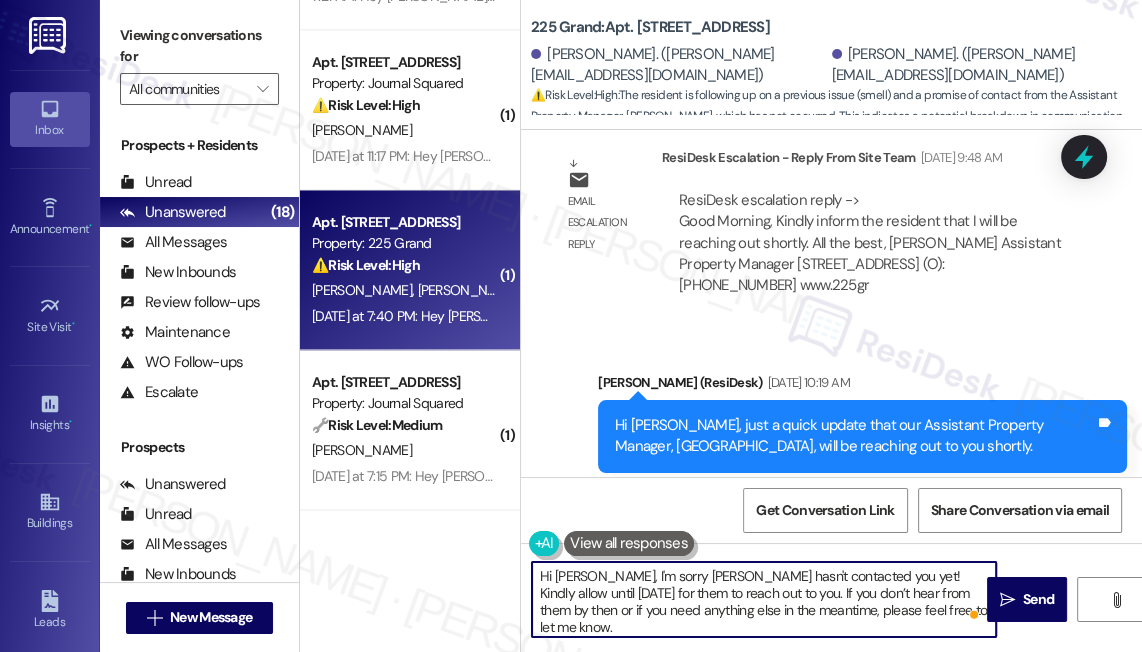 click on "Hi Yesha, I'm sorry Betsy hasn't contacted you yet! Kindly allow until Tuesday for them to reach out to you. If you don’t hear from them by then or if you need anything else in the meantime, please feel free to let me know." at bounding box center [764, 599] 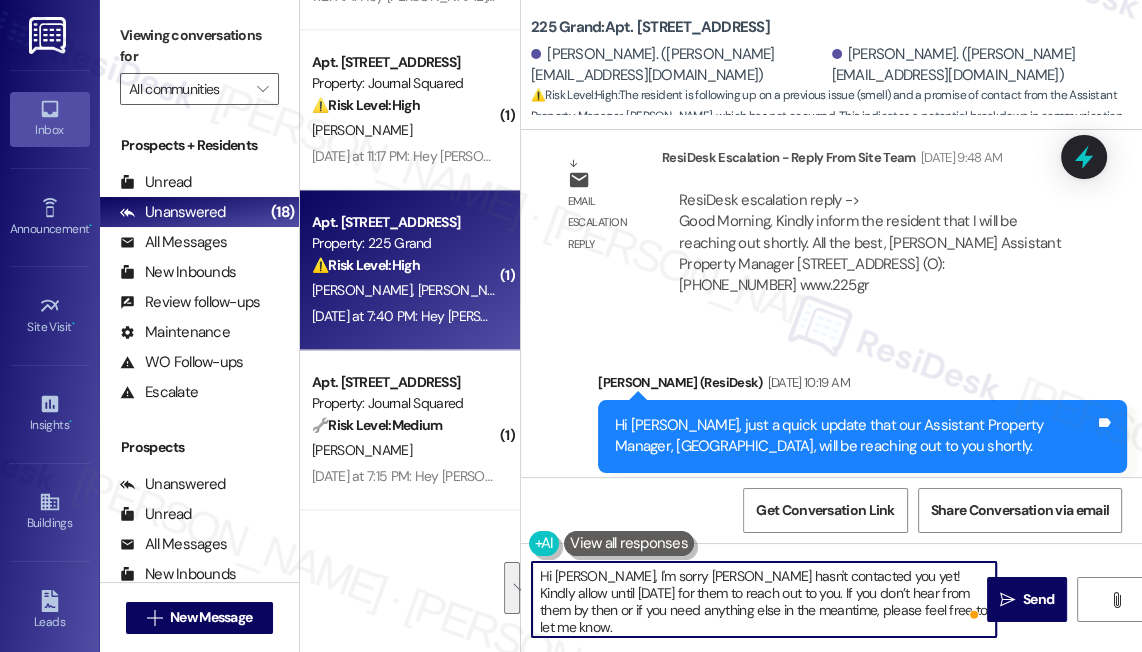 click on "Hi Yesha, I'm sorry Betsy hasn't contacted you yet! Kindly allow until Tuesday for them to reach out to you. If you don’t hear from them by then or if you need anything else in the meantime, please feel free to let me know." at bounding box center [764, 599] 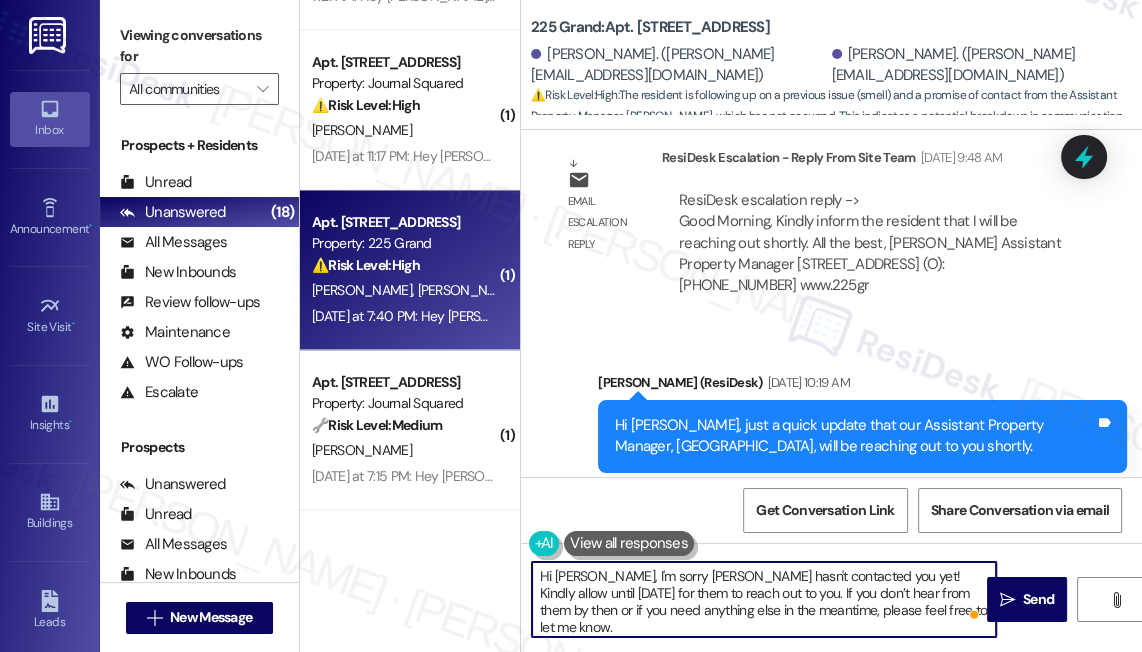 drag, startPoint x: 938, startPoint y: 609, endPoint x: 972, endPoint y: 605, distance: 34.234486 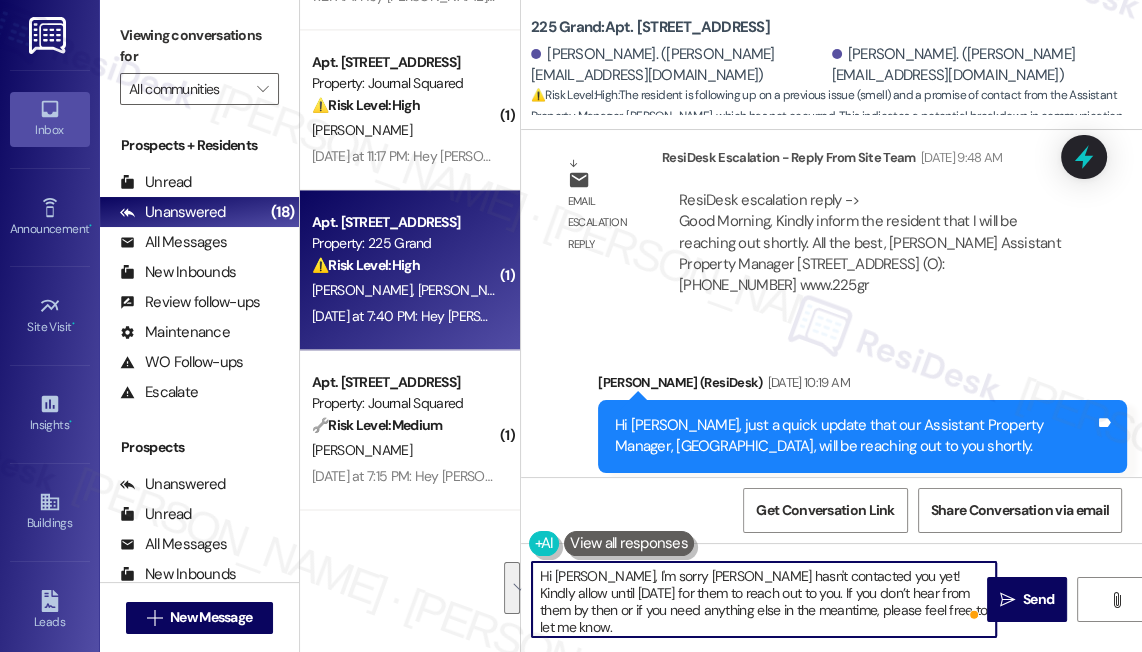 click on "Hi Yesha, I'm sorry Betsy hasn't contacted you yet! Kindly allow until Tuesday for them to reach out to you. If you don’t hear from them by then or if you need anything else in the meantime, please feel free to let me know." at bounding box center [764, 599] 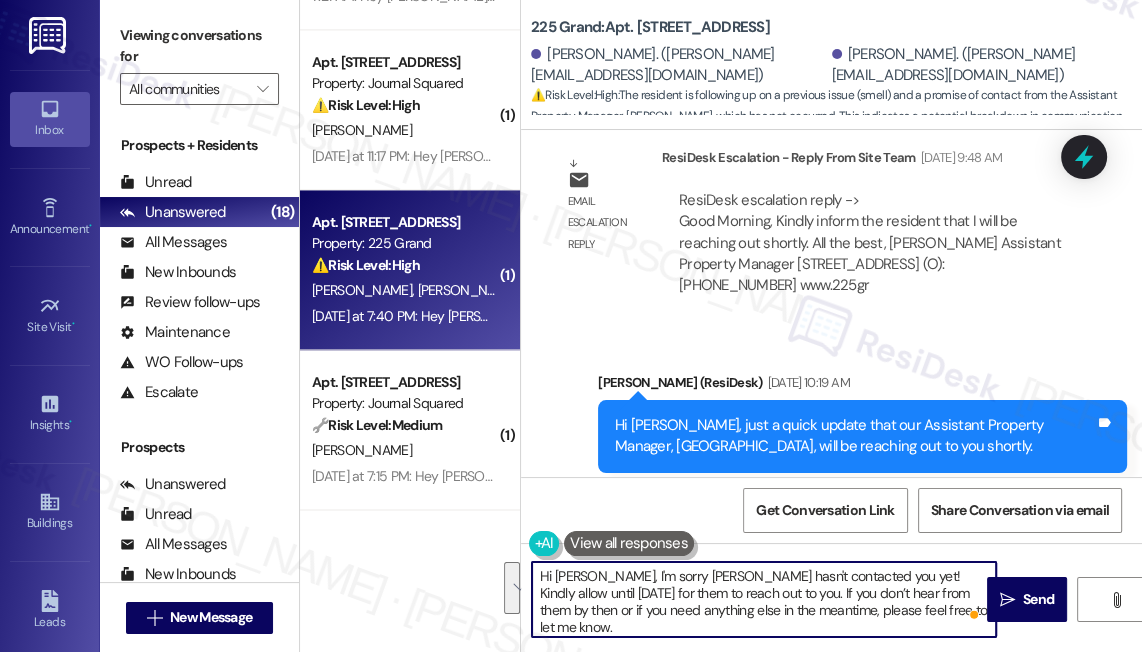 click on "Hi Yesha, I'm sorry Betsy hasn't contacted you yet! Kindly allow until Tuesday for them to reach out to you. If you don’t hear from them by then or if you need anything else in the meantime, please feel free to let me know." at bounding box center (764, 599) 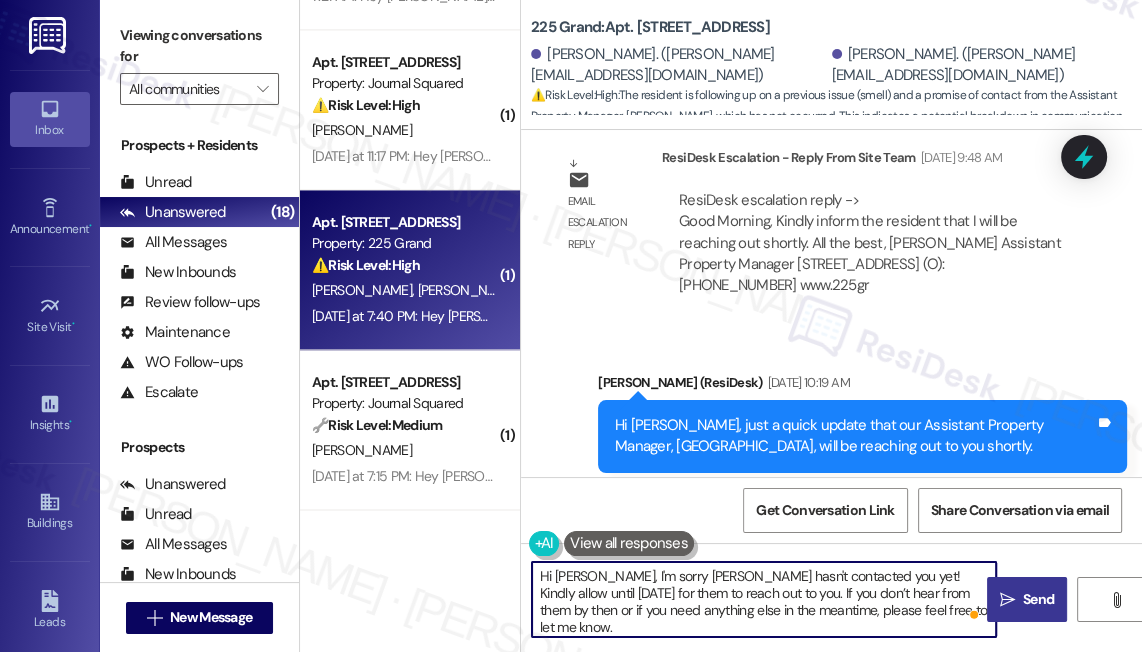 type on "Hi Yesha, I'm sorry Betsy hasn't contacted you yet! Kindly allow until Tuesday for them to reach out to you. If you don’t hear from them by then or if you need anything else in the meantime, please feel free to let me know." 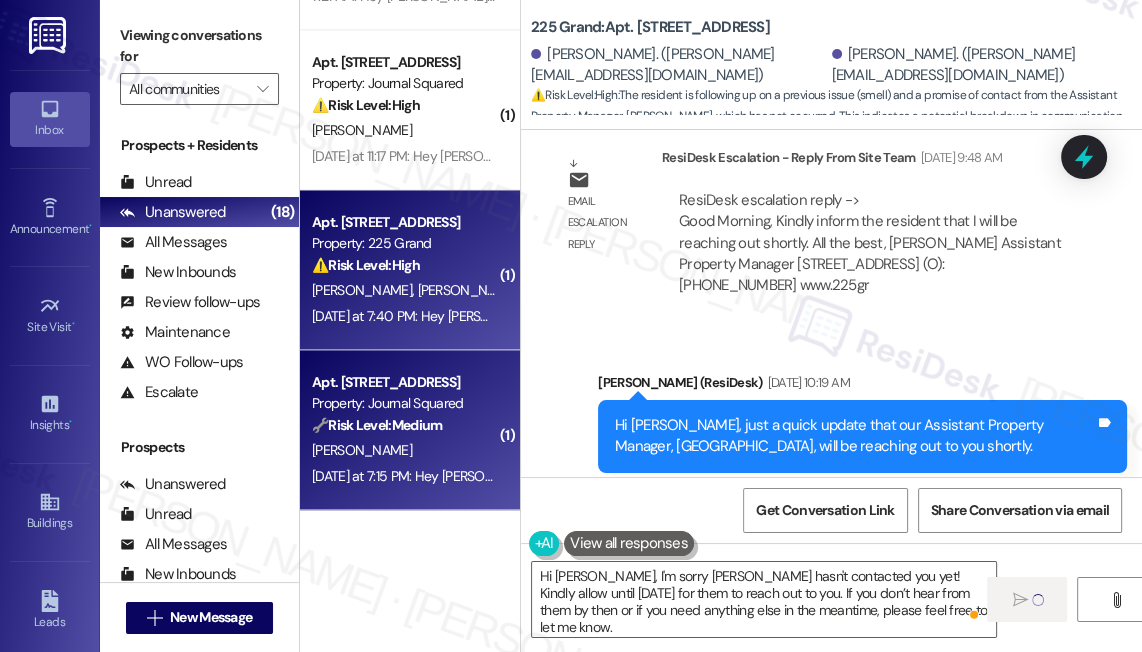 click on "Property: Journal Squared" at bounding box center [404, 403] 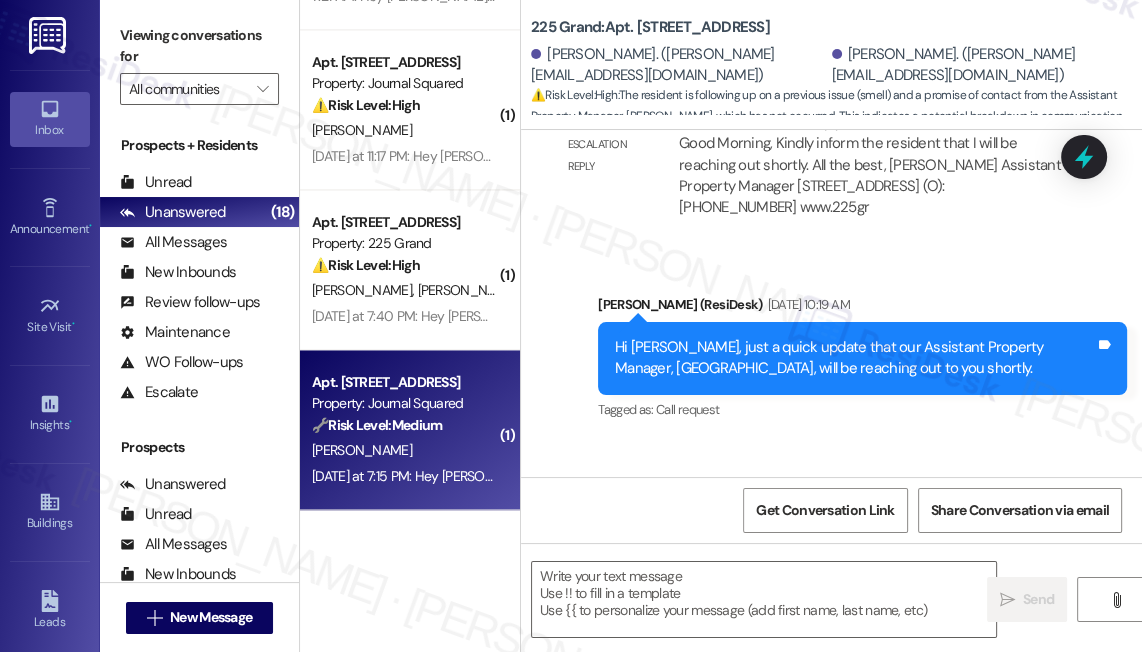 type on "Fetching suggested responses. Please feel free to read through the conversation in the meantime." 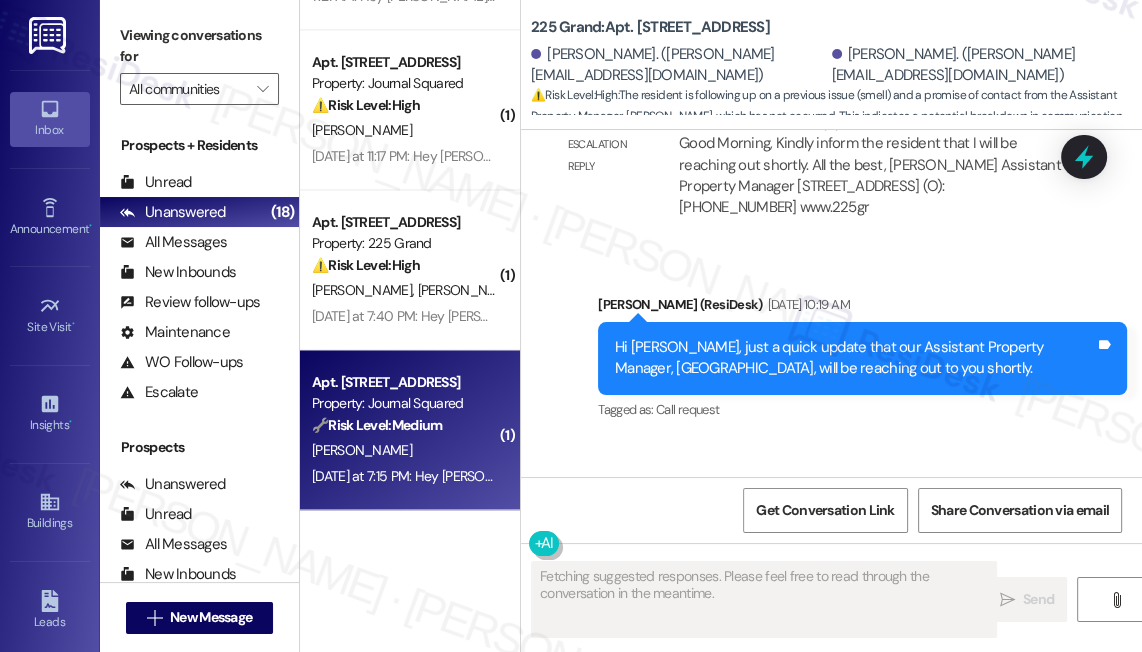 scroll, scrollTop: 16290, scrollLeft: 0, axis: vertical 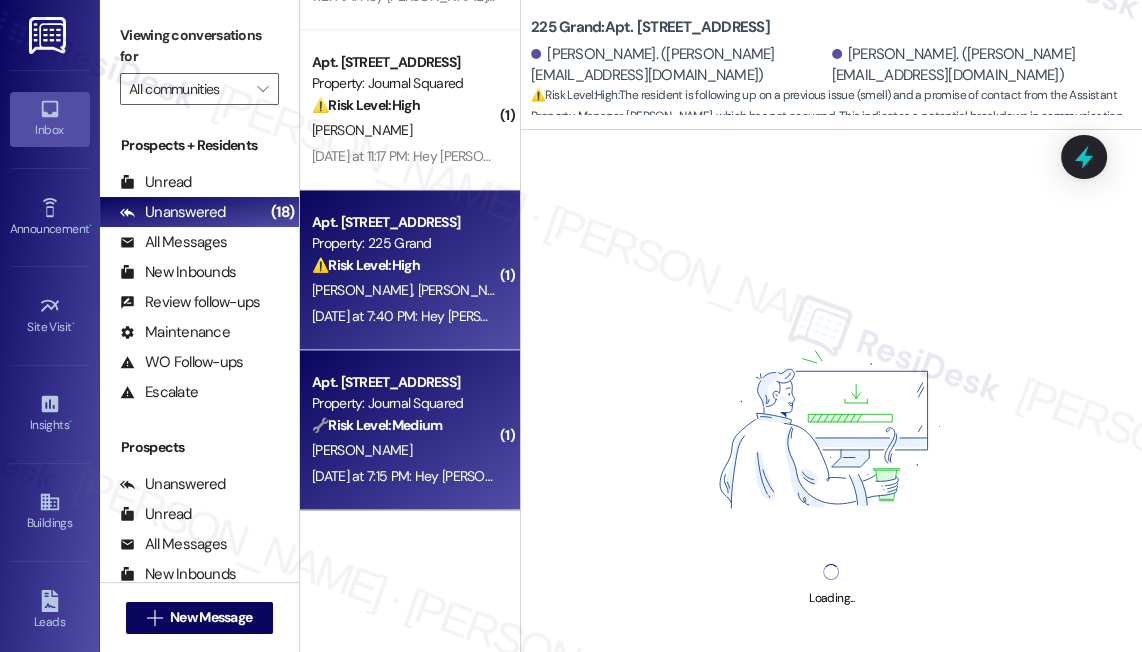 click on "A. Shah Y. Shah" at bounding box center [404, 290] 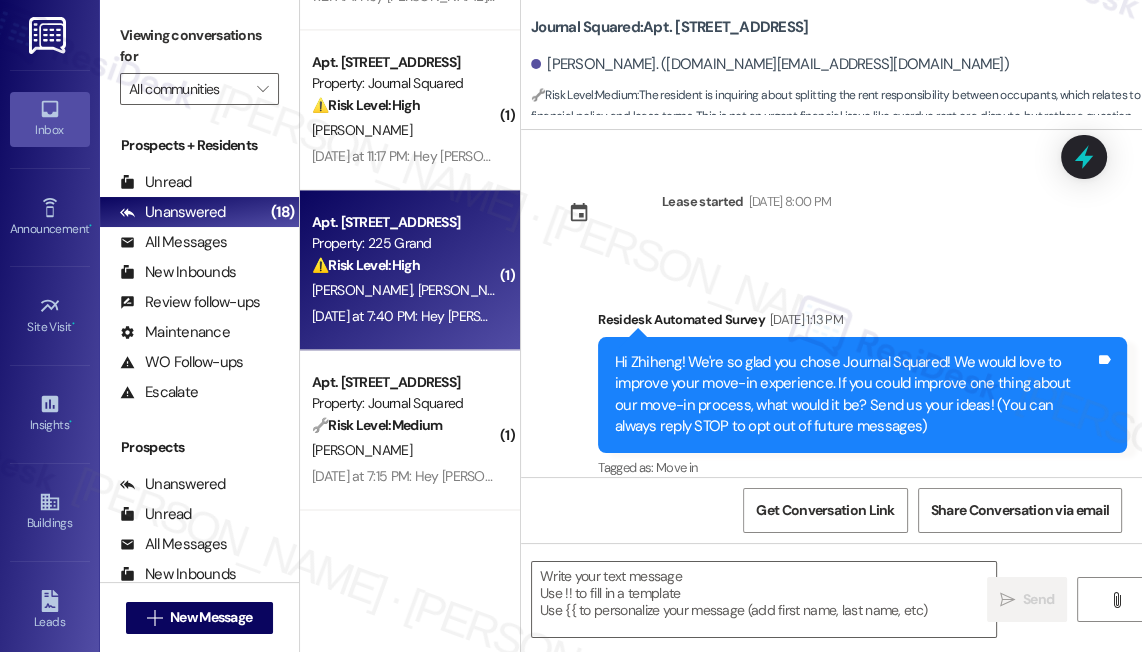 scroll, scrollTop: 0, scrollLeft: 0, axis: both 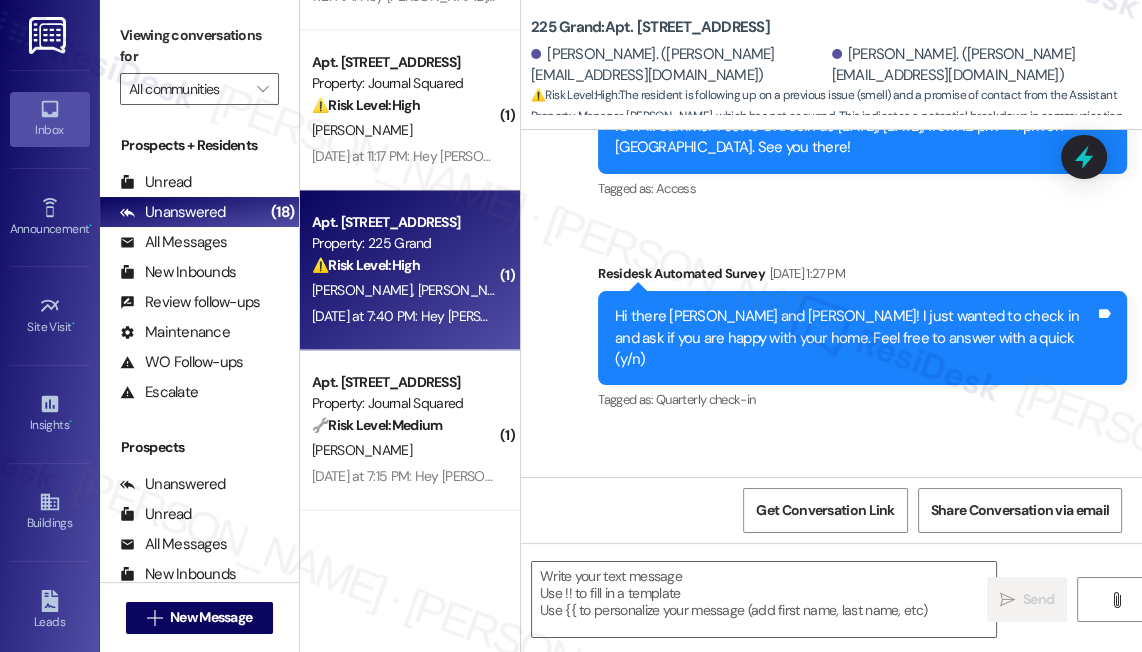 type on "Fetching suggested responses. Please feel free to read through the conversation in the meantime." 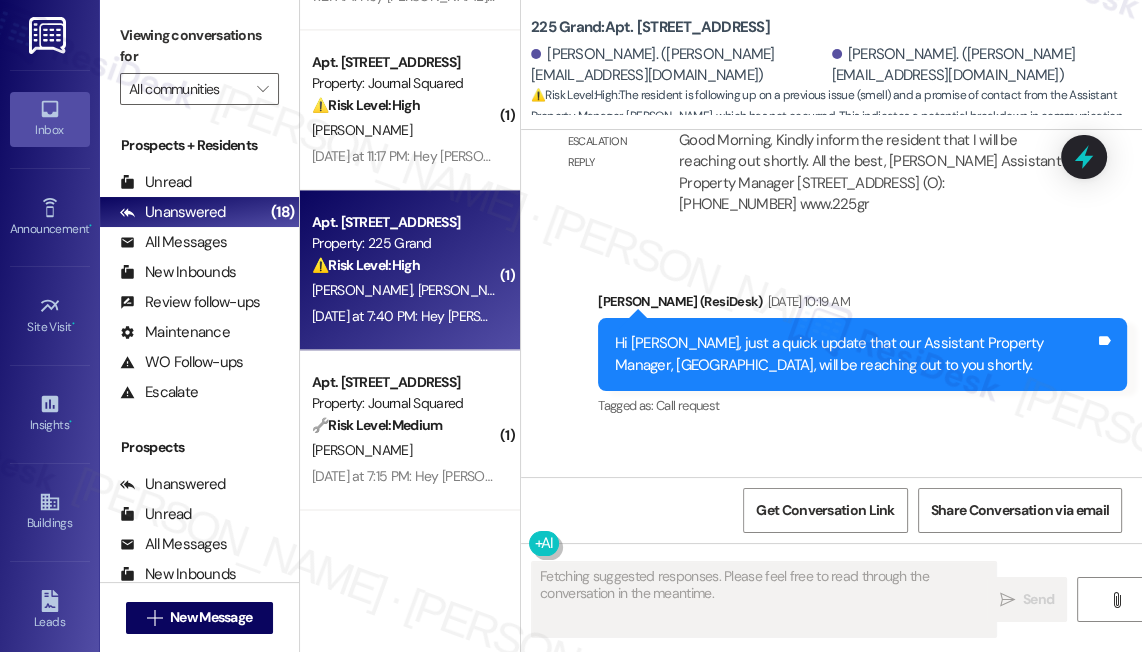 scroll, scrollTop: 16478, scrollLeft: 0, axis: vertical 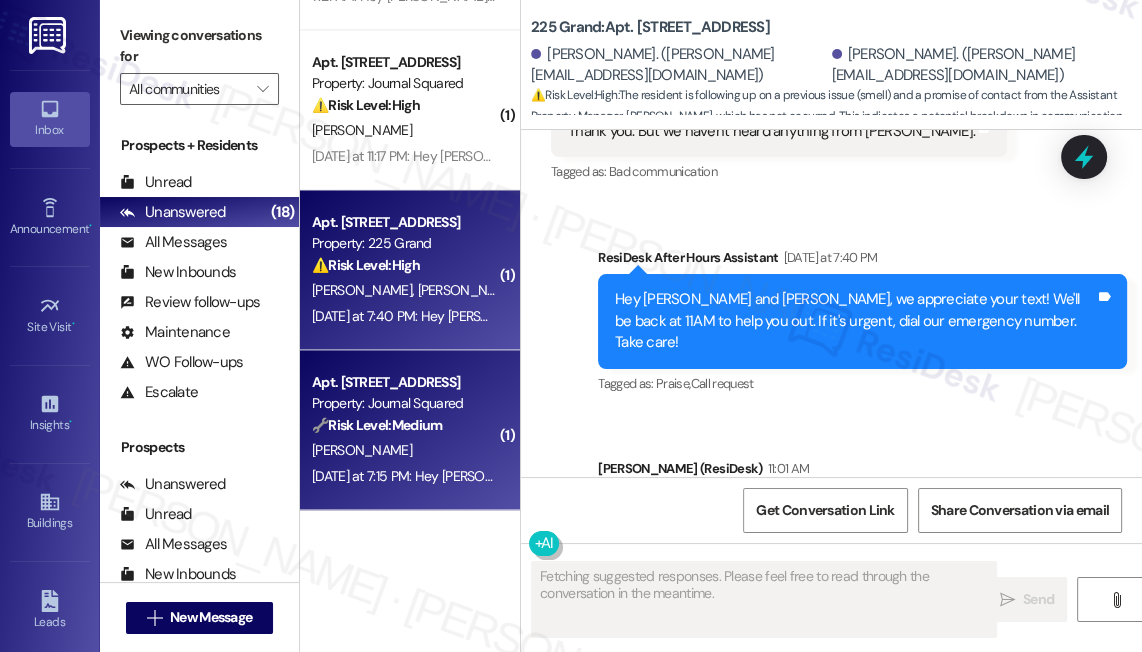 click on "Yesterday at 7:15 PM: Hey Zhiheng, we appreciate your text! We'll be back at 11AM to help you out. If it's urgent, dial our emergency number. Take care! Yesterday at 7:15 PM: Hey Zhiheng, we appreciate your text! We'll be back at 11AM to help you out. If it's urgent, dial our emergency number. Take care!" at bounding box center (404, 476) 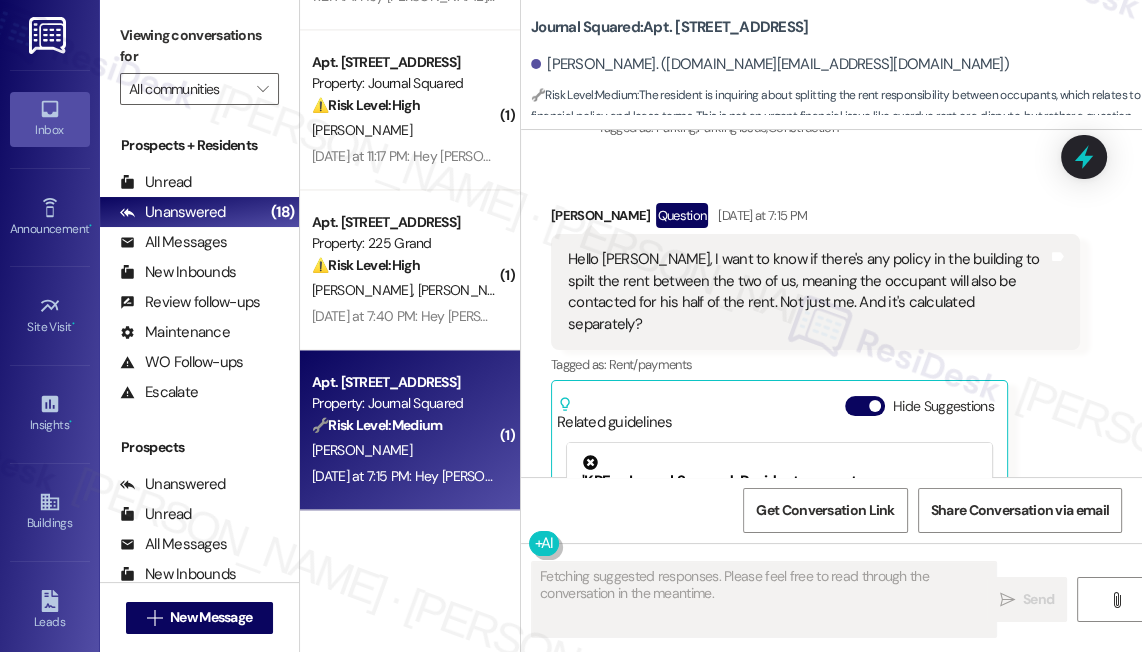 scroll, scrollTop: 22074, scrollLeft: 0, axis: vertical 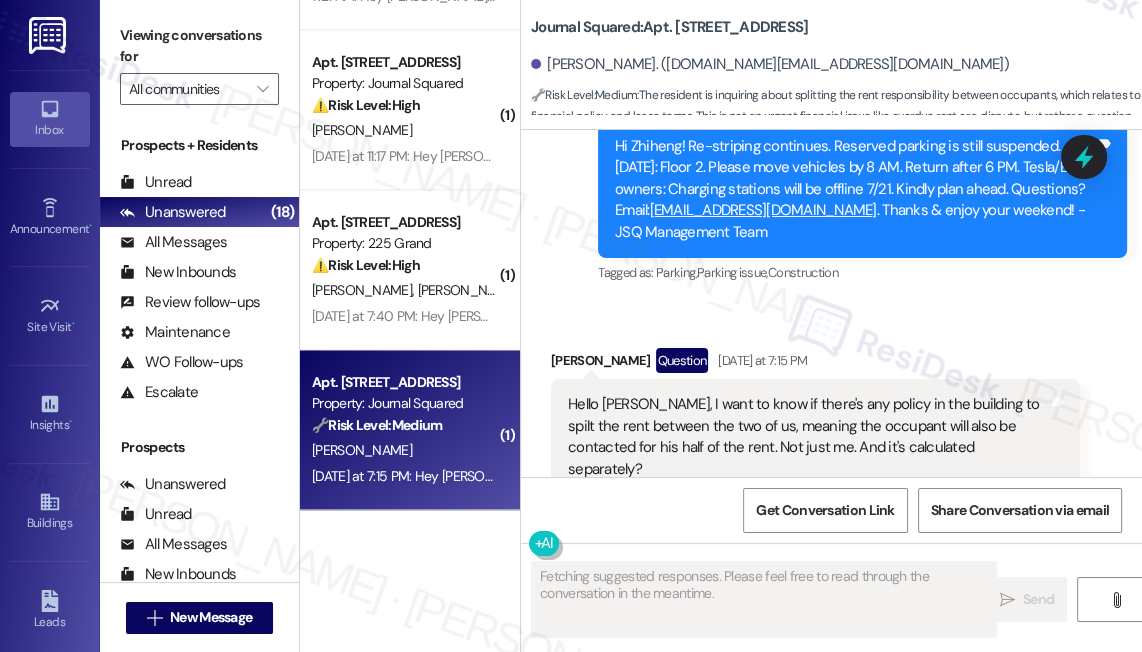click on "Hello Jane, I want to know if there's any policy in the building to spilt the rent between the two of us, meaning the occupant will also be contacted for his half of the rent. Not just me. And it's calculated separately?" at bounding box center (808, 437) 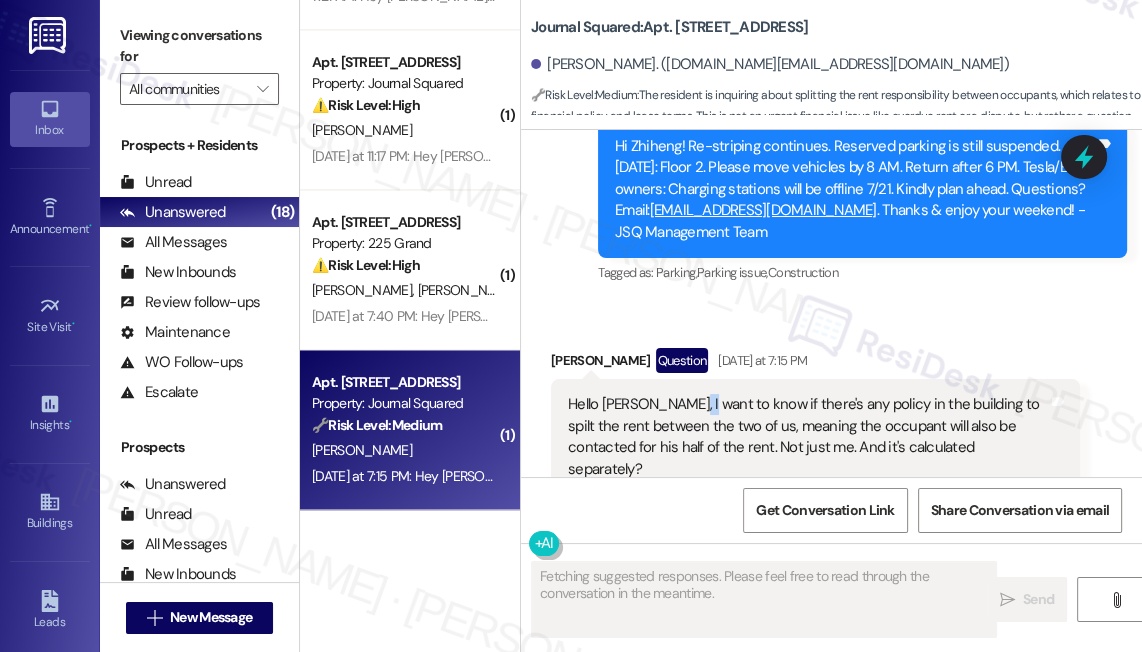 click on "Hello Jane, I want to know if there's any policy in the building to spilt the rent between the two of us, meaning the occupant will also be contacted for his half of the rent. Not just me. And it's calculated separately?" at bounding box center (808, 437) 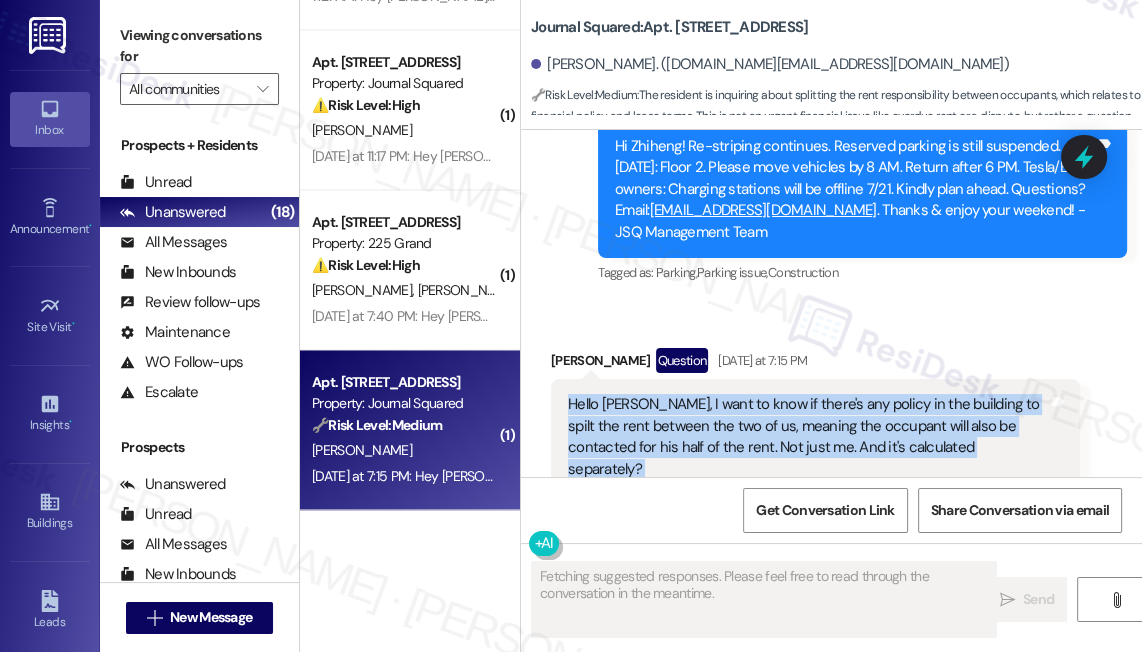 click on "Hello Jane, I want to know if there's any policy in the building to spilt the rent between the two of us, meaning the occupant will also be contacted for his half of the rent. Not just me. And it's calculated separately?" at bounding box center (808, 437) 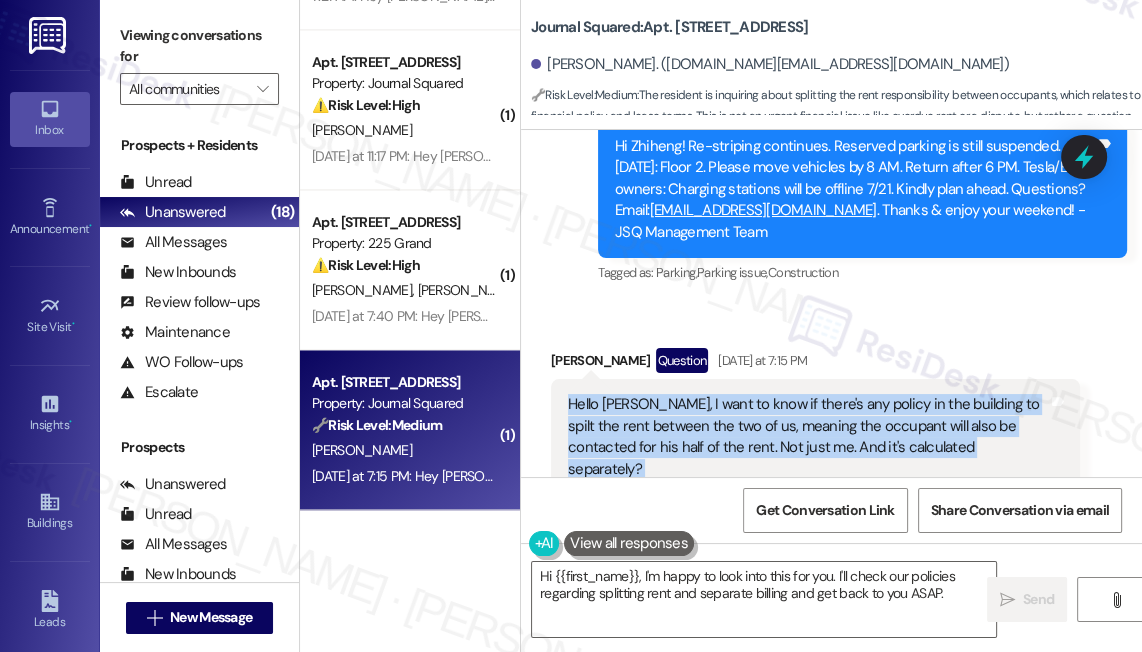 scroll, scrollTop: 22256, scrollLeft: 0, axis: vertical 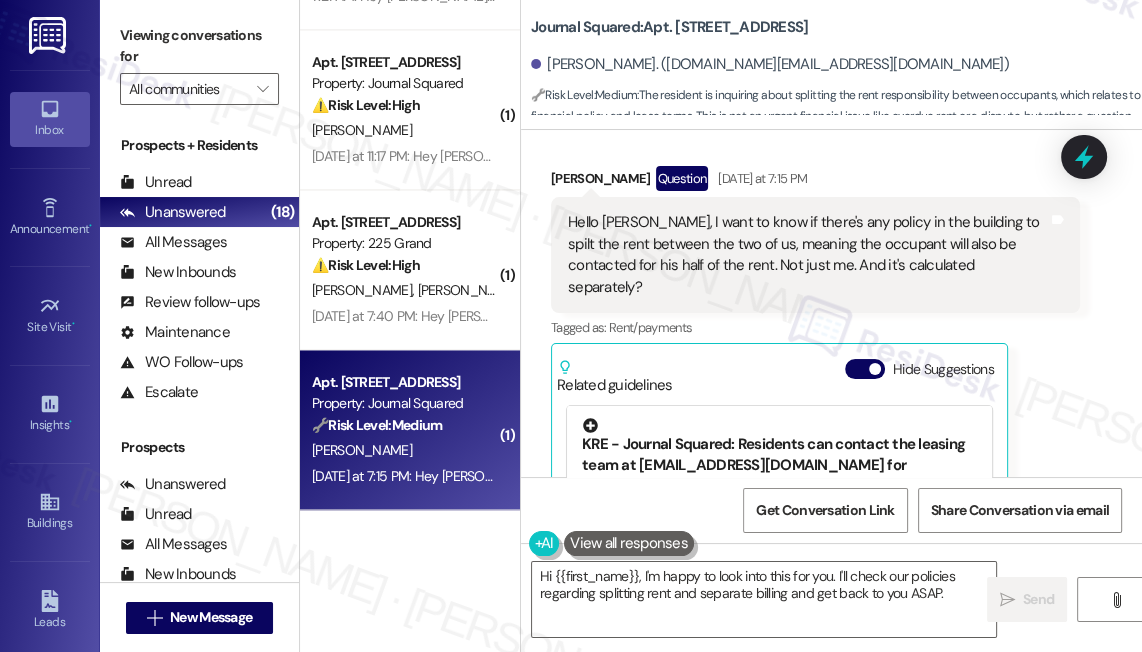 click on "KRE - Journal Squared: Residents can contact the leasing team at info@journalsuared.com for assistance." at bounding box center (779, 459) 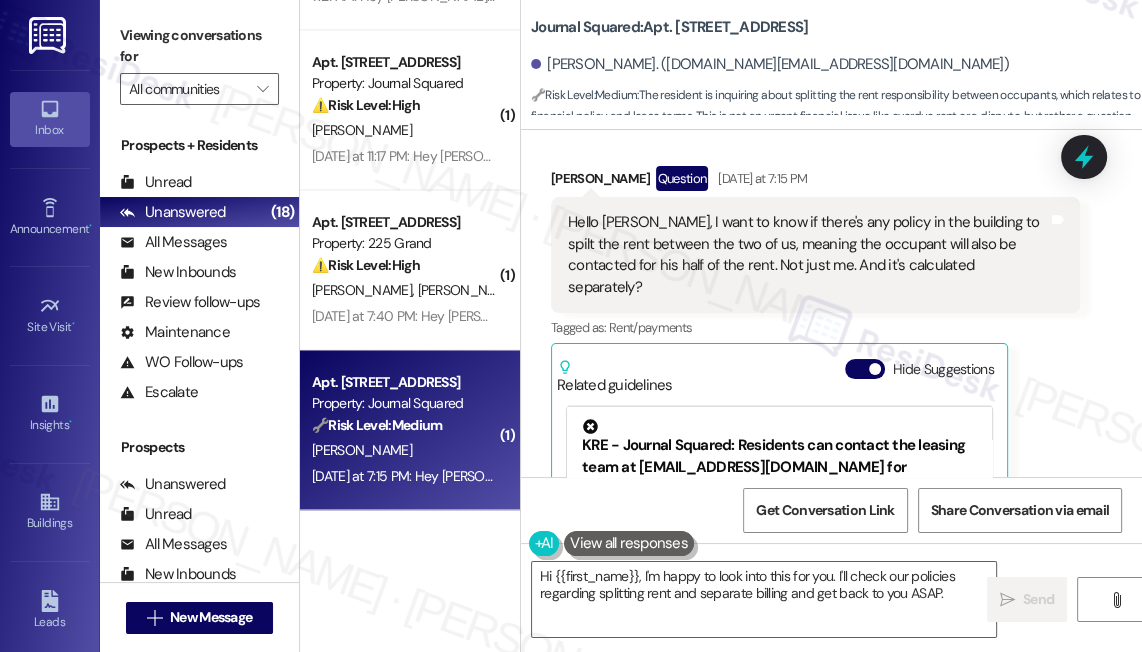 scroll, scrollTop: 657, scrollLeft: 0, axis: vertical 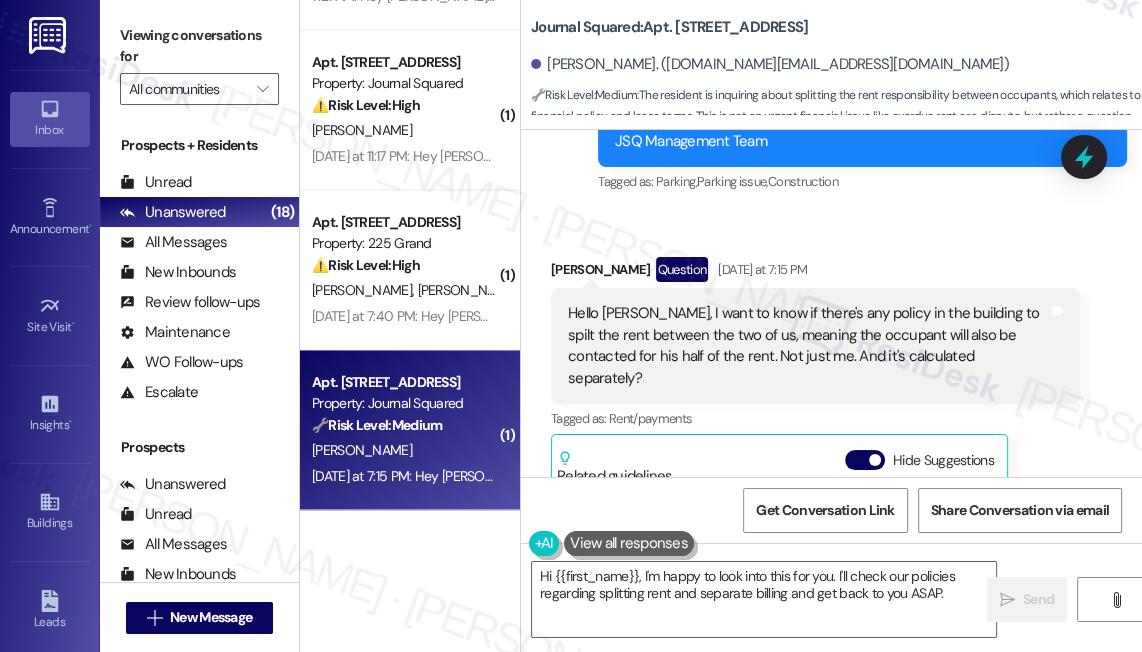 click on "Hello Jane, I want to know if there's any policy in the building to spilt the rent between the two of us, meaning the occupant will also be contacted for his half of the rent. Not just me. And it's calculated separately?" at bounding box center (808, 346) 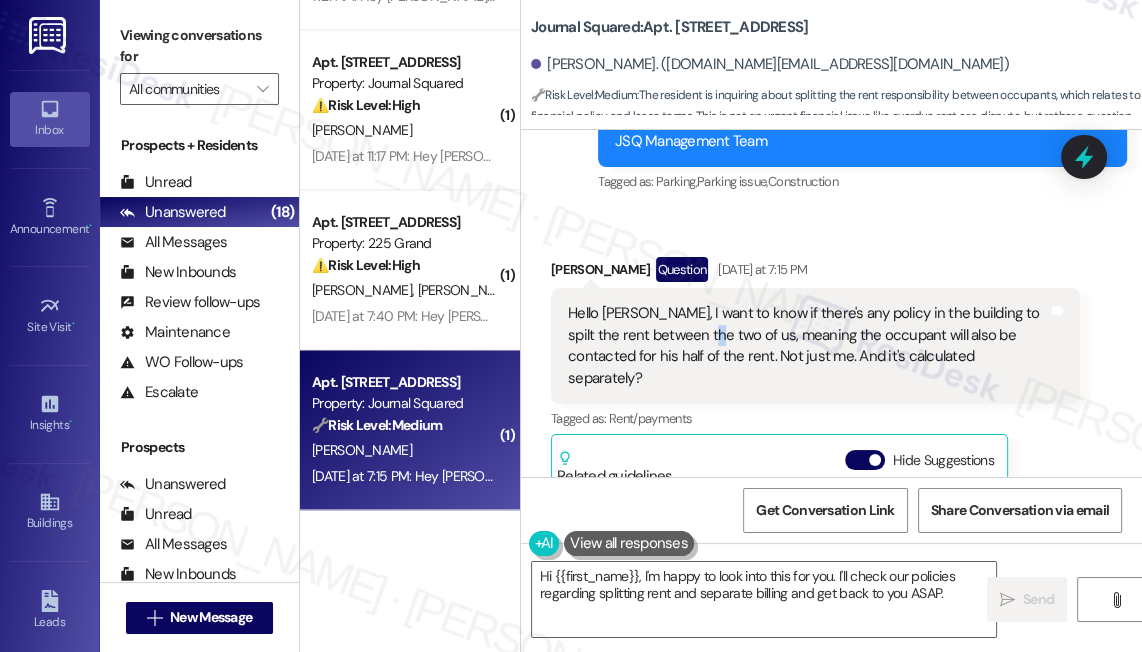 click on "Hello Jane, I want to know if there's any policy in the building to spilt the rent between the two of us, meaning the occupant will also be contacted for his half of the rent. Not just me. And it's calculated separately?" at bounding box center (808, 346) 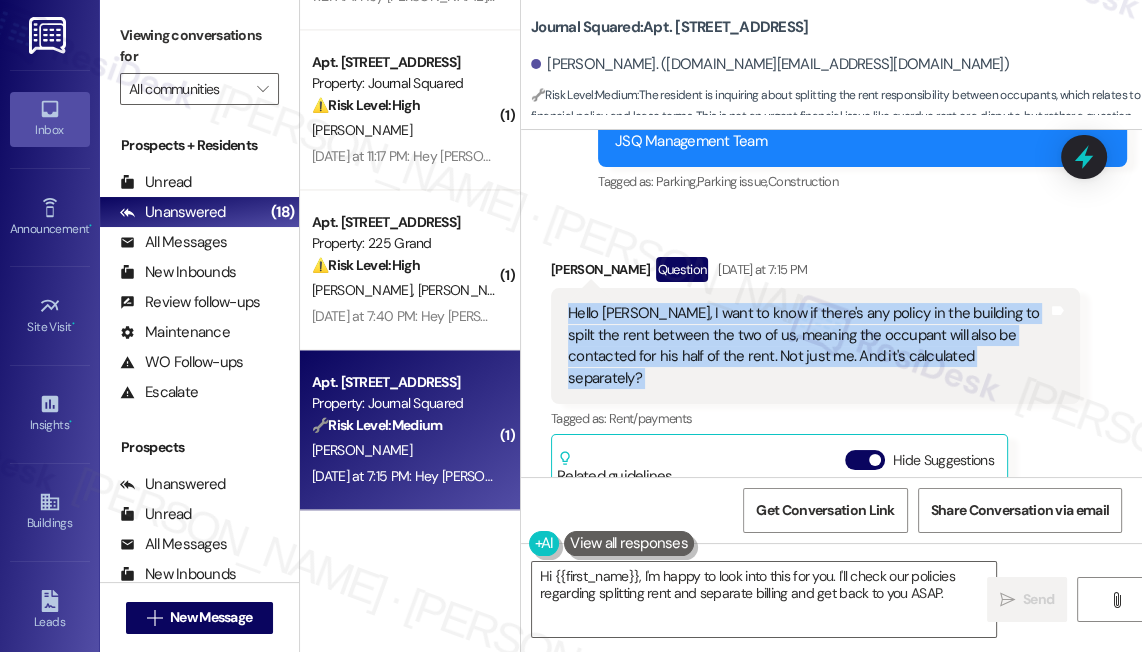 click on "Hello Jane, I want to know if there's any policy in the building to spilt the rent between the two of us, meaning the occupant will also be contacted for his half of the rent. Not just me. And it's calculated separately?" at bounding box center [808, 346] 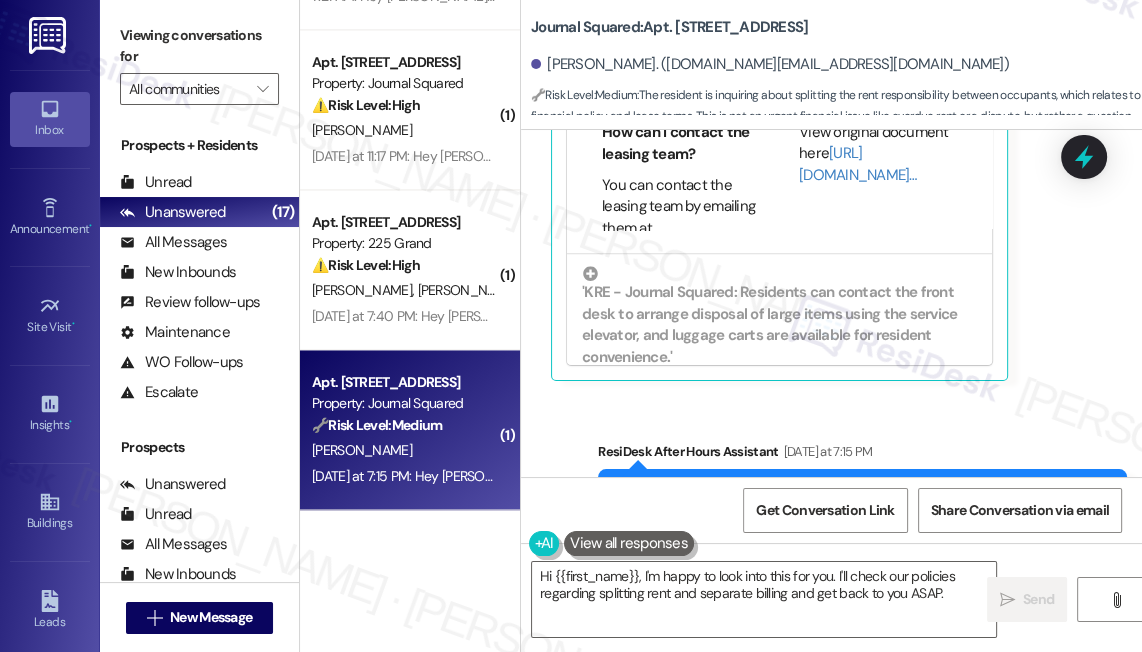 click on "Hey Zhiheng, we appreciate your text! We'll be back at 11AM to help you out. If it's urgent, dial our emergency number. Take care!" at bounding box center (855, 505) 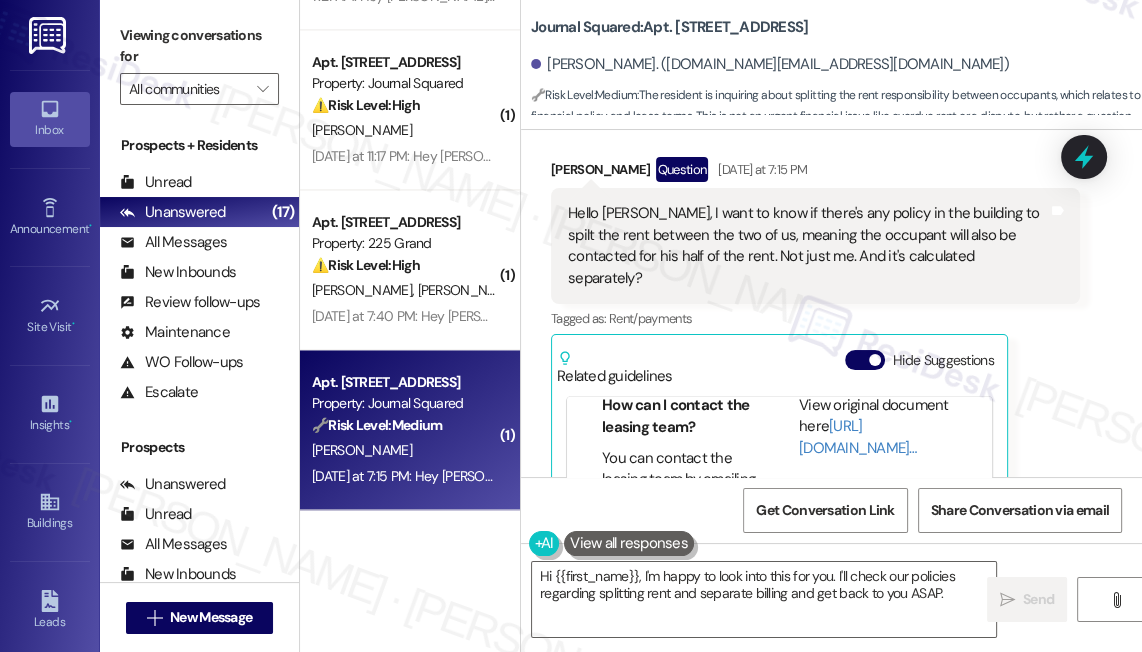 scroll, scrollTop: 22083, scrollLeft: 0, axis: vertical 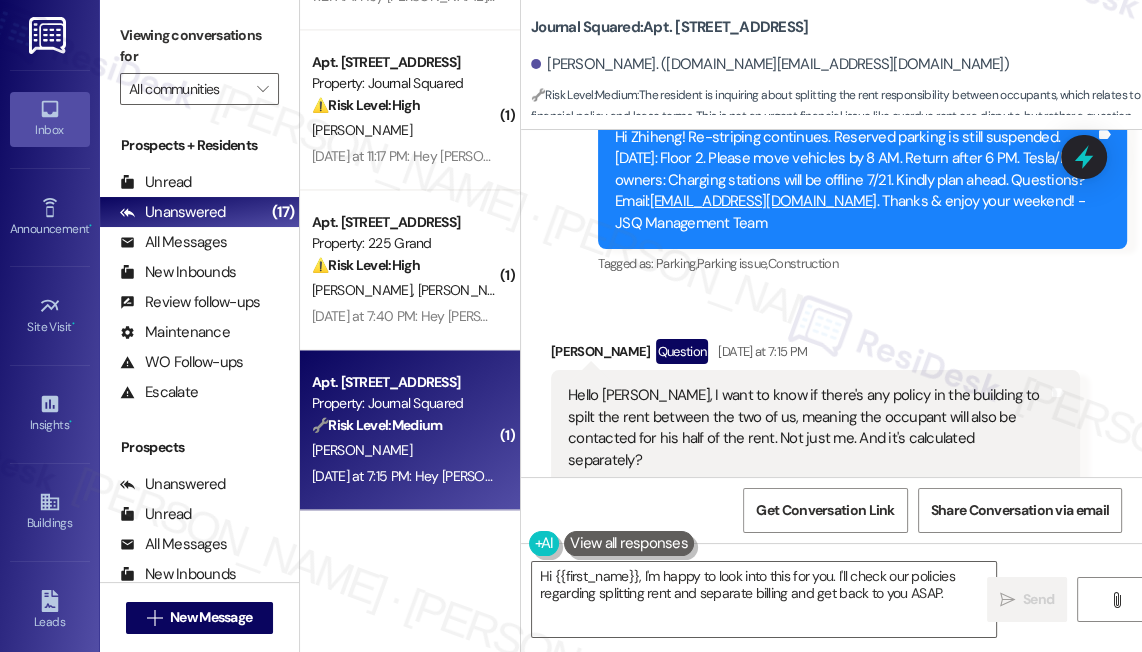 click on "Hello Jane, I want to know if there's any policy in the building to spilt the rent between the two of us, meaning the occupant will also be contacted for his half of the rent. Not just me. And it's calculated separately?" at bounding box center (808, 428) 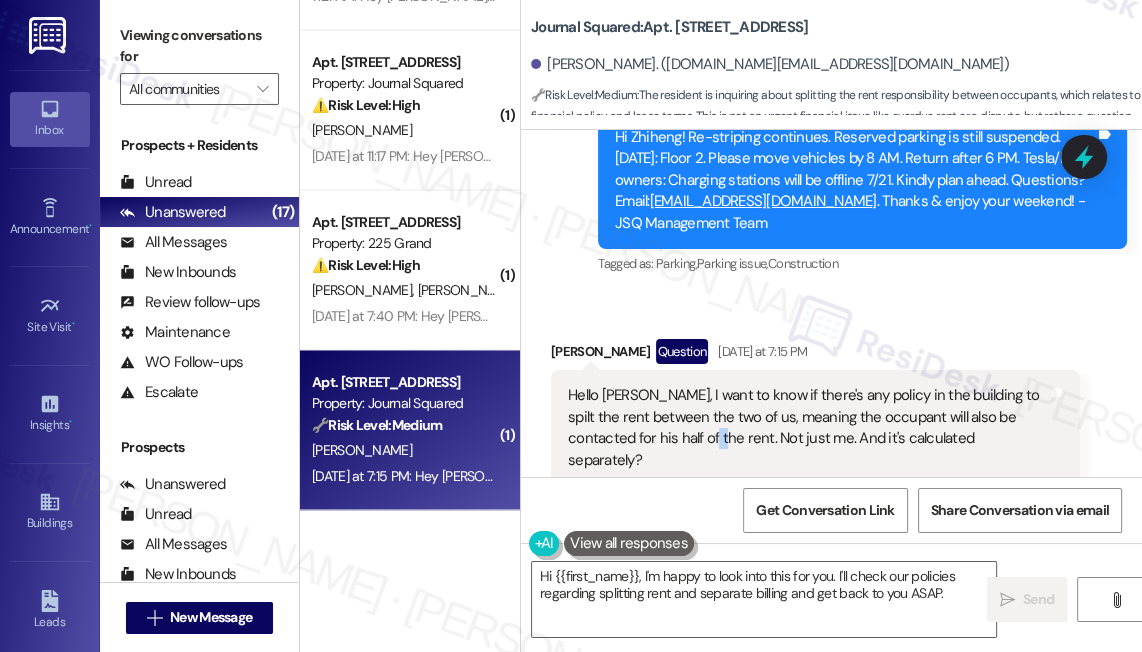 click on "Hello Jane, I want to know if there's any policy in the building to spilt the rent between the two of us, meaning the occupant will also be contacted for his half of the rent. Not just me. And it's calculated separately?" at bounding box center [808, 428] 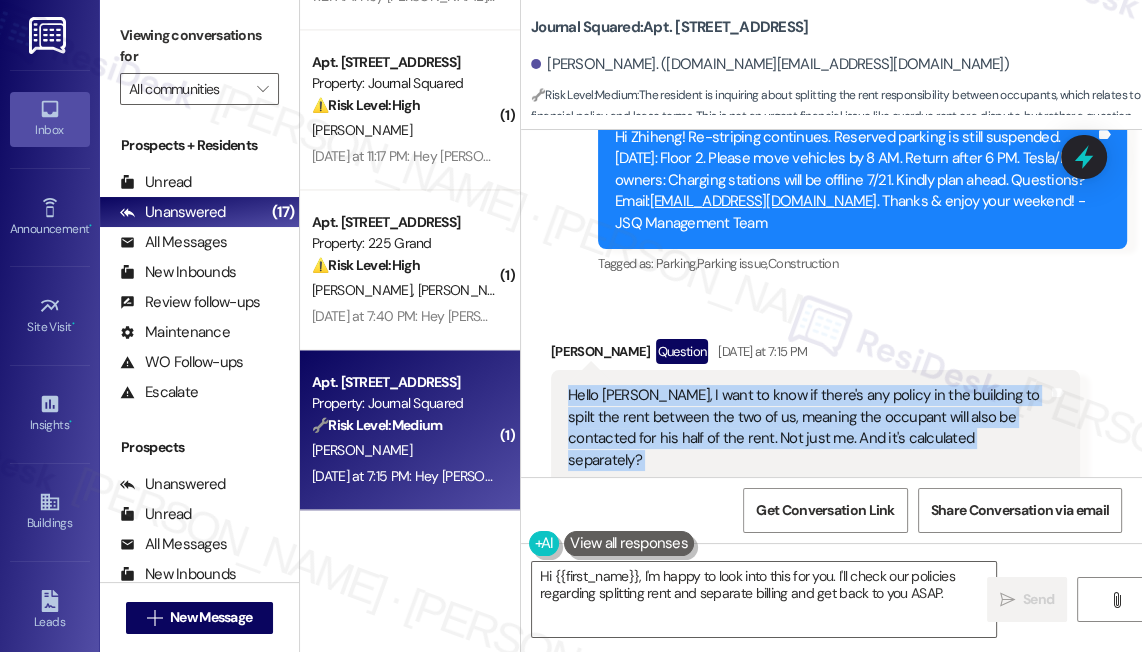 click on "Hello Jane, I want to know if there's any policy in the building to spilt the rent between the two of us, meaning the occupant will also be contacted for his half of the rent. Not just me. And it's calculated separately?" at bounding box center (808, 428) 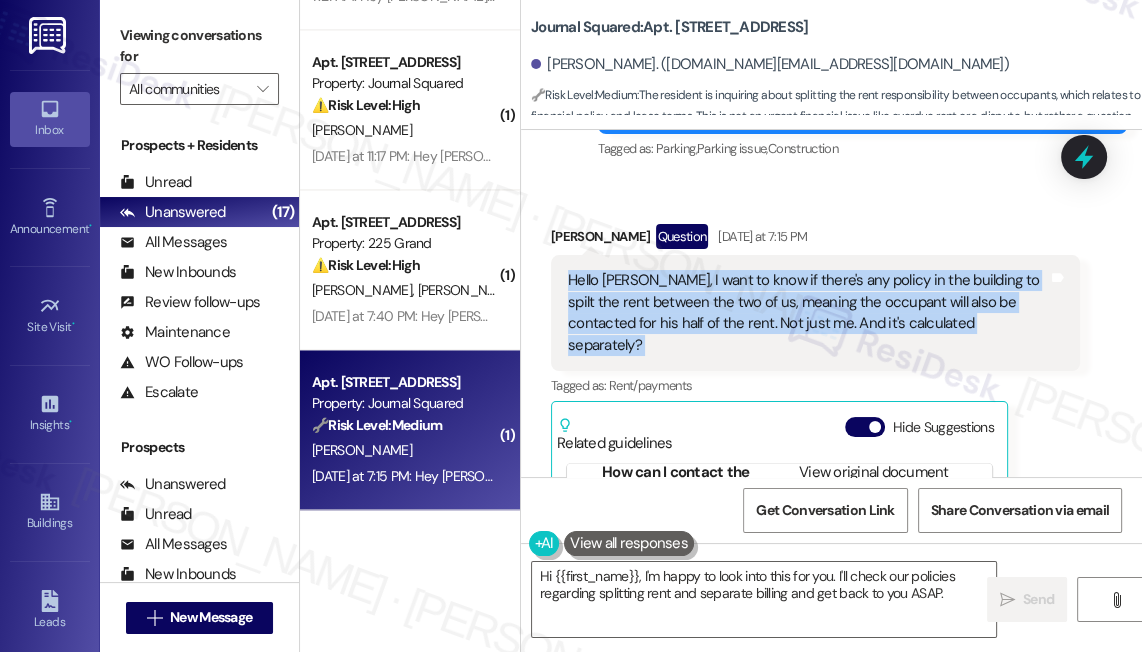 scroll, scrollTop: 22265, scrollLeft: 0, axis: vertical 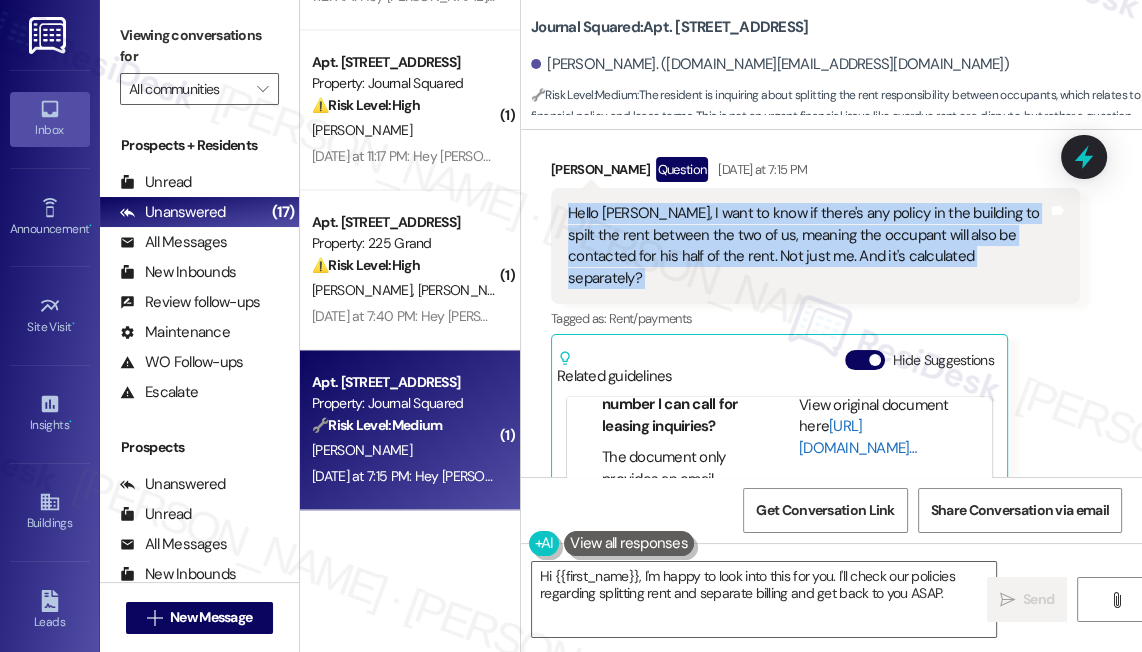 click on "http://res.cl…" at bounding box center (858, 437) 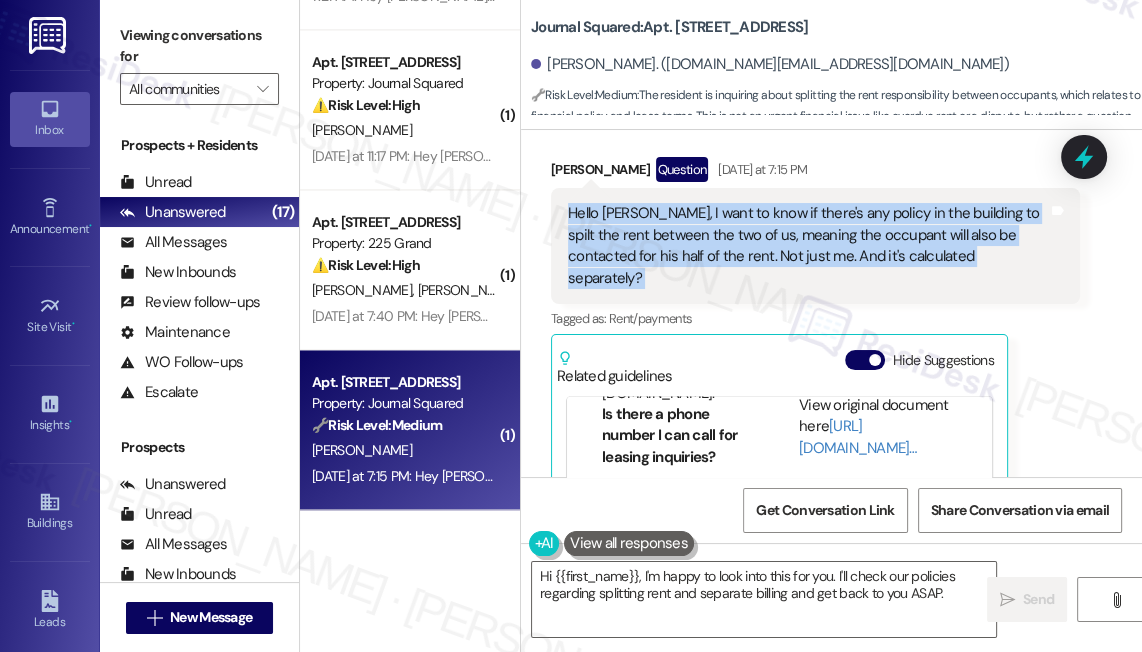scroll, scrollTop: 363, scrollLeft: 0, axis: vertical 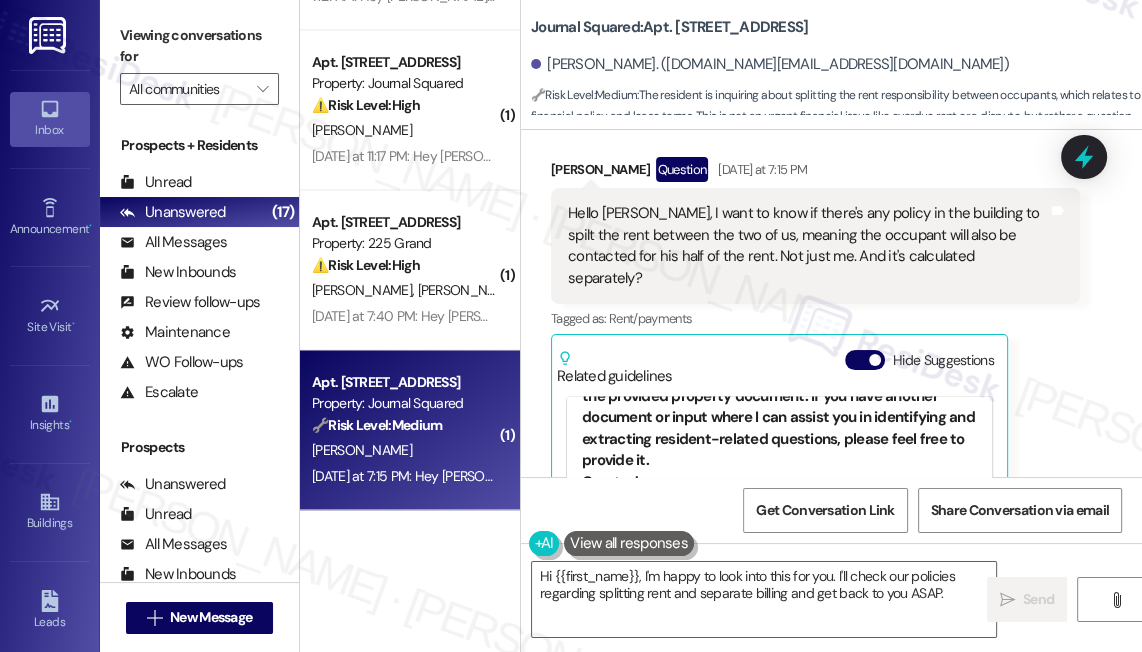 click on "I'm sorry, but there are no resident-related questions in the provided property document. If you have another document or input where I can assist you in identifying and extracting resident-related questions, please feel free to provide it." at bounding box center [779, 410] 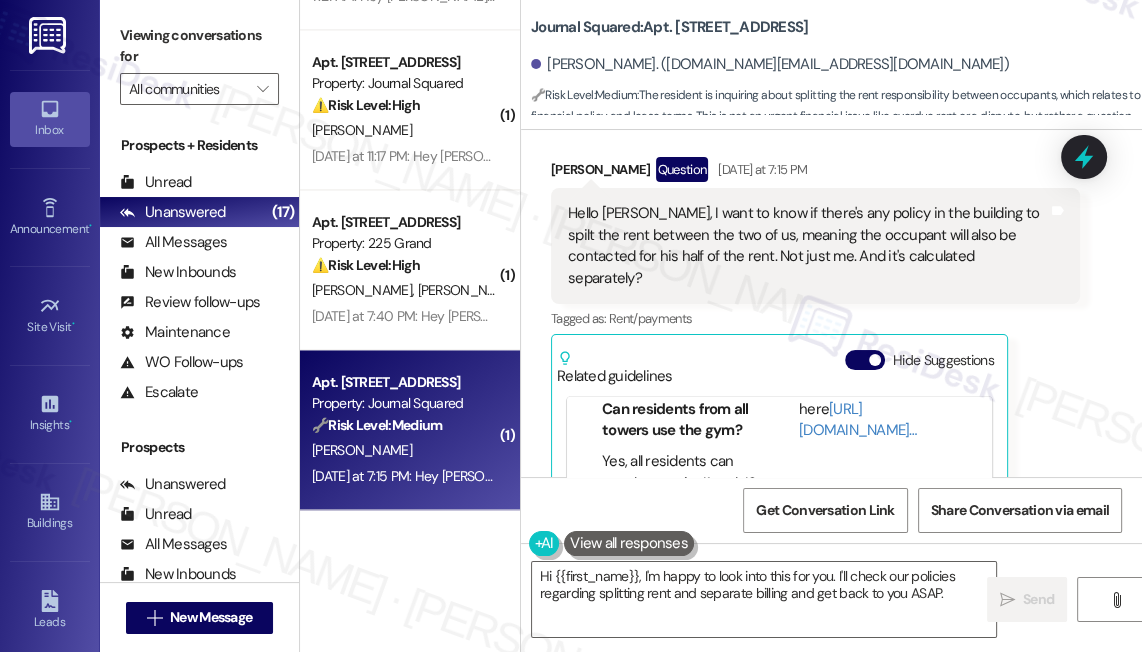 scroll, scrollTop: 1042, scrollLeft: 0, axis: vertical 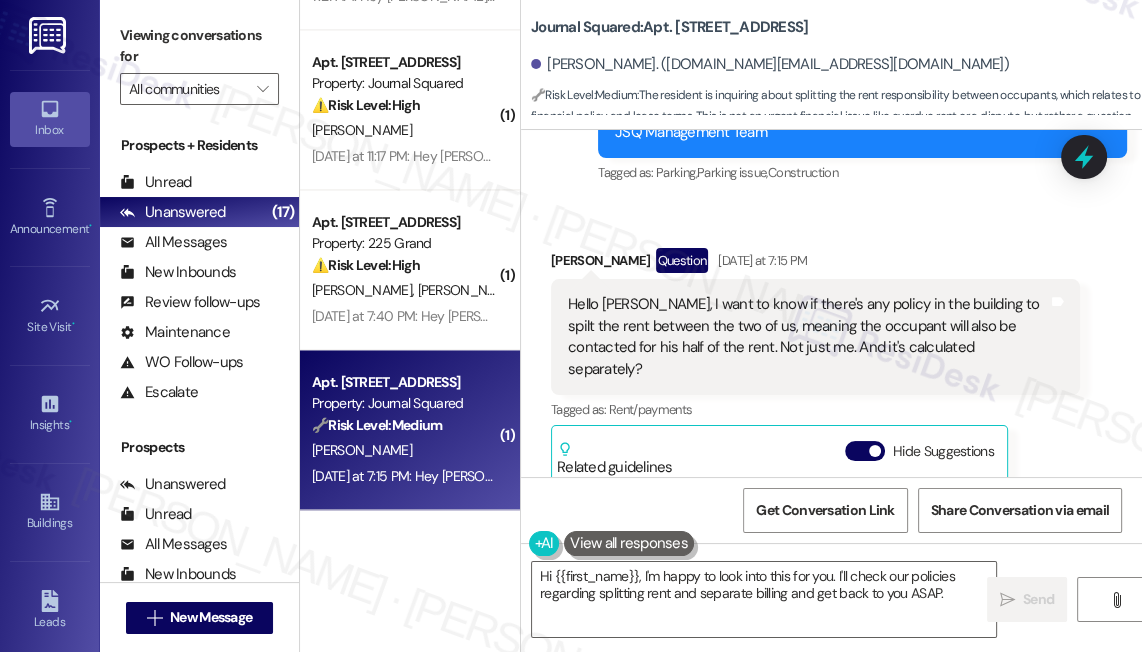 click on "KRE - Journal Squared: Email info@journalsquared.com for information on the resident referral program and to answer specific resident questions." at bounding box center [779, 523] 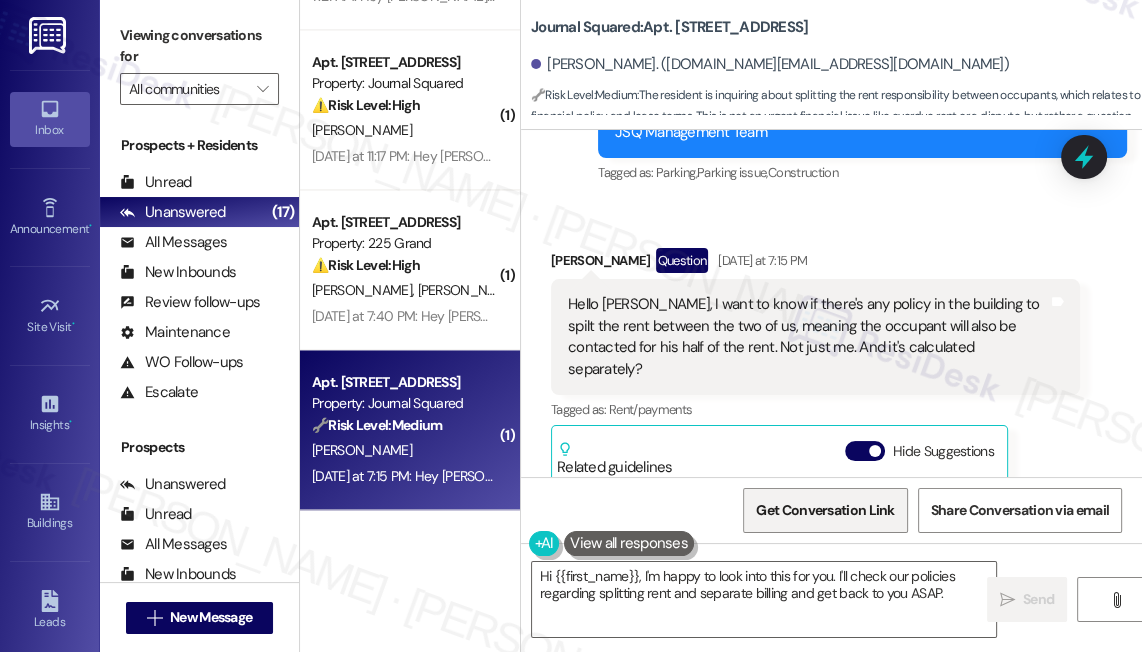 copy on "info@journalsquared.com" 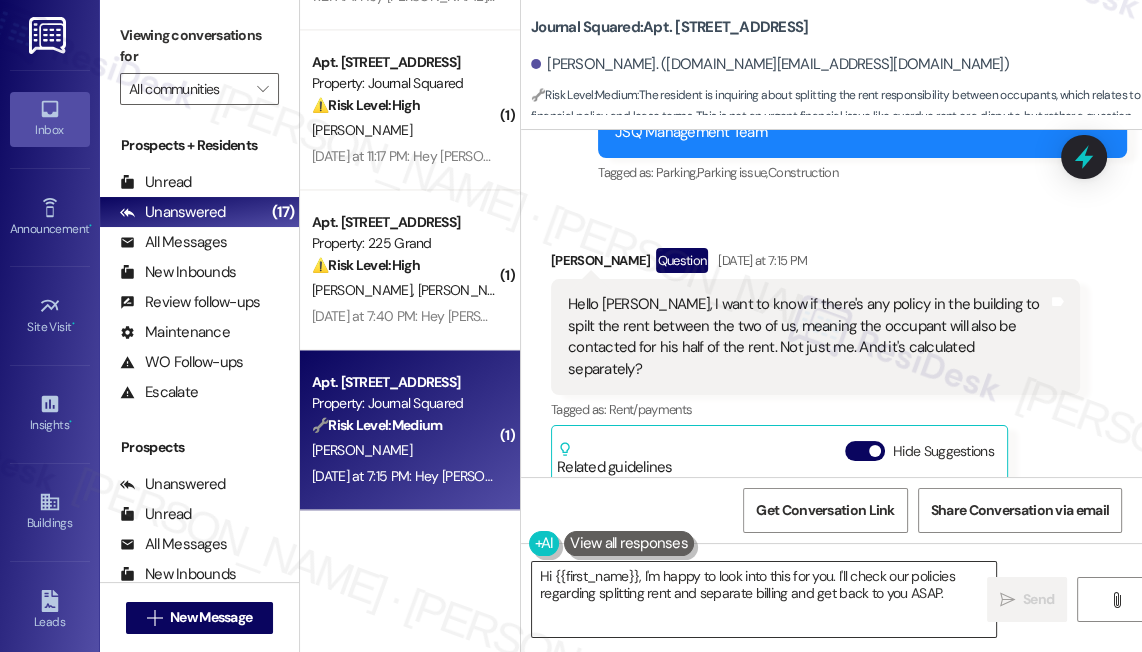 click on "Hi {{first_name}}, I'm happy to look into this for you. I'll check our policies regarding splitting rent and separate billing and get back to you ASAP." at bounding box center [764, 599] 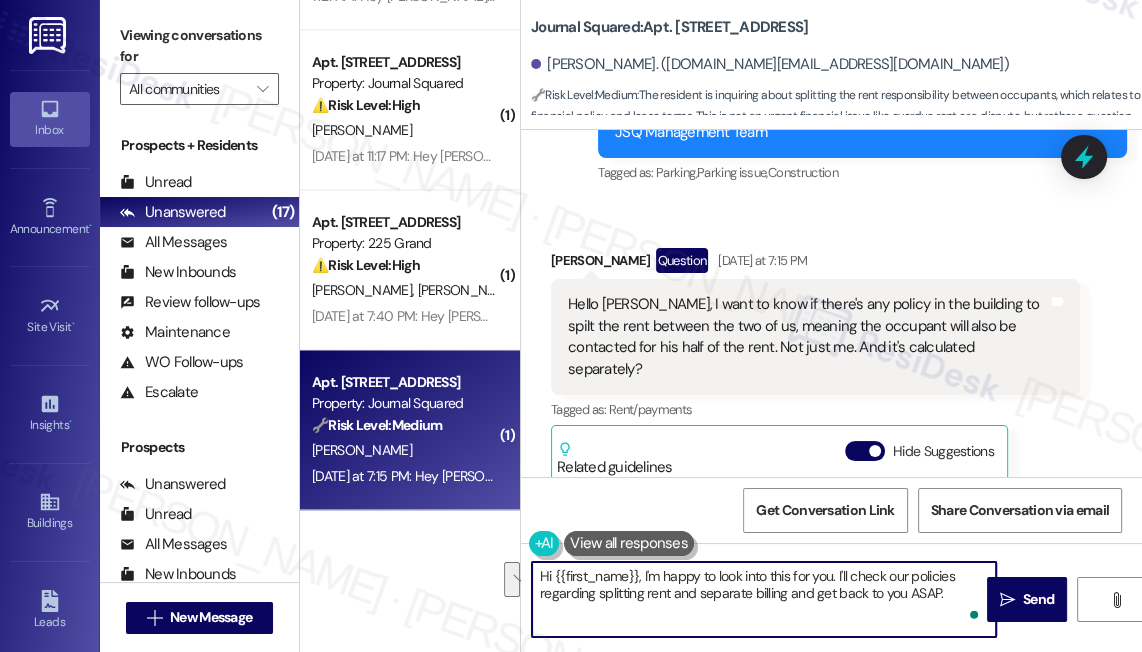 drag, startPoint x: 840, startPoint y: 569, endPoint x: 969, endPoint y: 607, distance: 134.48048 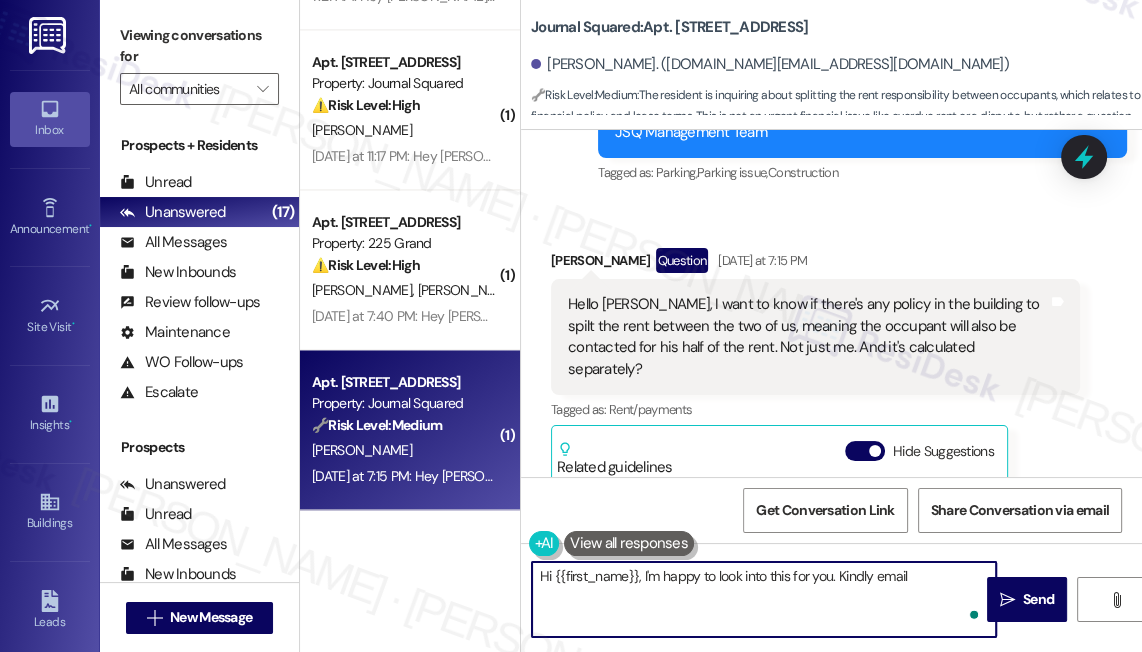 paste on "info@journalsquared.com" 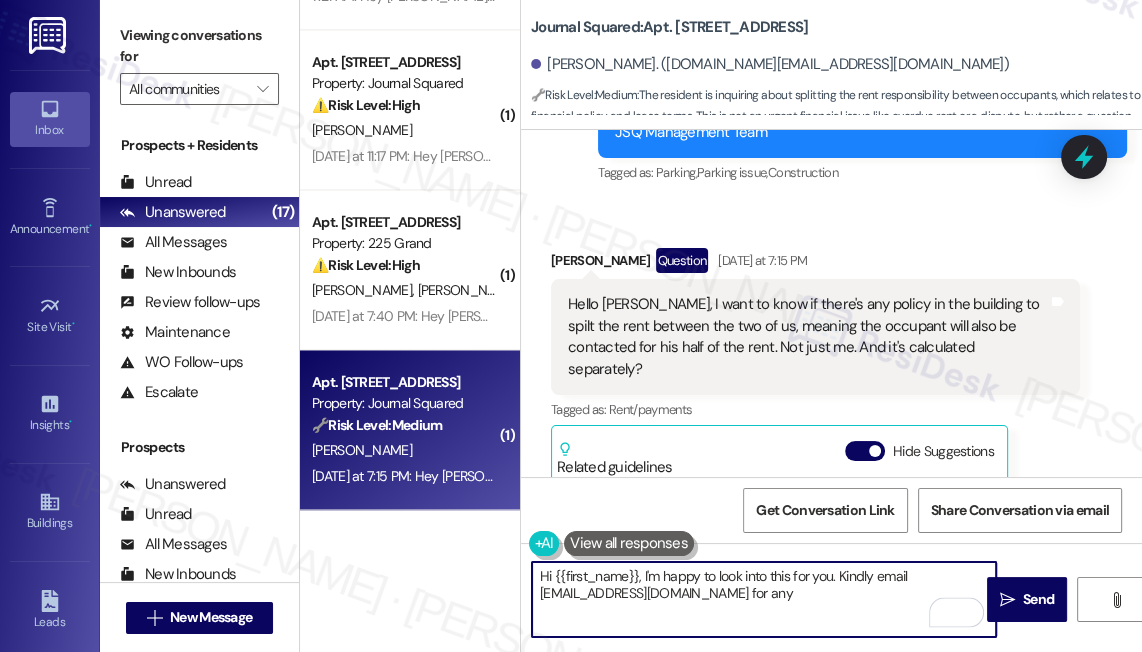 type on "Hi {{first_name}}, I'm happy to look into this for you. Kindly email info@journalsquared.com for any" 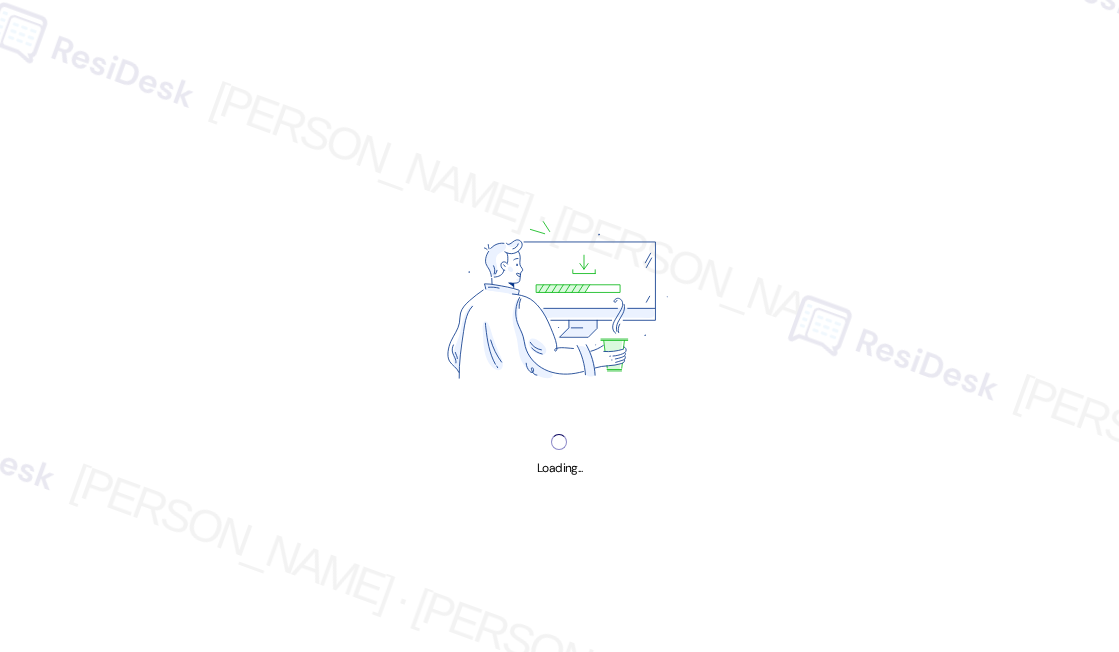 scroll, scrollTop: 0, scrollLeft: 0, axis: both 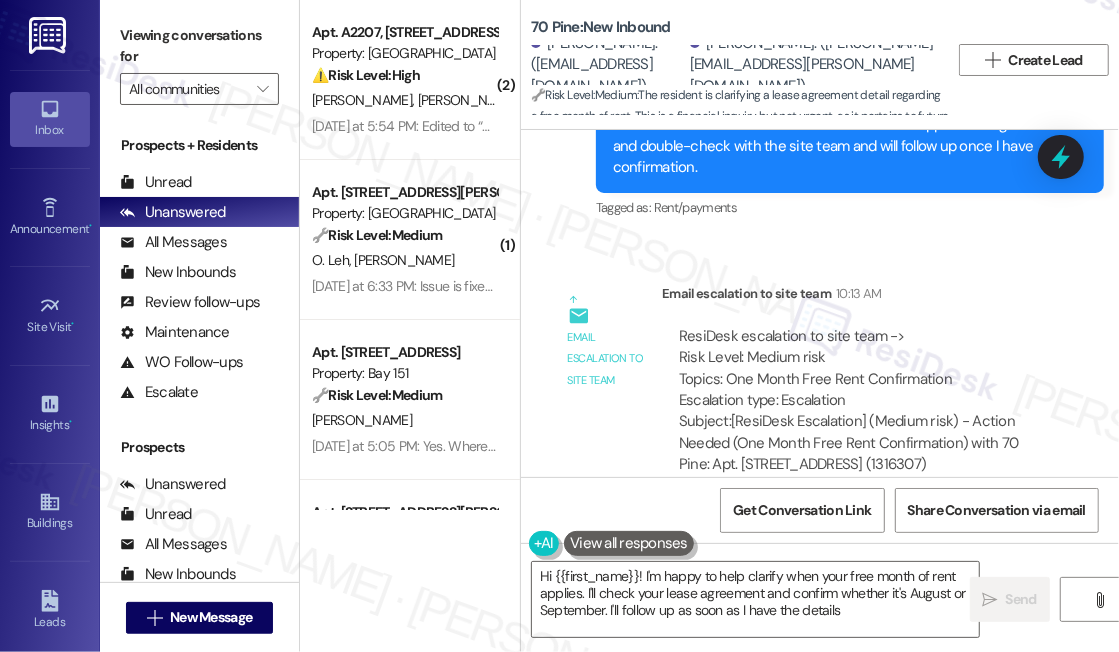 type on "Hi {{first_name}}! I'm happy to help clarify when your free month of rent applies. I'll check your lease agreement and confirm whether it's August or September. I'll follow up as soon as I have the details!" 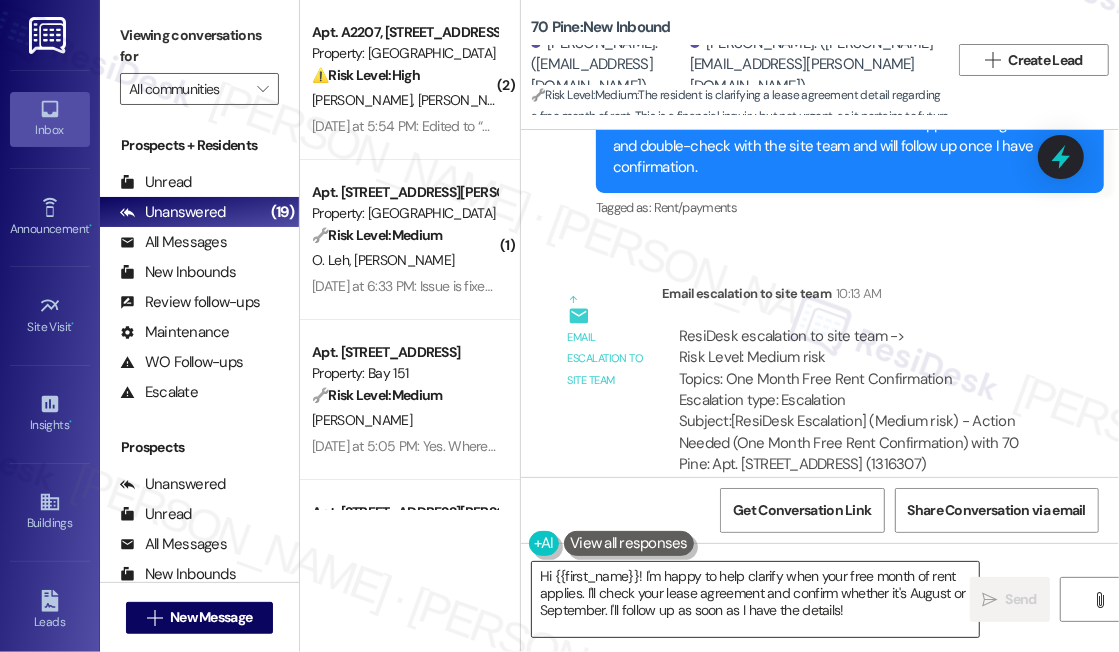 click on "Hi {{first_name}}! I'm happy to help clarify when your free month of rent applies. I'll check your lease agreement and confirm whether it's August or September. I'll follow up as soon as I have the details!" at bounding box center (755, 599) 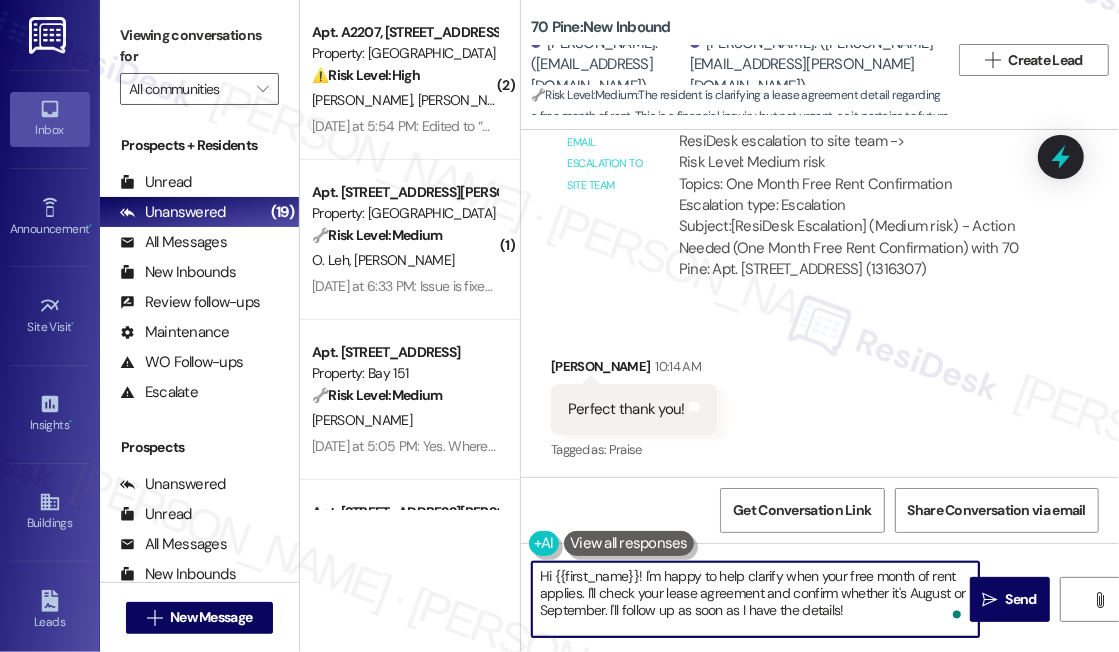 scroll, scrollTop: 8335, scrollLeft: 0, axis: vertical 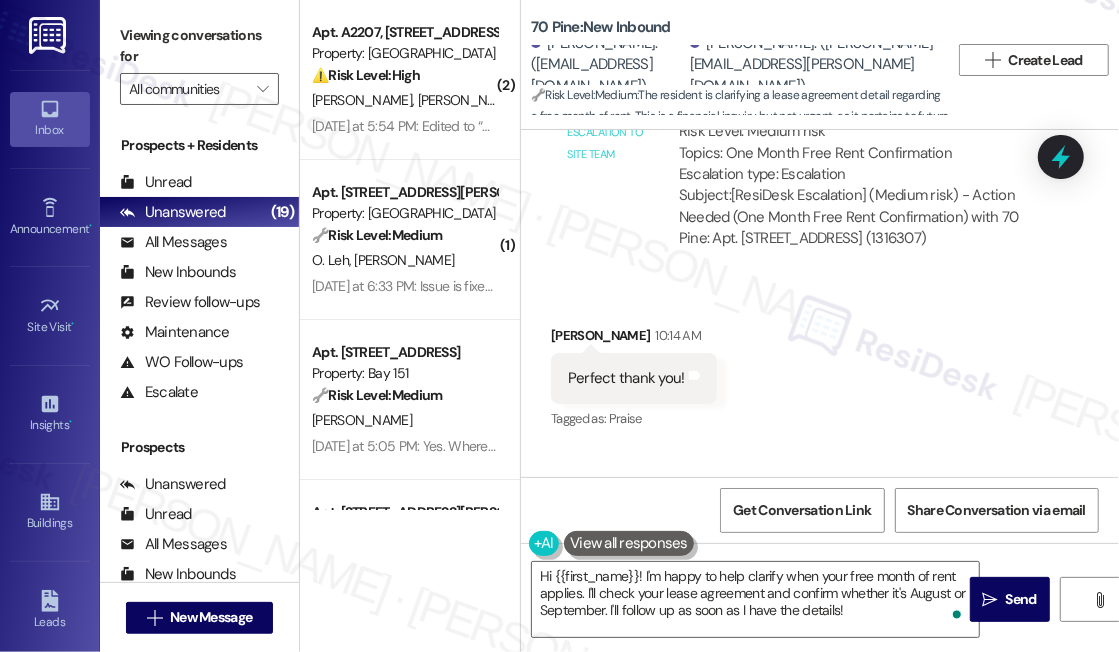 click on "Viewing conversations for All communities " at bounding box center (199, 62) 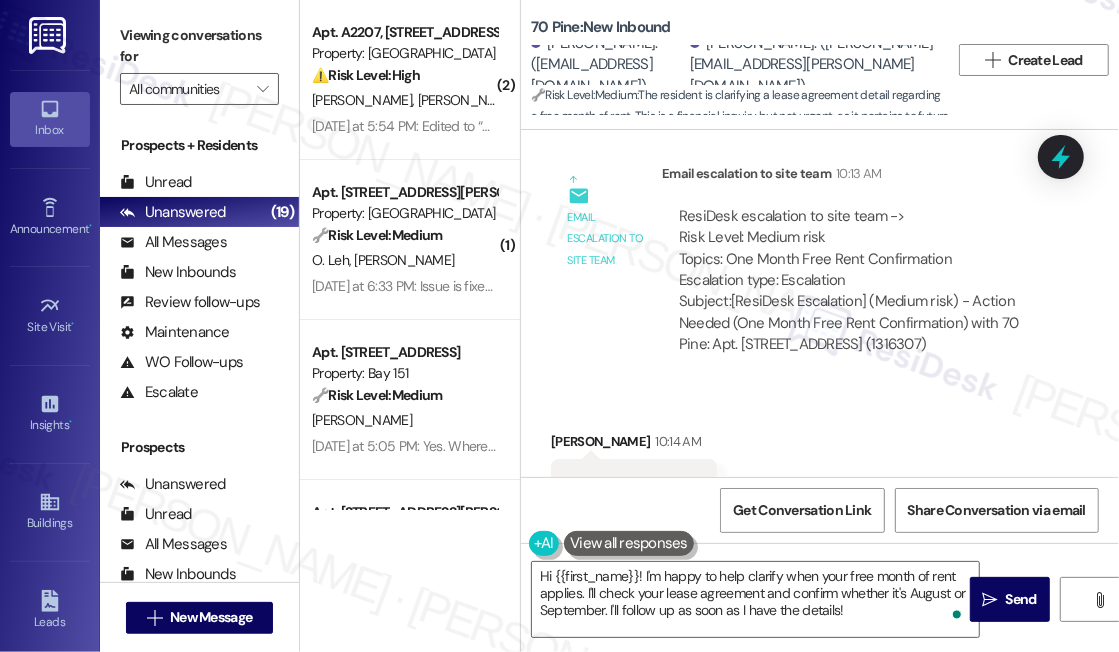 scroll, scrollTop: 8063, scrollLeft: 0, axis: vertical 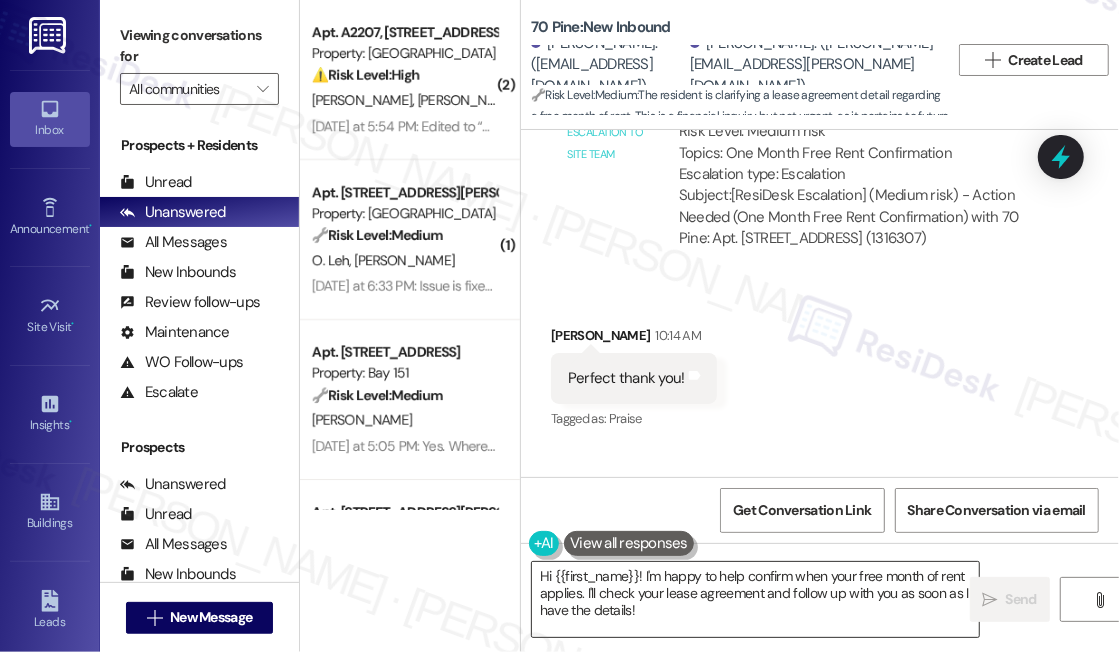 click on "Hi {{first_name}}! I'm happy to help confirm when your free month of rent applies. I'll check your lease agreement and follow up with you as soon as I have the details!" at bounding box center (755, 599) 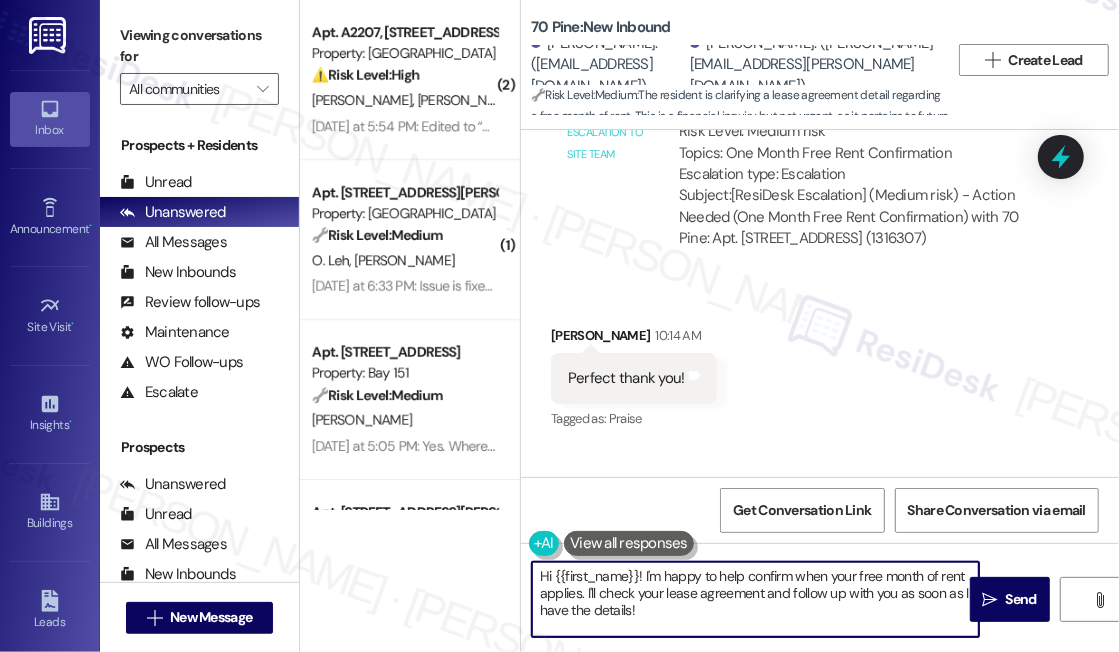 click on "Hi {{first_name}}! I'm happy to help confirm when your free month of rent applies. I'll check your lease agreement and follow up with you as soon as I have the details!" at bounding box center [755, 599] 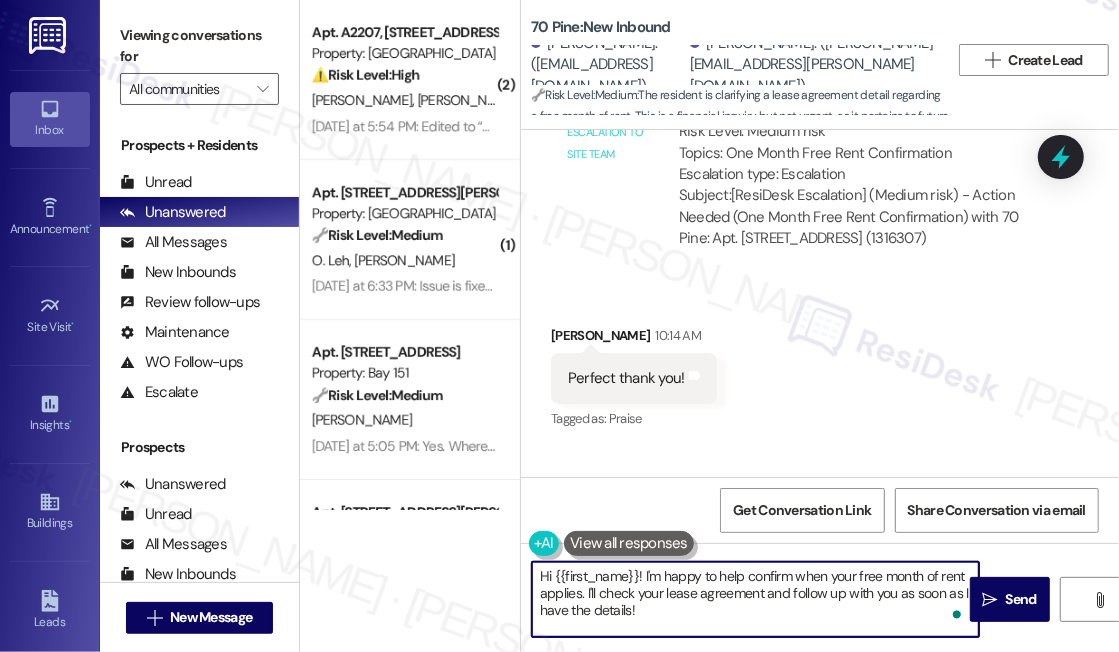 click on "Hi {{first_name}}! I'm happy to help confirm when your free month of rent applies. I'll check your lease agreement and follow up with you as soon as I have the details!" at bounding box center [755, 599] 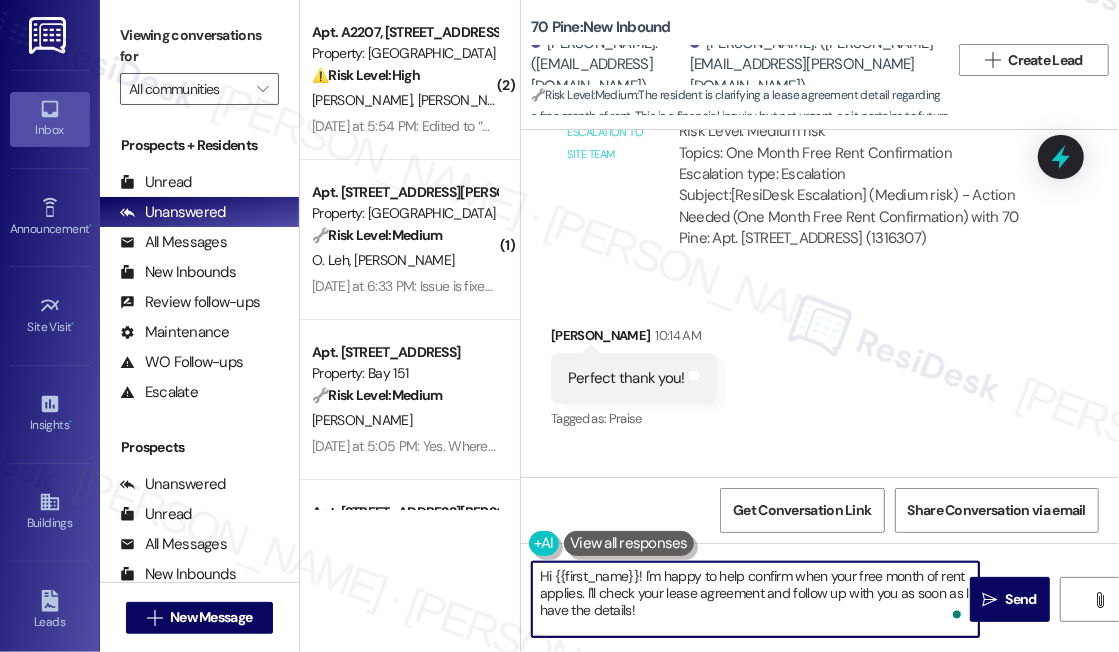 drag, startPoint x: 643, startPoint y: 576, endPoint x: 718, endPoint y: 622, distance: 87.982956 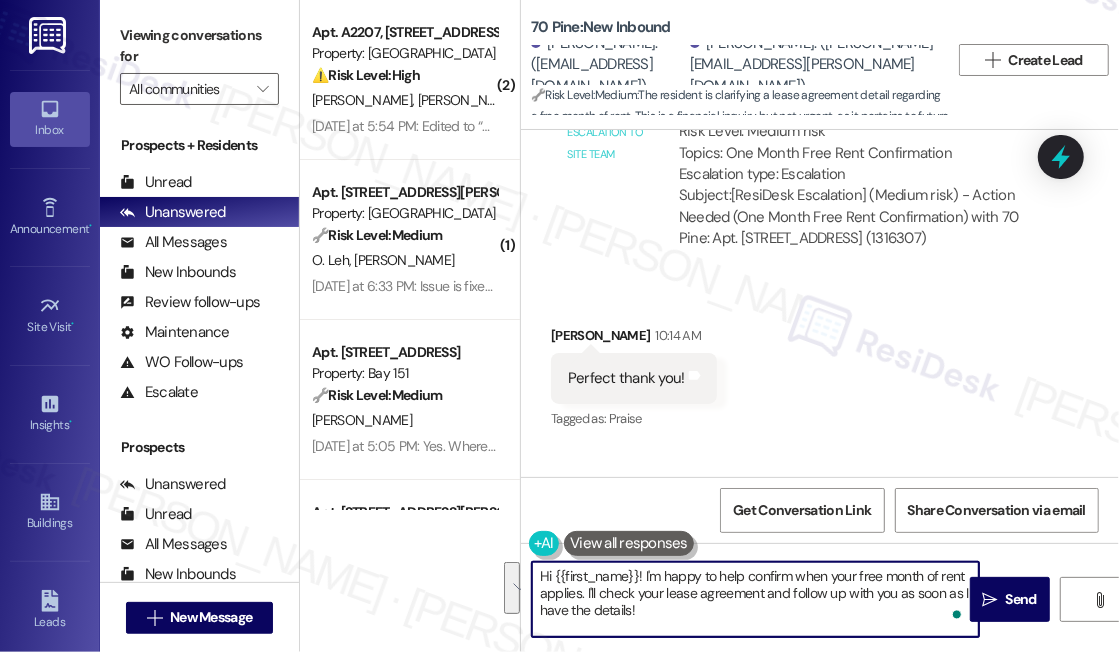 paste on "ts for September" 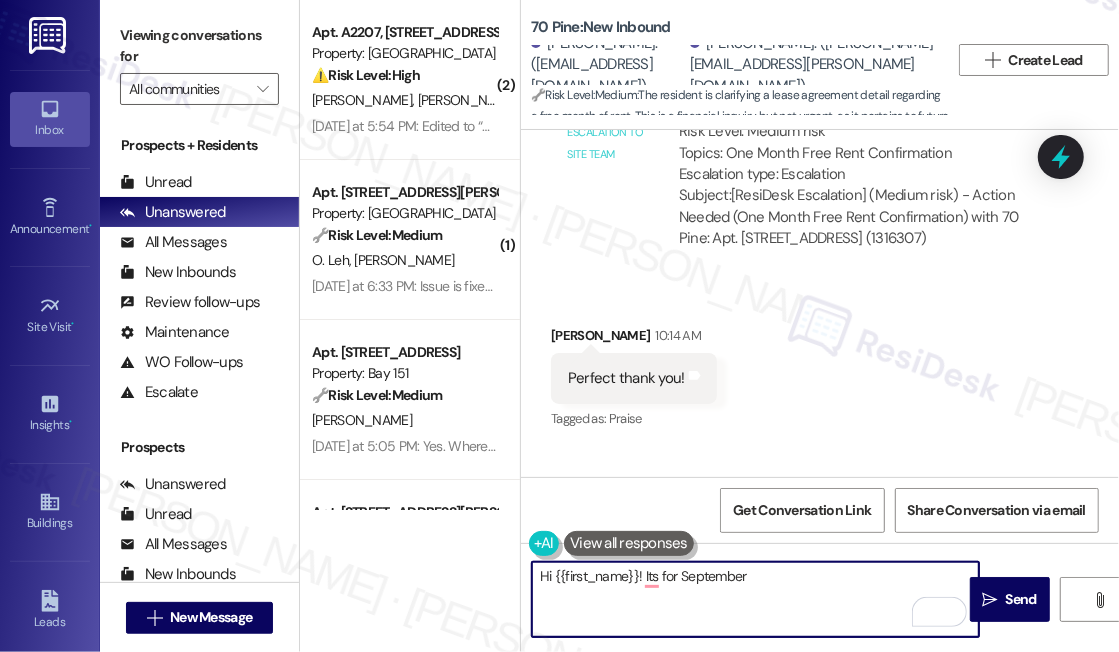 click on "[PERSON_NAME] 10:14 AM" at bounding box center (634, 339) 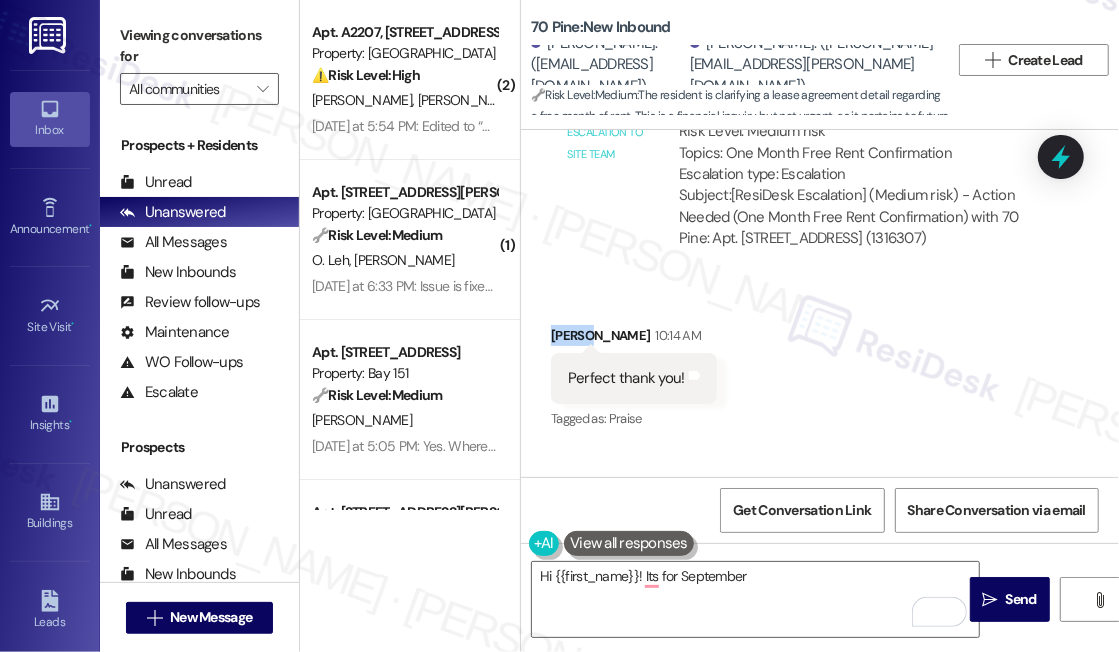 click on "Received via SMS [PERSON_NAME] 10:14 AM Perfect thank you! Tags and notes Tagged as:   Praise Click to highlight conversations about Praise" at bounding box center [634, 379] 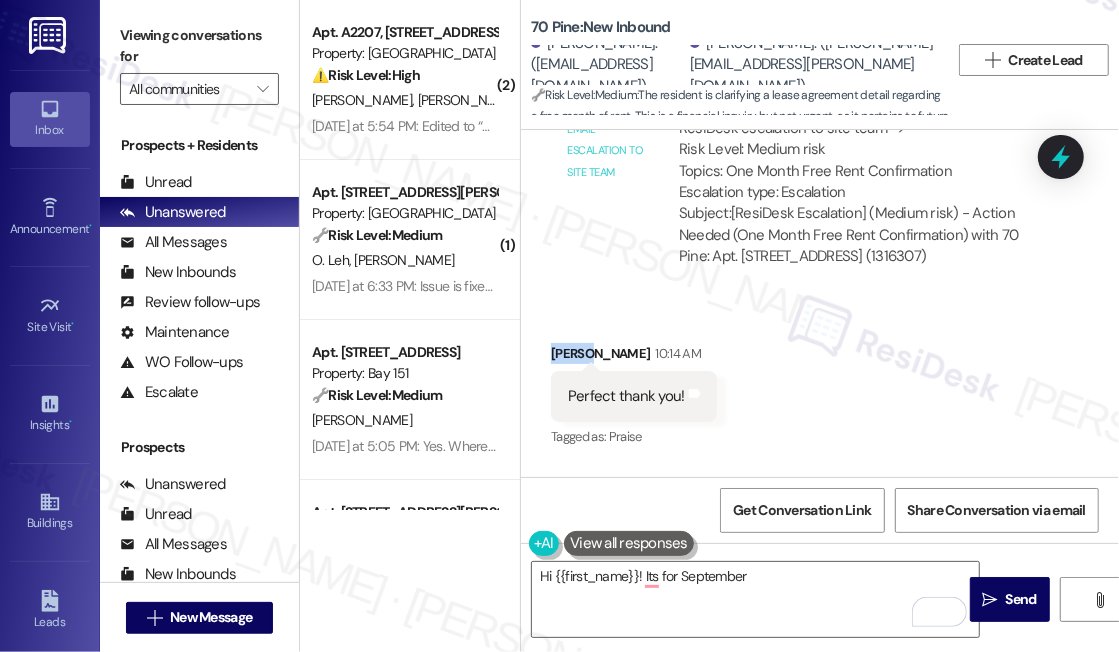 copy on "[PERSON_NAME]" 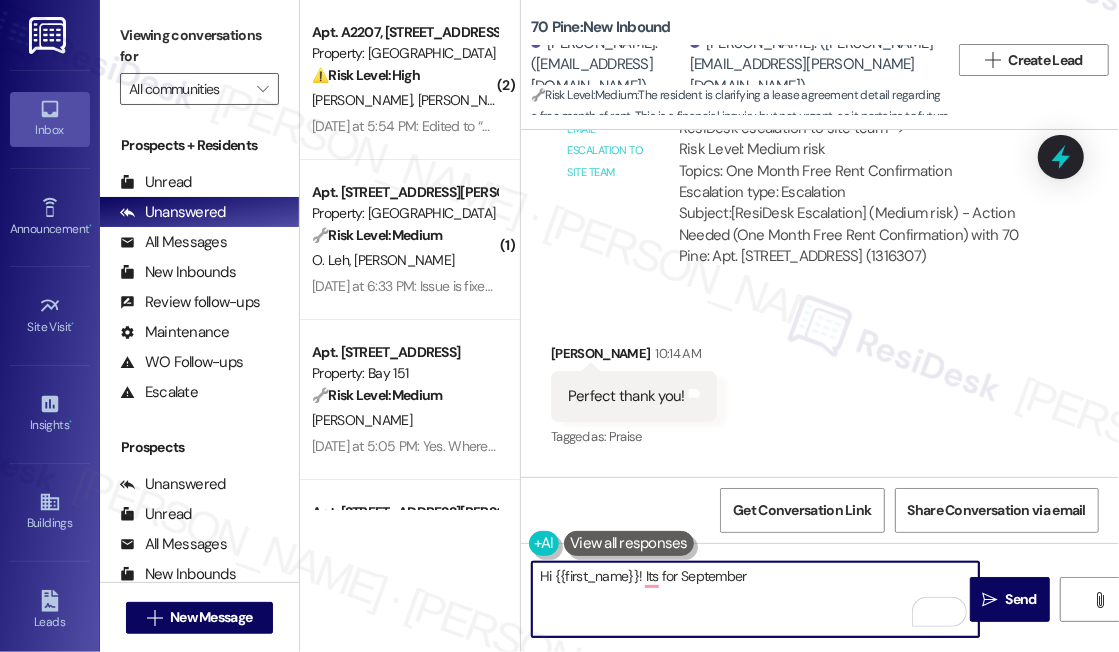 drag, startPoint x: 553, startPoint y: 582, endPoint x: 639, endPoint y: 569, distance: 86.977005 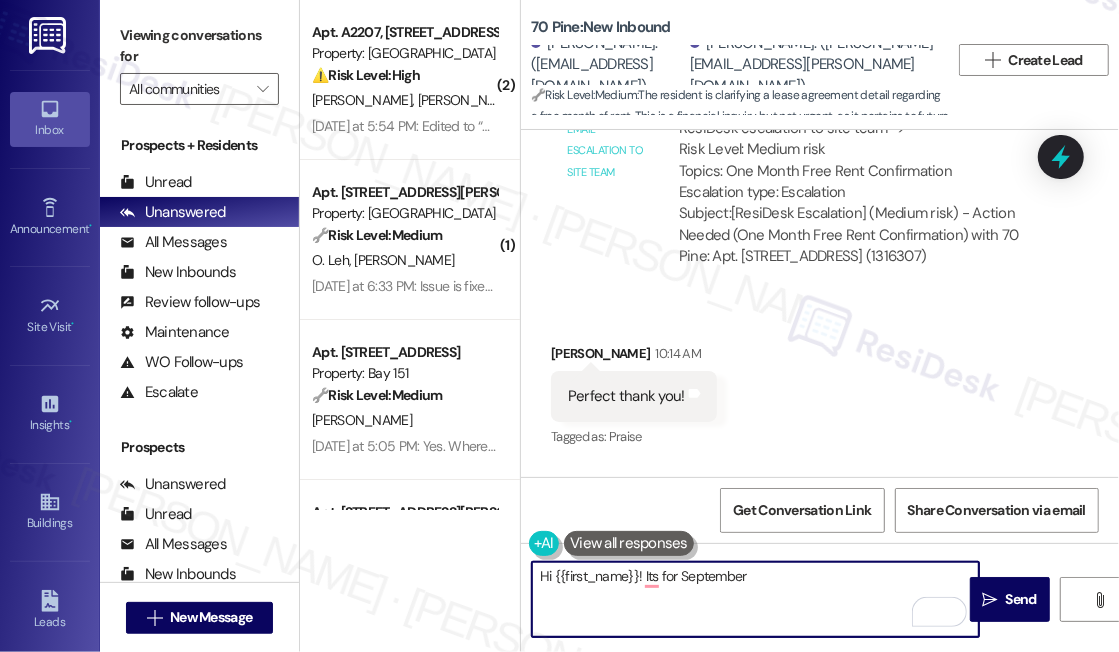 click on "Hi {{first_name}}! Its for September" at bounding box center (755, 599) 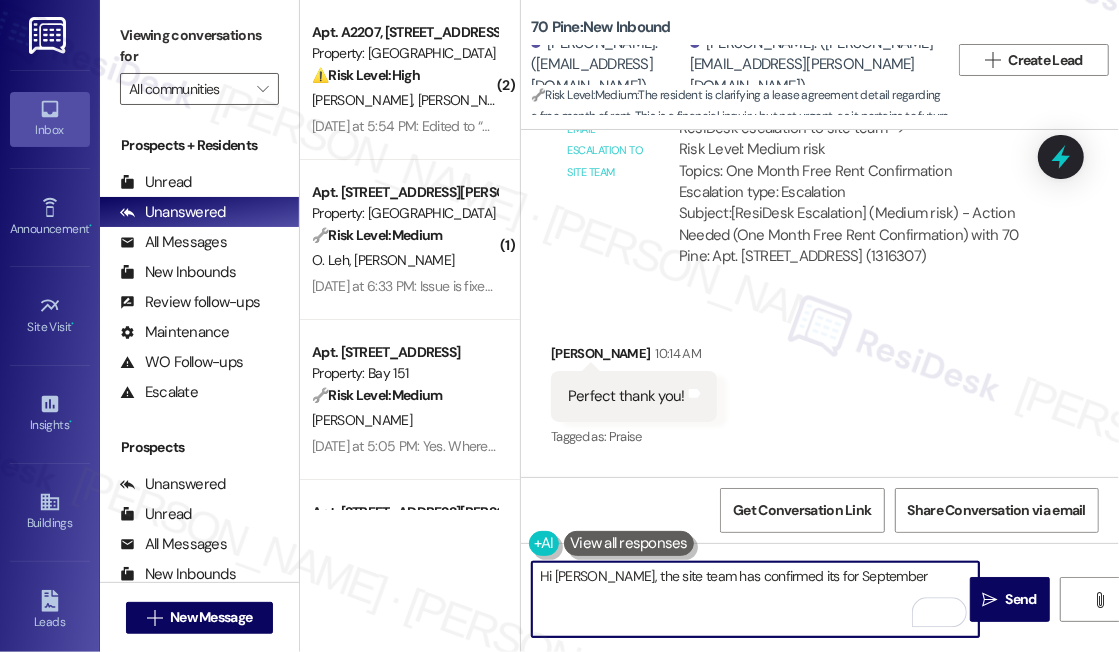 click on "Hi [PERSON_NAME], the site team has confirmed its for September" at bounding box center (755, 599) 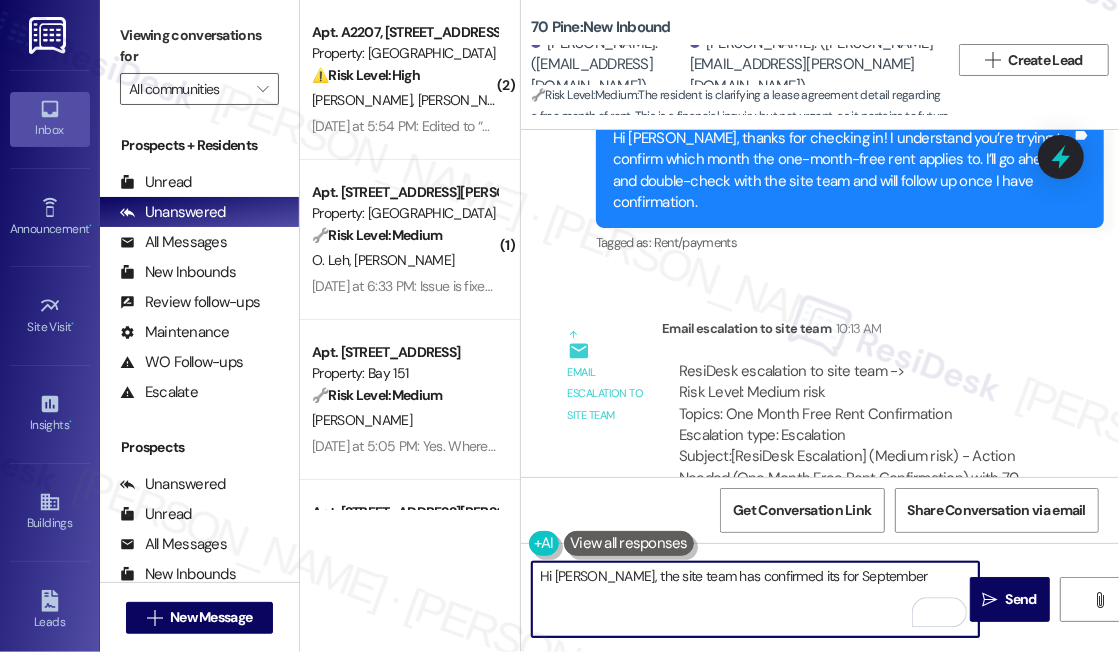scroll, scrollTop: 8044, scrollLeft: 0, axis: vertical 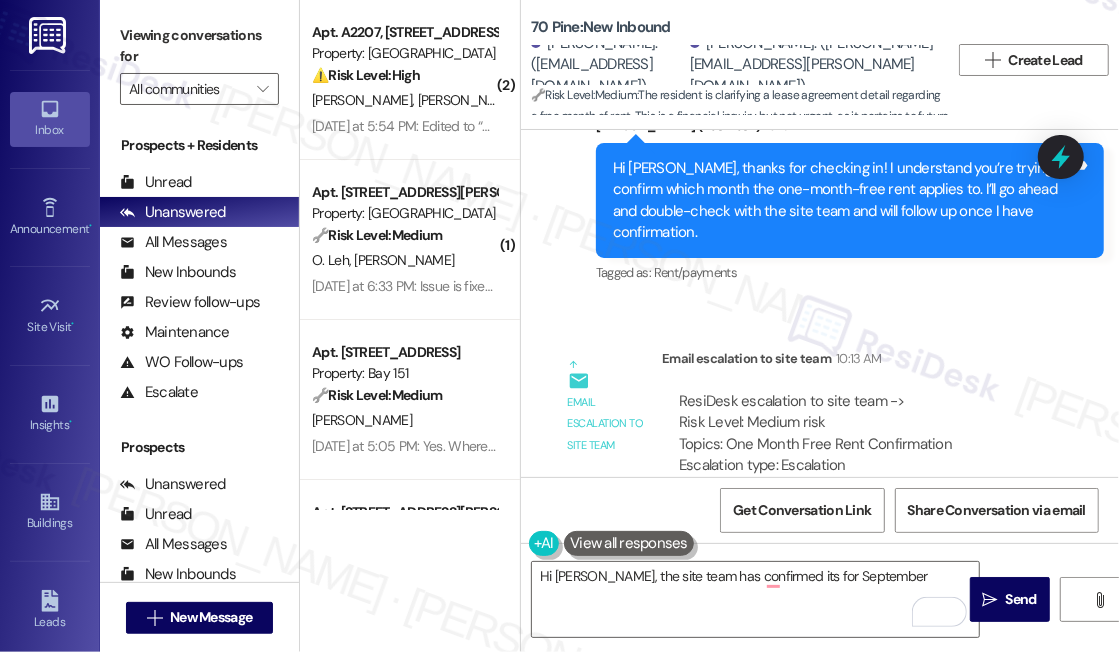 click on "Viewing conversations for" at bounding box center (199, 46) 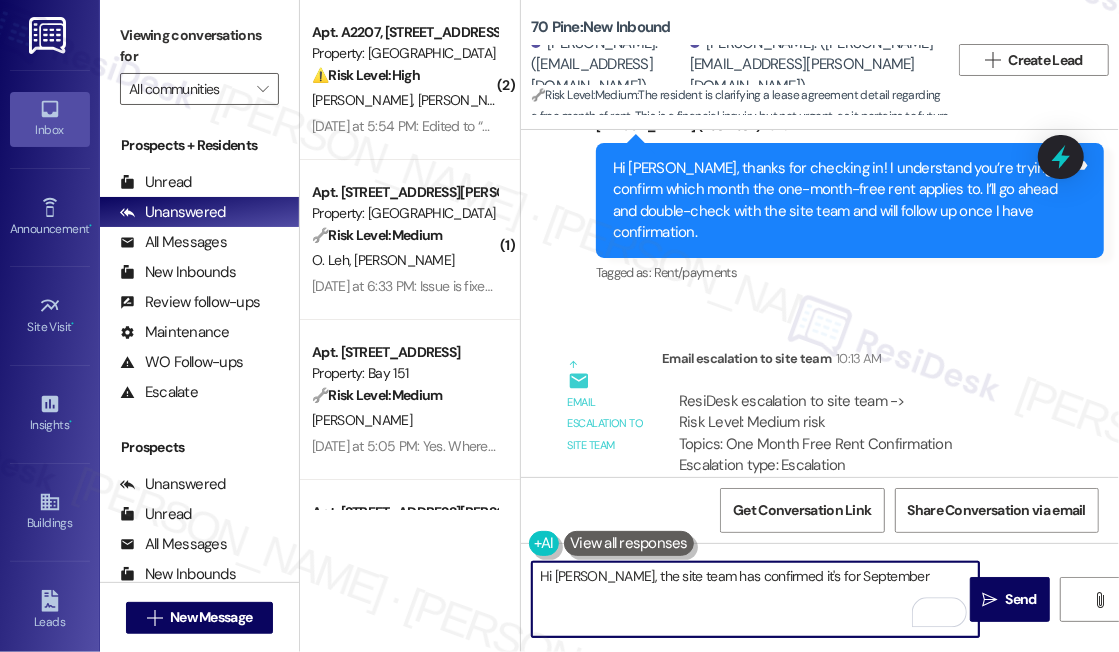 click on "Hi [PERSON_NAME], the site team has confirmed it's for September" at bounding box center (755, 599) 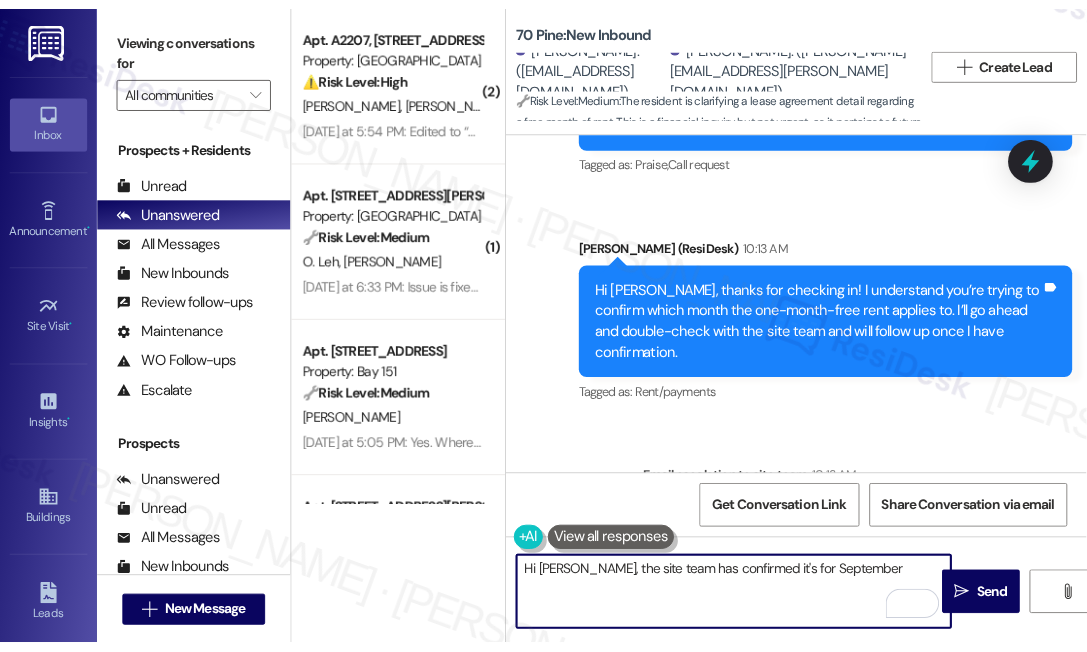 scroll, scrollTop: 7880, scrollLeft: 0, axis: vertical 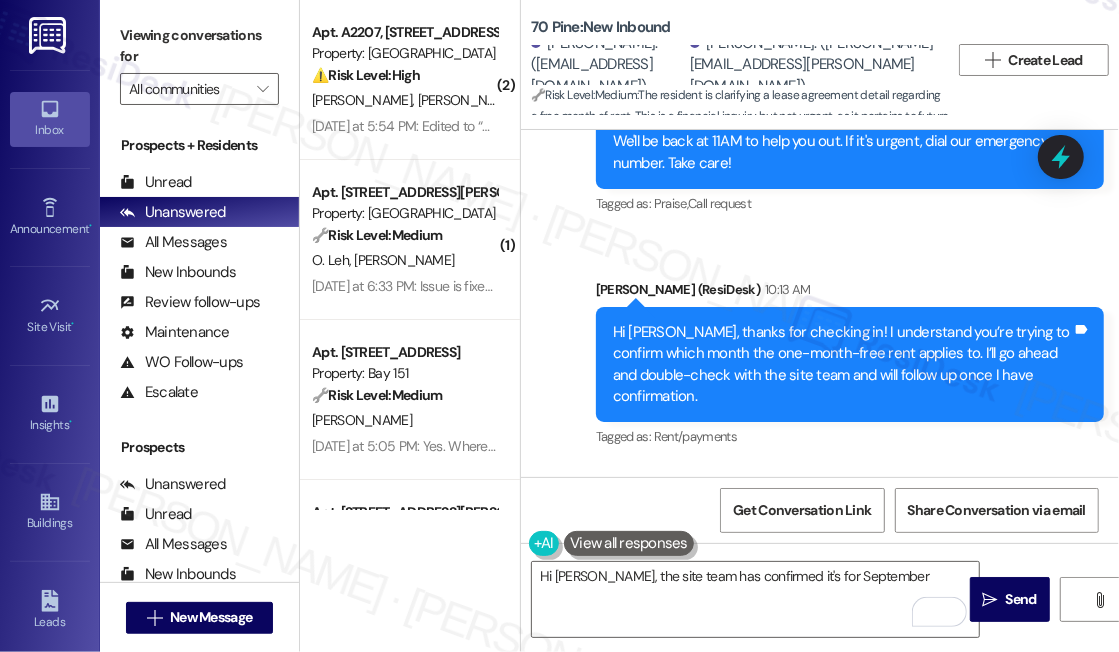 drag, startPoint x: 759, startPoint y: 406, endPoint x: 902, endPoint y: 406, distance: 143 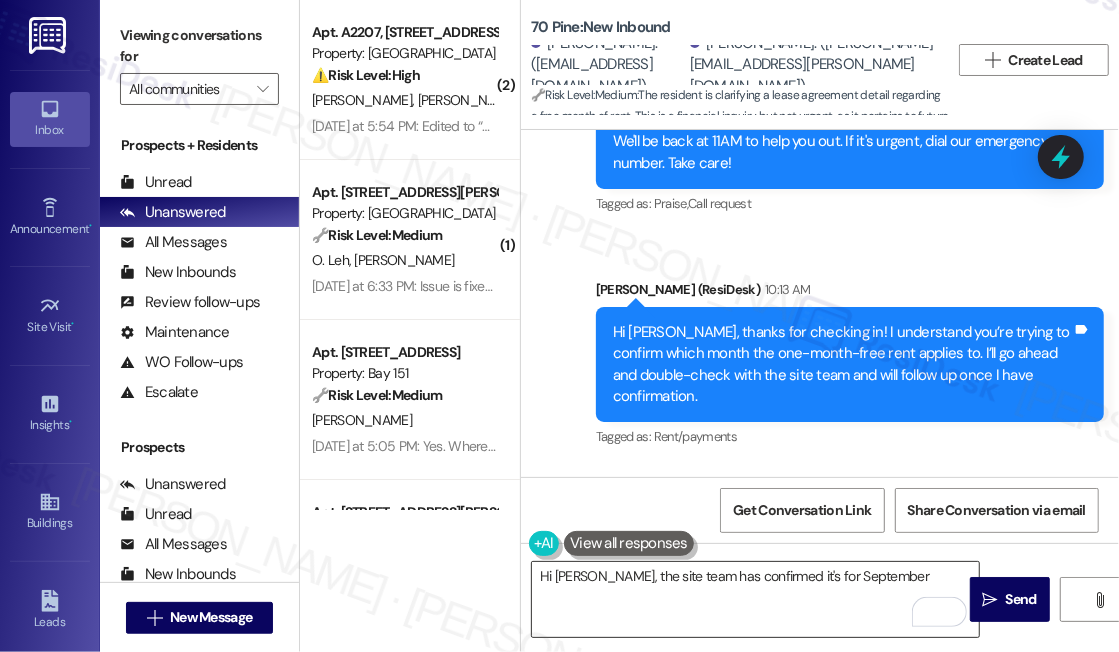 click on "Hi [PERSON_NAME], the site team has confirmed it's for September" at bounding box center [755, 599] 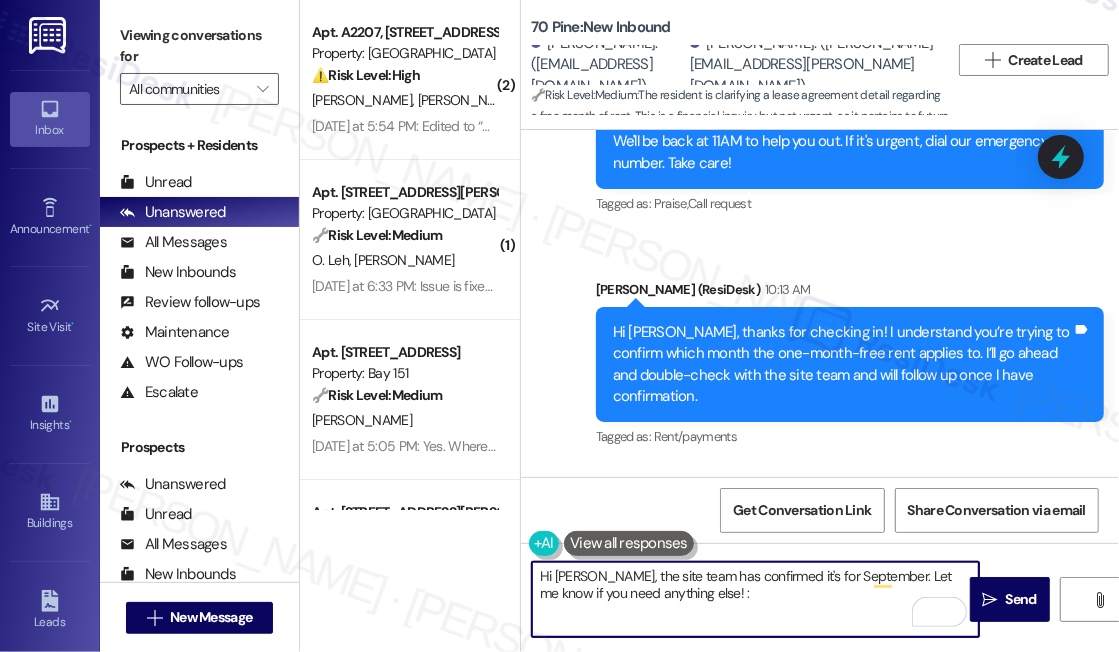 type on "Hi [PERSON_NAME], the site team has confirmed it's for September. Let me know if you need anything else! :)" 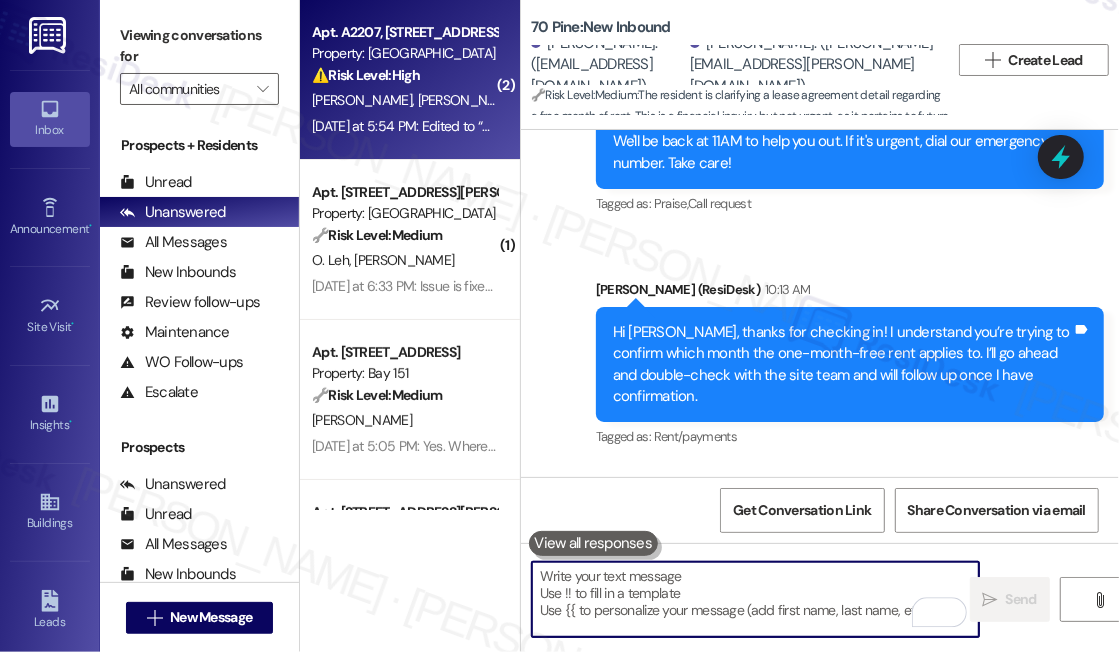 type 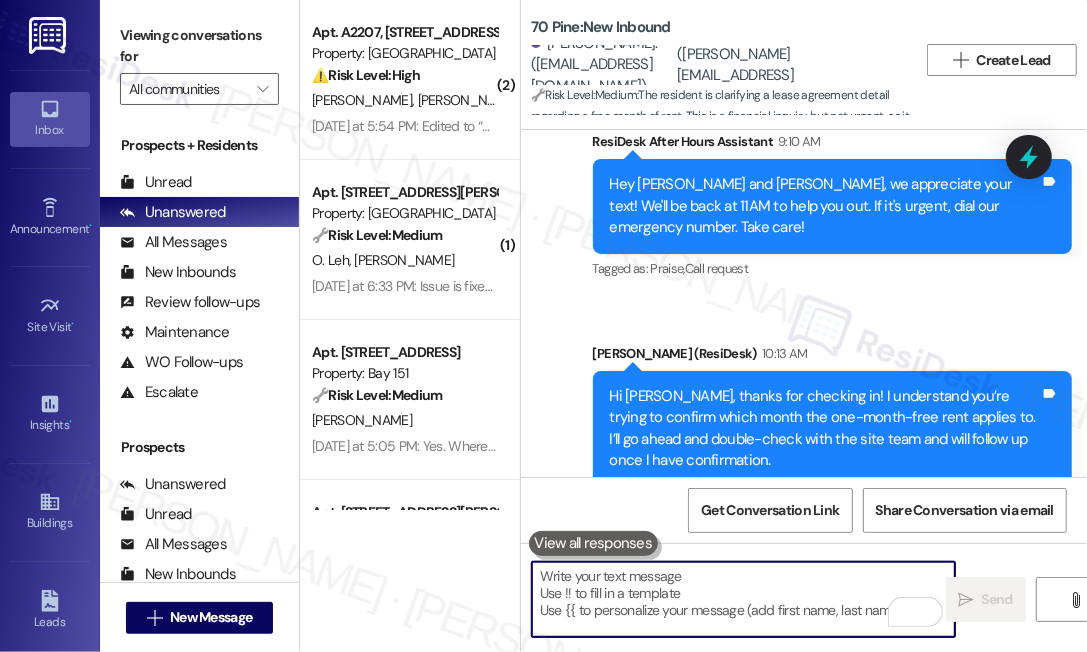 scroll, scrollTop: 8095, scrollLeft: 0, axis: vertical 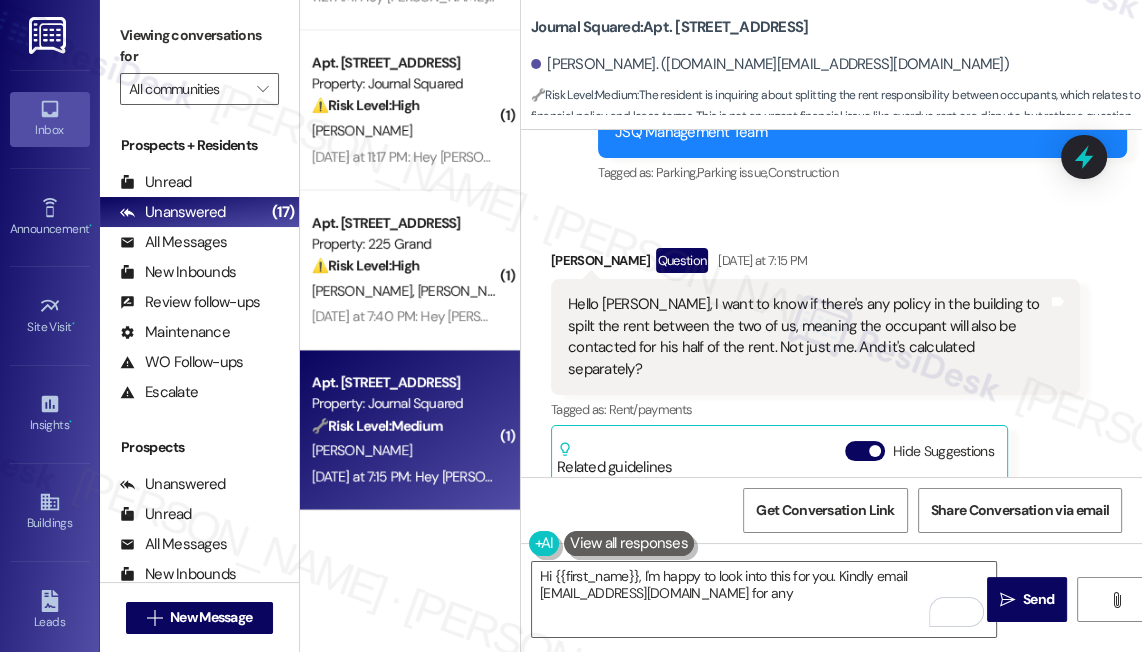 click on "Viewing conversations for All communities " at bounding box center [199, 62] 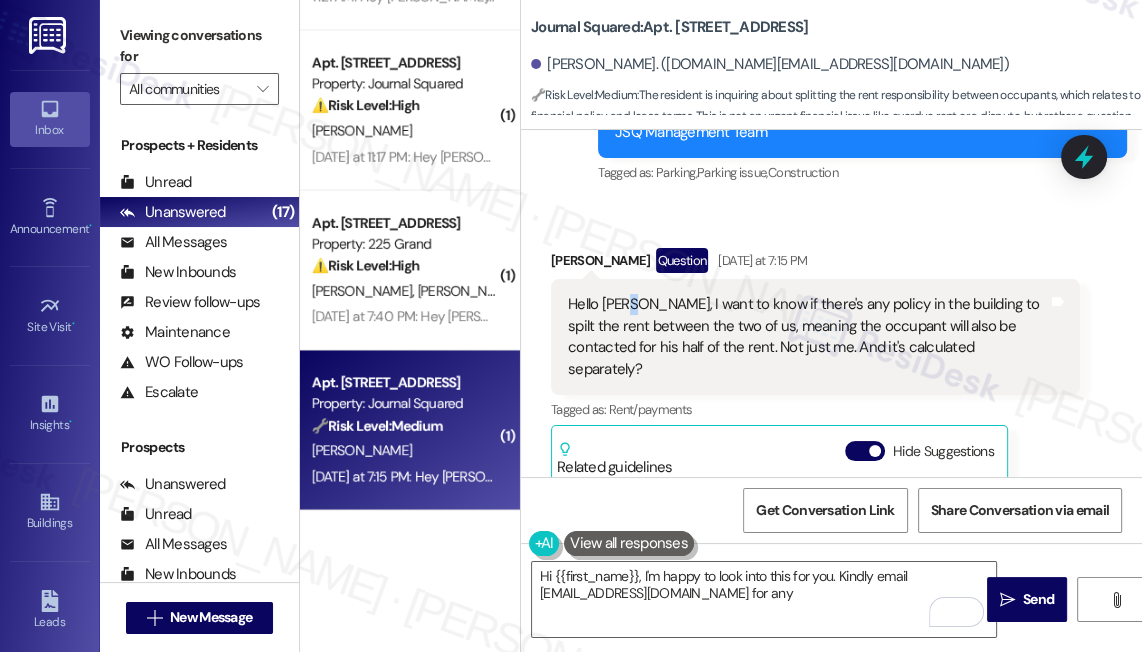 click on "Hello Jane, I want to know if there's any policy in the building to spilt the rent between the two of us, meaning the occupant will also be contacted for his half of the rent. Not just me. And it's calculated separately?" at bounding box center (808, 337) 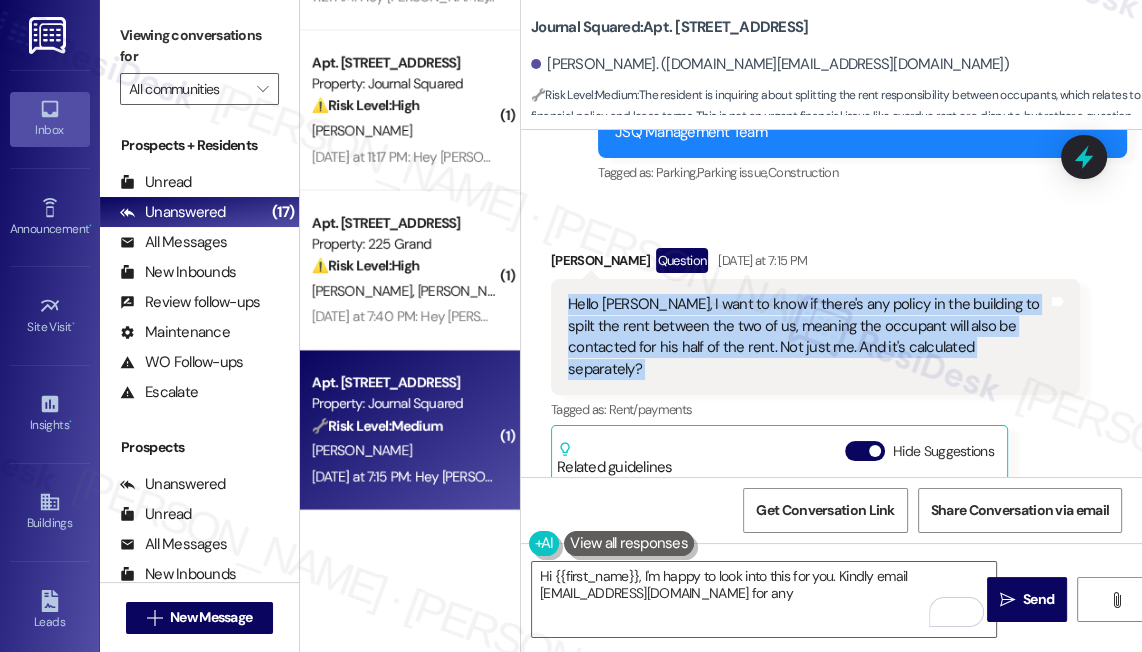 click on "Hello Jane, I want to know if there's any policy in the building to spilt the rent between the two of us, meaning the occupant will also be contacted for his half of the rent. Not just me. And it's calculated separately?" at bounding box center (808, 337) 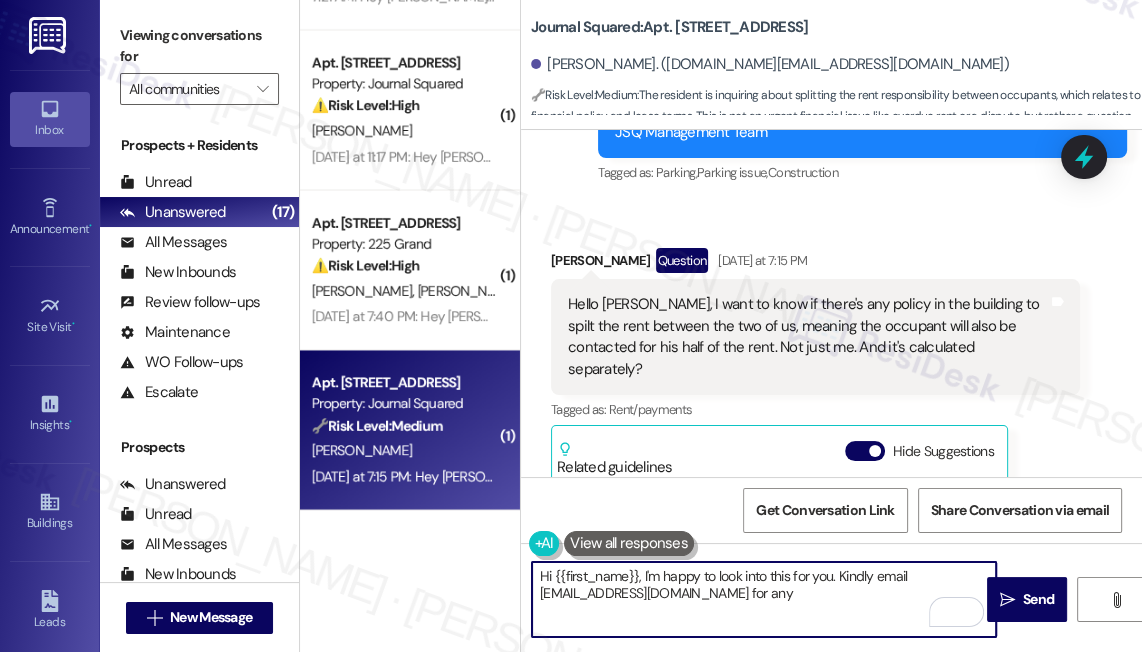 drag, startPoint x: 687, startPoint y: 594, endPoint x: 536, endPoint y: 597, distance: 151.0298 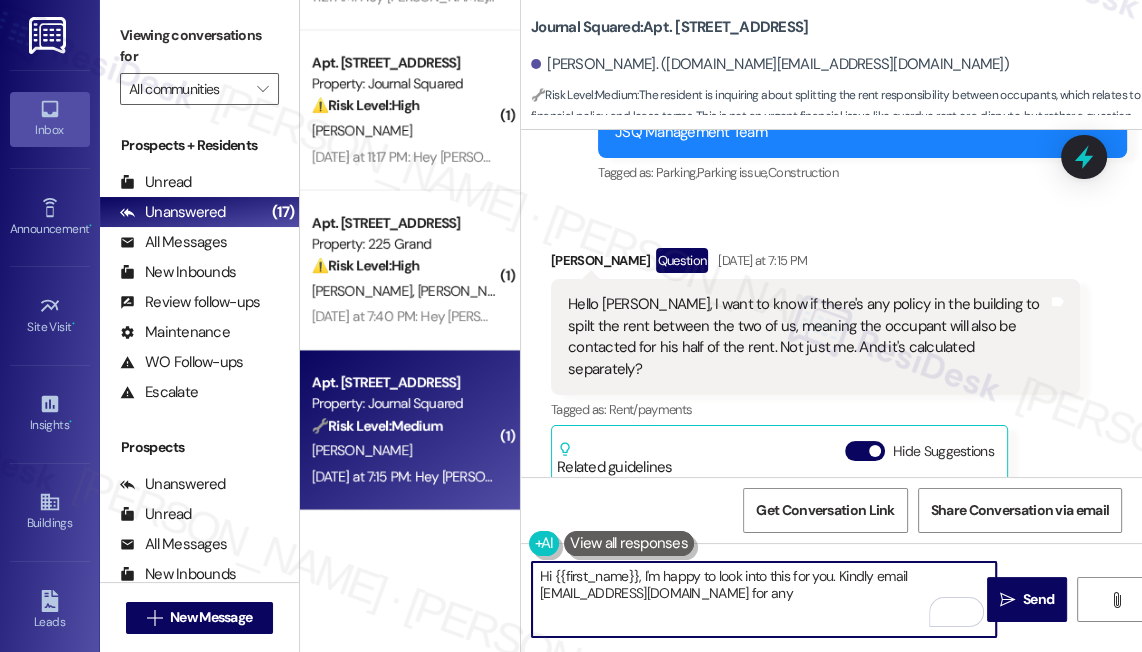 click on "Hi {{first_name}}, I'm happy to look into this for you. Kindly email info@journalsquared.com for any" at bounding box center [764, 599] 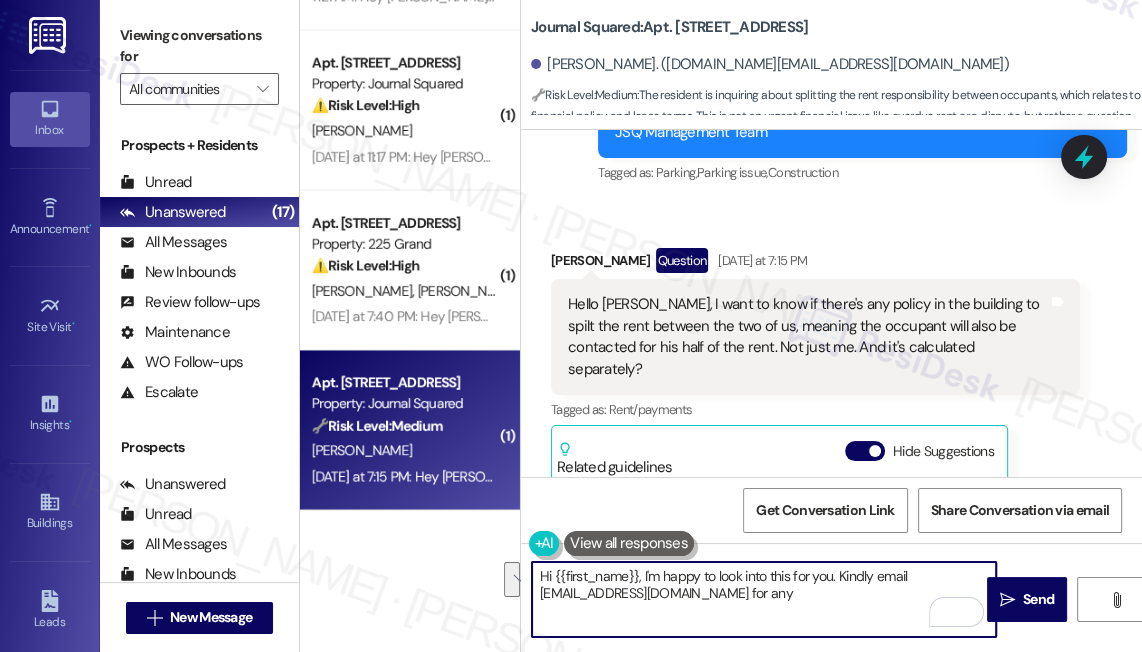 drag, startPoint x: 791, startPoint y: 601, endPoint x: 878, endPoint y: 569, distance: 92.69843 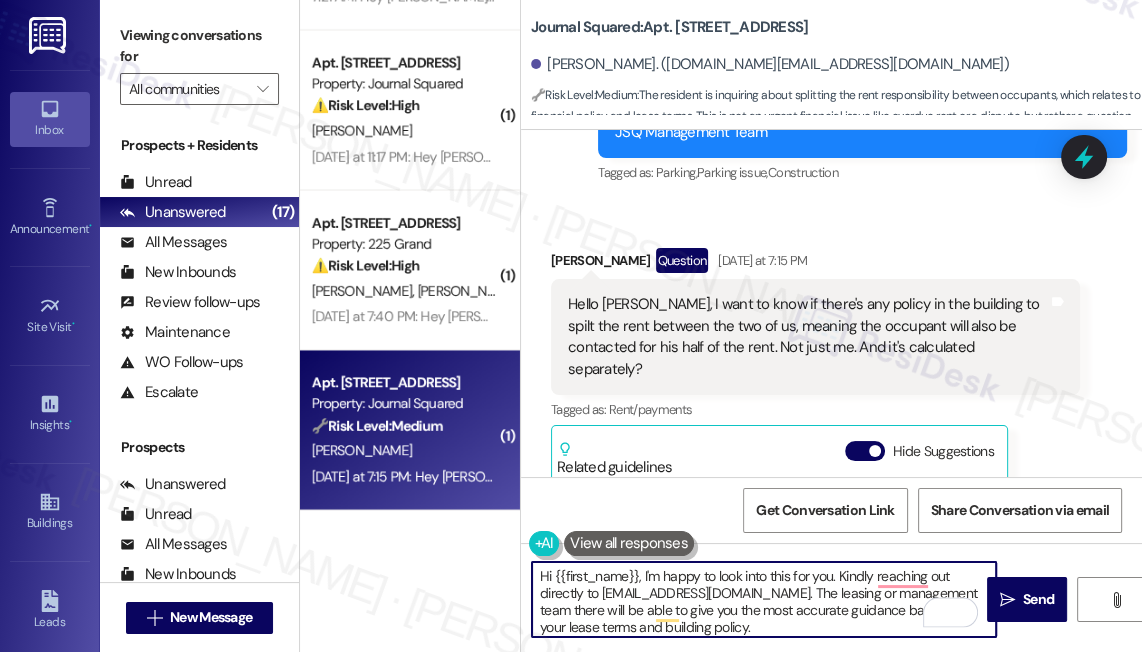 click on "Hi {{first_name}}, I'm happy to look into this for you. Kindly reaching out directly to info@journalsquared.com. The leasing or management team there will be able to give you the most accurate guidance based on your lease terms and building policy." at bounding box center [764, 599] 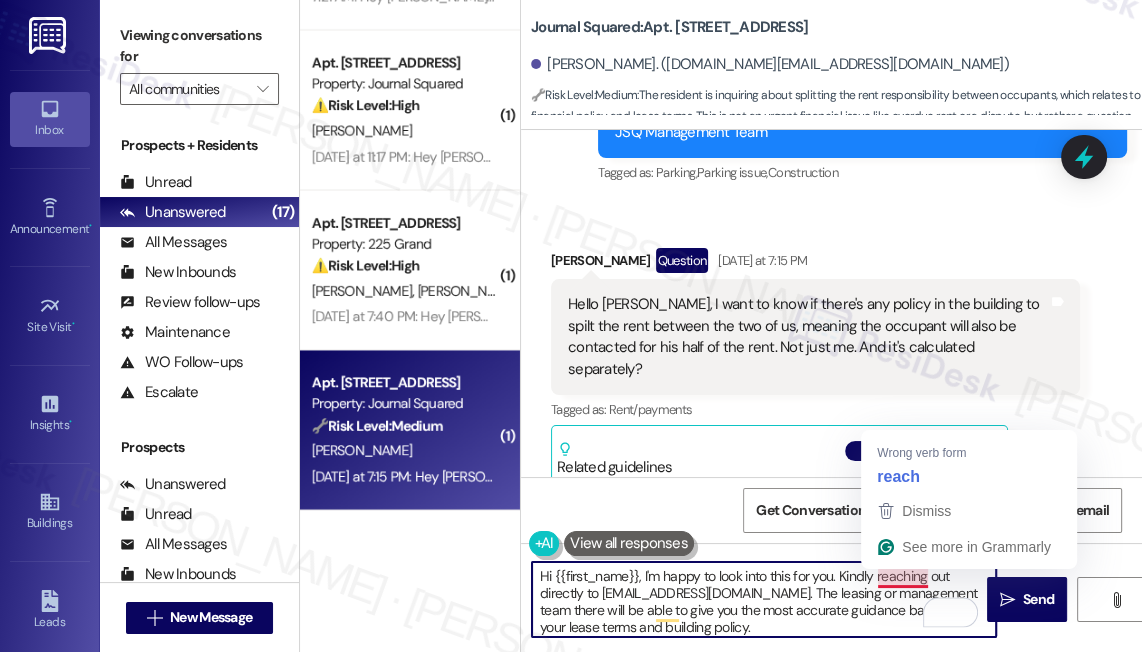 click on "Hi {{first_name}}, I'm happy to look into this for you. Kindly reaching out directly to info@journalsquared.com. The leasing or management team there will be able to give you the most accurate guidance based on your lease terms and building policy." at bounding box center (764, 599) 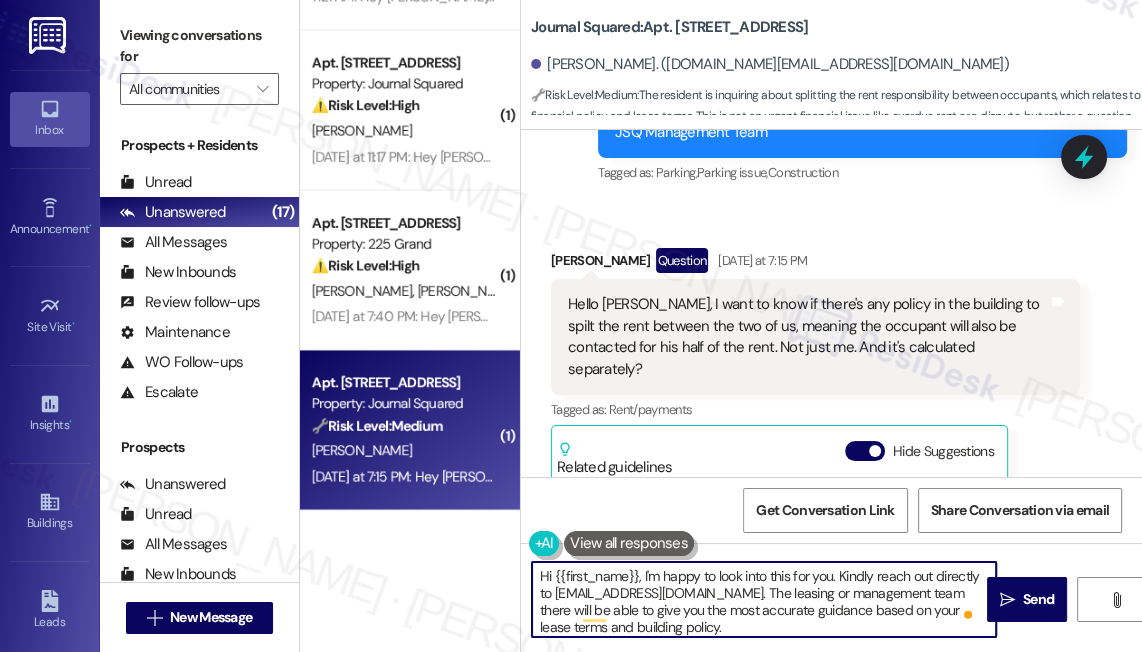 click on "Hi {{first_name}}, I'm happy to look into this for you. Kindly reach out directly to info@journalsquared.com. The leasing or management team there will be able to give you the most accurate guidance based on your lease terms and building policy." at bounding box center (764, 599) 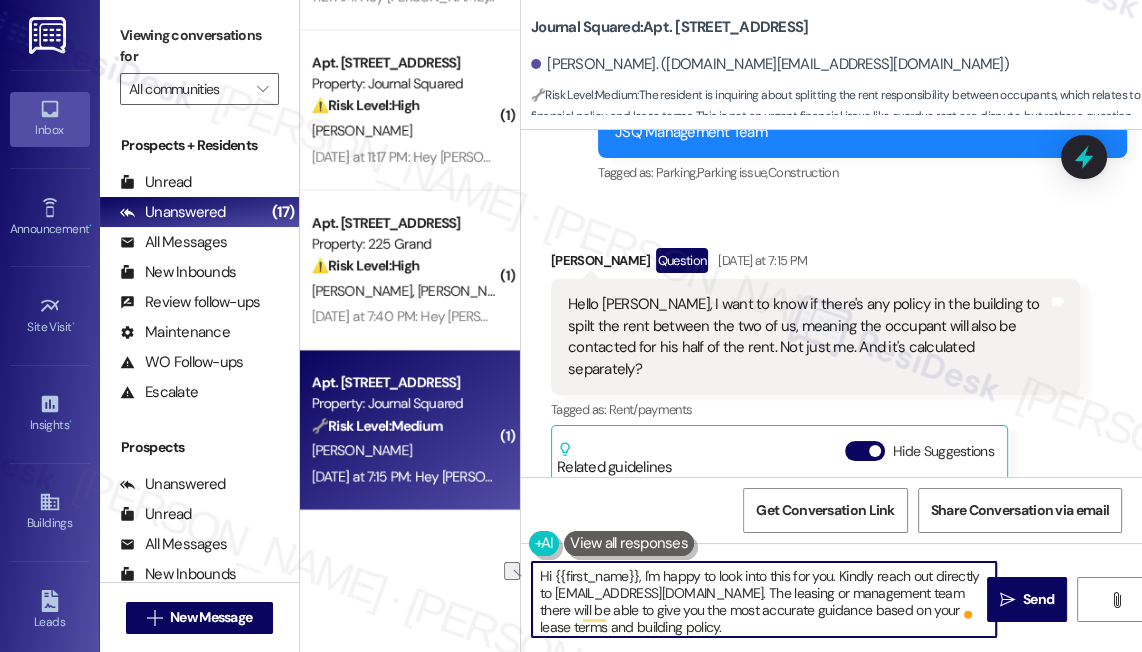 drag, startPoint x: 642, startPoint y: 575, endPoint x: 833, endPoint y: 563, distance: 191.37659 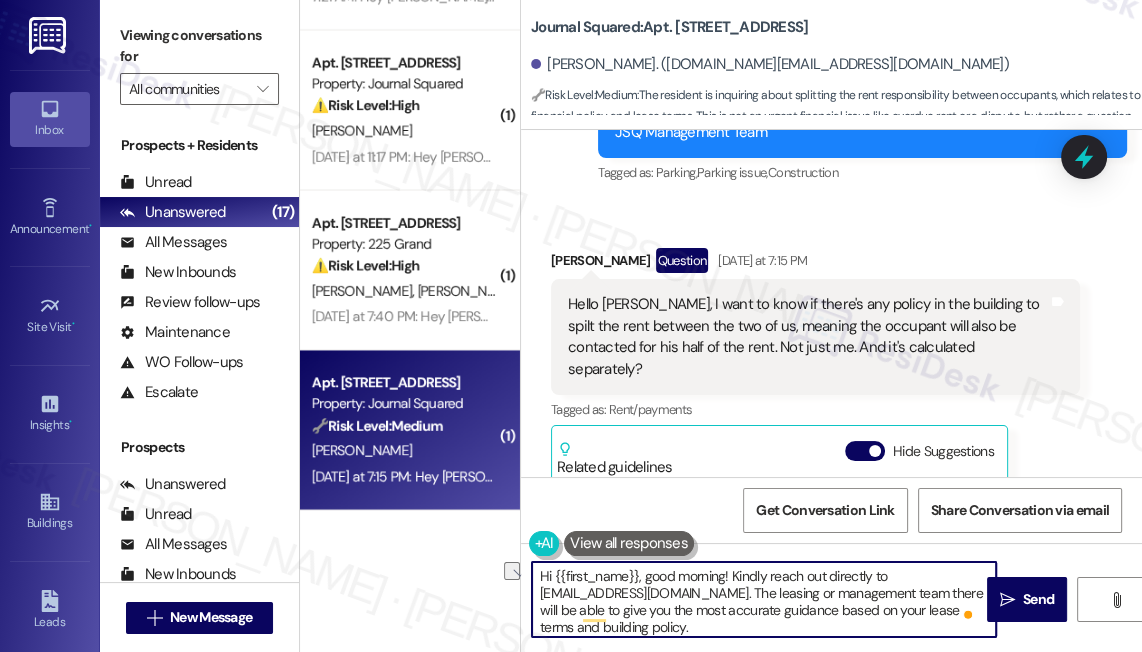 drag, startPoint x: 856, startPoint y: 590, endPoint x: 766, endPoint y: 596, distance: 90.199776 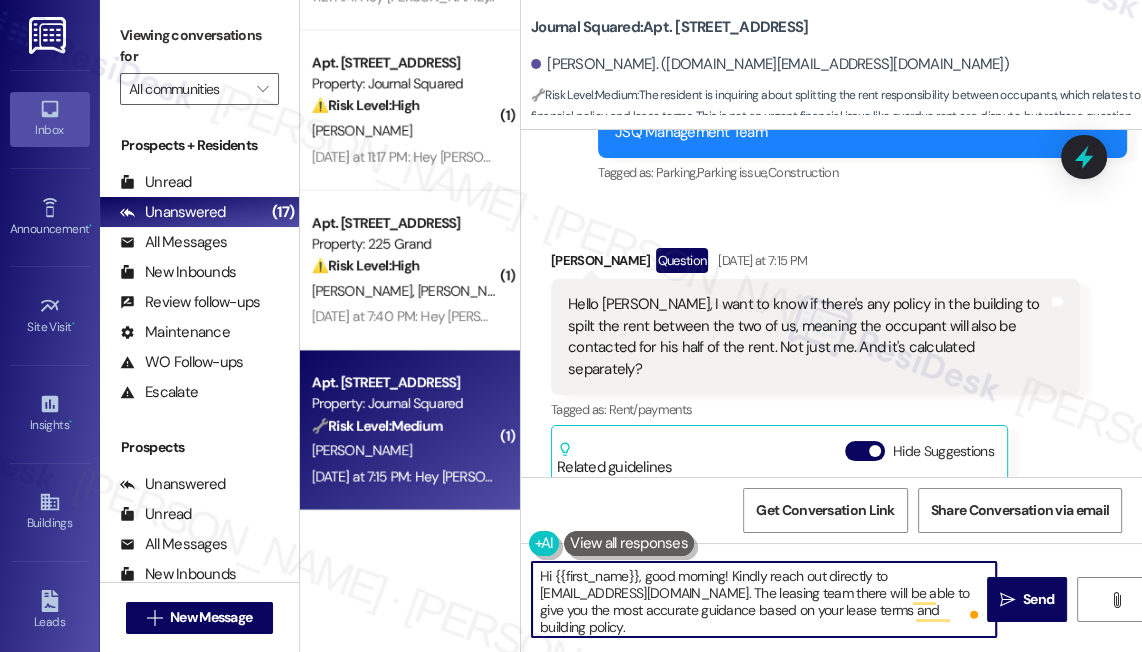 click on "Hi {{first_name}}, good morning! Kindly reach out directly to info@journalsquared.com. The leasing team there will be able to give you the most accurate guidance based on your lease terms and building policy." at bounding box center (764, 599) 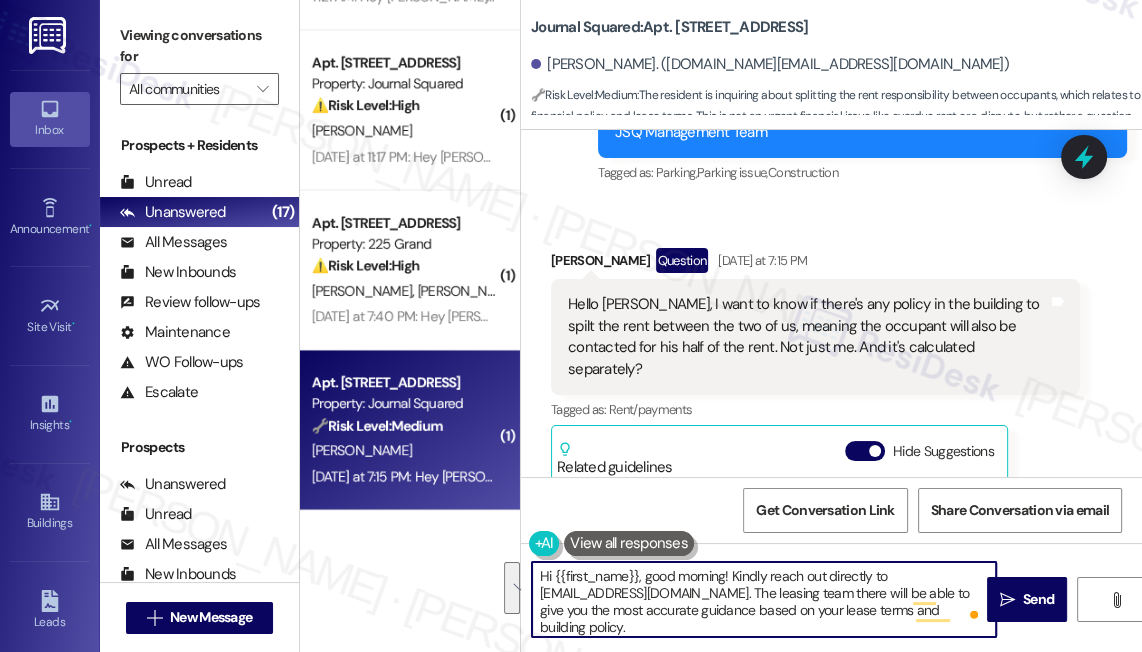 click on "Hi {{first_name}}, good morning! Kindly reach out directly to info@journalsquared.com. The leasing team there will be able to give you the most accurate guidance based on your lease terms and building policy." at bounding box center (764, 599) 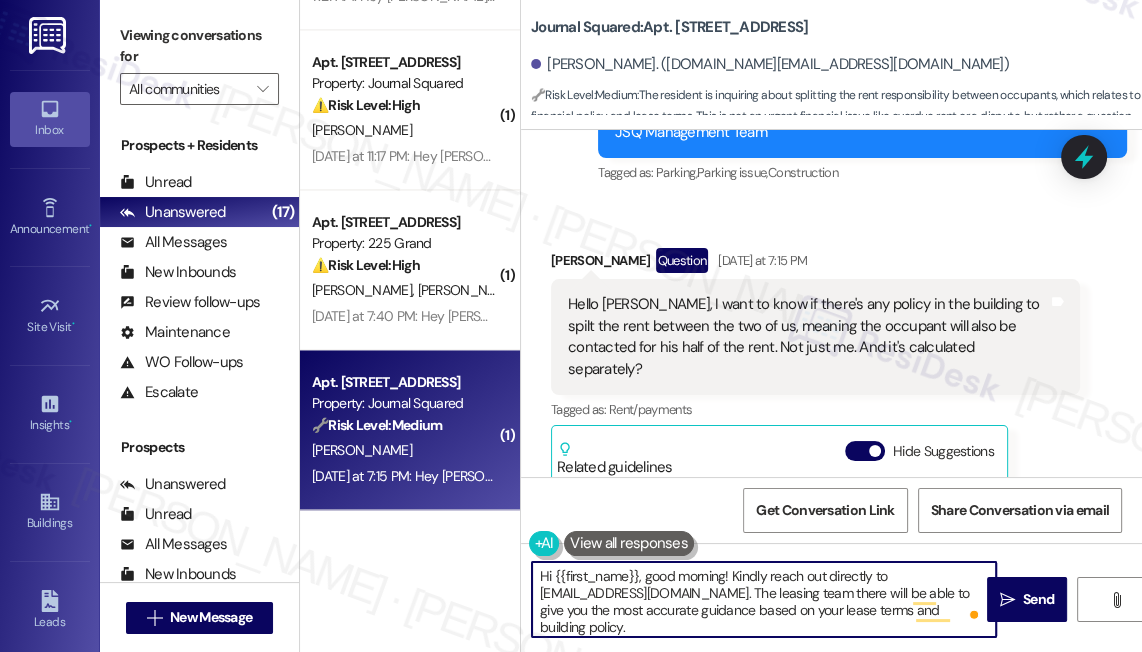 click on "Hi {{first_name}}, good morning! Kindly reach out directly to info@journalsquared.com. The leasing team there will be able to give you the most accurate guidance based on your lease terms and building policy." at bounding box center [764, 599] 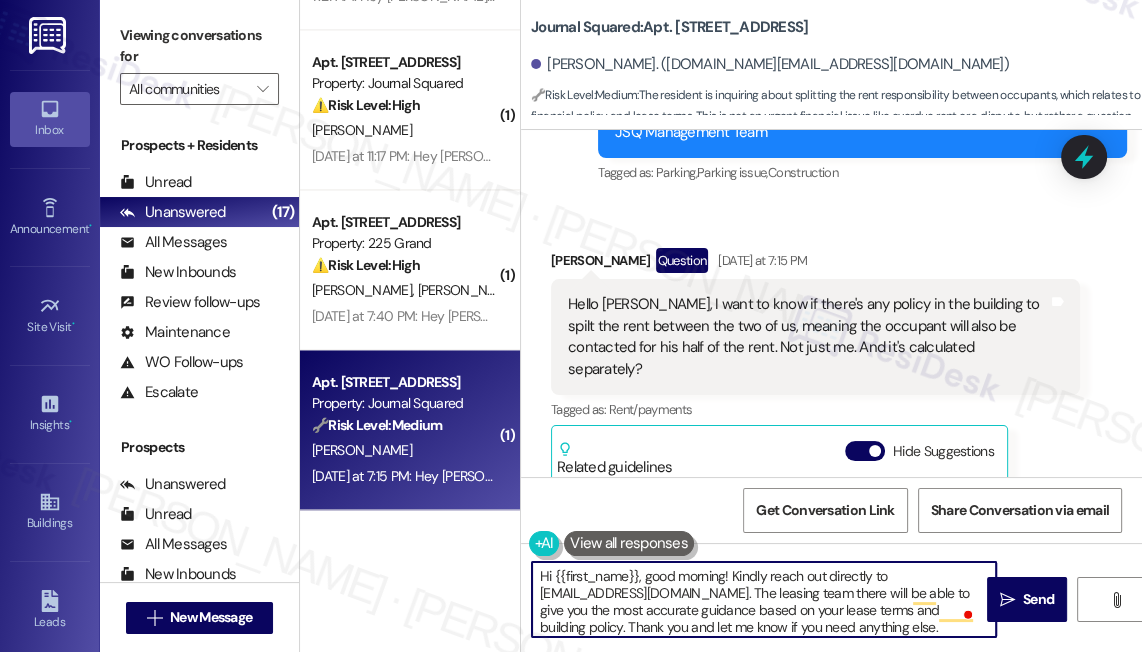 scroll, scrollTop: 5, scrollLeft: 0, axis: vertical 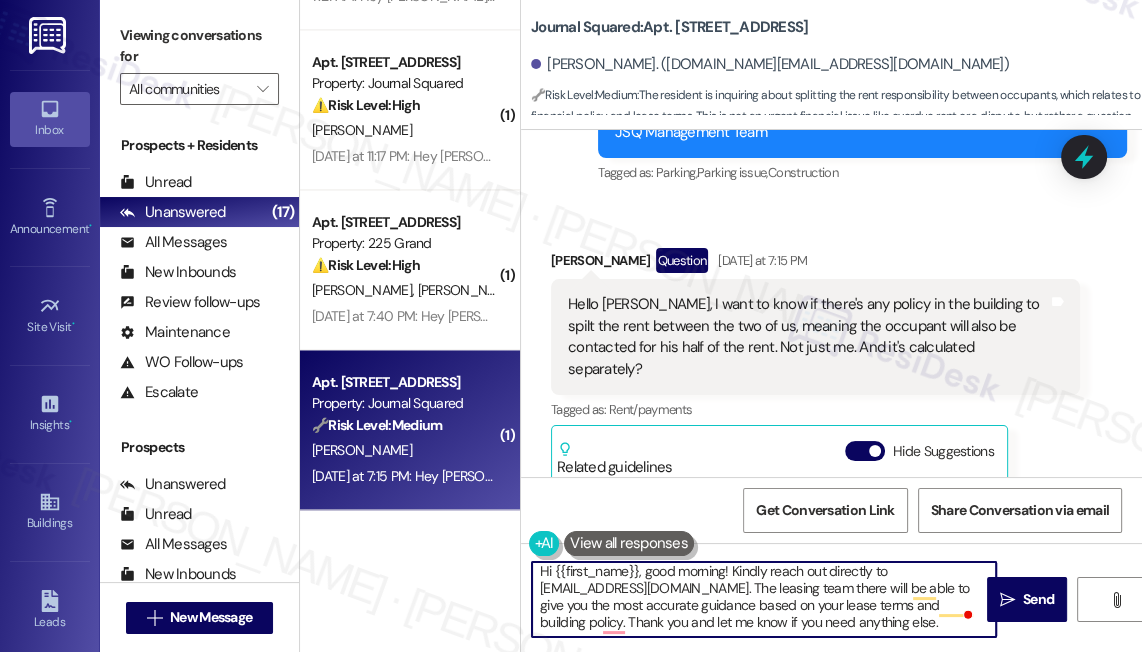 click on "Hi {{first_name}}, good morning! Kindly reach out directly to info@journalsquared.com. The leasing team there will be able to give you the most accurate guidance based on your lease terms and building policy. Thank you and let me know if you need anything else." at bounding box center (764, 599) 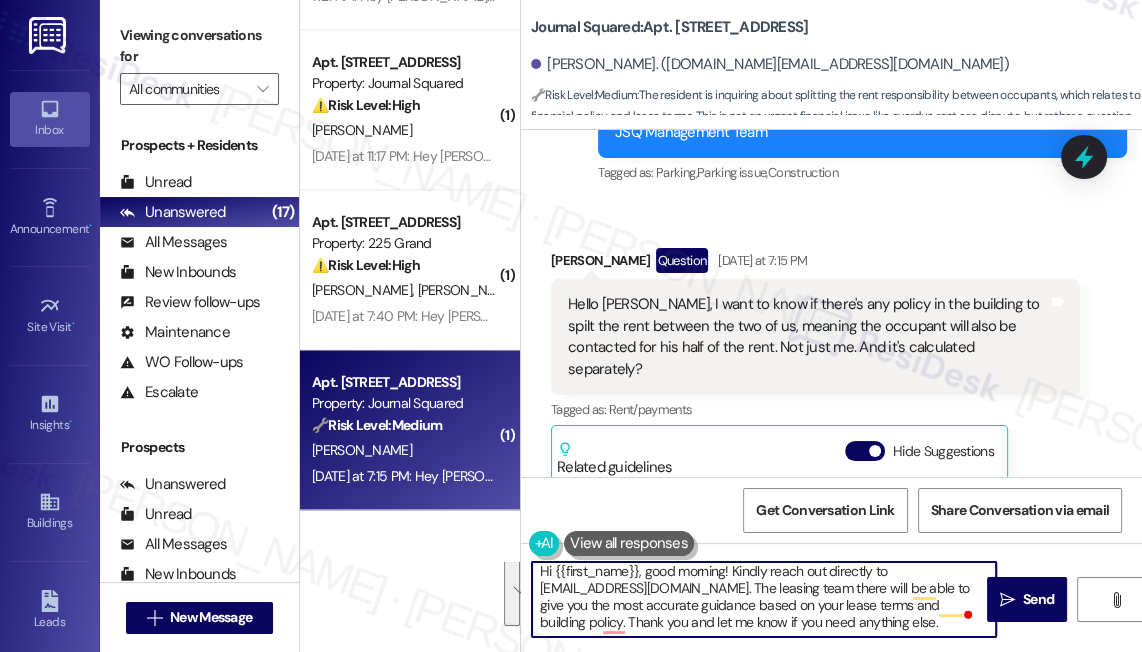 click on "Hi {{first_name}}, good morning! Kindly reach out directly to info@journalsquared.com. The leasing team there will be able to give you the most accurate guidance based on your lease terms and building policy. Thank you and let me know if you need anything else." at bounding box center (764, 599) 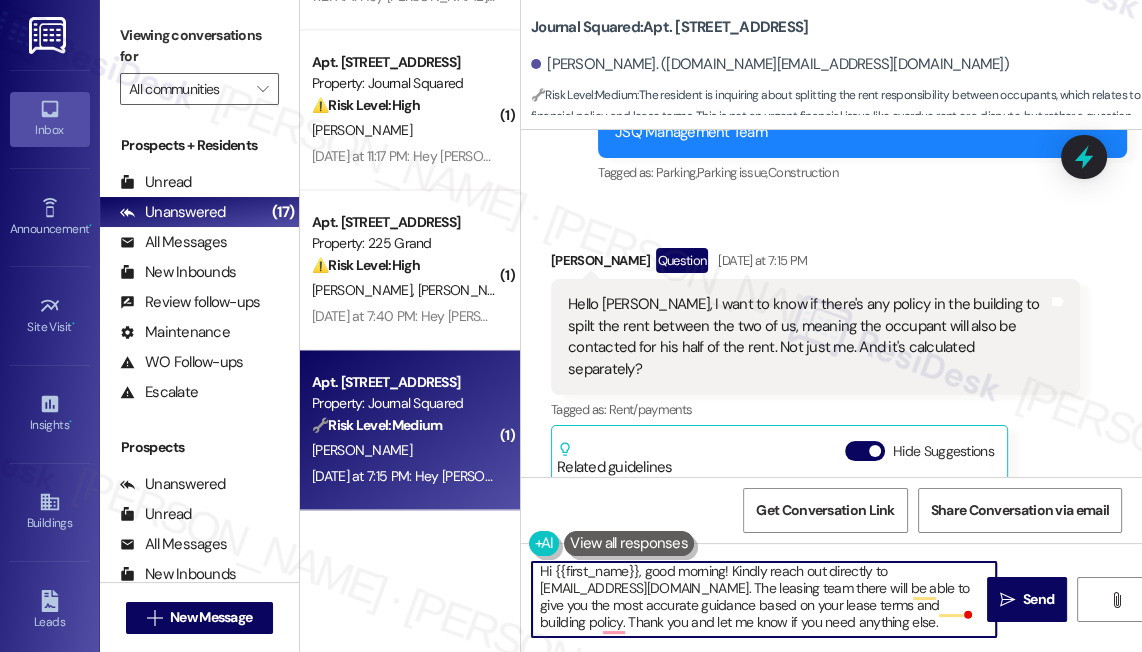 click on "Hi {{first_name}}, good morning! Kindly reach out directly to info@journalsquared.com. The leasing team there will be able to give you the most accurate guidance based on your lease terms and building policy. Thank you and let me know if you need anything else." at bounding box center [764, 599] 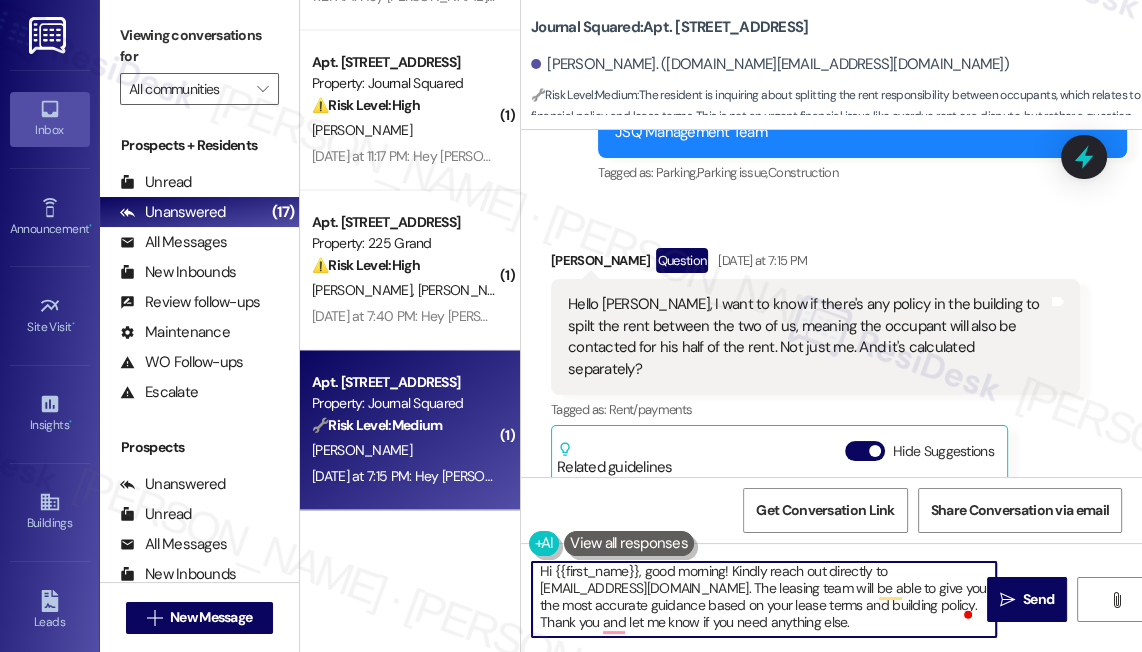 click on "Hello Jane, I want to know if there's any policy in the building to spilt the rent between the two of us, meaning the occupant will also be contacted for his half of the rent. Not just me. And it's calculated separately?" at bounding box center (808, 337) 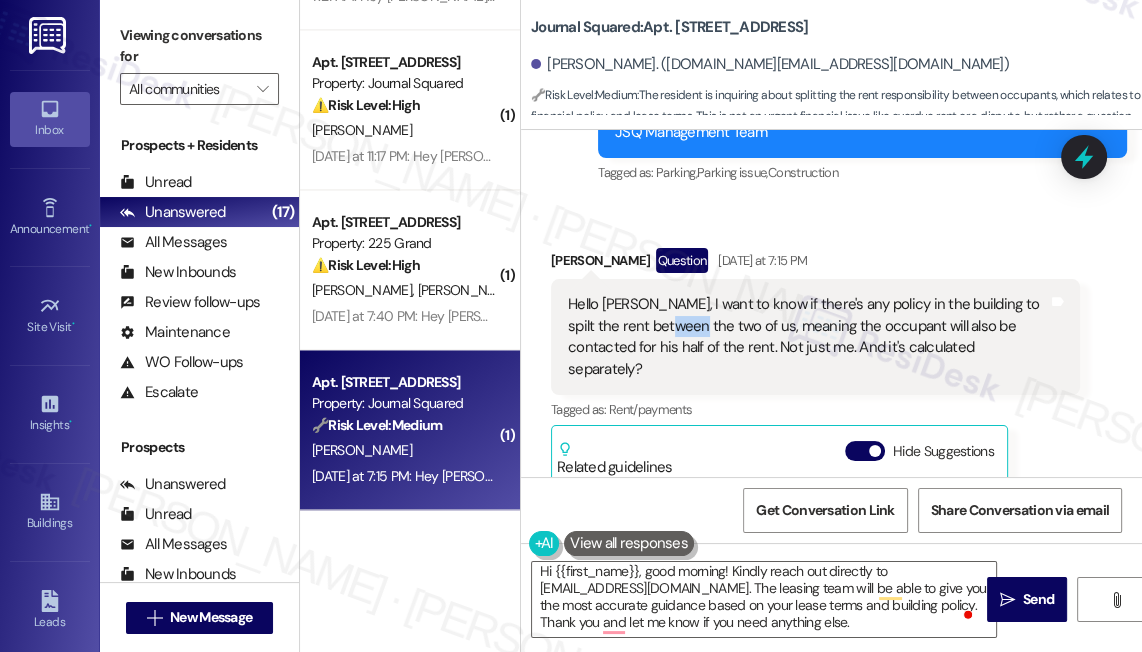 click on "Hello Jane, I want to know if there's any policy in the building to spilt the rent between the two of us, meaning the occupant will also be contacted for his half of the rent. Not just me. And it's calculated separately?" at bounding box center [808, 337] 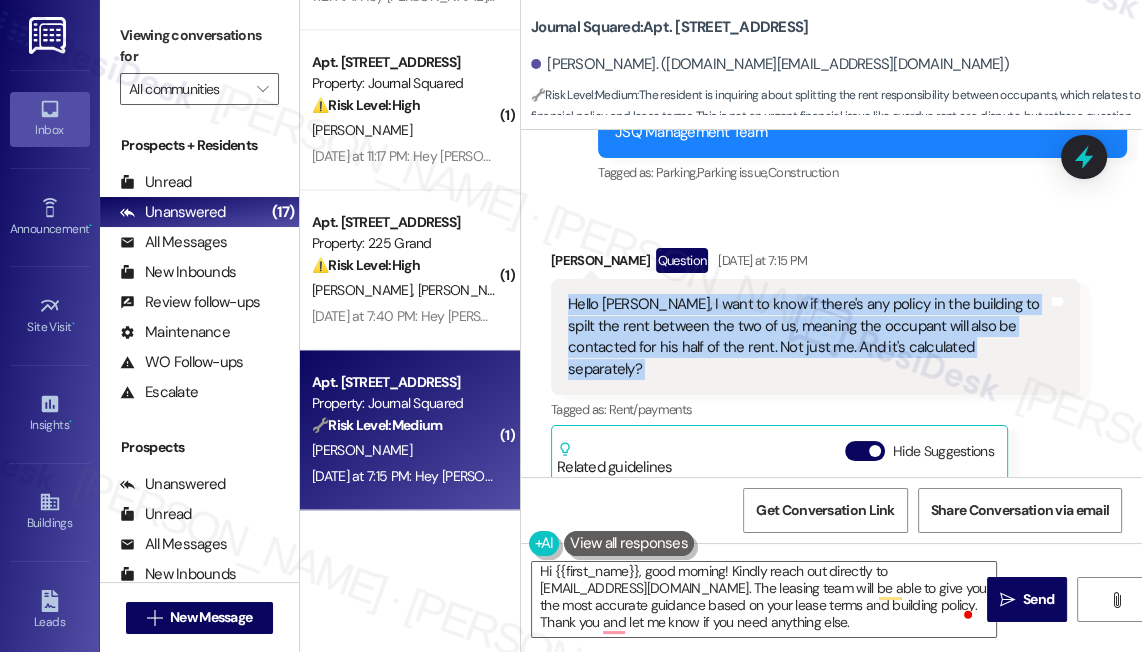 click on "Hello Jane, I want to know if there's any policy in the building to spilt the rent between the two of us, meaning the occupant will also be contacted for his half of the rent. Not just me. And it's calculated separately?" at bounding box center [808, 337] 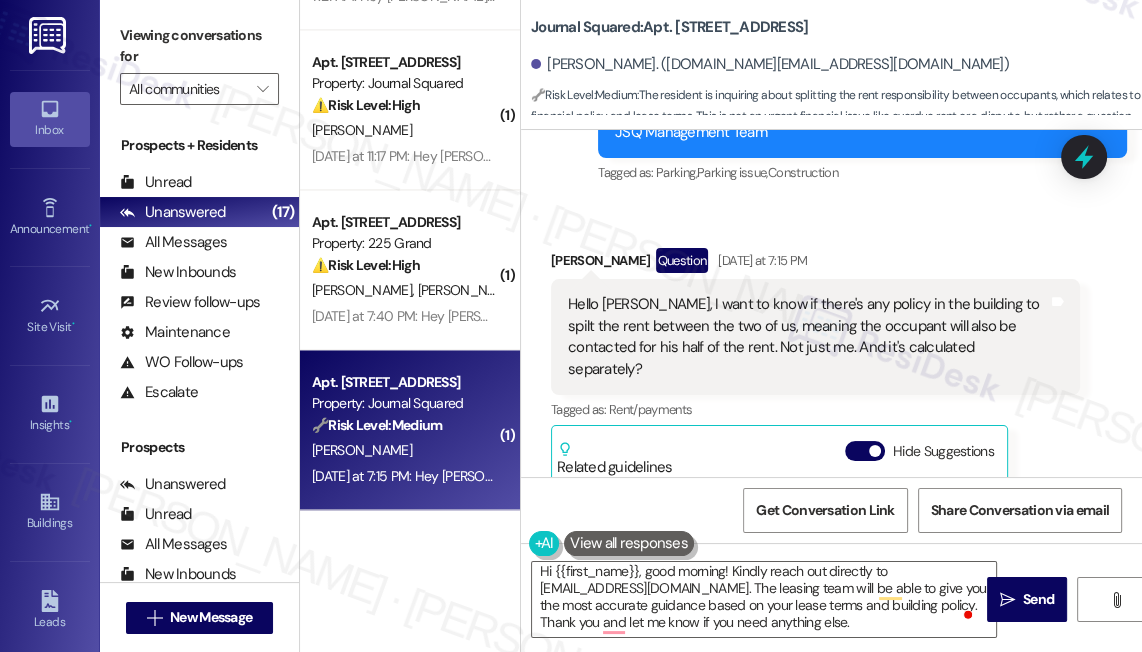 click on "Viewing conversations for All communities " at bounding box center [199, 62] 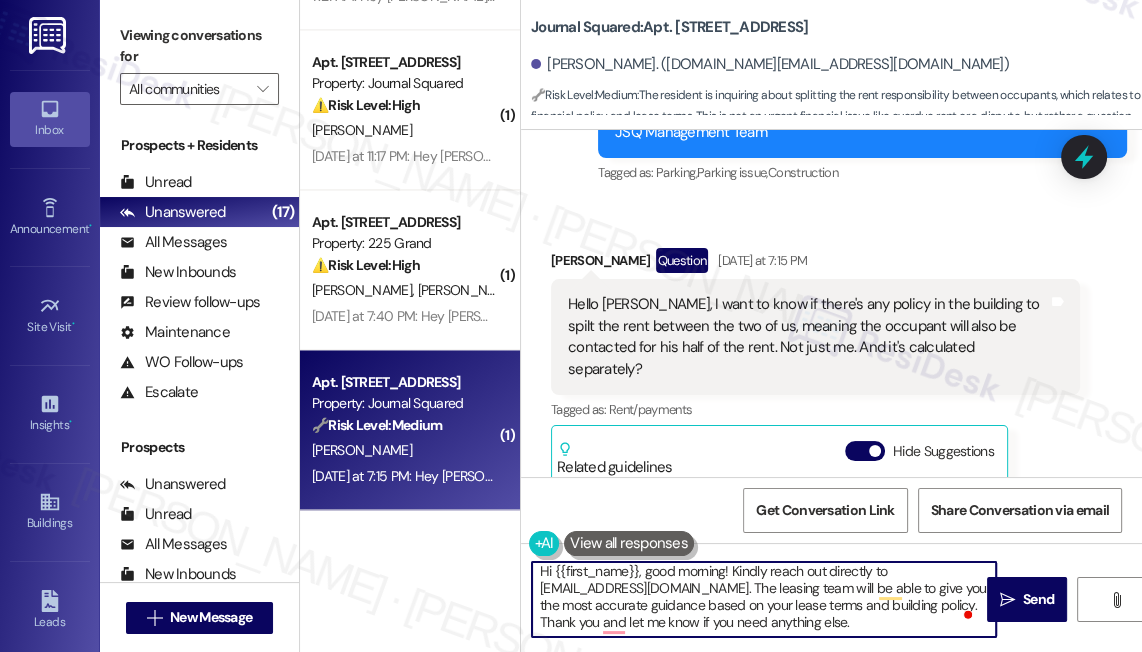 click on "Hi {{first_name}}, good morning! Kindly reach out directly to info@journalsquared.com. The leasing team will be able to give you the most accurate guidance based on your lease terms and building policy. Thank you and let me know if you need anything else." at bounding box center [764, 599] 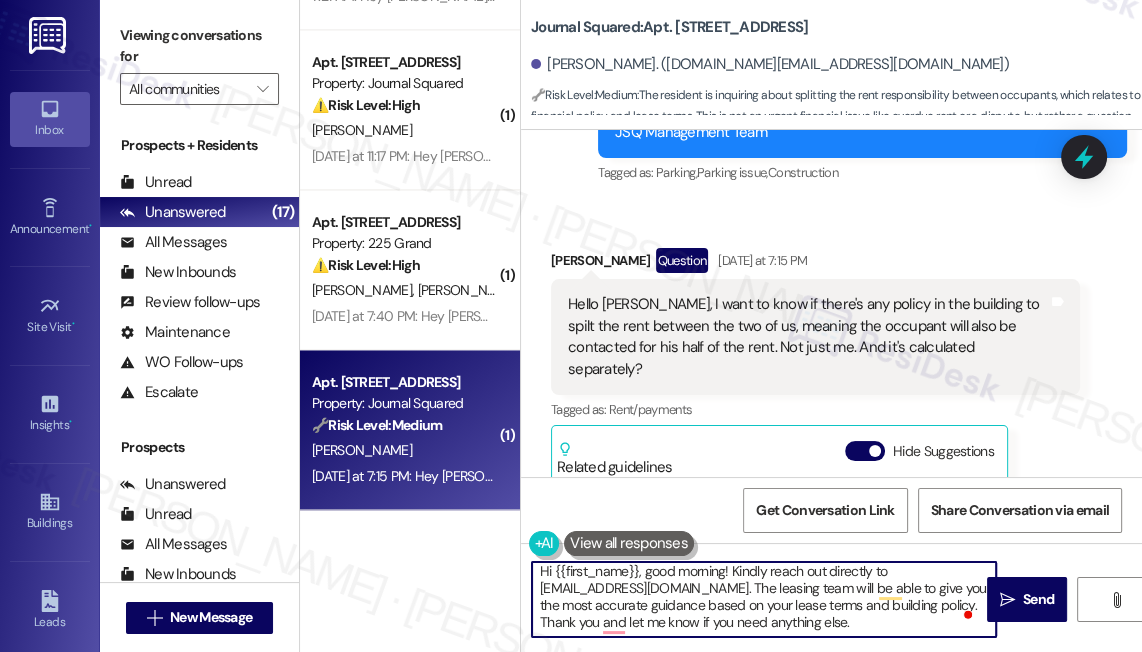 drag, startPoint x: 841, startPoint y: 603, endPoint x: 872, endPoint y: 607, distance: 31.257 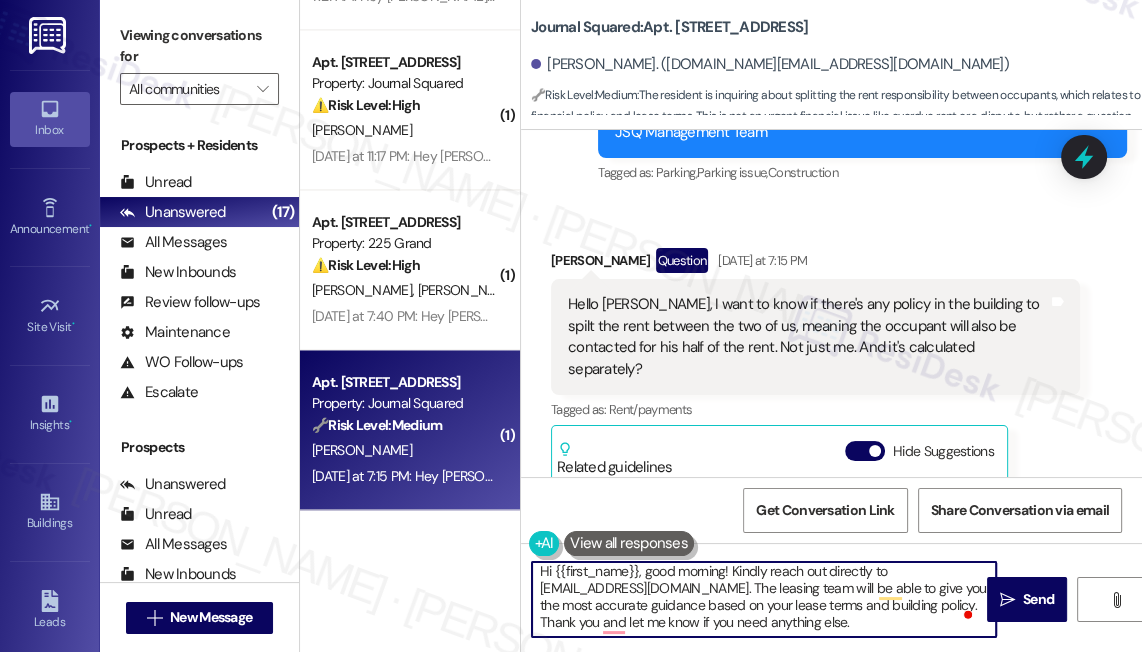click on "Hi {{first_name}}, good morning! Kindly reach out directly to info@journalsquared.com. The leasing team will be able to give you the most accurate guidance based on your lease terms and building policy. Thank you and let me know if you need anything else." at bounding box center (764, 599) 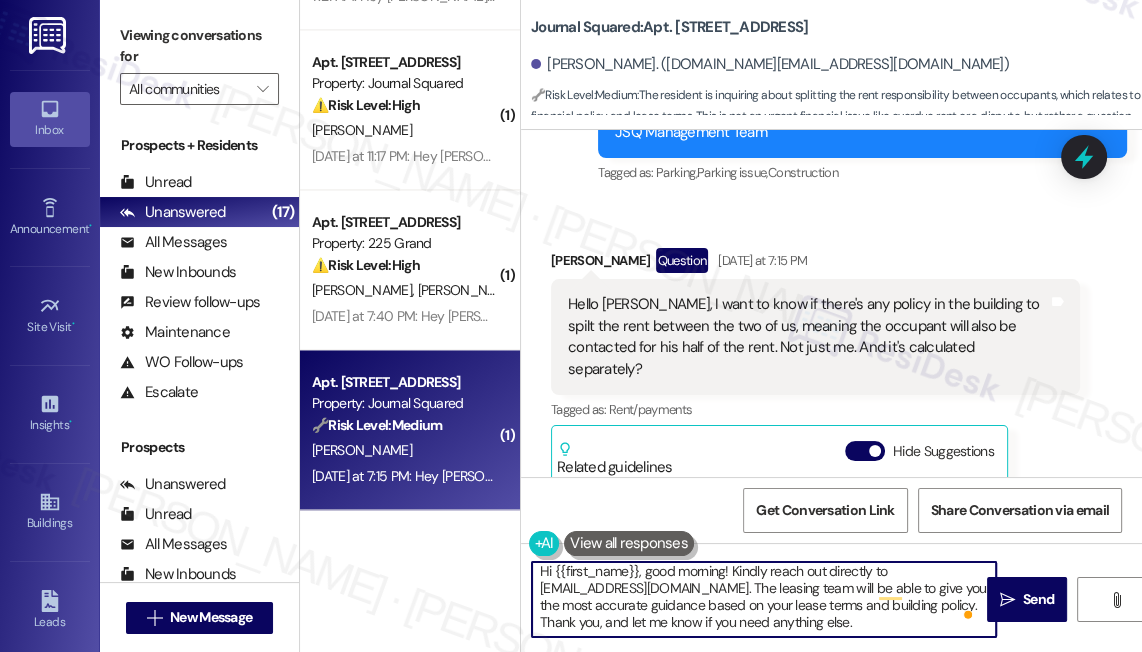 click on "Hi {{first_name}}, good morning! Kindly reach out directly to info@journalsquared.com. The leasing team will be able to give you the most accurate guidance based on your lease terms and building policy. Thank you, and let me know if you need anything else." at bounding box center (764, 599) 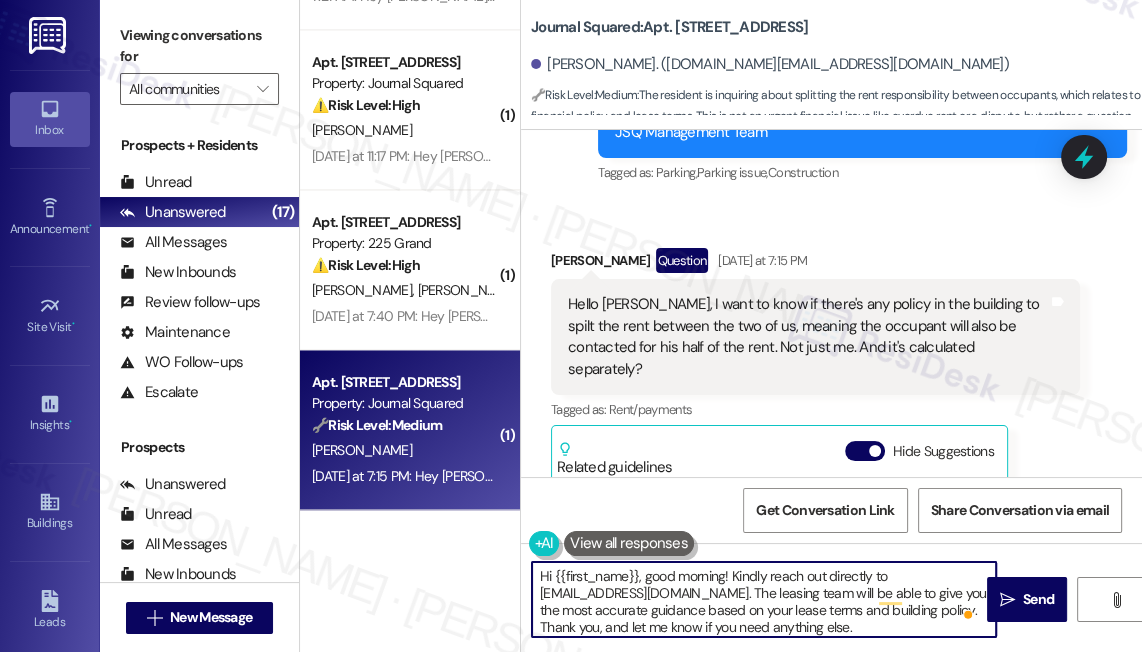 scroll, scrollTop: 0, scrollLeft: 0, axis: both 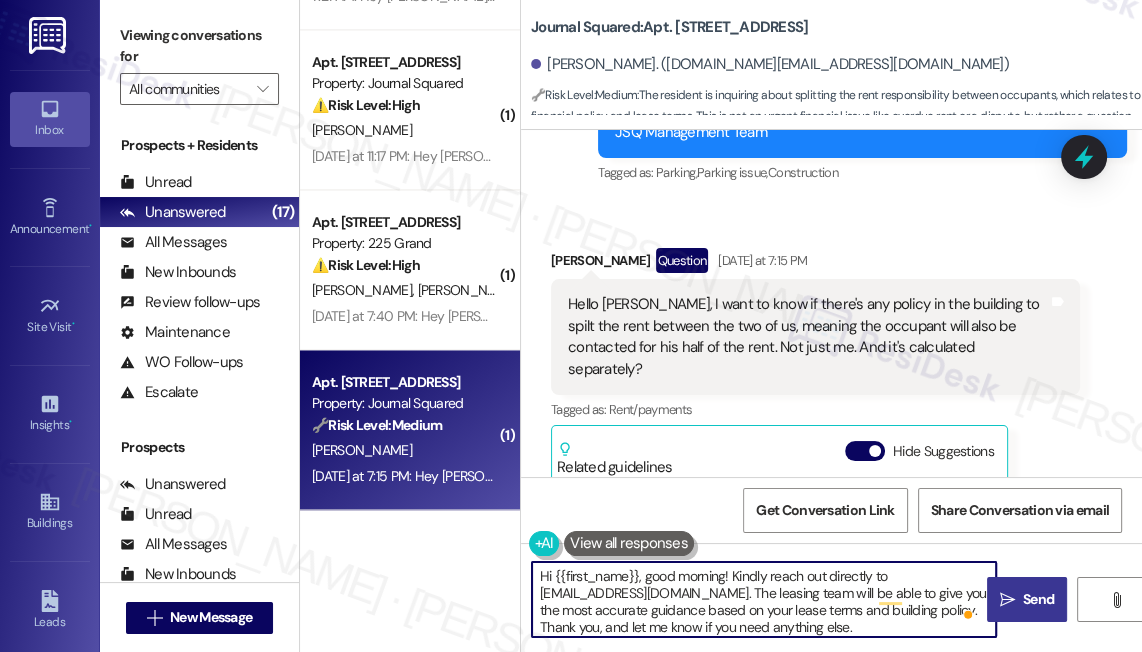 type on "Hi {{first_name}}, good morning! Kindly reach out directly to info@journalsquared.com. The leasing team will be able to give you the most accurate guidance based on your lease terms and building policy. Thank you, and let me know if you need anything else." 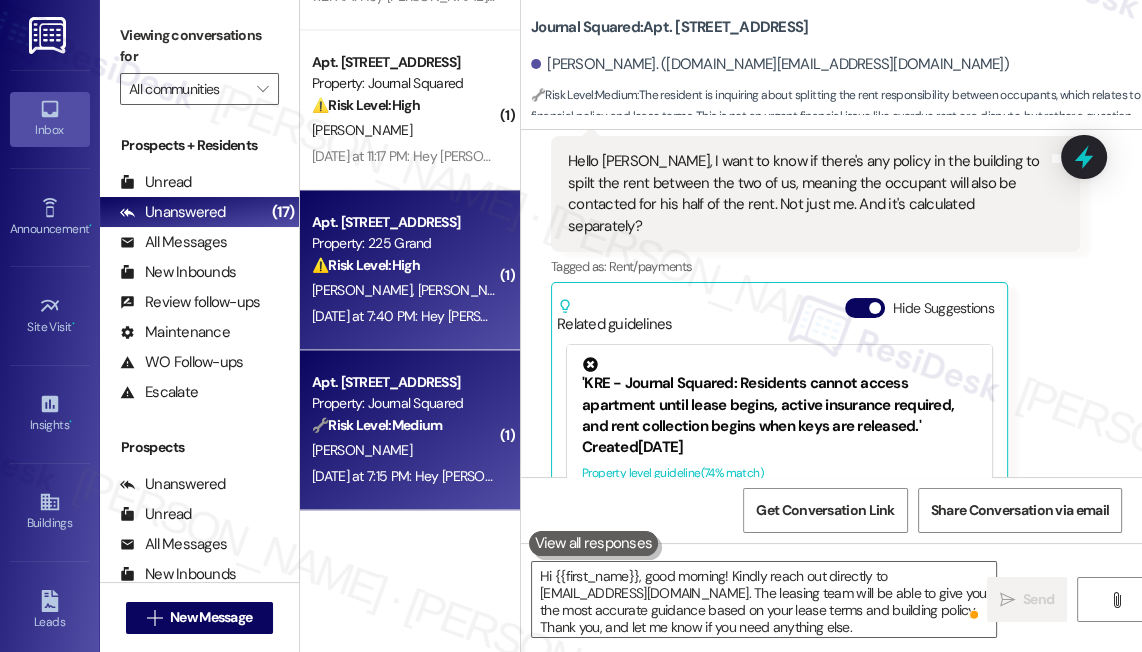 scroll, scrollTop: 22347, scrollLeft: 0, axis: vertical 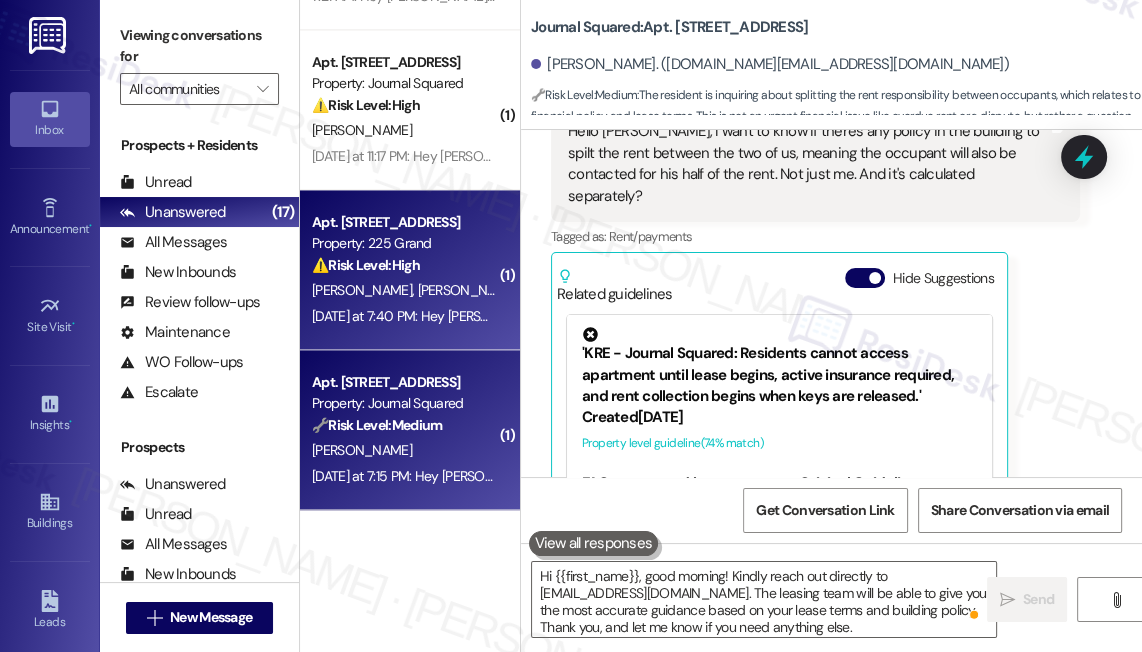 click on "A. Shah Y. Shah" at bounding box center [404, 290] 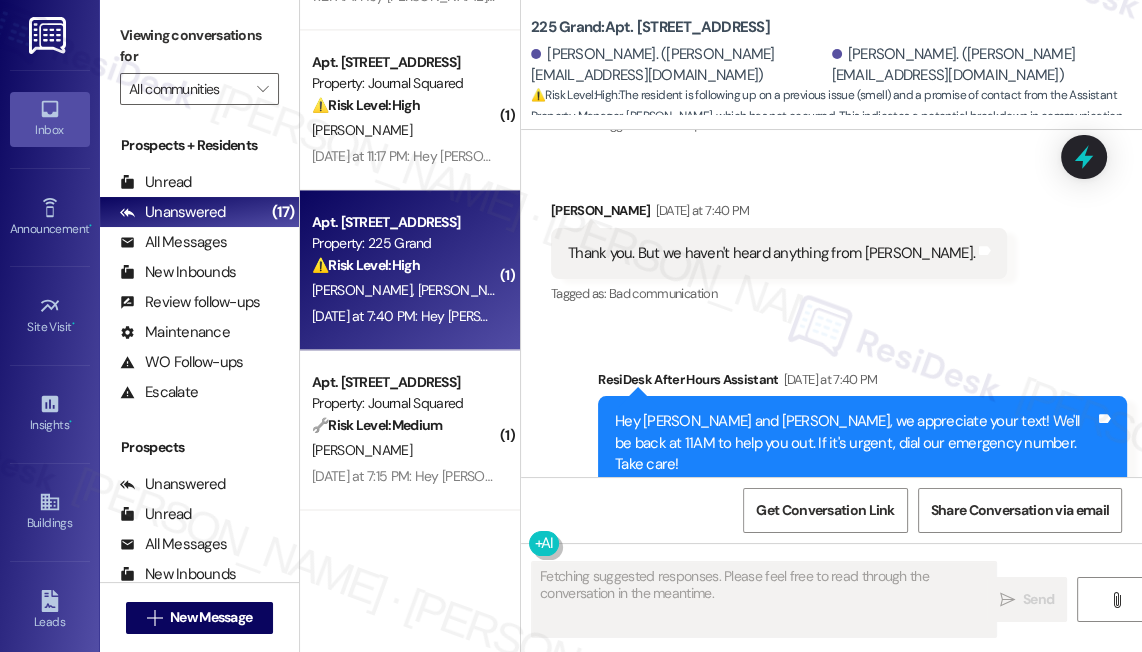 scroll, scrollTop: 16205, scrollLeft: 0, axis: vertical 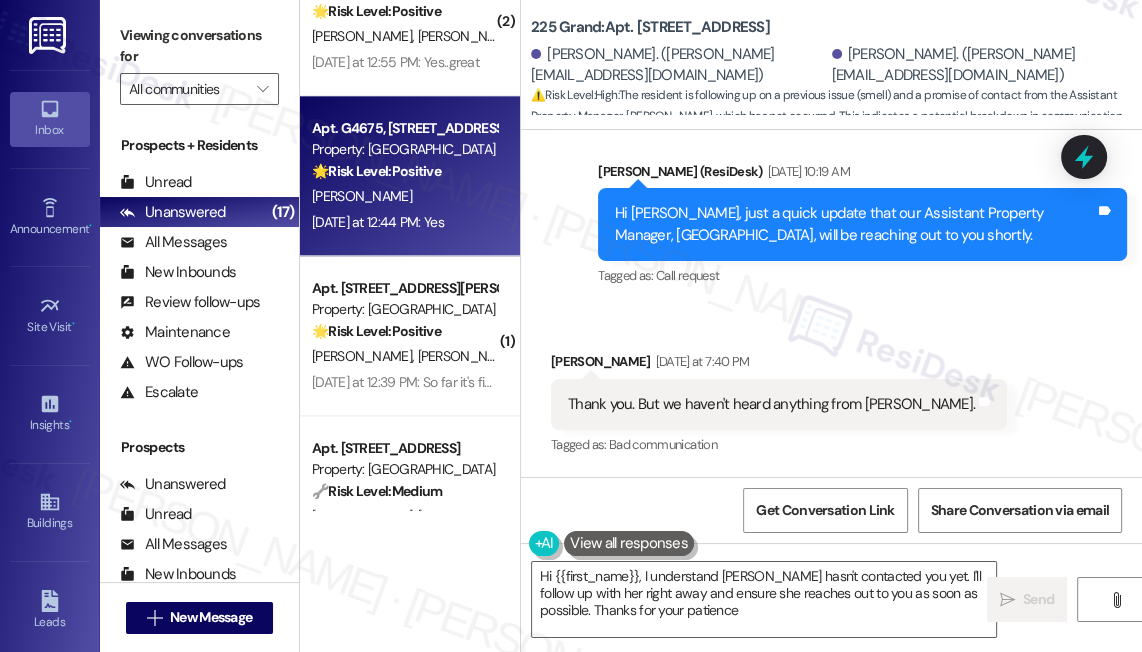 type on "Hi {{first_name}}, I understand Betsy hasn't contacted you yet. I'll follow up with her right away and ensure she reaches out to you as soon as possible. Thanks for your patience!" 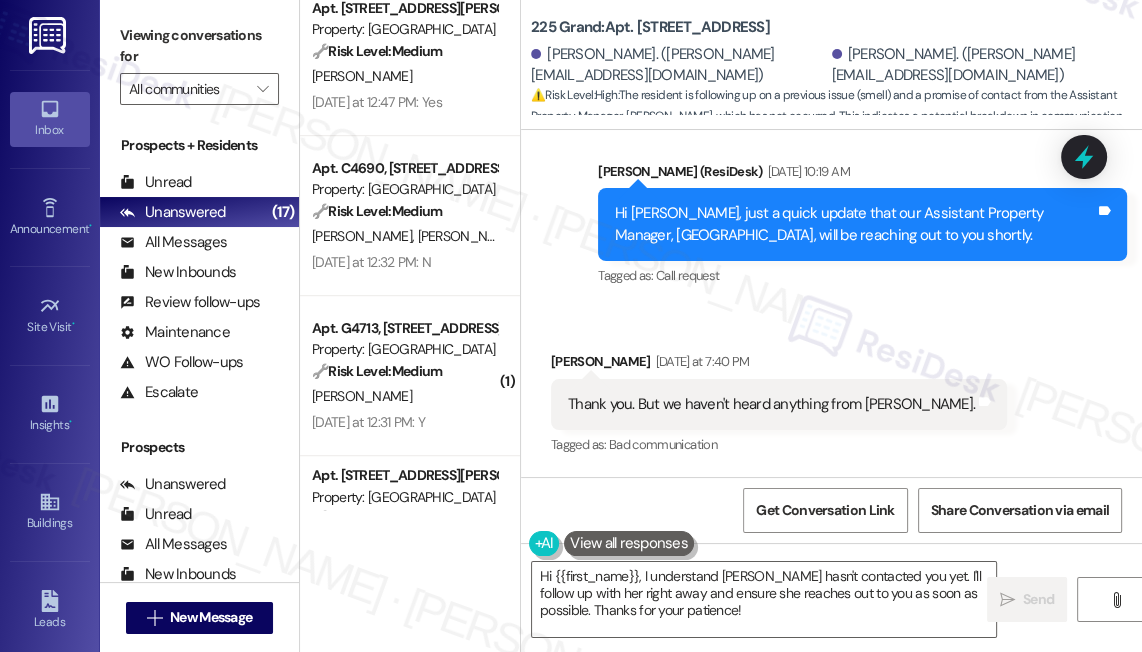 scroll, scrollTop: 802, scrollLeft: 0, axis: vertical 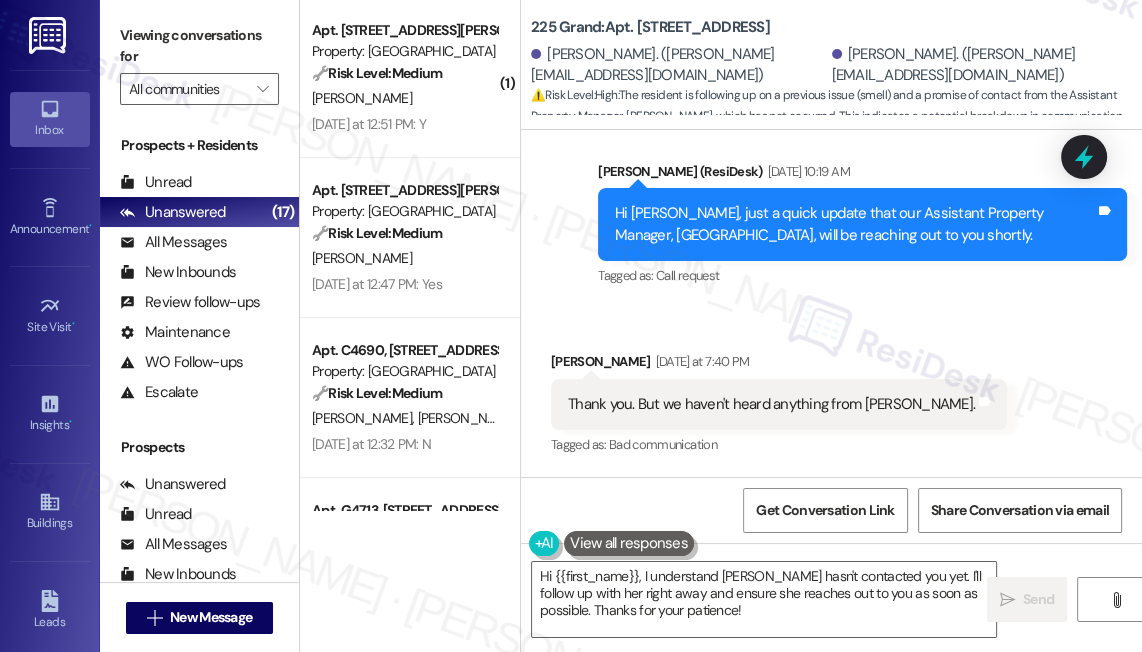 drag, startPoint x: 805, startPoint y: 202, endPoint x: 818, endPoint y: 190, distance: 17.691807 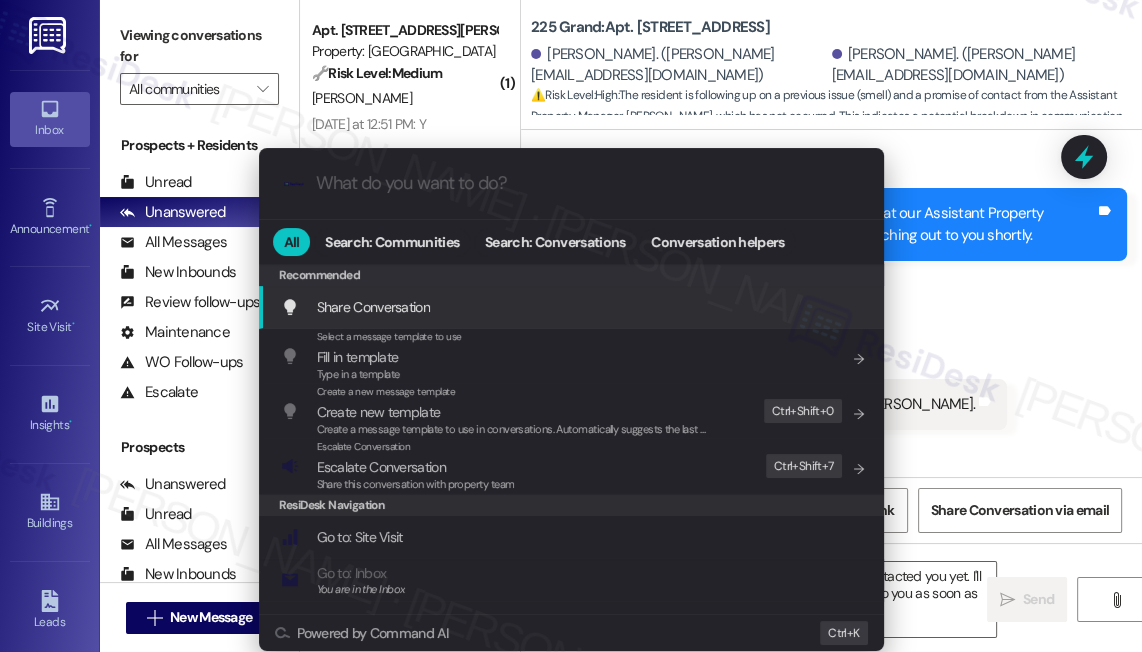 type on "l" 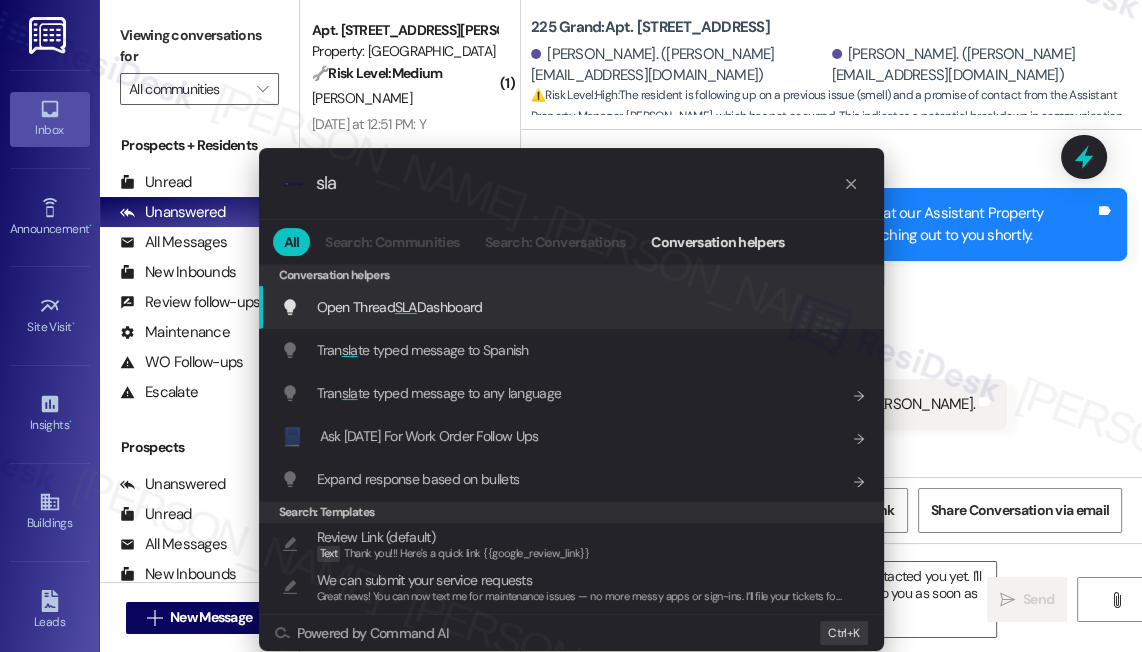 type on "sla" 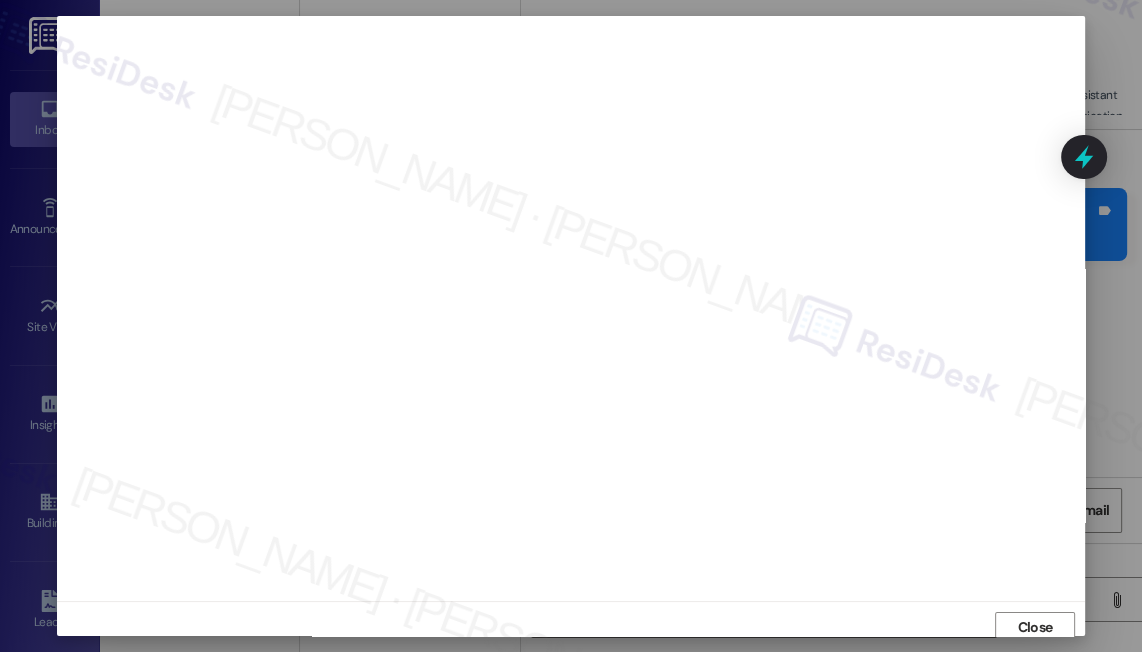 scroll, scrollTop: 0, scrollLeft: 0, axis: both 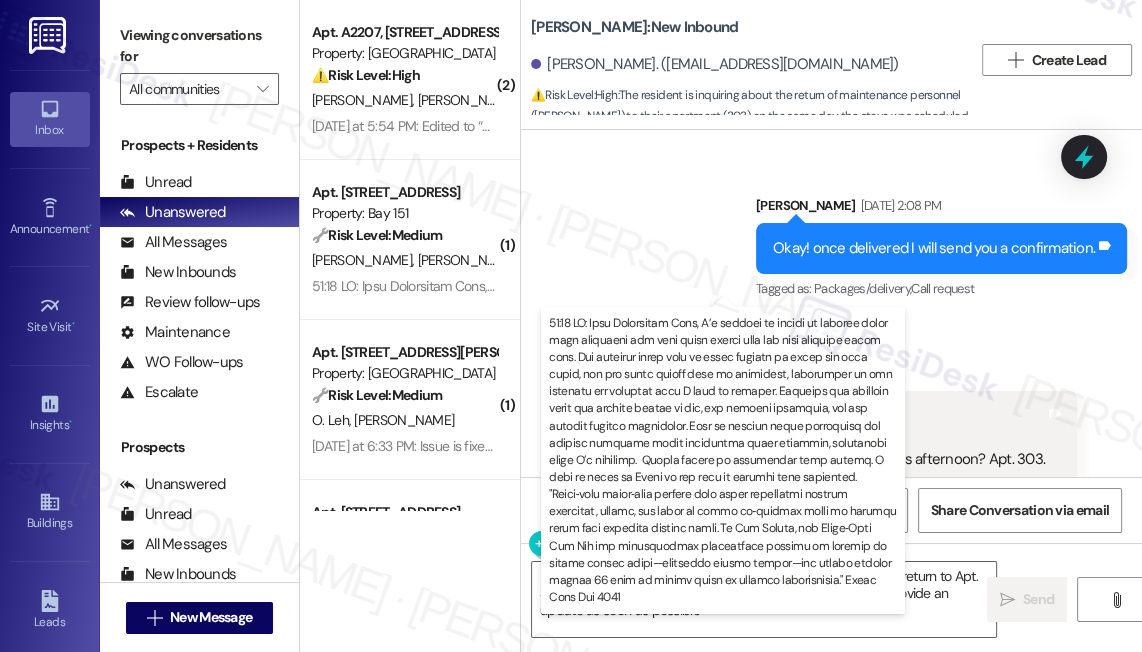 type on "Hi {{first_name}}, I'll check on [PERSON_NAME]'s availability to return to Apt. 303 this afternoon. I understand it's important to you, and I'll provide an update as soon as possible." 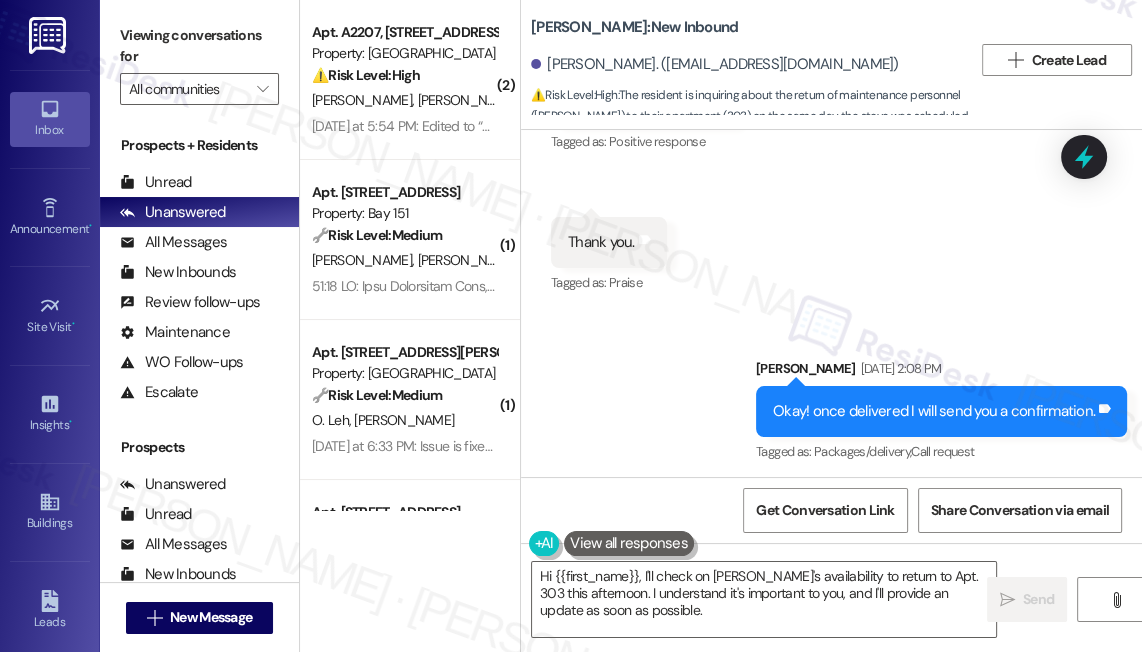 scroll, scrollTop: 55113, scrollLeft: 0, axis: vertical 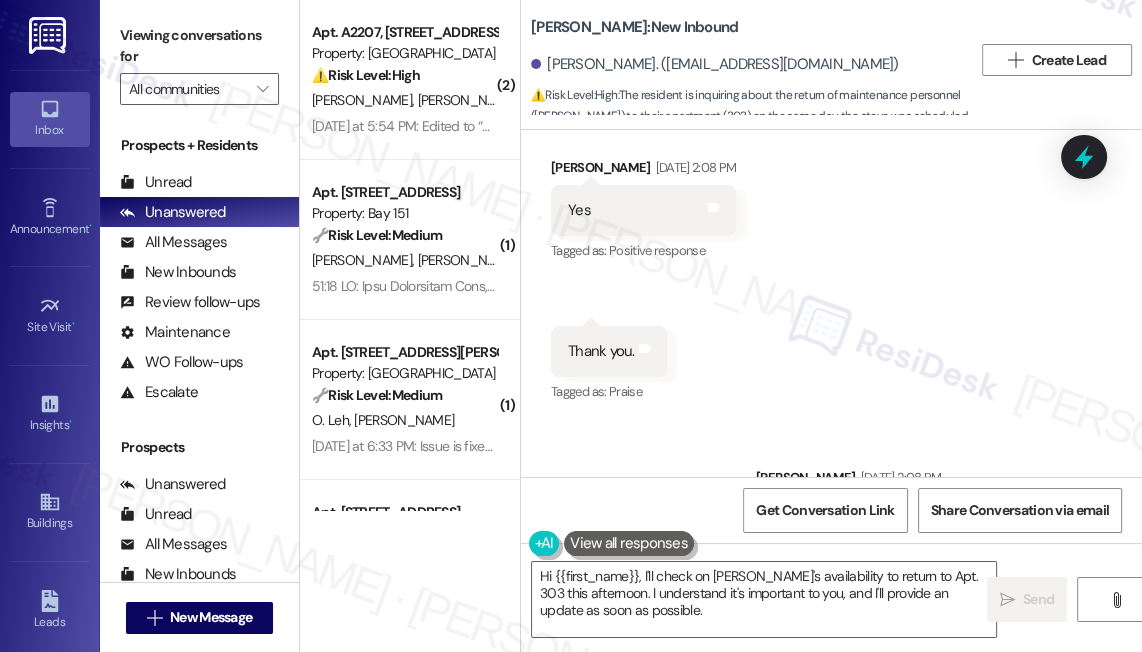 click on "Okay! once delivered I will send you a confirmation." at bounding box center [934, 520] 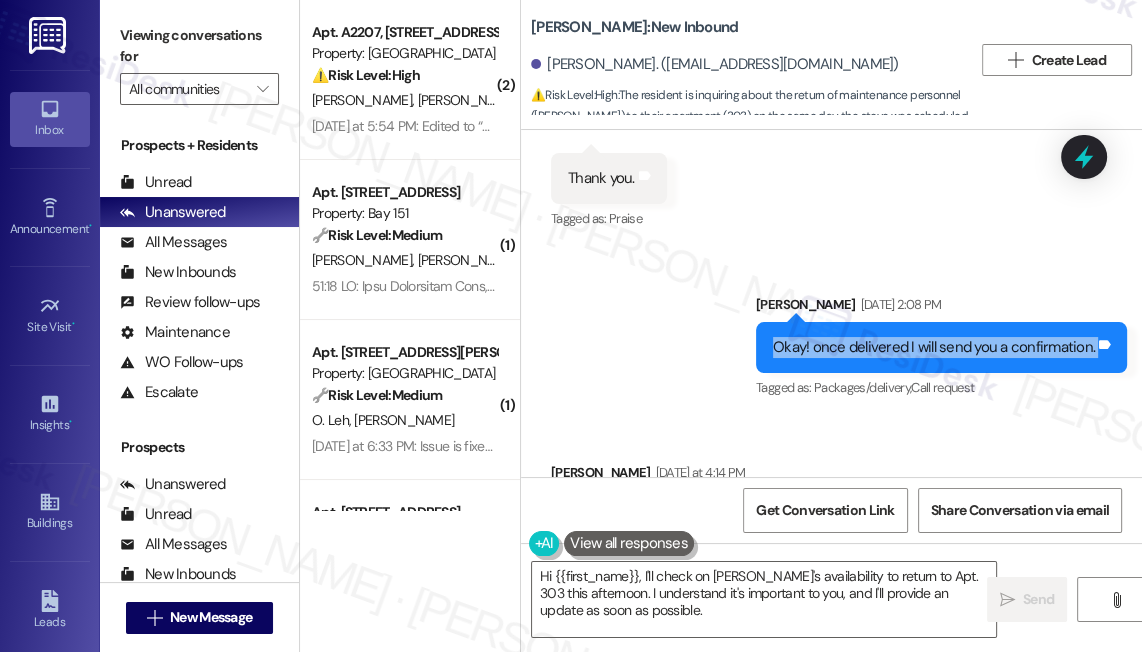 scroll, scrollTop: 55385, scrollLeft: 0, axis: vertical 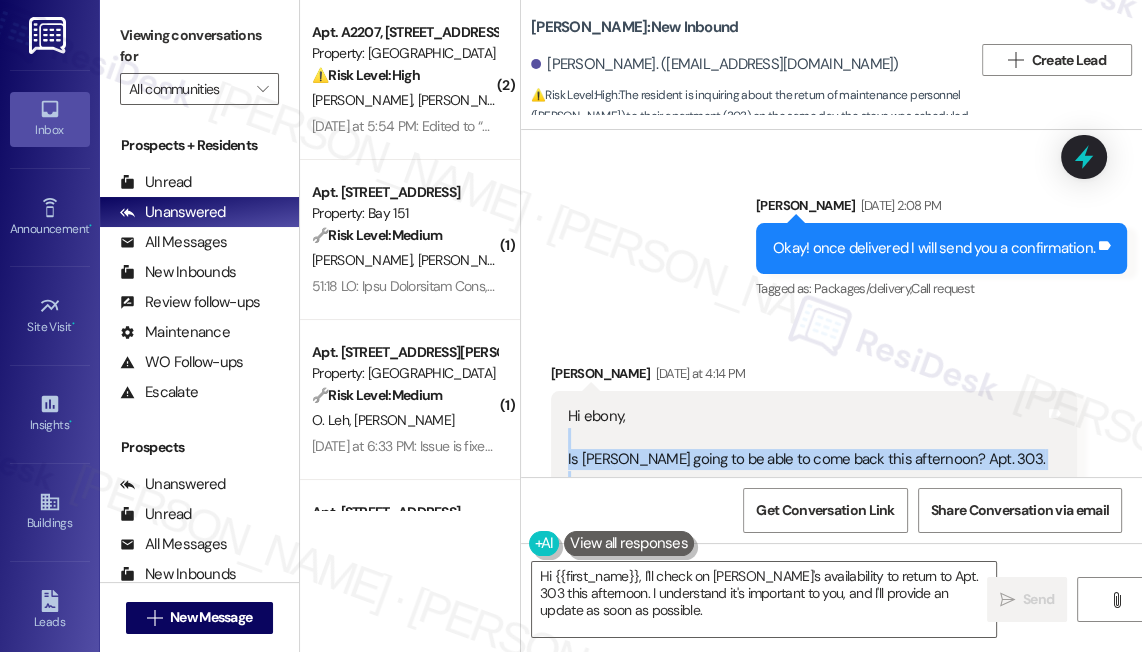 drag, startPoint x: 637, startPoint y: 302, endPoint x: 691, endPoint y: 362, distance: 80.72174 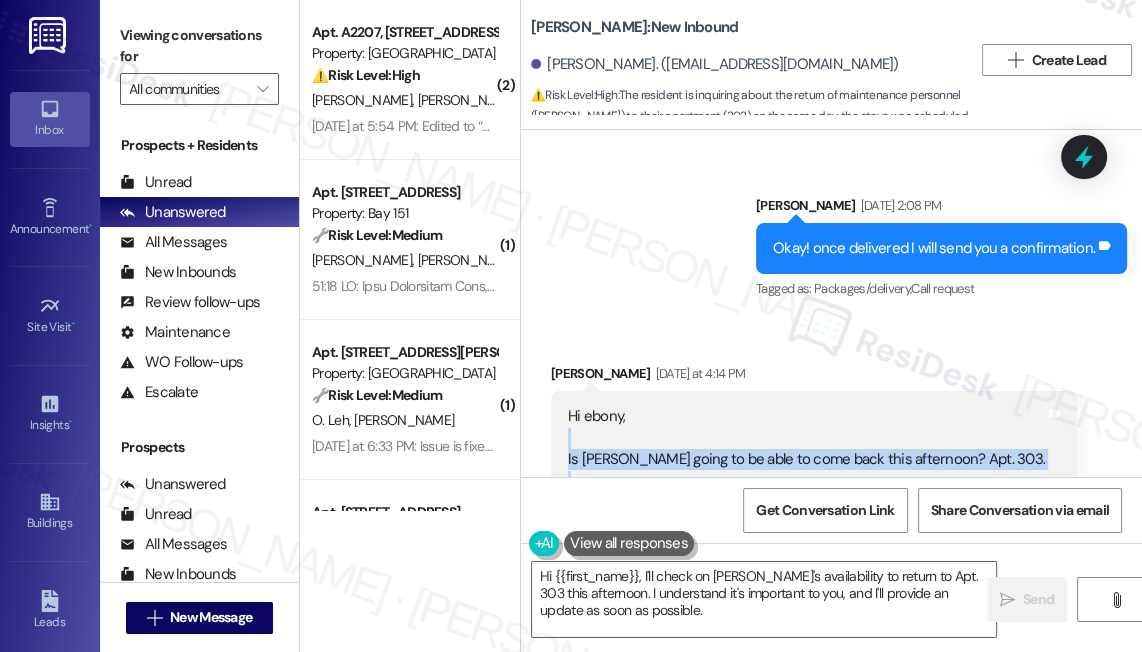 click on "Hi ebony,
Is [PERSON_NAME] going to be able to come back this afternoon? Apt. 303.
I really hope so!
[PERSON_NAME]" at bounding box center (806, 481) 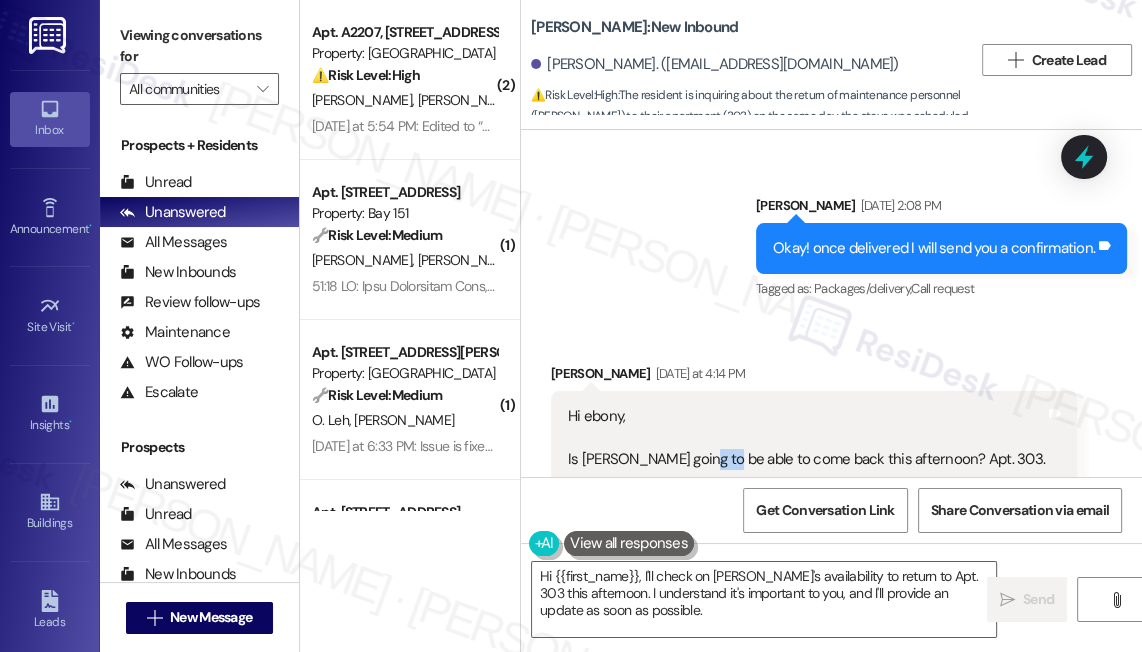 click on "Hi ebony,
Is [PERSON_NAME] going to be able to come back this afternoon? Apt. 303.
I really hope so!
[PERSON_NAME]" at bounding box center [806, 481] 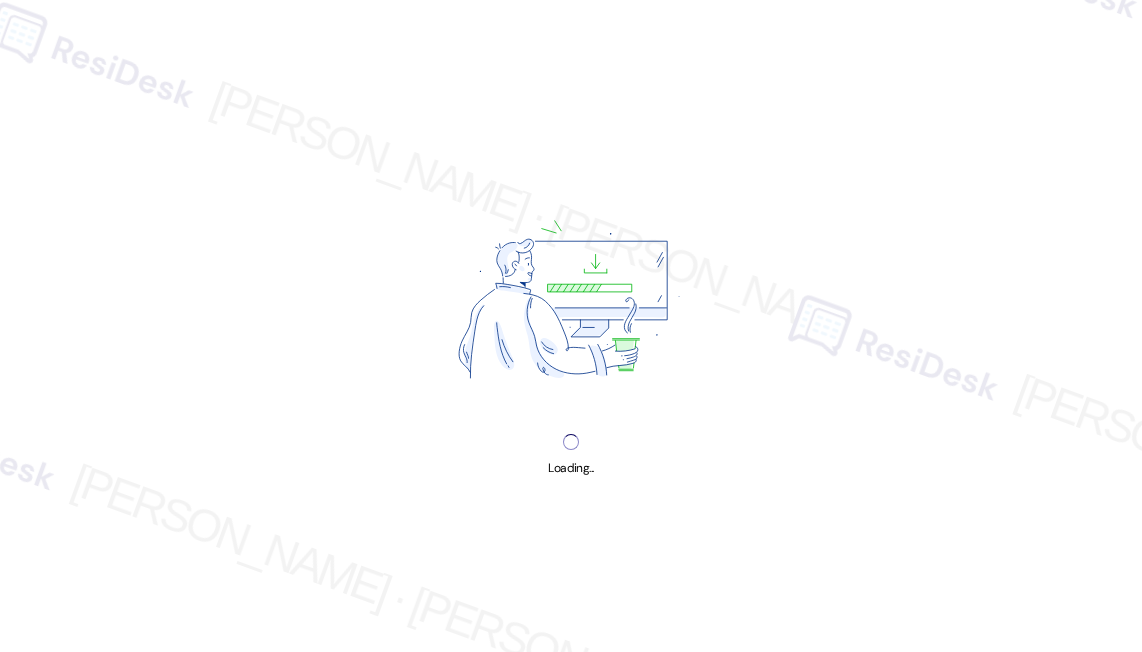 scroll, scrollTop: 0, scrollLeft: 0, axis: both 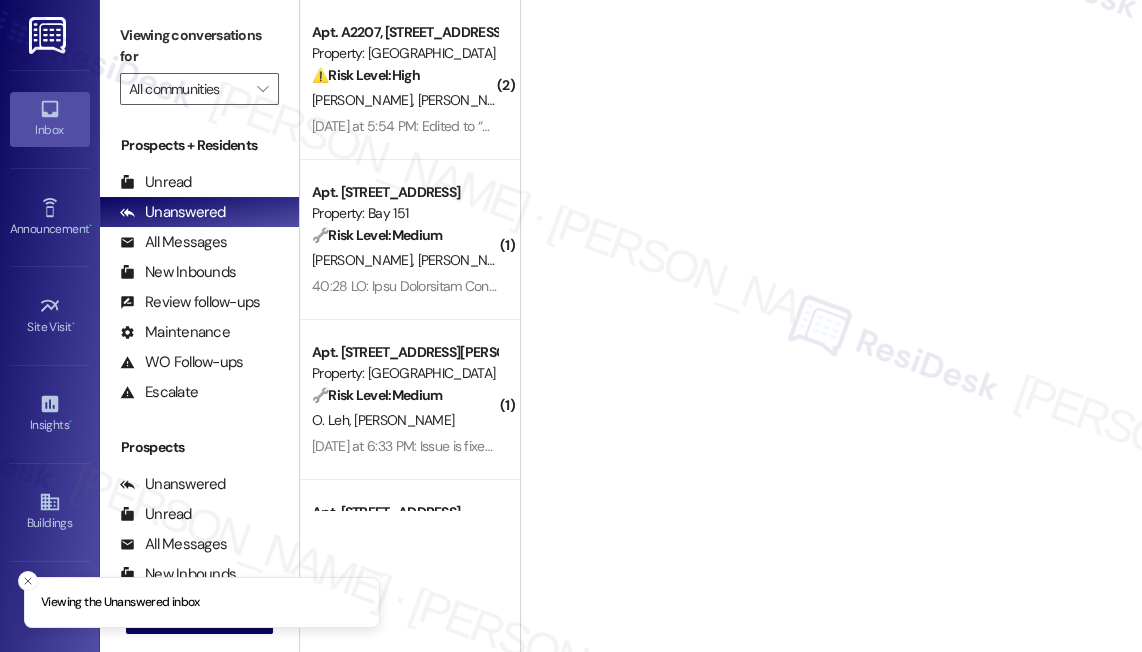 click on "Viewing conversations for All communities " at bounding box center [199, 62] 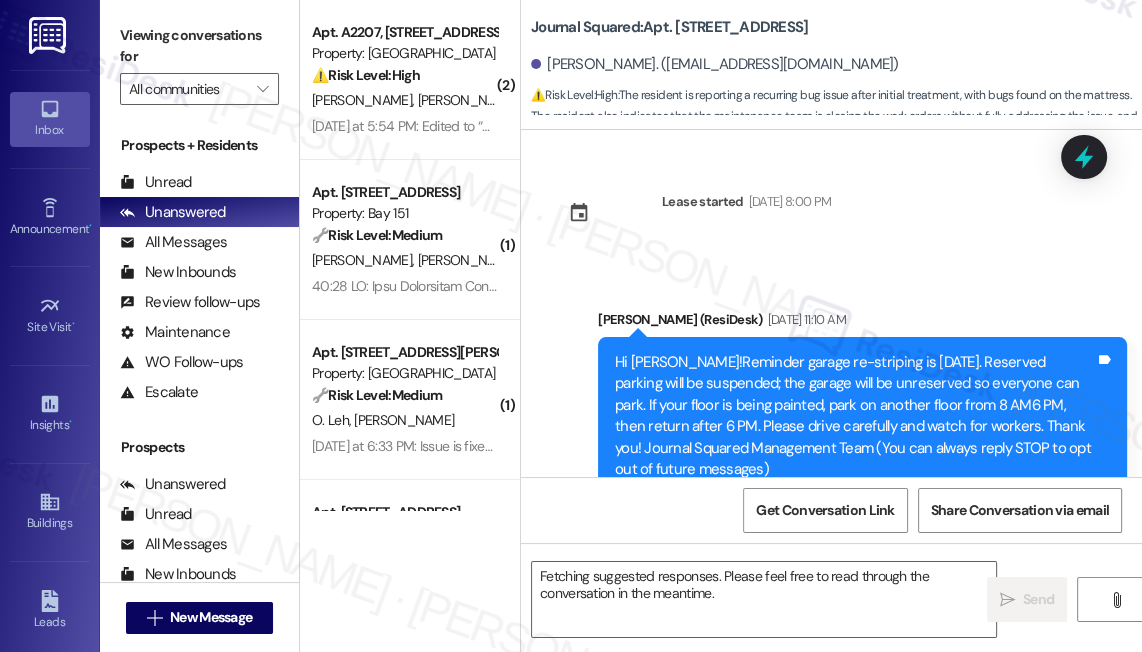 scroll, scrollTop: 8696, scrollLeft: 0, axis: vertical 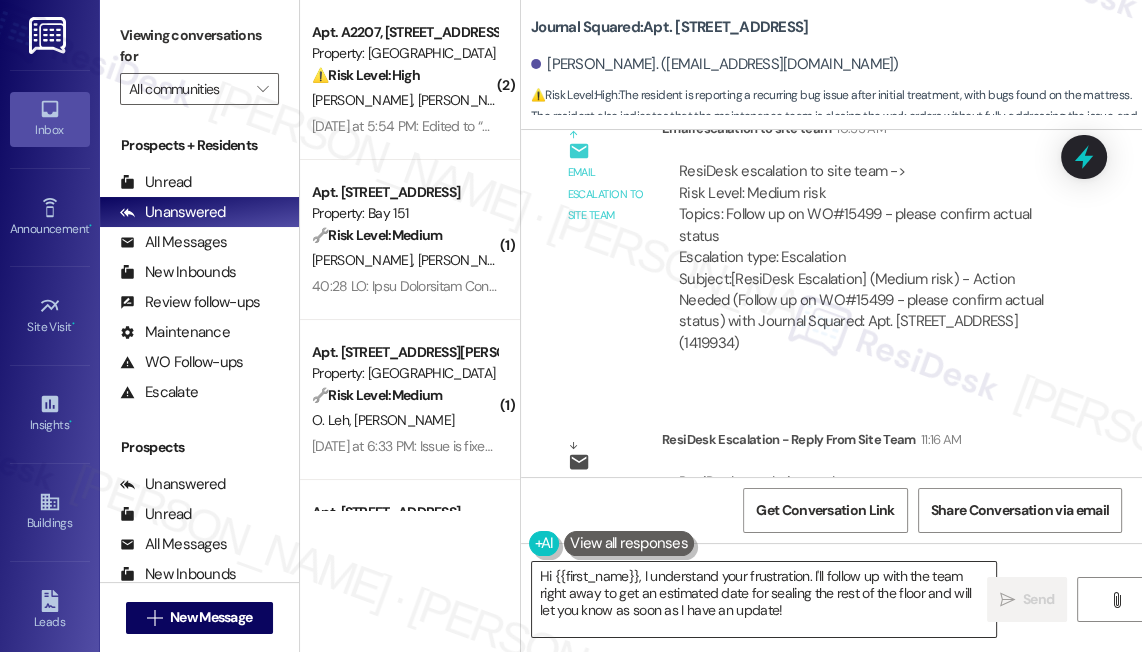 click on "Hi {{first_name}}, I understand your frustration. I'll follow up with the team right away to get an estimated date for sealing the rest of the floor and will let you know as soon as I have an update!" at bounding box center (764, 599) 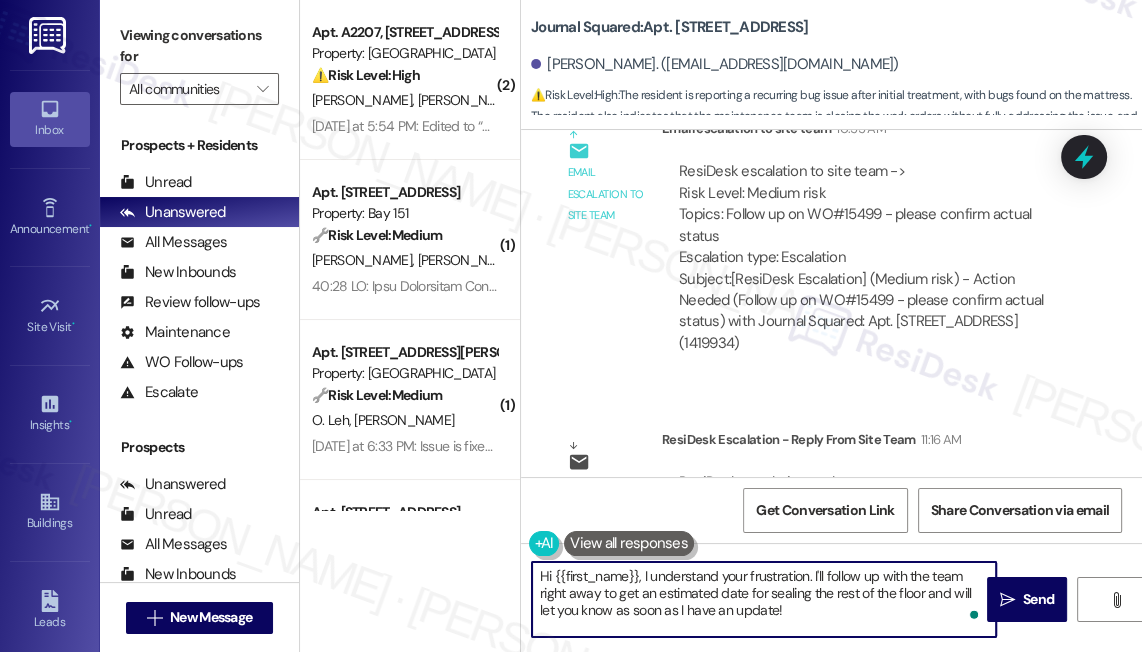 drag, startPoint x: 765, startPoint y: 624, endPoint x: 642, endPoint y: 579, distance: 130.97328 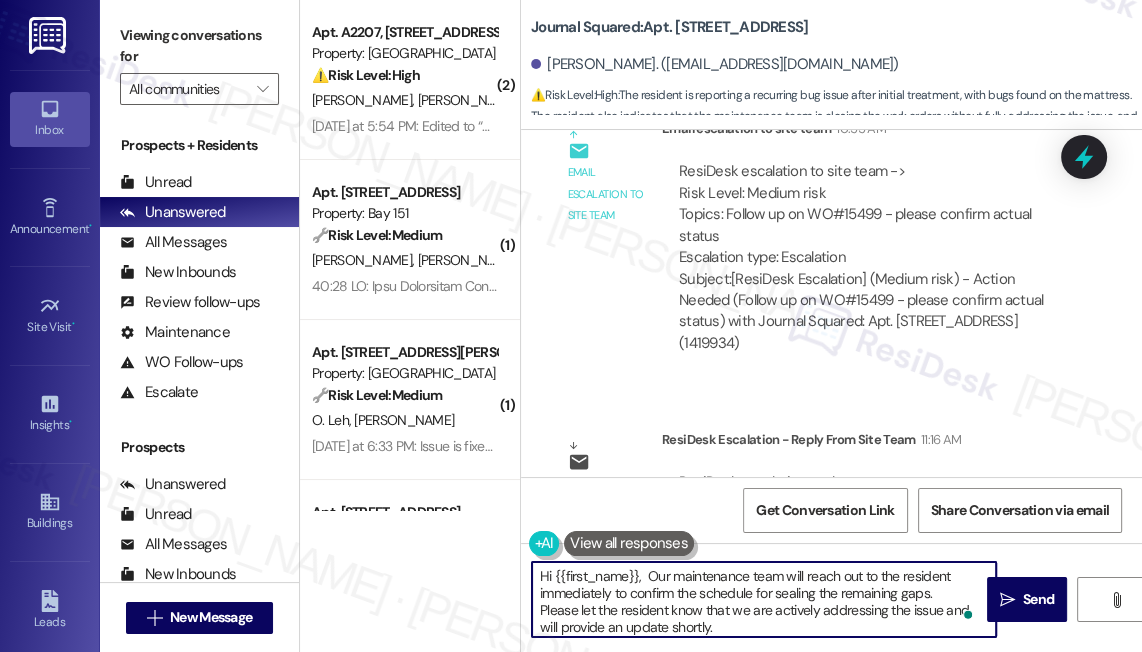 click on "Hi {{first_name}},  Our maintenance team will reach out to the resident immediately to confirm the schedule for sealing the remaining gaps.
Please let the resident know that we are actively addressing the issue and will provide an update shortly." at bounding box center [764, 599] 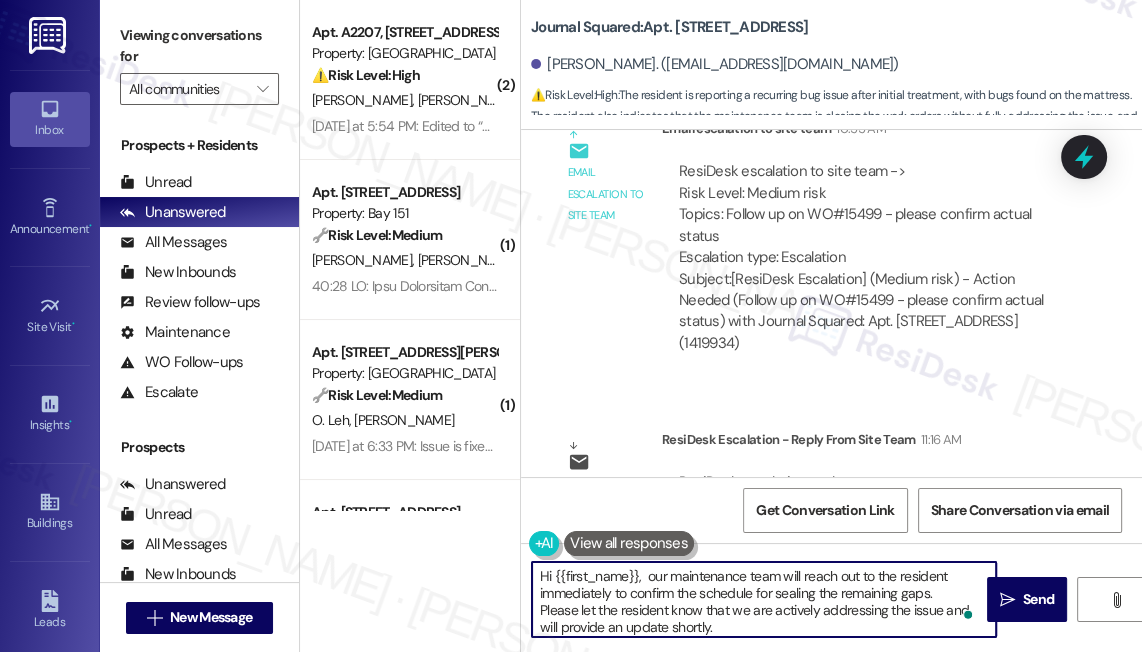 click on "Hi {{first_name}},  our maintenance team will reach out to the resident immediately to confirm the schedule for sealing the remaining gaps.
Please let the resident know that we are actively addressing the issue and will provide an update shortly." at bounding box center [764, 599] 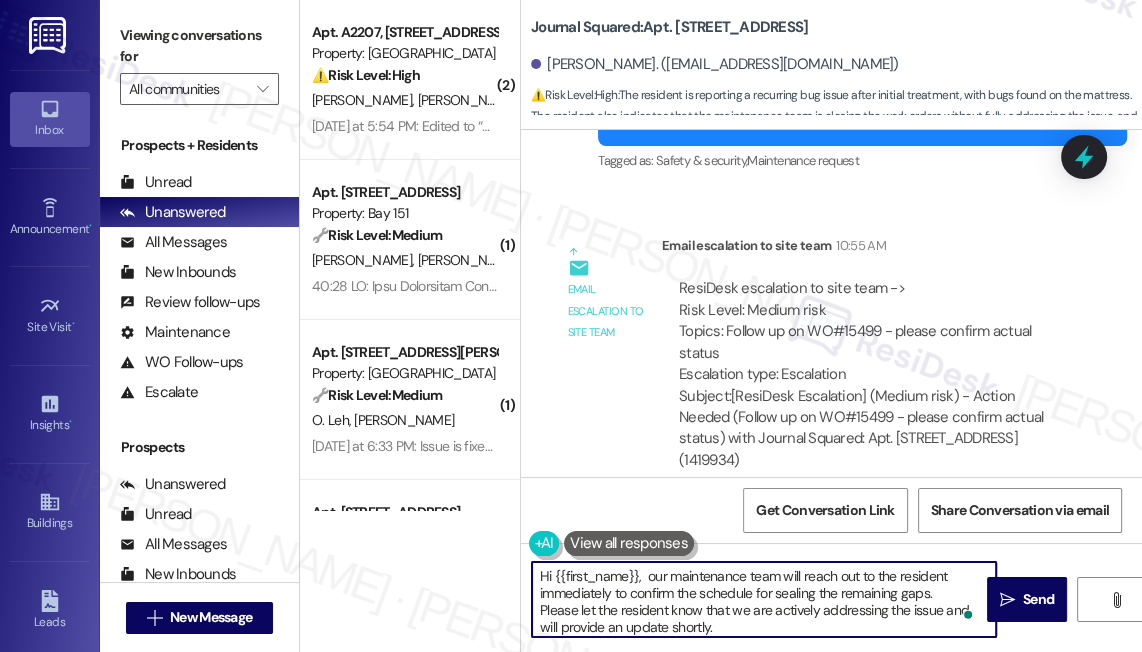 scroll, scrollTop: 8696, scrollLeft: 0, axis: vertical 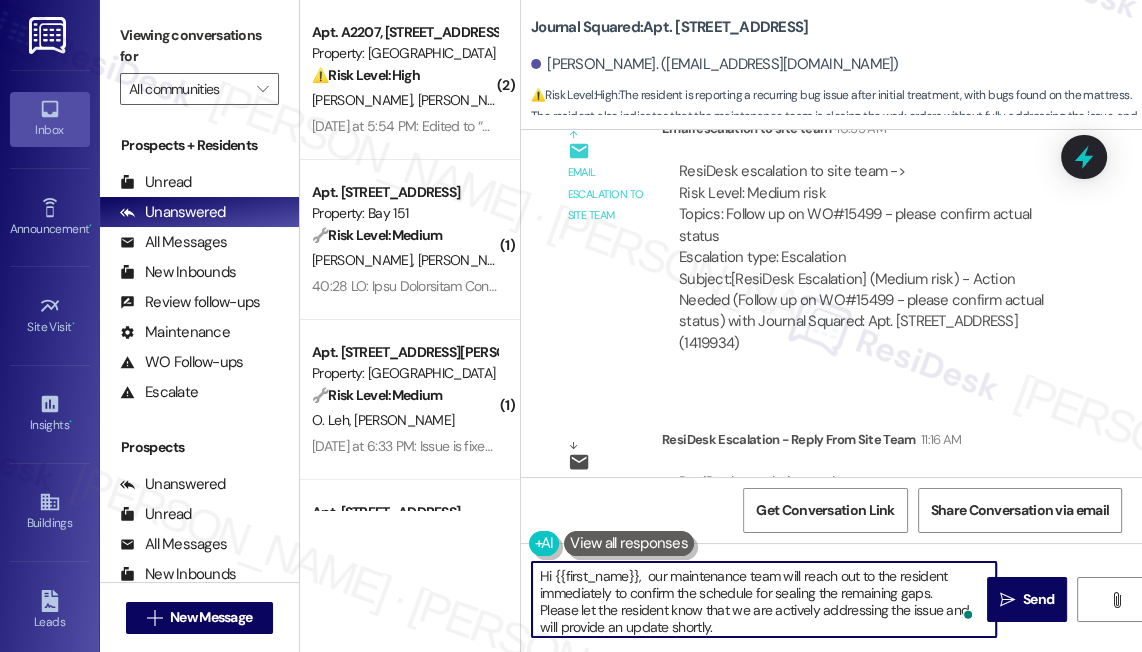 click on "Hi {{first_name}},  our maintenance team will reach out to the resident immediately to confirm the schedule for sealing the remaining gaps.
Please let the resident know that we are actively addressing the issue and will provide an update shortly." at bounding box center [764, 599] 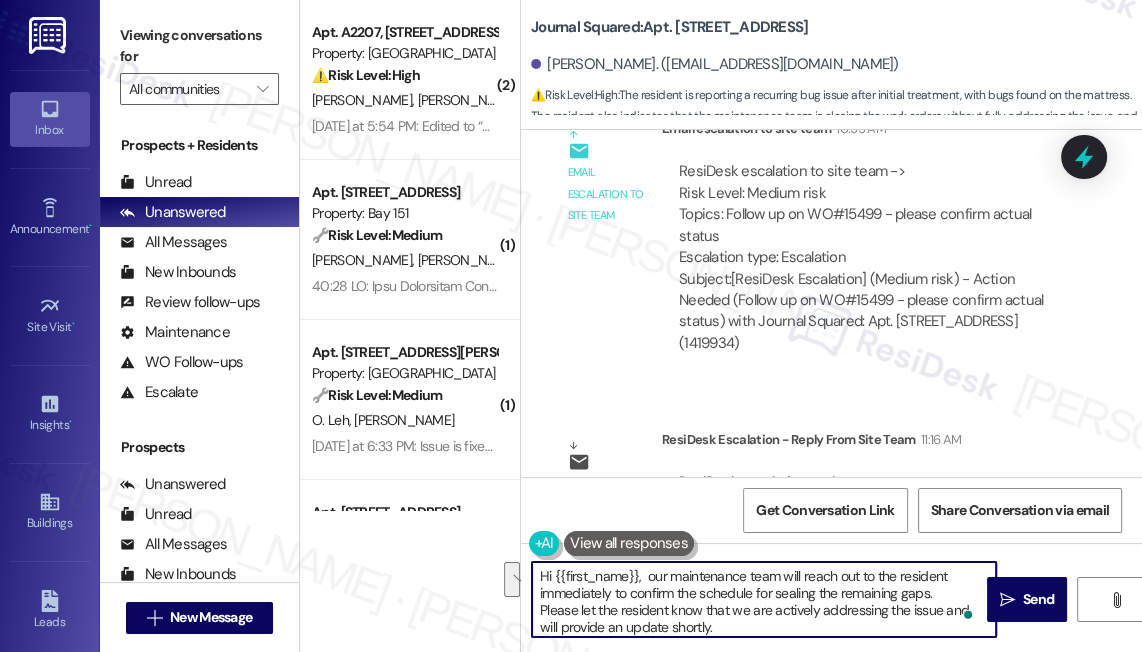click on "Hi {{first_name}},  our maintenance team will reach out to the resident immediately to confirm the schedule for sealing the remaining gaps.
Please let the resident know that we are actively addressing the issue and will provide an update shortly." at bounding box center [764, 599] 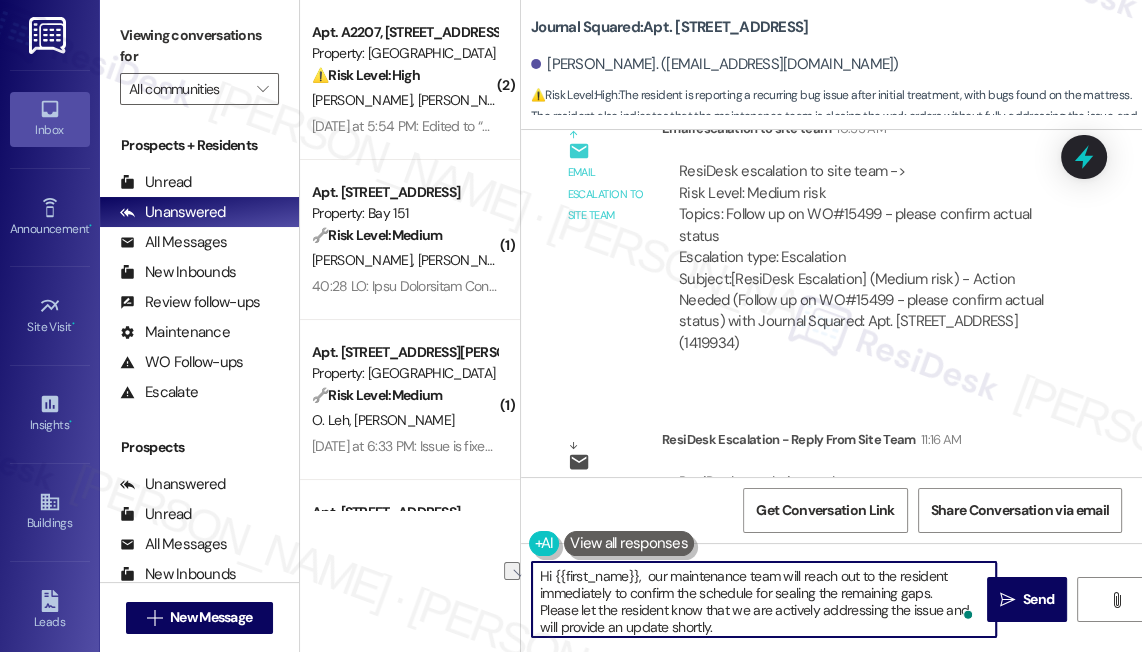 drag, startPoint x: 877, startPoint y: 573, endPoint x: 947, endPoint y: 576, distance: 70.064255 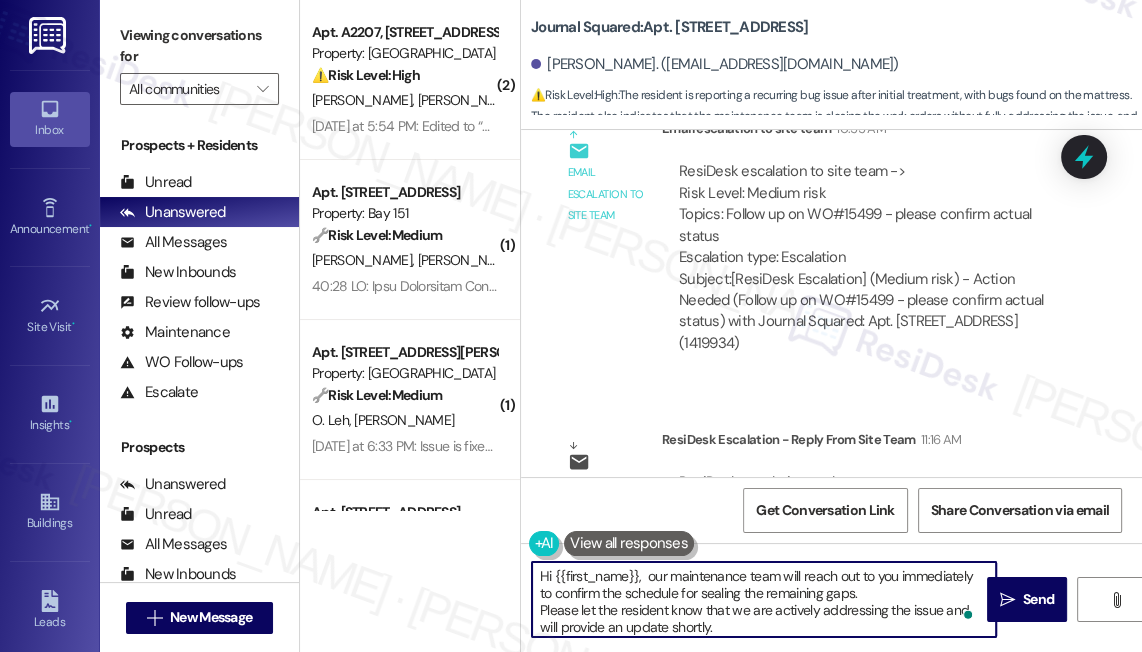 click on "Hi {{first_name}},  our maintenance team will reach out to you immediately to confirm the schedule for sealing the remaining gaps.
Please let the resident know that we are actively addressing the issue and will provide an update shortly." at bounding box center [764, 599] 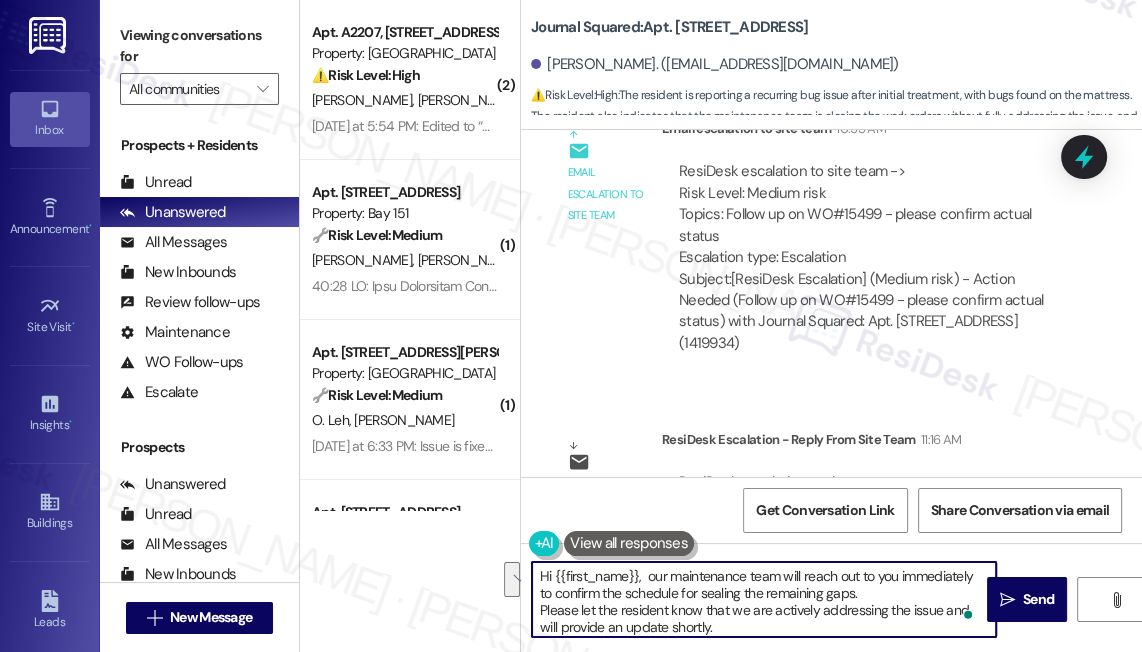 click on "Hi {{first_name}},  our maintenance team will reach out to you immediately to confirm the schedule for sealing the remaining gaps.
Please let the resident know that we are actively addressing the issue and will provide an update shortly." at bounding box center [764, 599] 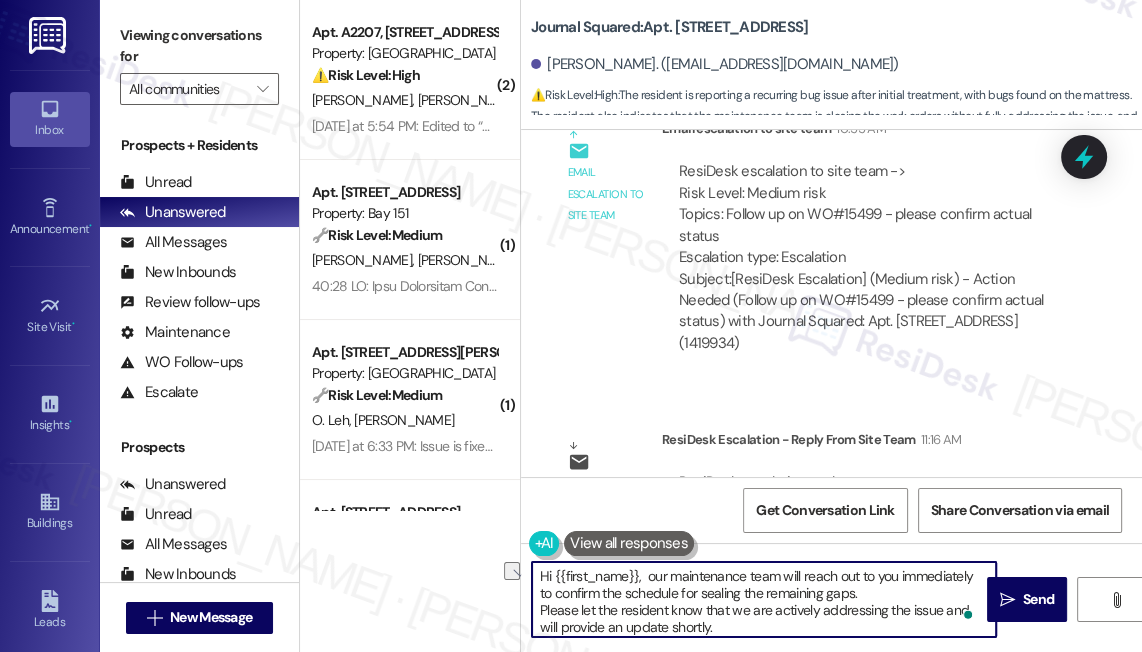 drag, startPoint x: 581, startPoint y: 608, endPoint x: 673, endPoint y: 614, distance: 92.19544 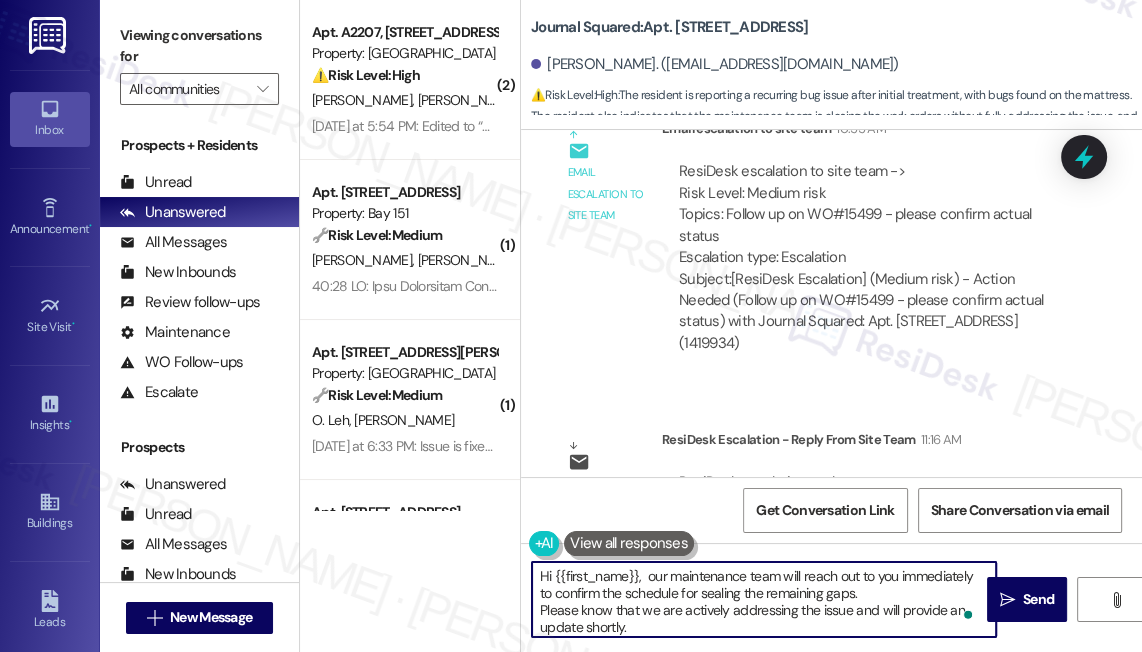click on "Hi {{first_name}},  our maintenance team will reach out to you immediately to confirm the schedule for sealing the remaining gaps.
Please know that we are actively addressing the issue and will provide an update shortly." at bounding box center (764, 599) 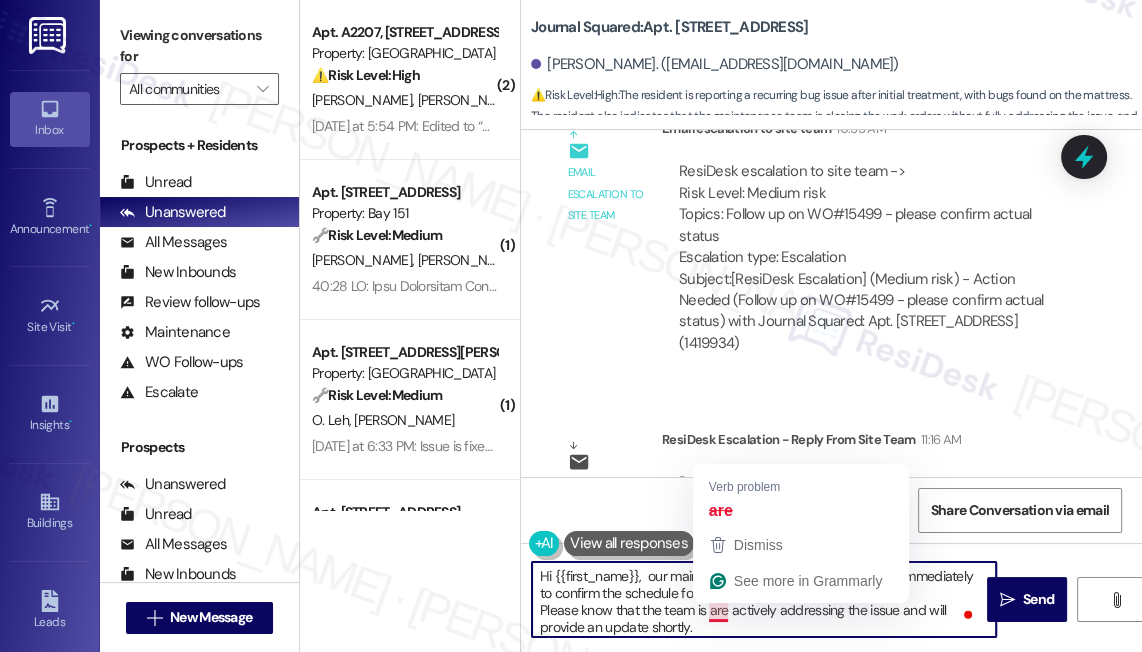 click on "Hi {{first_name}},  our maintenance team will reach out to you immediately to confirm the schedule for sealing the remaining gaps.
Please know that the team is are actively addressing the issue and will provide an update shortly." at bounding box center (764, 599) 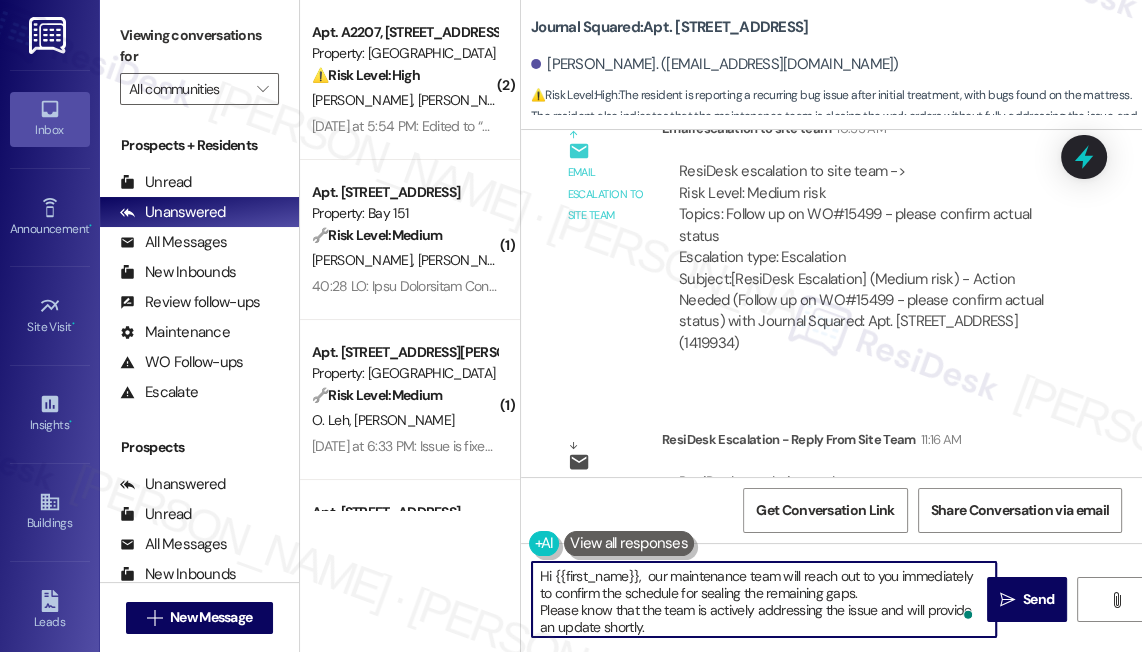 click on "Hi {{first_name}},  our maintenance team will reach out to you immediately to confirm the schedule for sealing the remaining gaps.
Please know that the team is actively addressing the issue and will provide an update shortly." at bounding box center (764, 599) 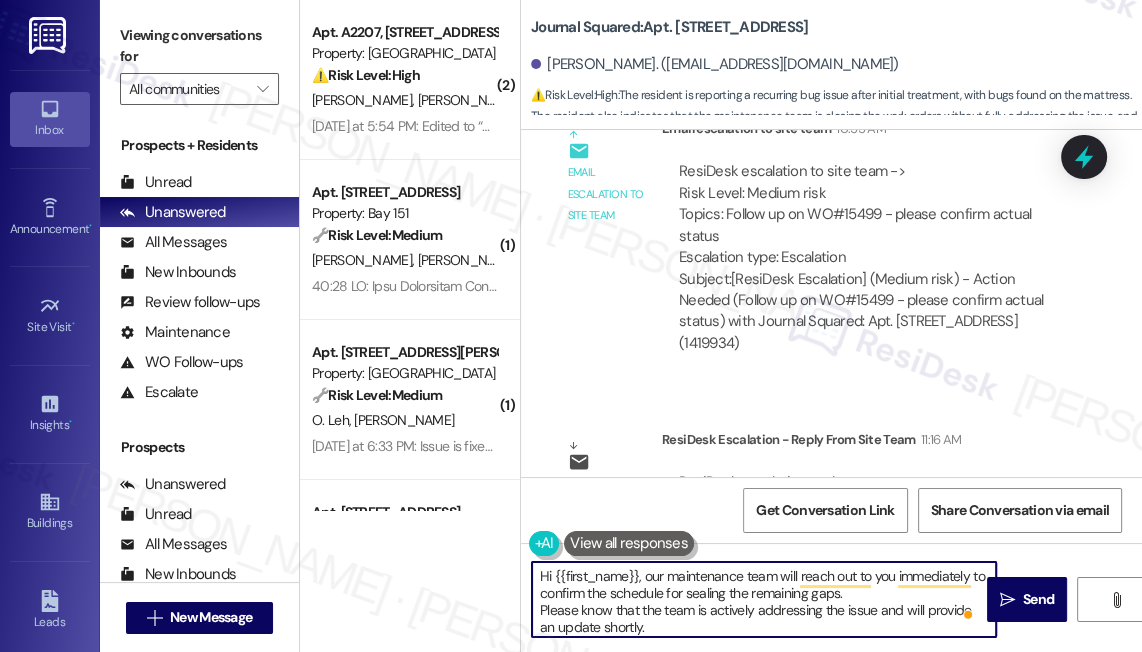 click on "Hi {{first_name}}, our maintenance team will reach out to you immediately to confirm the schedule for sealing the remaining gaps.
Please know that the team is actively addressing the issue and will provide an update shortly." at bounding box center [764, 599] 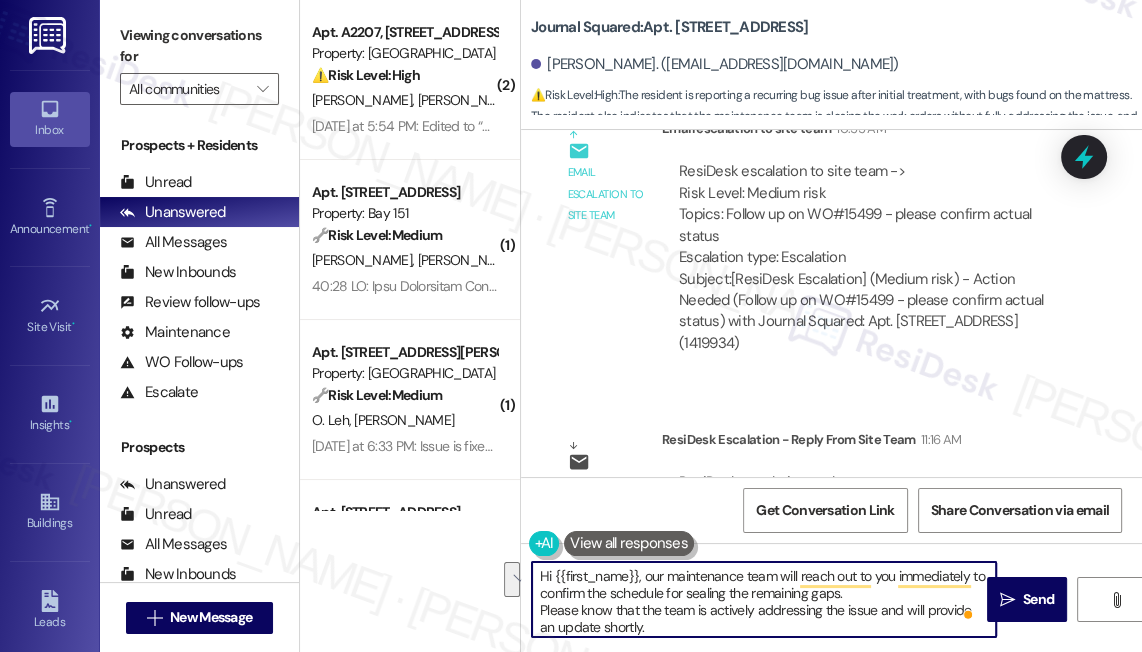 click on "Hi {{first_name}}, our maintenance team will reach out to you immediately to confirm the schedule for sealing the remaining gaps.
Please know that the team is actively addressing the issue and will provide an update shortly." at bounding box center (764, 599) 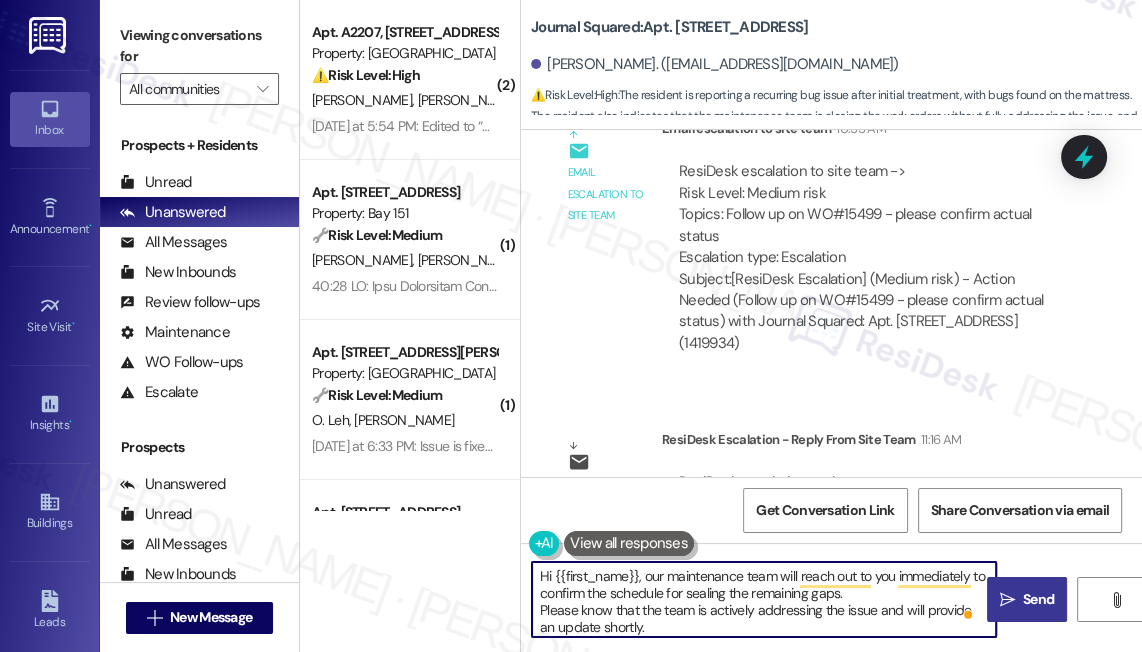 type on "Hi {{first_name}}, our maintenance team will reach out to you immediately to confirm the schedule for sealing the remaining gaps.
Please know that the team is actively addressing the issue and will provide an update shortly." 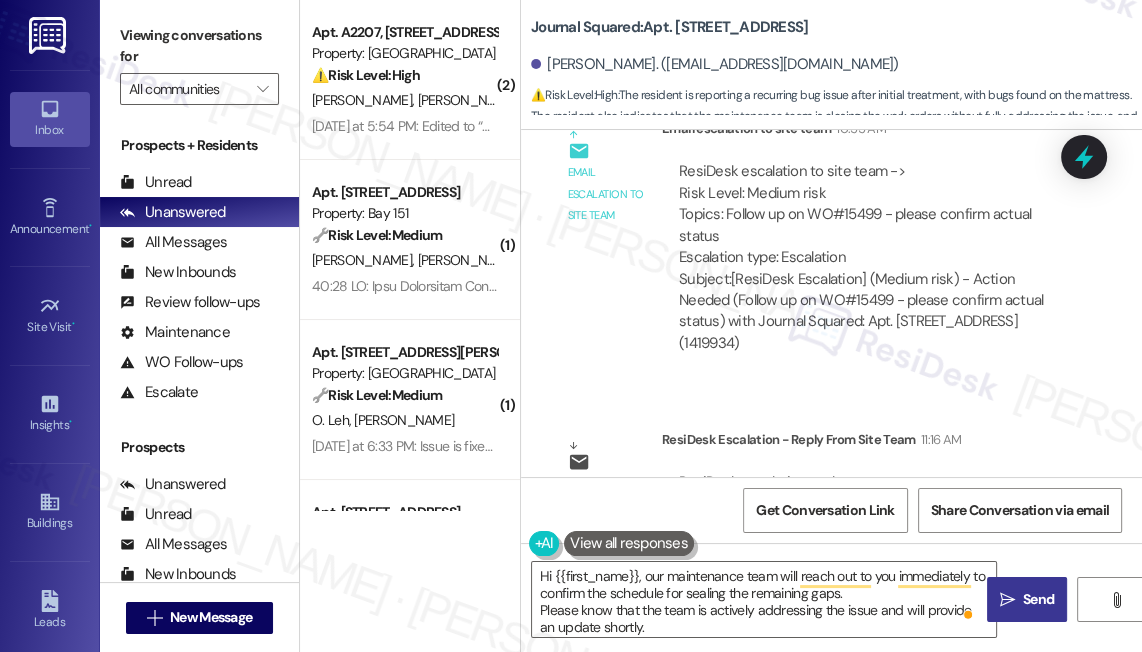 click on " Send" at bounding box center [1027, 599] 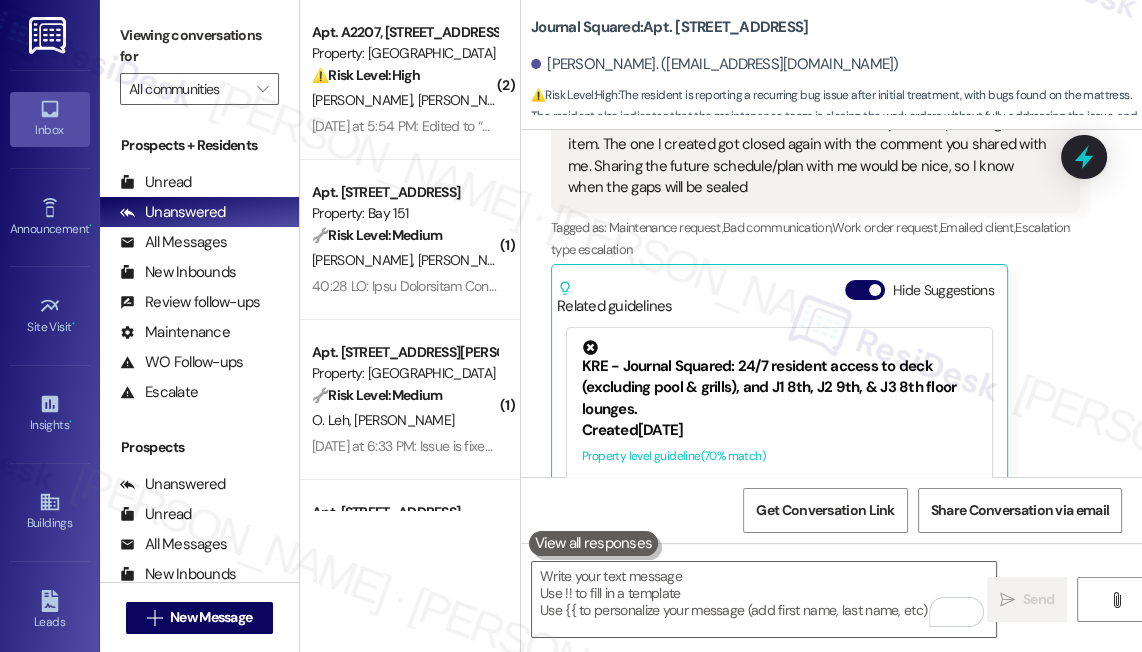 scroll, scrollTop: 7553, scrollLeft: 0, axis: vertical 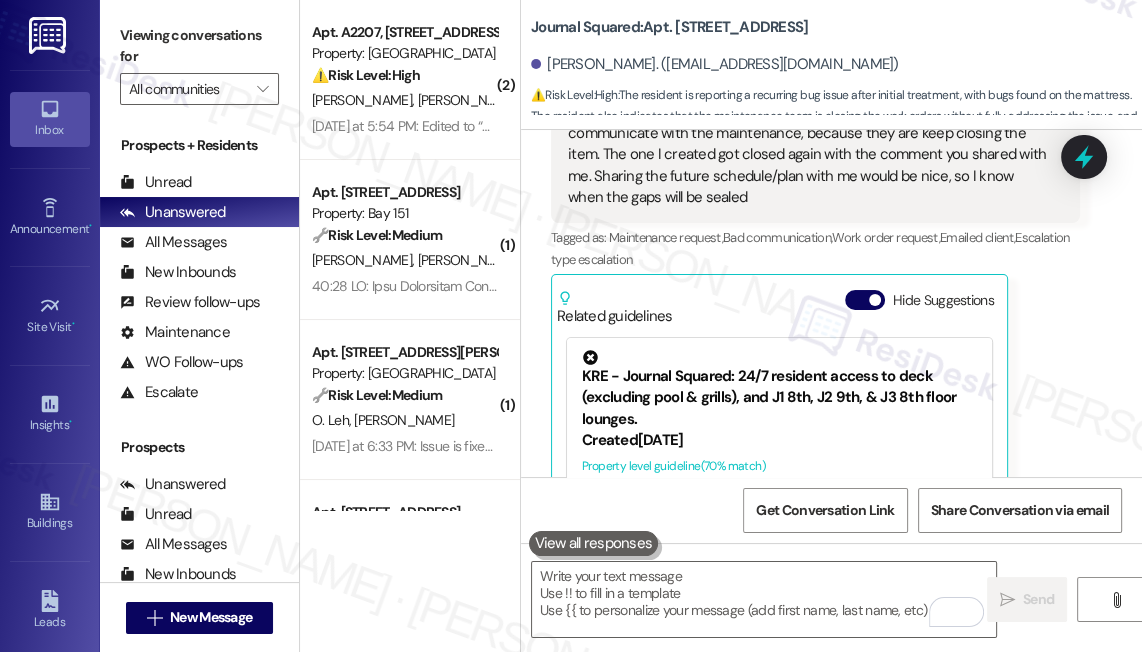 drag, startPoint x: 147, startPoint y: 28, endPoint x: 153, endPoint y: 17, distance: 12.529964 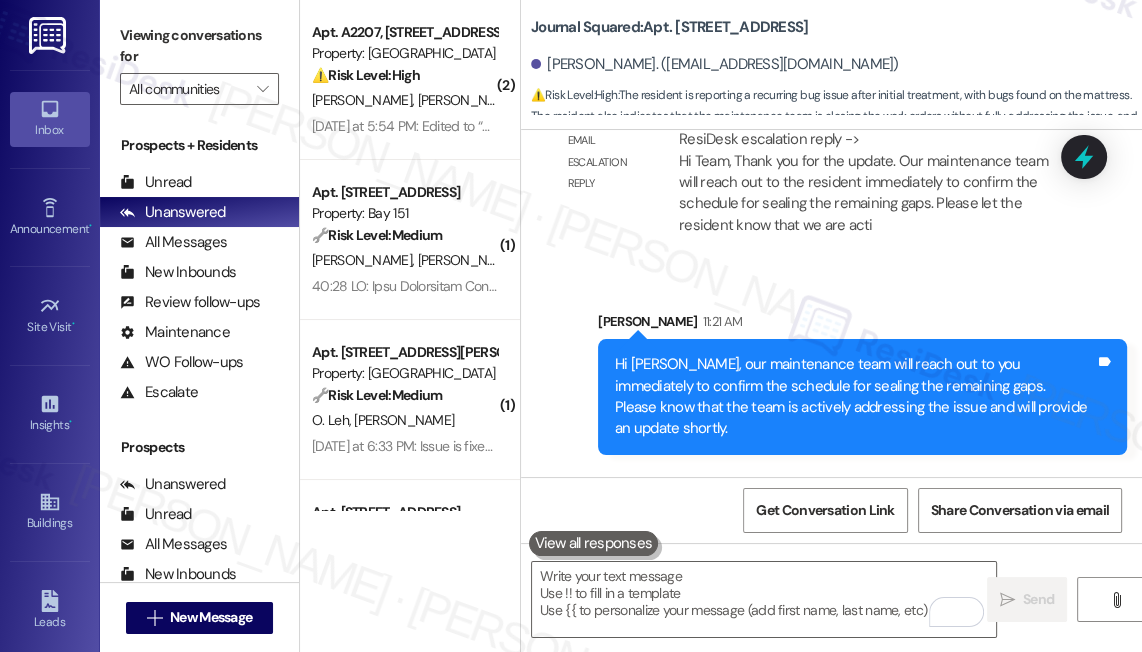 scroll, scrollTop: 9040, scrollLeft: 0, axis: vertical 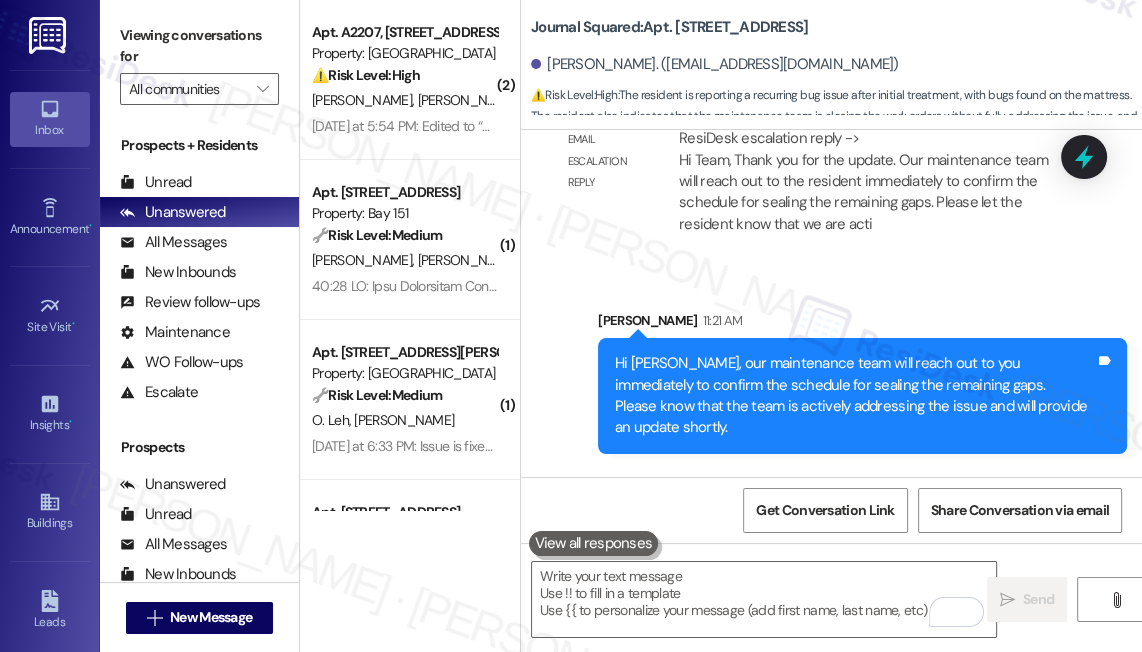 click on "Hi Dong Ho, our maintenance team will reach out to you immediately to confirm the schedule for sealing the remaining gaps.
Please know that the team is actively addressing the issue and will provide an update shortly." at bounding box center [855, 396] 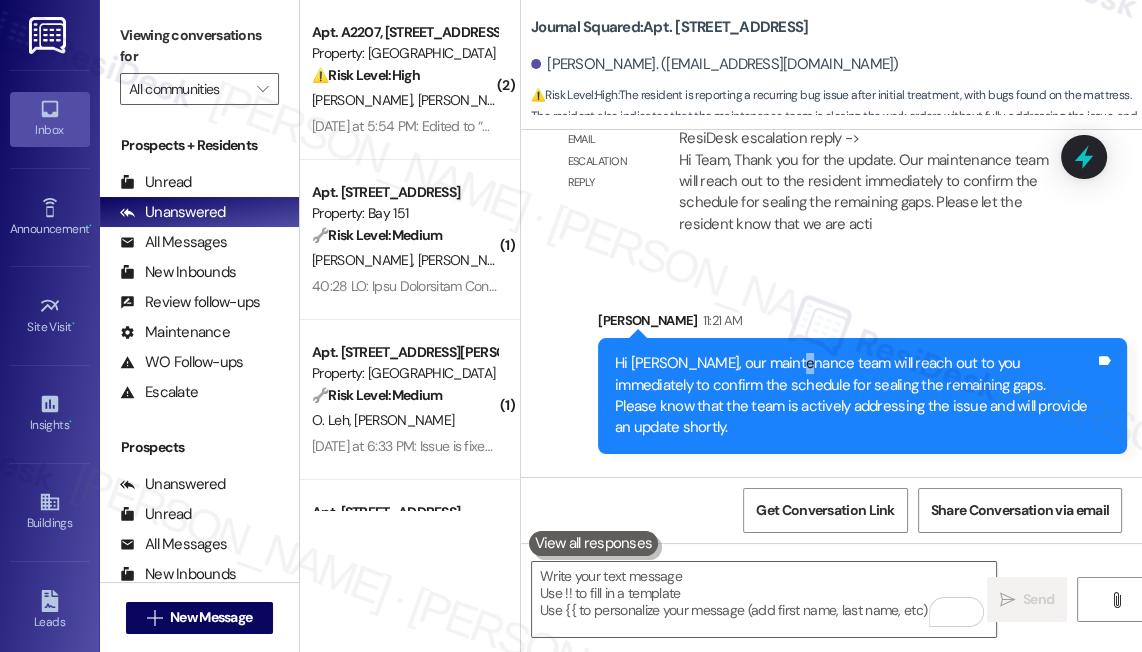 click on "Hi Dong Ho, our maintenance team will reach out to you immediately to confirm the schedule for sealing the remaining gaps.
Please know that the team is actively addressing the issue and will provide an update shortly." at bounding box center [855, 396] 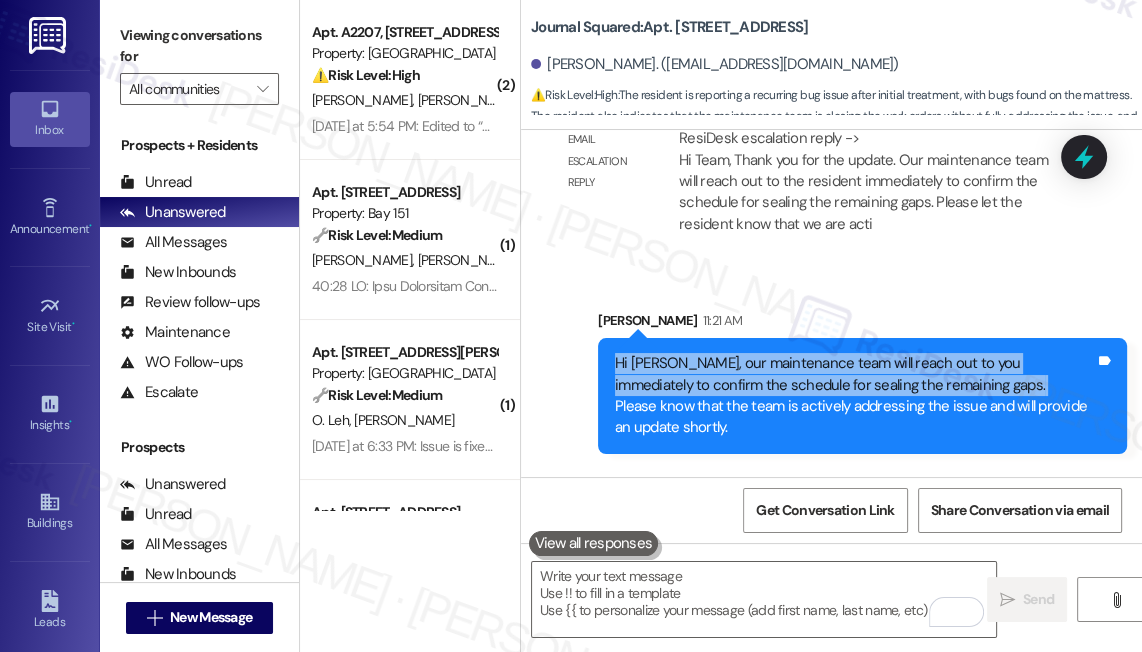 click on "Hi Dong Ho, our maintenance team will reach out to you immediately to confirm the schedule for sealing the remaining gaps.
Please know that the team is actively addressing the issue and will provide an update shortly." at bounding box center [855, 396] 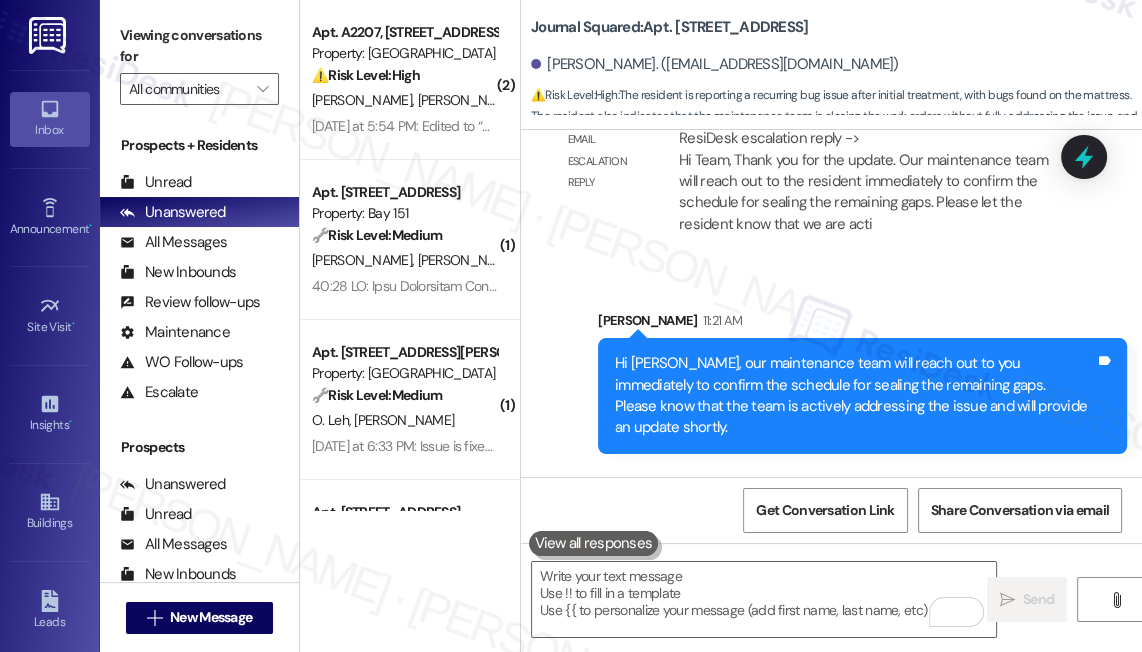 click on "Hi Dong Ho, our maintenance team will reach out to you immediately to confirm the schedule for sealing the remaining gaps.
Please know that the team is actively addressing the issue and will provide an update shortly." at bounding box center (855, 396) 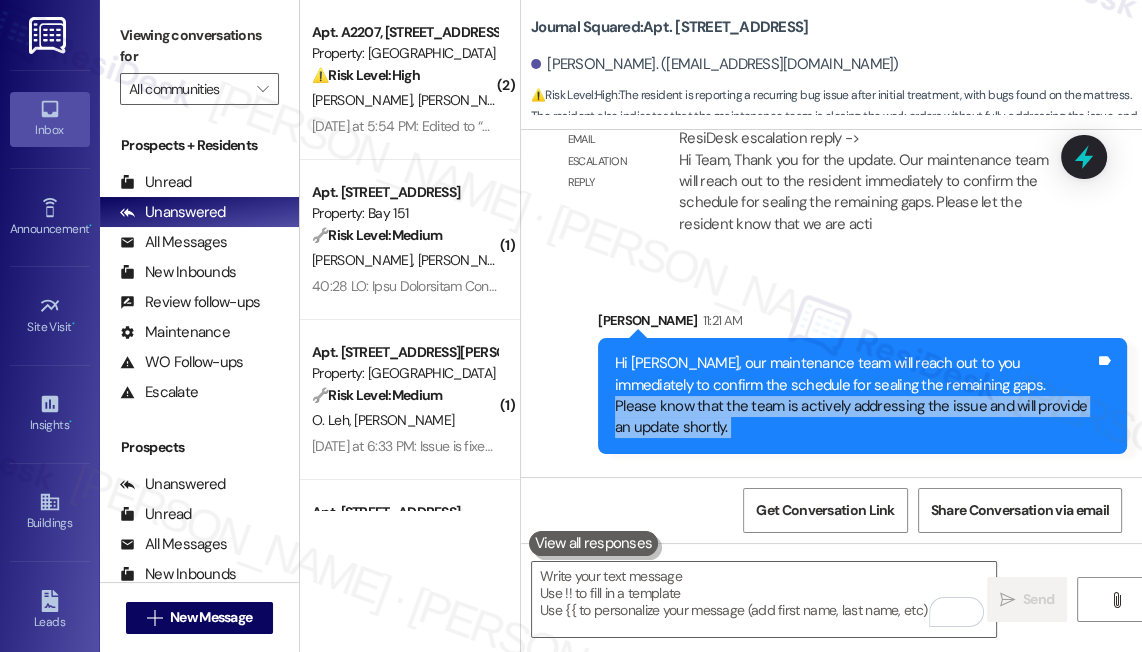 click on "Hi Dong Ho, our maintenance team will reach out to you immediately to confirm the schedule for sealing the remaining gaps.
Please know that the team is actively addressing the issue and will provide an update shortly." at bounding box center (855, 396) 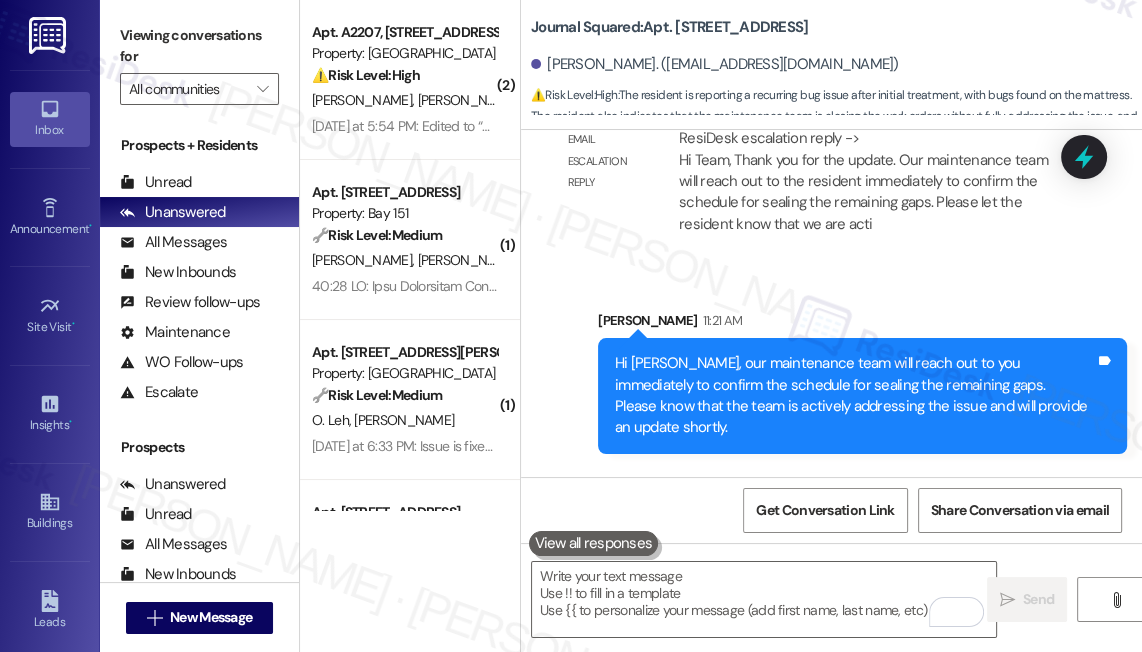 click on "Hi Dong Ho, our maintenance team will reach out to you immediately to confirm the schedule for sealing the remaining gaps.
Please know that the team is actively addressing the issue and will provide an update shortly." at bounding box center (855, 396) 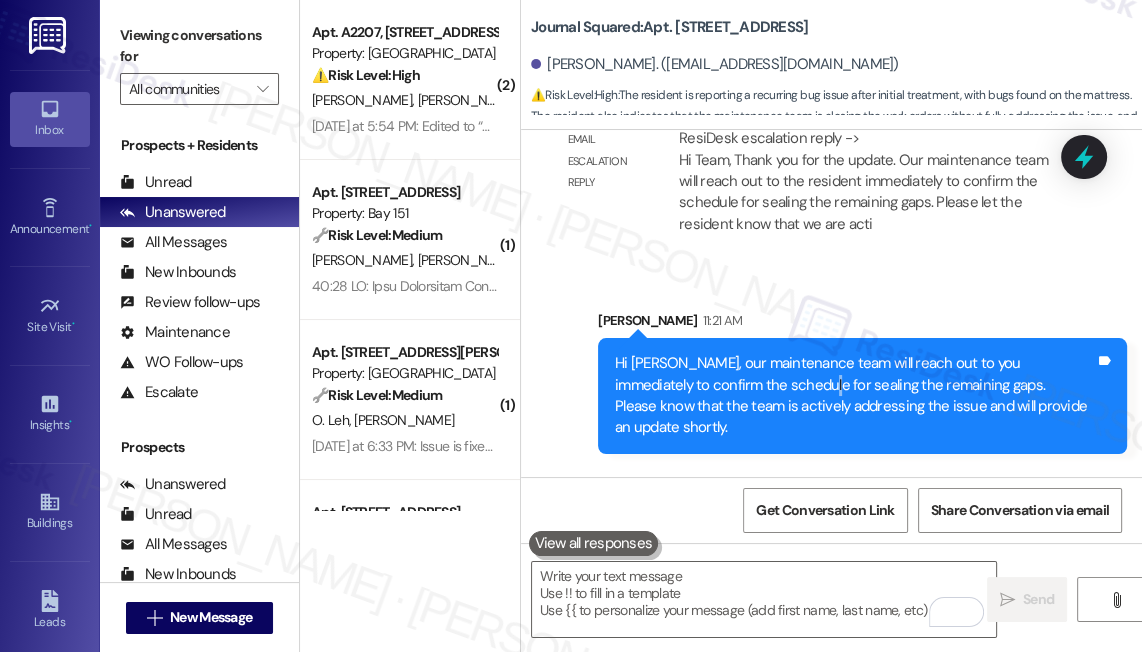 click on "Hi Dong Ho, our maintenance team will reach out to you immediately to confirm the schedule for sealing the remaining gaps.
Please know that the team is actively addressing the issue and will provide an update shortly." at bounding box center [855, 396] 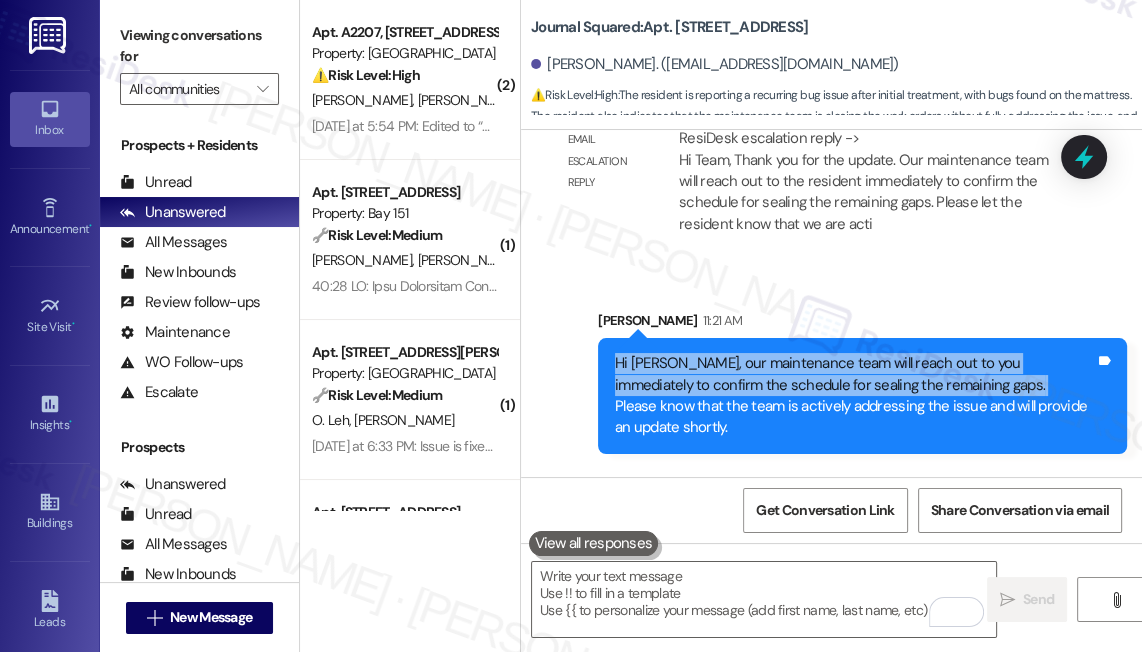 click on "Hi Dong Ho, our maintenance team will reach out to you immediately to confirm the schedule for sealing the remaining gaps.
Please know that the team is actively addressing the issue and will provide an update shortly." at bounding box center (855, 396) 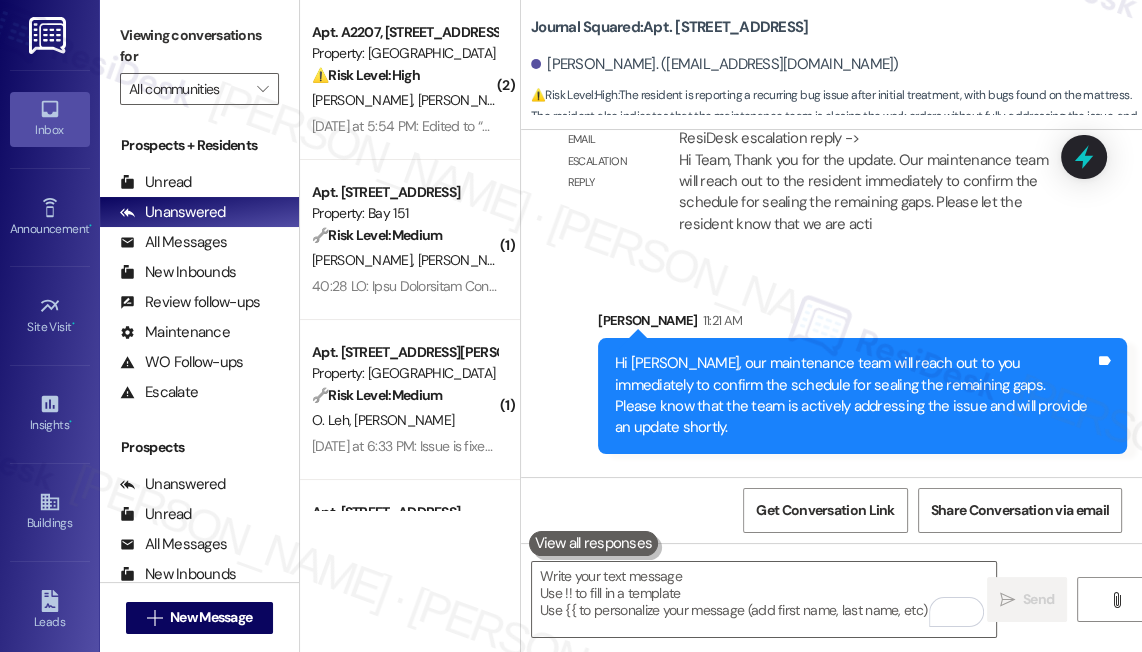 click on "Hi Dong Ho, our maintenance team will reach out to you immediately to confirm the schedule for sealing the remaining gaps.
Please know that the team is actively addressing the issue and will provide an update shortly." at bounding box center (855, 396) 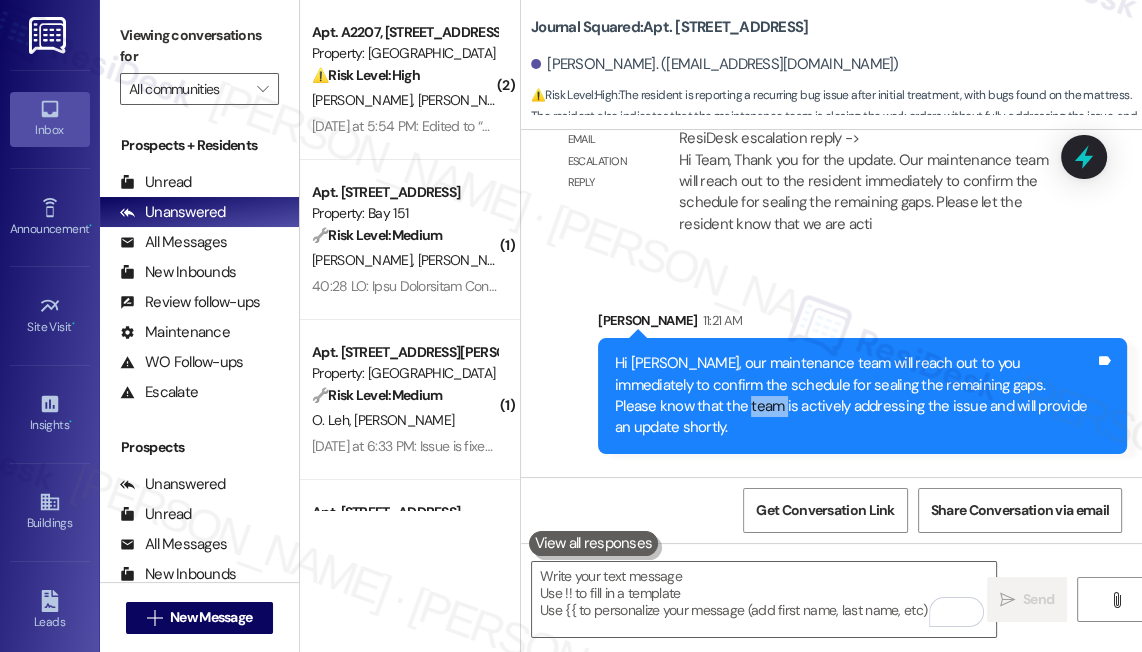 click on "Hi Dong Ho, our maintenance team will reach out to you immediately to confirm the schedule for sealing the remaining gaps.
Please know that the team is actively addressing the issue and will provide an update shortly." at bounding box center (855, 396) 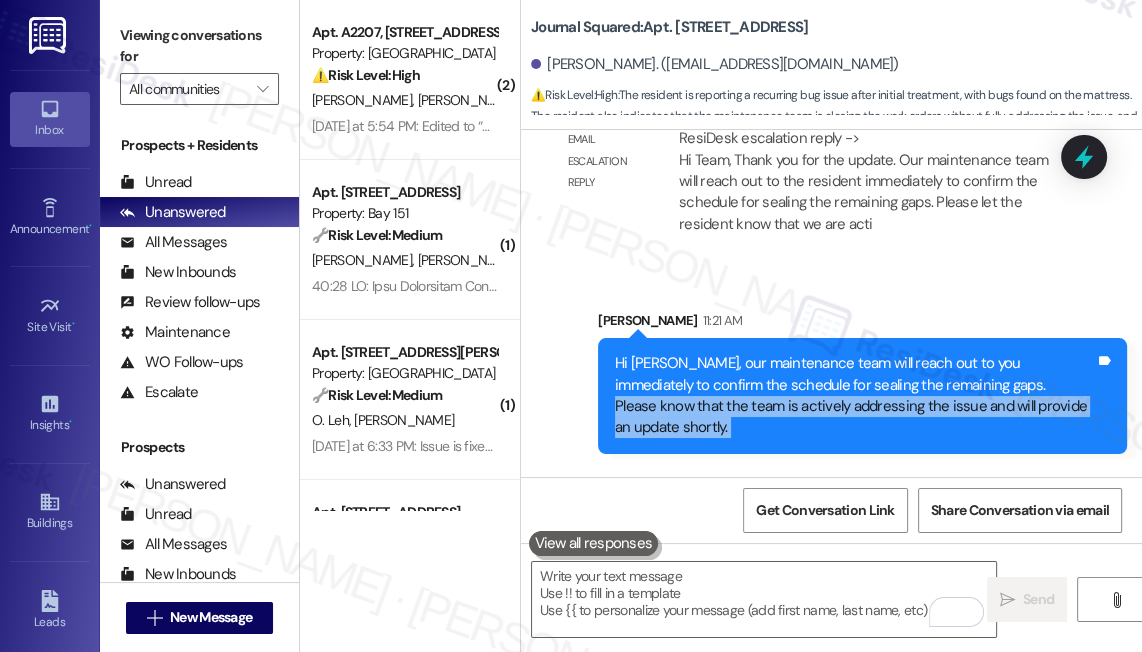 click on "Hi Dong Ho, our maintenance team will reach out to you immediately to confirm the schedule for sealing the remaining gaps.
Please know that the team is actively addressing the issue and will provide an update shortly." at bounding box center [855, 396] 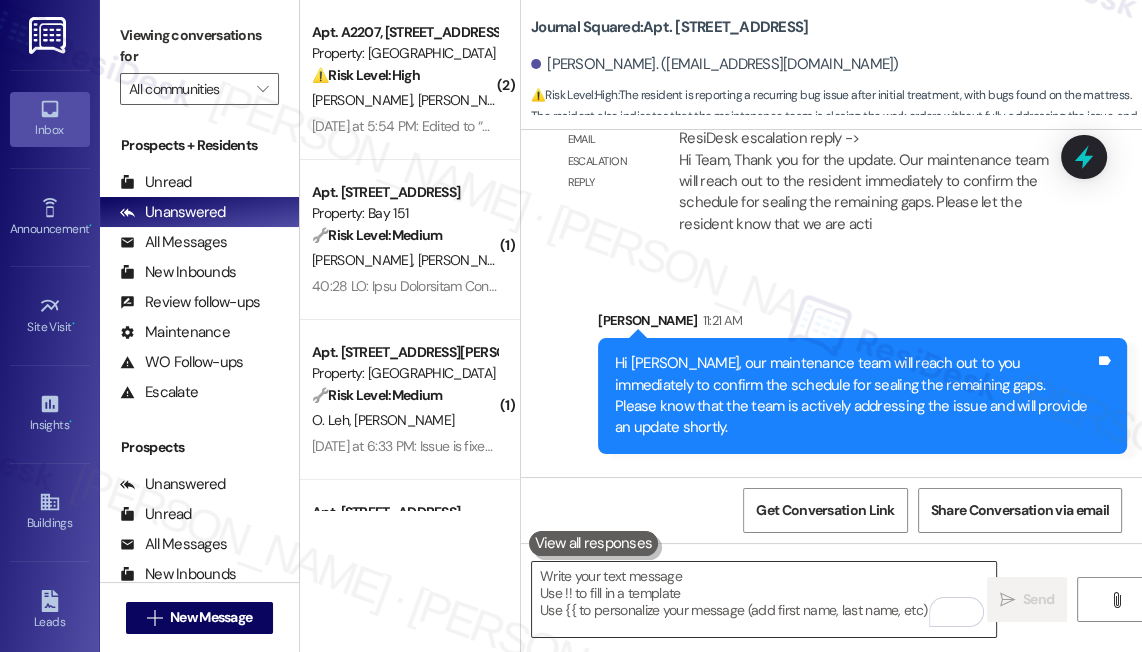 click at bounding box center (764, 599) 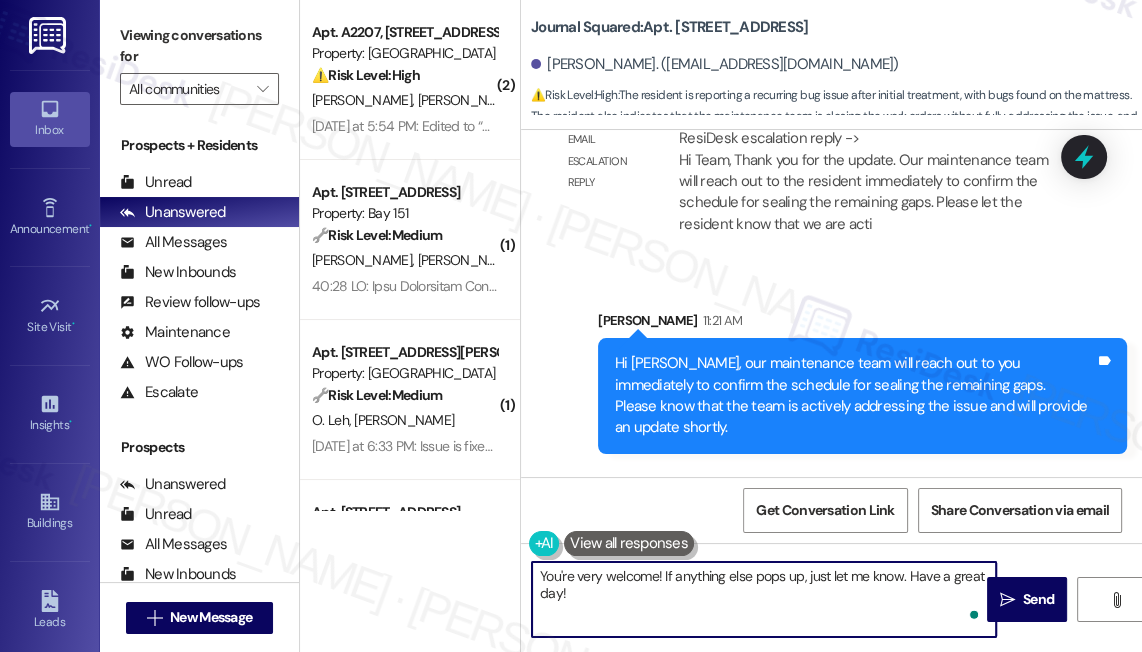 type on "You're very welcome! If anything else pops up, just let me know. Have a great day!" 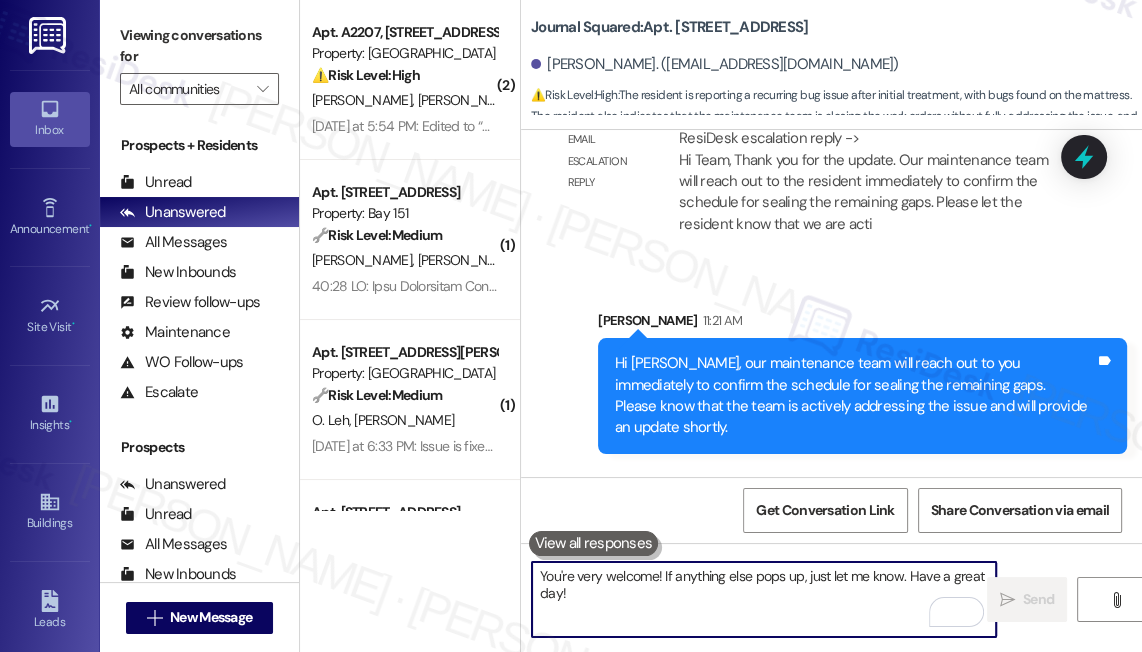 type 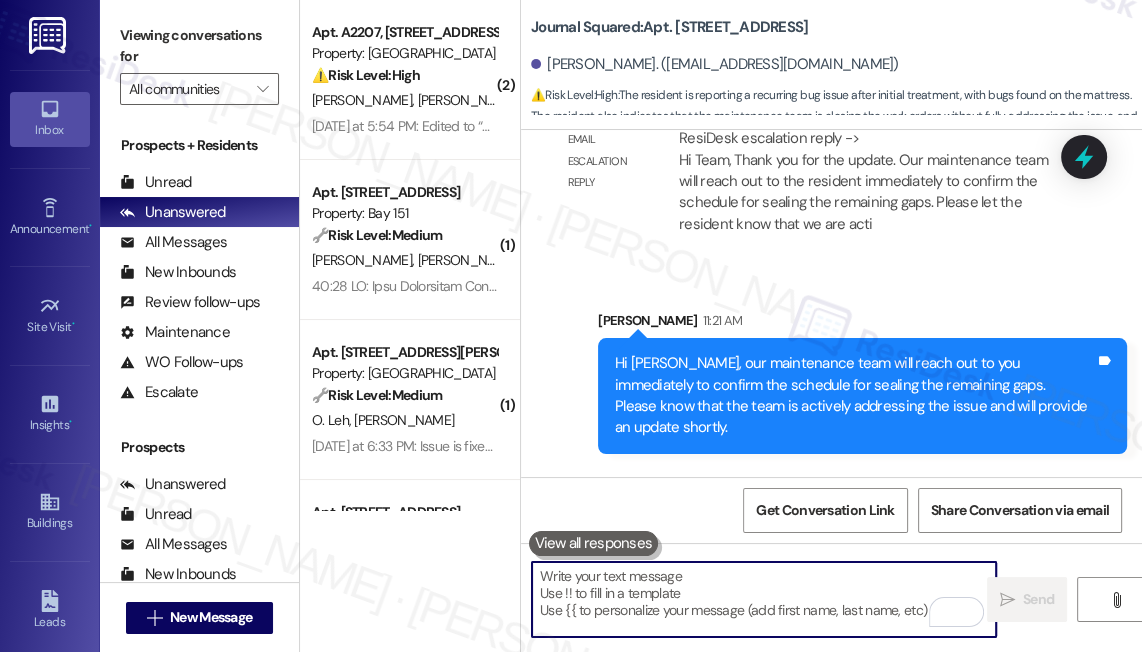 scroll, scrollTop: 9039, scrollLeft: 0, axis: vertical 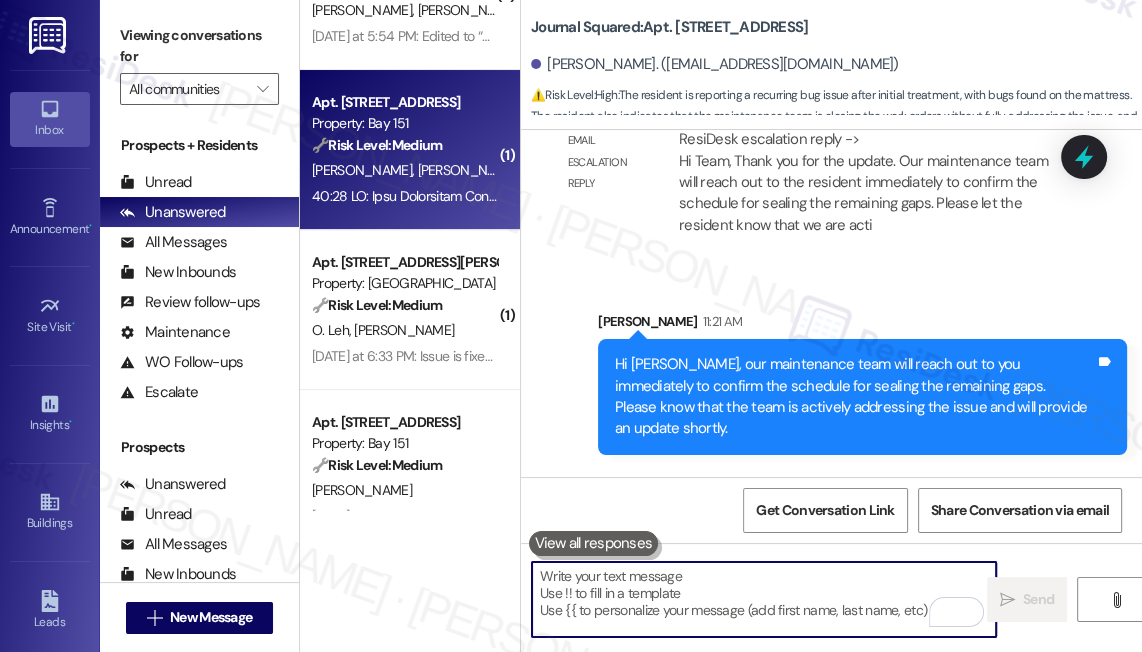 click at bounding box center [404, 196] 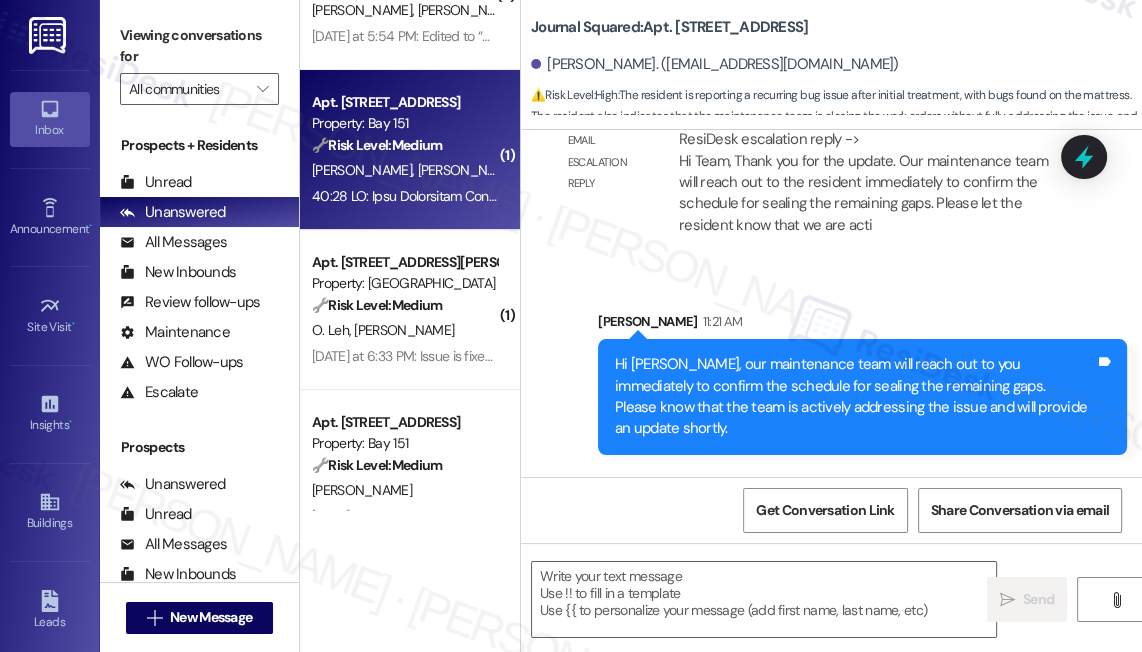 type on "Fetching suggested responses. Please feel free to read through the conversation in the meantime." 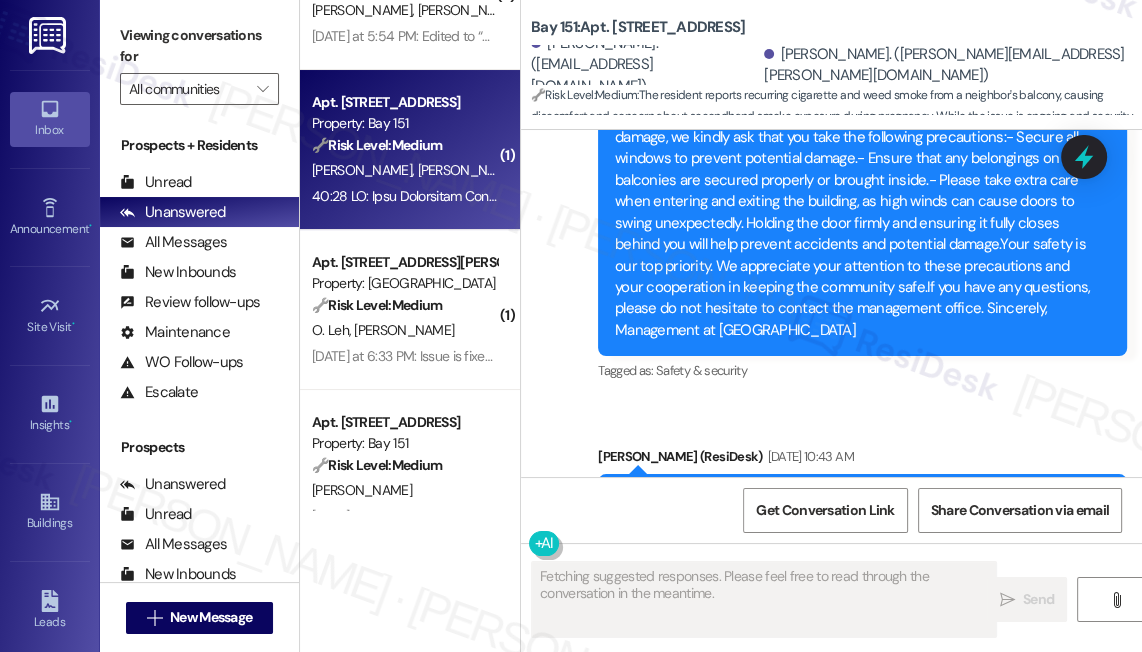 scroll, scrollTop: 59942, scrollLeft: 0, axis: vertical 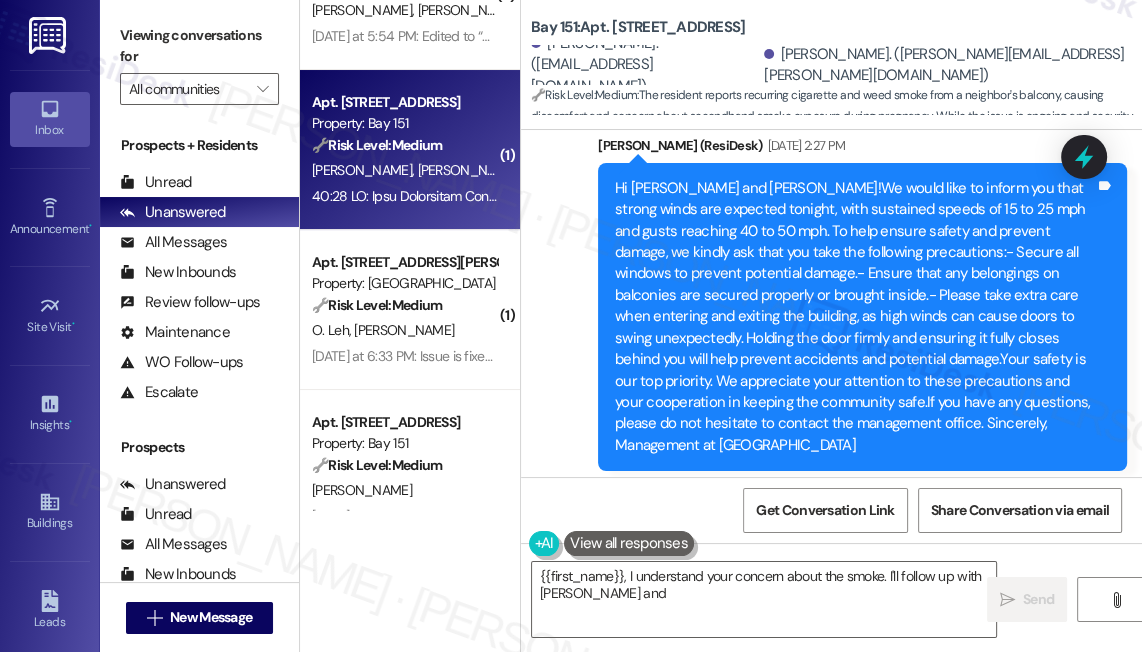 drag, startPoint x: 569, startPoint y: 301, endPoint x: 931, endPoint y: 344, distance: 364.54492 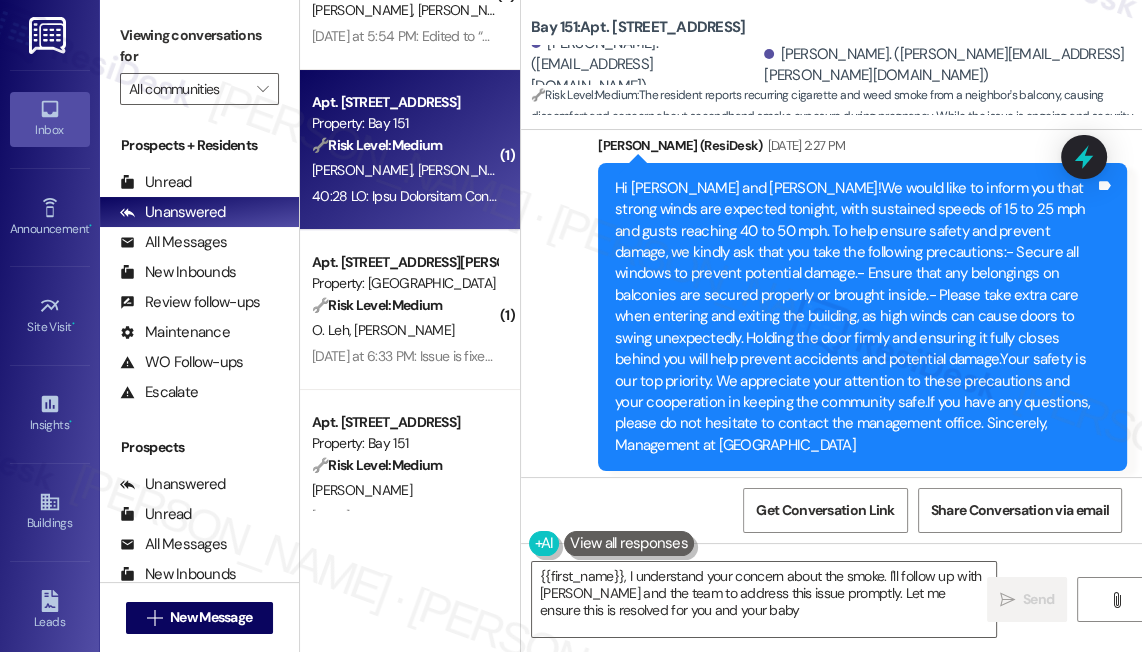 type on "{{first_name}}, I understand your concern about the smoke. I'll follow up with Jakub and the team to address this issue promptly. Let me ensure this is resolved for you and your baby." 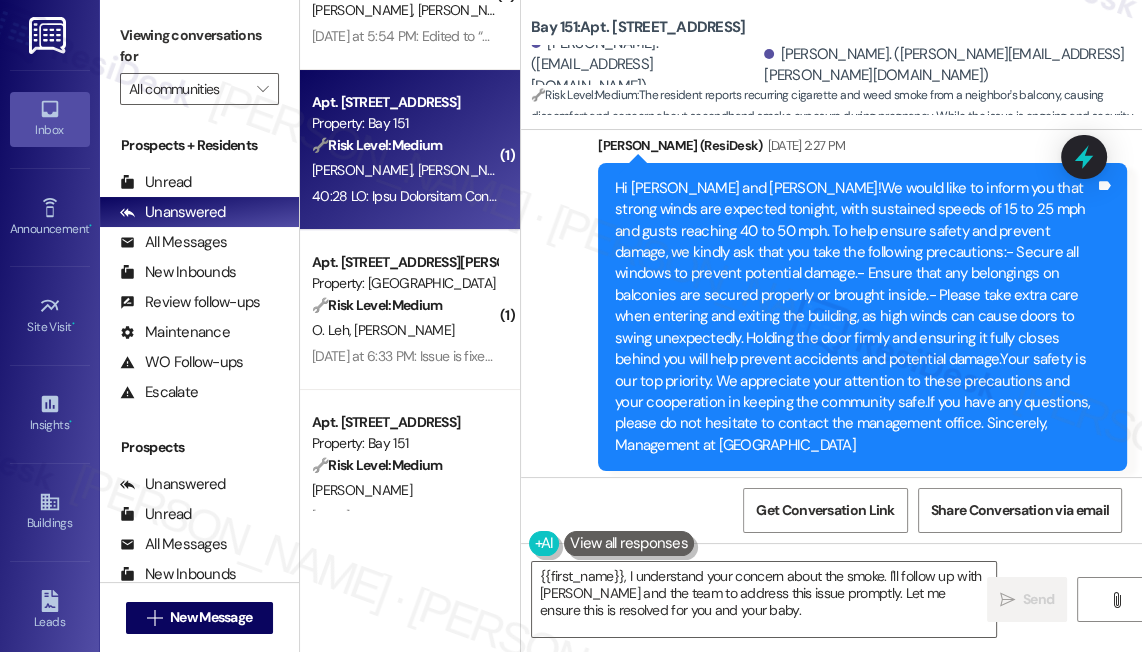 click on "Dear Management Team,
I’m writing to report an ongoing issue with cigarette and weed smoke coming from the unit directly above mine. The neighbor often sits on their balcony to smoke for long hours, and the smell drifts into my apartment, especially in the mornings and evenings when I open my windows.
Although the security staff has already spoken to him, the smoking continues, and the problem remains unresolved. This is causing daily discomfort and raising concerns about secondhand smoke exposure, especially while I’m pregnant.
Please assist in addressing this matter. I sent an email to [PERSON_NAME] in the hope of getting this addressed.
[PERSON_NAME]
Apt 2123" at bounding box center (808, 1346) 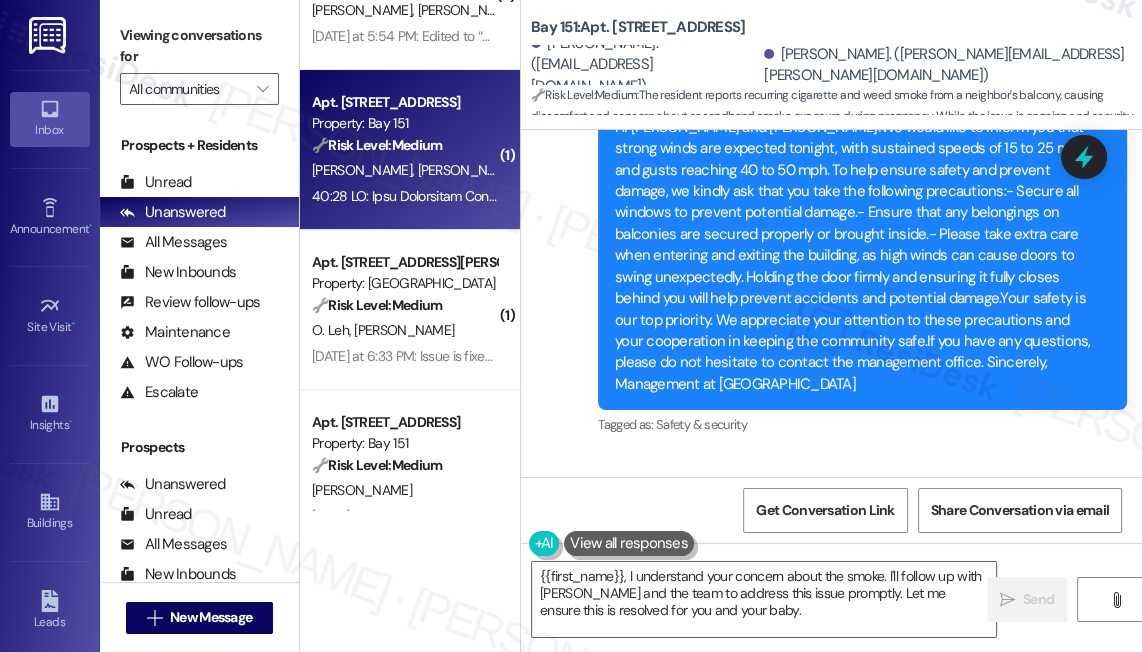 scroll, scrollTop: 60033, scrollLeft: 0, axis: vertical 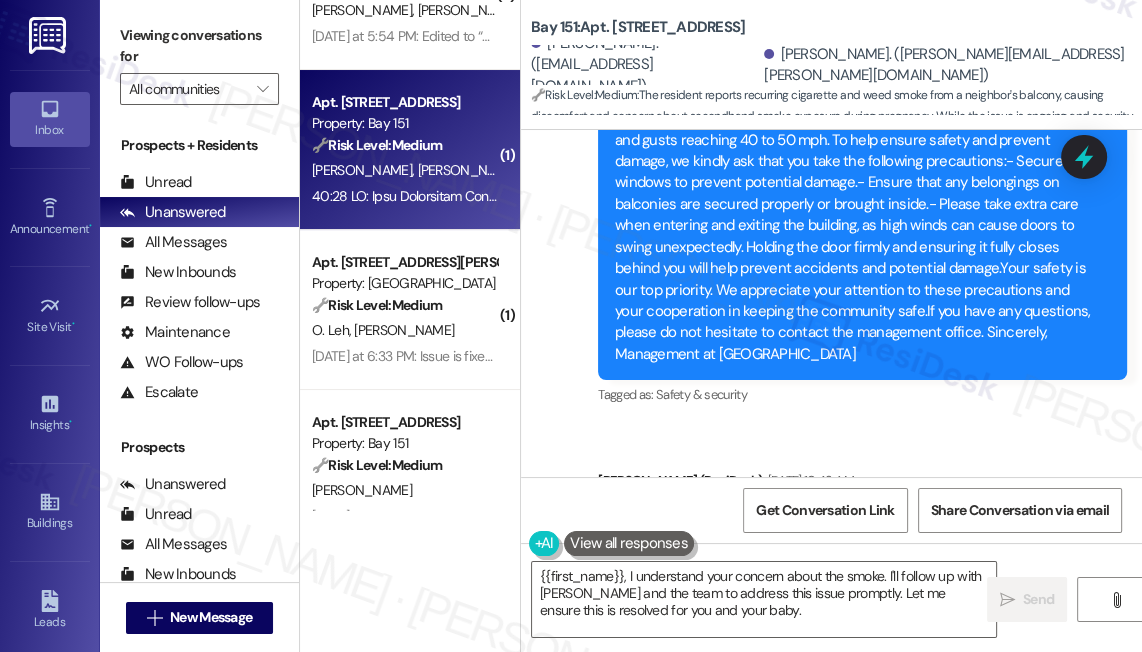 click on "Dear Management Team,
I’m writing to report an ongoing issue with cigarette and weed smoke coming from the unit directly above mine. The neighbor often sits on their balcony to smoke for long hours, and the smell drifts into my apartment, especially in the mornings and evenings when I open my windows.
Although the security staff has already spoken to him, the smoking continues, and the problem remains unresolved. This is causing daily discomfort and raising concerns about secondhand smoke exposure, especially while I’m pregnant.
Please assist in addressing this matter. I sent an email to [PERSON_NAME] in the hope of getting this addressed.
[PERSON_NAME]
Apt 2123" at bounding box center [808, 1255] 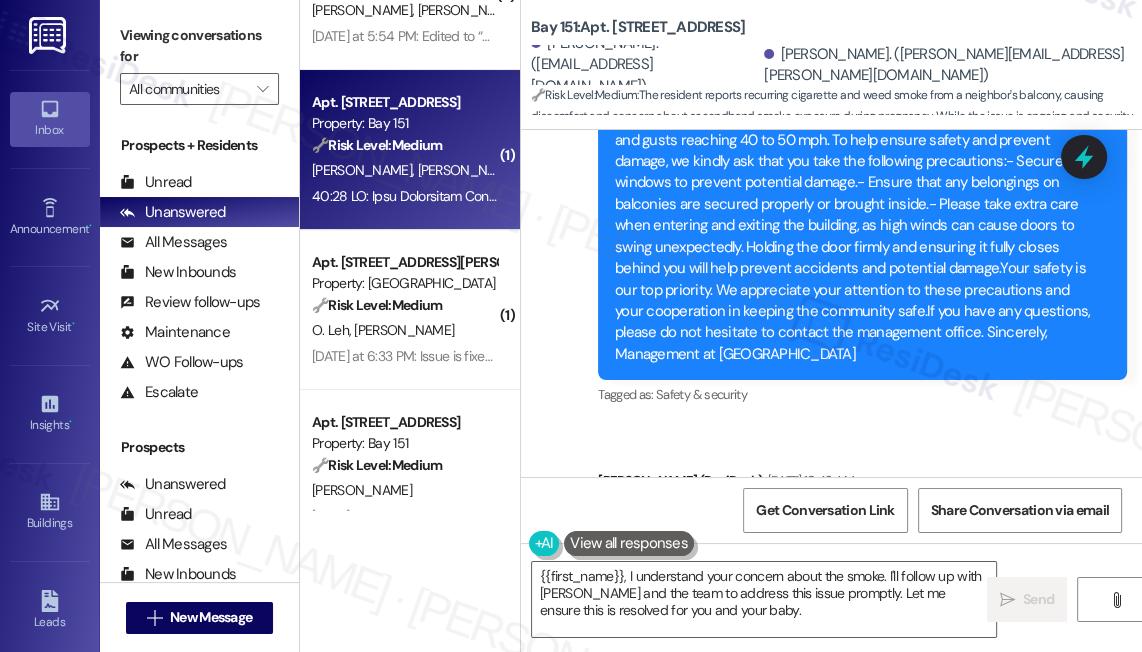 click on "Dear Management Team,
I’m writing to report an ongoing issue with cigarette and weed smoke coming from the unit directly above mine. The neighbor often sits on their balcony to smoke for long hours, and the smell drifts into my apartment, especially in the mornings and evenings when I open my windows.
Although the security staff has already spoken to him, the smoking continues, and the problem remains unresolved. This is causing daily discomfort and raising concerns about secondhand smoke exposure, especially while I’m pregnant.
Please assist in addressing this matter. I sent an email to Jakub in the hope of getting this addressed.
Trang Tran
Apt 2123" at bounding box center [808, 1255] 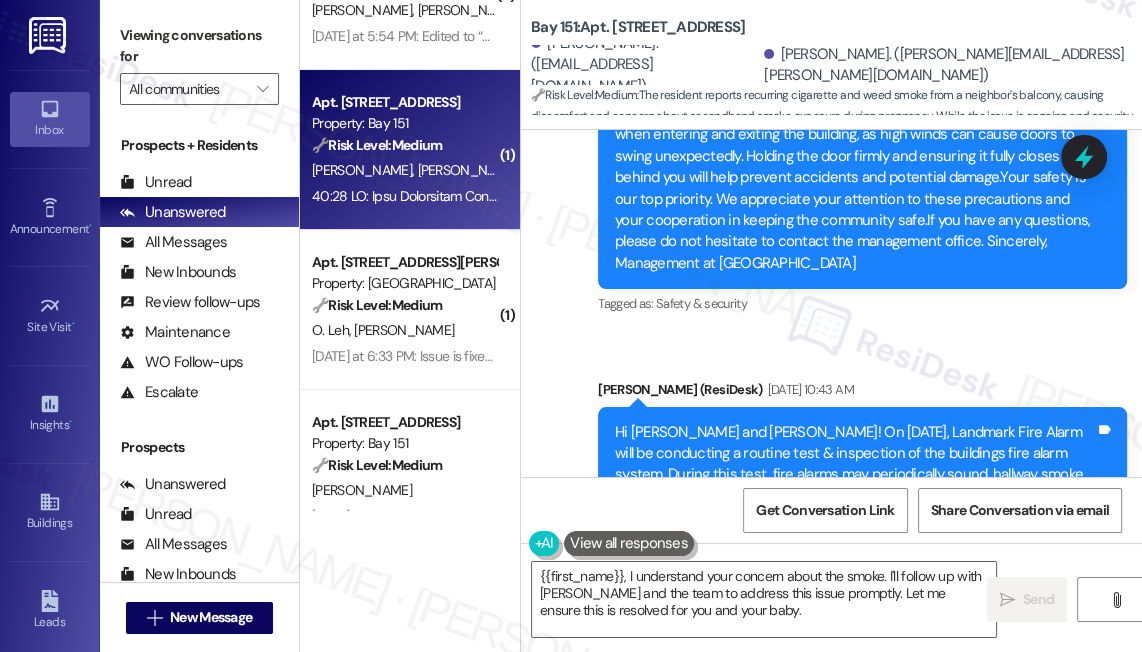 click on "Dear Management Team,
I’m writing to report an ongoing issue with cigarette and weed smoke coming from the unit directly above mine. The neighbor often sits on their balcony to smoke for long hours, and the smell drifts into my apartment, especially in the mornings and evenings when I open my windows.
Although the security staff has already spoken to him, the smoking continues, and the problem remains unresolved. This is causing daily discomfort and raising concerns about secondhand smoke exposure, especially while I’m pregnant.
Please assist in addressing this matter. I sent an email to Jakub in the hope of getting this addressed.
Trang Tran
Apt 2123" at bounding box center (808, 1164) 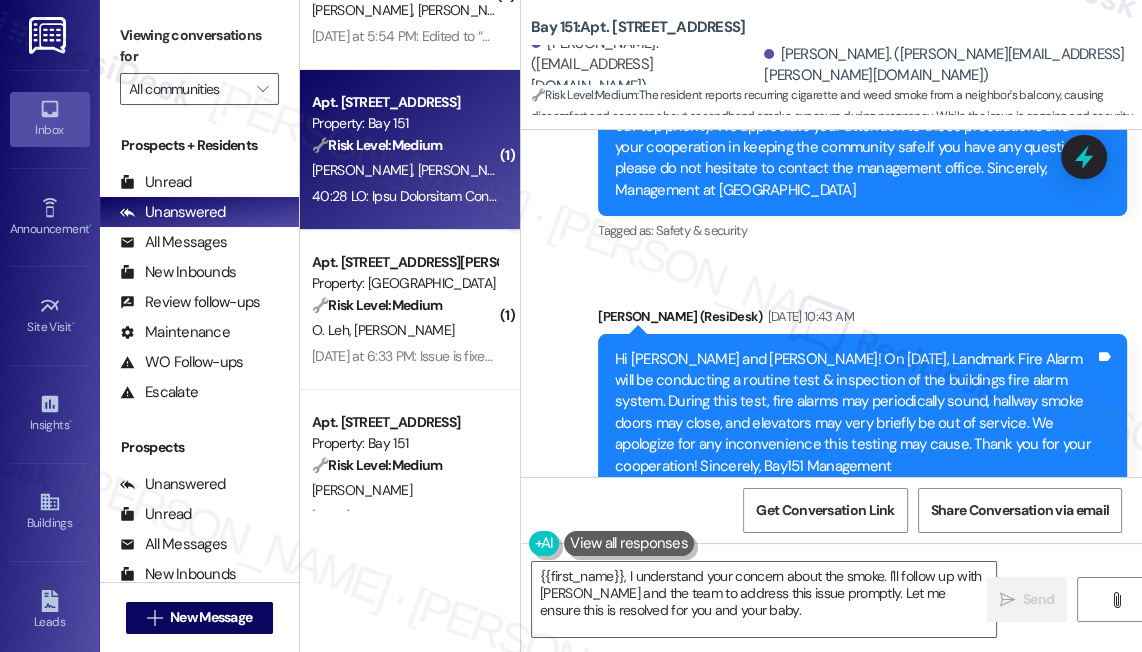 scroll, scrollTop: 60215, scrollLeft: 0, axis: vertical 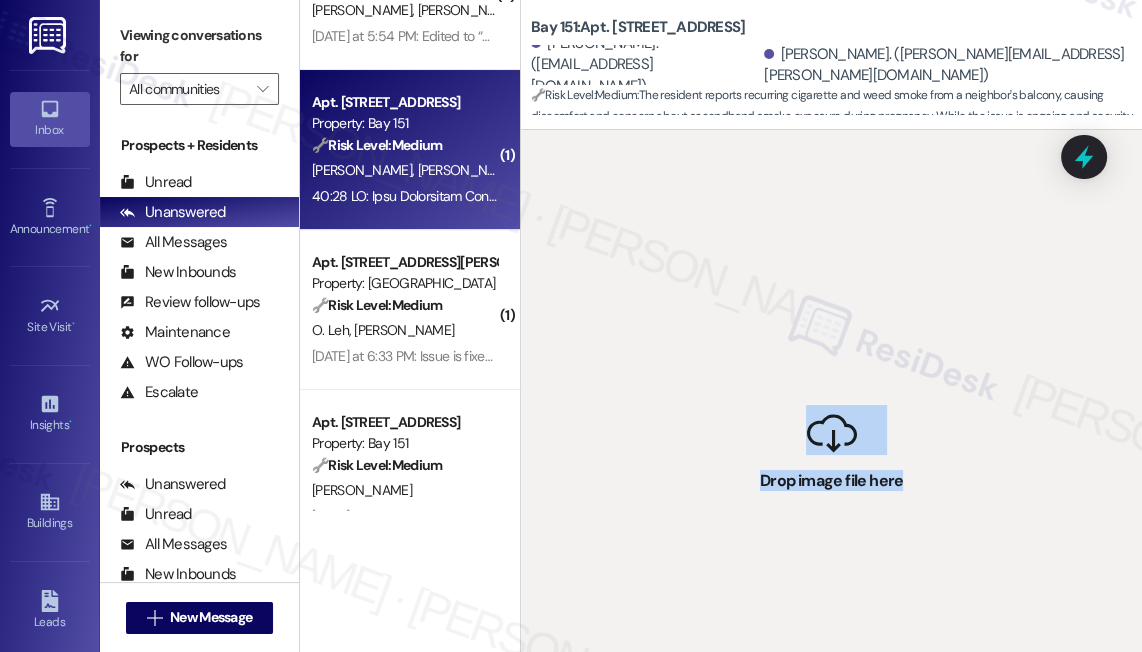 drag, startPoint x: 827, startPoint y: 454, endPoint x: 783, endPoint y: 338, distance: 124.0645 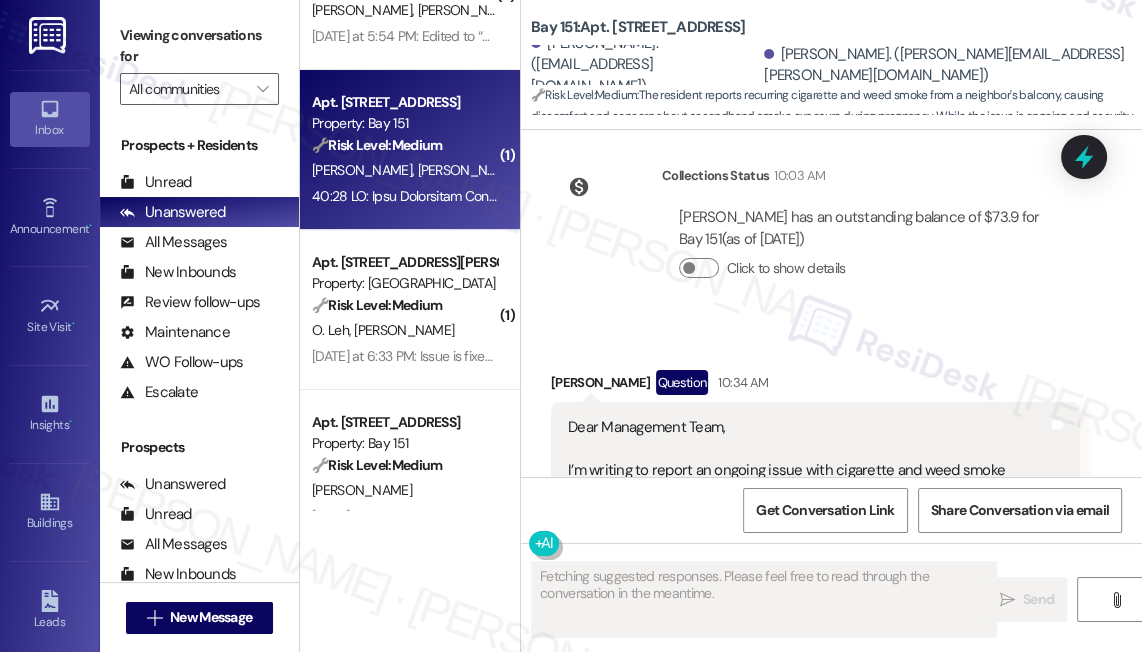 click at bounding box center [875, 1001] 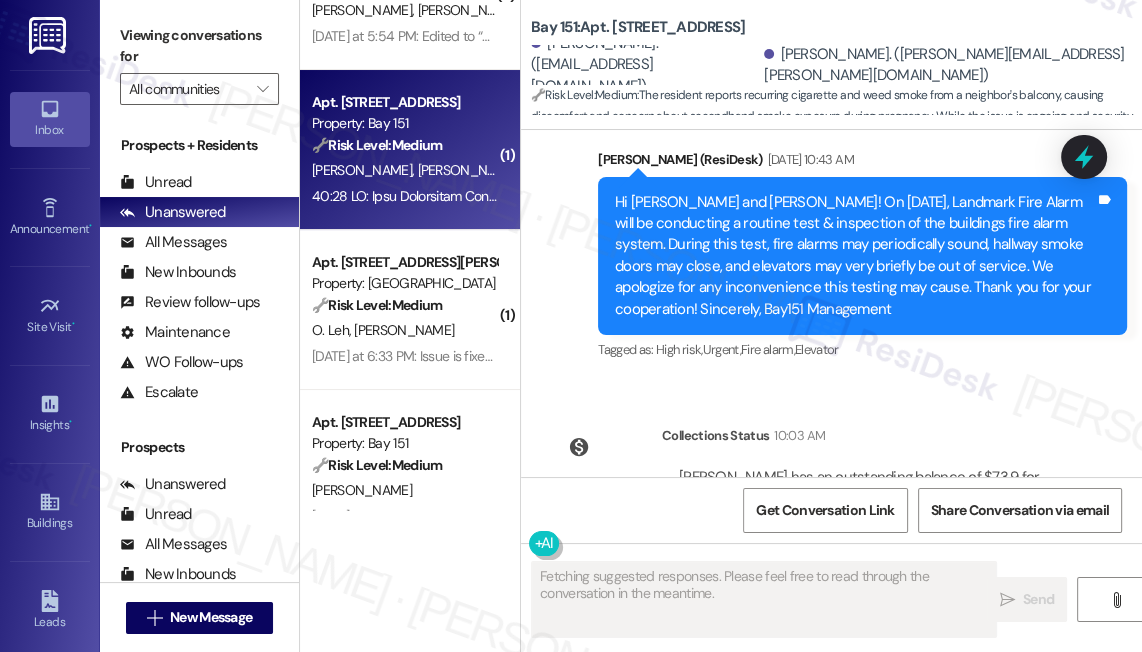 scroll, scrollTop: 60172, scrollLeft: 0, axis: vertical 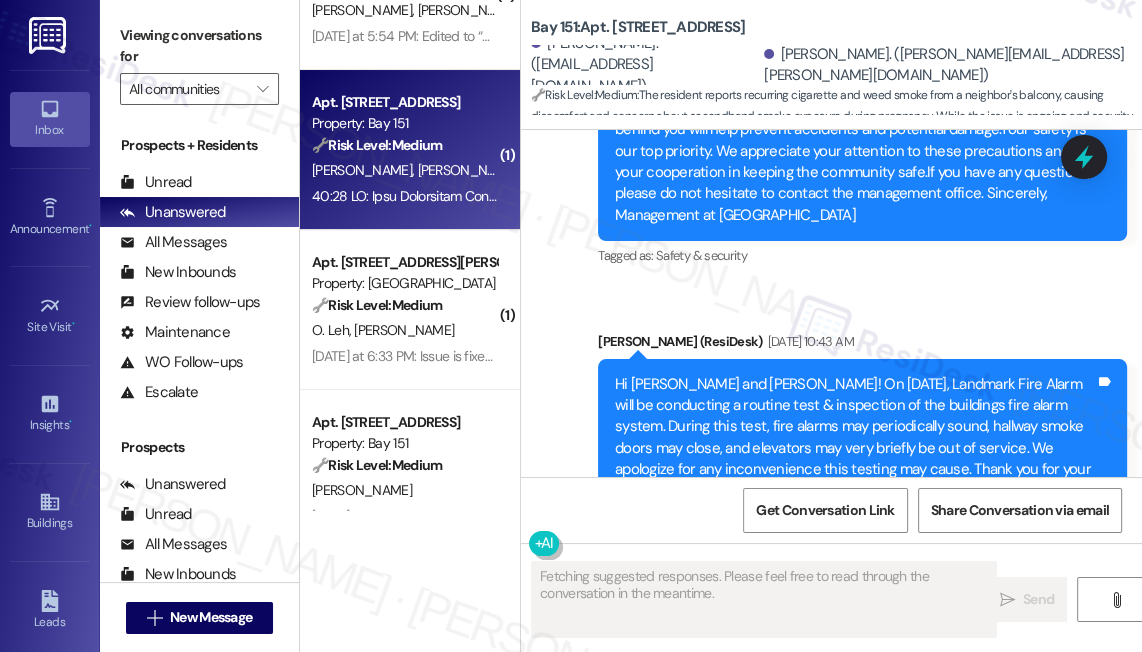 drag, startPoint x: 669, startPoint y: 355, endPoint x: 929, endPoint y: 419, distance: 267.76108 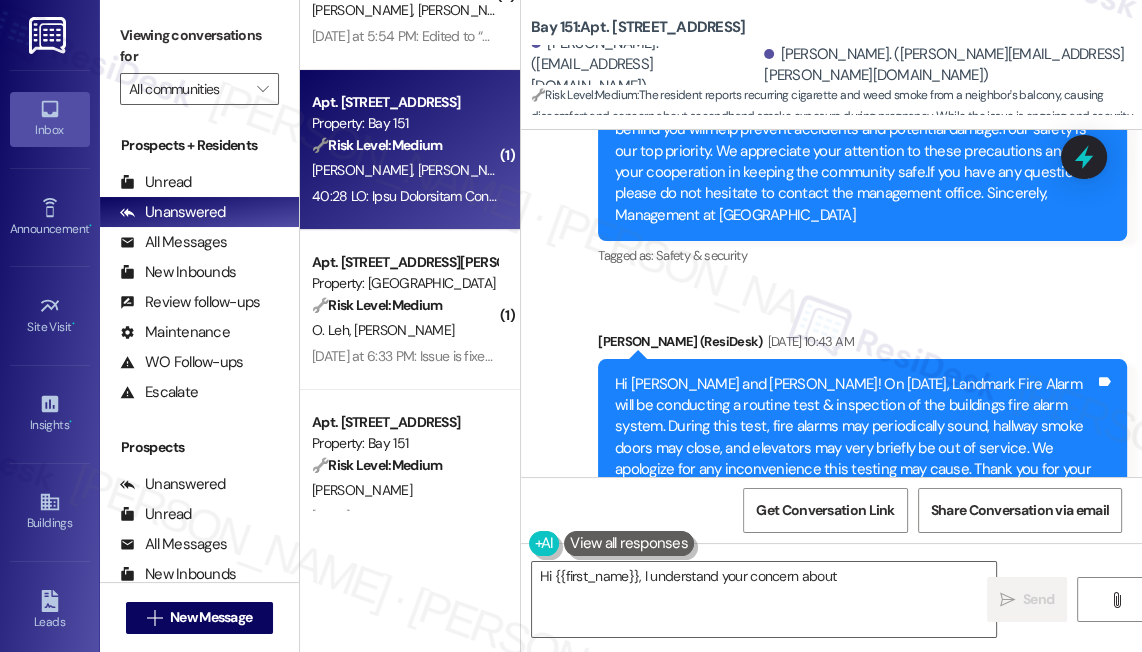 click on "Dear Management Team,
I’m writing to report an ongoing issue with cigarette and weed smoke coming from the unit directly above mine. The neighbor often sits on their balcony to smoke for long hours, and the smell drifts into my apartment, especially in the mornings and evenings when I open my windows.
Although the security staff has already spoken to him, the smoking continues, and the problem remains unresolved. This is causing daily discomfort and raising concerns about secondhand smoke exposure, especially while I’m pregnant.
Please assist in addressing this matter. I sent an email to Jakub in the hope of getting this addressed.
Trang Tran
Apt 2123" at bounding box center [808, 1116] 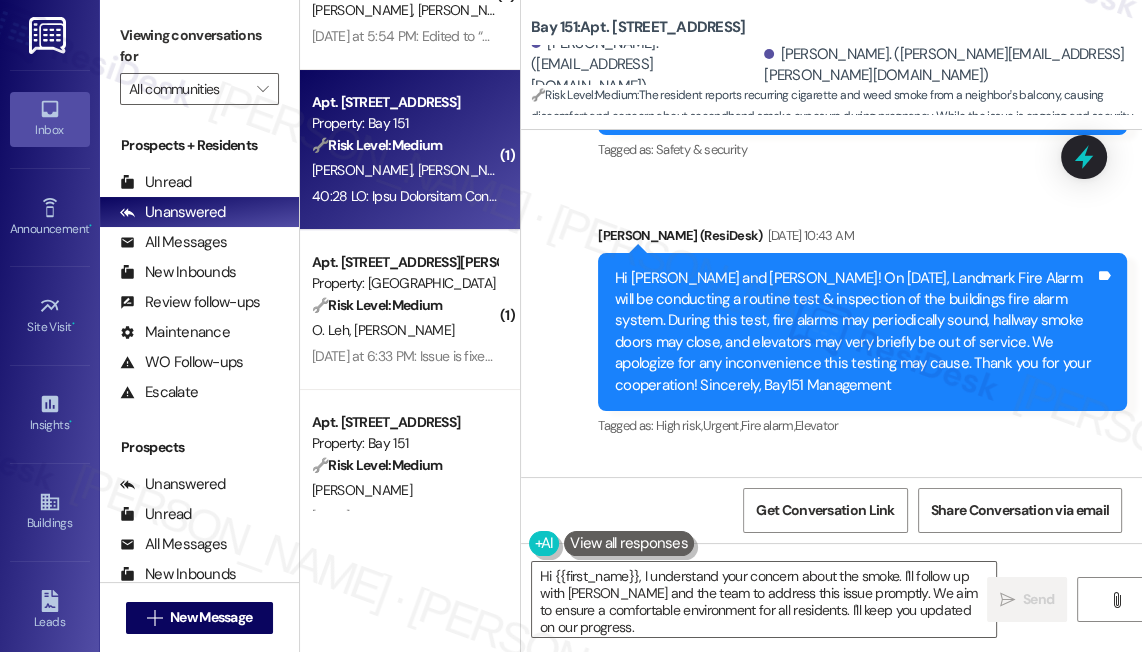 scroll, scrollTop: 60172, scrollLeft: 0, axis: vertical 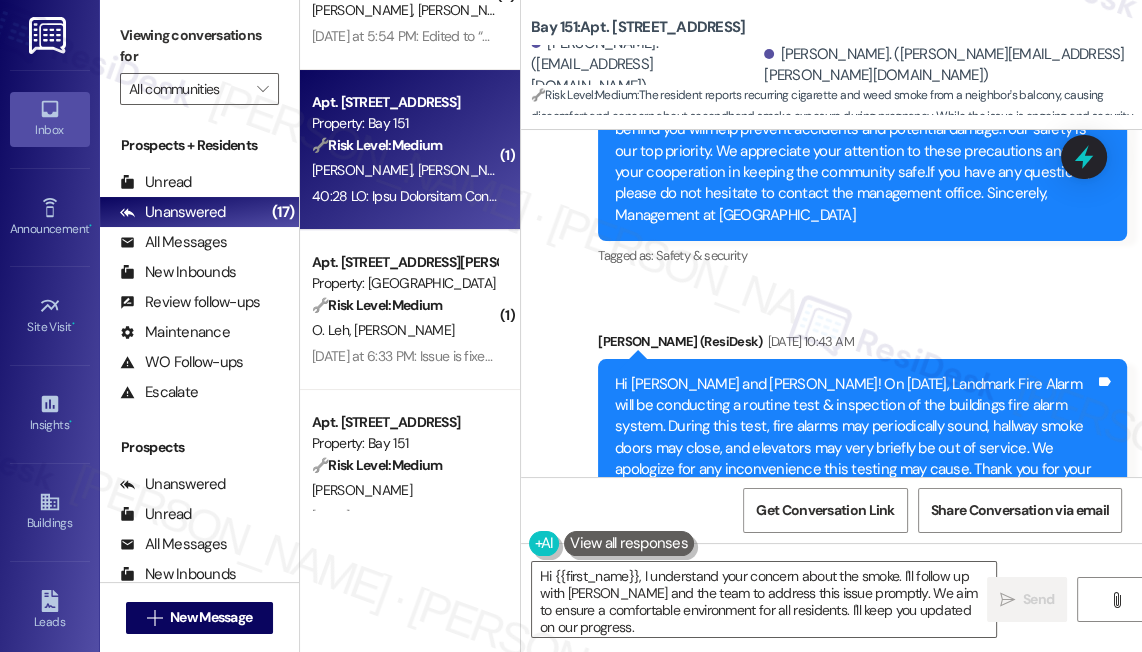 click on "Viewing conversations for" at bounding box center [199, 46] 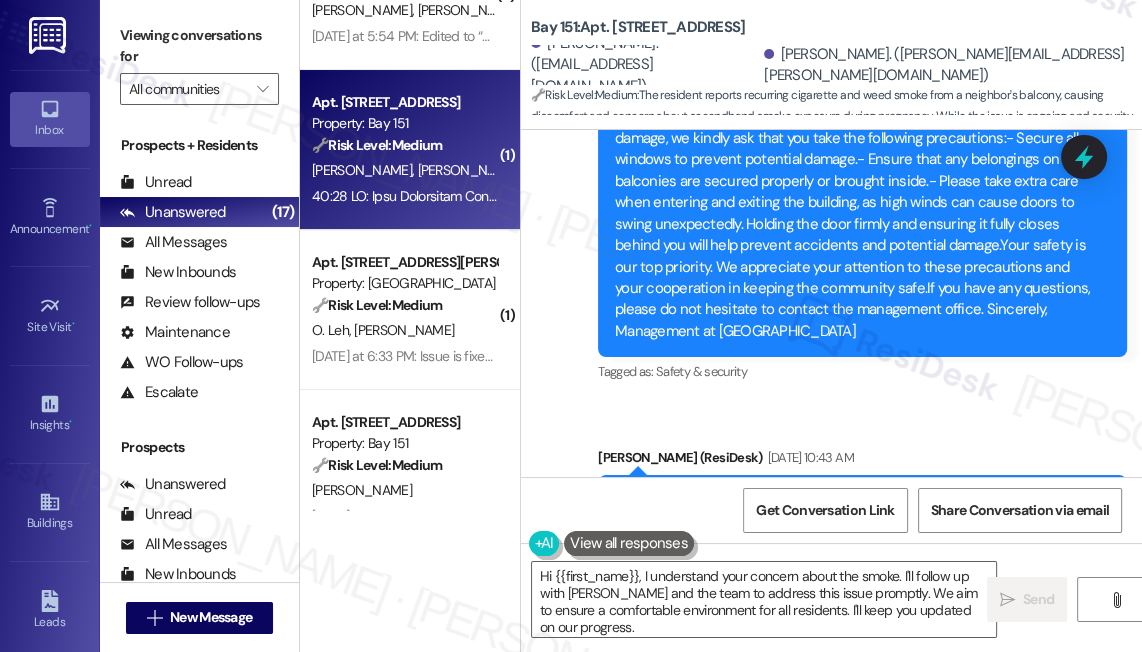 scroll, scrollTop: 59990, scrollLeft: 0, axis: vertical 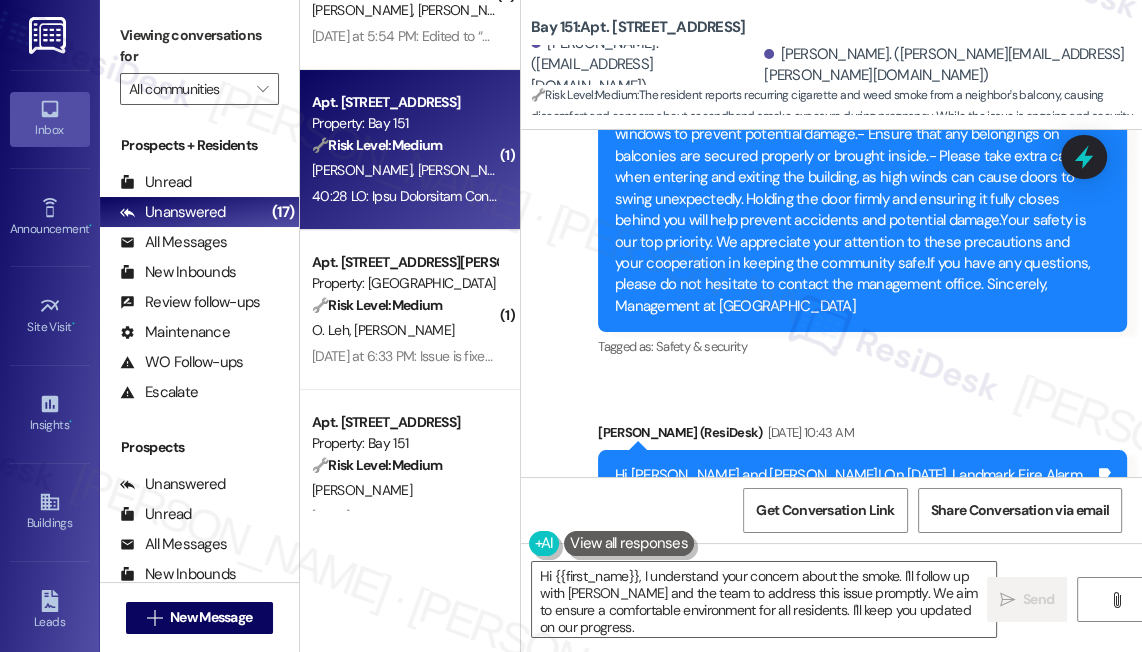 drag, startPoint x: 565, startPoint y: 259, endPoint x: 763, endPoint y: 349, distance: 217.49483 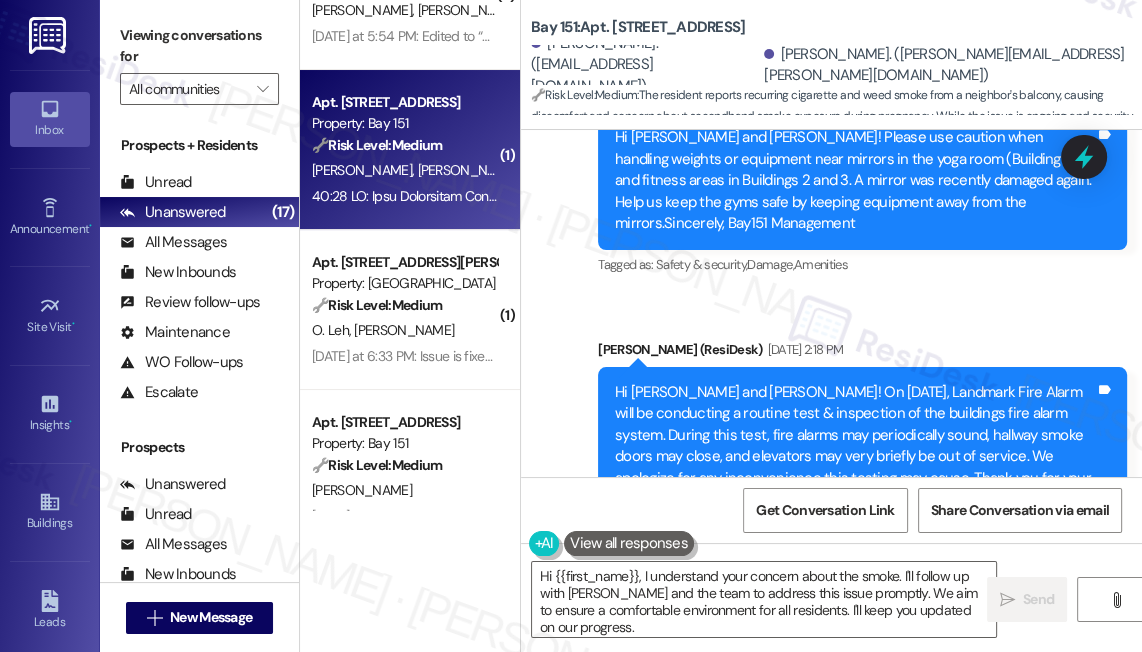 scroll, scrollTop: 59947, scrollLeft: 0, axis: vertical 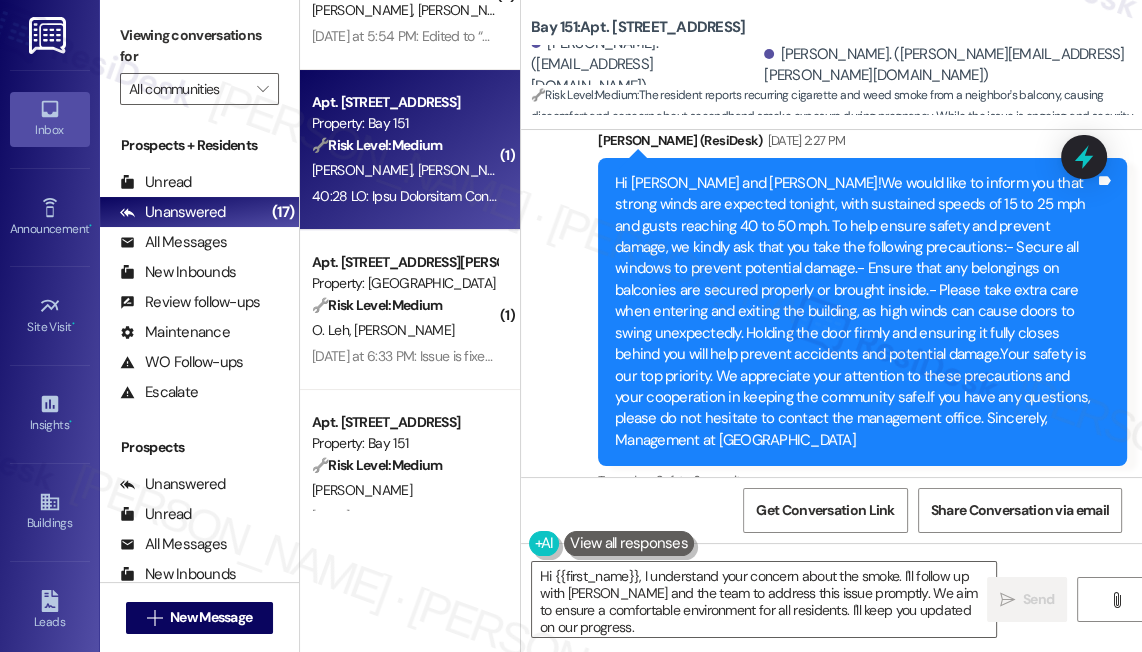 click on "Viewing conversations for" at bounding box center (199, 46) 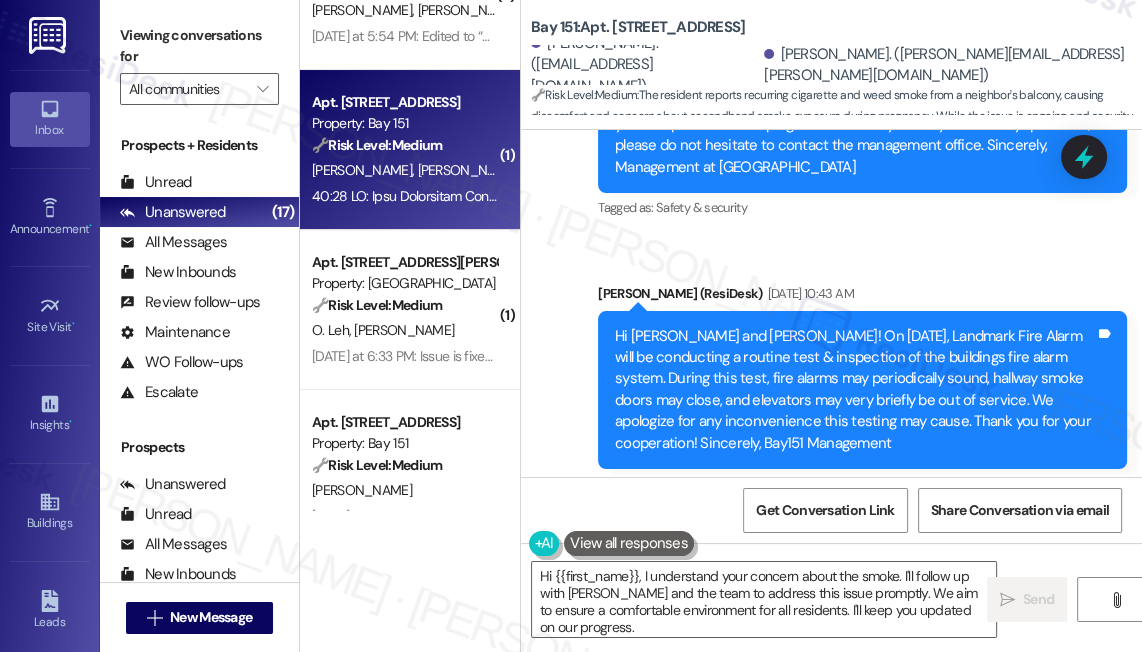 click on "Viewing conversations for" at bounding box center (199, 46) 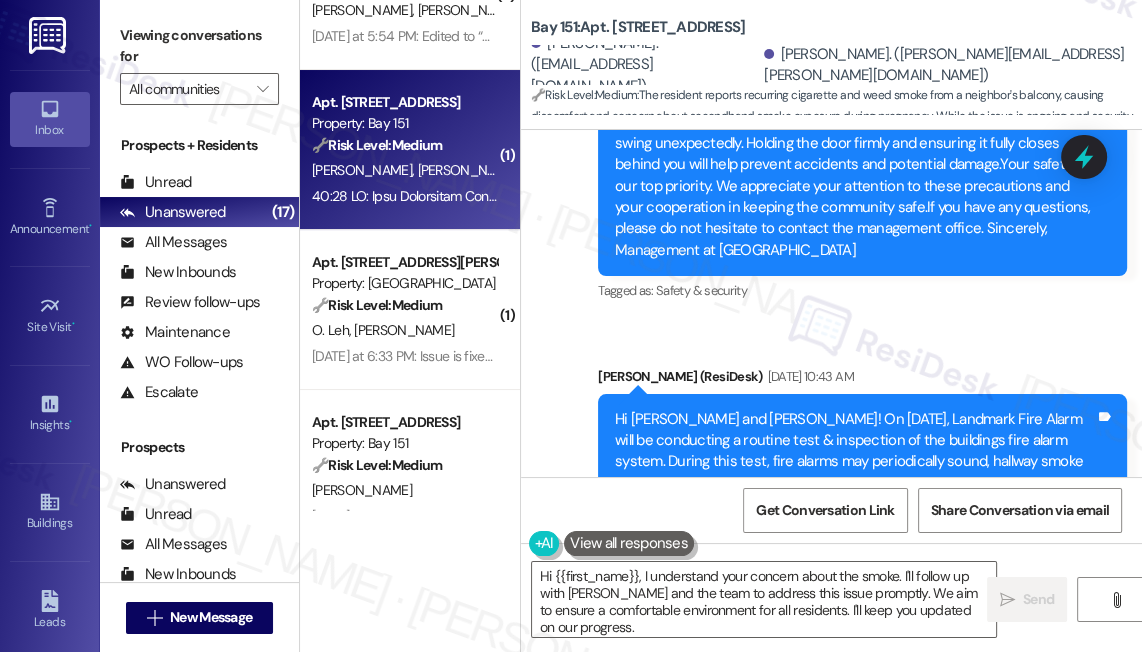 scroll, scrollTop: 60038, scrollLeft: 0, axis: vertical 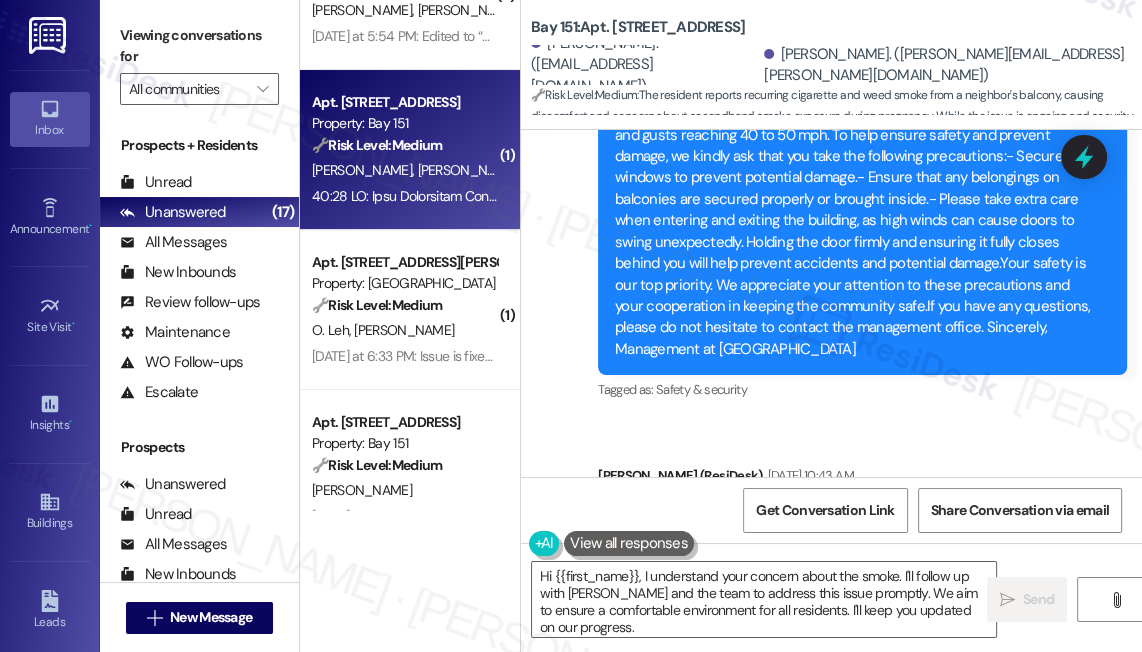 click on "Dear Management Team,
I’m writing to report an ongoing issue with cigarette and weed smoke coming from the unit directly above mine. The neighbor often sits on their balcony to smoke for long hours, and the smell drifts into my apartment, especially in the mornings and evenings when I open my windows.
Although the security staff has already spoken to him, the smoking continues, and the problem remains unresolved. This is causing daily discomfort and raising concerns about secondhand smoke exposure, especially while I’m pregnant.
Please assist in addressing this matter. I sent an email to Jakub in the hope of getting this addressed.
Trang Tran
Apt 2123" at bounding box center [808, 1250] 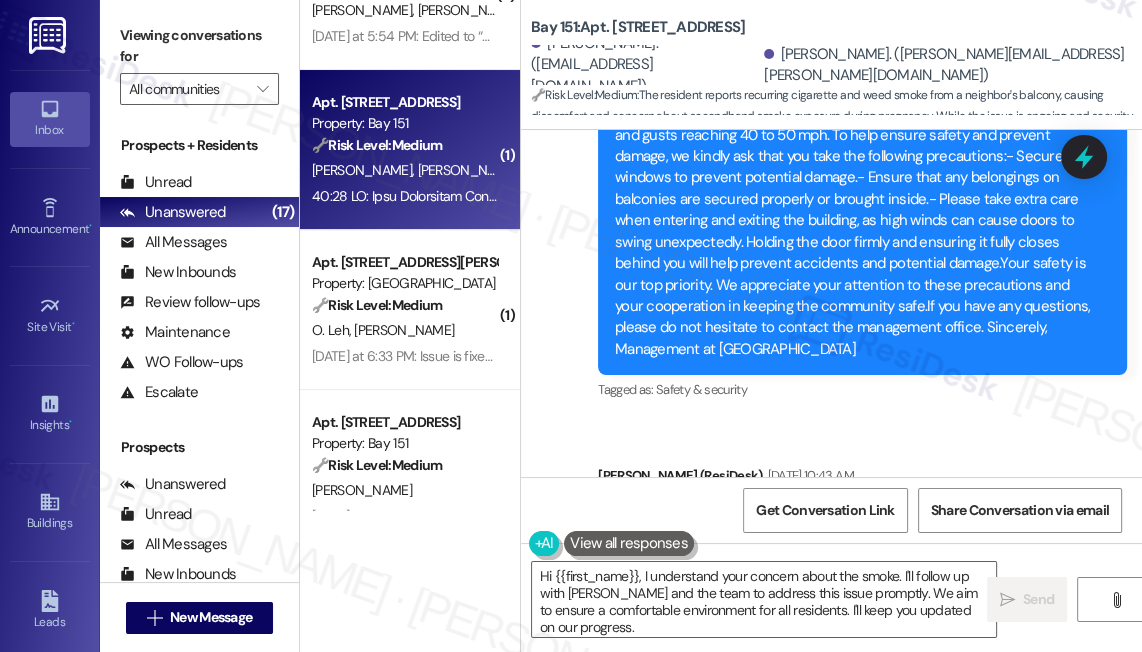 click on "Dear Management Team,
I’m writing to report an ongoing issue with cigarette and weed smoke coming from the unit directly above mine. The neighbor often sits on their balcony to smoke for long hours, and the smell drifts into my apartment, especially in the mornings and evenings when I open my windows.
Although the security staff has already spoken to him, the smoking continues, and the problem remains unresolved. This is causing daily discomfort and raising concerns about secondhand smoke exposure, especially while I’m pregnant.
Please assist in addressing this matter. I sent an email to Jakub in the hope of getting this addressed.
Trang Tran
Apt 2123" at bounding box center (808, 1250) 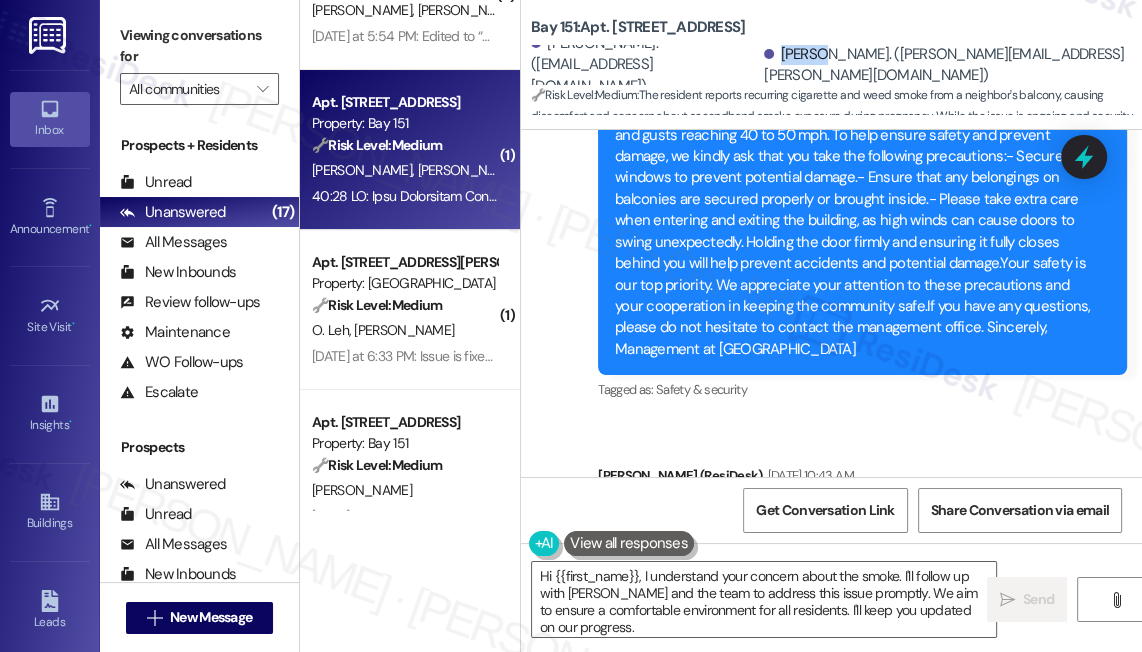click on "Chau Tran. (tranphibaochau@gmail.com)     Trang Tran. (tran.tran@northeastern.edu)" at bounding box center [836, 65] 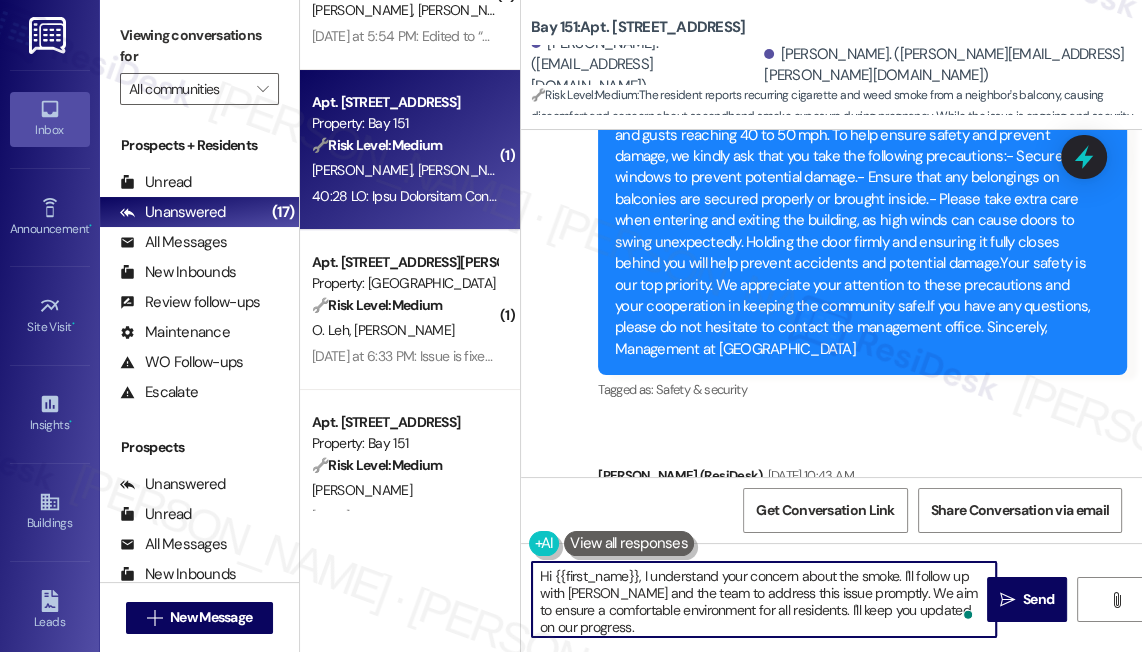 drag, startPoint x: 603, startPoint y: 570, endPoint x: 641, endPoint y: 565, distance: 38.327538 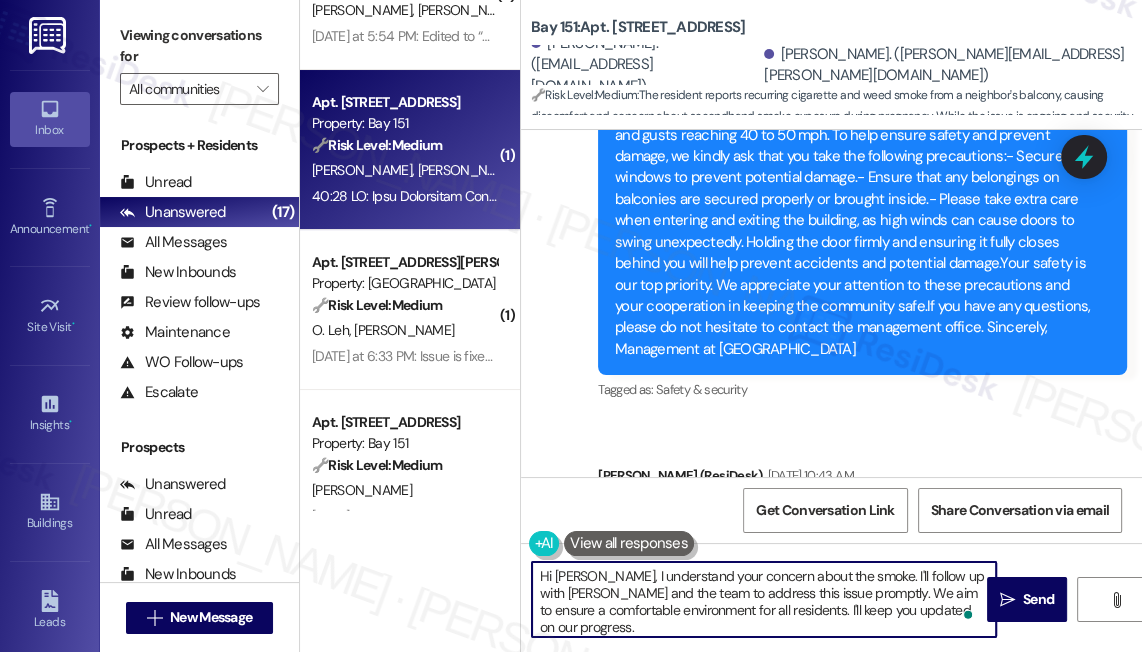 click on "Hi Trang, I understand your concern about the smoke. I'll follow up with Jakub and the team to address this issue promptly. We aim to ensure a comfortable environment for all residents. I'll keep you updated on our progress." at bounding box center (764, 599) 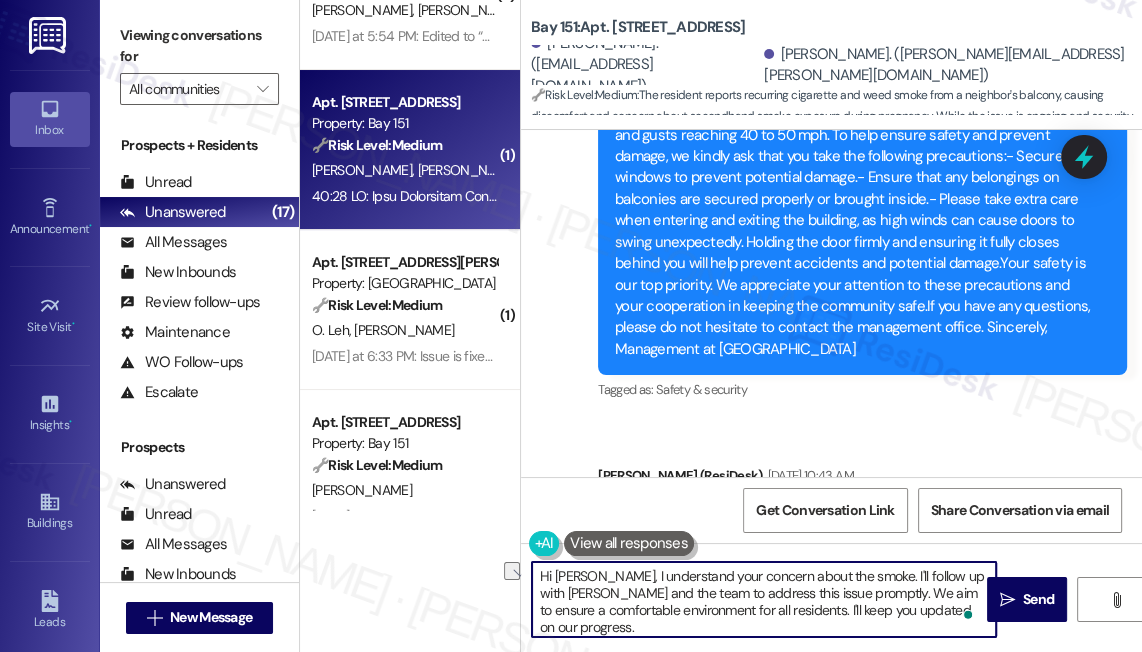 drag, startPoint x: 603, startPoint y: 592, endPoint x: 538, endPoint y: 592, distance: 65 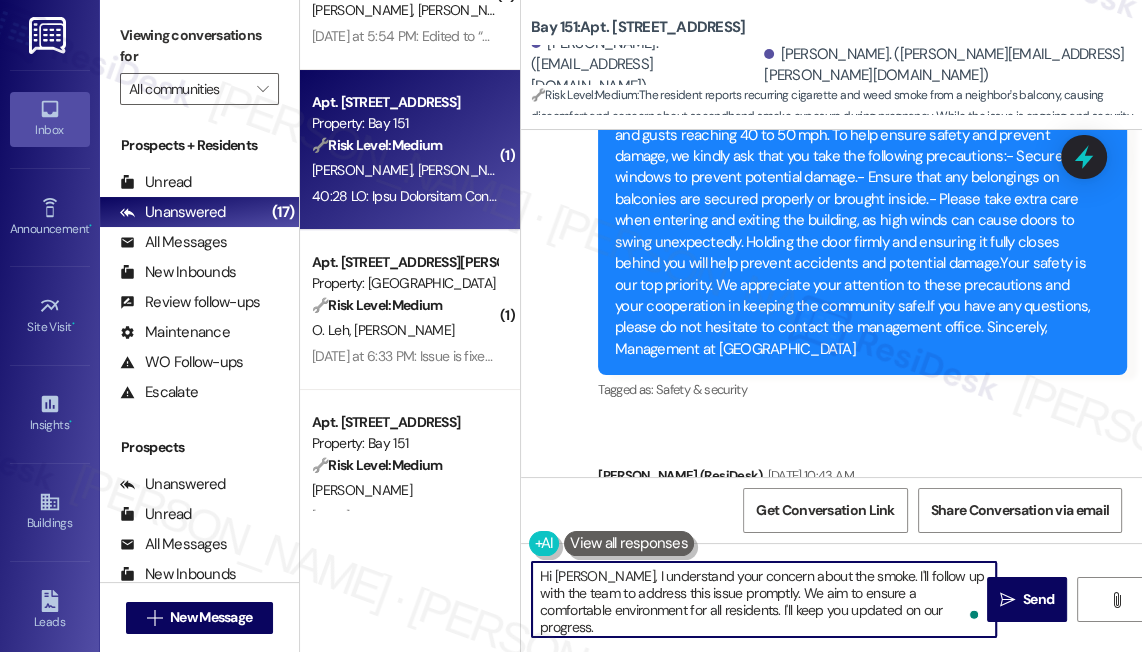 click on "Hi Trang, I understand your concern about the smoke. I'll follow up with the team to address this issue promptly. We aim to ensure a comfortable environment for all residents. I'll keep you updated on our progress." at bounding box center (764, 599) 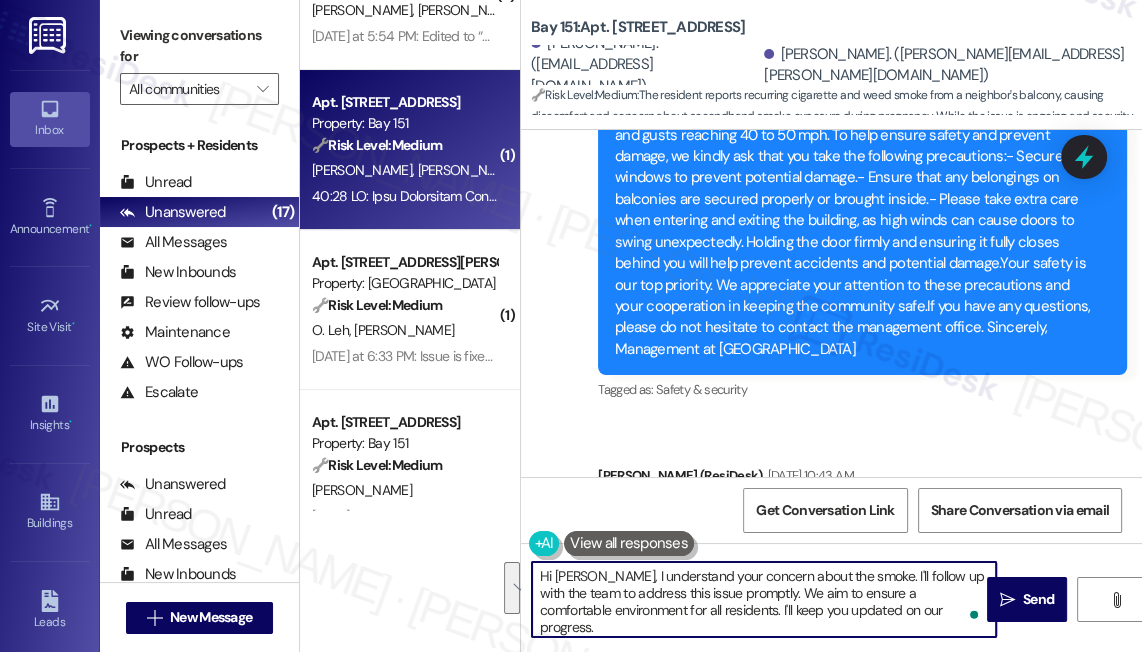 click on "Hi Trang, I understand your concern about the smoke. I'll follow up with the team to address this issue promptly. We aim to ensure a comfortable environment for all residents. I'll keep you updated on our progress." at bounding box center (764, 599) 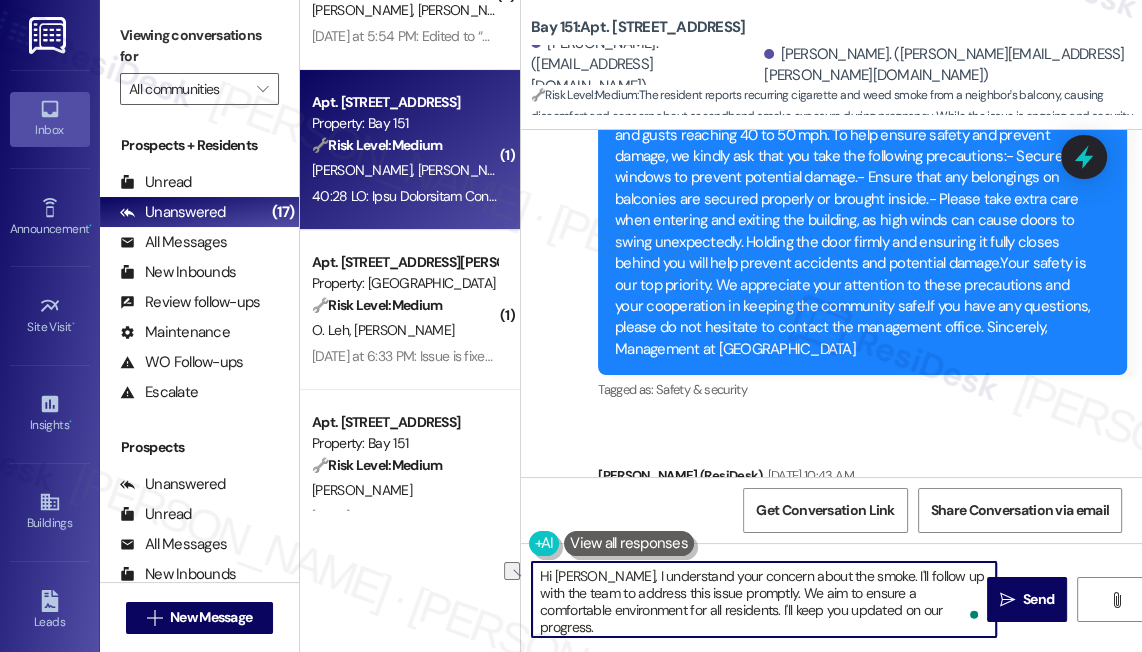 drag, startPoint x: 744, startPoint y: 575, endPoint x: 593, endPoint y: 584, distance: 151.26797 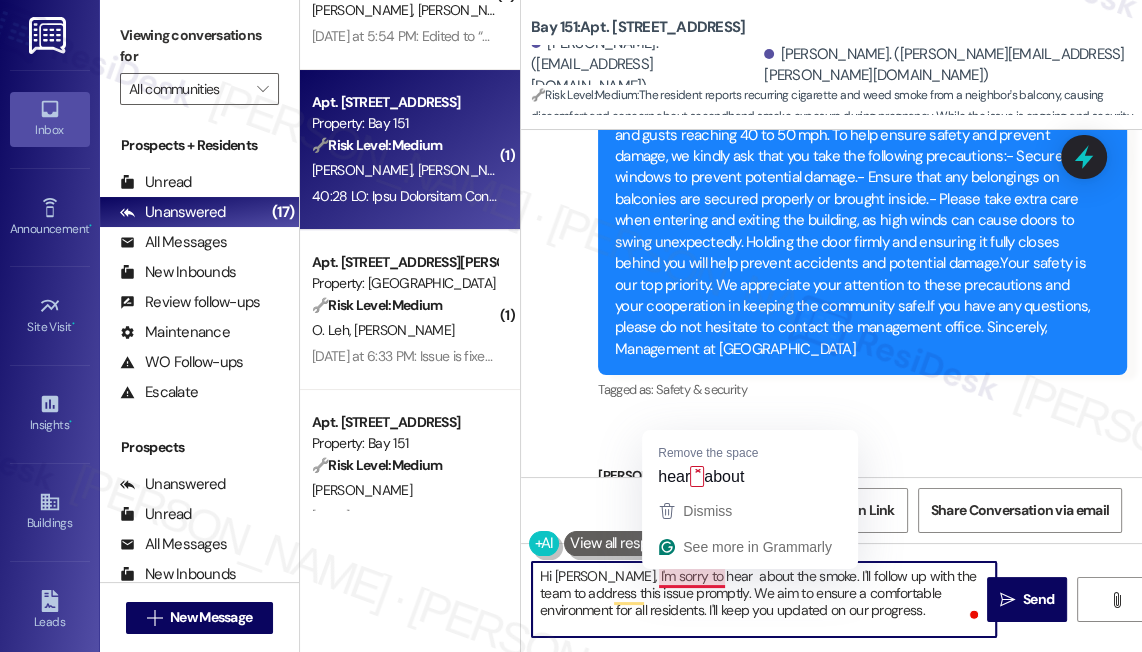 click on "Hi Trang, I'm sorry to hear  about the smoke. I'll follow up with the team to address this issue promptly. We aim to ensure a comfortable environment for all residents. I'll keep you updated on our progress." at bounding box center [764, 599] 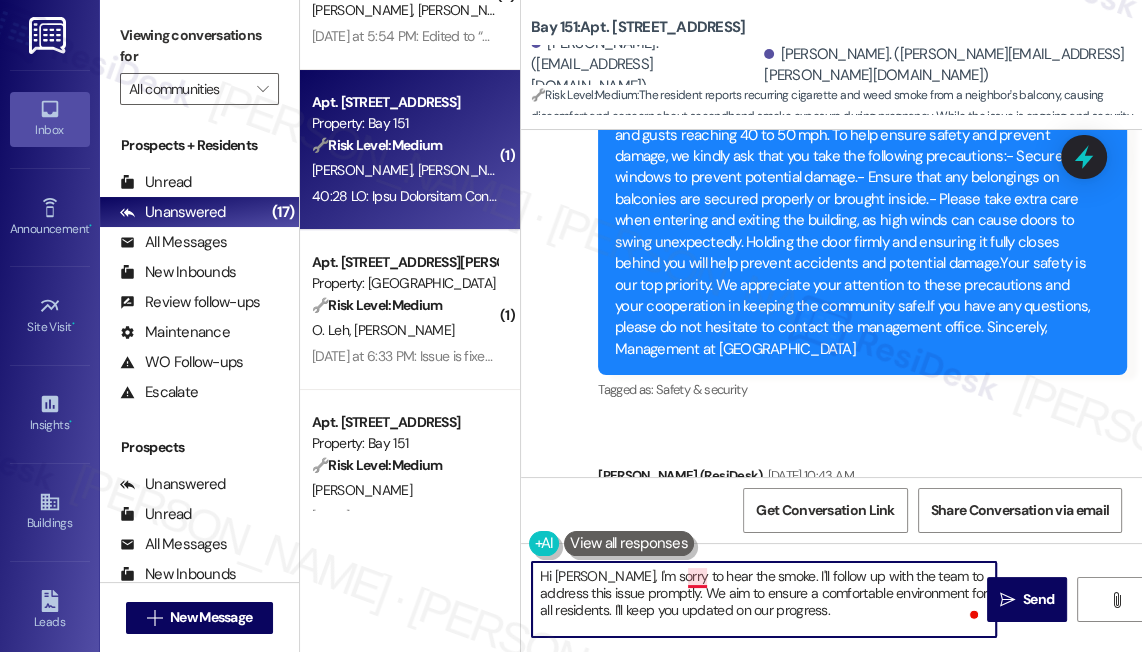 click on "Hi Trang, I'm sorry to hear the smoke. I'll follow up with the team to address this issue promptly. We aim to ensure a comfortable environment for all residents. I'll keep you updated on our progress." at bounding box center (764, 599) 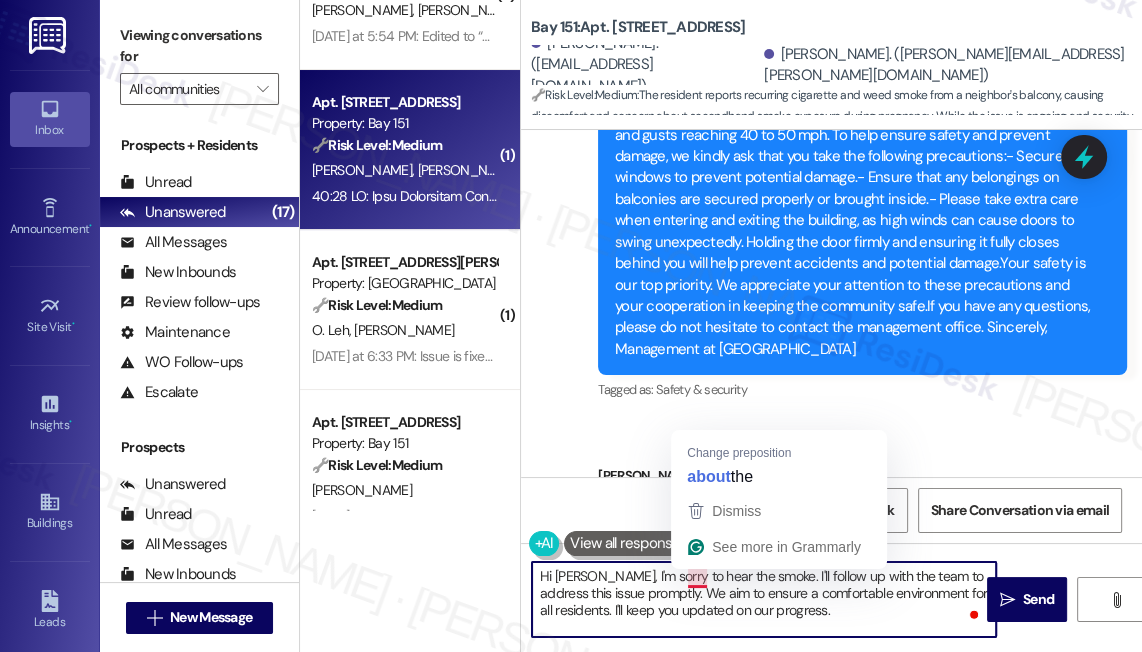 click on "Hi Trang, I'm sorry to hear the smoke. I'll follow up with the team to address this issue promptly. We aim to ensure a comfortable environment for all residents. I'll keep you updated on our progress." at bounding box center [764, 599] 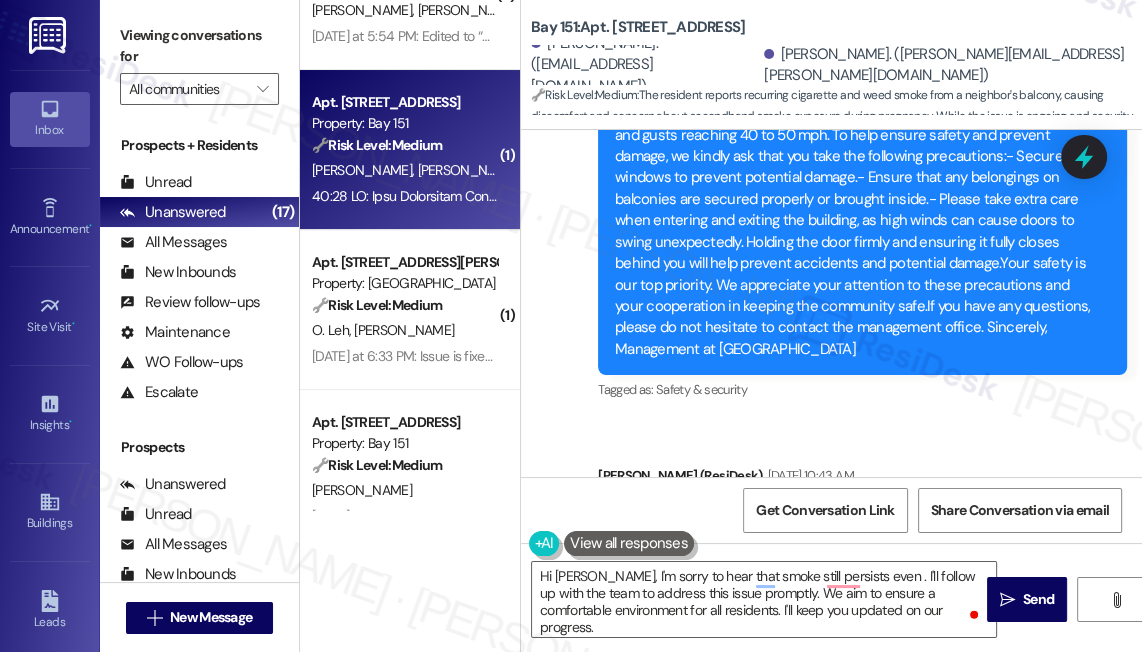click on "Viewing conversations for" at bounding box center (199, 46) 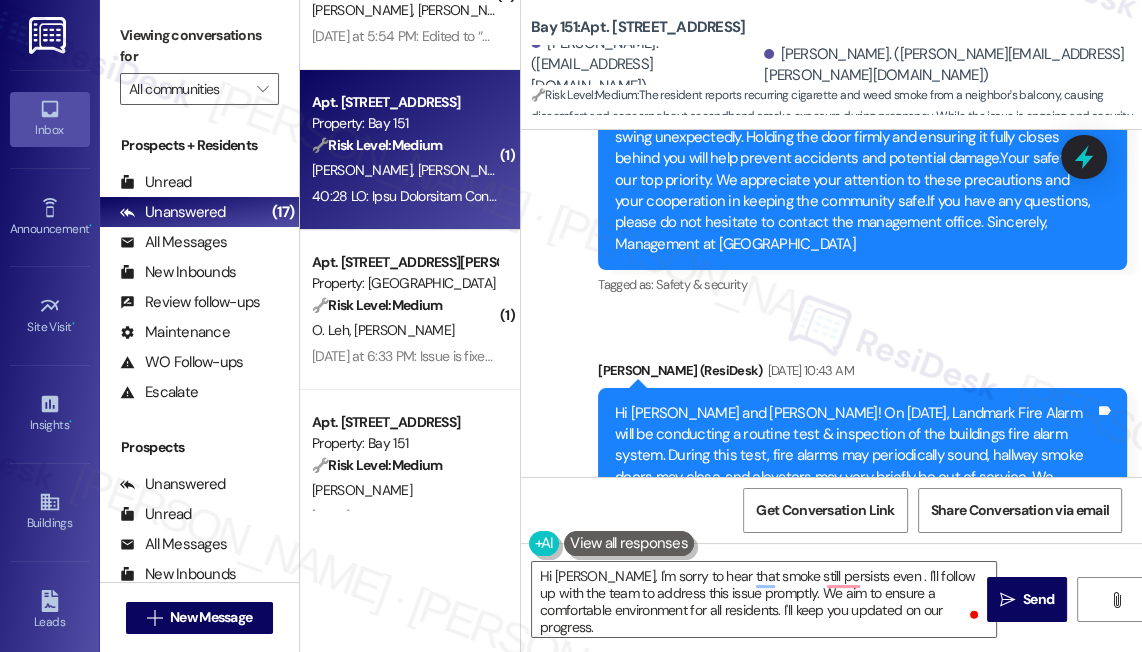 scroll, scrollTop: 60220, scrollLeft: 0, axis: vertical 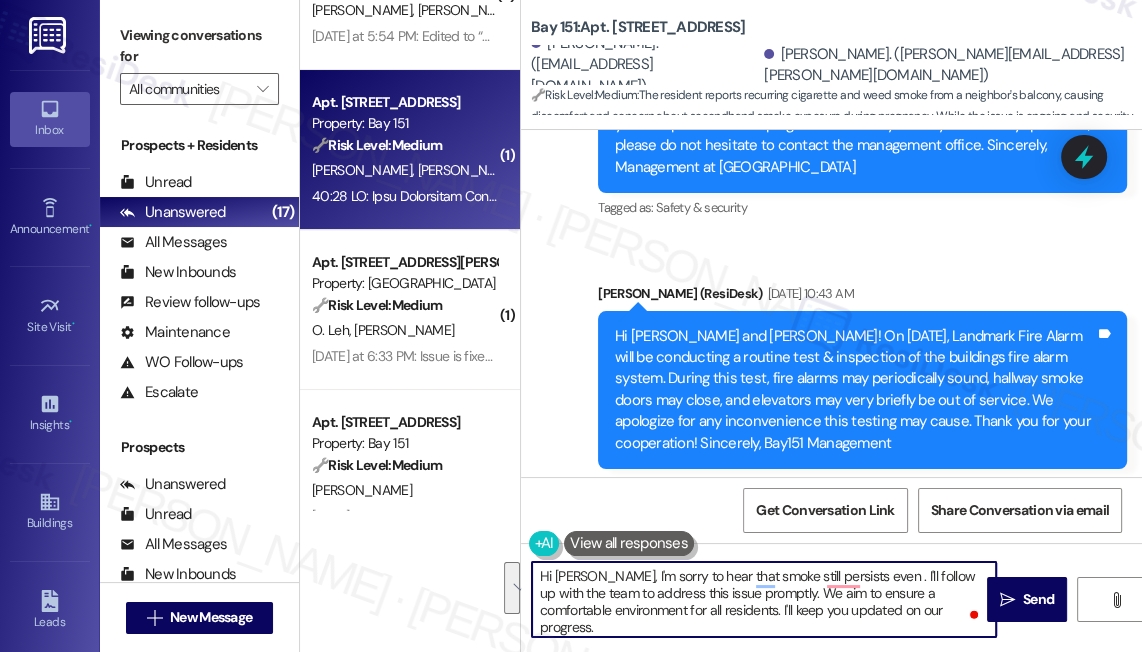 drag, startPoint x: 944, startPoint y: 606, endPoint x: 590, endPoint y: 568, distance: 356.0337 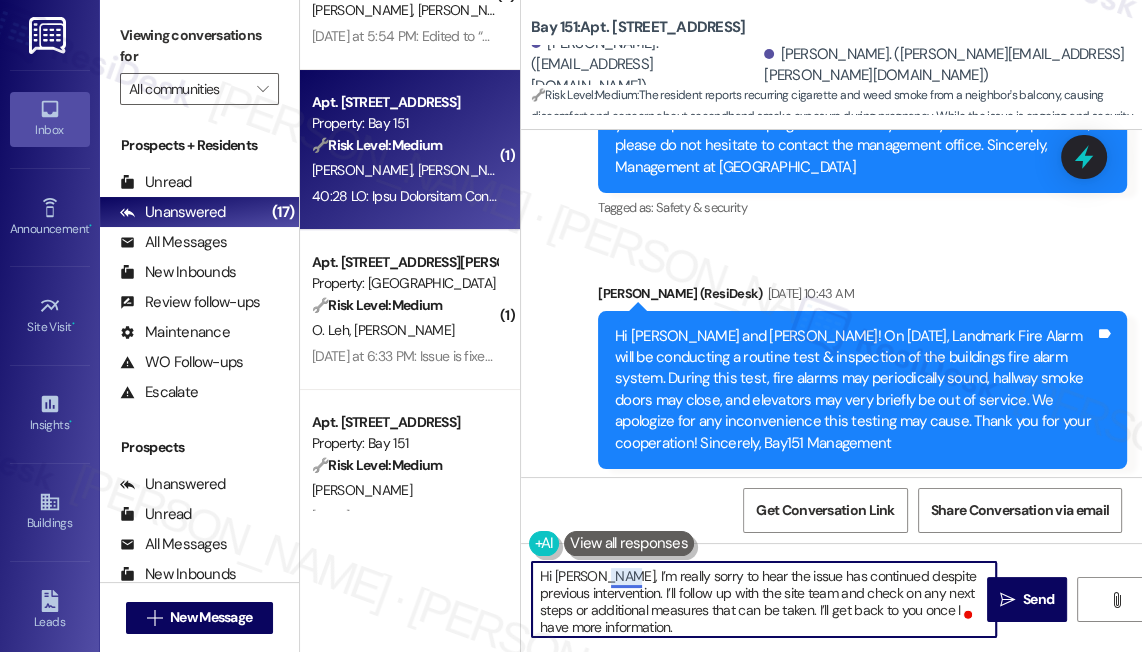 click on "Hi Trang, I’m really sorry to hear the issue has continued despite previous intervention. I’ll follow up with the site team and check on any next steps or additional measures that can be taken. I’ll get back to you once I have more information." at bounding box center [764, 599] 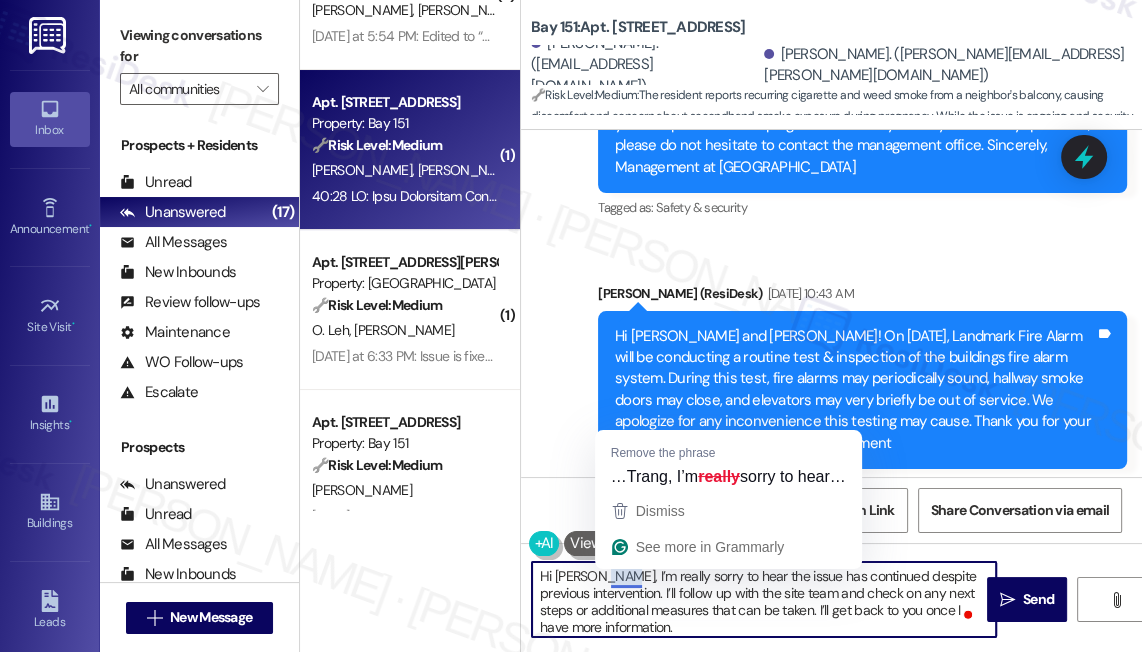 click on "Hi Trang, I’m really sorry to hear the issue has continued despite previous intervention. I’ll follow up with the site team and check on any next steps or additional measures that can be taken. I’ll get back to you once I have more information." at bounding box center (764, 599) 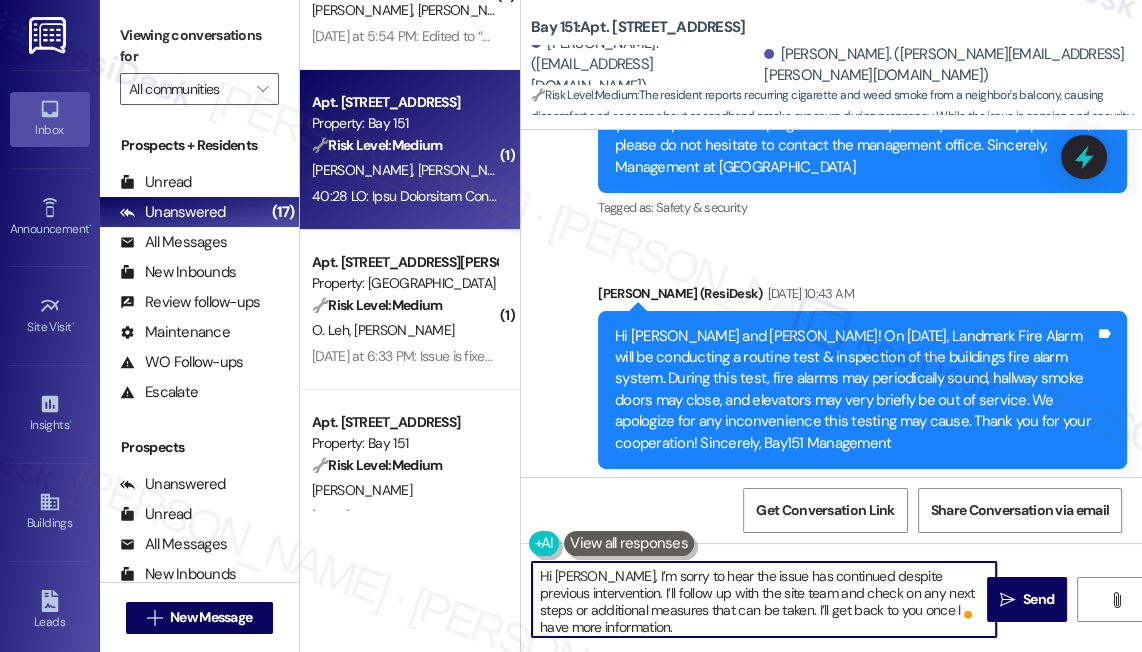 click on "Hi Trang, I’m sorry to hear the issue has continued despite previous intervention. I’ll follow up with the site team and check on any next steps or additional measures that can be taken. I’ll get back to you once I have more information." at bounding box center (764, 599) 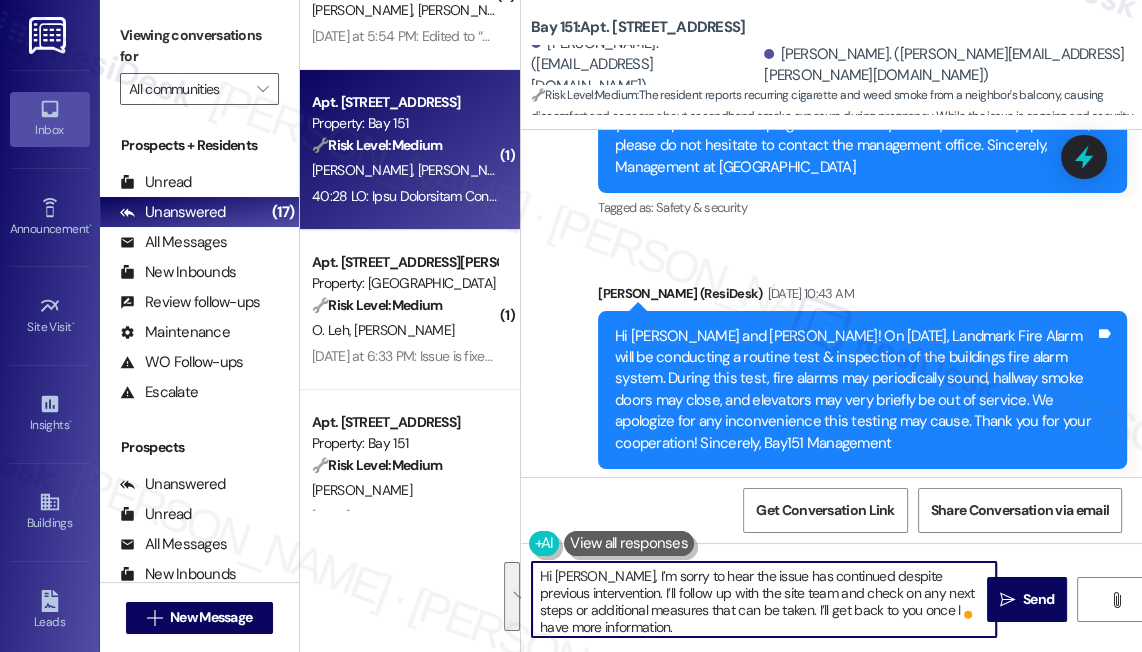 click on "Hi Trang, I’m sorry to hear the issue has continued despite previous intervention. I’ll follow up with the site team and check on any next steps or additional measures that can be taken. I’ll get back to you once I have more information." at bounding box center [764, 599] 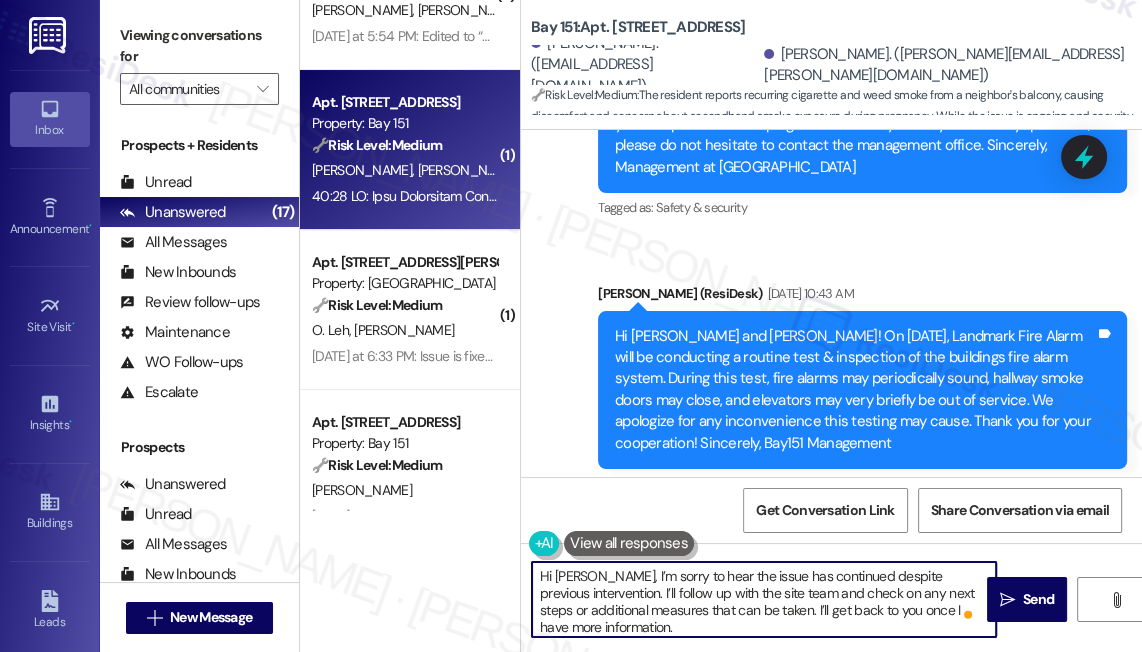 click on "Hi Trang, I’m sorry to hear the issue has continued despite previous intervention. I’ll follow up with the site team and check on any next steps or additional measures that can be taken. I’ll get back to you once I have more information." at bounding box center (764, 599) 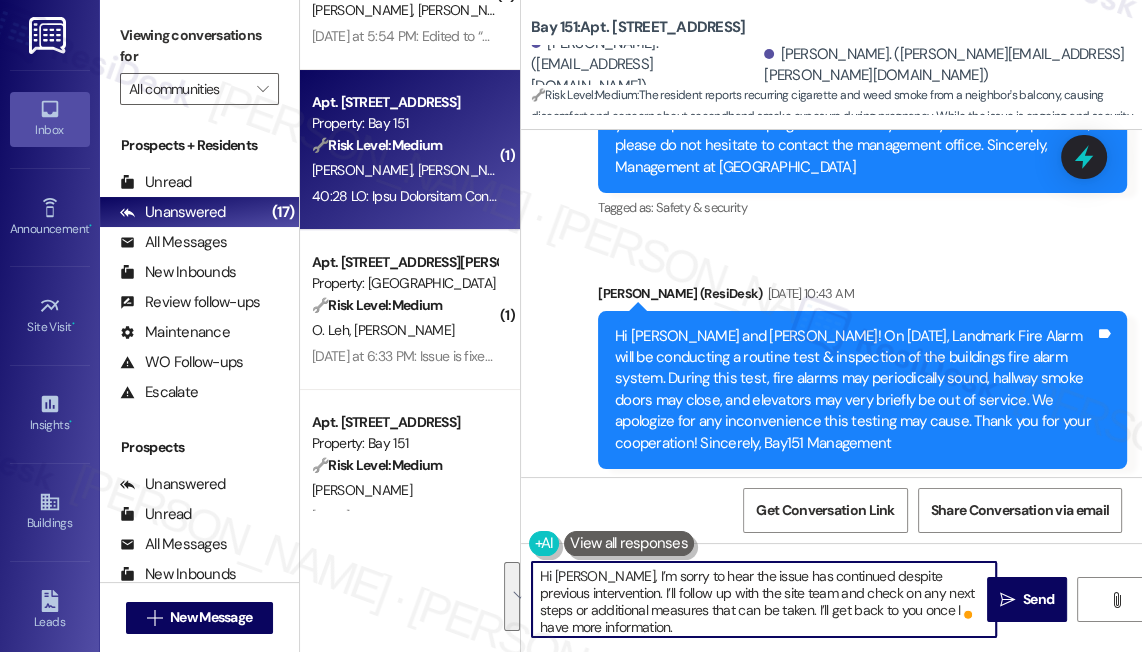 click on "Hi Trang, I’m sorry to hear the issue has continued despite previous intervention. I’ll follow up with the site team and check on any next steps or additional measures that can be taken. I’ll get back to you once I have more information." at bounding box center [764, 599] 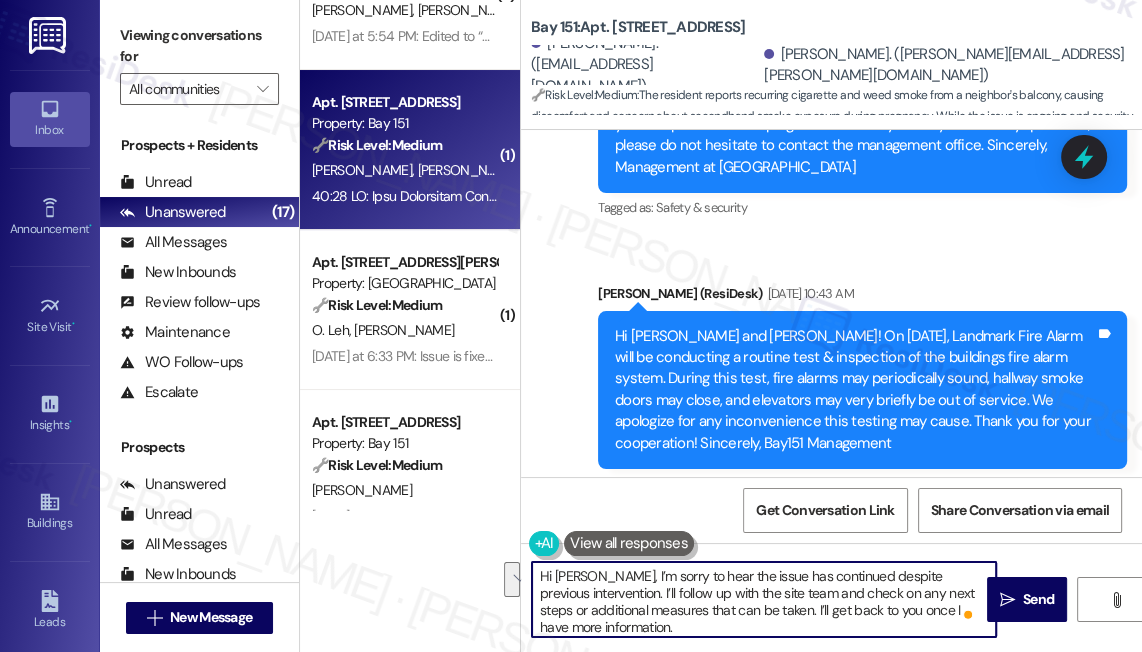 drag, startPoint x: 816, startPoint y: 592, endPoint x: 778, endPoint y: 610, distance: 42.047592 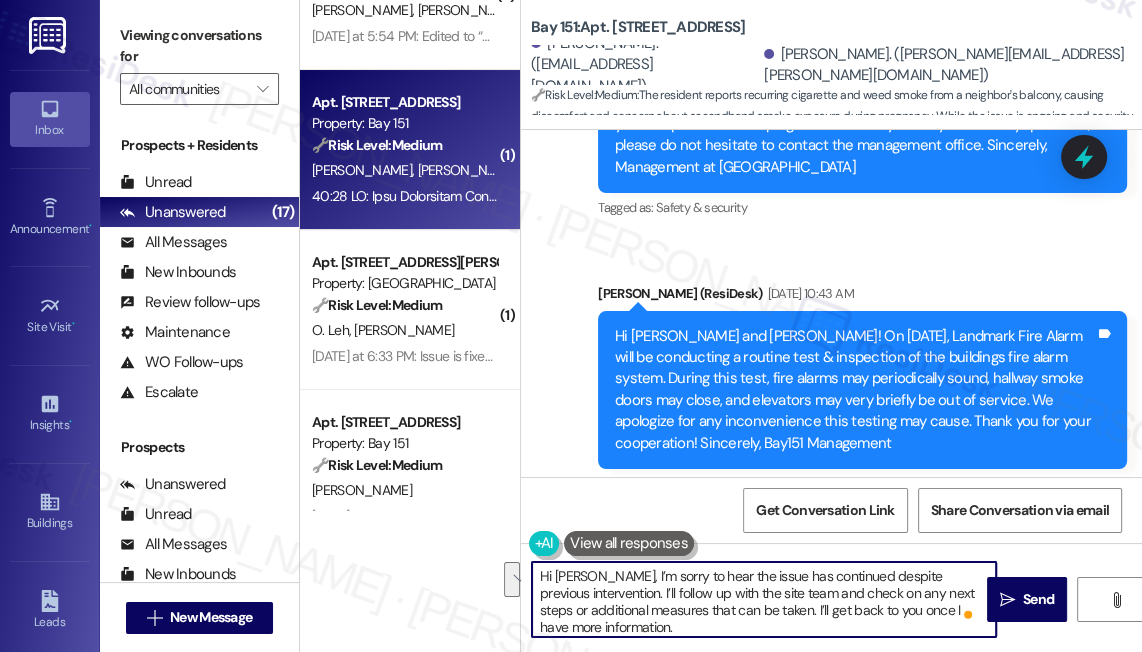 click on "Hi Trang, I’m sorry to hear the issue has continued despite previous intervention. I’ll follow up with the site team and check on any next steps or additional measures that can be taken. I’ll get back to you once I have more information." at bounding box center (764, 599) 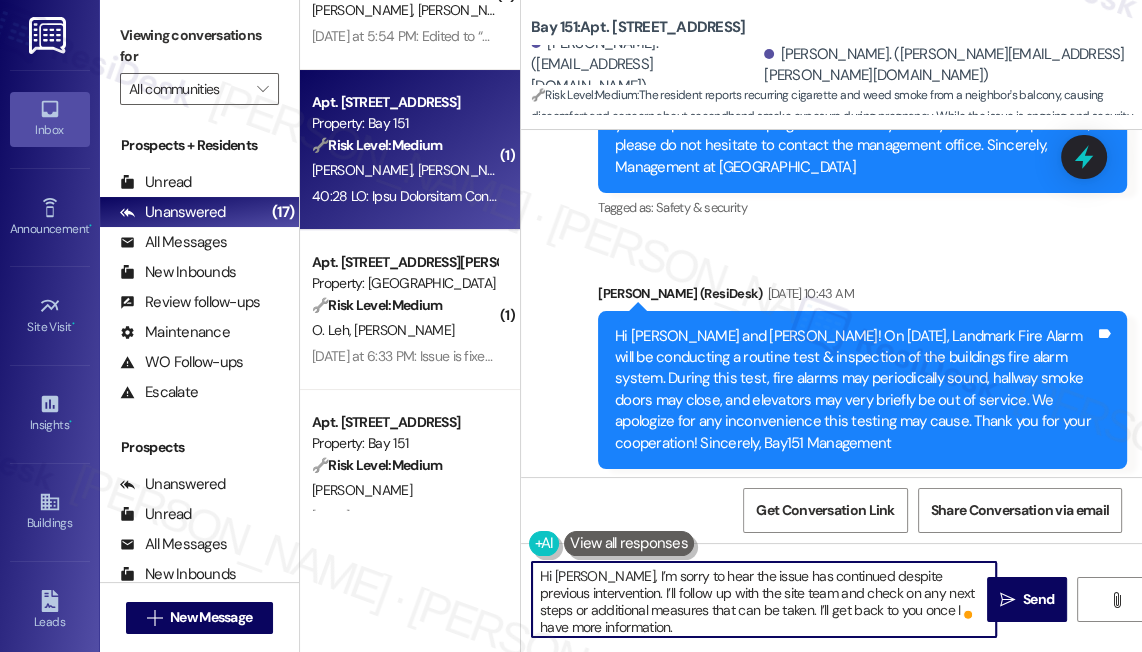 click on "Hi Trang, I’m sorry to hear the issue has continued despite previous intervention. I’ll follow up with the site team and check on any next steps or additional measures that can be taken. I’ll get back to you once I have more information." at bounding box center (764, 599) 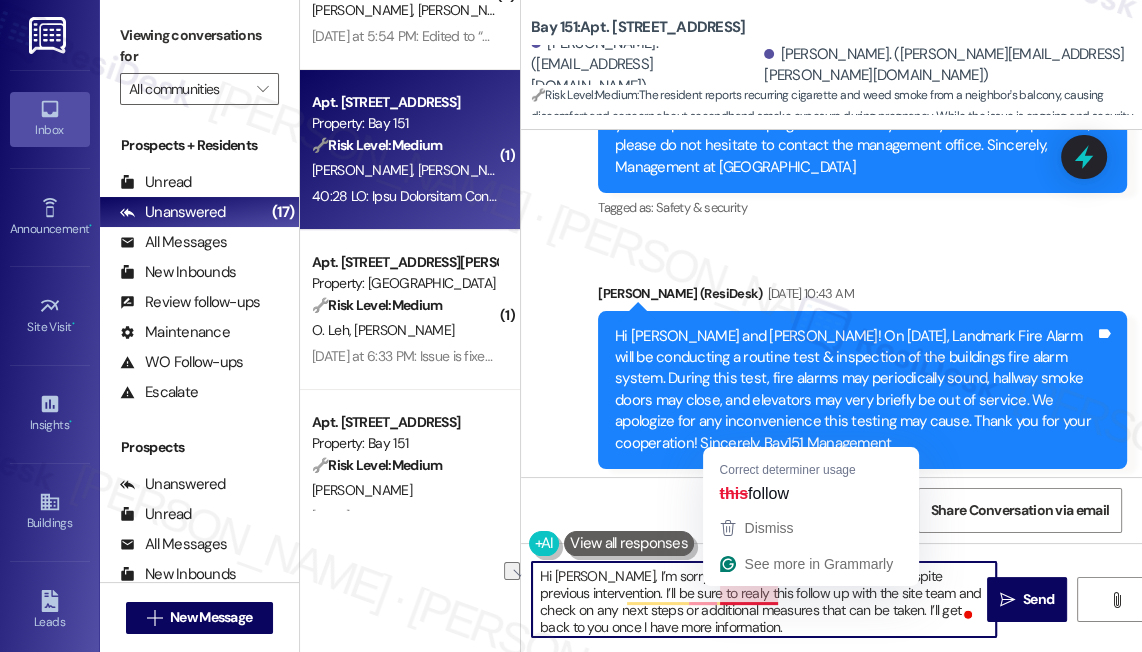 drag, startPoint x: 799, startPoint y: 594, endPoint x: 742, endPoint y: 592, distance: 57.035076 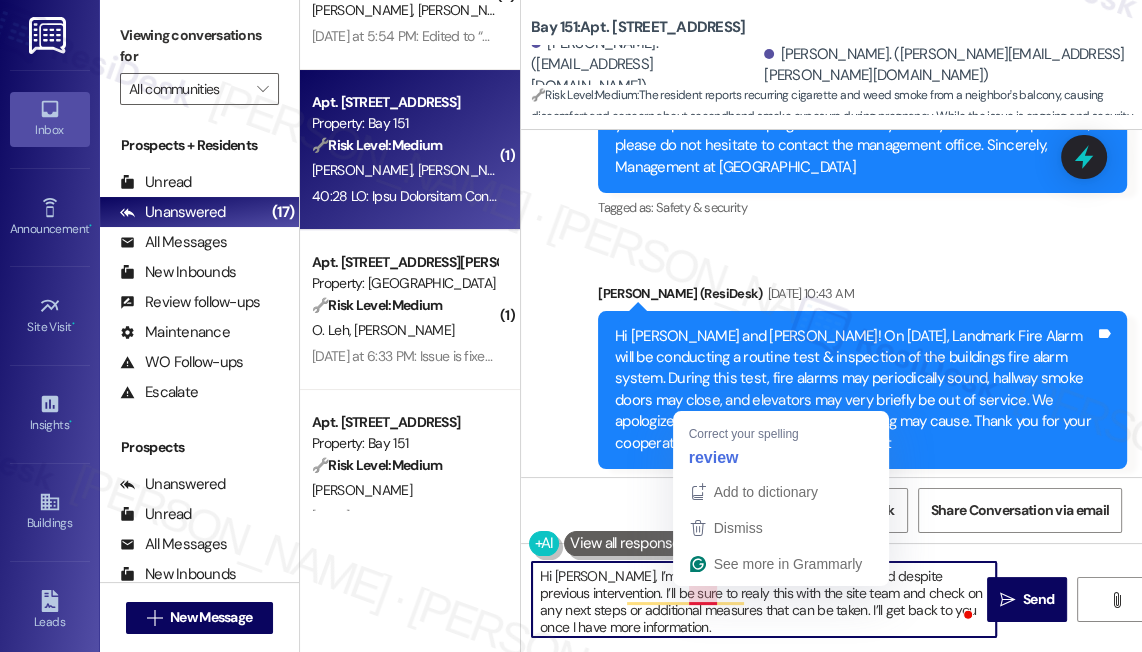 click on "Hi Trang, I’m sorry to hear the issue has continued despite previous intervention. I’ll be sure to realy this with the site team and check on any next steps or additional measures that can be taken. I’ll get back to you once I have more information." at bounding box center (764, 599) 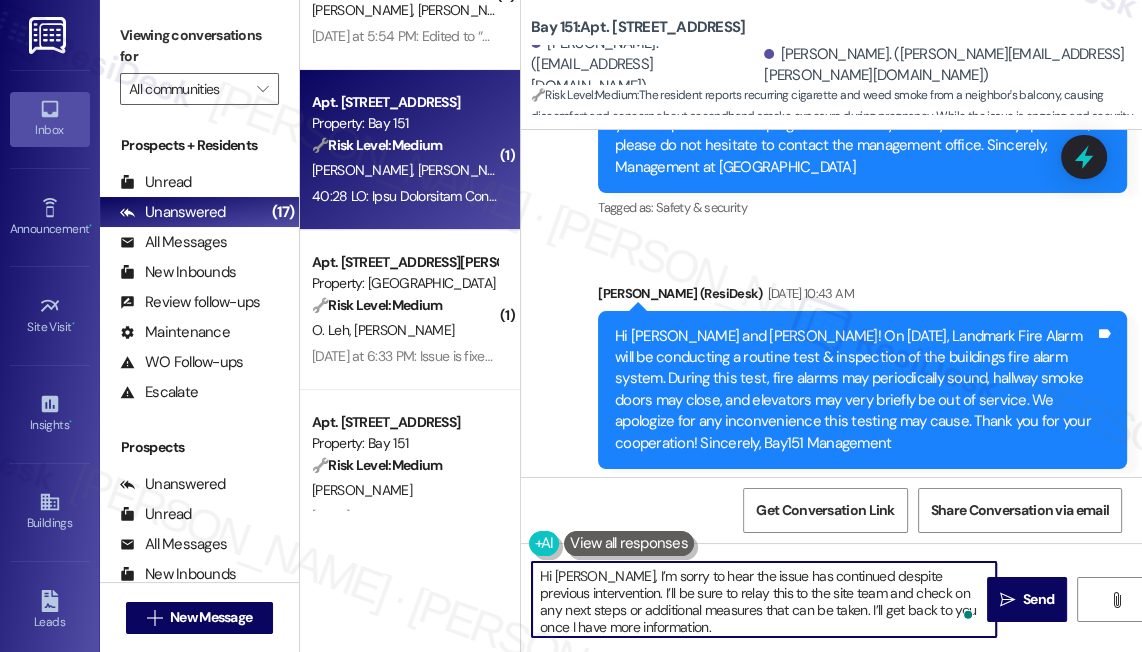 click on "Hi Trang, I’m sorry to hear the issue has continued despite previous intervention. I’ll be sure to relay this to the site team and check on any next steps or additional measures that can be taken. I’ll get back to you once I have more information." at bounding box center (764, 599) 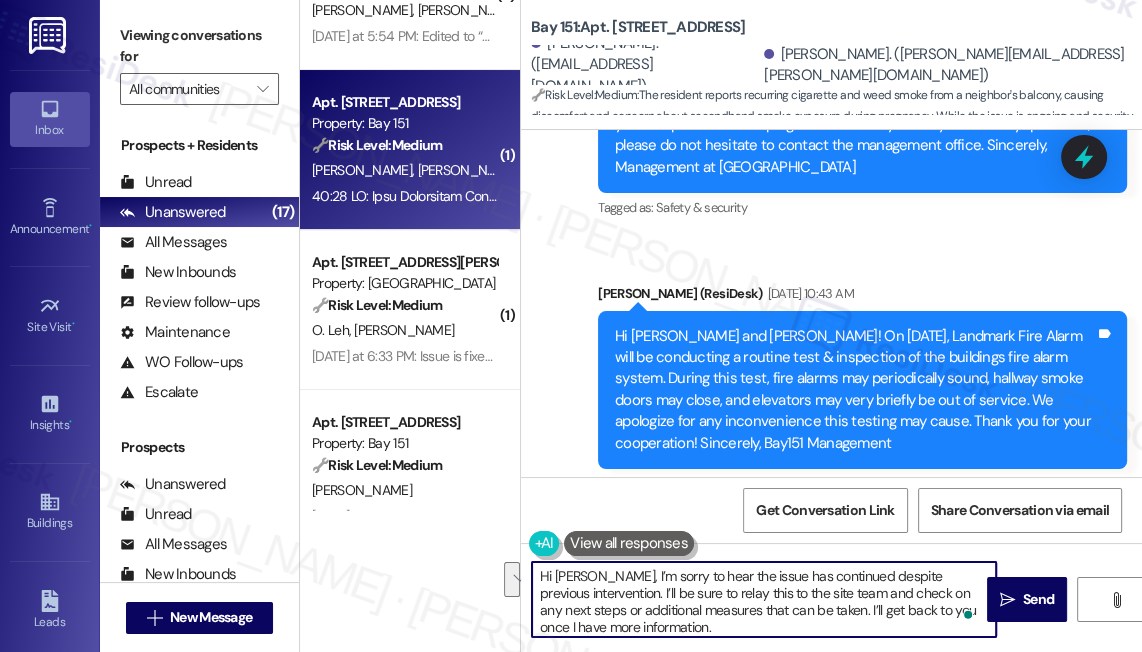 drag, startPoint x: 808, startPoint y: 610, endPoint x: 866, endPoint y: 595, distance: 59.908264 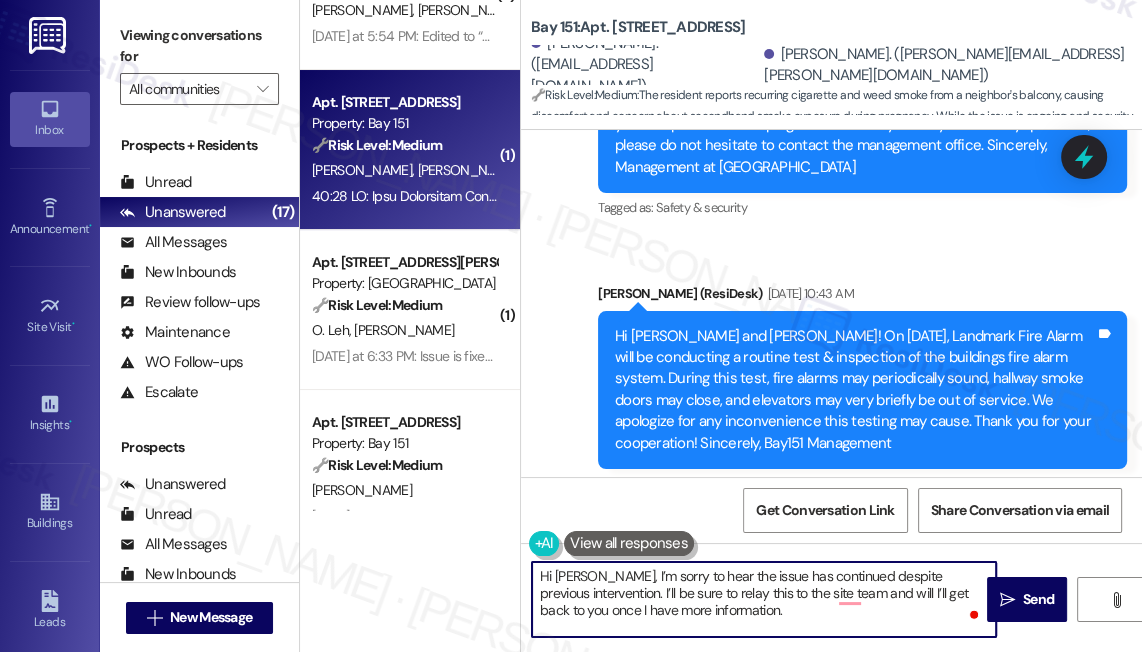 click on "Hi Trang, I’m sorry to hear the issue has continued despite previous intervention. I’ll be sure to relay this to the site team and will I’ll get back to you once I have more information." at bounding box center [764, 599] 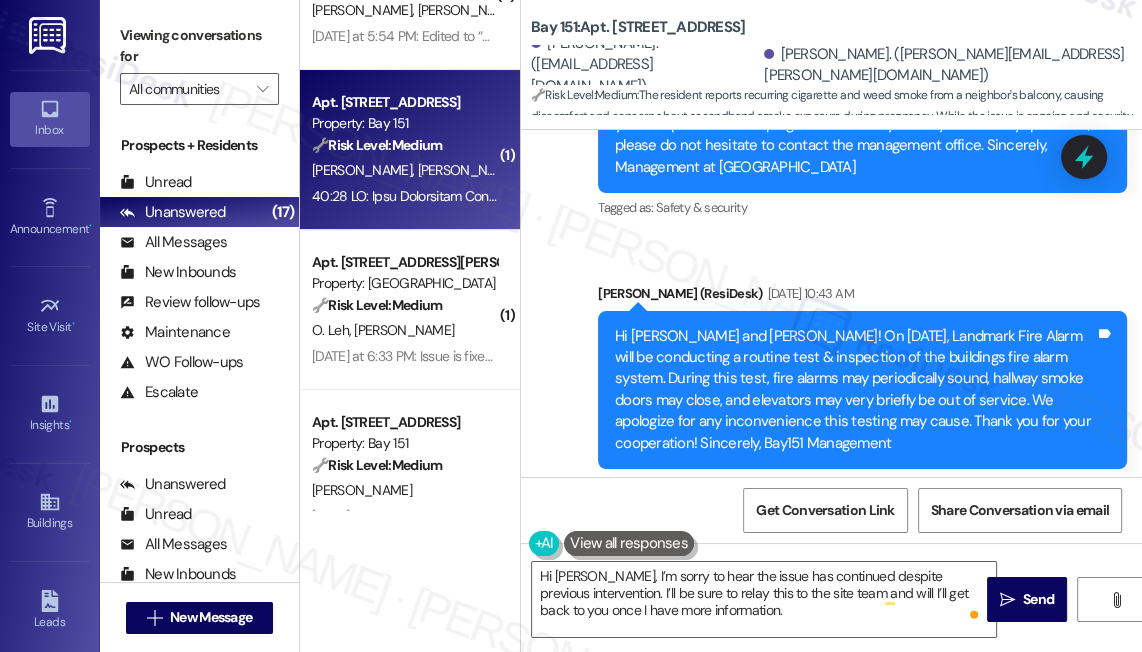 click on "Viewing conversations for" at bounding box center [199, 46] 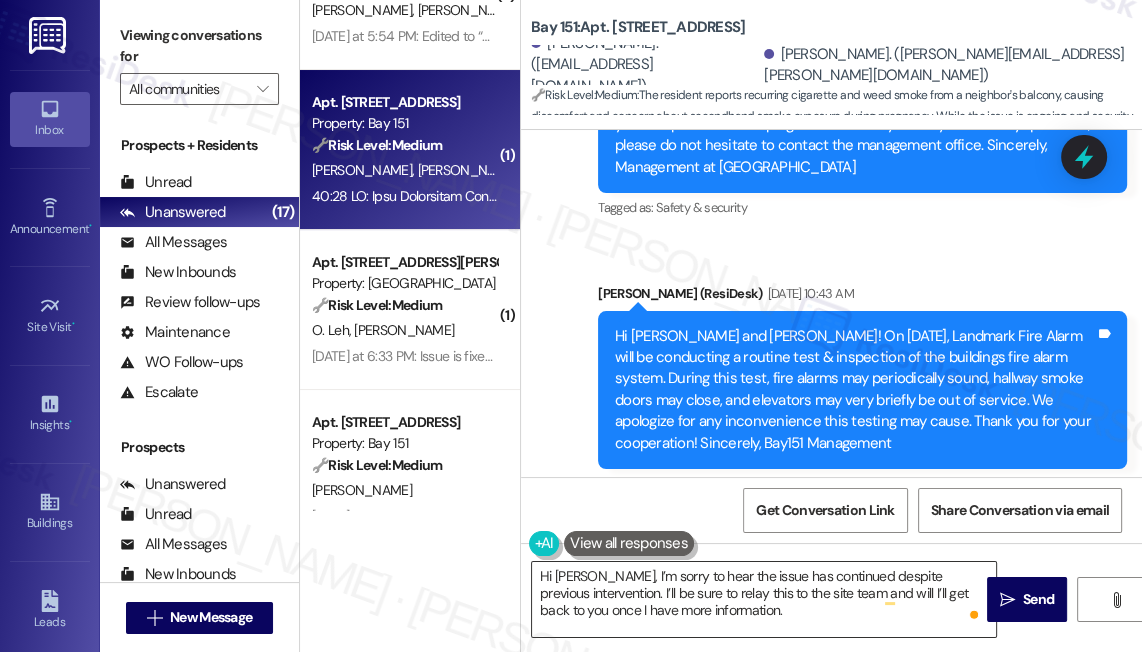 click on "Hi Trang, I’m sorry to hear the issue has continued despite previous intervention. I’ll be sure to relay this to the site team and will I’ll get back to you once I have more information." at bounding box center (764, 599) 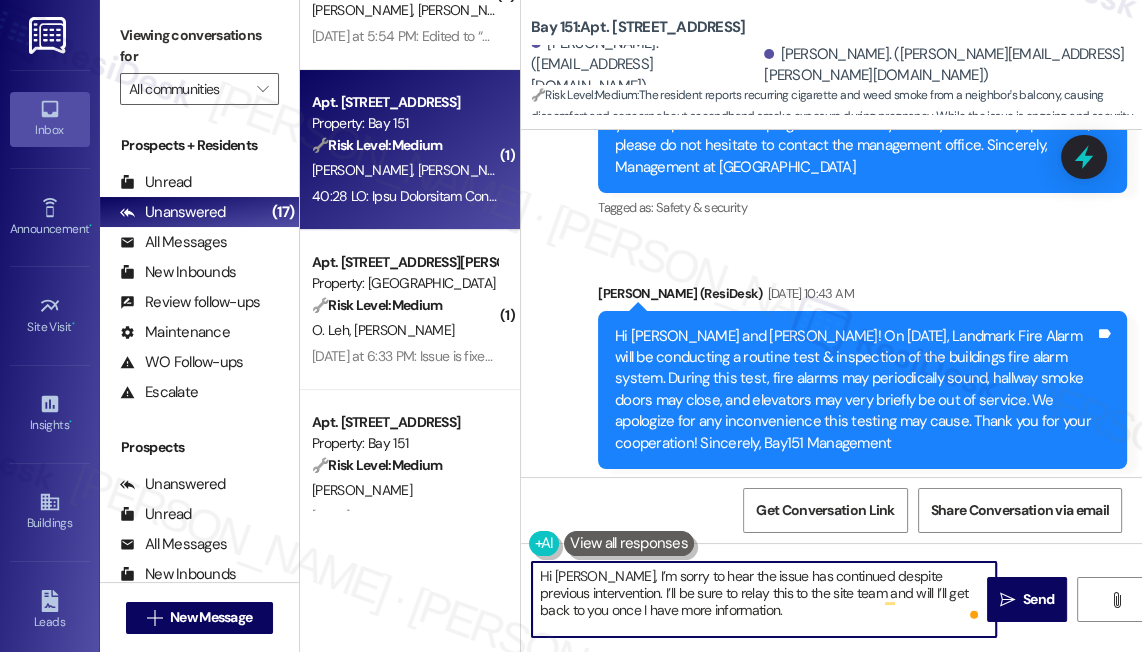 click on "Hi Trang, I’m sorry to hear the issue has continued despite previous intervention. I’ll be sure to relay this to the site team and will I’ll get back to you once I have more information." at bounding box center [764, 599] 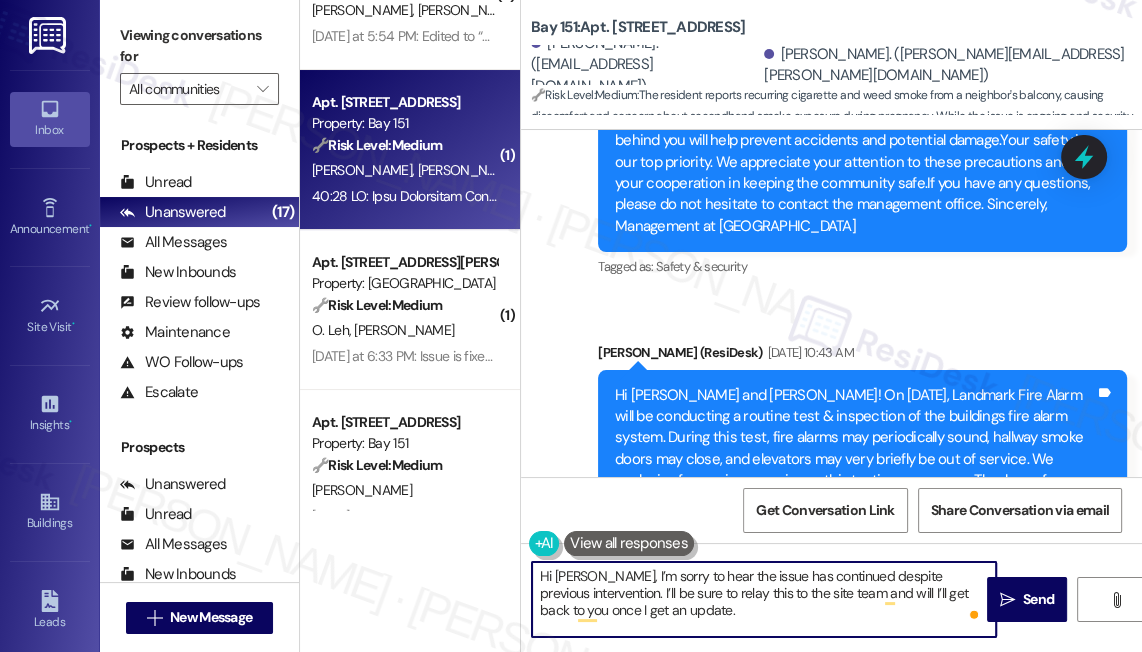 scroll, scrollTop: 60129, scrollLeft: 0, axis: vertical 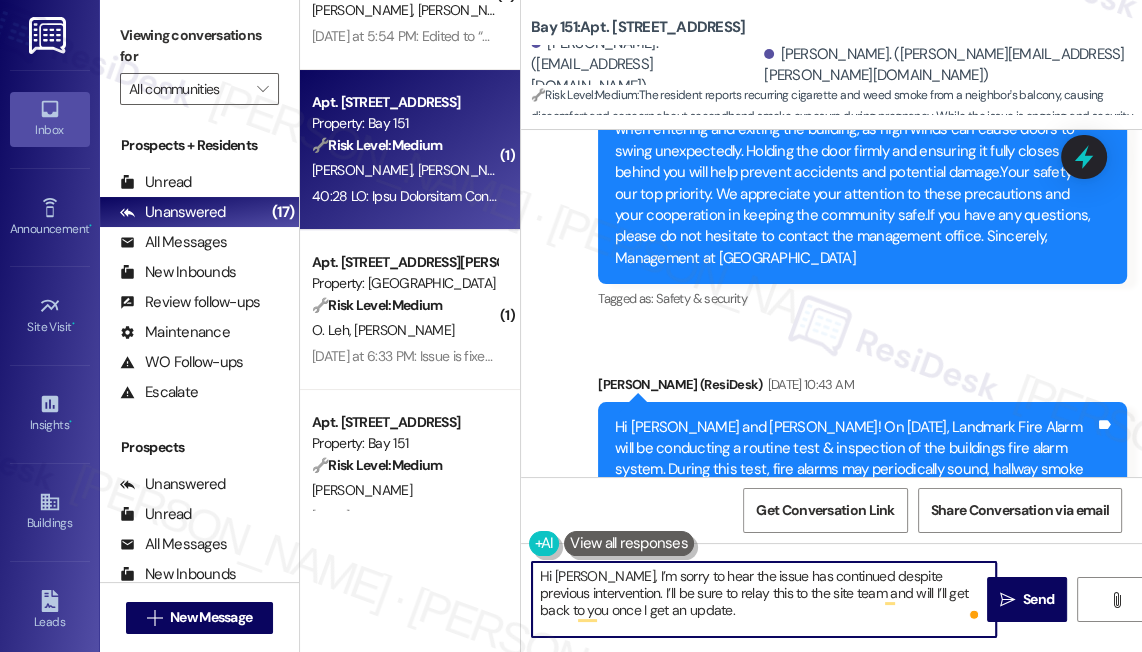 click on "Hi Trang, I’m sorry to hear the issue has continued despite previous intervention. I’ll be sure to relay this to the site team and will I’ll get back to you once I get an update." at bounding box center [764, 599] 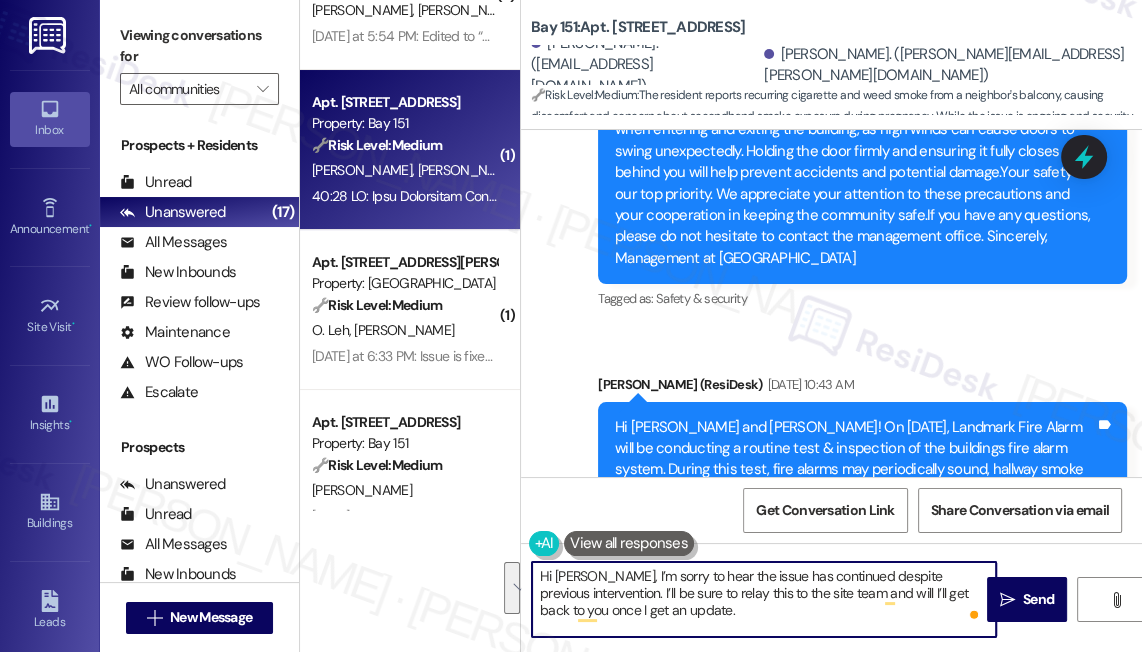 click on "Hi Trang, I’m sorry to hear the issue has continued despite previous intervention. I’ll be sure to relay this to the site team and will I’ll get back to you once I get an update." at bounding box center [764, 599] 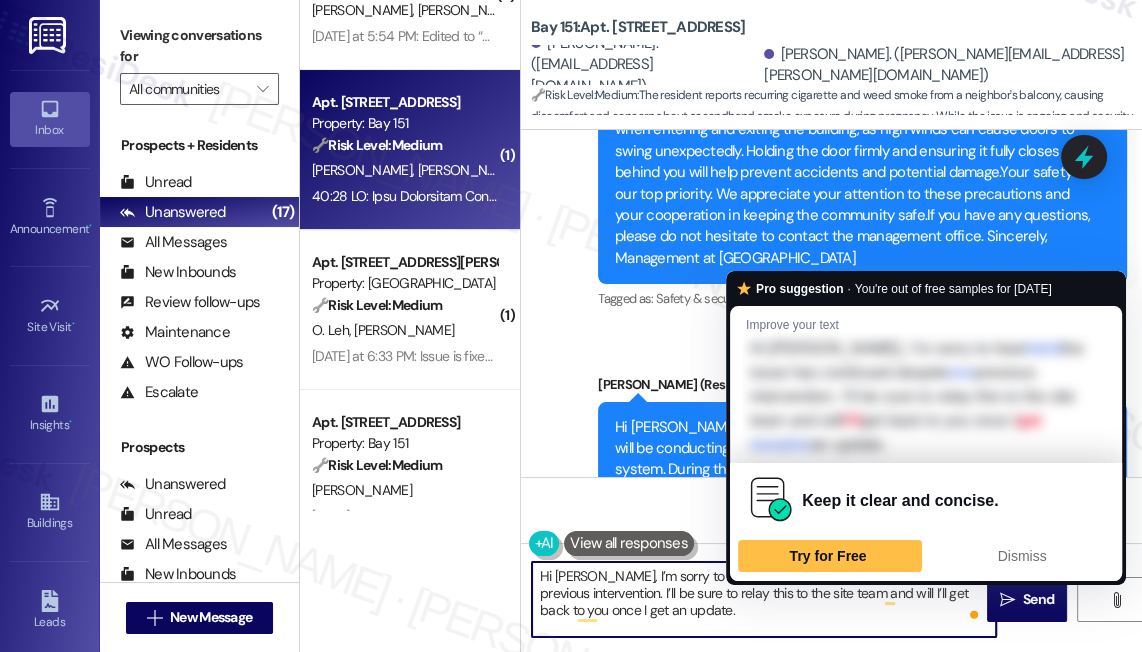 drag, startPoint x: 778, startPoint y: 614, endPoint x: 755, endPoint y: 614, distance: 23 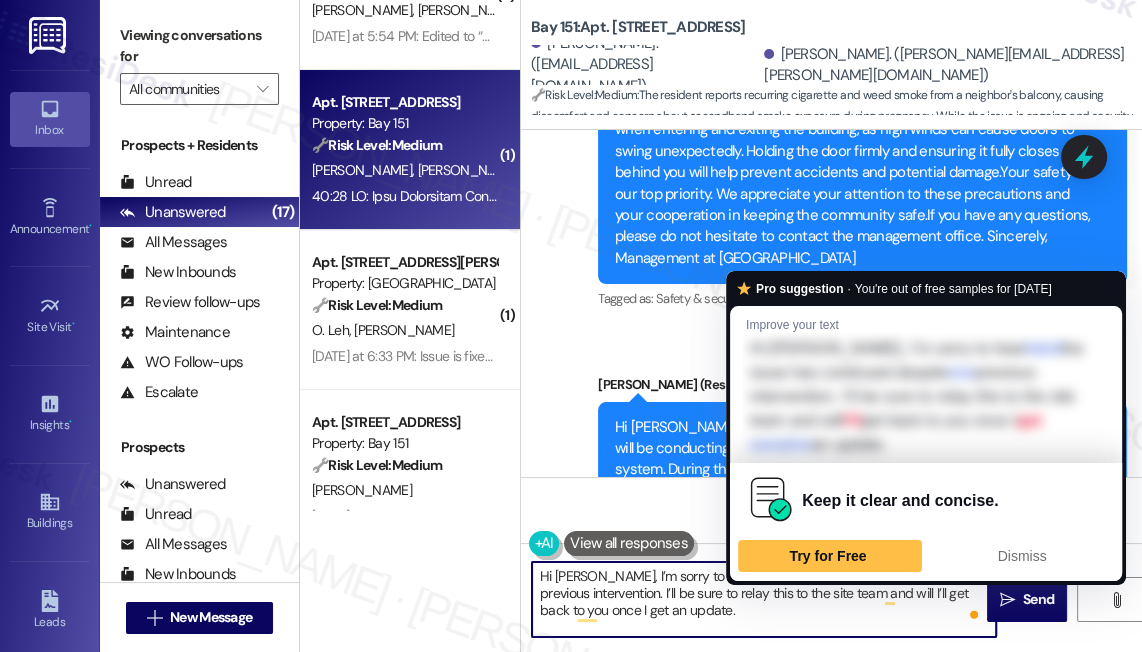 click on "Hi Trang, I’m sorry to hear the issue has continued despite previous intervention. I’ll be sure to relay this to the site team and will I’ll get back to you once I get an update." at bounding box center (764, 599) 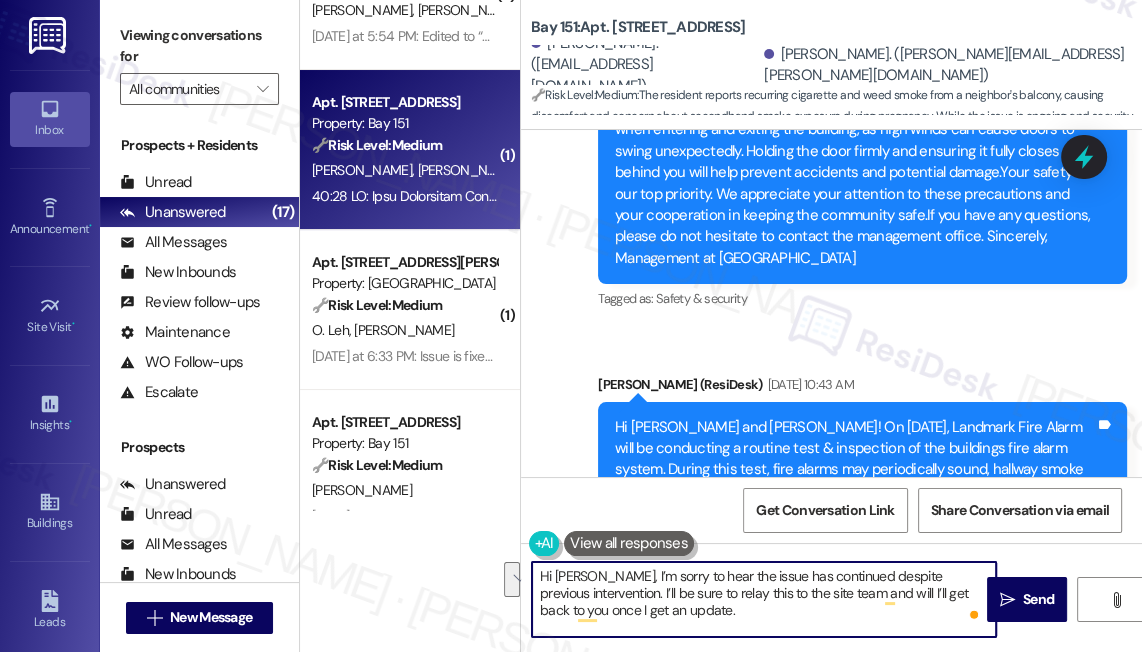 drag, startPoint x: 664, startPoint y: 613, endPoint x: 898, endPoint y: 596, distance: 234.61671 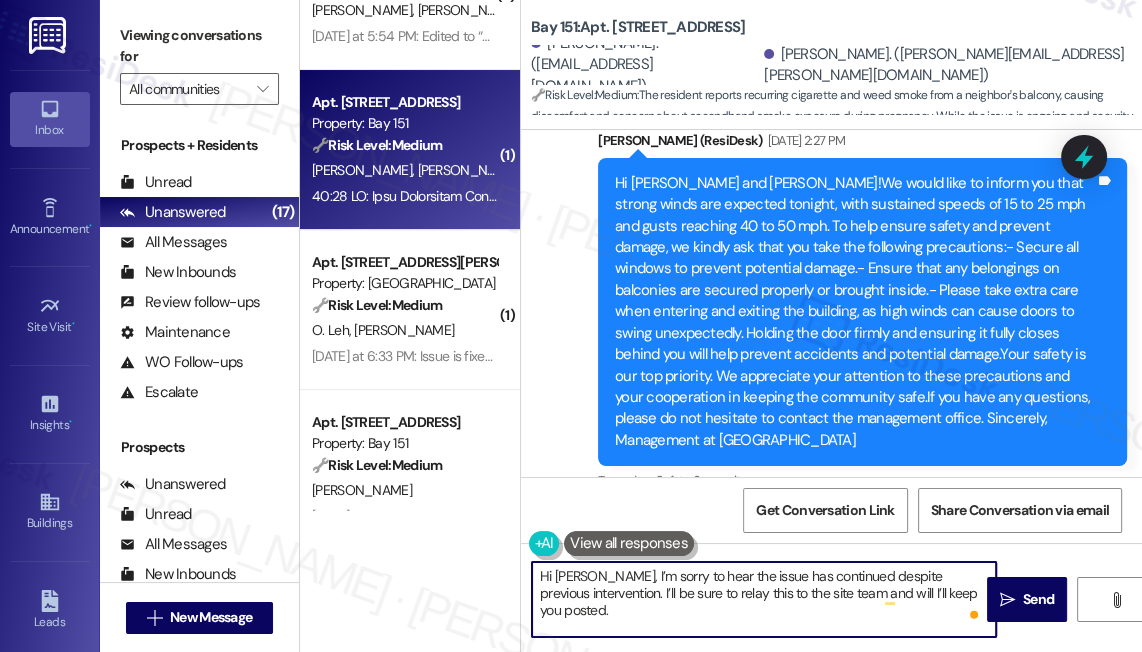 scroll, scrollTop: 60038, scrollLeft: 0, axis: vertical 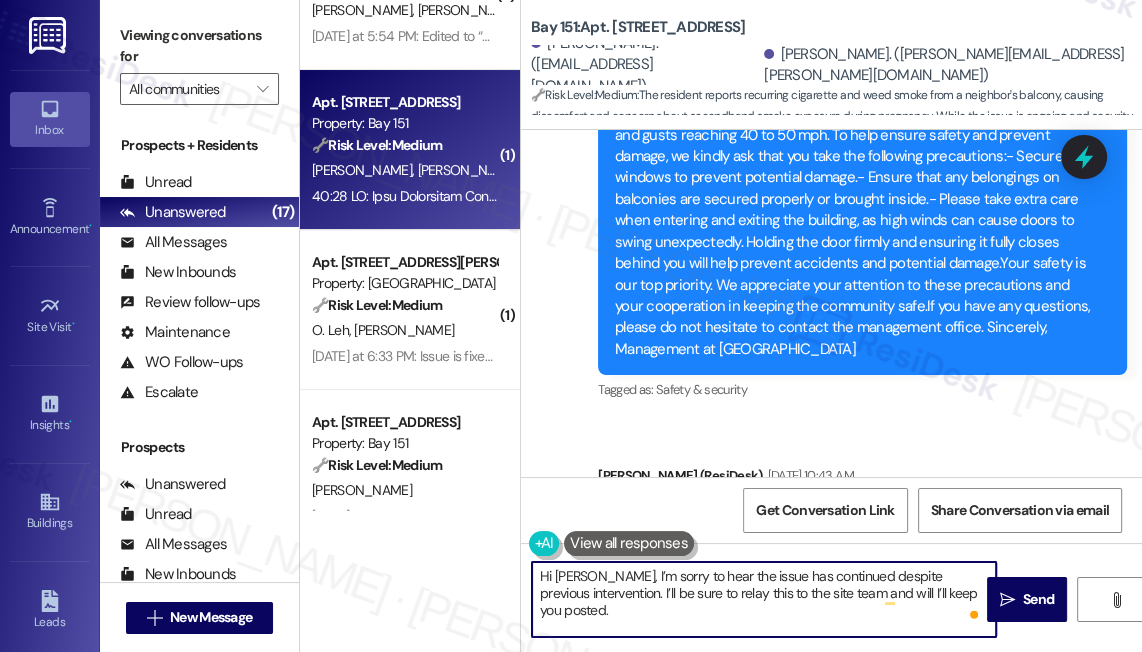 type on "Hi Trang, I’m sorry to hear the issue has continued despite previous intervention. I’ll be sure to relay this to the site team and will I’ll keep you posted." 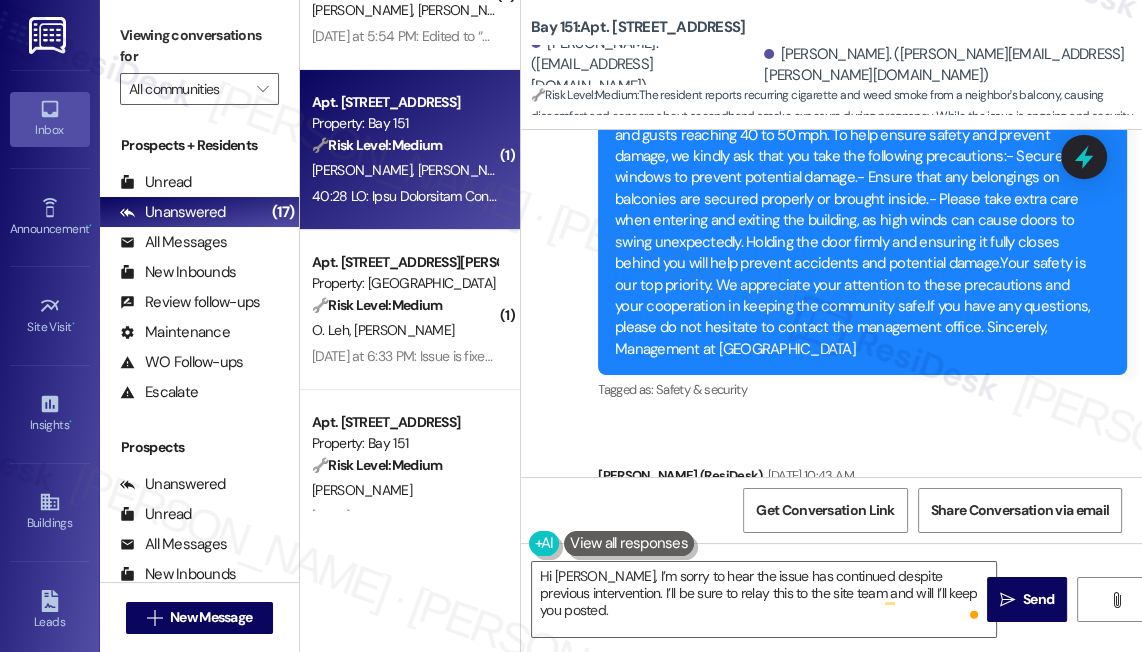 drag, startPoint x: 690, startPoint y: 276, endPoint x: 976, endPoint y: 256, distance: 286.69846 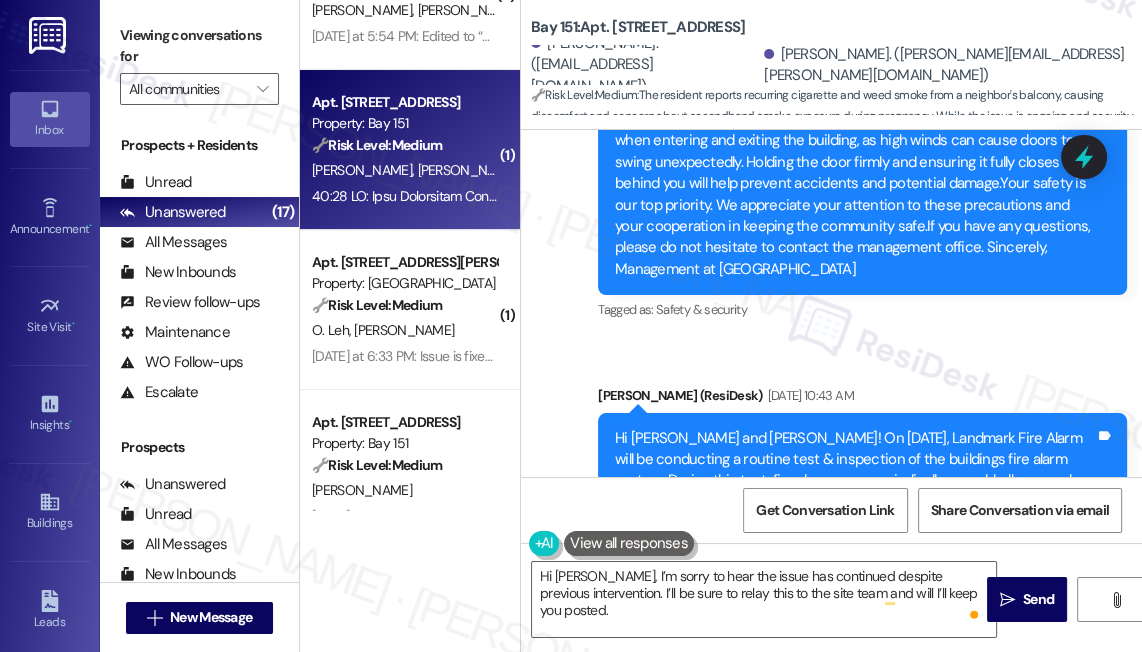 scroll, scrollTop: 60220, scrollLeft: 0, axis: vertical 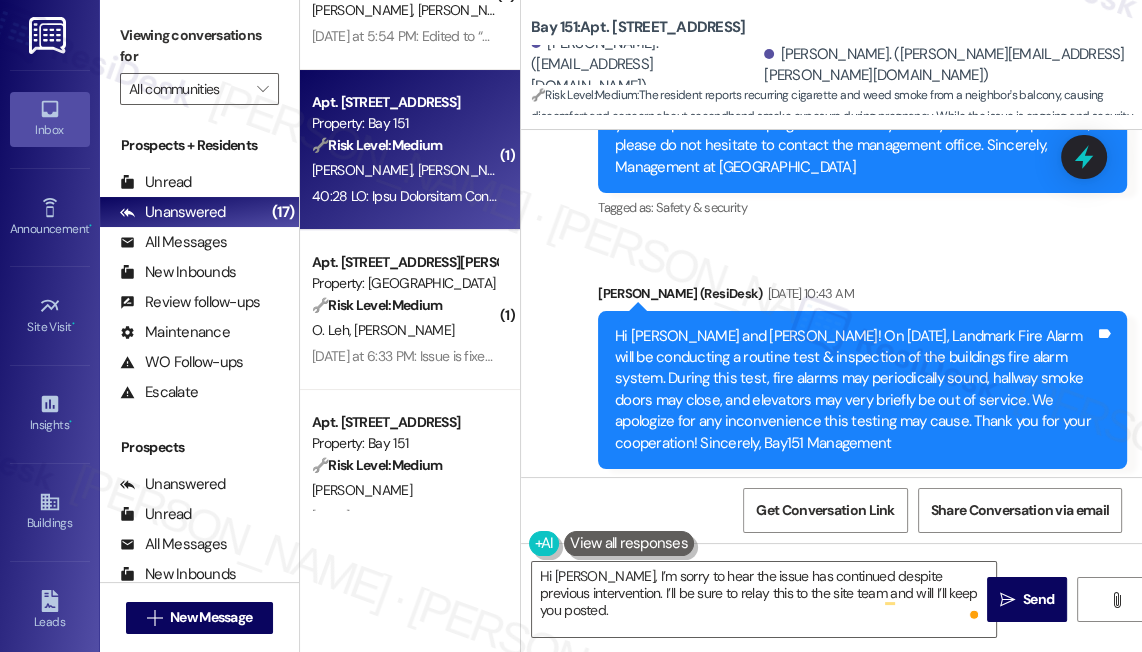click on "Viewing conversations for" at bounding box center [199, 46] 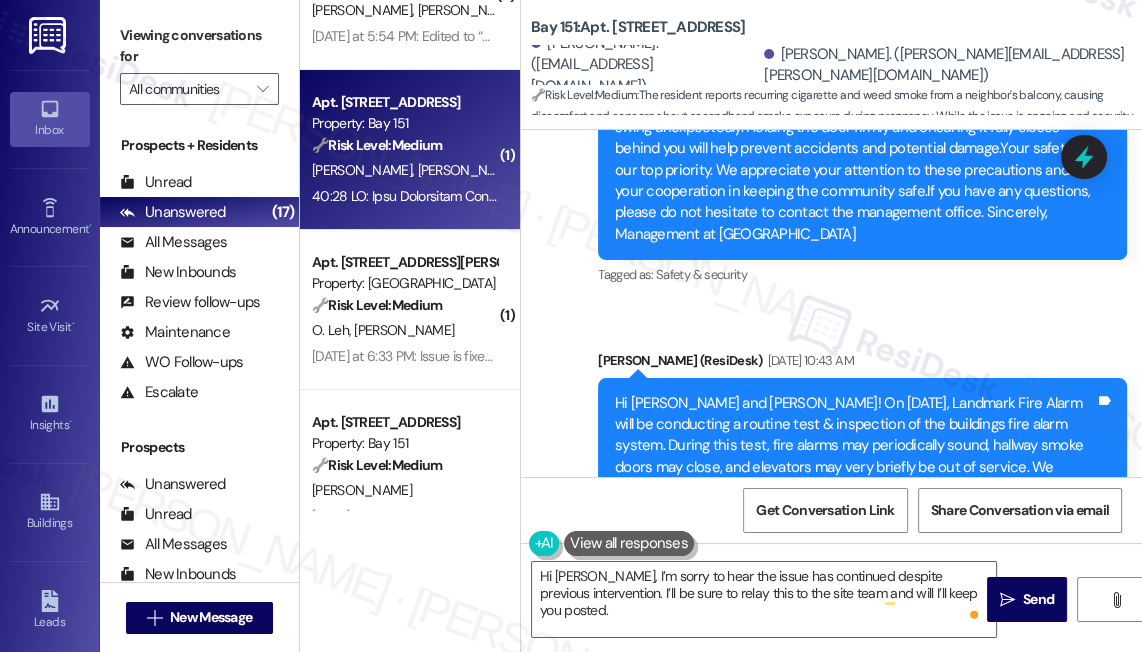 scroll, scrollTop: 60038, scrollLeft: 0, axis: vertical 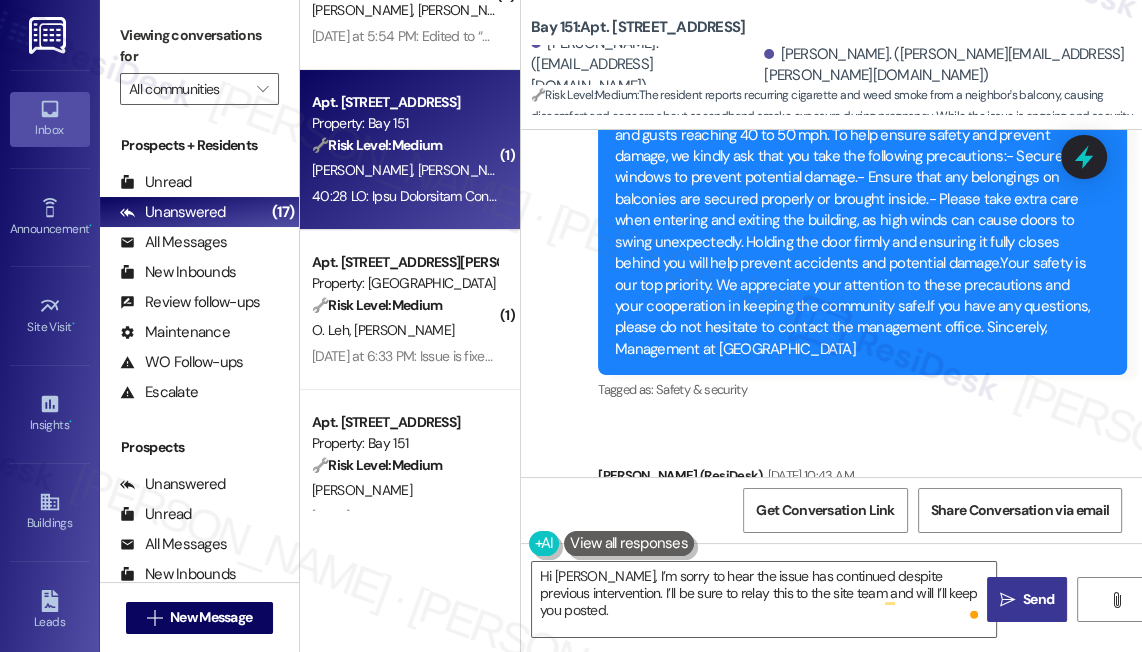click on "" at bounding box center [1007, 600] 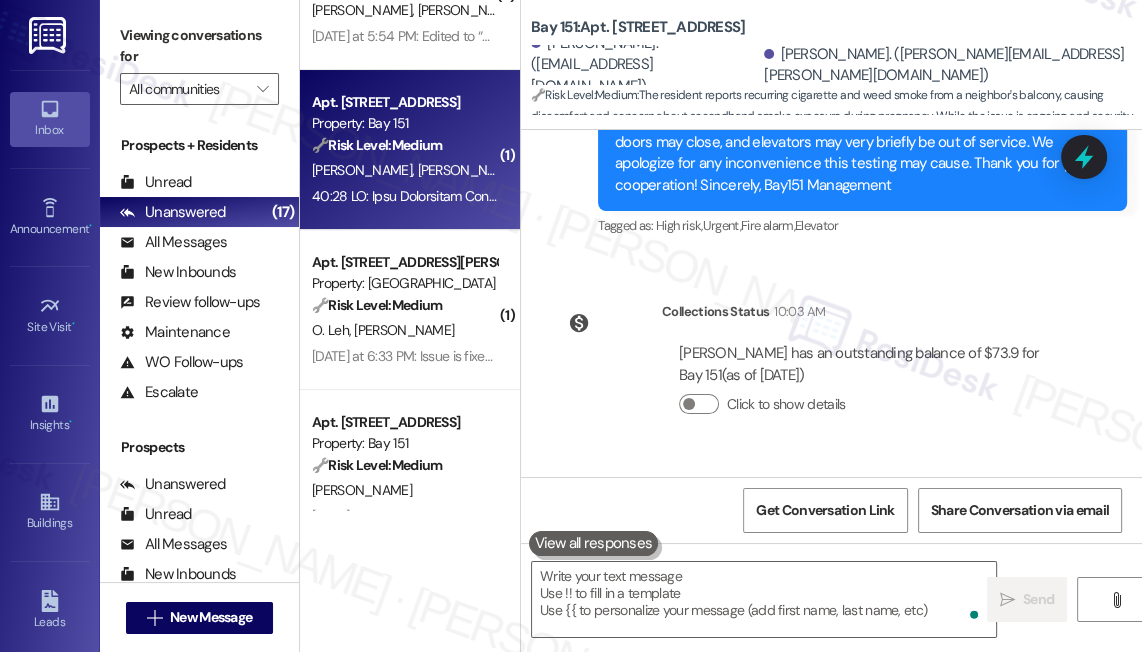 scroll, scrollTop: 60536, scrollLeft: 0, axis: vertical 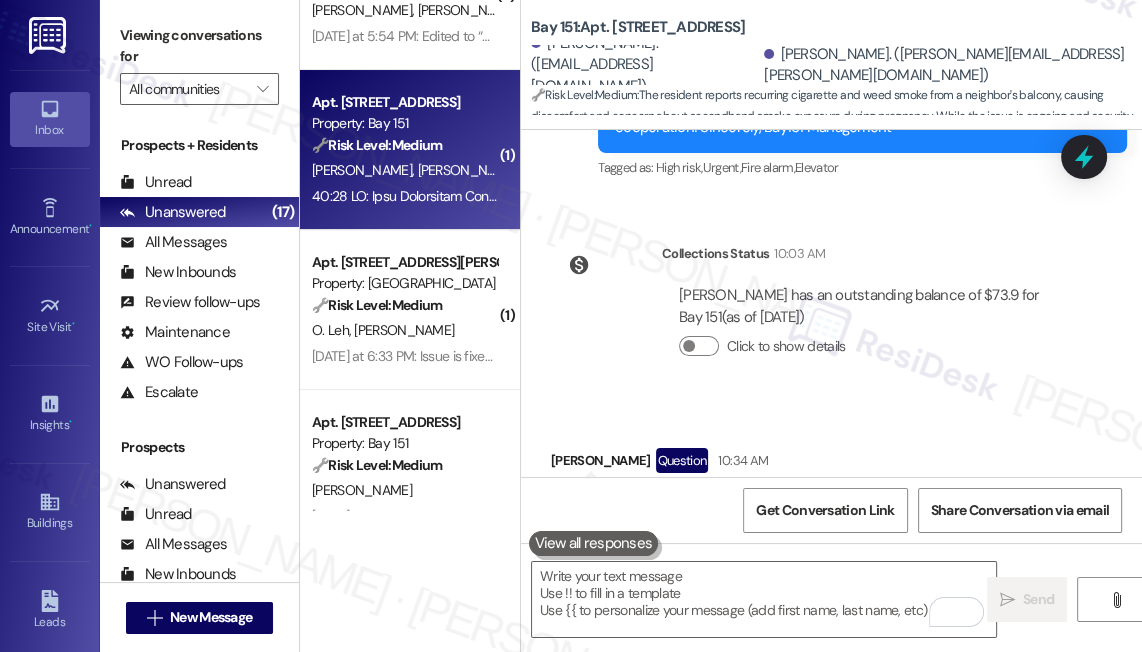 click on "Viewing conversations for" at bounding box center [199, 46] 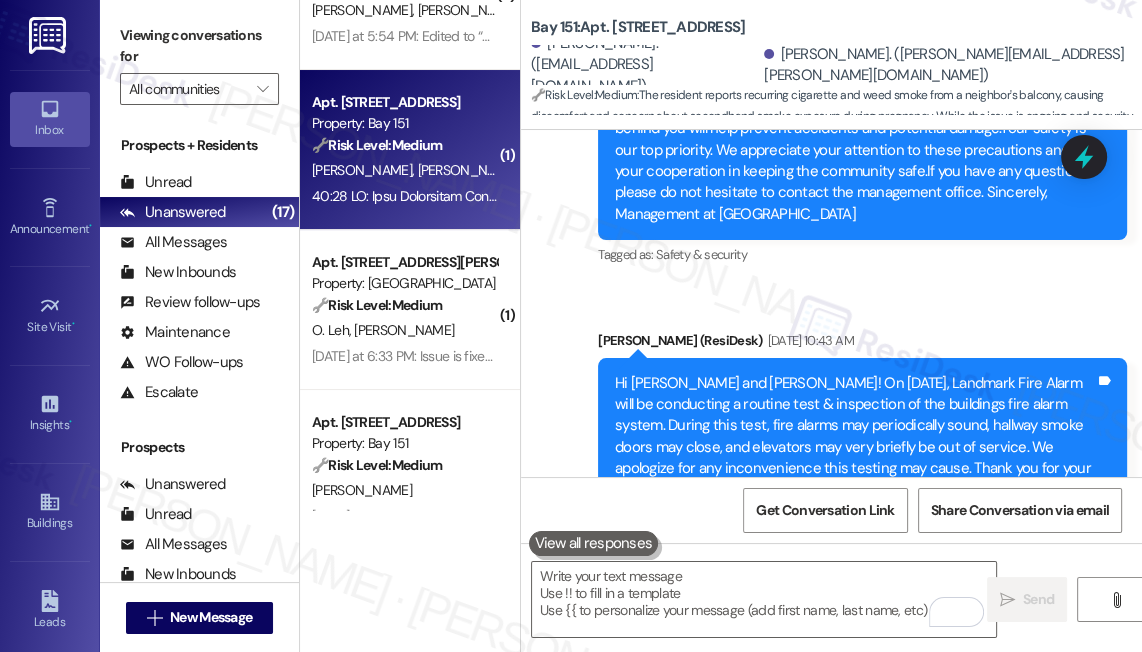 scroll, scrollTop: 60082, scrollLeft: 0, axis: vertical 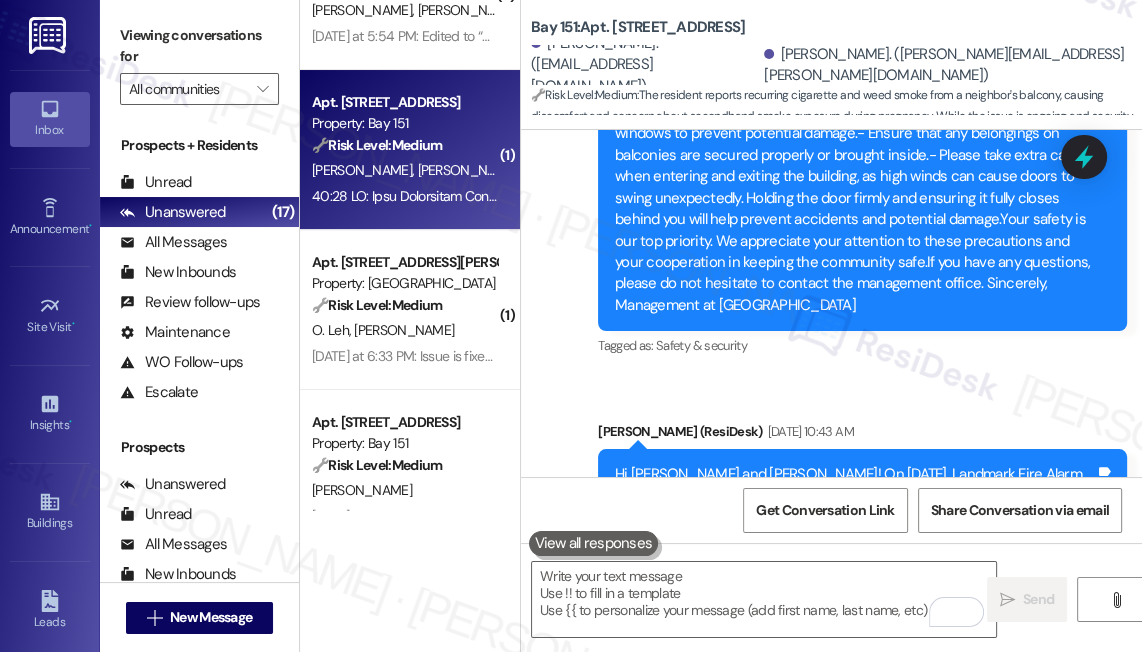 click on "Dear Management Team,
I’m writing to report an ongoing issue with cigarette and weed smoke coming from the unit directly above mine. The neighbor often sits on their balcony to smoke for long hours, and the smell drifts into my apartment, especially in the mornings and evenings when I open my windows.
Although the security staff has already spoken to him, the smoking continues, and the problem remains unresolved. This is causing daily discomfort and raising concerns about secondhand smoke exposure, especially while I’m pregnant.
Please assist in addressing this matter. I sent an email to Jakub in the hope of getting this addressed.
Trang Tran
Apt 2123" at bounding box center (808, 1206) 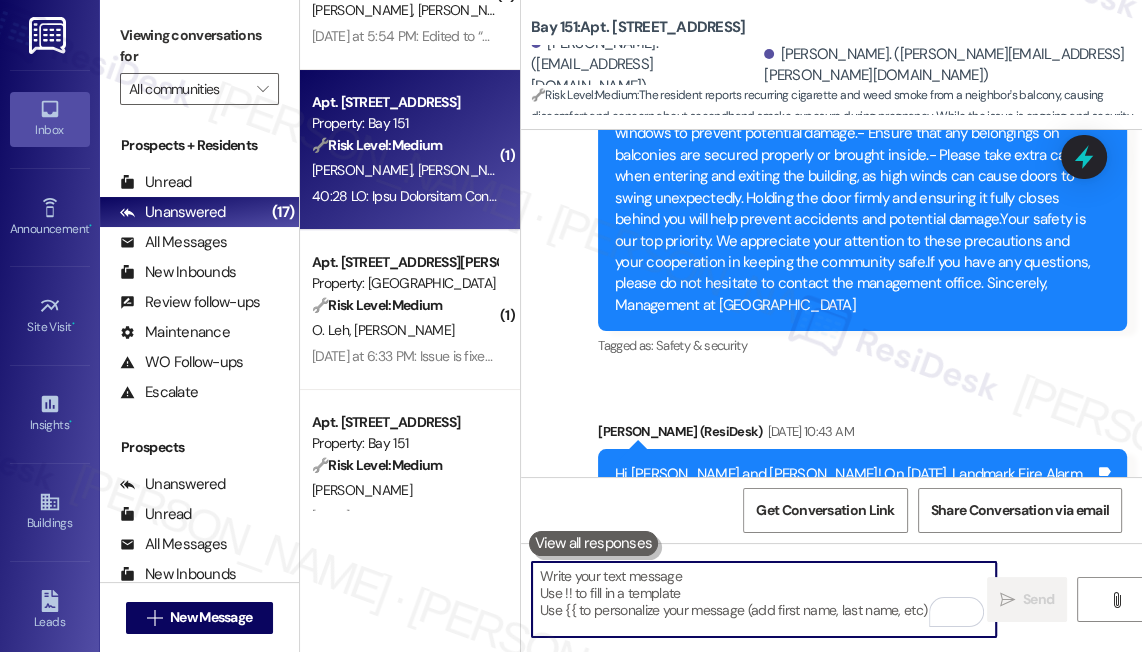 click at bounding box center (764, 599) 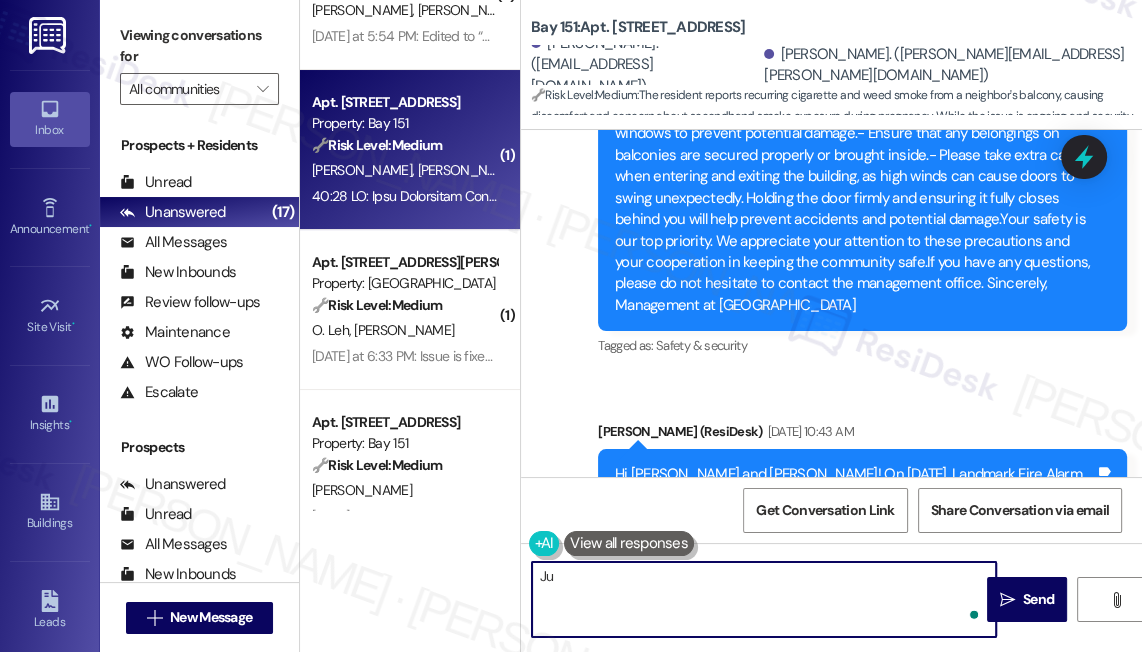 type on "J" 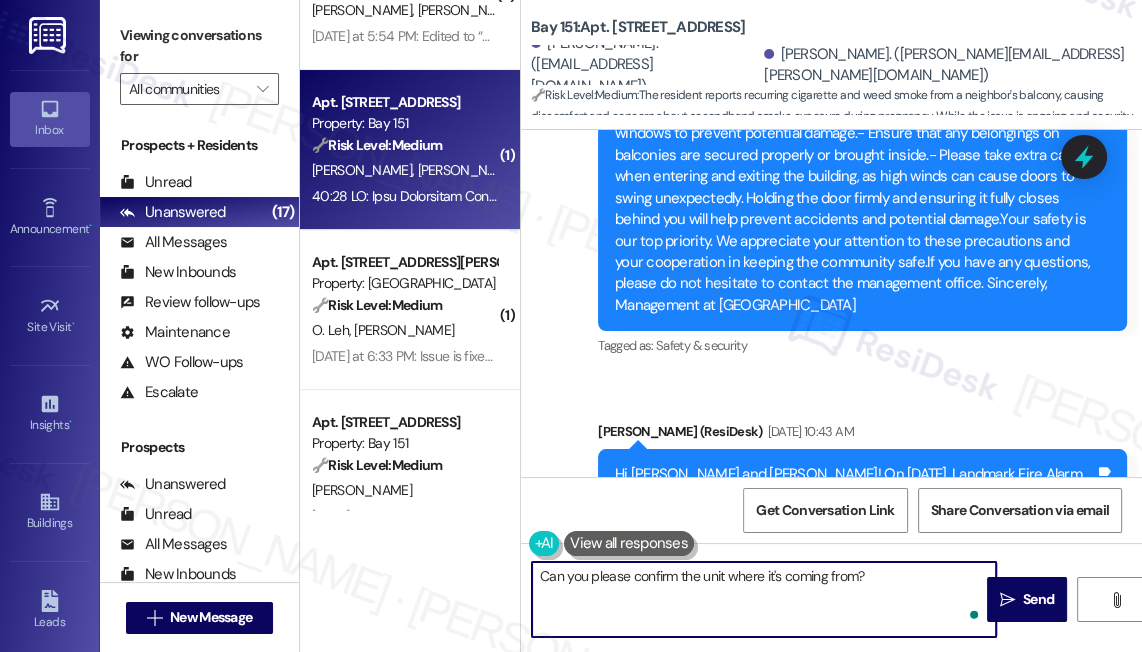 type on "Can you please confirm the unit where it's coming from?" 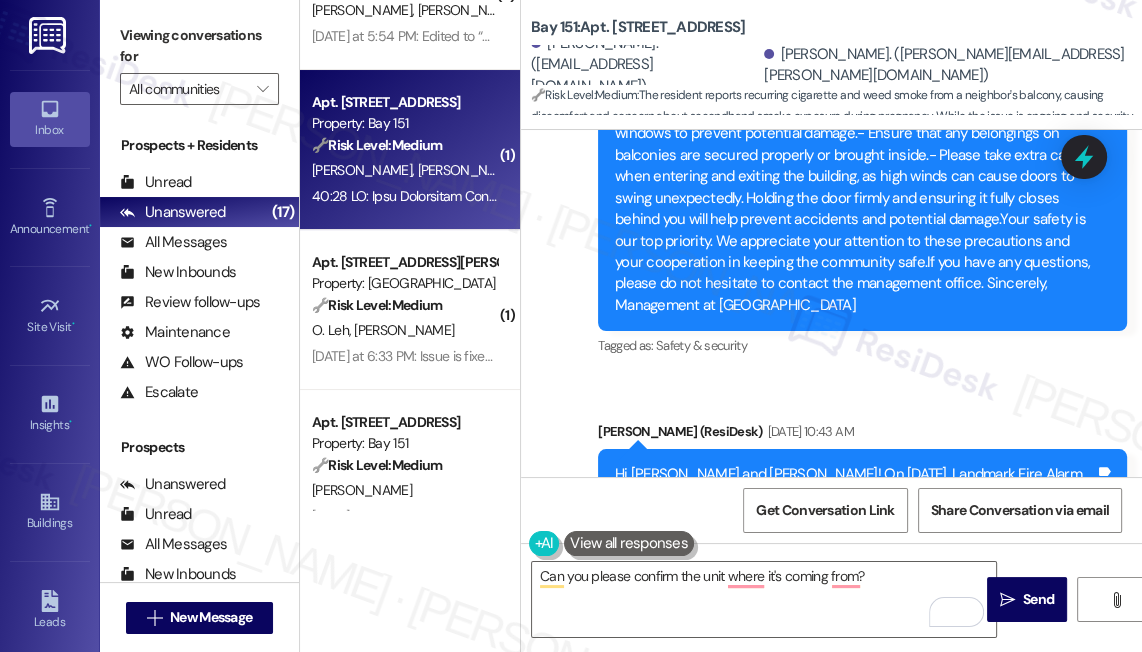 click on "Dear Management Team,
I’m writing to report an ongoing issue with cigarette and weed smoke coming from the unit directly above mine. The neighbor often sits on their balcony to smoke for long hours, and the smell drifts into my apartment, especially in the mornings and evenings when I open my windows.
Although the security staff has already spoken to him, the smoking continues, and the problem remains unresolved. This is causing daily discomfort and raising concerns about secondhand smoke exposure, especially while I’m pregnant.
Please assist in addressing this matter. I sent an email to Jakub in the hope of getting this addressed.
Trang Tran
Apt 2123" at bounding box center (808, 1206) 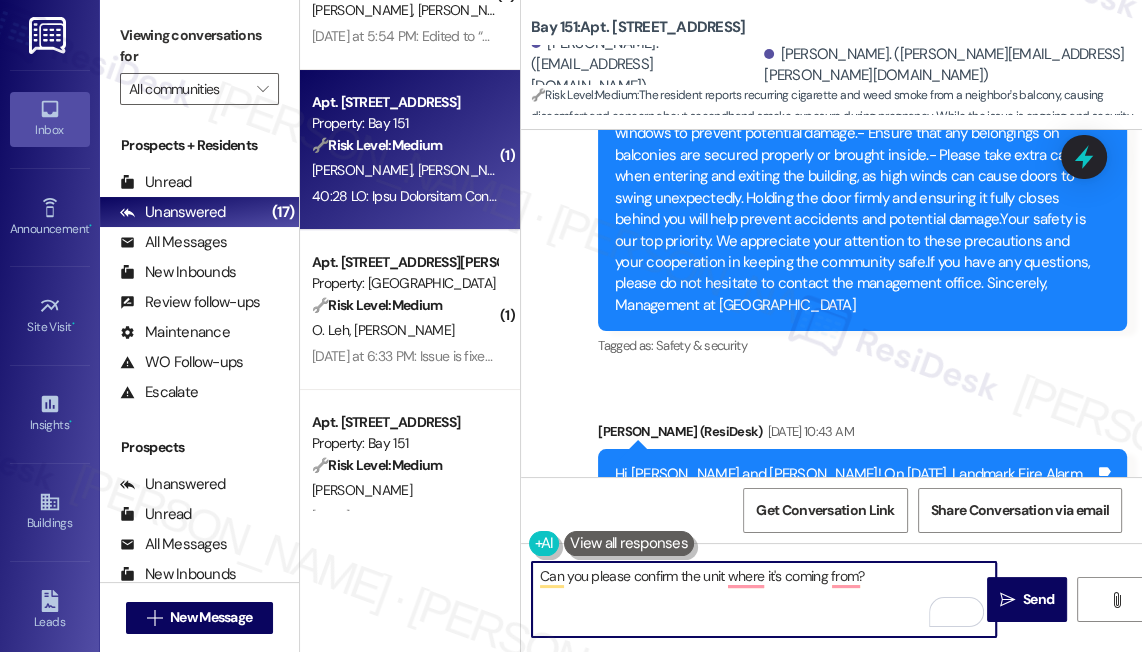 click on "Can you please confirm the unit where it's coming from?" at bounding box center (764, 599) 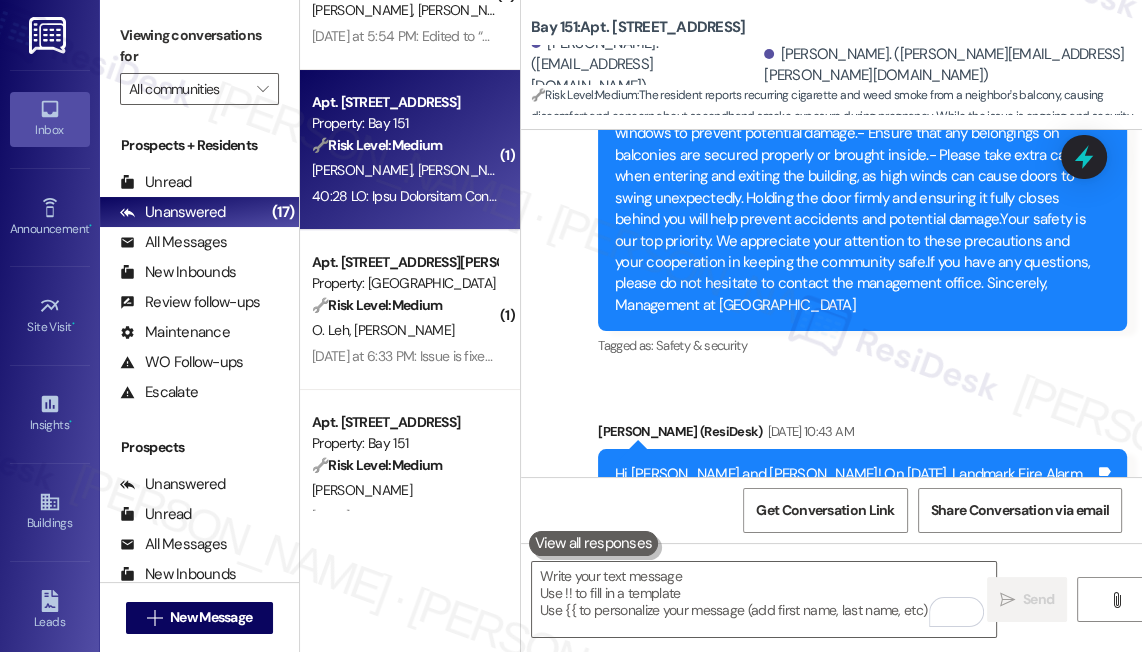 click on "Viewing conversations for" at bounding box center [199, 46] 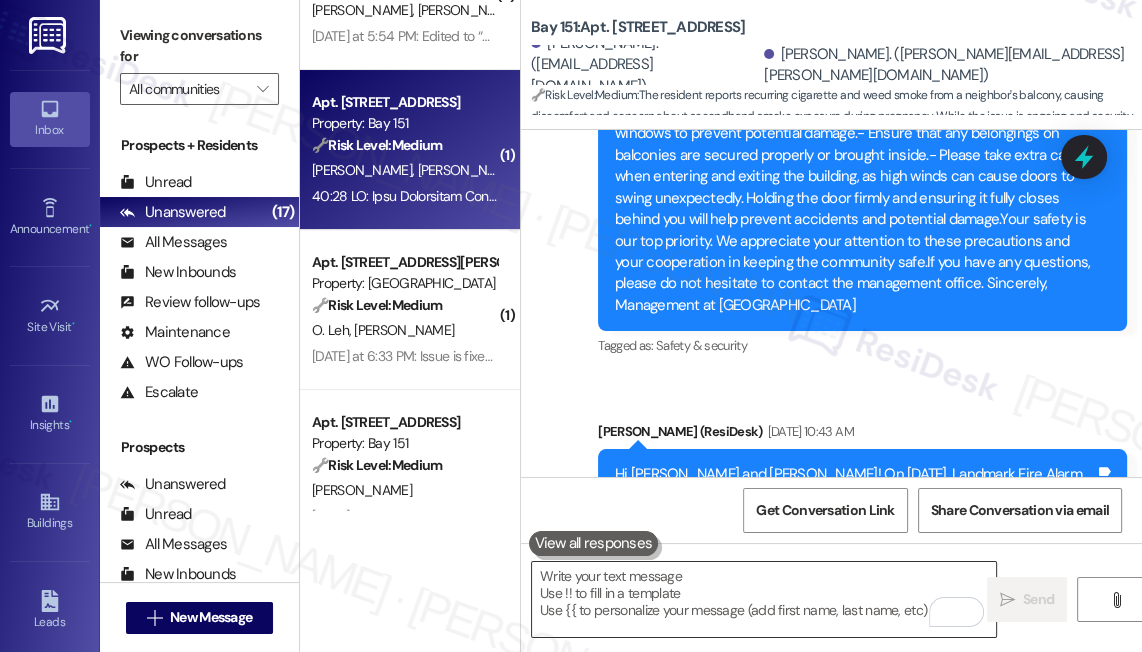 click at bounding box center [764, 599] 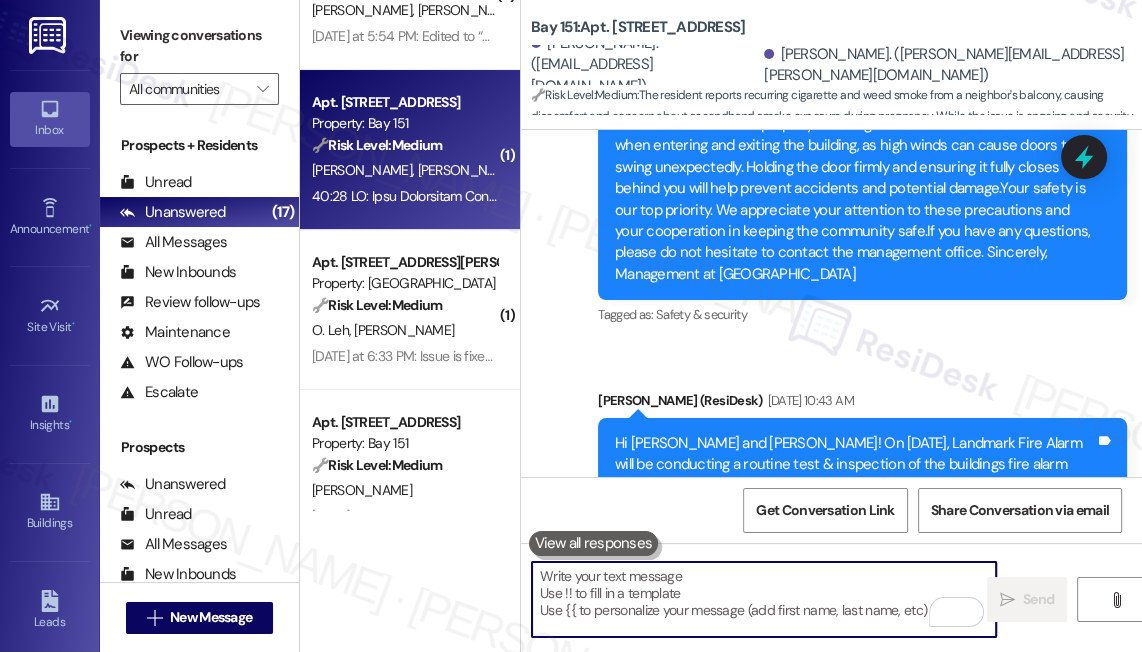 scroll, scrollTop: 60081, scrollLeft: 0, axis: vertical 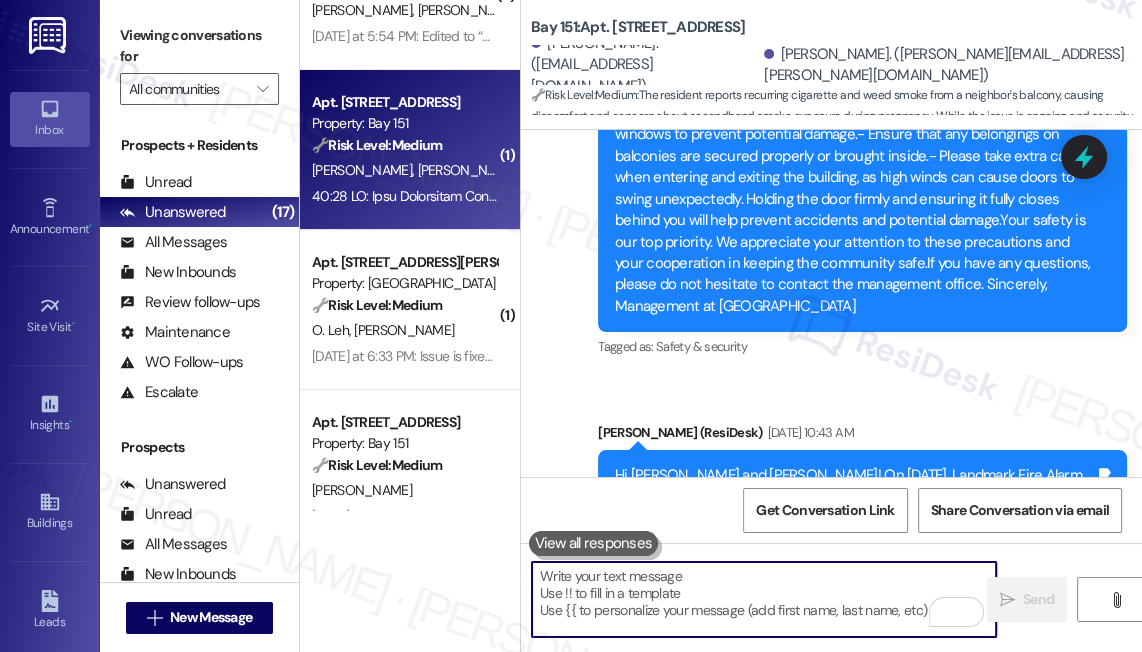 click at bounding box center [764, 599] 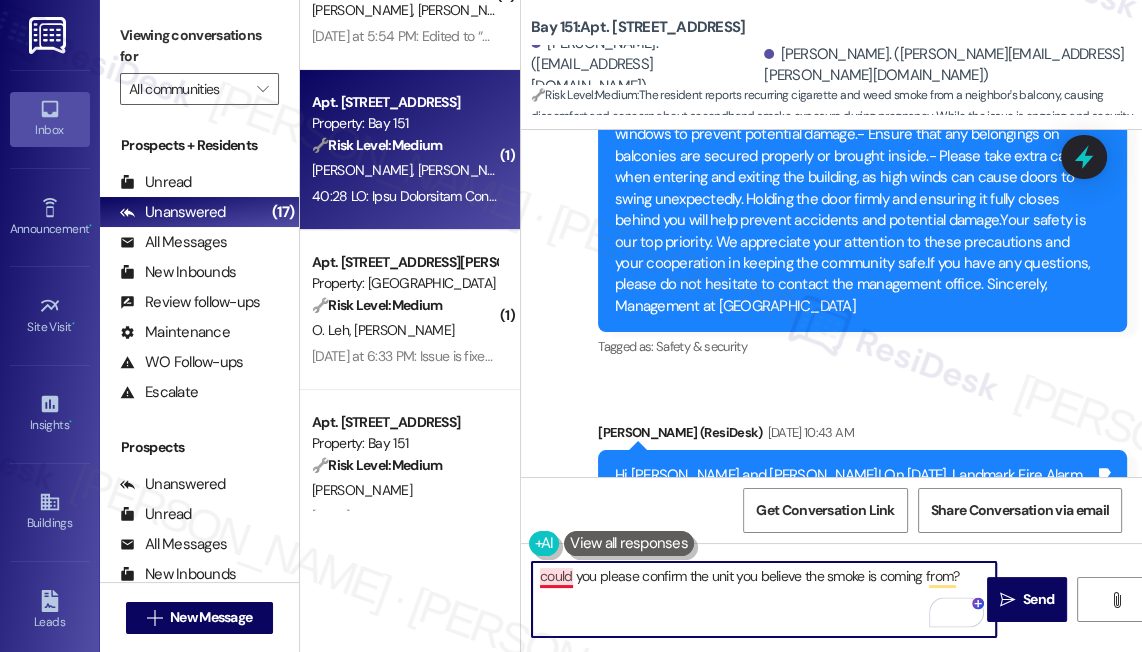 click on "could you please confirm the unit you believe the smoke is coming from?" at bounding box center (764, 599) 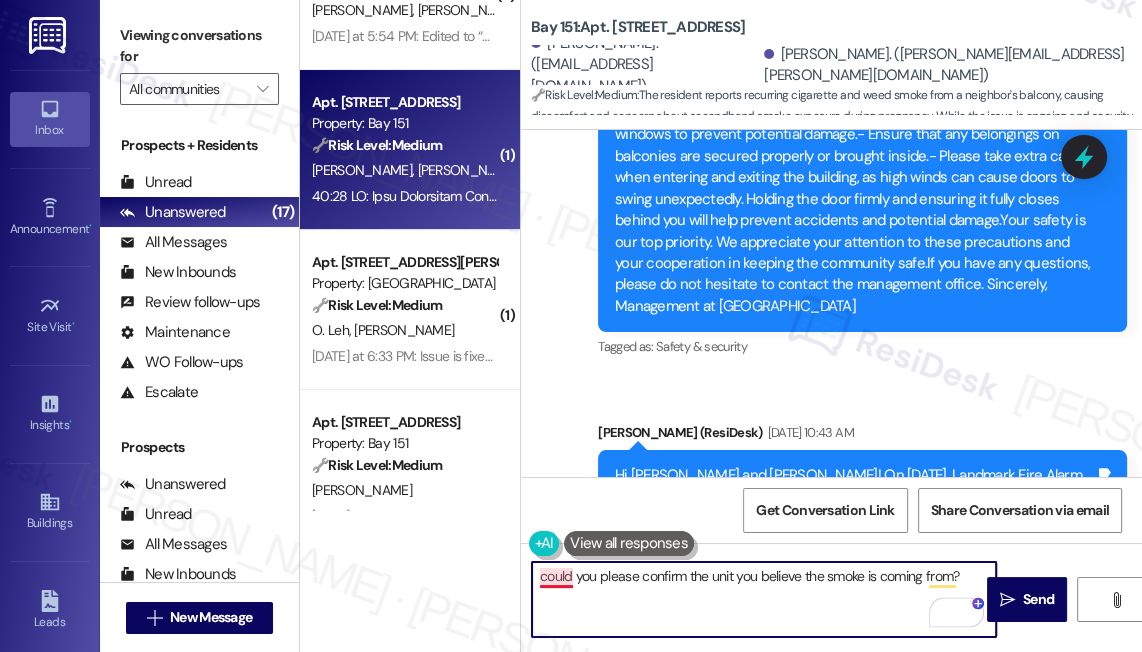 click on "could you please confirm the unit you believe the smoke is coming from?" at bounding box center [764, 599] 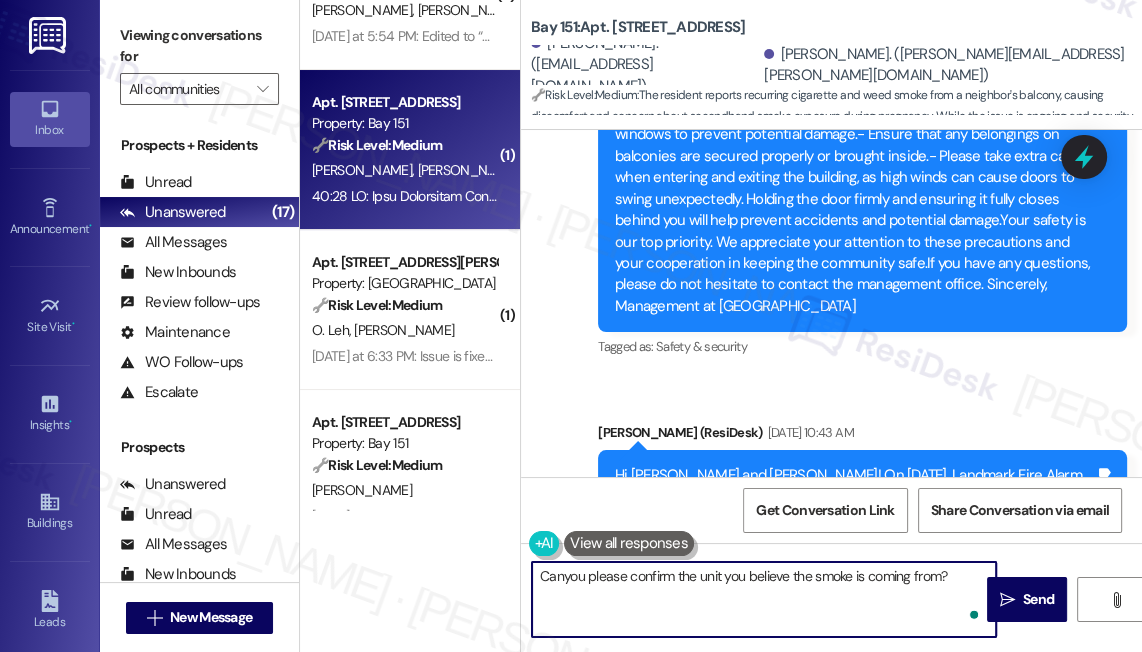 type on "Can you please confirm the unit you believe the smoke is coming from?" 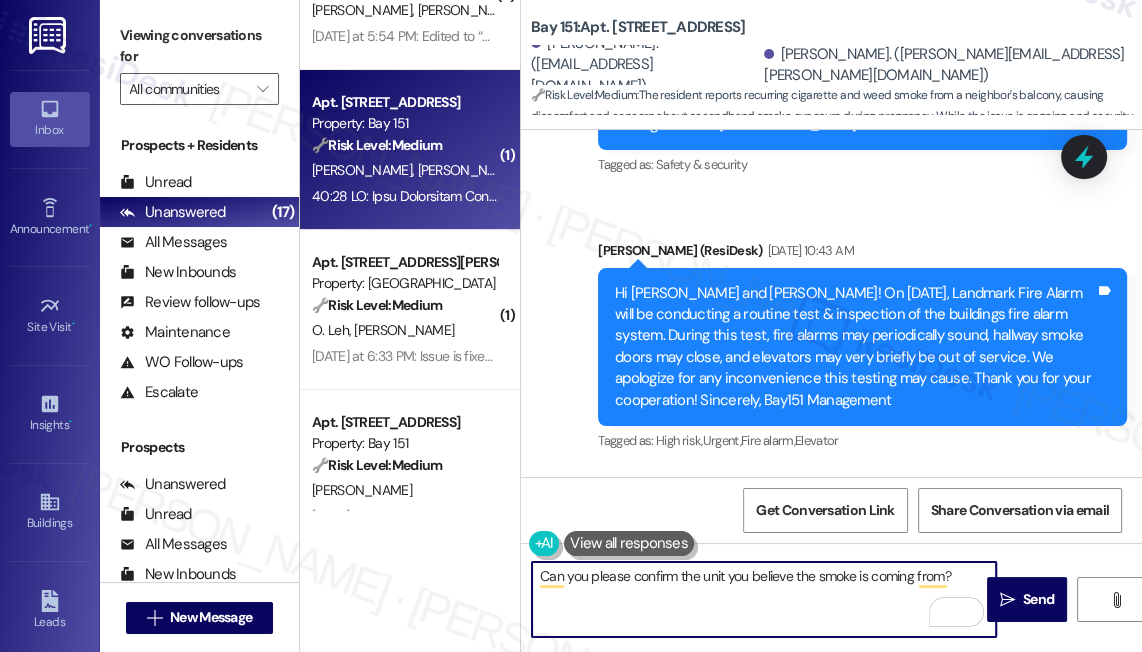 scroll, scrollTop: 60536, scrollLeft: 0, axis: vertical 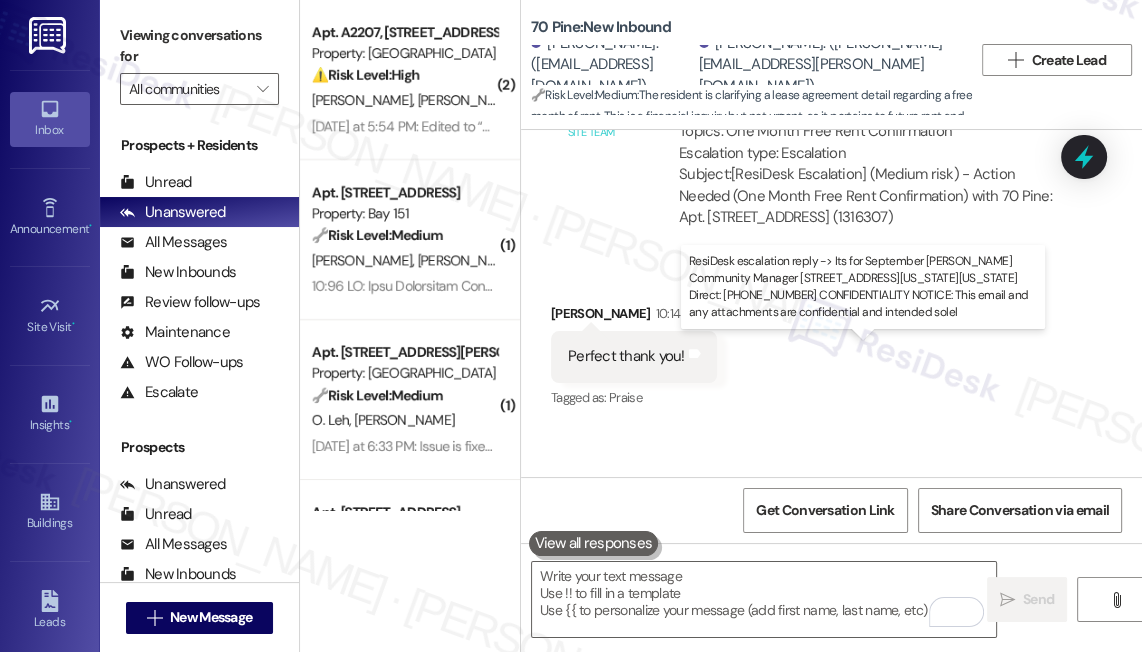click on "ResiDesk escalation reply ->
Its for September [PERSON_NAME] Community Manager [STREET_ADDRESS][US_STATE][US_STATE] Direct: [PHONE_NUMBER] CONFIDENTIALITY NOTICE: This email and any attachments are confidential and intended solel ResiDesk escalation reply ->
Its for September [PERSON_NAME] Community Manager [STREET_ADDRESS][US_STATE][US_STATE] Direct: [PHONE_NUMBER] CONFIDENTIALITY NOTICE: This email and any attachments are confidential and intended solel" at bounding box center (868, 568) 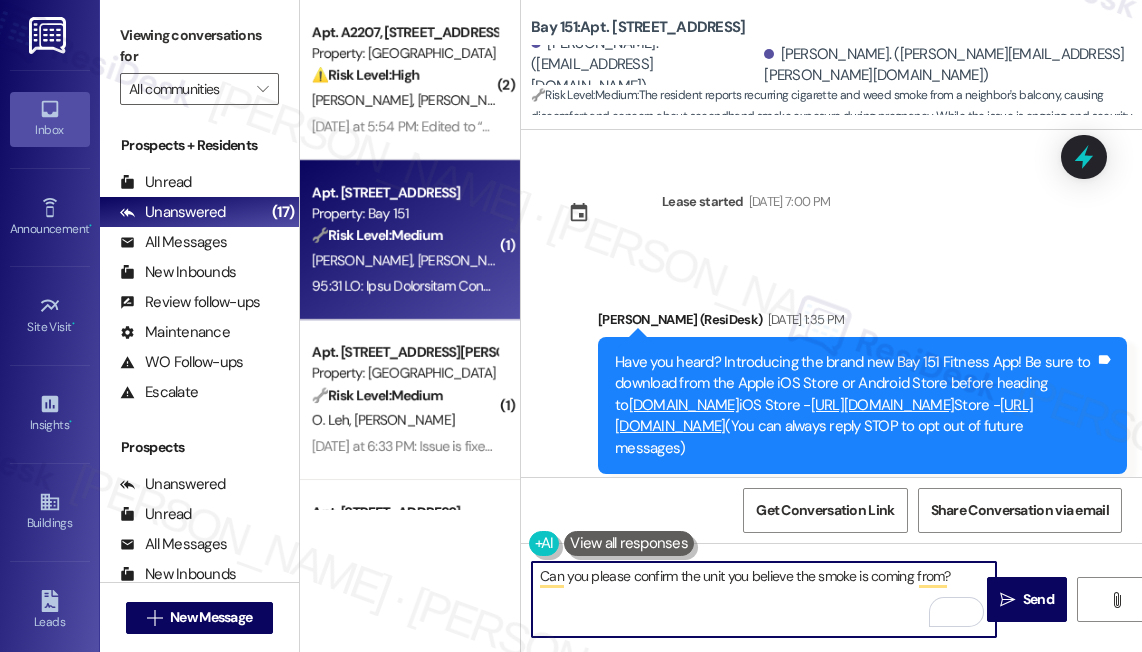 scroll, scrollTop: 0, scrollLeft: 0, axis: both 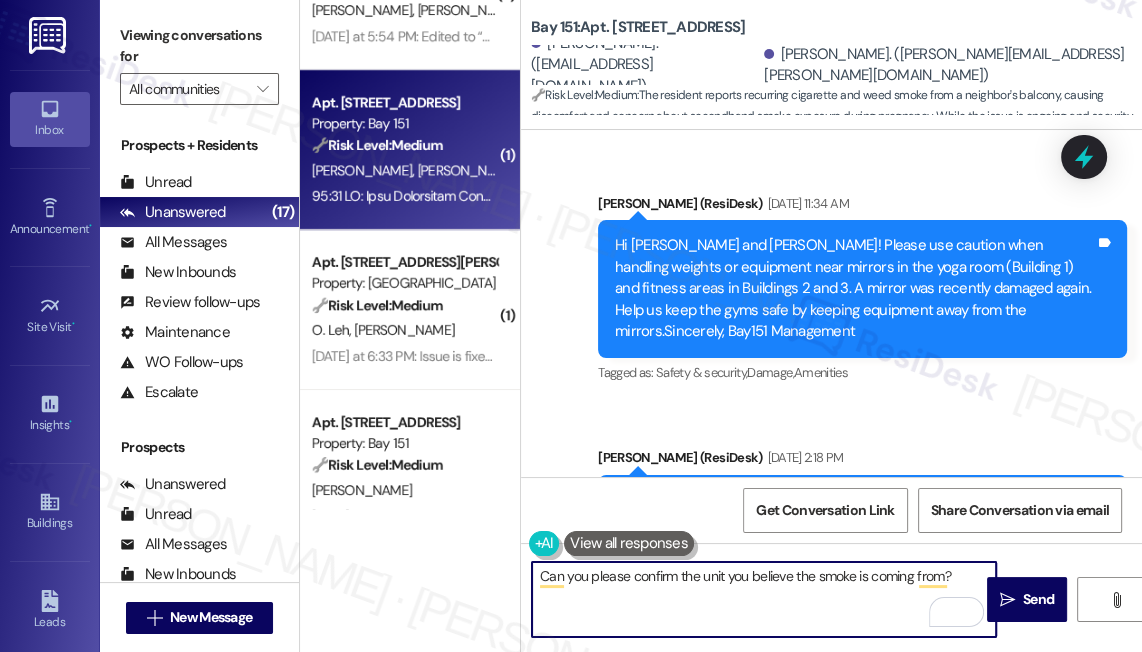 type on "Can you please confirm the unit you believe the smoke is coming from?" 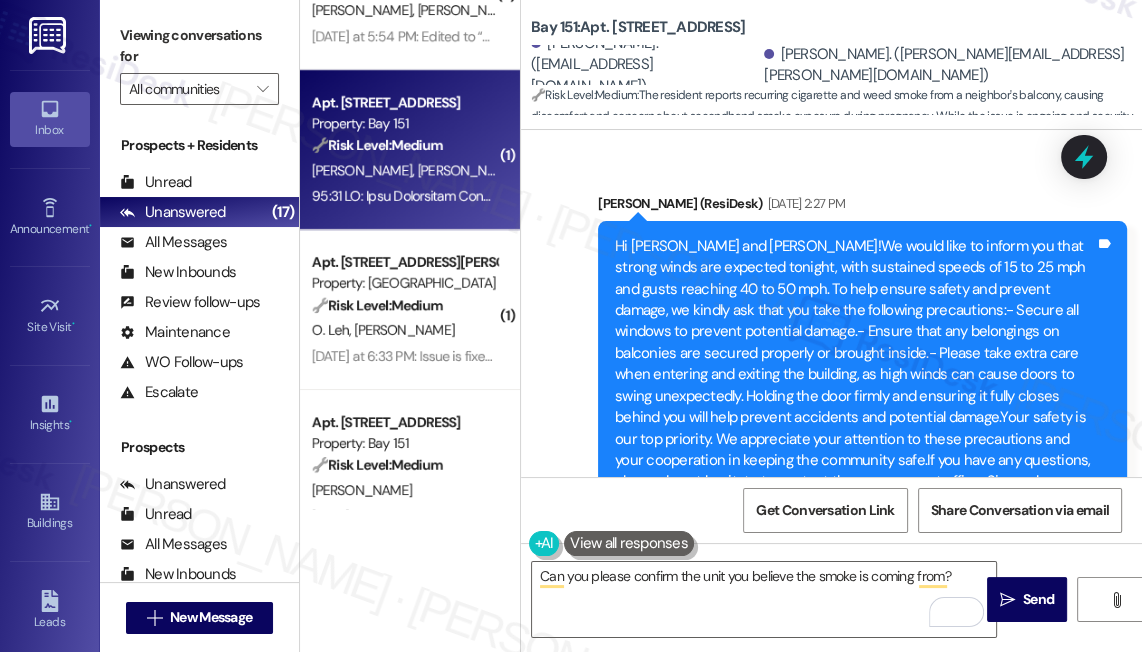 scroll, scrollTop: 59840, scrollLeft: 0, axis: vertical 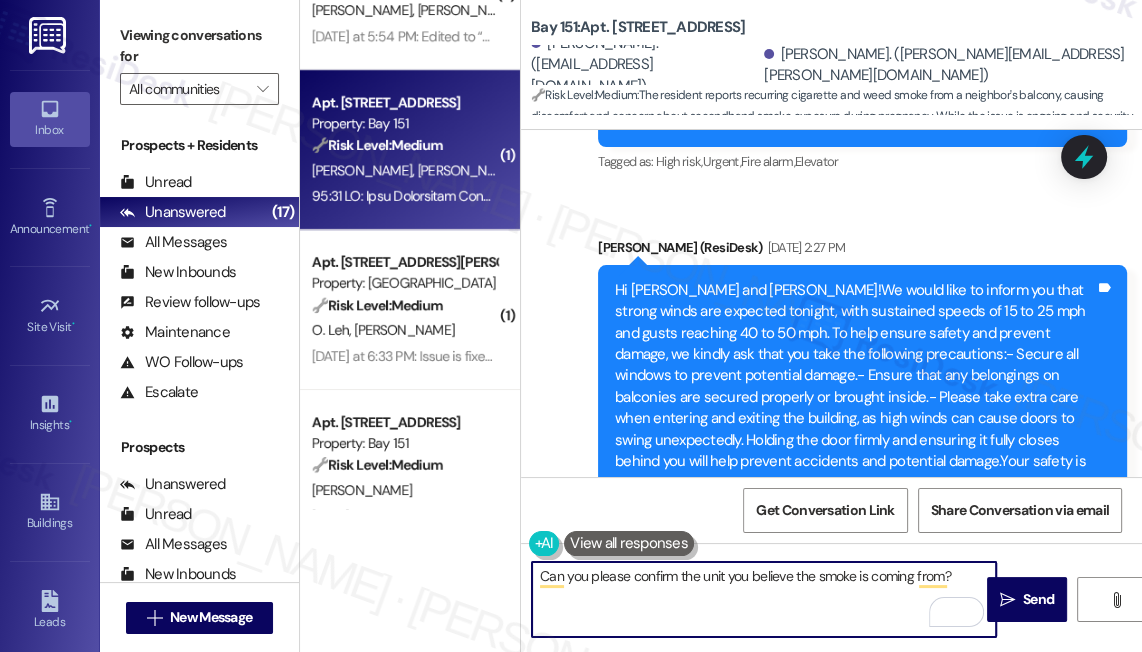 click on "Can you please confirm the unit you believe the smoke is coming from?" at bounding box center [764, 599] 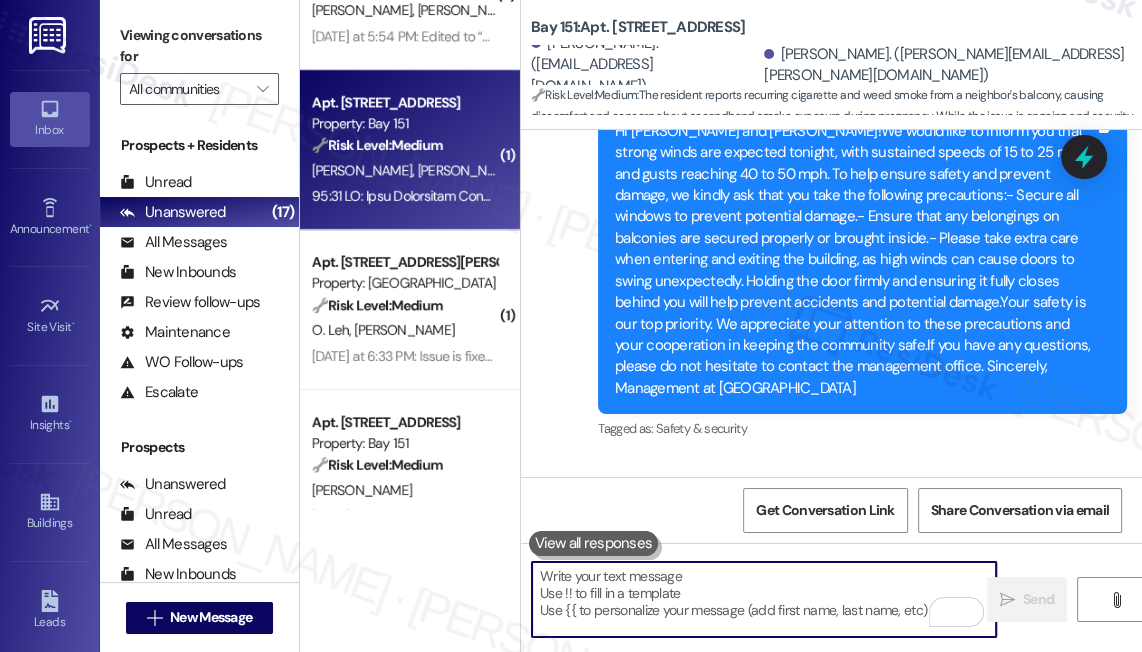 scroll, scrollTop: 60113, scrollLeft: 0, axis: vertical 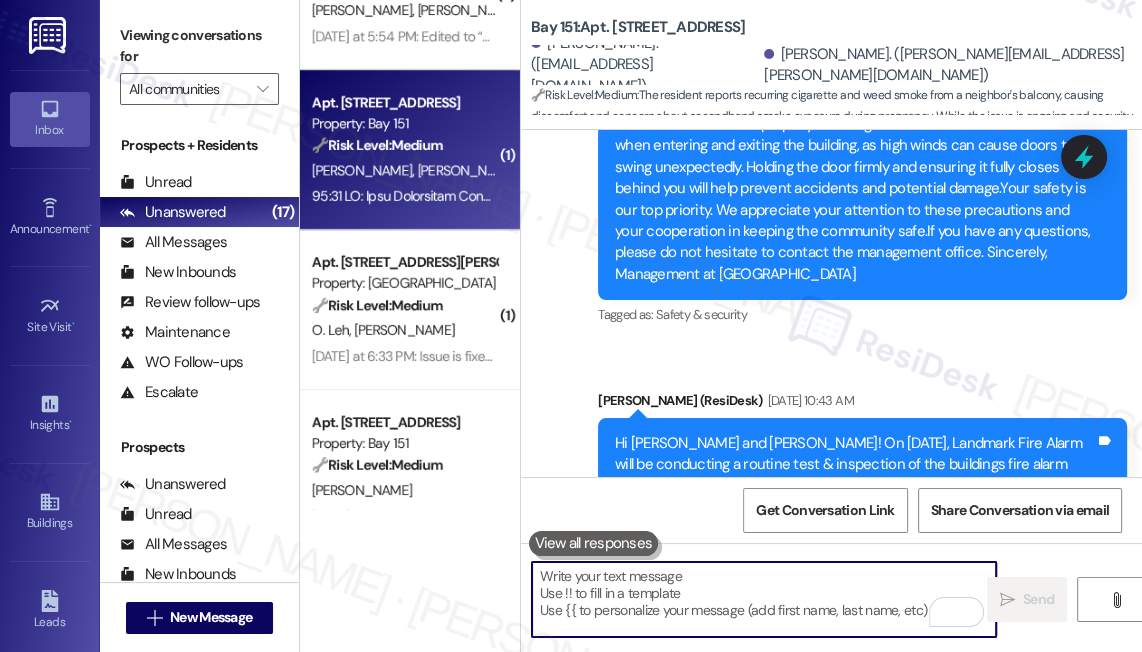 type 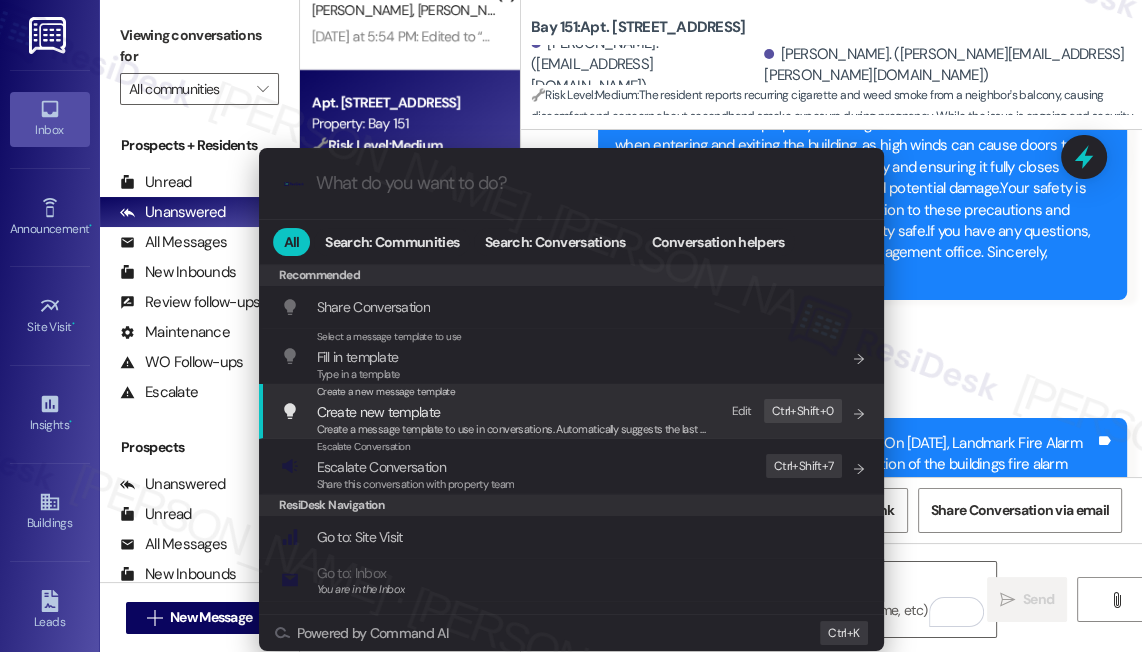click on "Escalate Conversation" at bounding box center (416, 467) 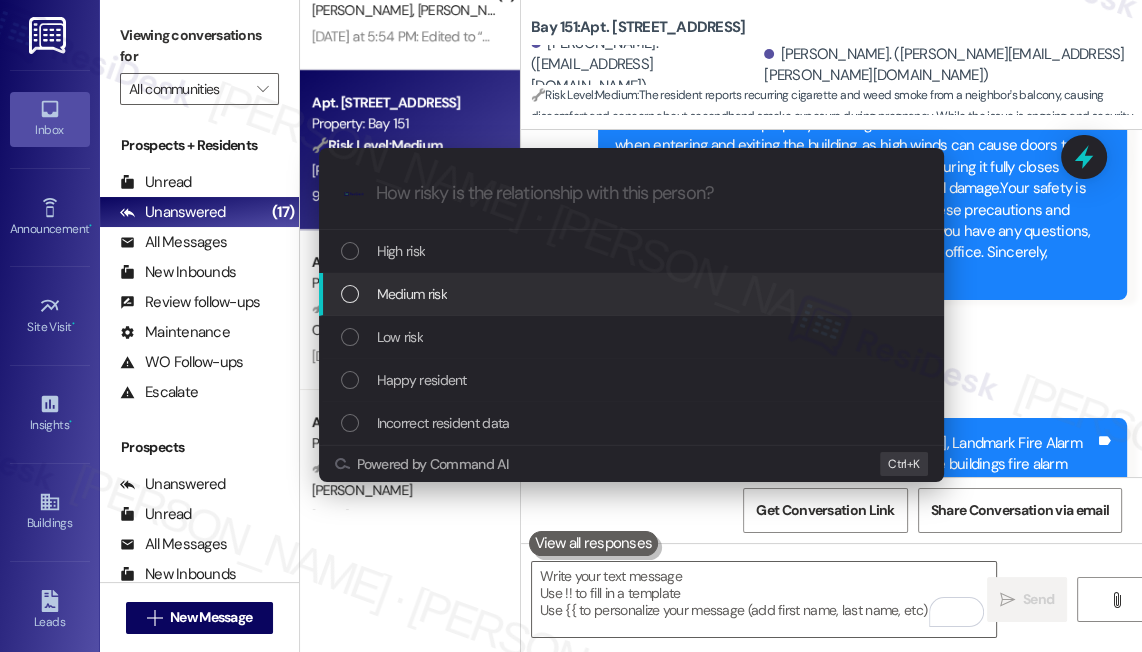 click on "Medium risk" at bounding box center [633, 294] 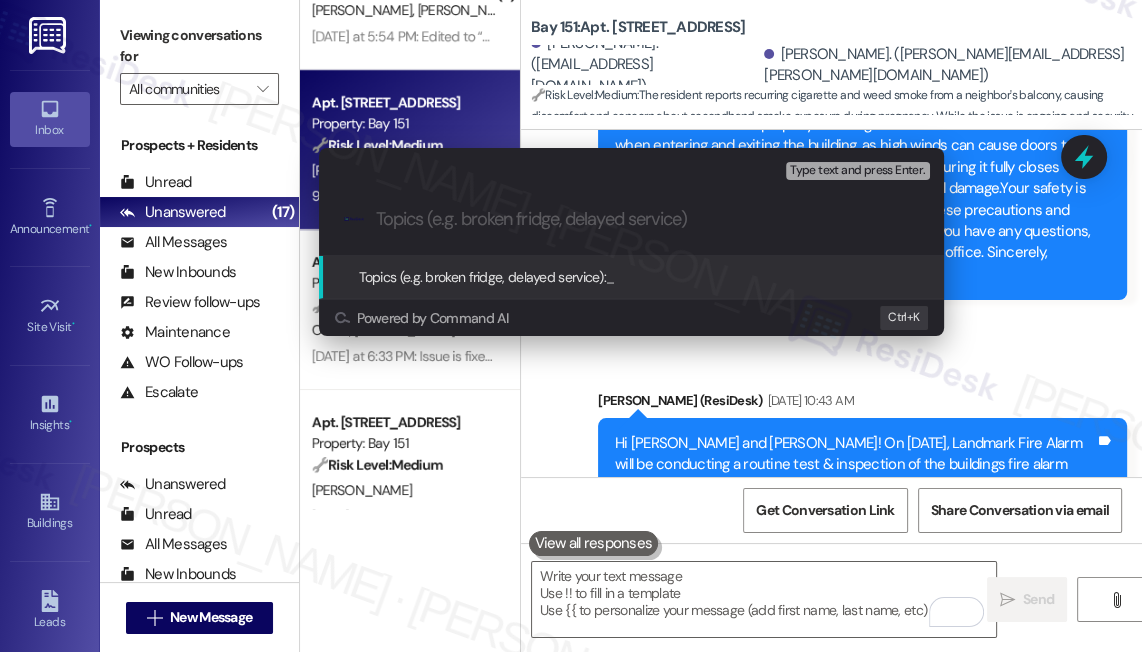 click at bounding box center (647, 219) 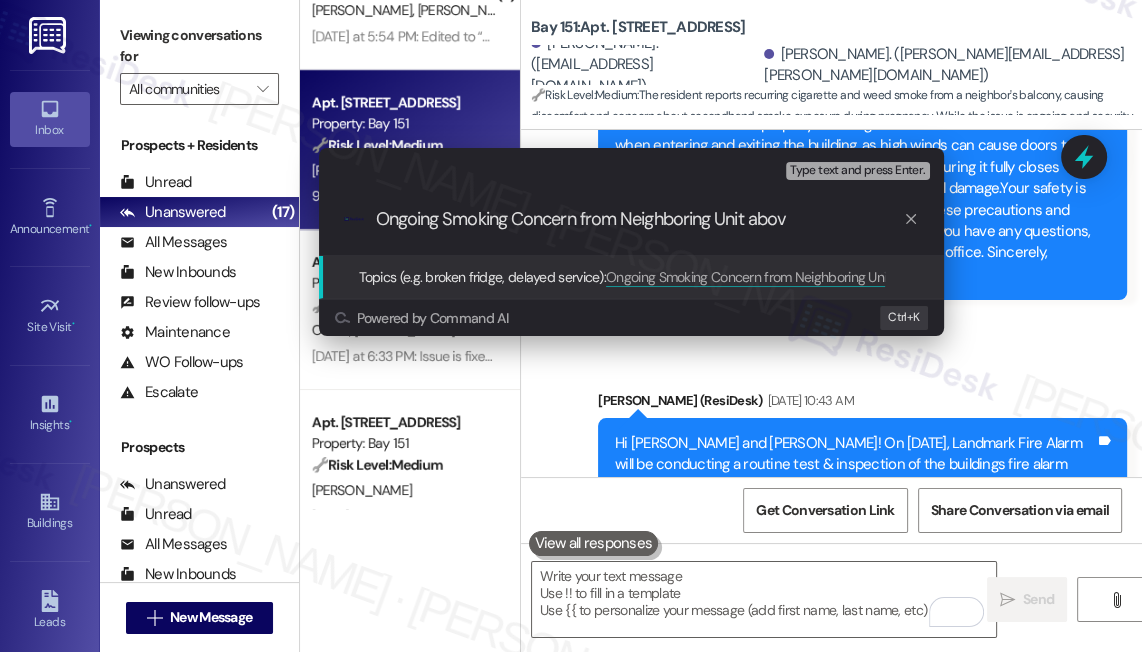 type on "Ongoing Smoking Concern from Neighboring Unit above" 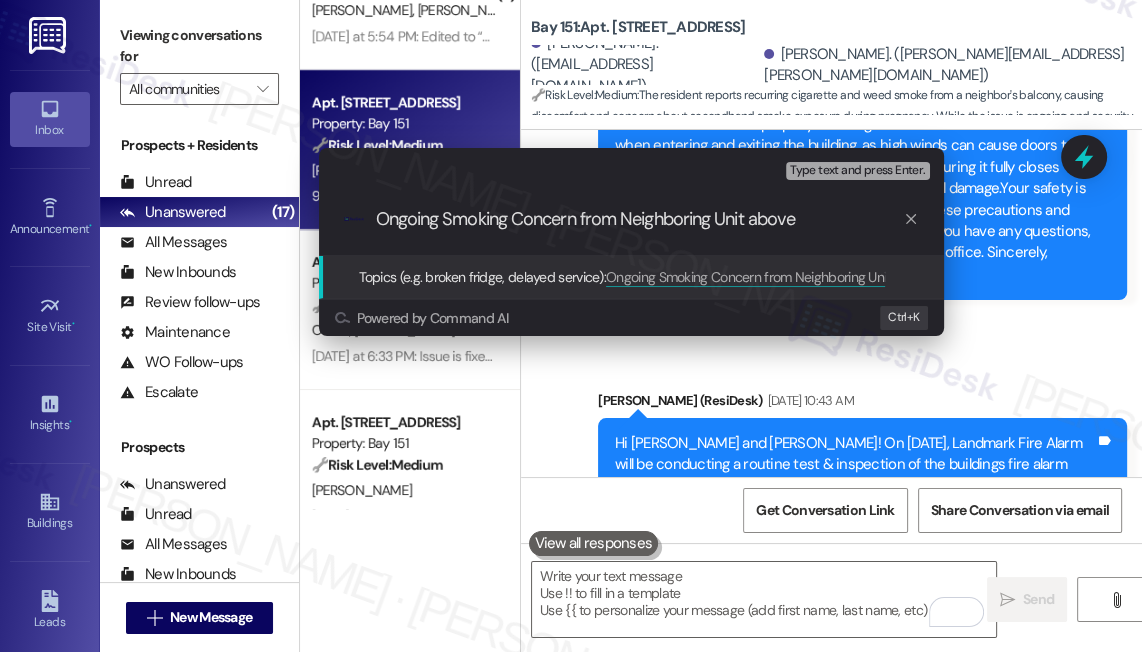 type 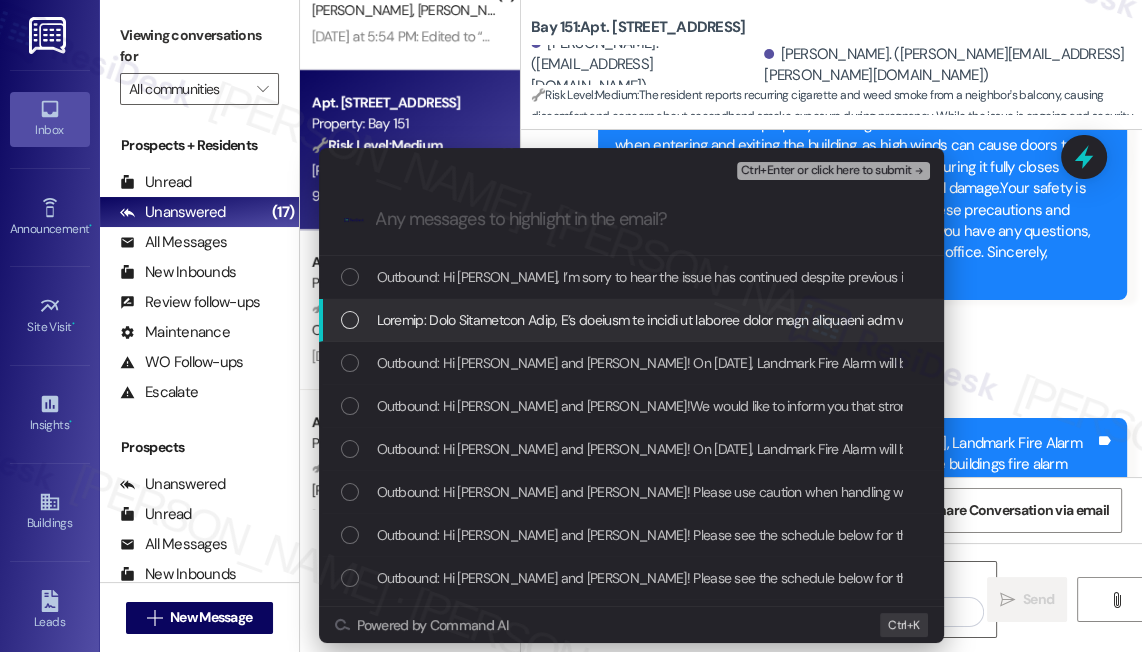 click at bounding box center (3454, 320) 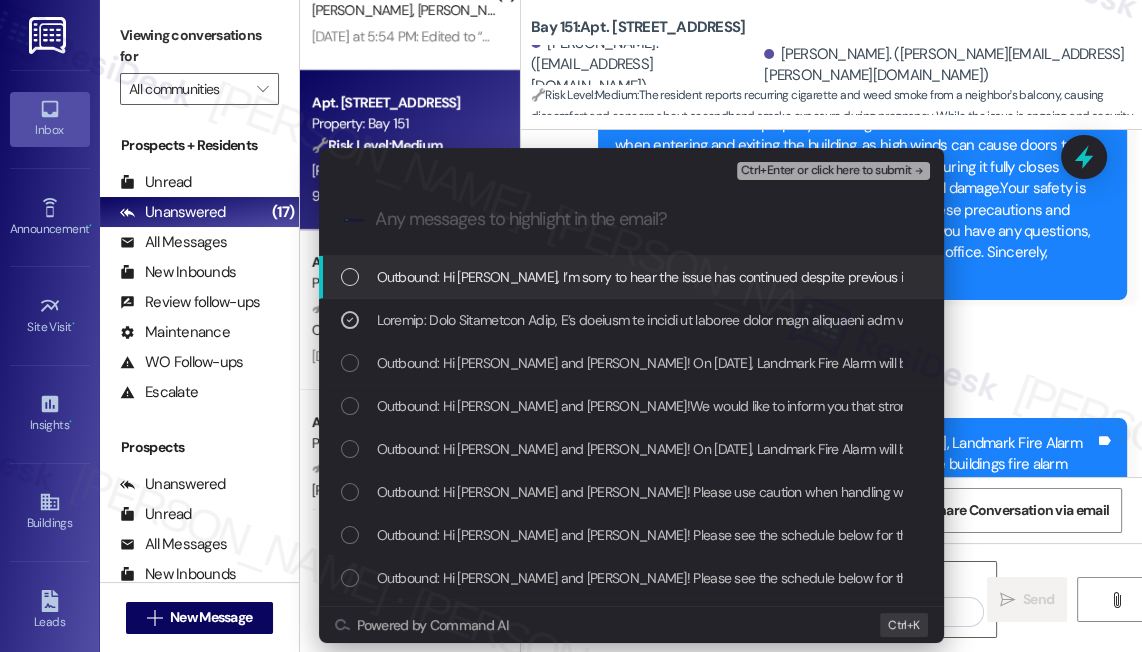 click on "Ctrl+Enter or click here to submit" at bounding box center (826, 171) 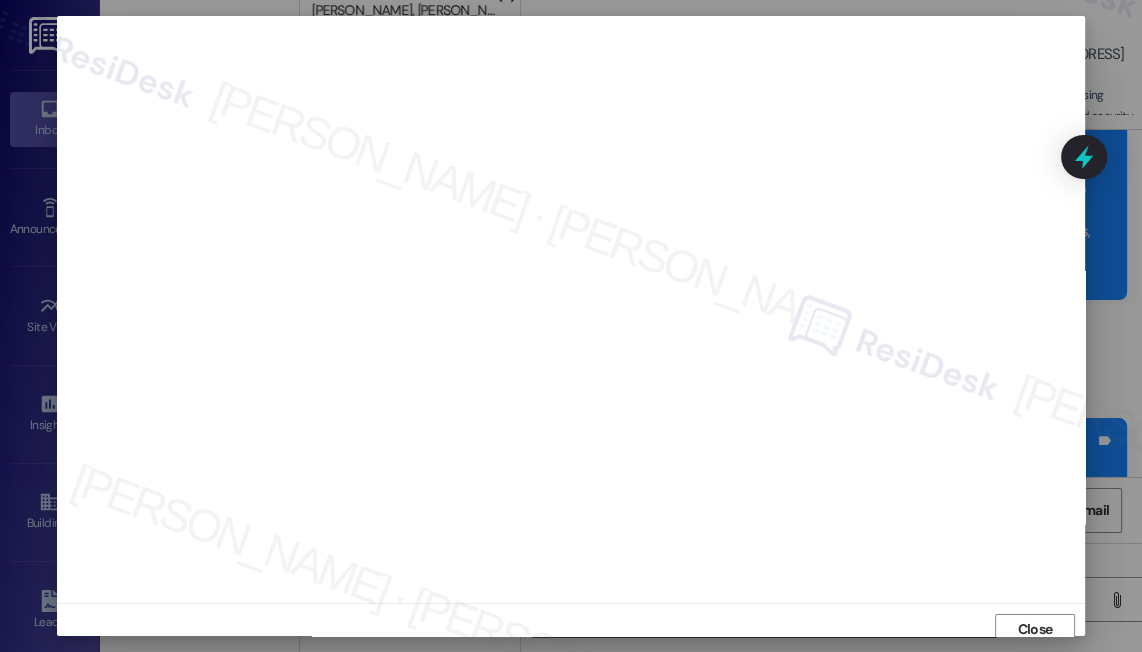 scroll, scrollTop: 9, scrollLeft: 0, axis: vertical 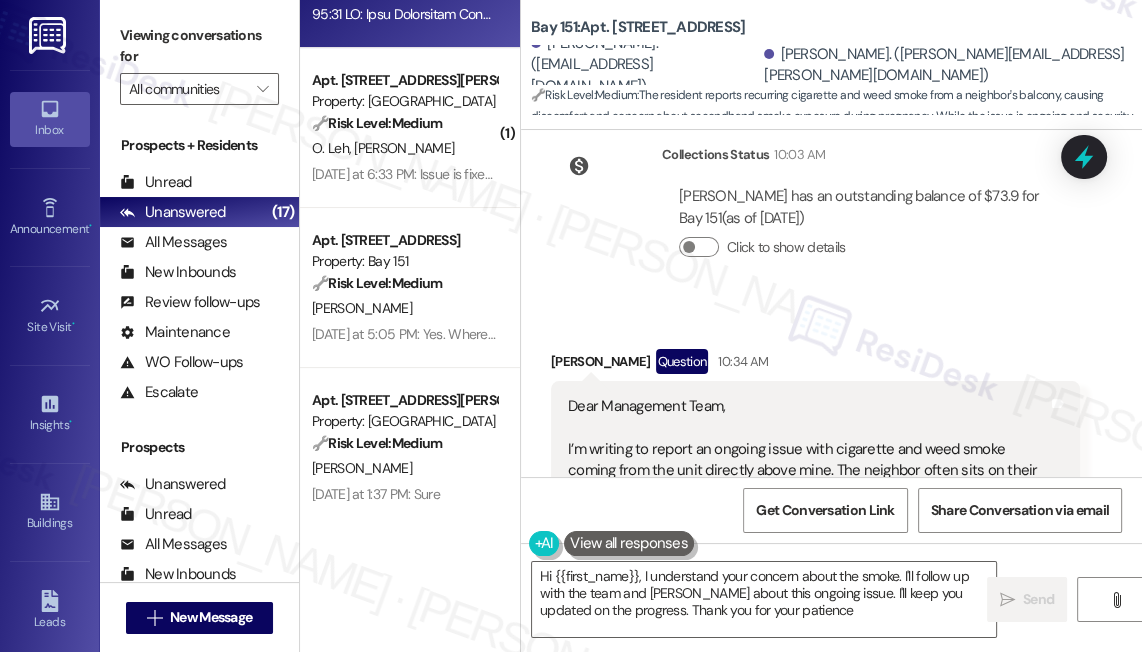 type on "Hi {{first_name}}, I understand your concern about the smoke. I'll follow up with the team and Jakub about this ongoing issue. I'll keep you updated on the progress. Thank you for your patience." 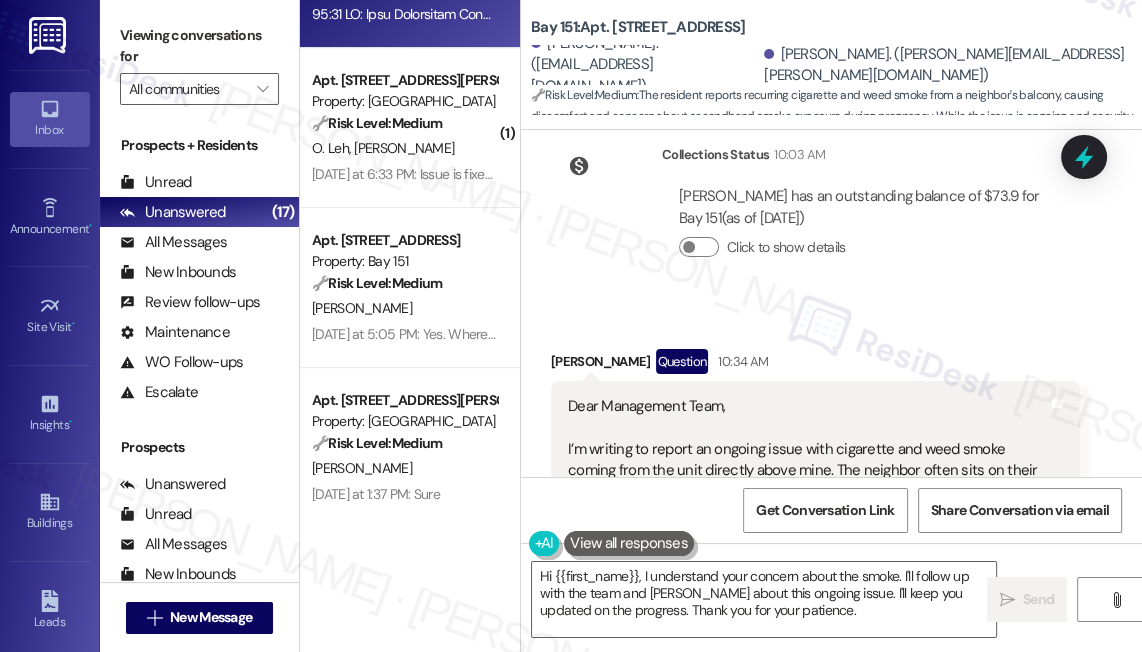 click on "🔧  Risk Level:  Medium" at bounding box center [377, 283] 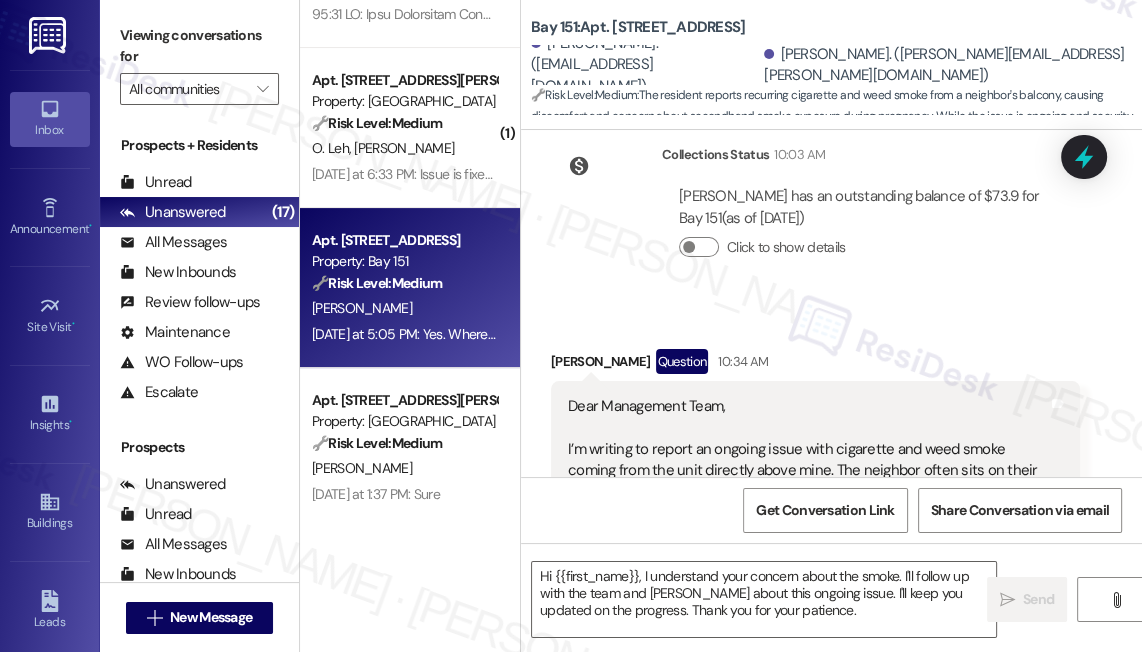 type on "Fetching suggested responses. Please feel free to read through the conversation in the meantime." 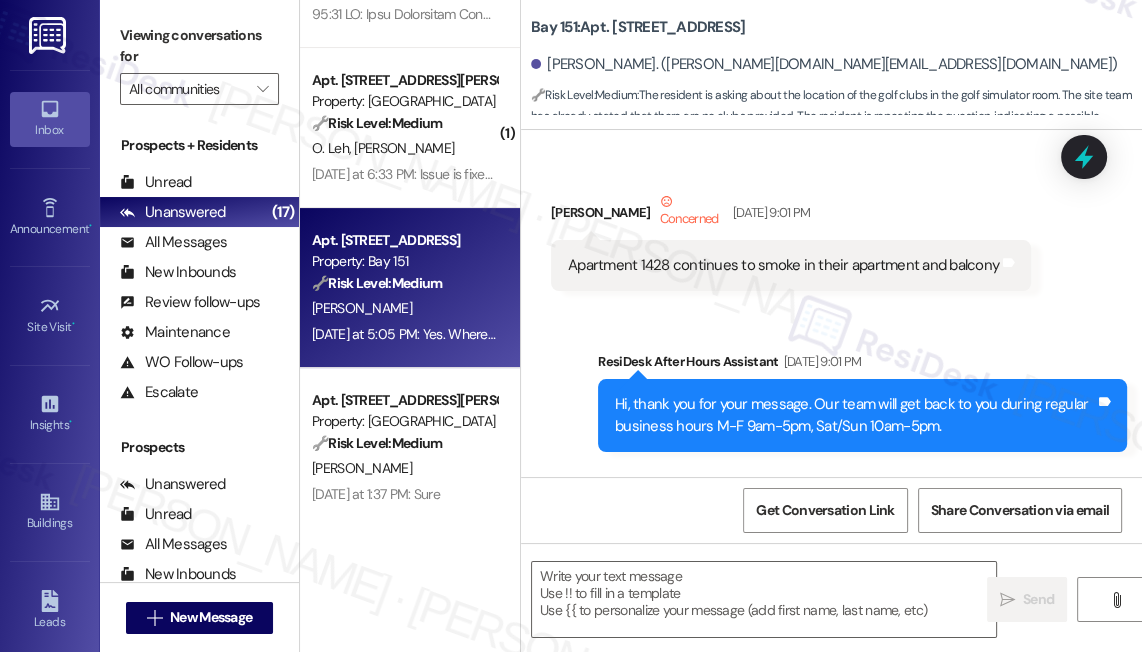 type on "Fetching suggested responses. Please feel free to read through the conversation in the meantime." 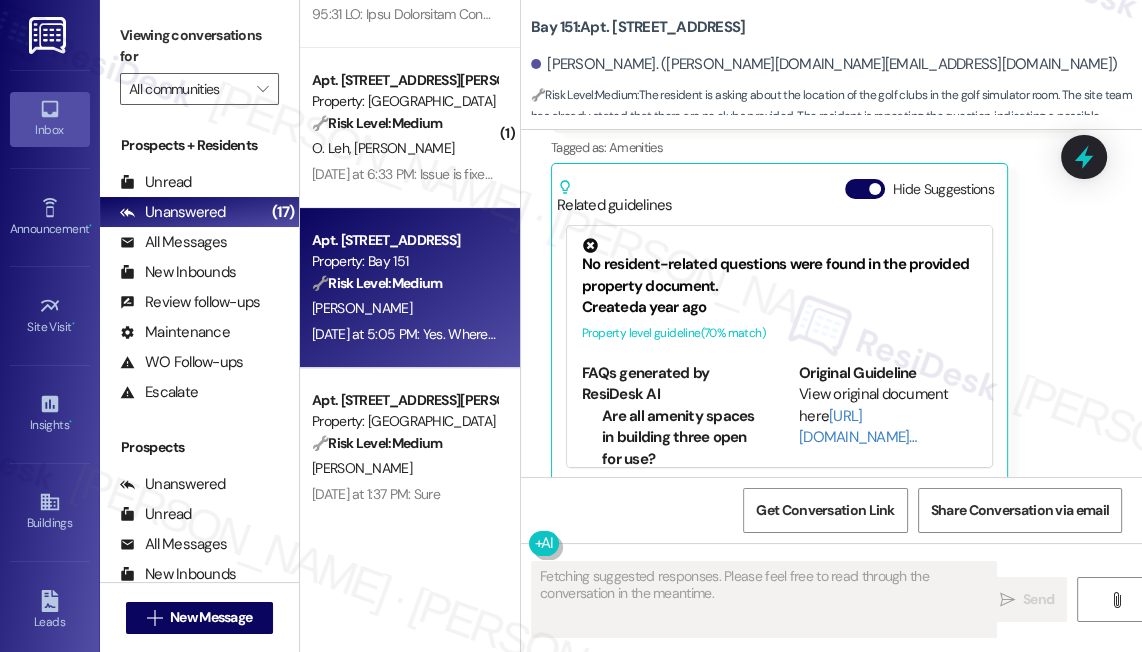 type 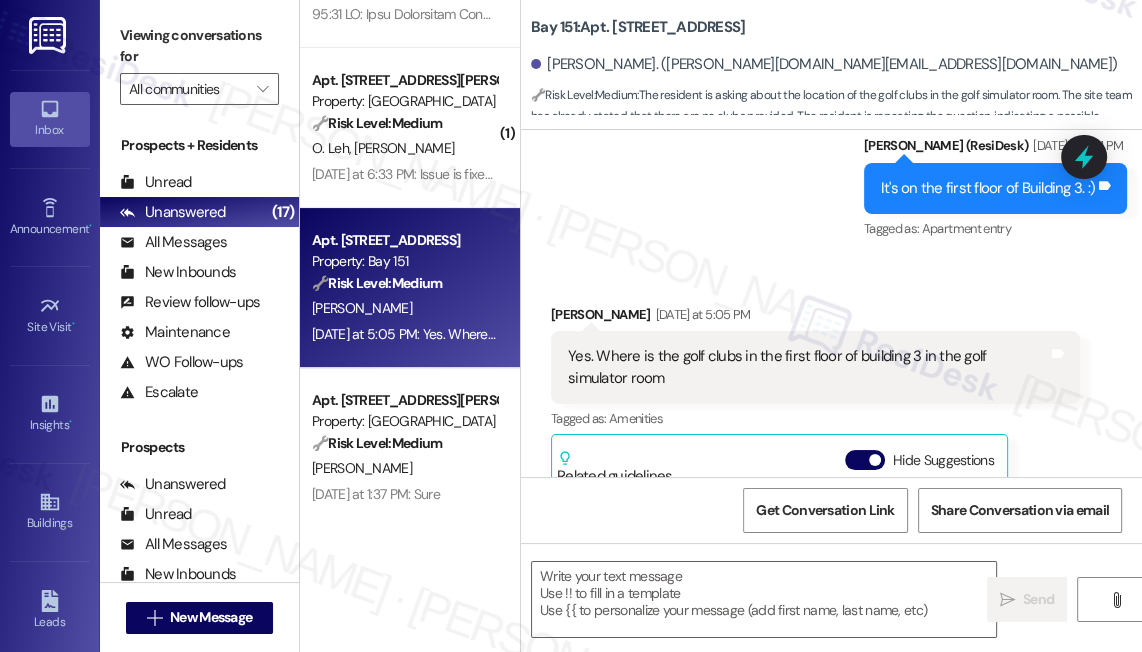 scroll, scrollTop: 12859, scrollLeft: 0, axis: vertical 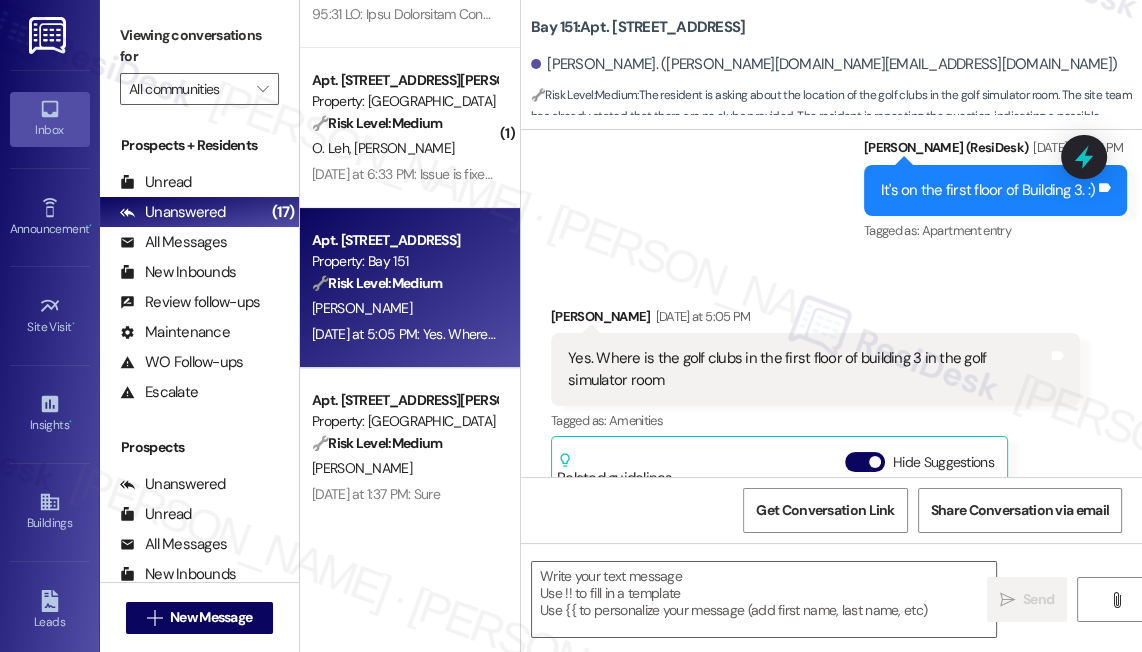 drag, startPoint x: 631, startPoint y: 357, endPoint x: 597, endPoint y: 327, distance: 45.343136 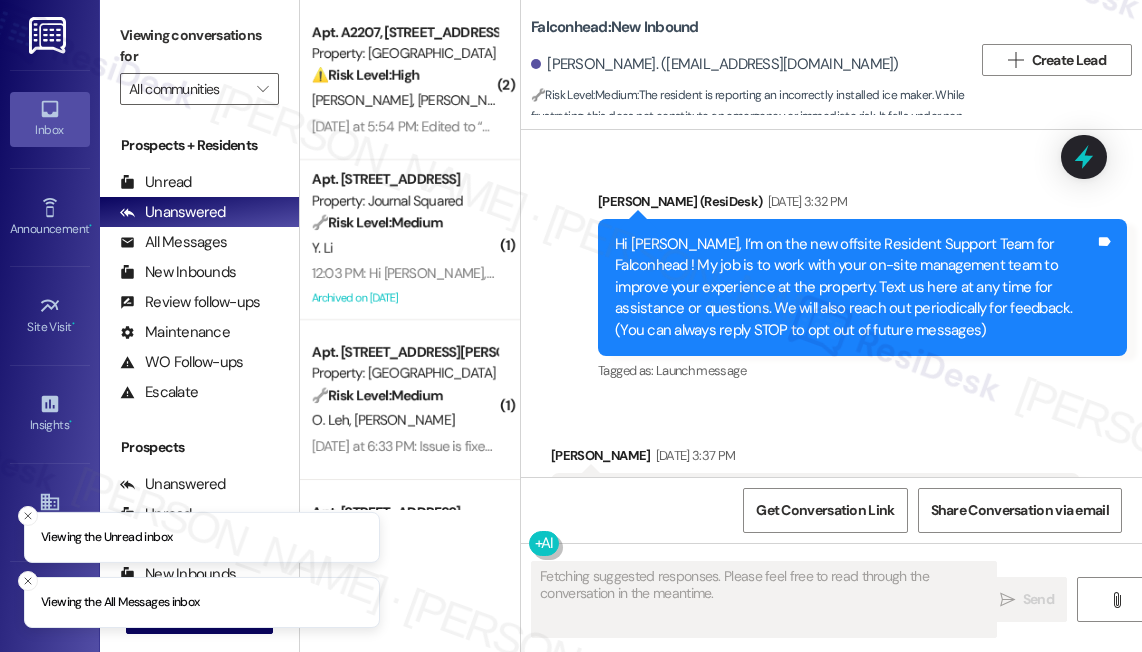 scroll, scrollTop: 0, scrollLeft: 0, axis: both 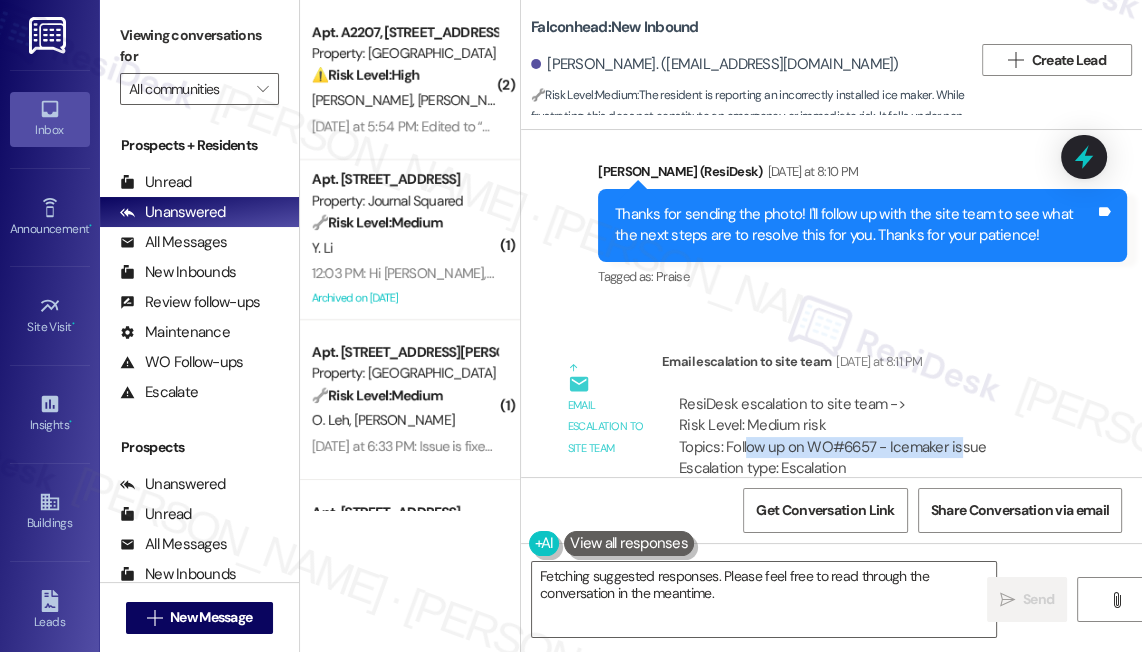 drag, startPoint x: 744, startPoint y: 385, endPoint x: 958, endPoint y: 385, distance: 214 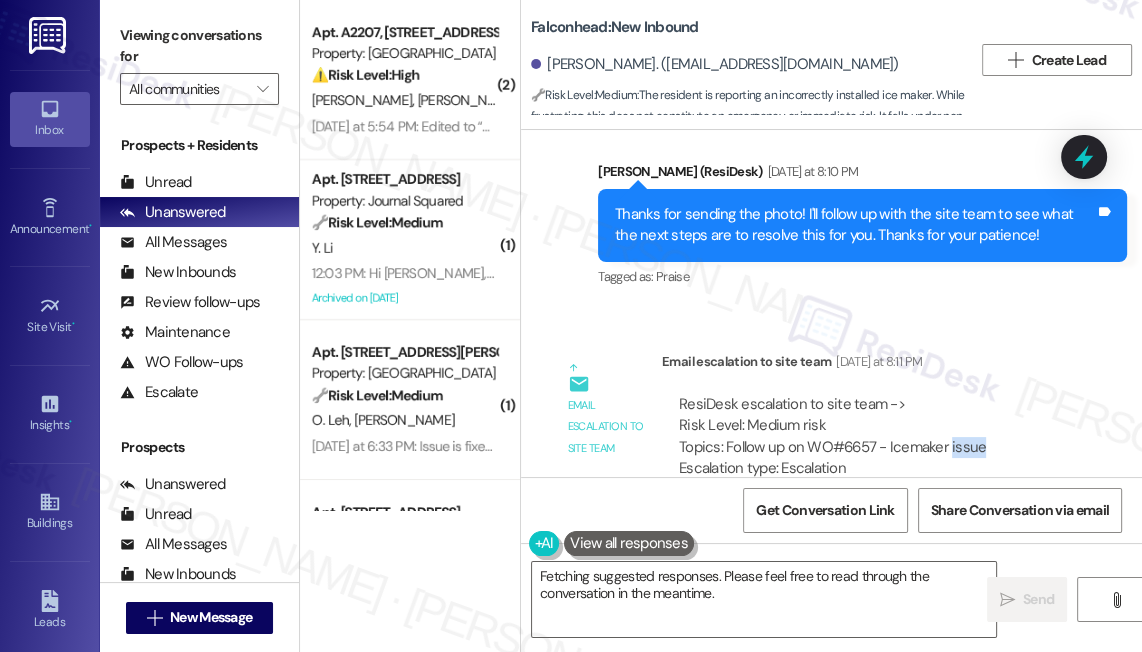 click on "ResiDesk escalation to site team ->
Risk Level: Medium risk
Topics: Follow up on WO#6657 - Icemaker issue
Escalation type: Escalation" at bounding box center (871, 437) 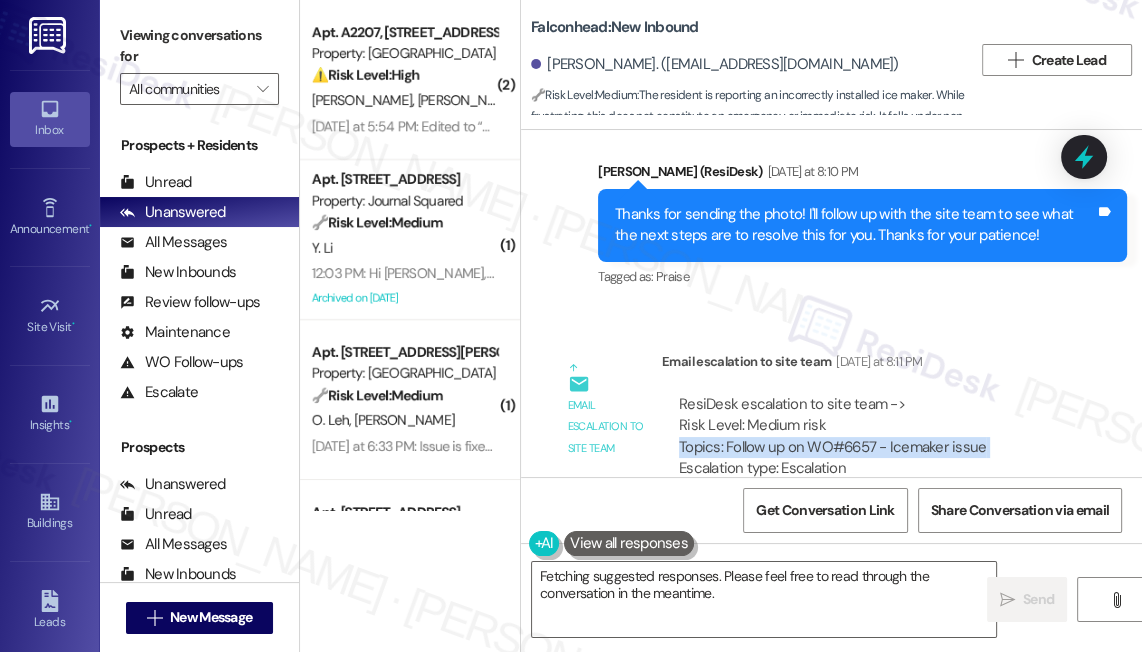 click on "ResiDesk escalation to site team ->
Risk Level: Medium risk
Topics: Follow up on WO#6657 - Icemaker issue
Escalation type: Escalation" at bounding box center (871, 437) 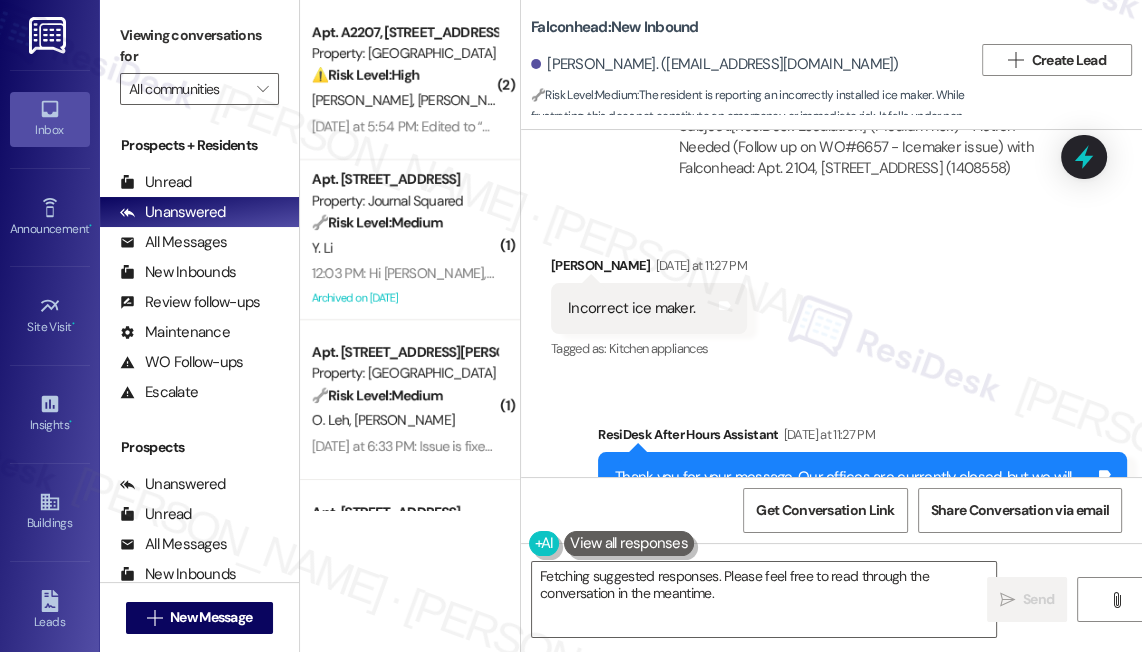scroll, scrollTop: 7658, scrollLeft: 0, axis: vertical 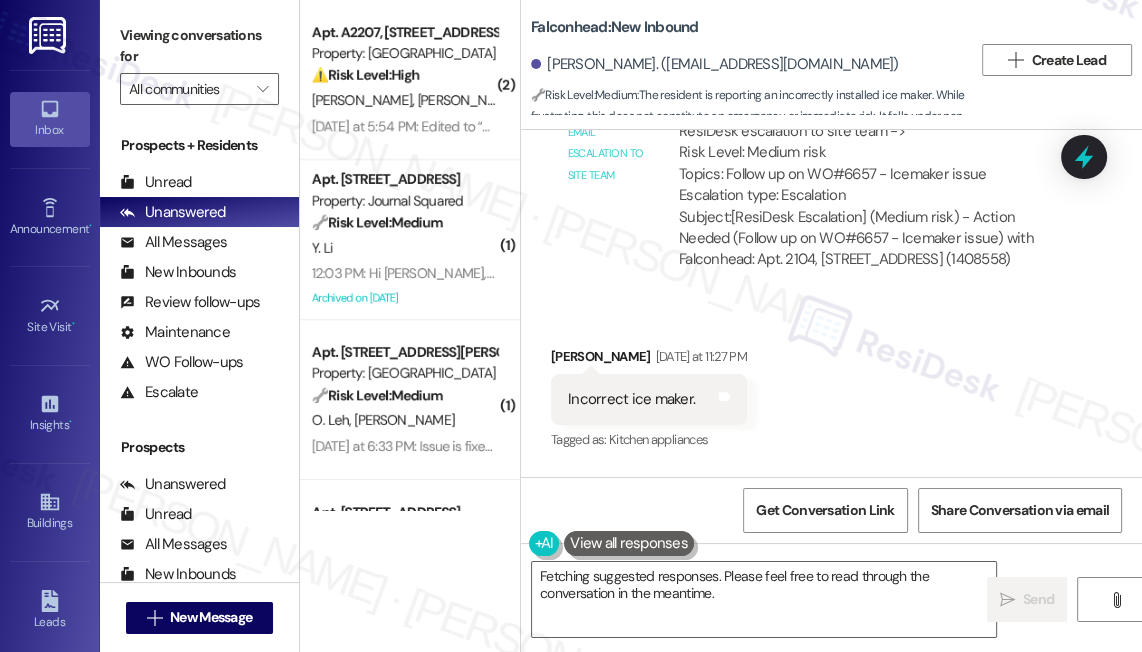click on "Incorrect  ice maker." at bounding box center [631, 399] 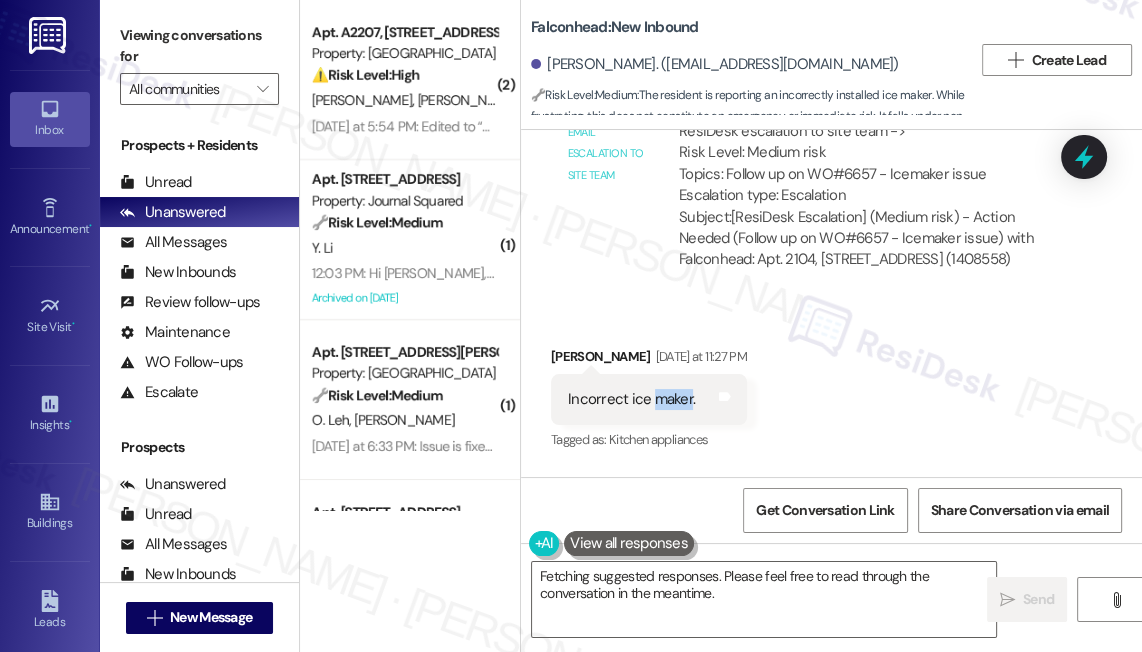 click on "Incorrect  ice maker." at bounding box center (631, 399) 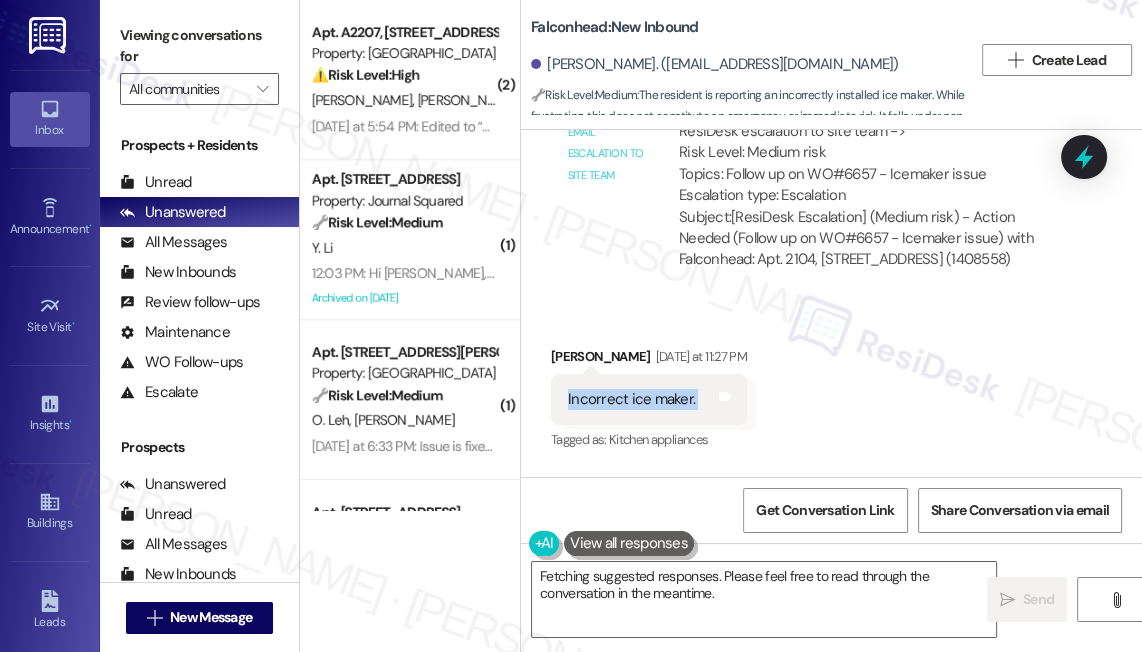 click on "Incorrect  ice maker." at bounding box center (631, 399) 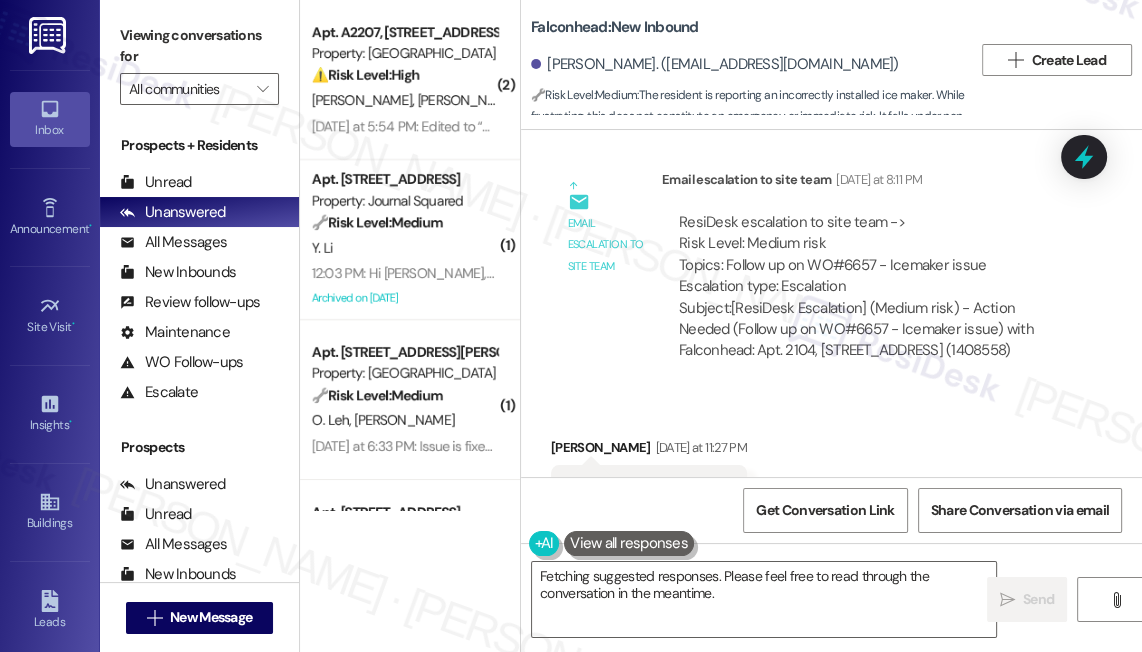 scroll, scrollTop: 7294, scrollLeft: 0, axis: vertical 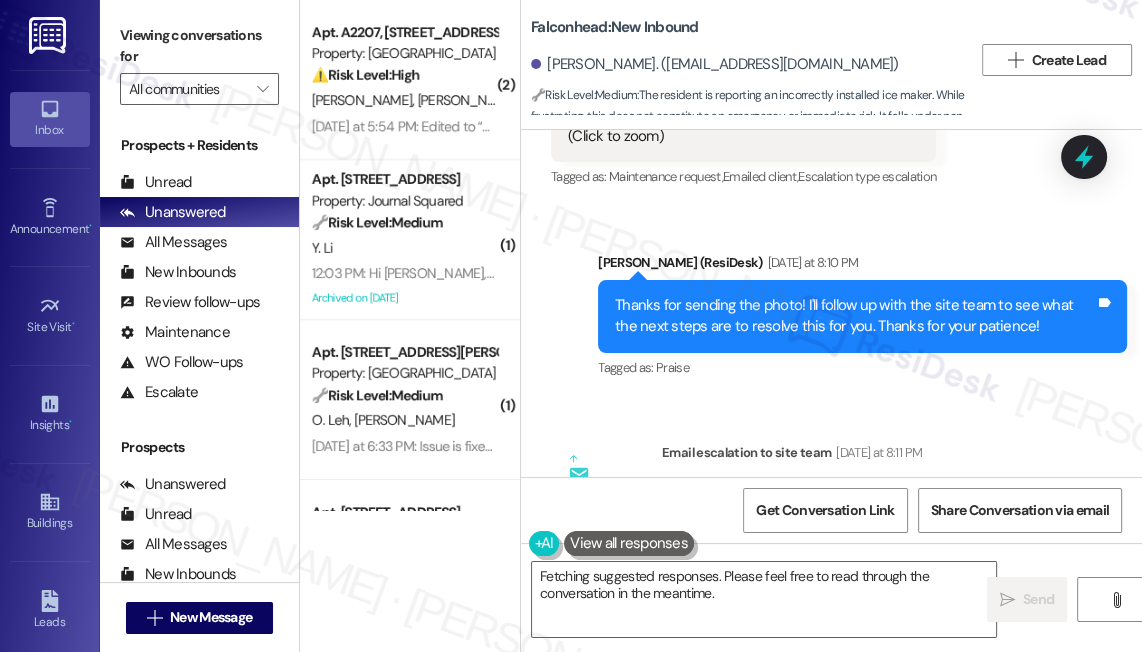 click on "Thanks for sending the photo! I'll follow up with the site team to see what the next steps are to resolve this for you. Thanks for your patience!" at bounding box center (855, 316) 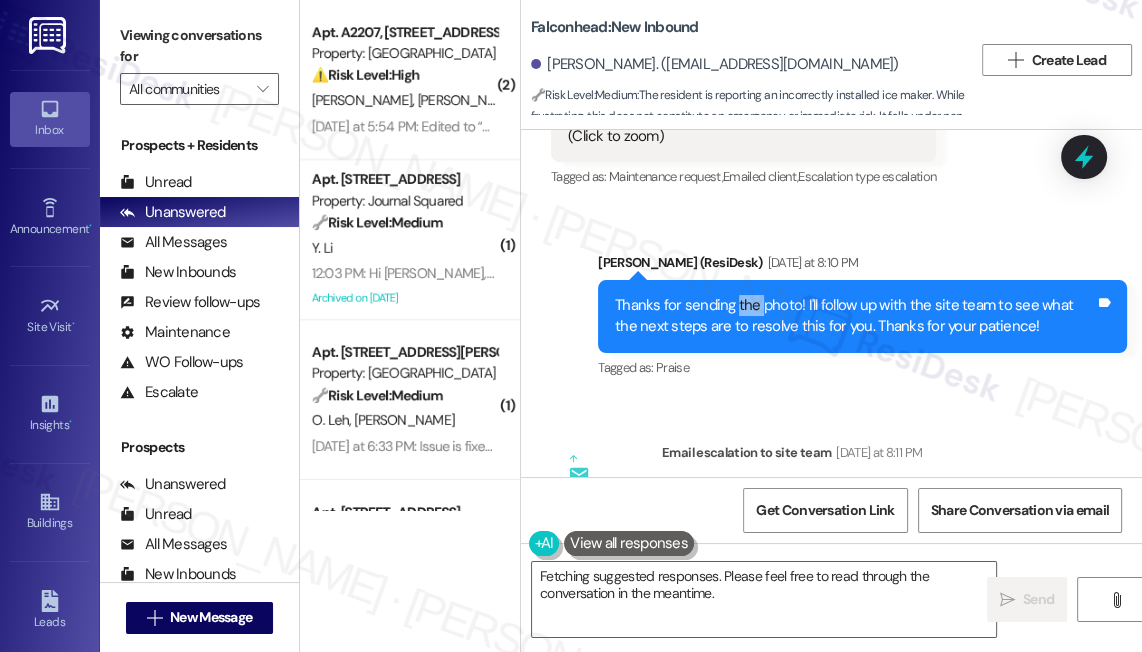 click on "Thanks for sending the photo! I'll follow up with the site team to see what the next steps are to resolve this for you. Thanks for your patience!" at bounding box center (855, 316) 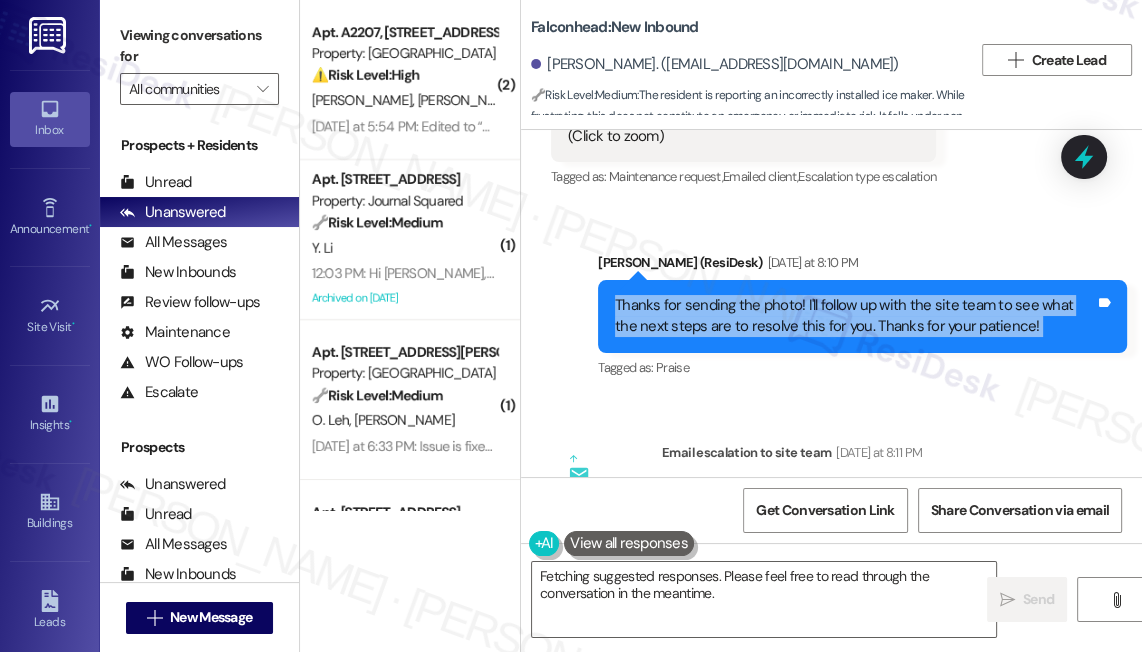 click on "Thanks for sending the photo! I'll follow up with the site team to see what the next steps are to resolve this for you. Thanks for your patience!" at bounding box center (855, 316) 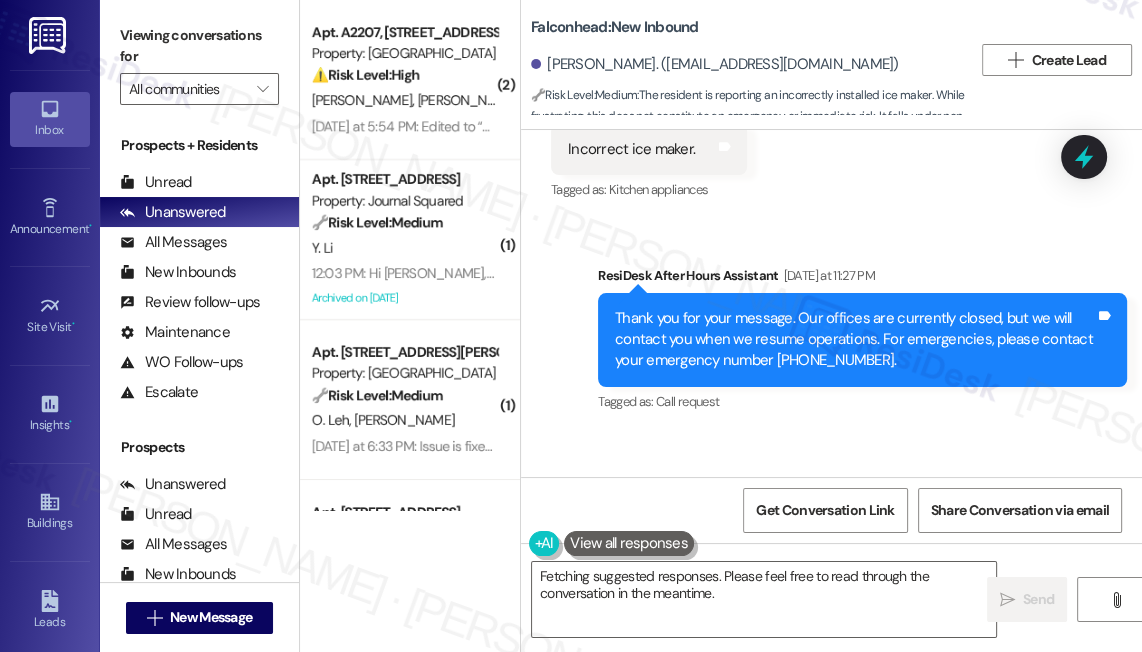 scroll, scrollTop: 8021, scrollLeft: 0, axis: vertical 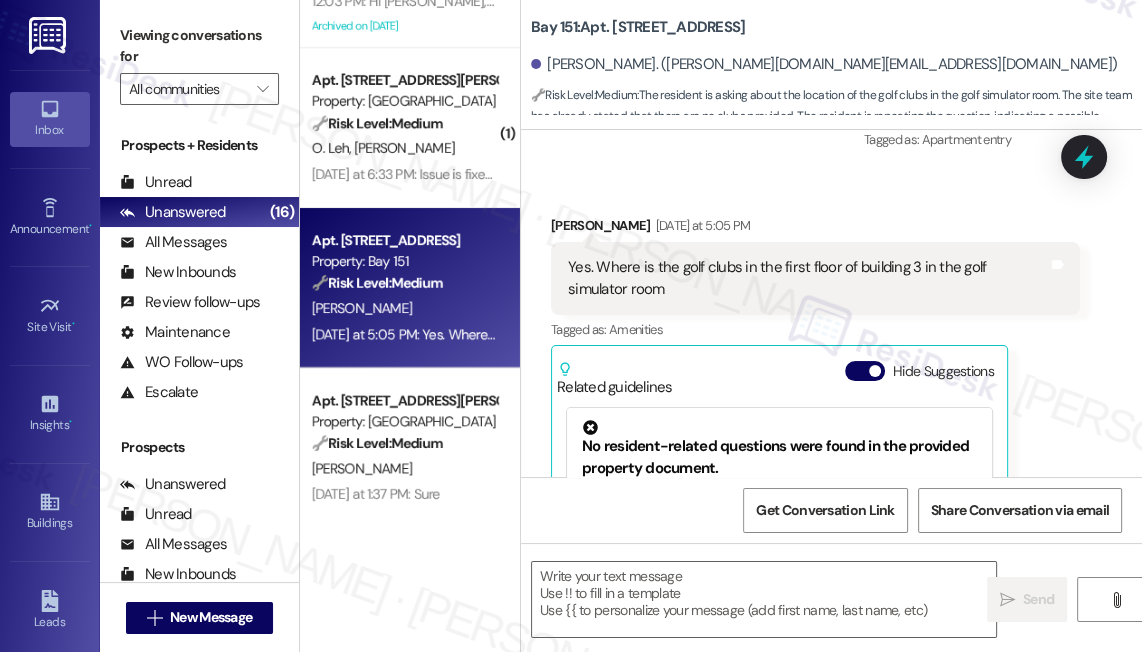 drag, startPoint x: 680, startPoint y: 278, endPoint x: 595, endPoint y: 246, distance: 90.824005 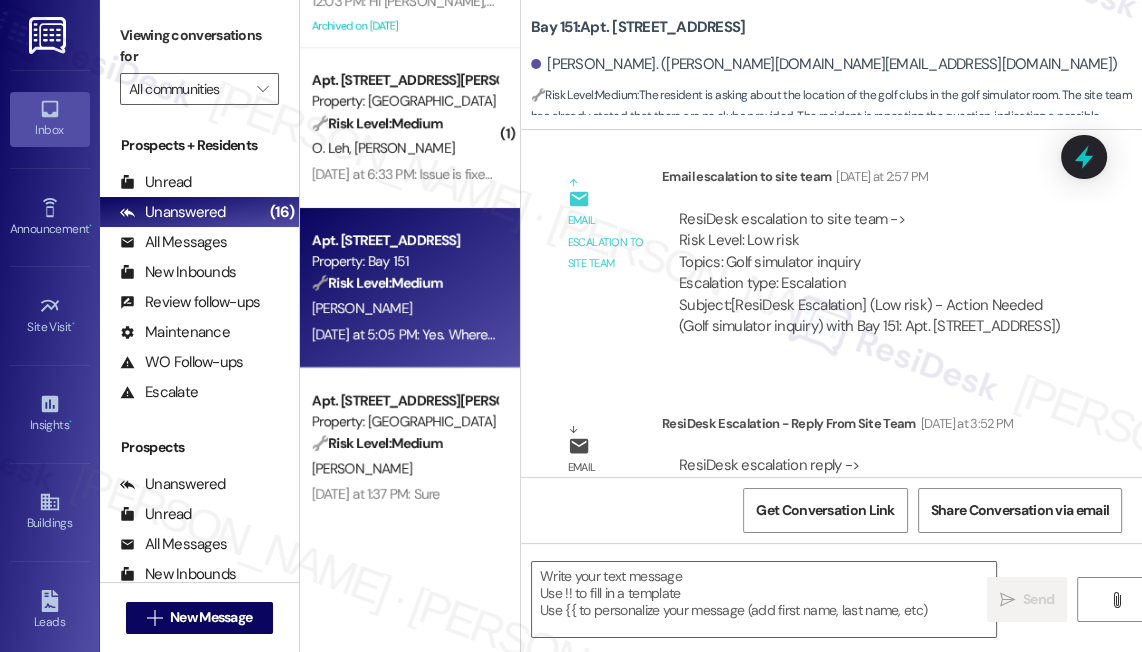 scroll, scrollTop: 11768, scrollLeft: 0, axis: vertical 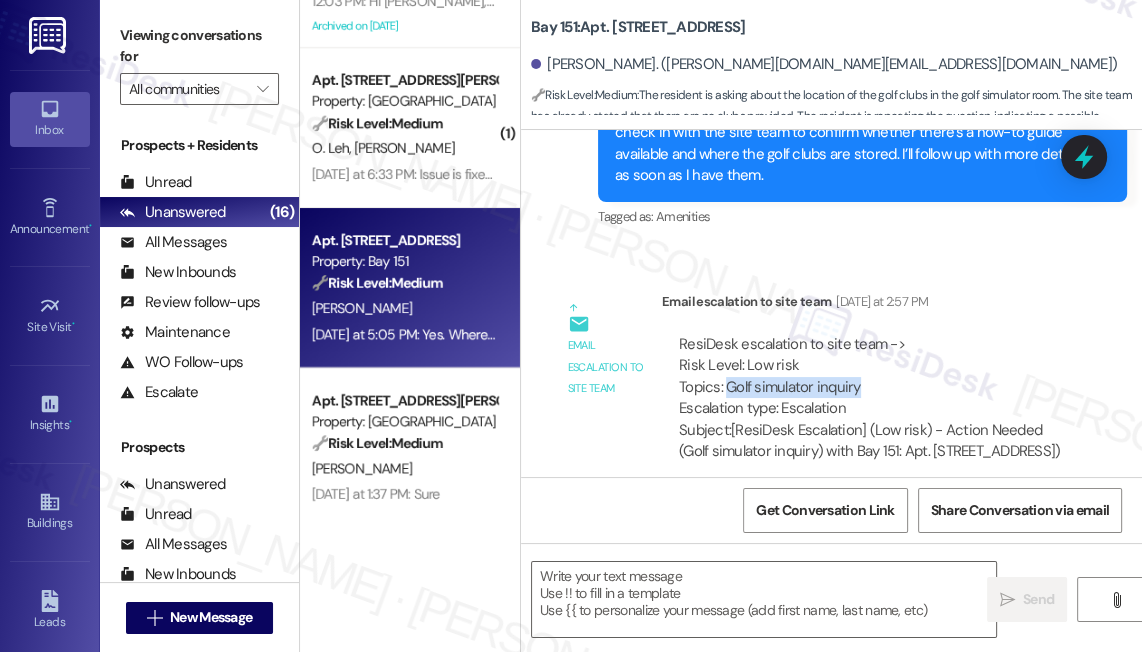 drag, startPoint x: 725, startPoint y: 348, endPoint x: 959, endPoint y: 337, distance: 234.2584 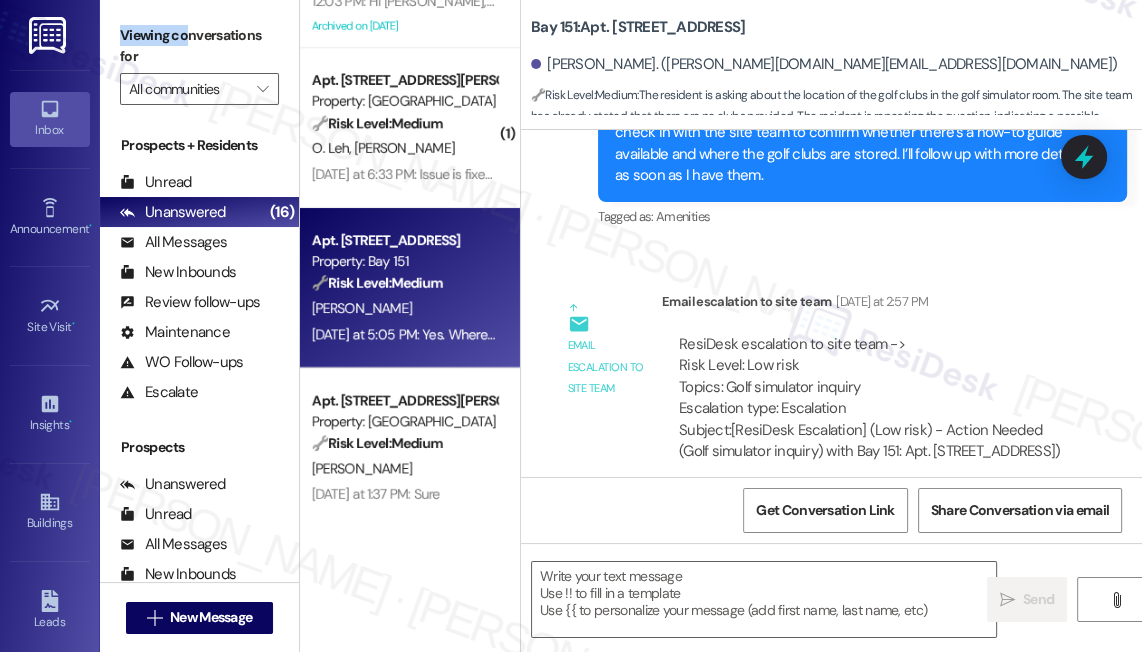 drag, startPoint x: 101, startPoint y: 15, endPoint x: 185, endPoint y: 32, distance: 85.70297 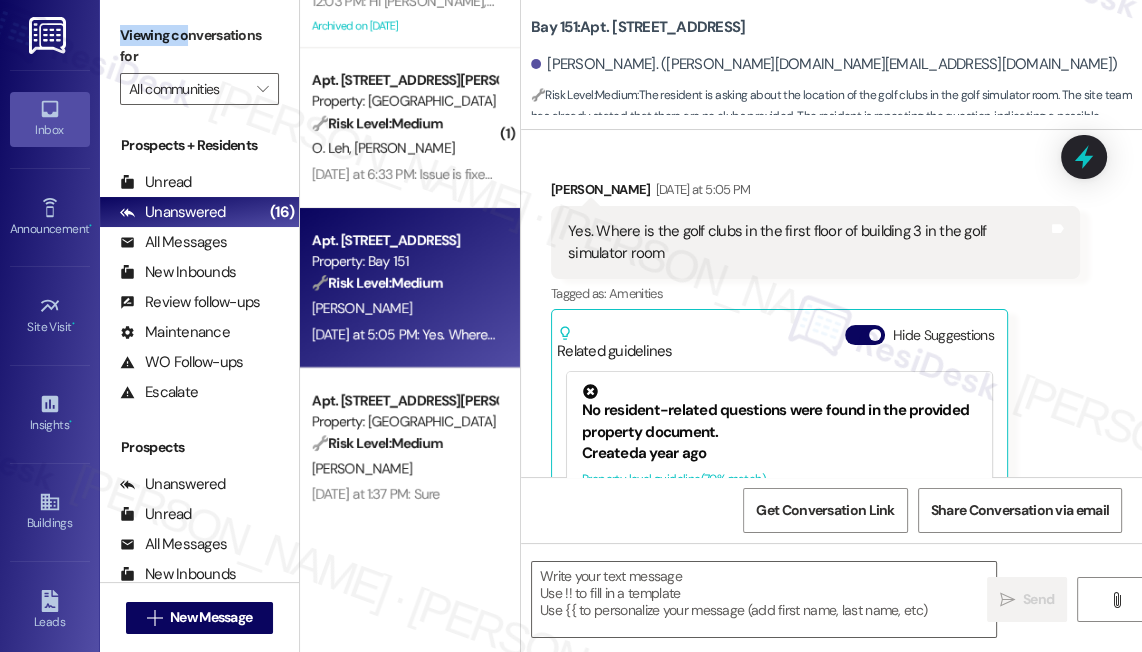 scroll, scrollTop: 12859, scrollLeft: 0, axis: vertical 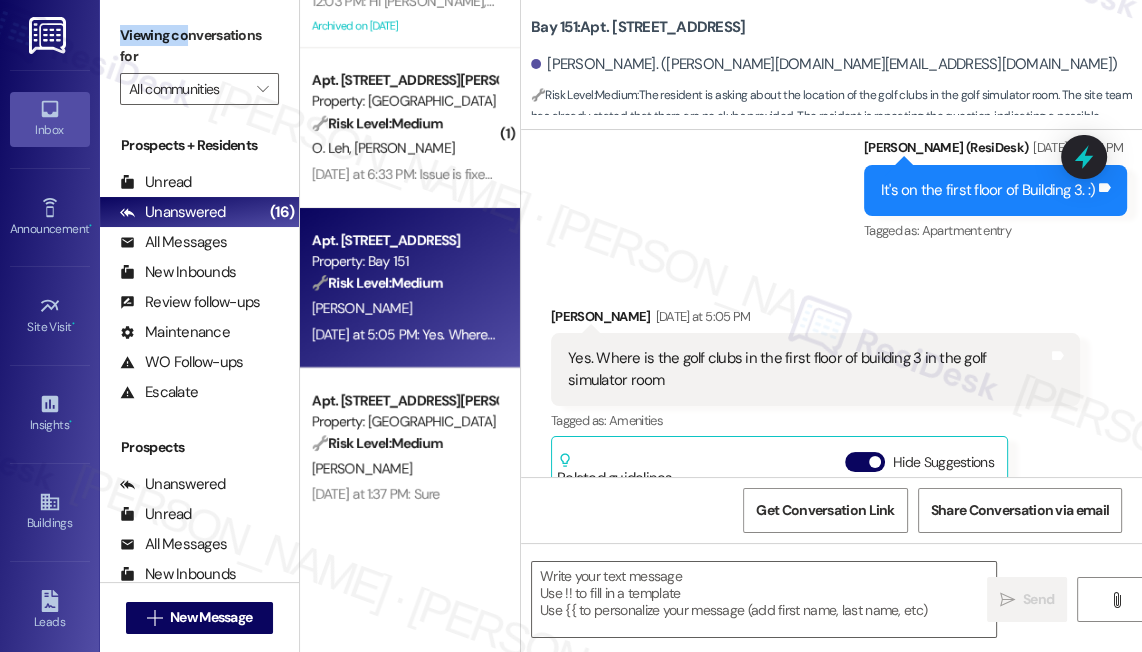 drag, startPoint x: 690, startPoint y: 365, endPoint x: 594, endPoint y: 330, distance: 102.18121 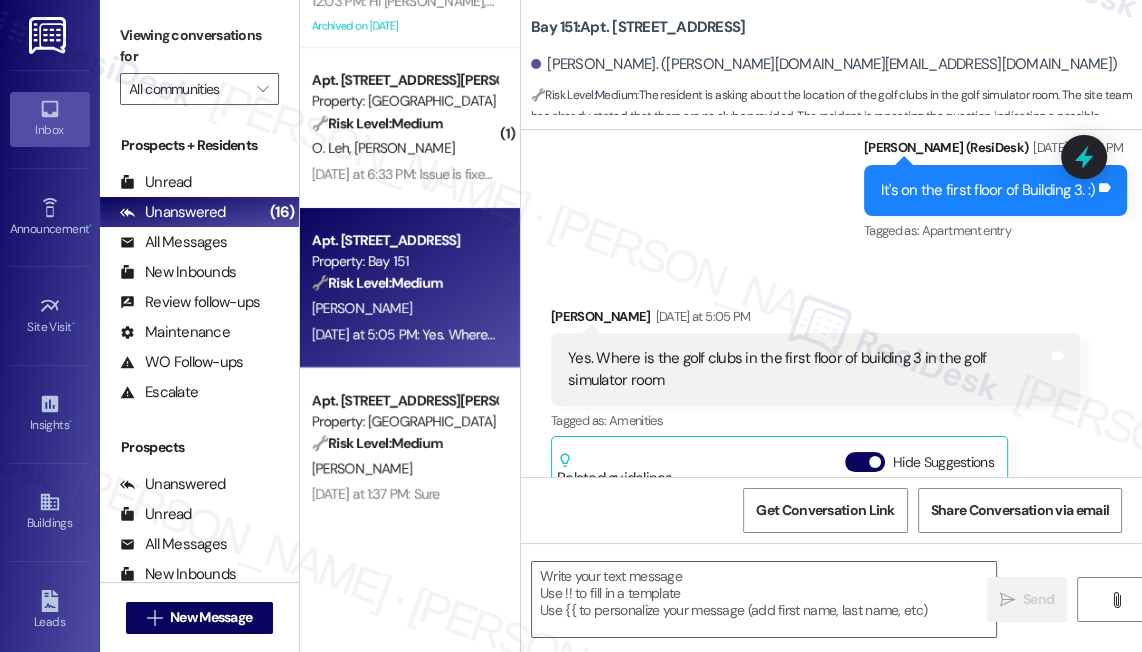 click on "Viewing conversations for All communities " at bounding box center [199, 62] 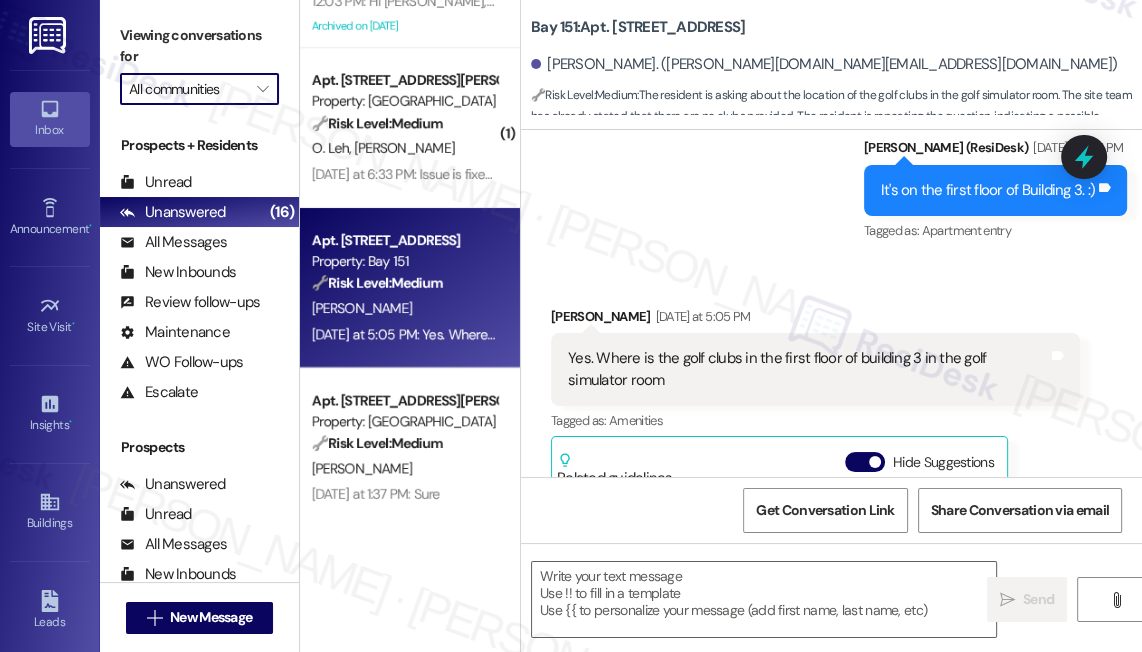 click on "All communities" at bounding box center [188, 89] 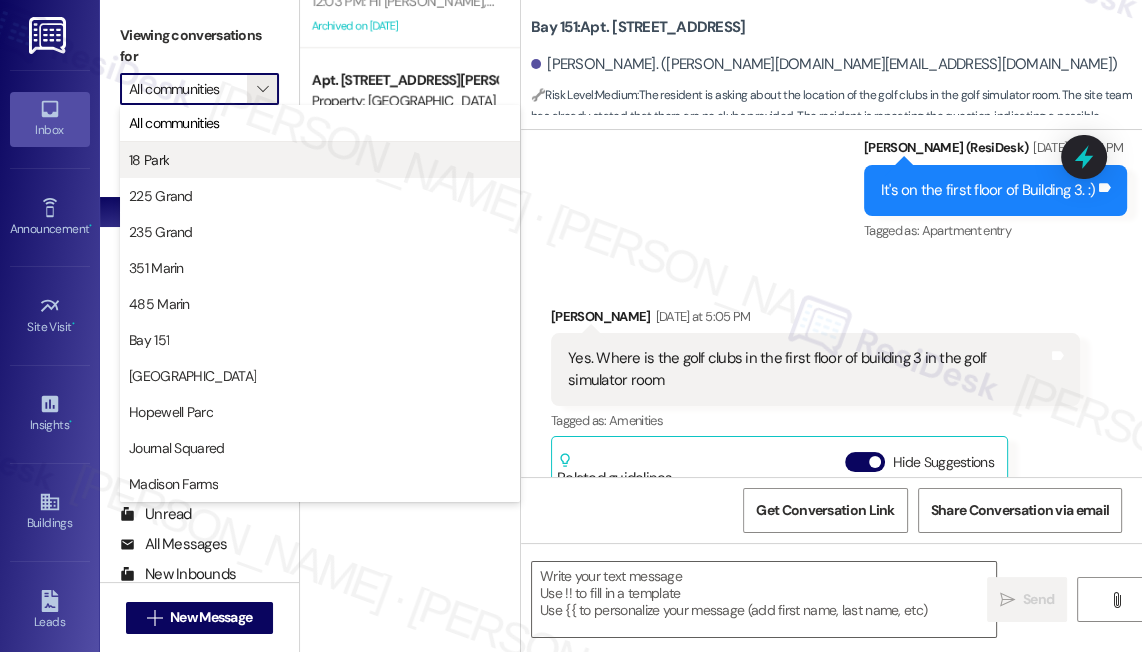 click on "18 Park" at bounding box center (320, 160) 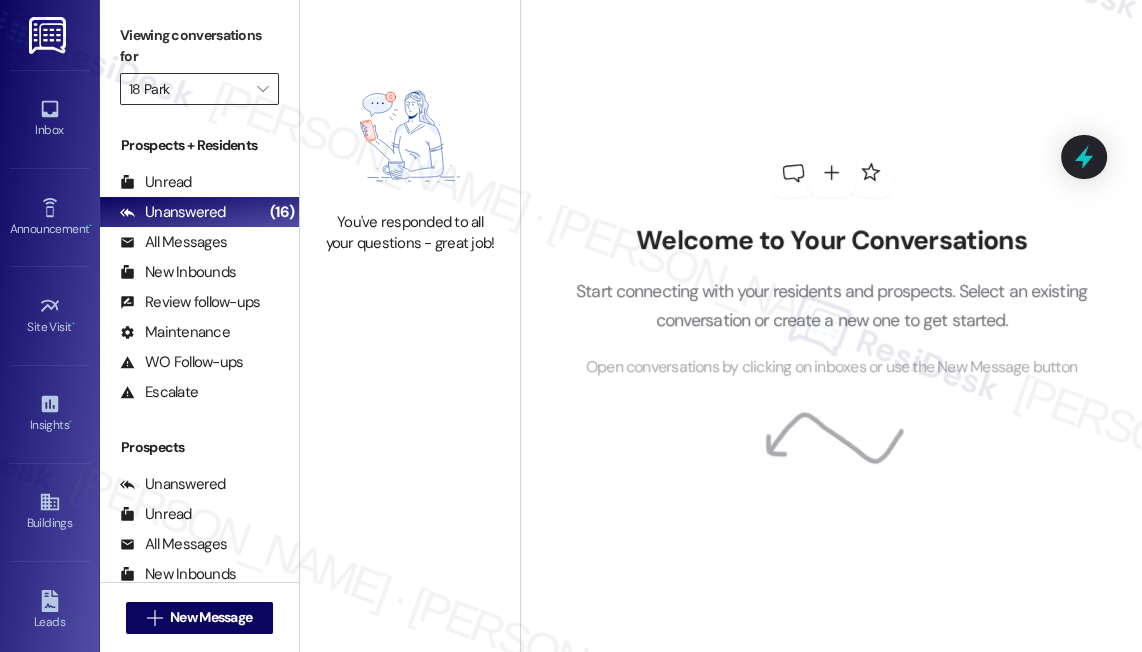 click on "18 Park" at bounding box center [188, 89] 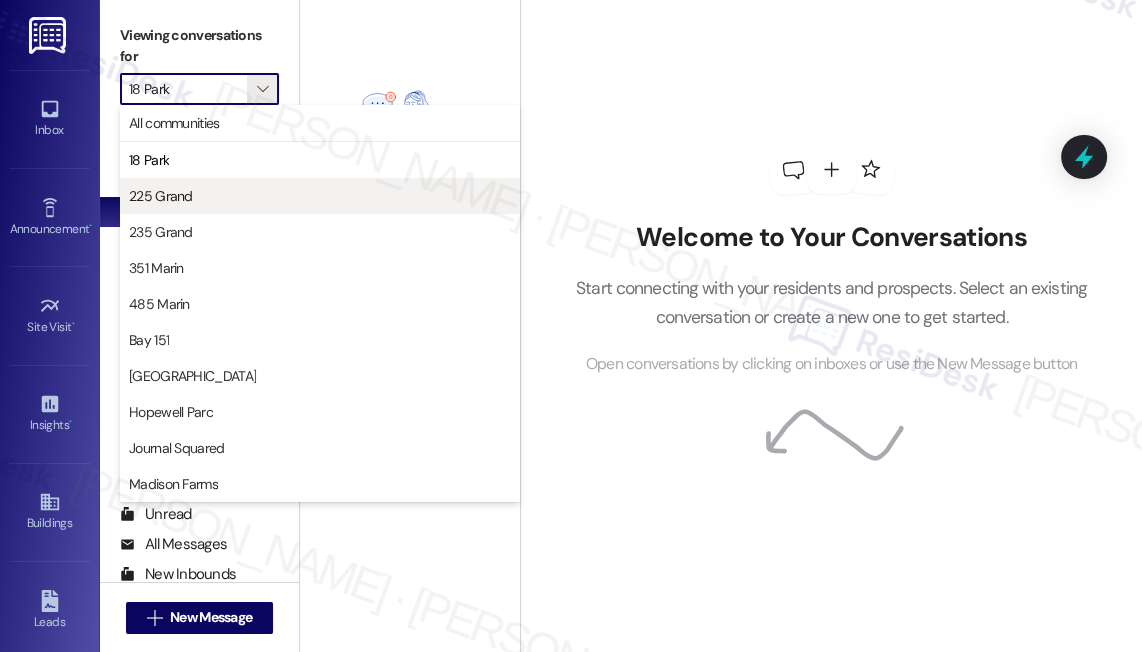 click on "225 Grand" at bounding box center [320, 196] 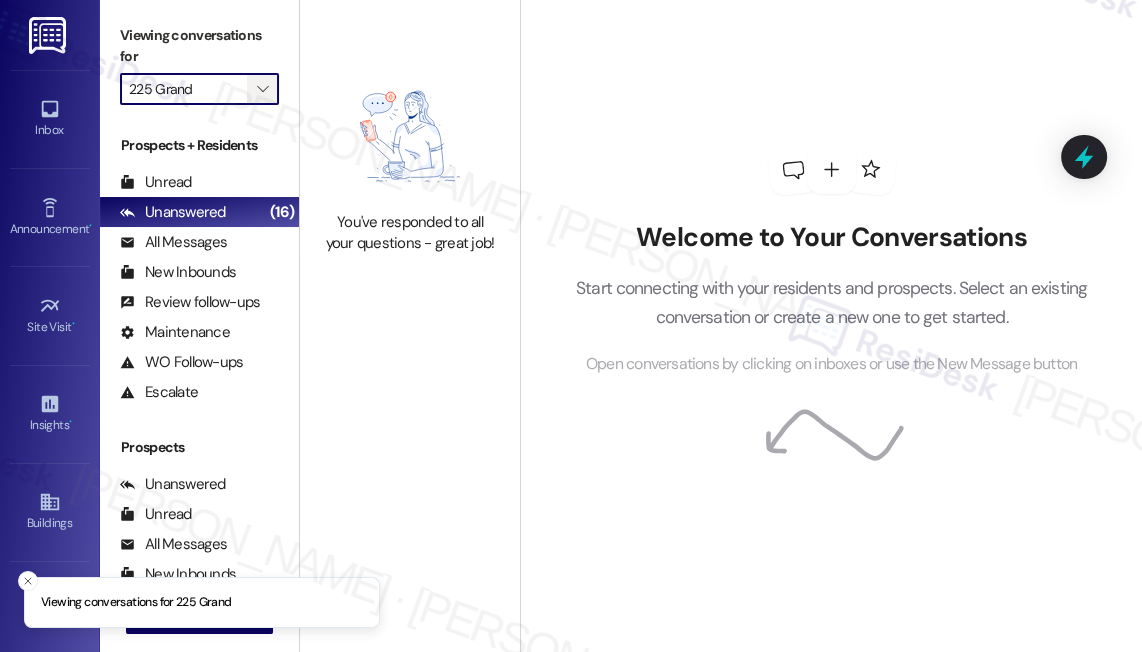 click on "" at bounding box center (262, 89) 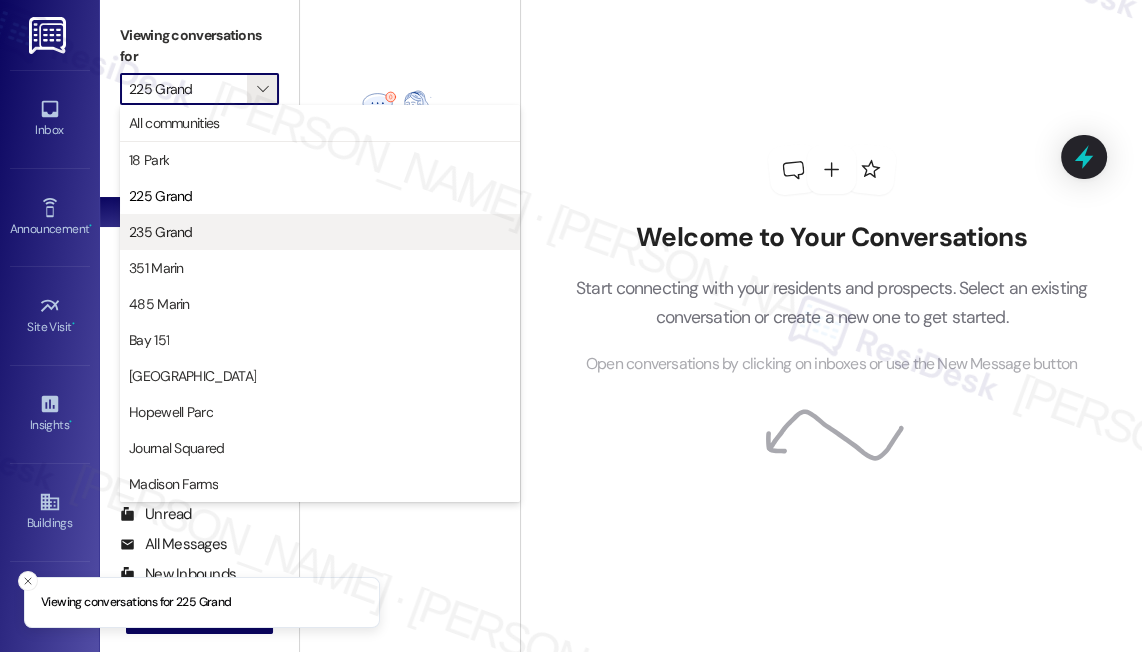 click on "235 Grand" at bounding box center [320, 232] 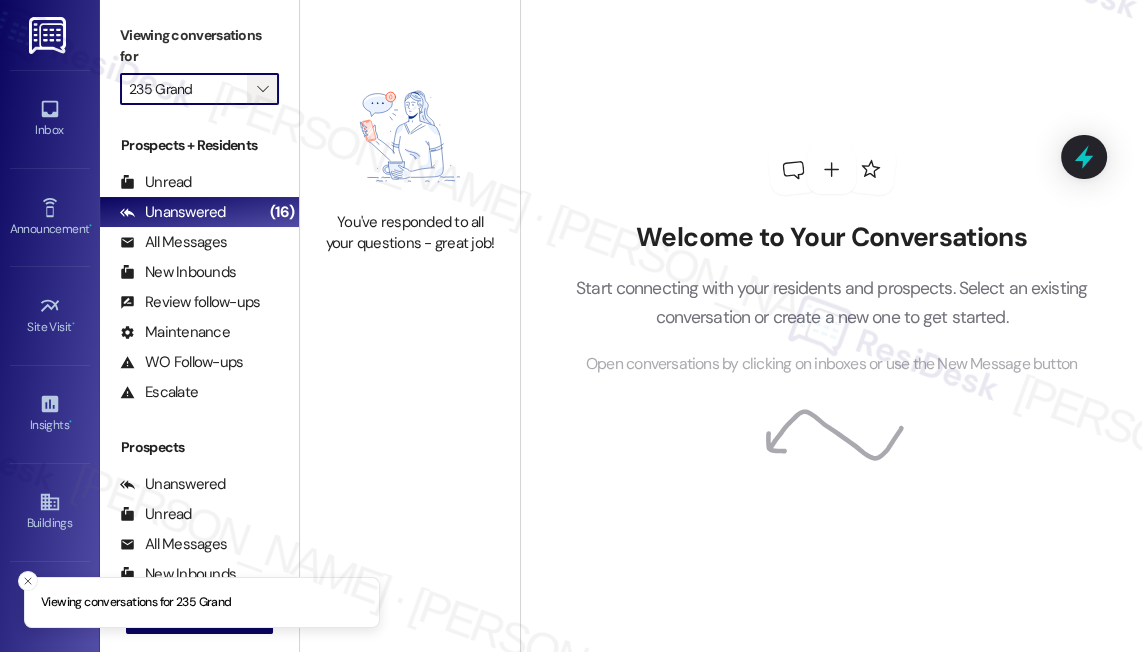 click on "" at bounding box center [262, 89] 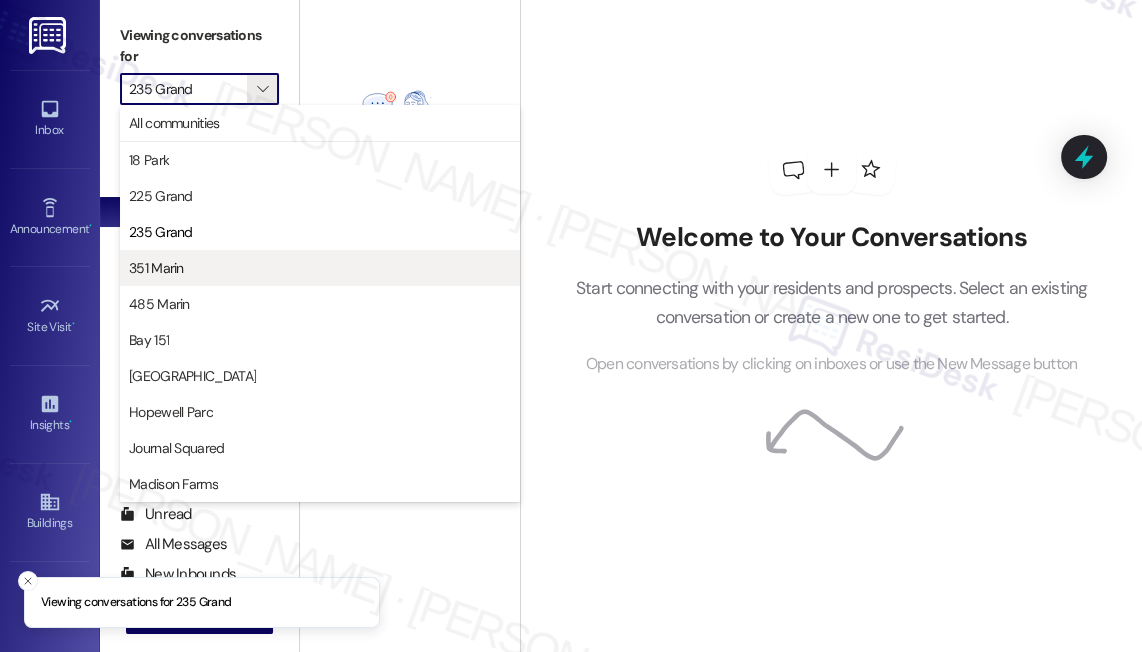 click on "351 Marin" at bounding box center [320, 268] 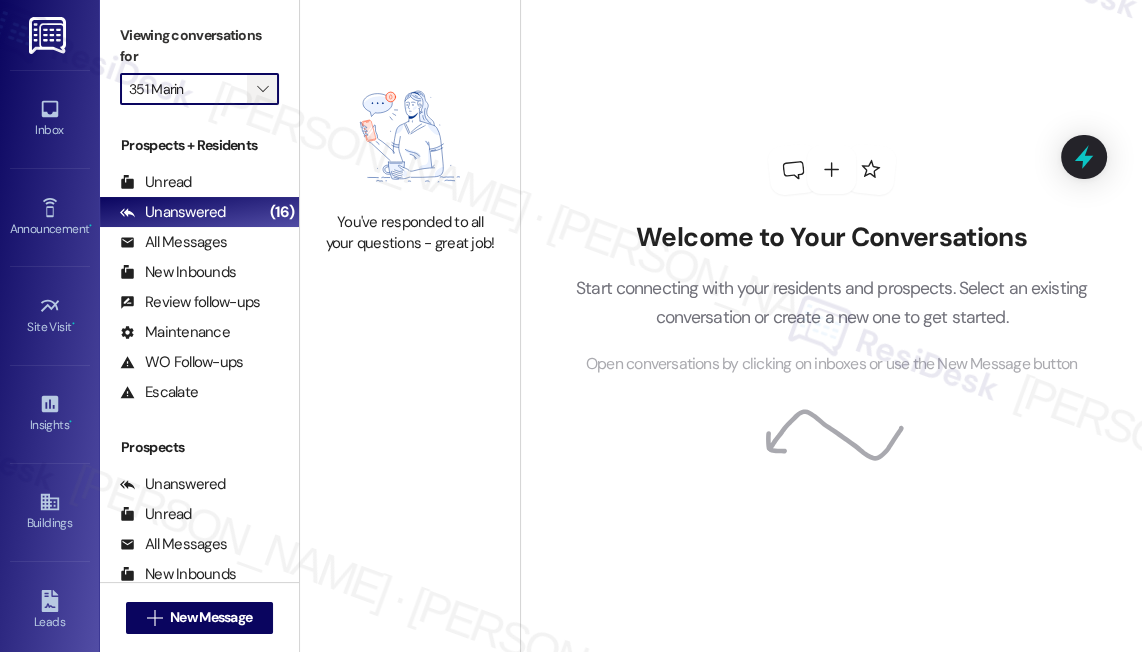 click on "" at bounding box center [262, 89] 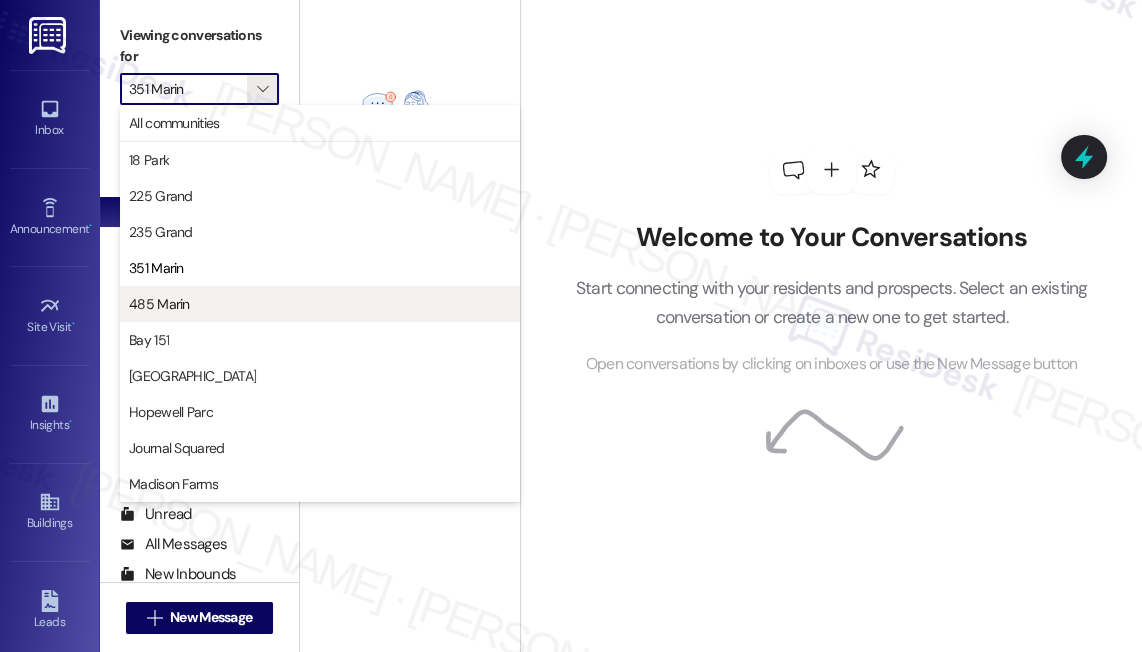 click on "485 Marin" at bounding box center (320, 304) 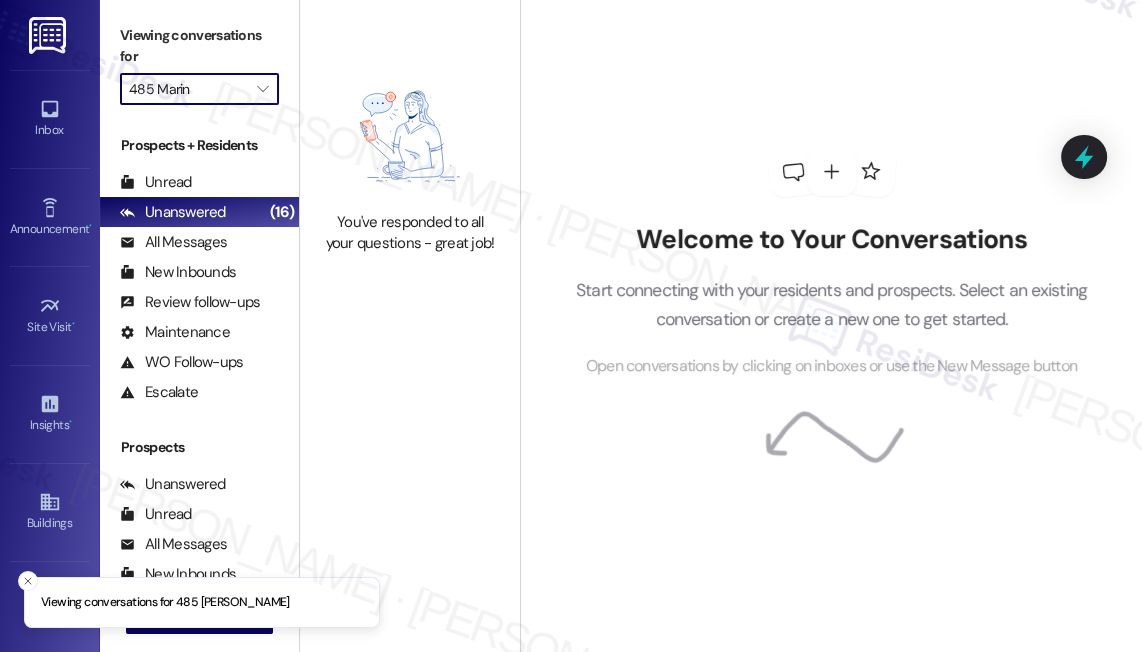 click on "485 Marin" at bounding box center (188, 89) 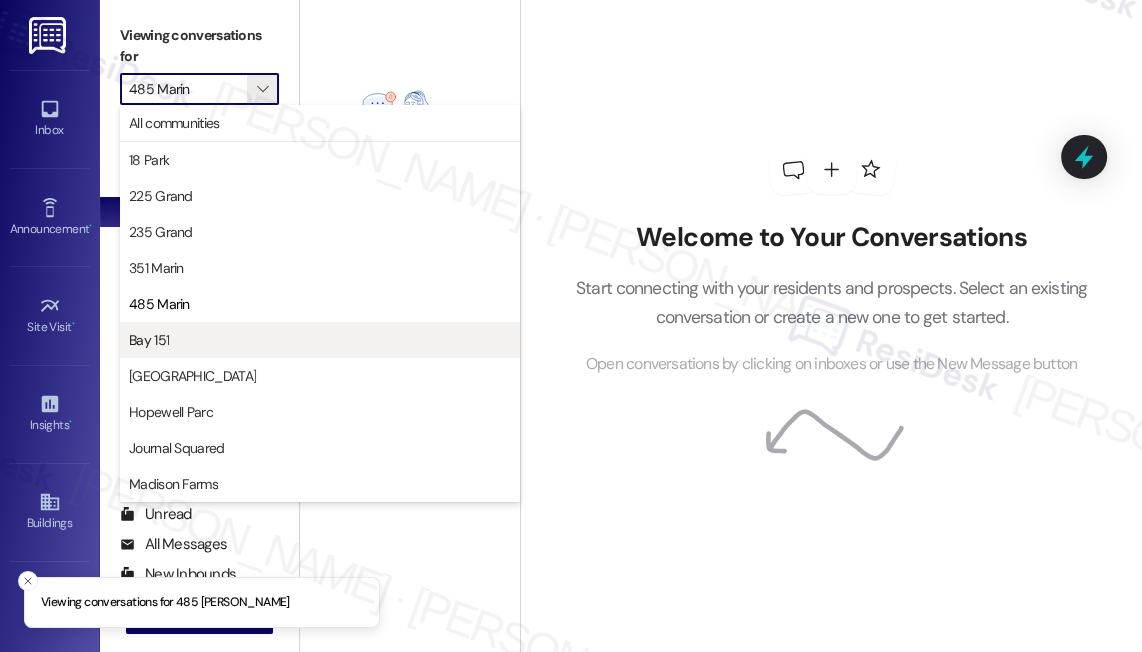 click on "Bay 151" at bounding box center [320, 340] 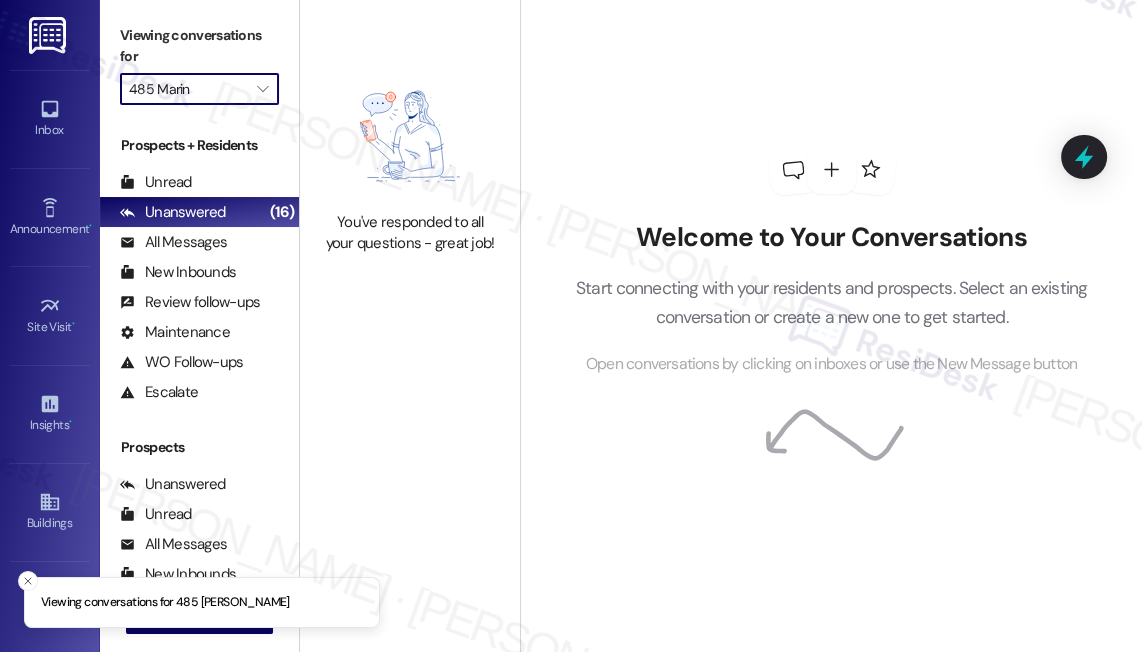 type on "Bay 151" 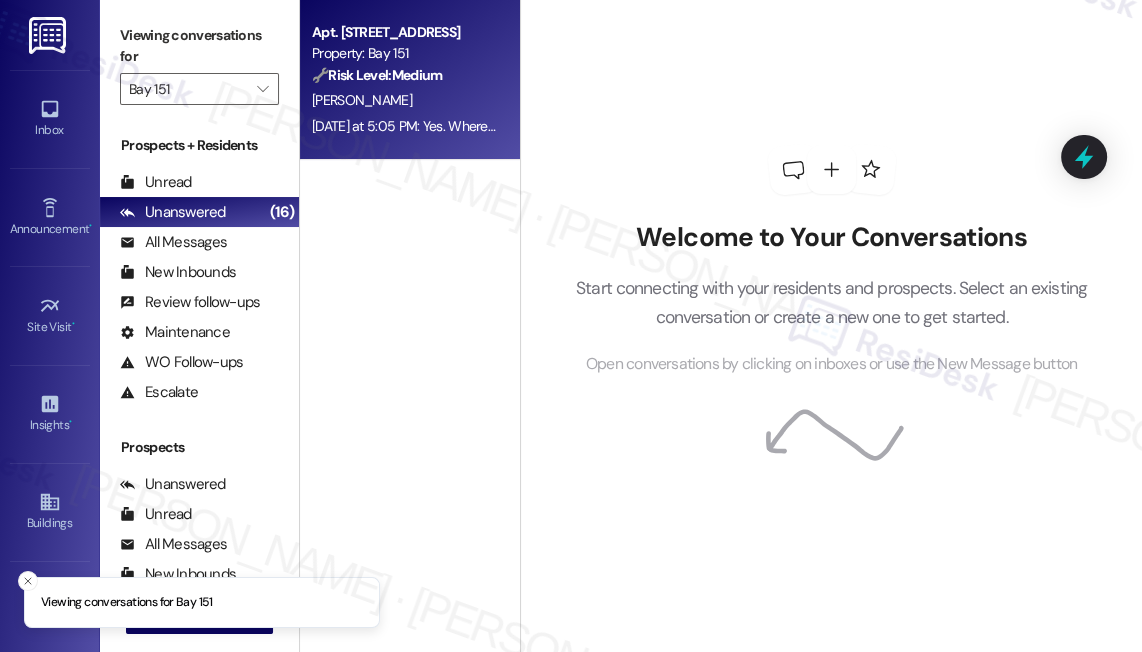 click on "[PERSON_NAME]" at bounding box center [404, 100] 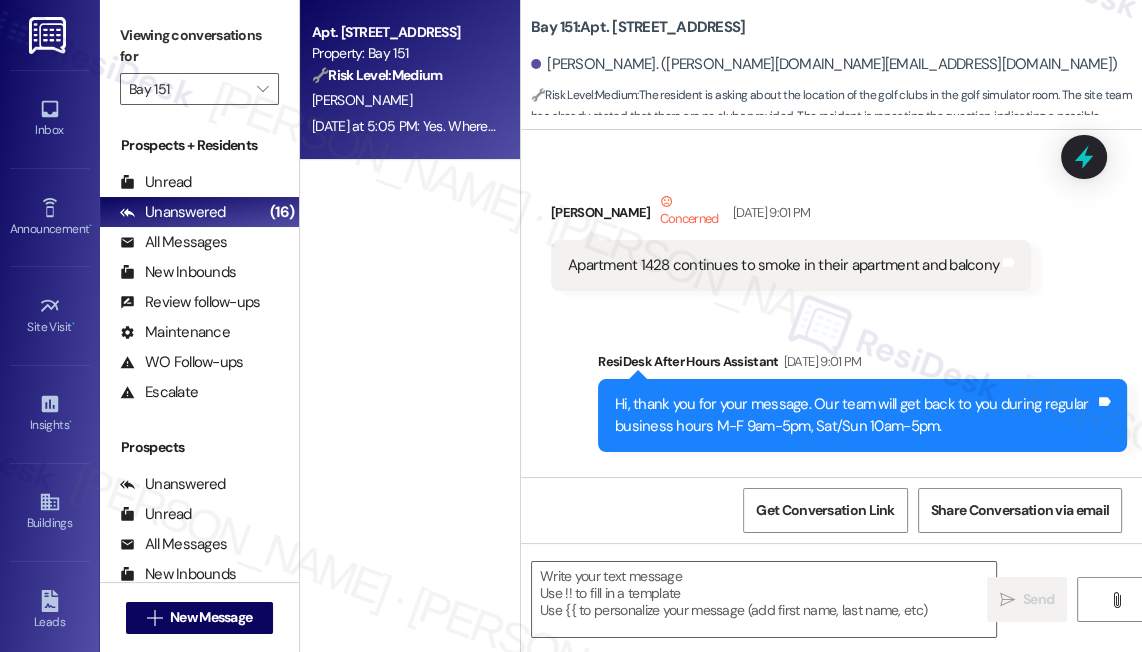 type on "Fetching suggested responses. Please feel free to read through the conversation in the meantime." 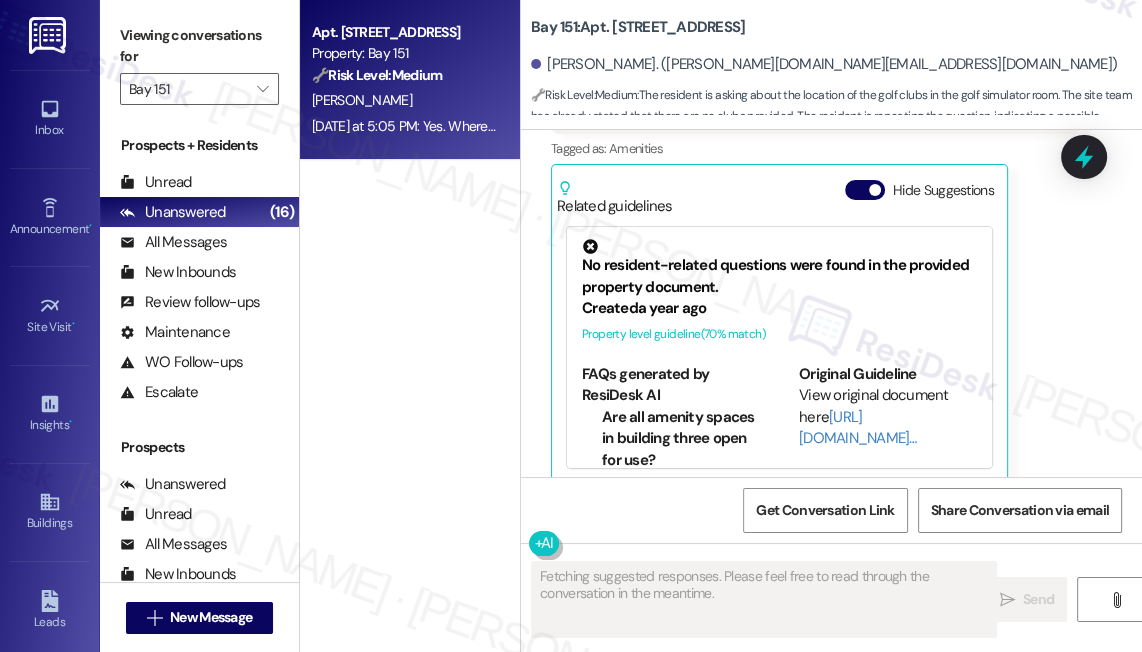type 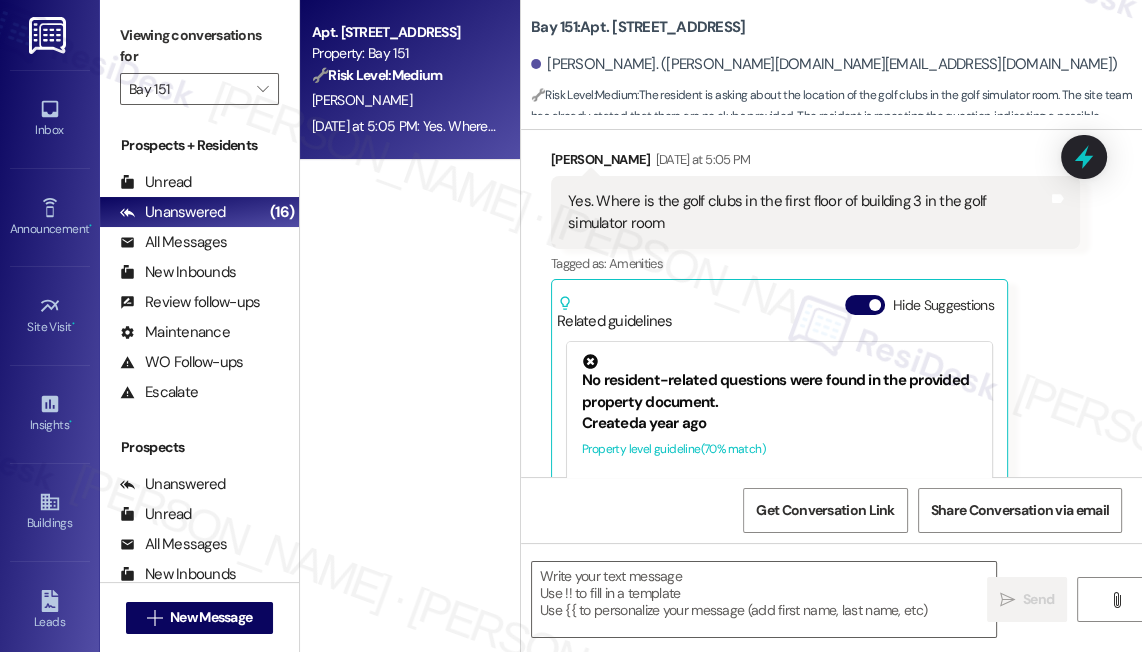 scroll, scrollTop: 12858, scrollLeft: 0, axis: vertical 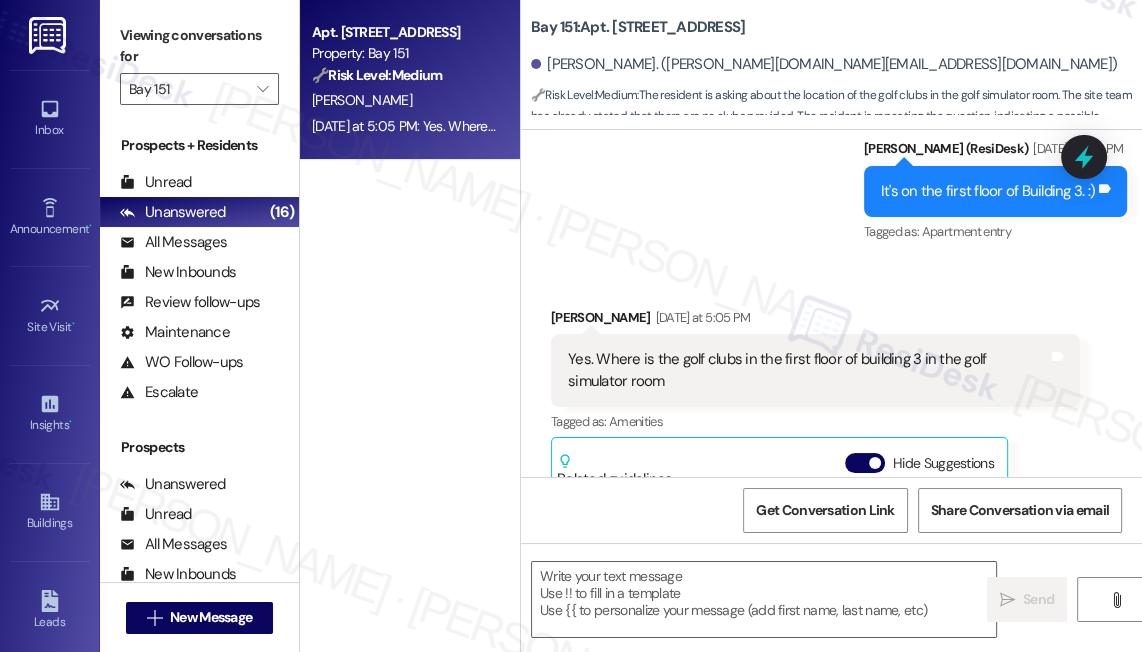 click on "Yes. Where is the golf clubs in the first floor of building 3 in the golf simulator room" at bounding box center (808, 370) 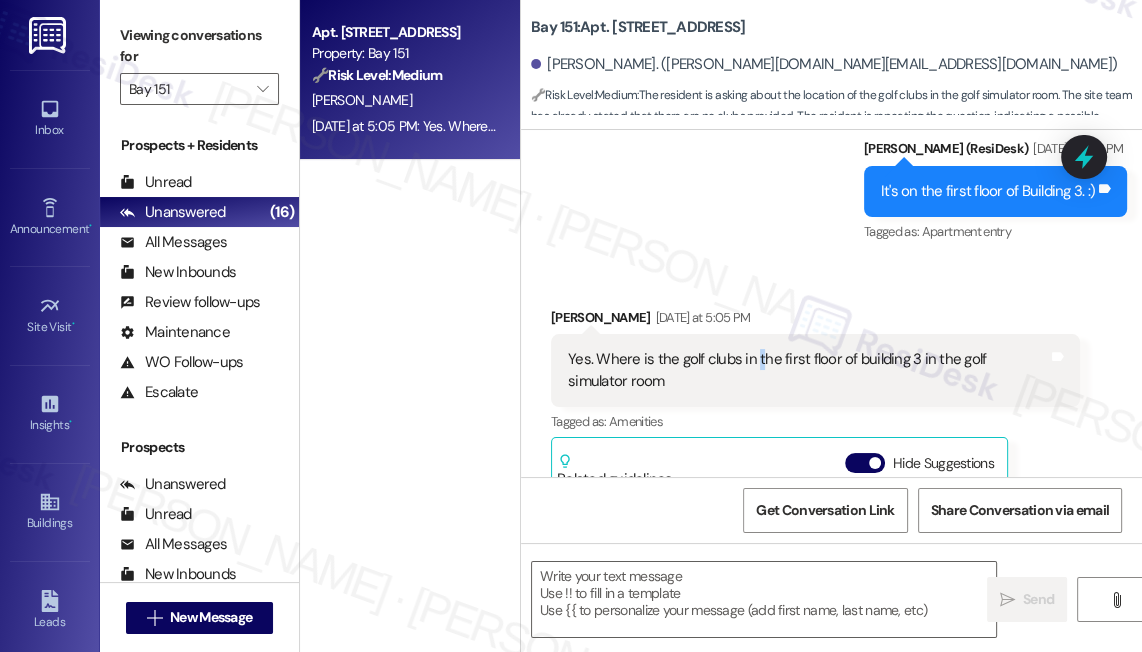 click on "Yes. Where is the golf clubs in the first floor of building 3 in the golf simulator room" at bounding box center [808, 370] 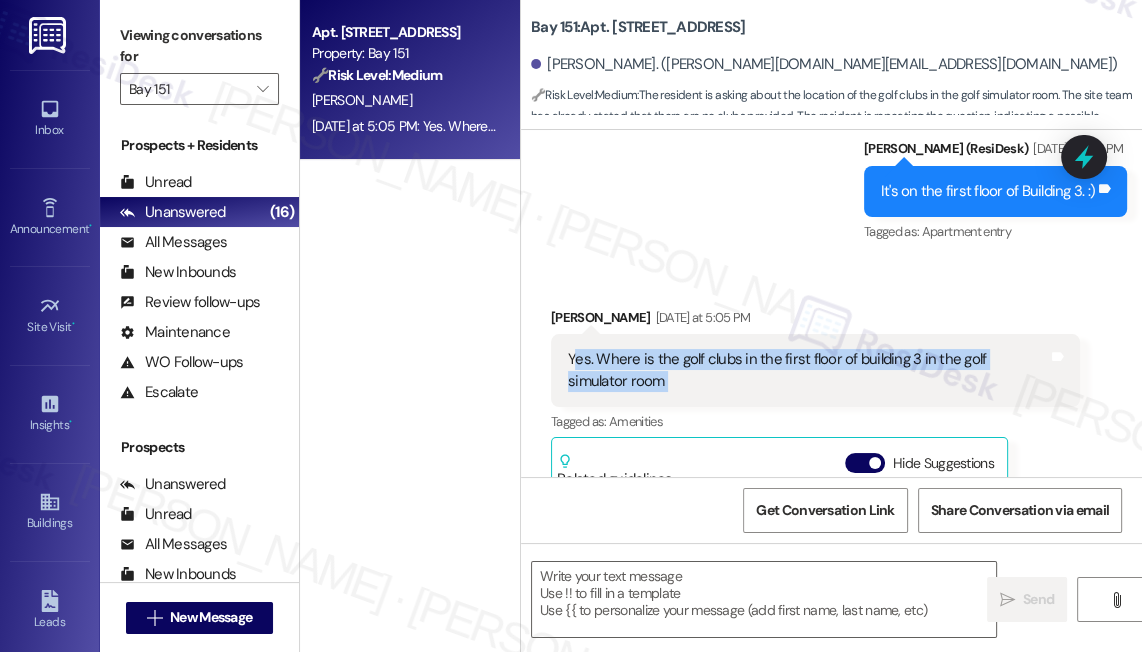 click on "Yes. Where is the golf clubs in the first floor of building 3 in the golf simulator room" at bounding box center (808, 370) 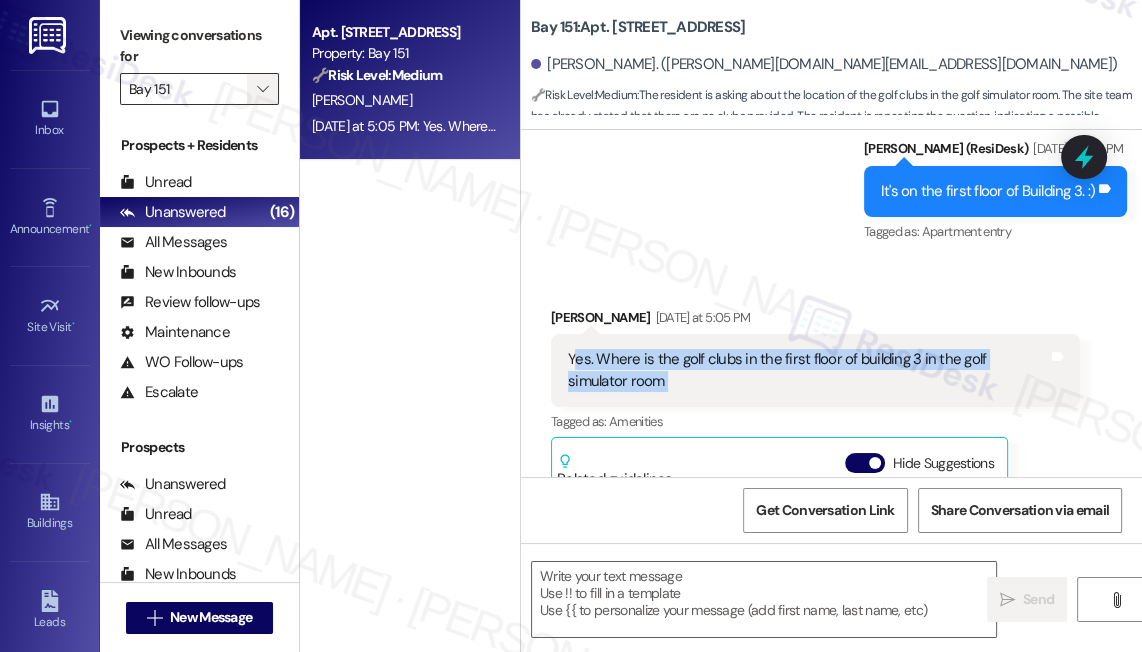 click on "" at bounding box center (262, 89) 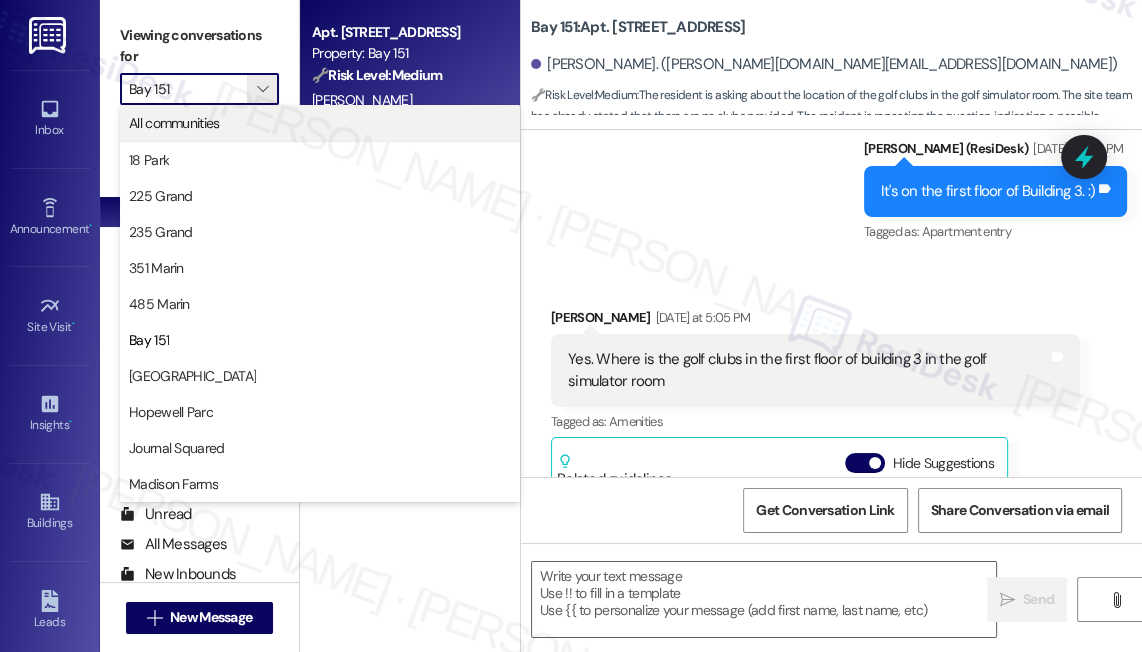 click on "All communities" at bounding box center [320, 123] 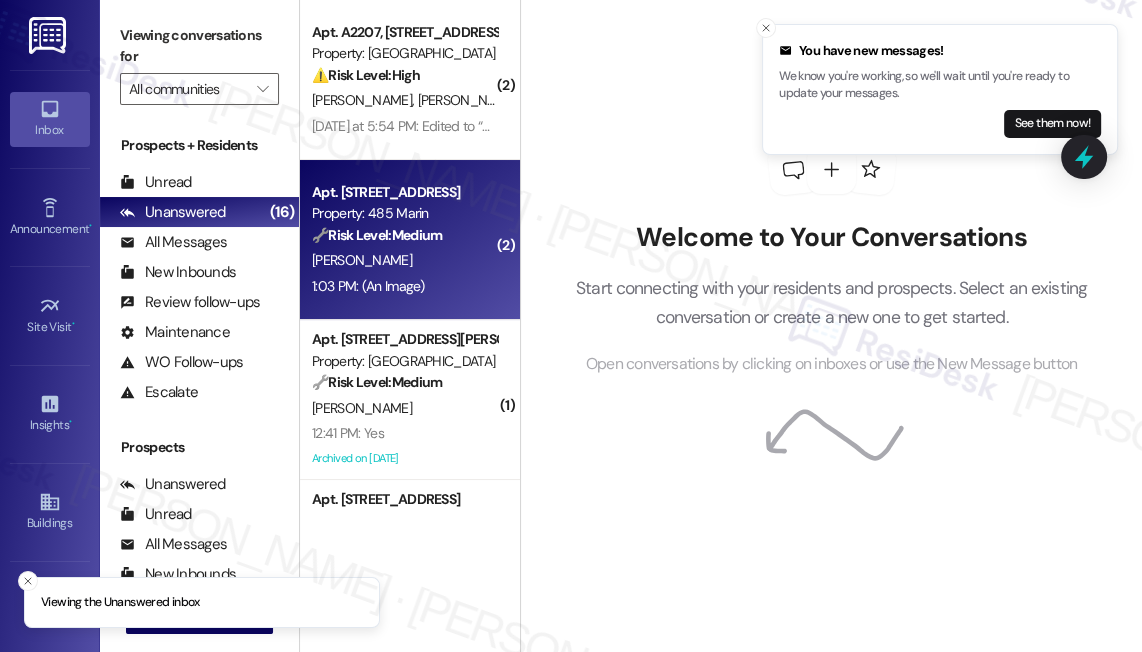 click on "1:03 PM: (An Image) 1:03 PM: (An Image)" at bounding box center (368, 286) 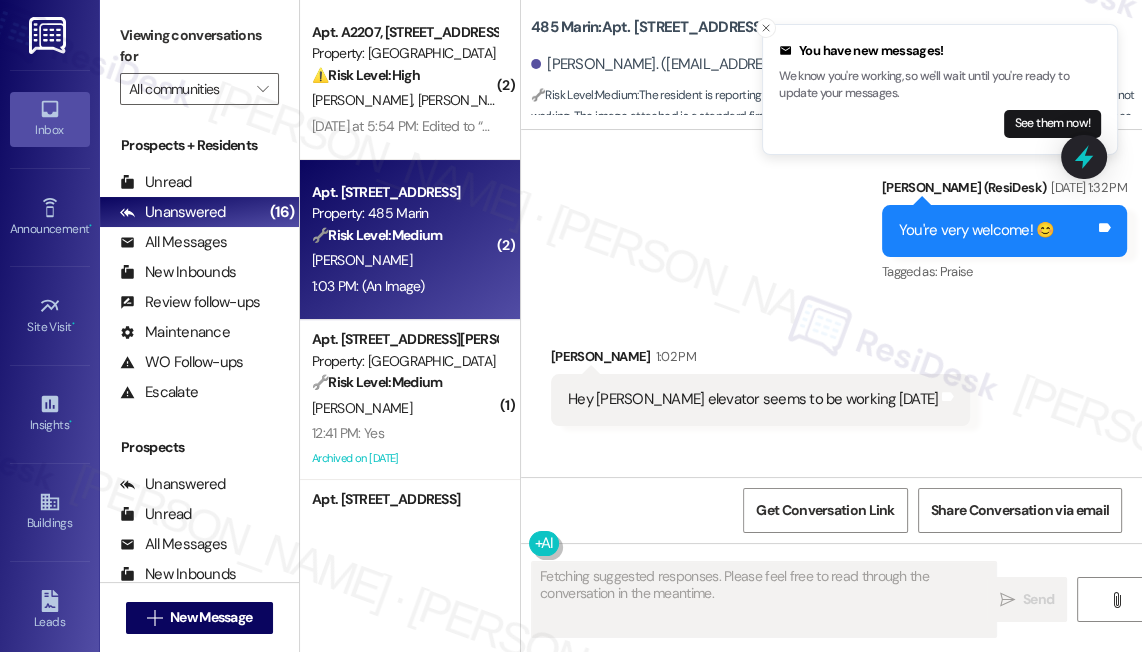 scroll, scrollTop: 28270, scrollLeft: 0, axis: vertical 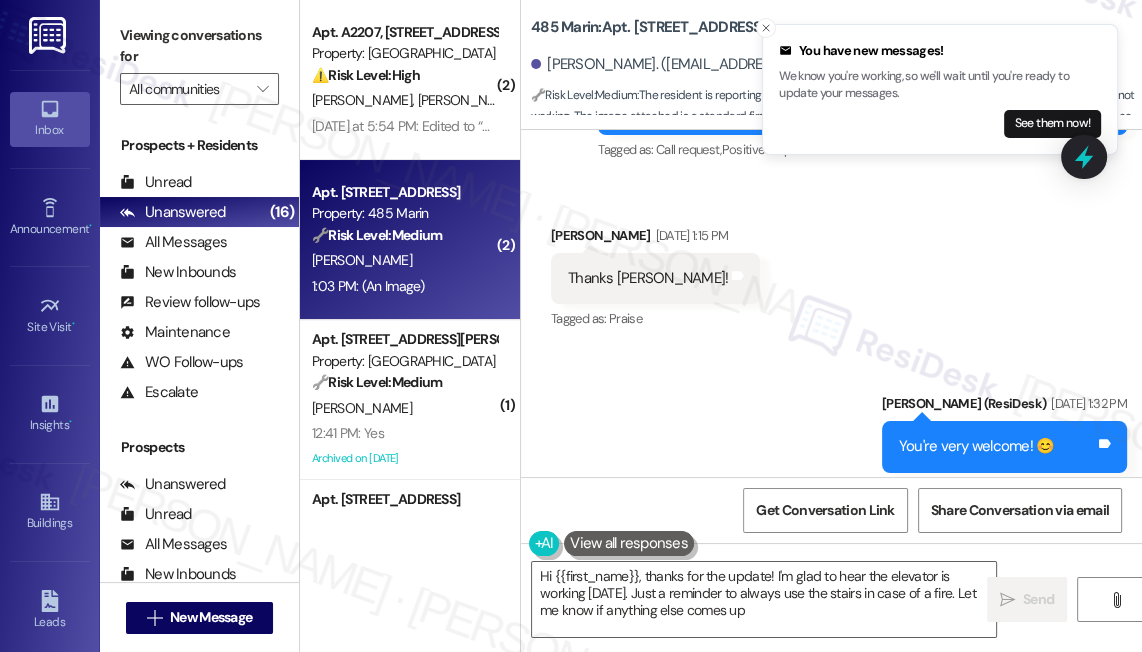 type on "Hi {{first_name}}, thanks for the update! I'm glad to hear the elevator is working [DATE]. Just a reminder to always use the stairs in case of a fire. Let me know if anything else comes up!" 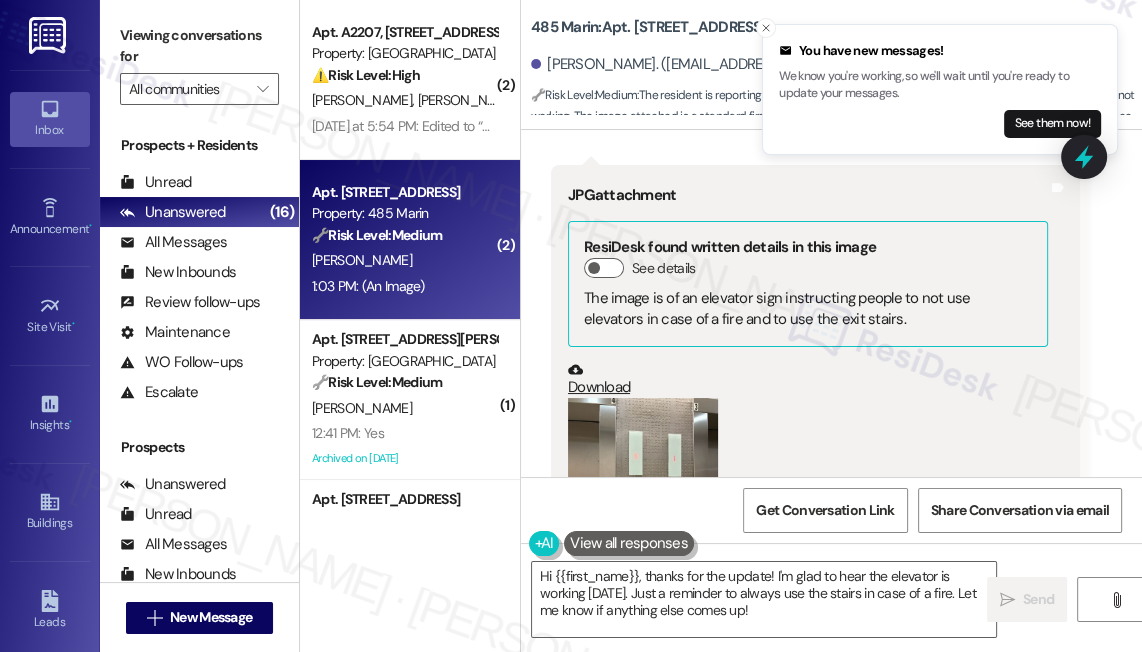 scroll, scrollTop: 28634, scrollLeft: 0, axis: vertical 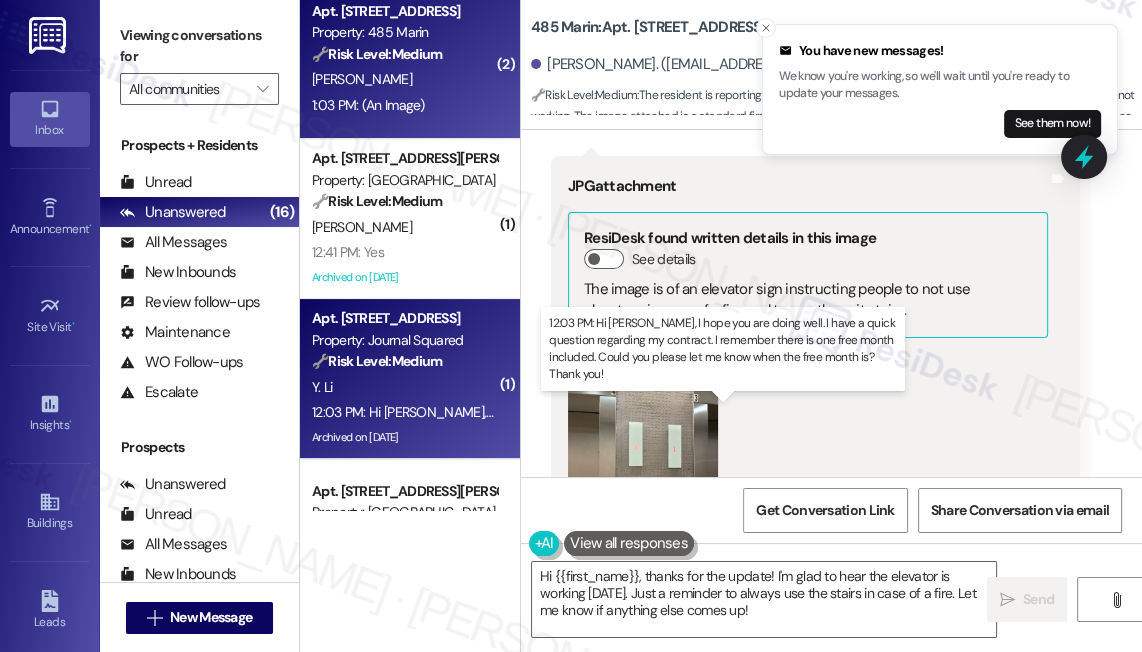 click on "12:03 PM: Hi [PERSON_NAME],
I hope you are doing well. I have a quick question regarding my contract. I remember there is one free month included. Could you please let me know when the free month is?
Thank you! 12:03 PM: Hi [PERSON_NAME],
I hope you are doing well. I have a quick question regarding my contract. I remember there is one free month included. Could you please let me know when the free month is?
Thank you!" at bounding box center [935, 412] 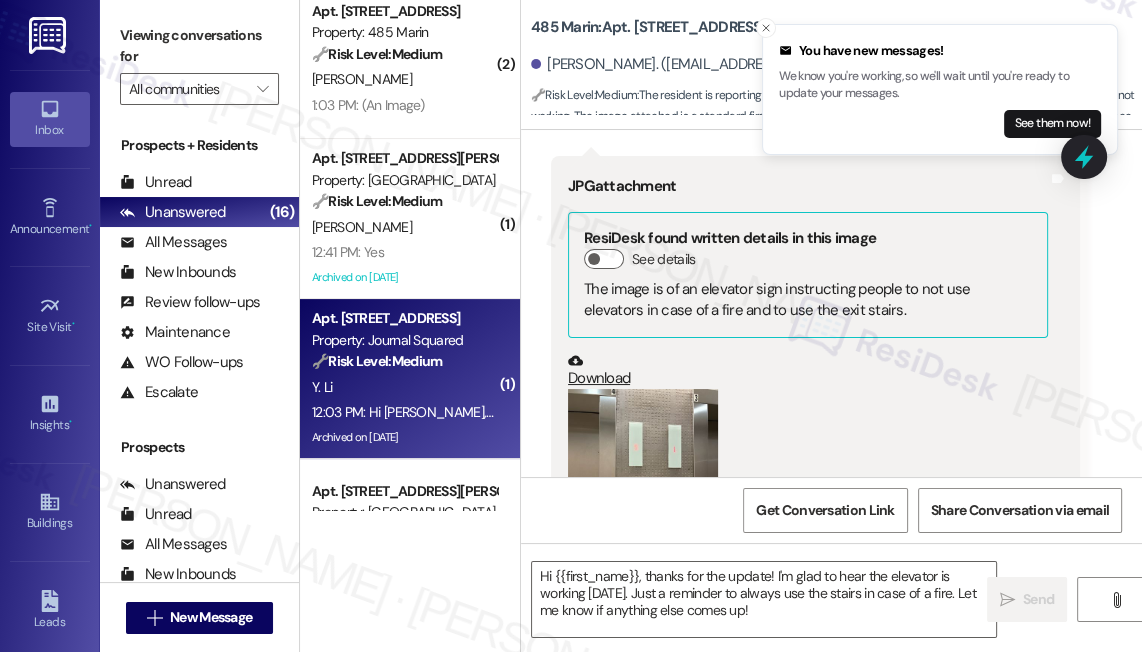 type on "Fetching suggested responses. Please feel free to read through the conversation in the meantime." 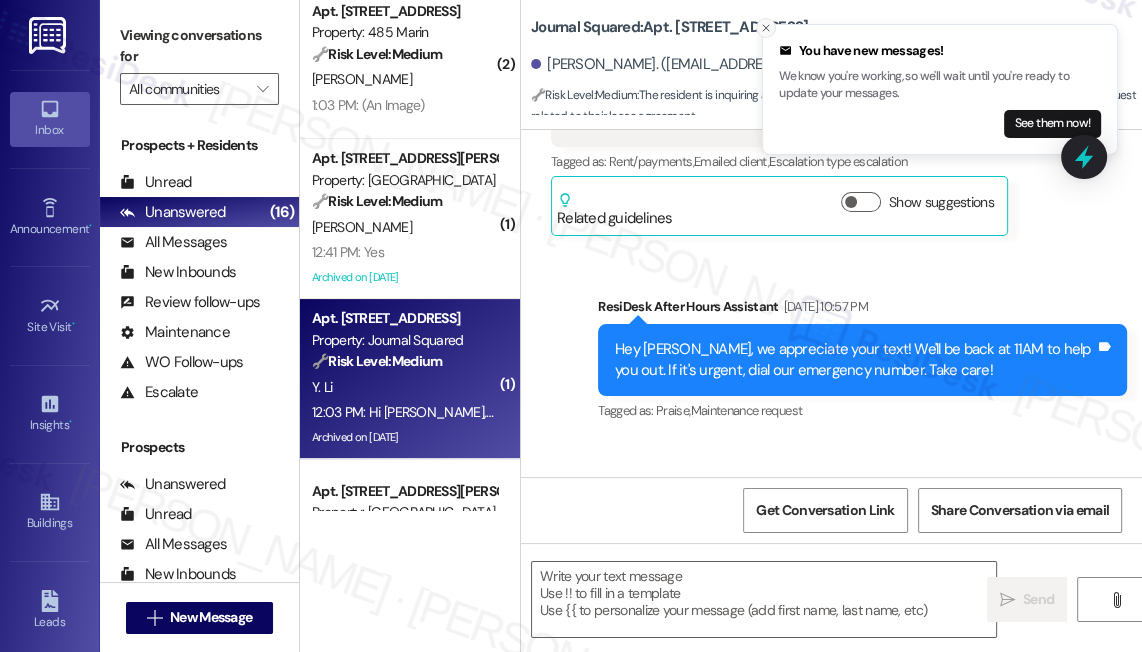 click 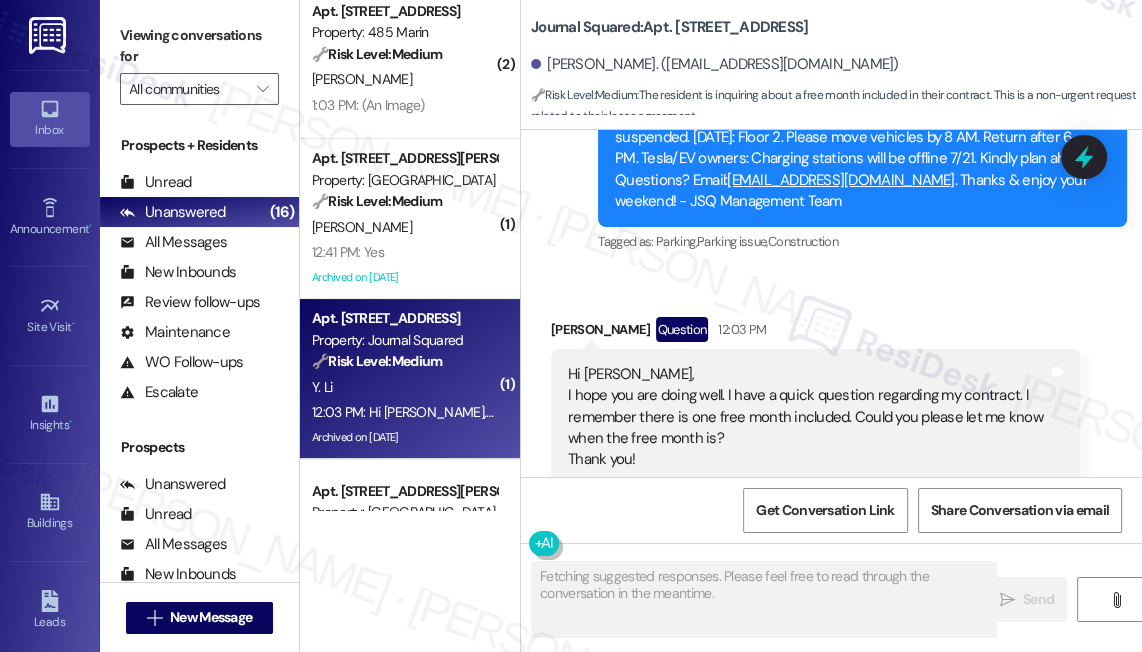 scroll, scrollTop: 17153, scrollLeft: 0, axis: vertical 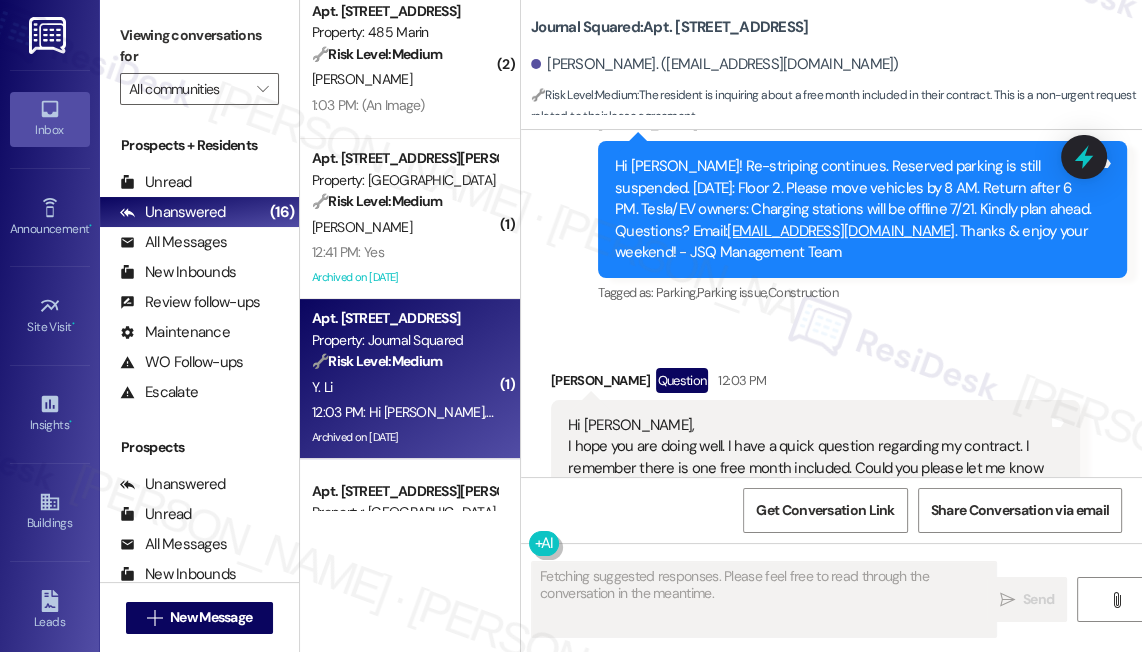 click on "Hi [PERSON_NAME],
I hope you are doing well. I have a quick question regarding my contract. I remember there is one free month included. Could you please let me know when the free month is?
Thank you!" at bounding box center (808, 468) 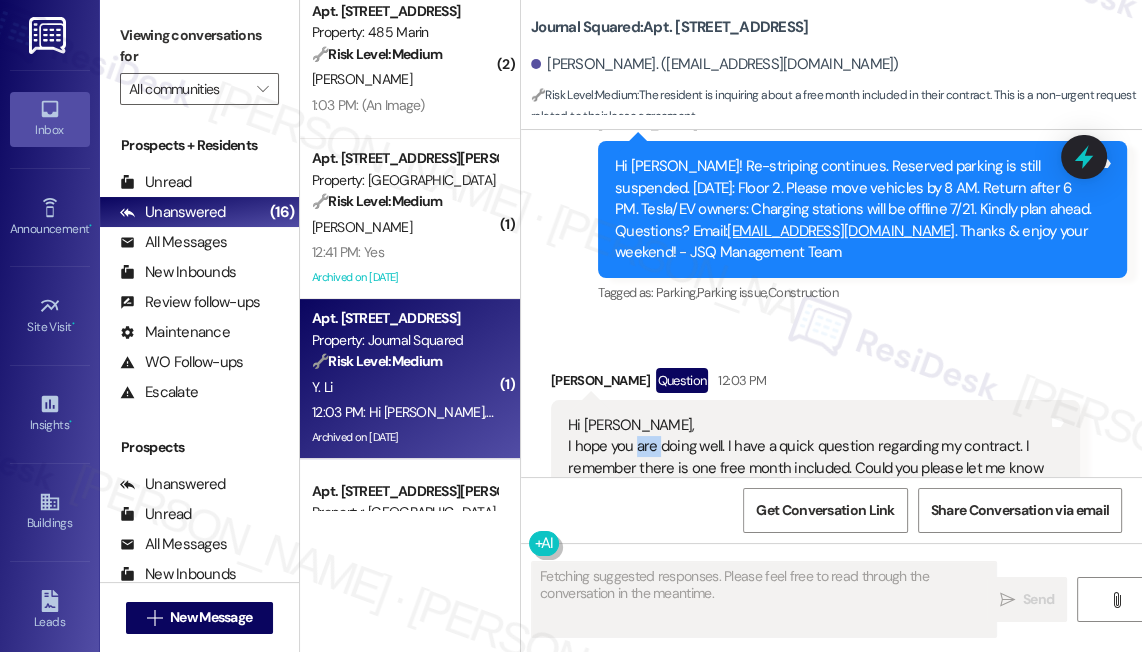 click on "Hi [PERSON_NAME],
I hope you are doing well. I have a quick question regarding my contract. I remember there is one free month included. Could you please let me know when the free month is?
Thank you!" at bounding box center [808, 468] 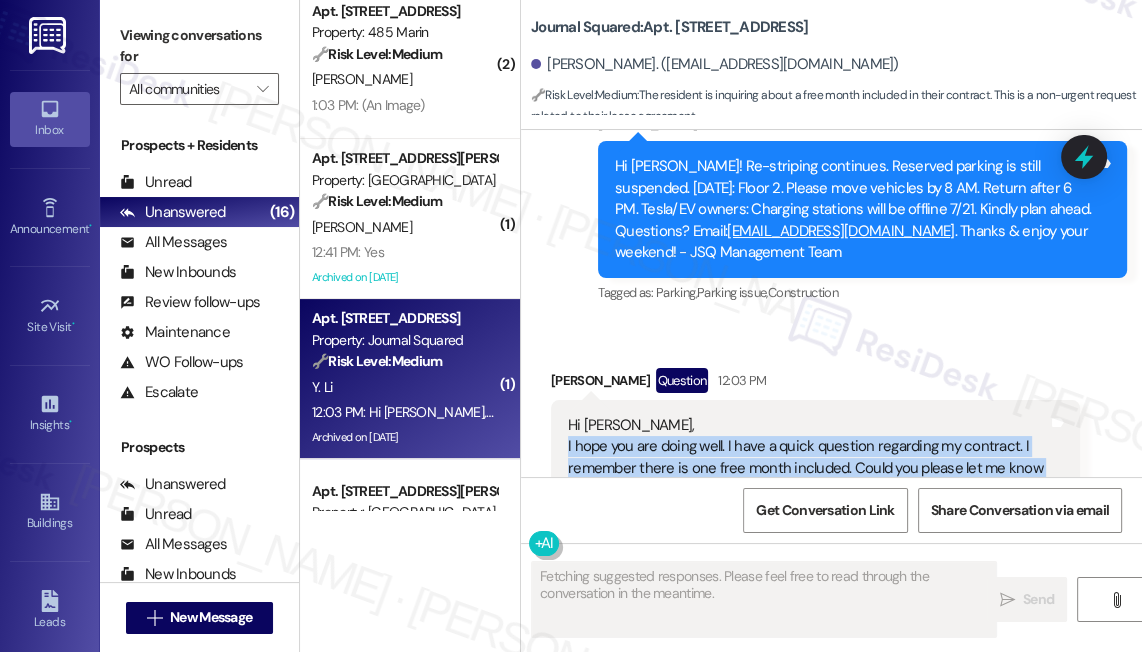click on "Hi [PERSON_NAME],
I hope you are doing well. I have a quick question regarding my contract. I remember there is one free month included. Could you please let me know when the free month is?
Thank you!" at bounding box center [808, 468] 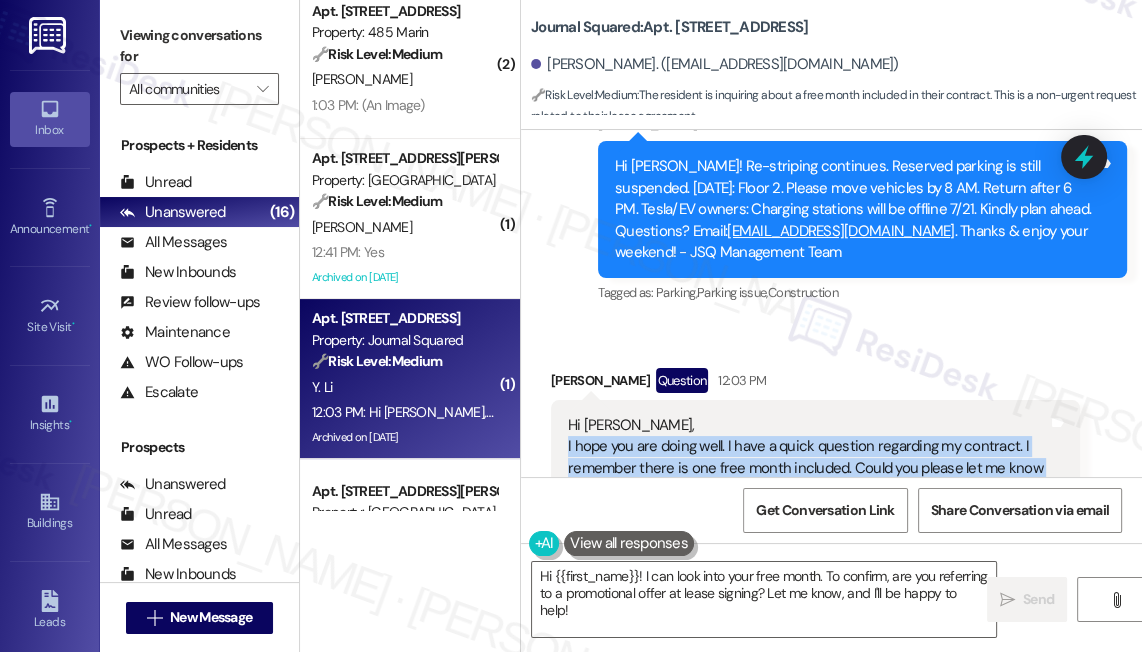 click on "Hi [PERSON_NAME],
I hope you are doing well. I have a quick question regarding my contract. I remember there is one free month included. Could you please let me know when the free month is?
Thank you!" at bounding box center [808, 468] 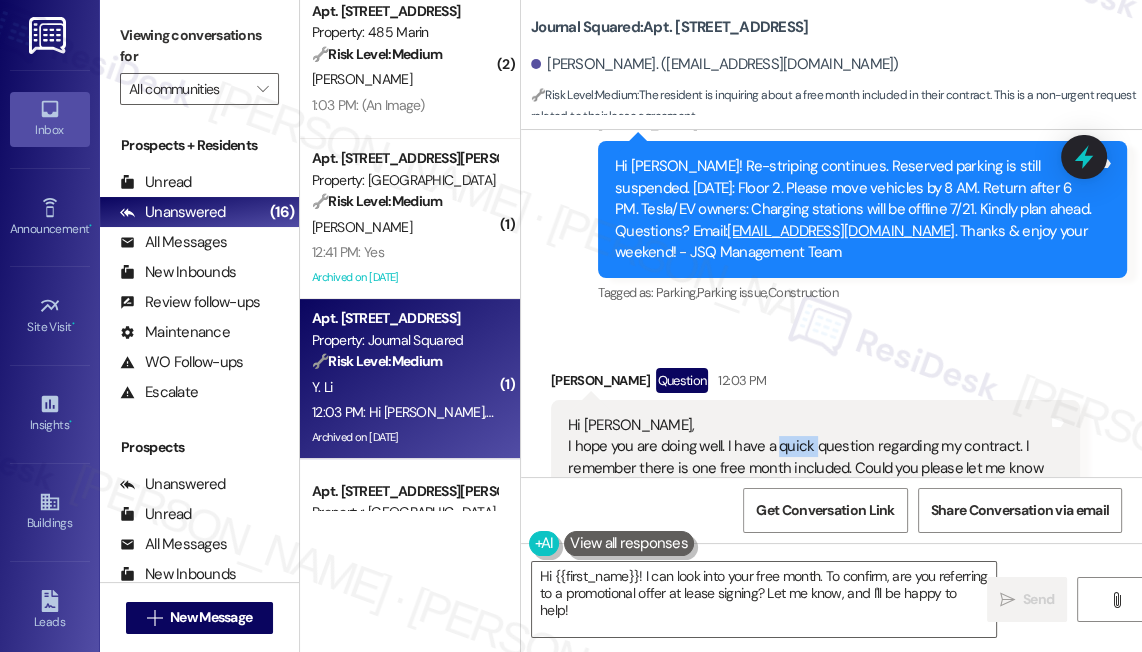click on "Hi [PERSON_NAME],
I hope you are doing well. I have a quick question regarding my contract. I remember there is one free month included. Could you please let me know when the free month is?
Thank you!" at bounding box center [808, 468] 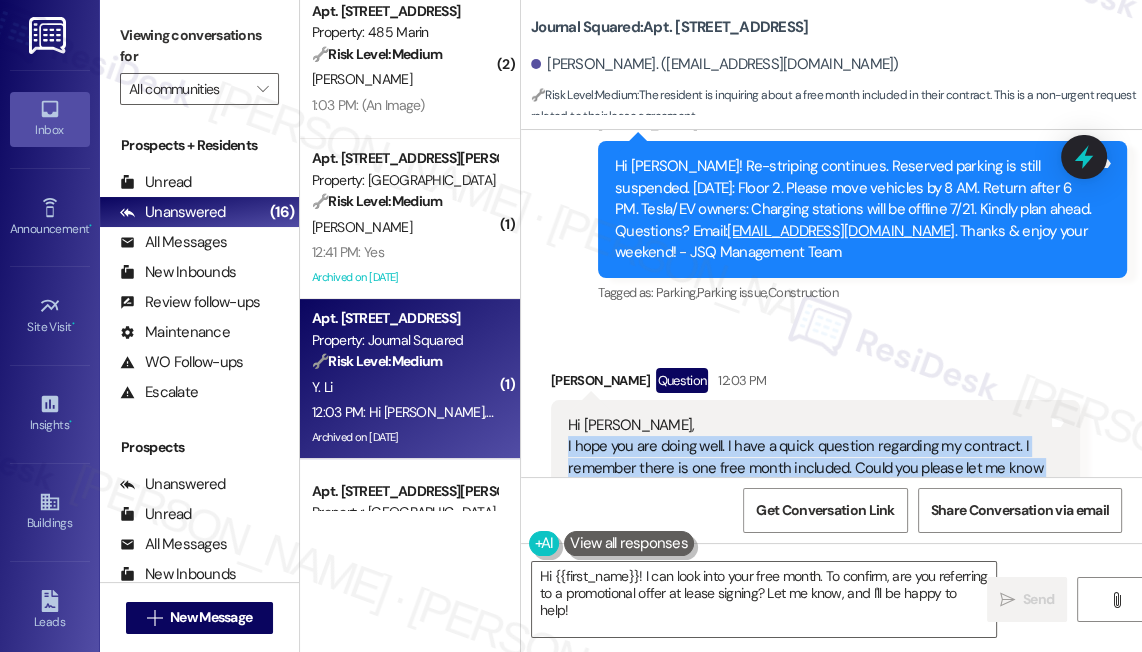 click on "Hi [PERSON_NAME],
I hope you are doing well. I have a quick question regarding my contract. I remember there is one free month included. Could you please let me know when the free month is?
Thank you!" at bounding box center (808, 468) 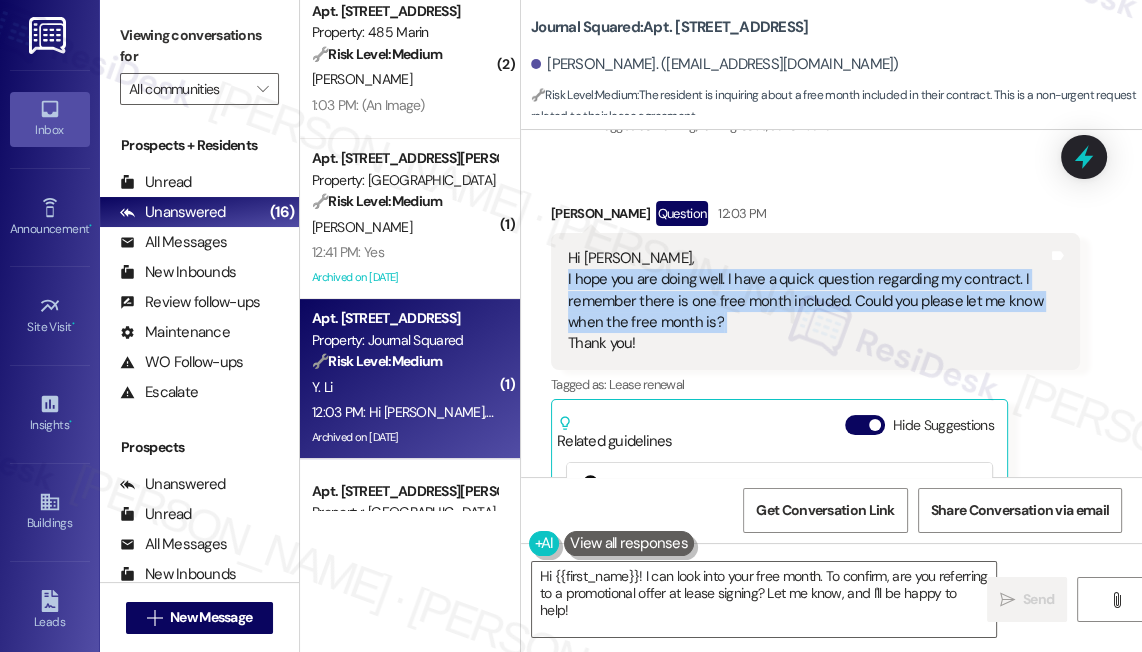 scroll, scrollTop: 17426, scrollLeft: 0, axis: vertical 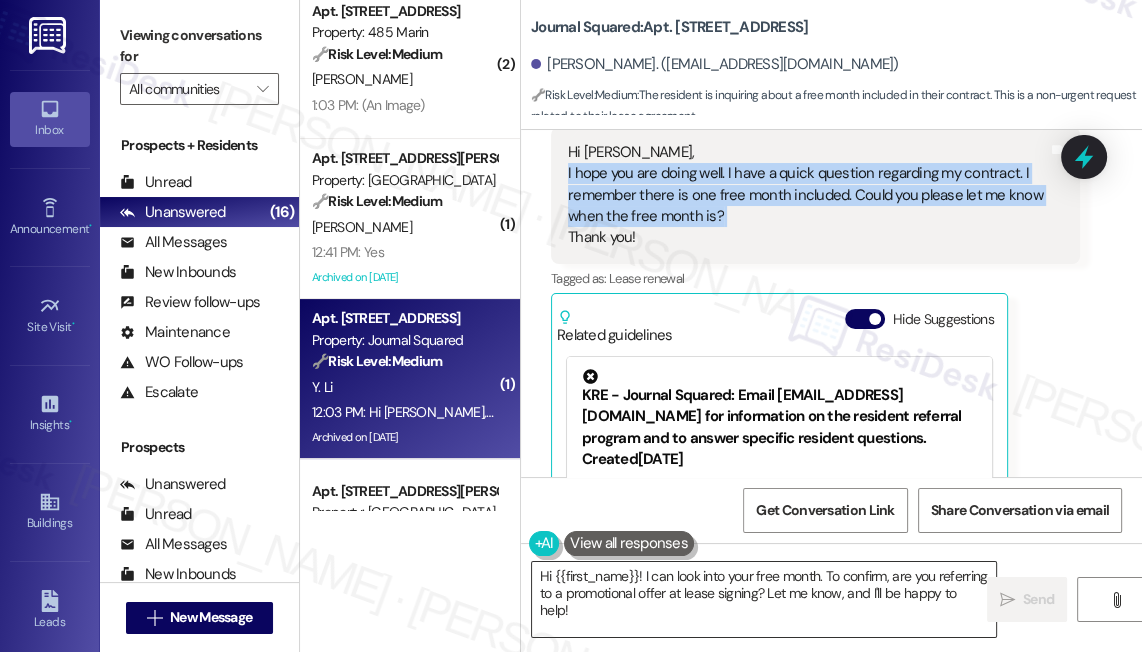 click on "Hi {{first_name}}! I can look into your free month. To confirm, are you referring to a promotional offer at lease signing? Let me know, and I'll be happy to help!" at bounding box center [764, 599] 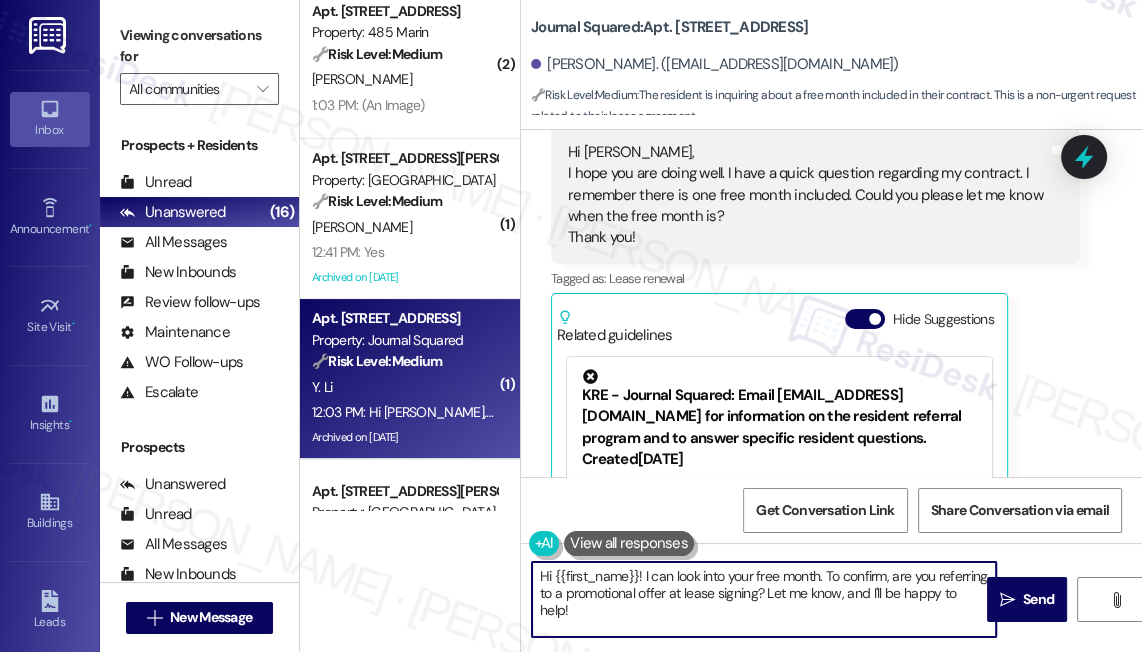 click on "Hi {{first_name}}! I can look into your free month. To confirm, are you referring to a promotional offer at lease signing? Let me know, and I'll be happy to help!" at bounding box center [764, 599] 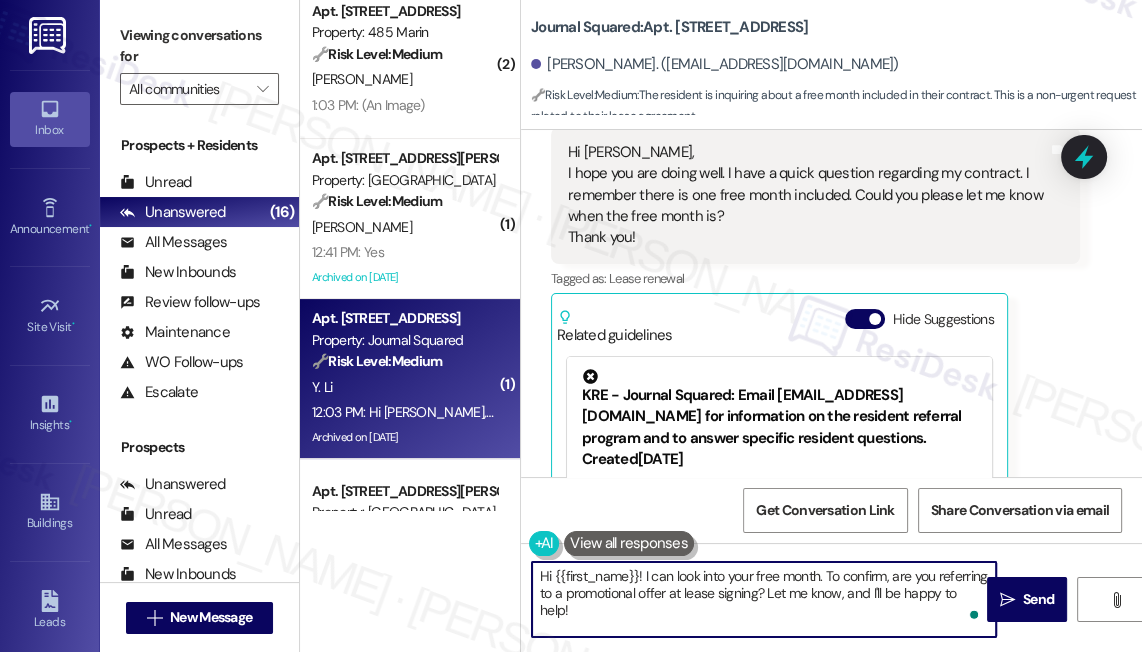 click on "Hi {{first_name}}! I can look into your free month. To confirm, are you referring to a promotional offer at lease signing? Let me know, and I'll be happy to help!" at bounding box center [764, 599] 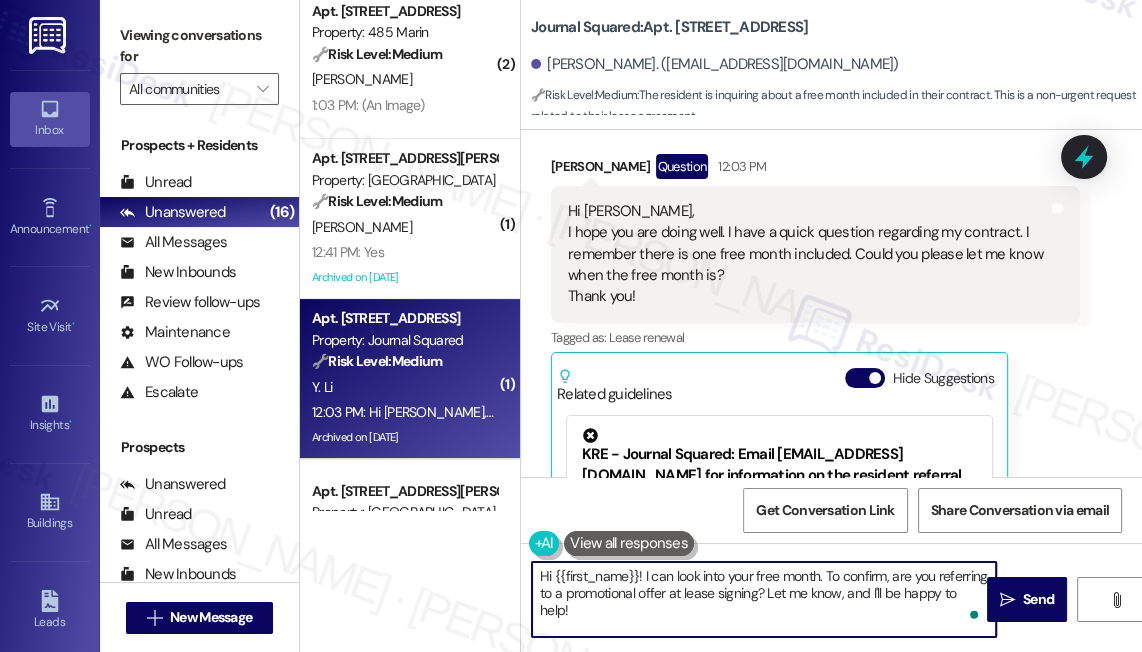 scroll, scrollTop: 17336, scrollLeft: 0, axis: vertical 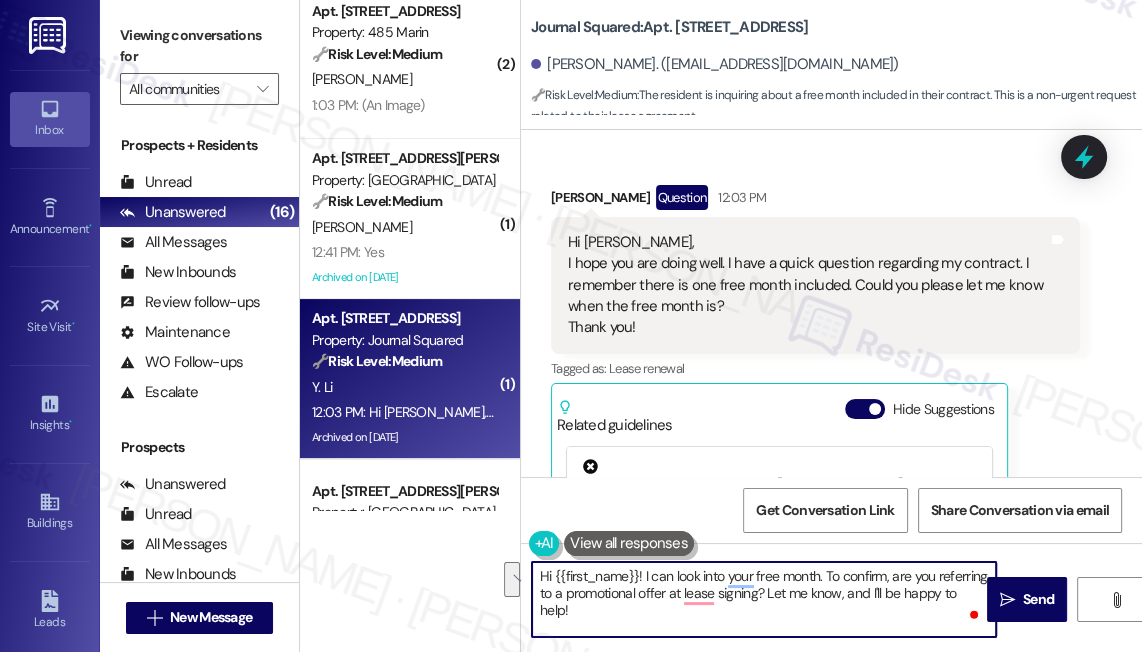 click on "Hi [PERSON_NAME],
I hope you are doing well. I have a quick question regarding my contract. I remember there is one free month included. Could you please let me know when the free month is?
Thank you!" at bounding box center (808, 285) 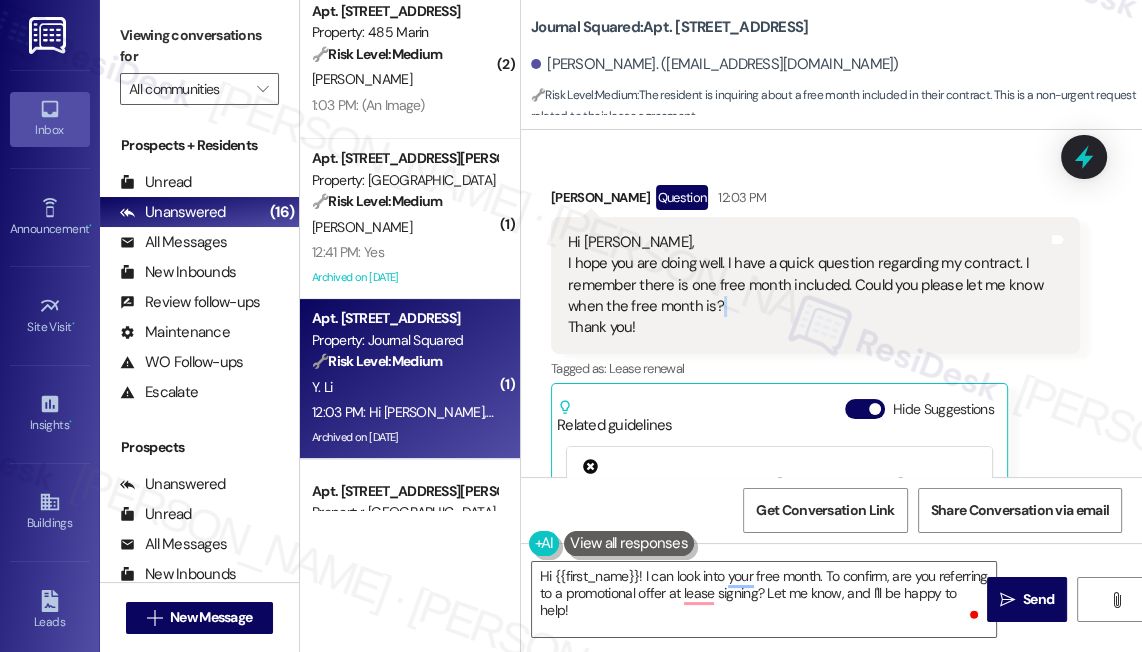 click on "Hi [PERSON_NAME],
I hope you are doing well. I have a quick question regarding my contract. I remember there is one free month included. Could you please let me know when the free month is?
Thank you!" at bounding box center [808, 285] 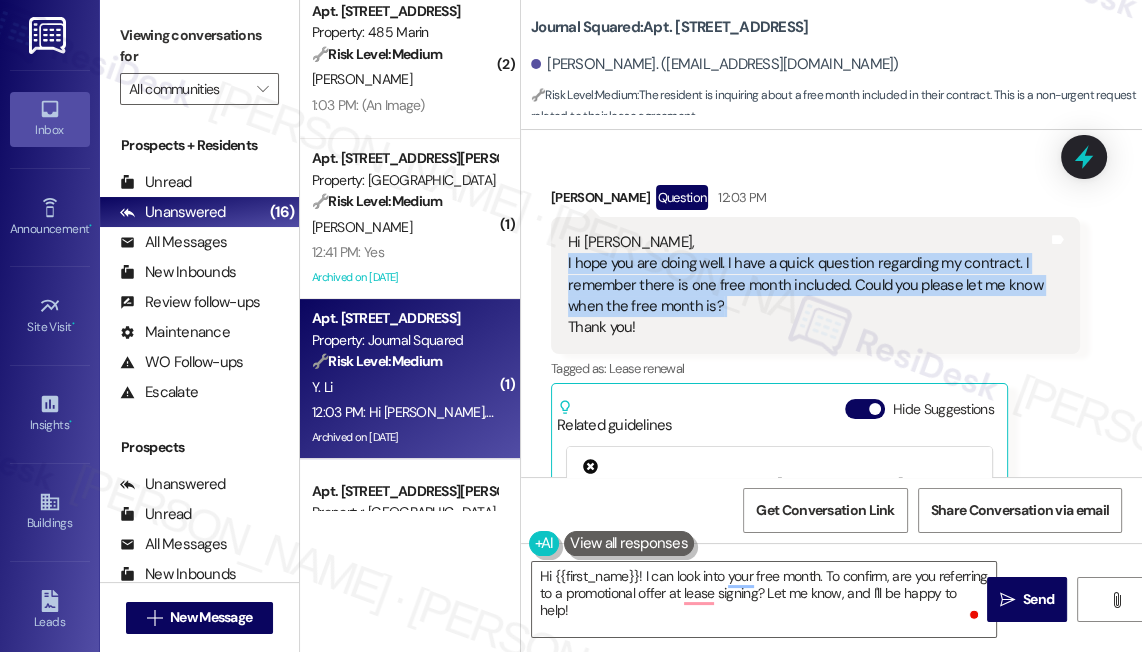 click on "Hi [PERSON_NAME],
I hope you are doing well. I have a quick question regarding my contract. I remember there is one free month included. Could you please let me know when the free month is?
Thank you!" at bounding box center [808, 285] 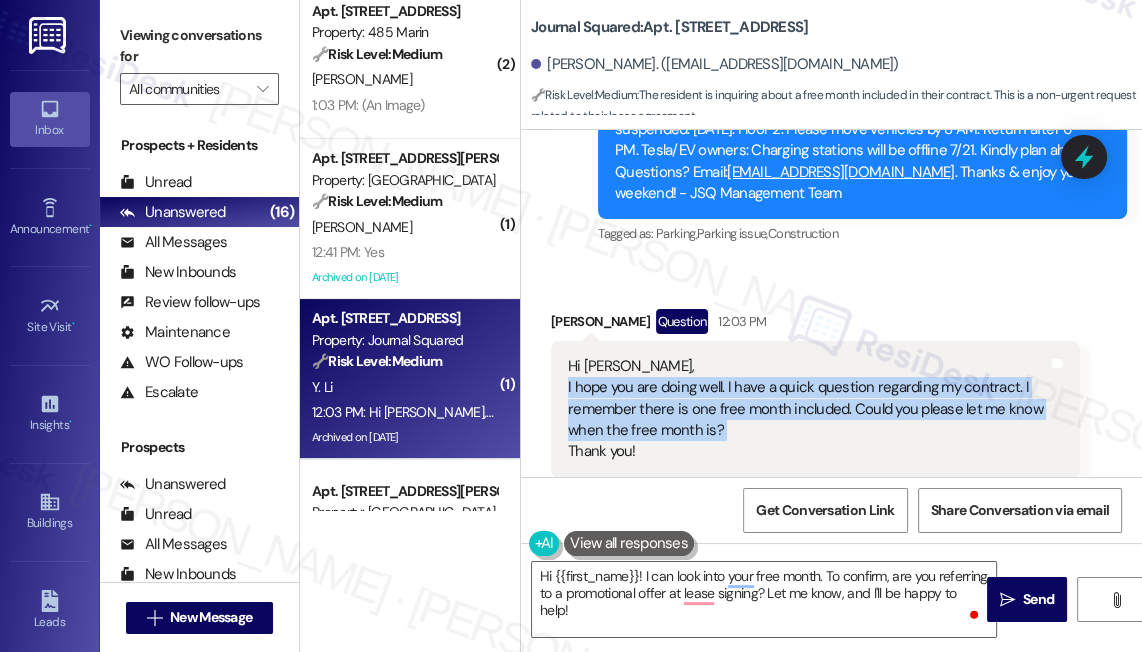 scroll, scrollTop: 17063, scrollLeft: 0, axis: vertical 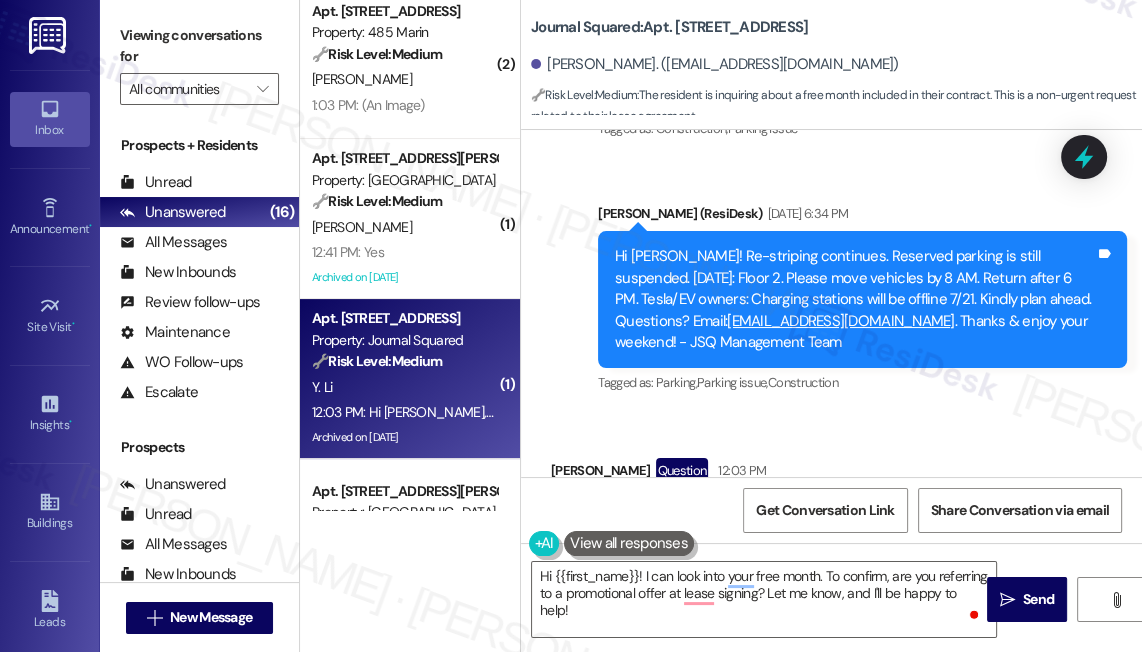 copy on "I hope you are doing well. I have a quick question regarding my contract. I remember there is one free month included. Could you please let me know when the free month is?" 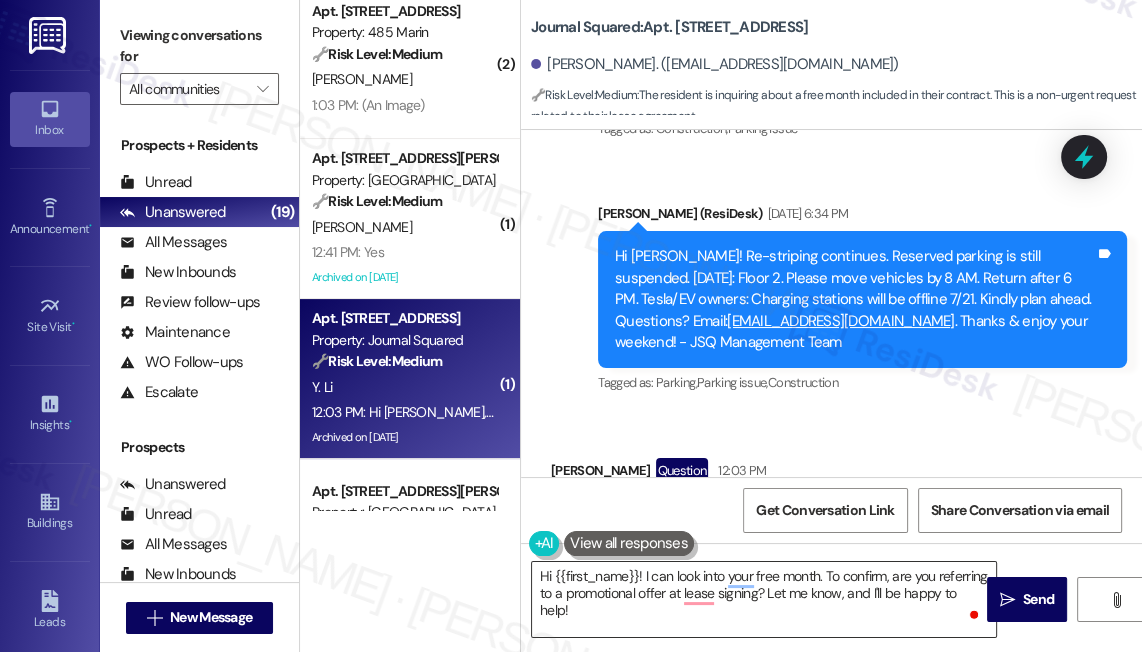 click on "Hi {{first_name}}! I can look into your free month. To confirm, are you referring to a promotional offer at lease signing? Let me know, and I'll be happy to help!" at bounding box center (764, 599) 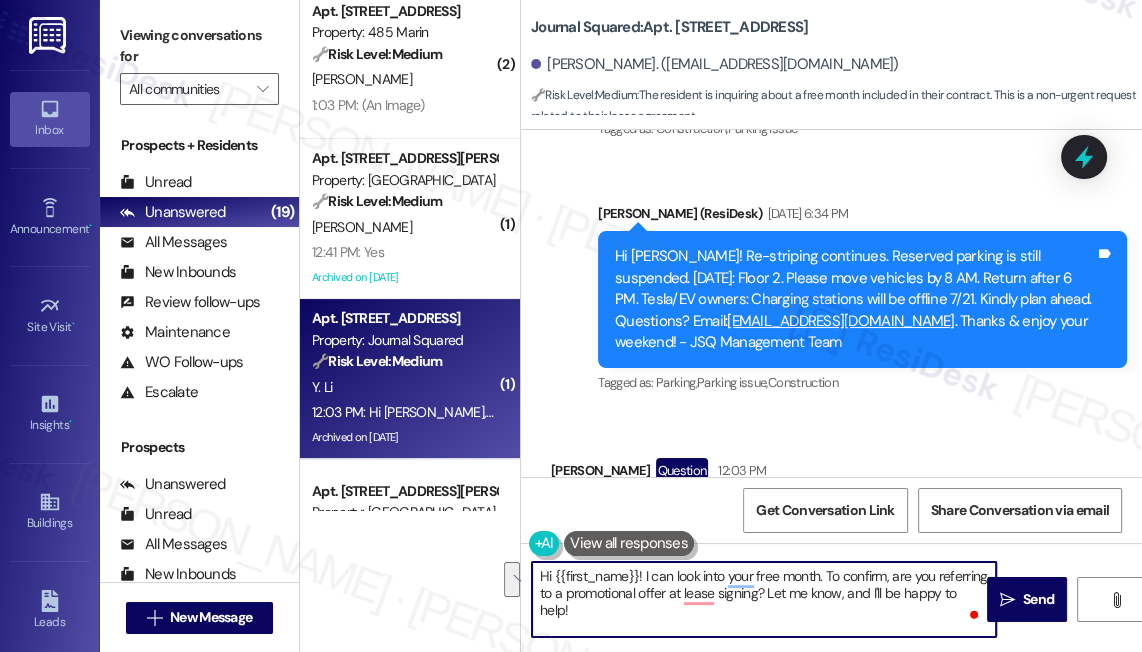 drag, startPoint x: 641, startPoint y: 574, endPoint x: 997, endPoint y: 627, distance: 359.9236 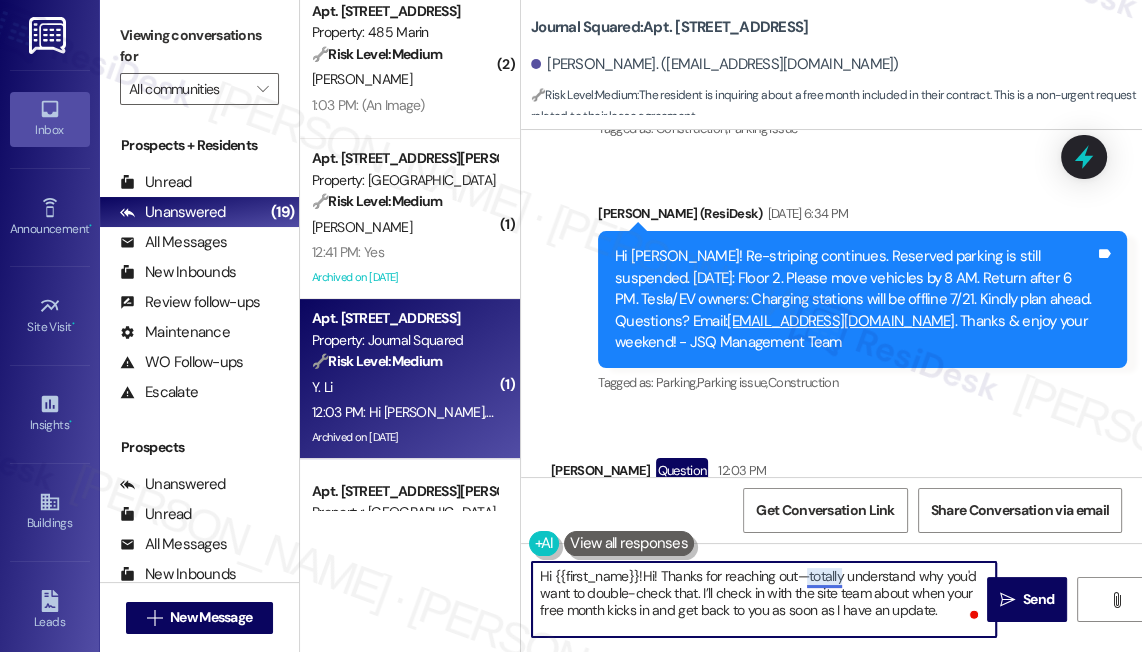 click on "Hi {{first_name}}!Hi! Thanks for reaching out—totally understand why you'd want to double-check that. I’ll check in with the site team about when your free month kicks in and get back to you as soon as I have an update." at bounding box center (764, 599) 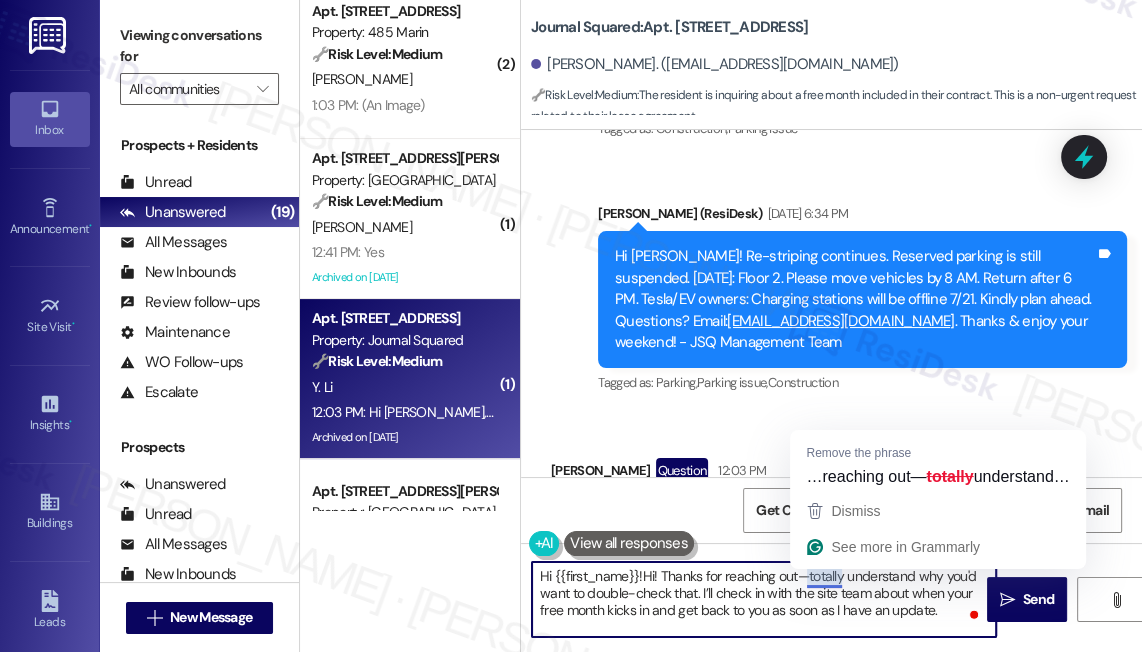 click on "Hi {{first_name}}!Hi! Thanks for reaching out—totally understand why you'd want to double-check that. I’ll check in with the site team about when your free month kicks in and get back to you as soon as I have an update." at bounding box center (764, 599) 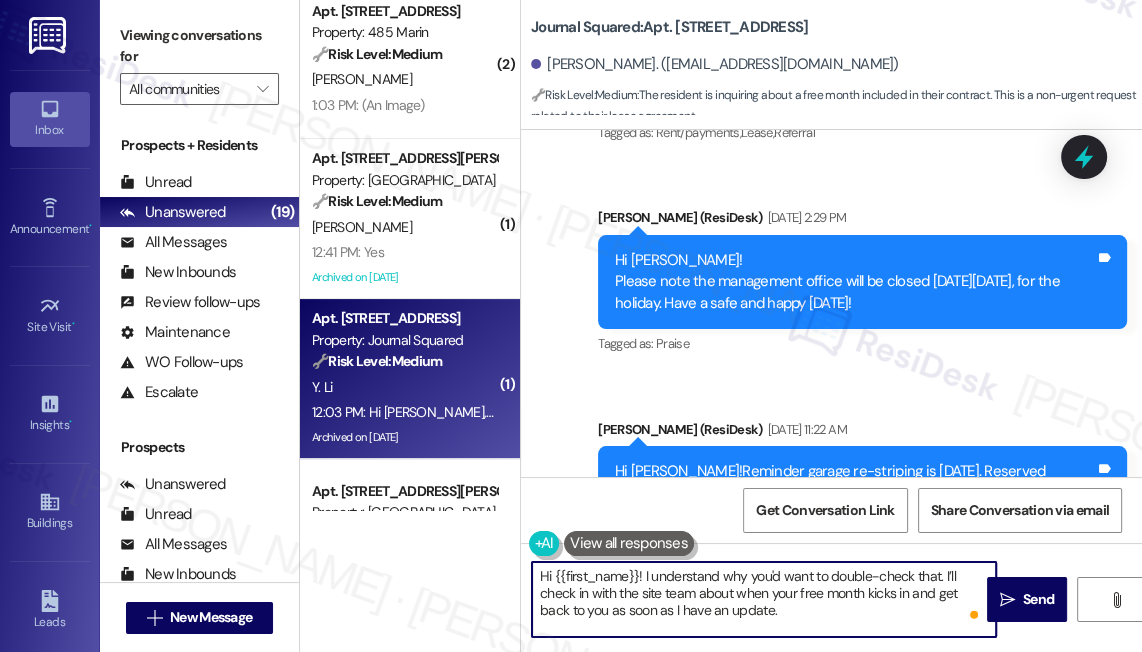 scroll, scrollTop: 15517, scrollLeft: 0, axis: vertical 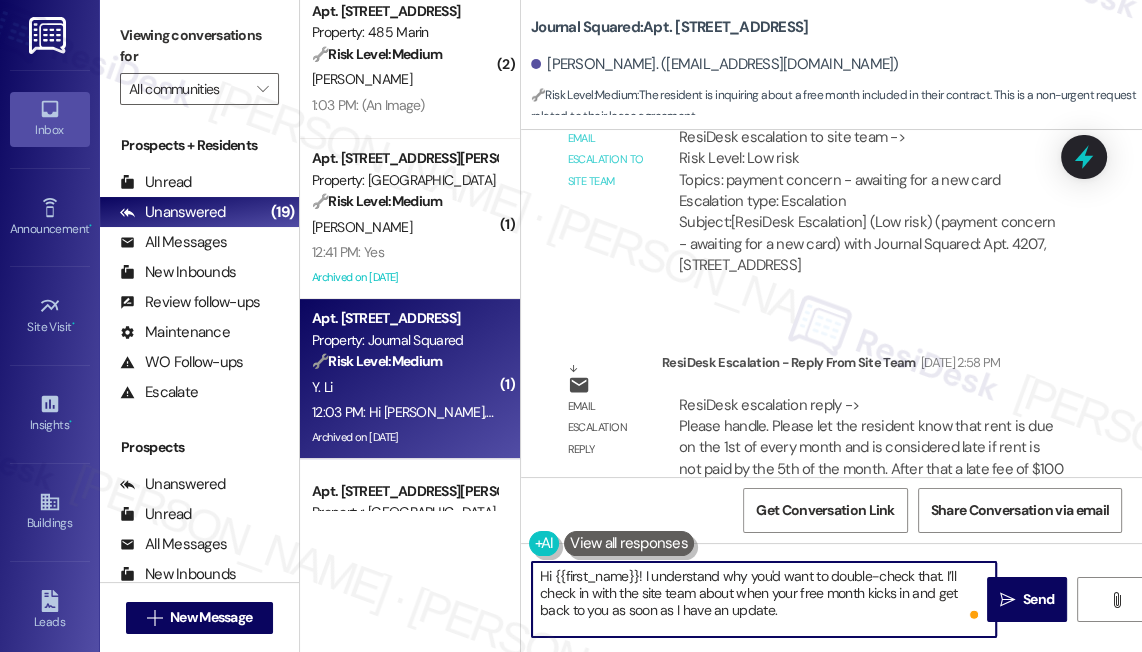 click on "Hi {{first_name}}! I understand why you'd want to double-check that. I’ll check in with the site team about when your free month kicks in and get back to you as soon as I have an update." at bounding box center (764, 599) 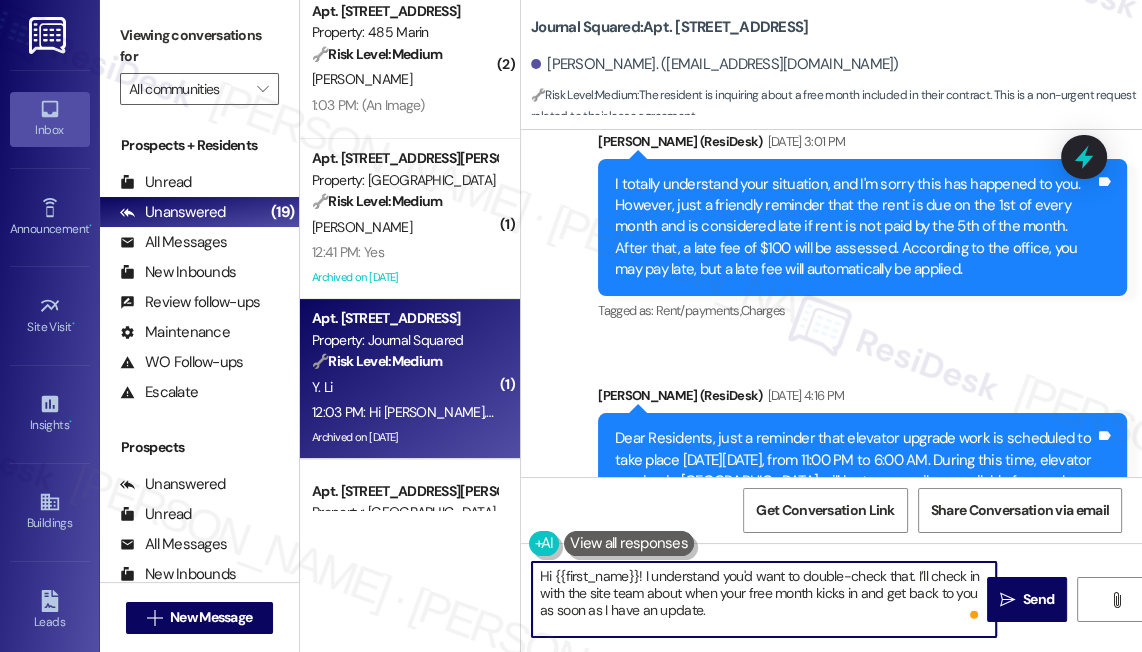 scroll, scrollTop: 7226, scrollLeft: 0, axis: vertical 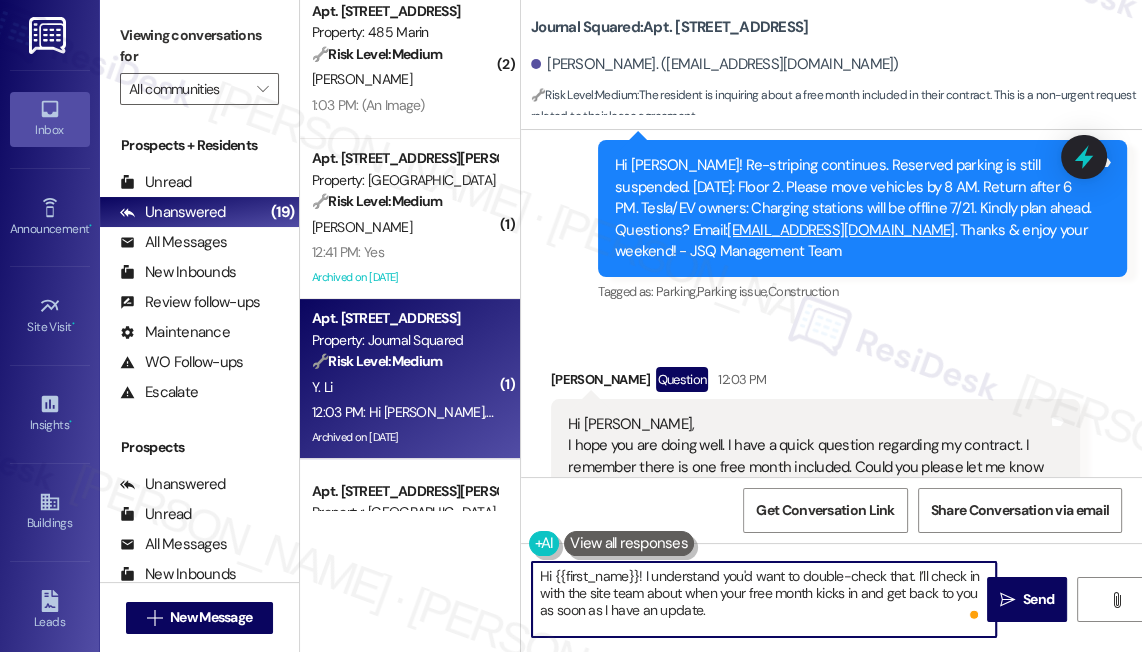 type on "Hi {{first_name}}! I understand you'd want to double-check that. I’ll check in with the site team about when your free month kicks in and get back to you as soon as I have an update." 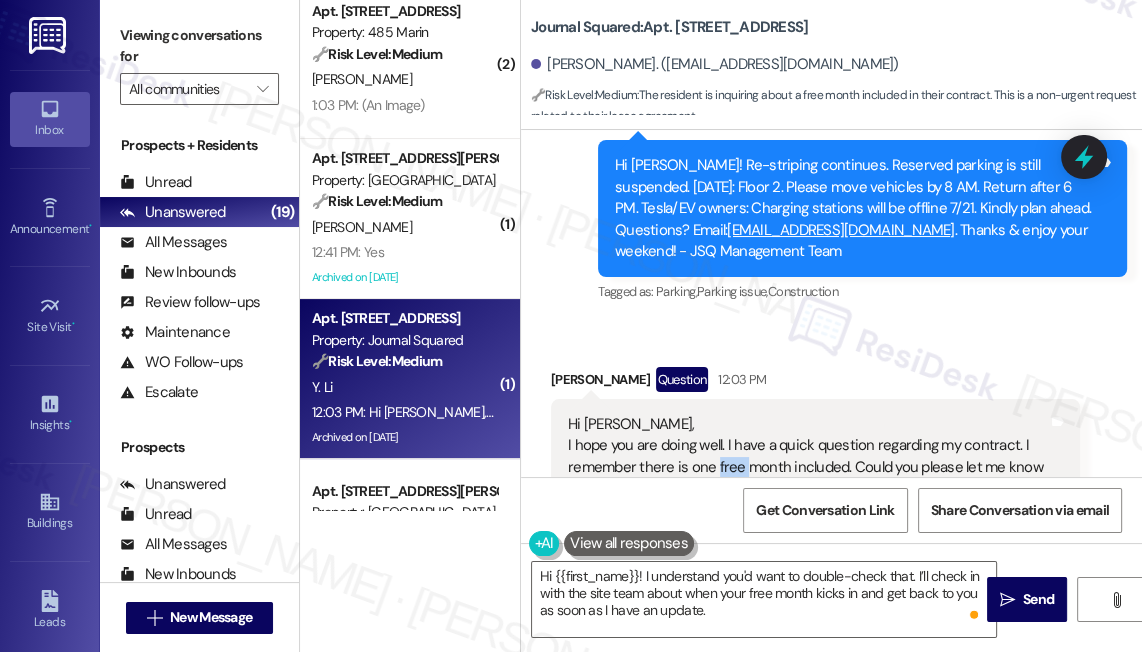 click on "Hi Jane,
I hope you are doing well. I have a quick question regarding my contract. I remember there is one free month included. Could you please let me know when the free month is?
Thank you!" at bounding box center (808, 467) 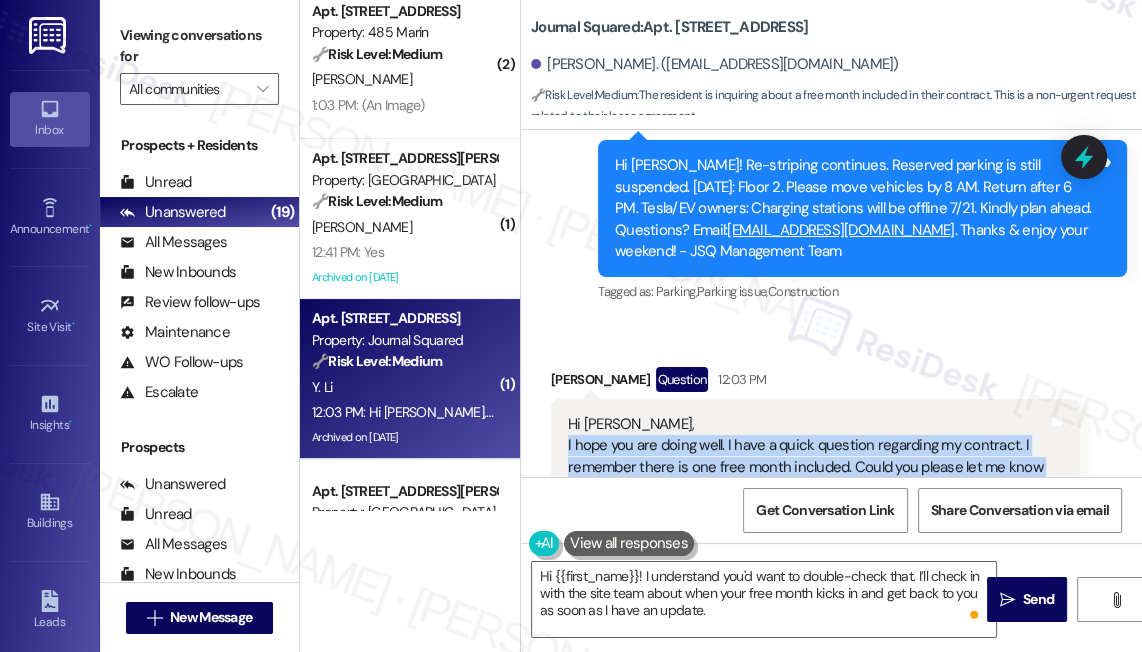 click on "Hi Jane,
I hope you are doing well. I have a quick question regarding my contract. I remember there is one free month included. Could you please let me know when the free month is?
Thank you!" at bounding box center (808, 467) 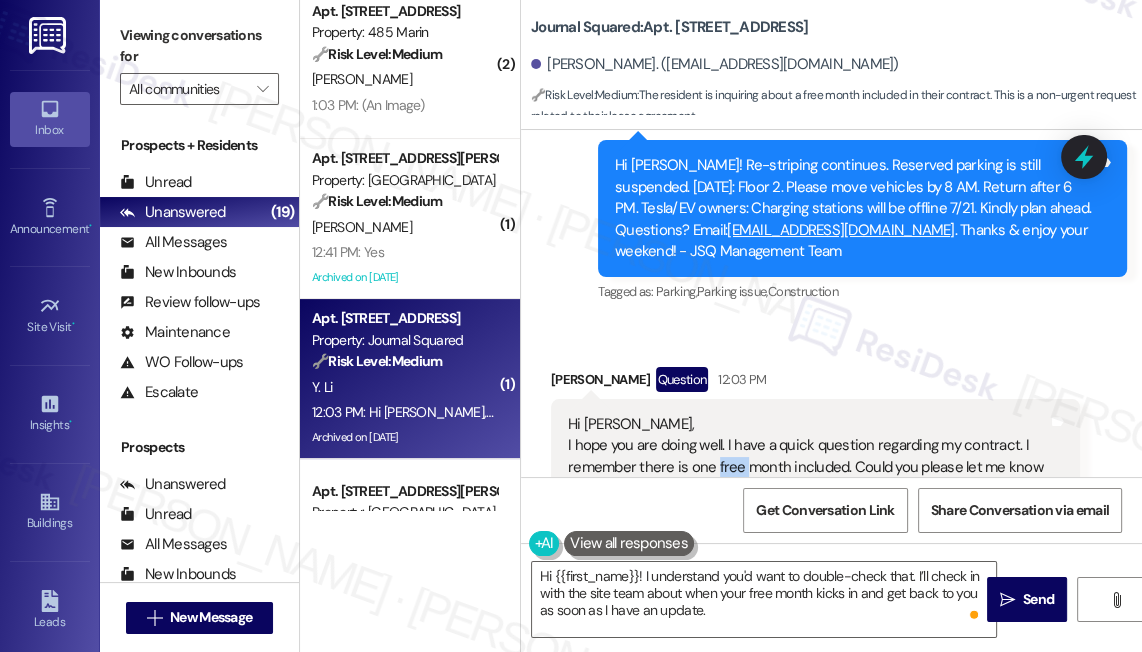 click on "Hi Jane,
I hope you are doing well. I have a quick question regarding my contract. I remember there is one free month included. Could you please let me know when the free month is?
Thank you!" at bounding box center (808, 467) 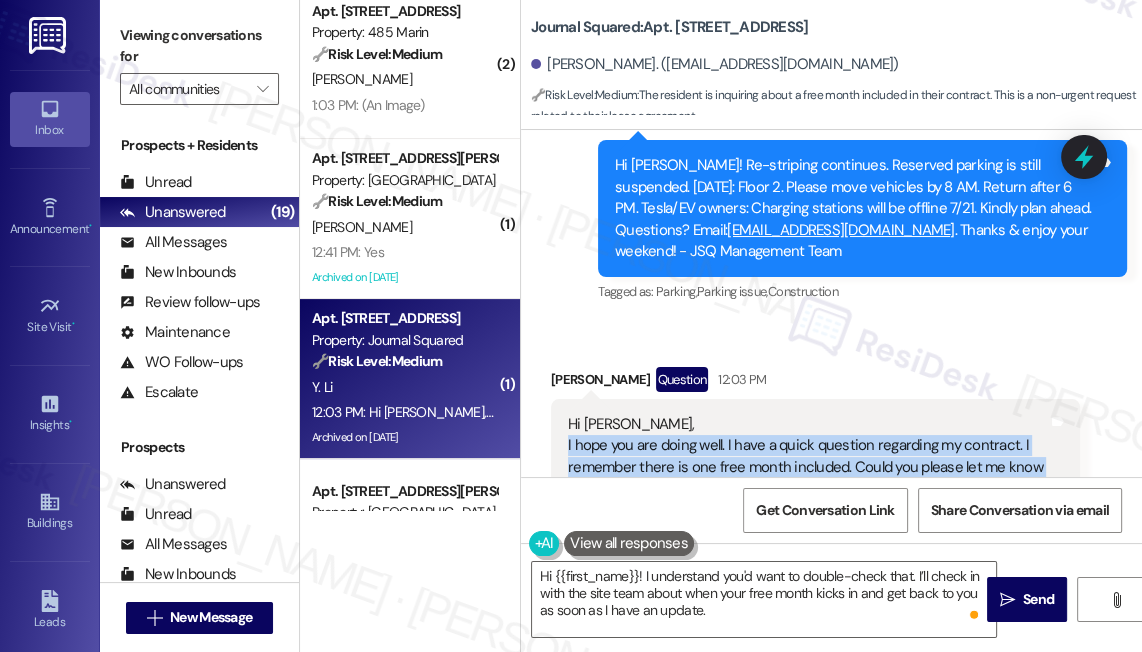 click on "Hi Jane,
I hope you are doing well. I have a quick question regarding my contract. I remember there is one free month included. Could you please let me know when the free month is?
Thank you!" at bounding box center (808, 467) 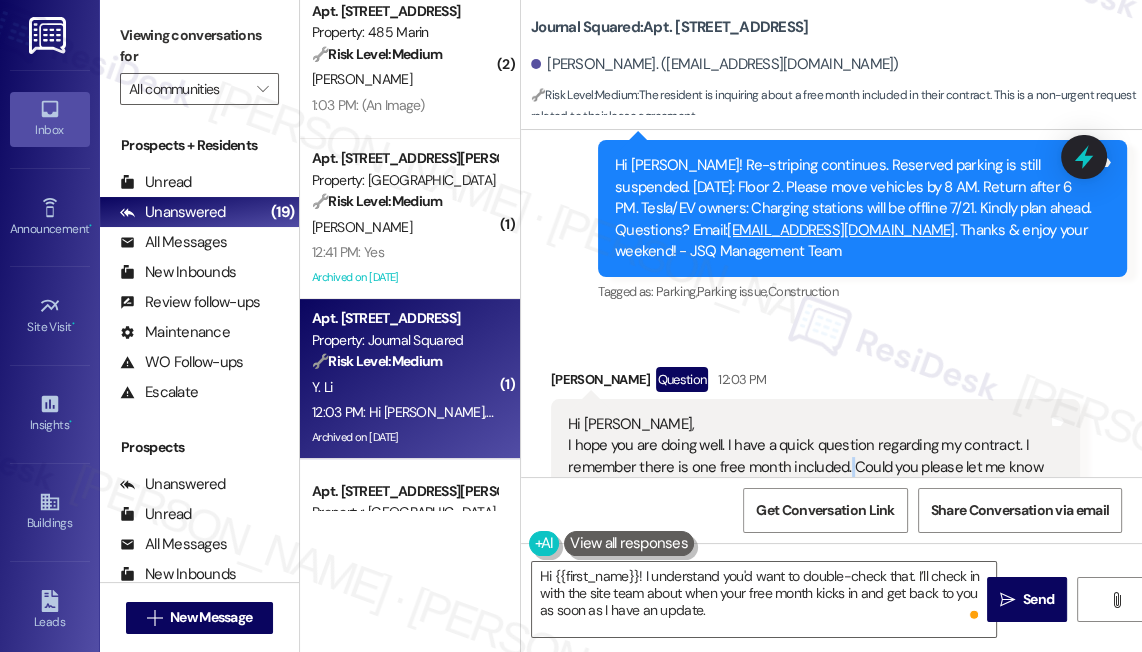 click on "Hi Jane,
I hope you are doing well. I have a quick question regarding my contract. I remember there is one free month included. Could you please let me know when the free month is?
Thank you!" at bounding box center [808, 467] 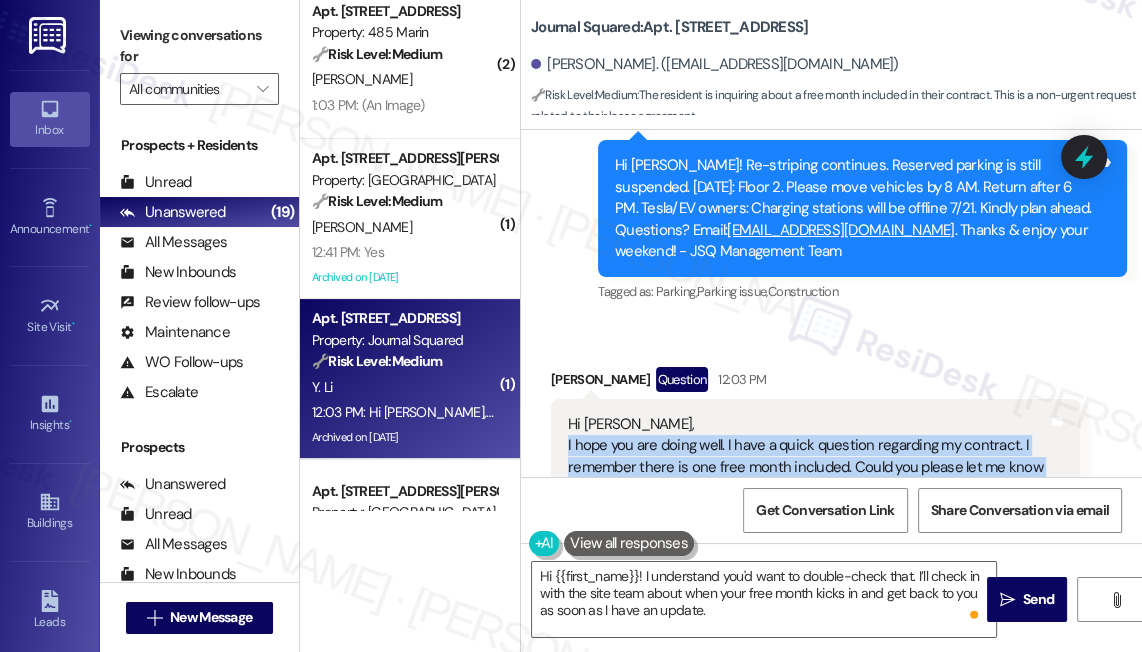 click on "Hi Jane,
I hope you are doing well. I have a quick question regarding my contract. I remember there is one free month included. Could you please let me know when the free month is?
Thank you!" at bounding box center (808, 467) 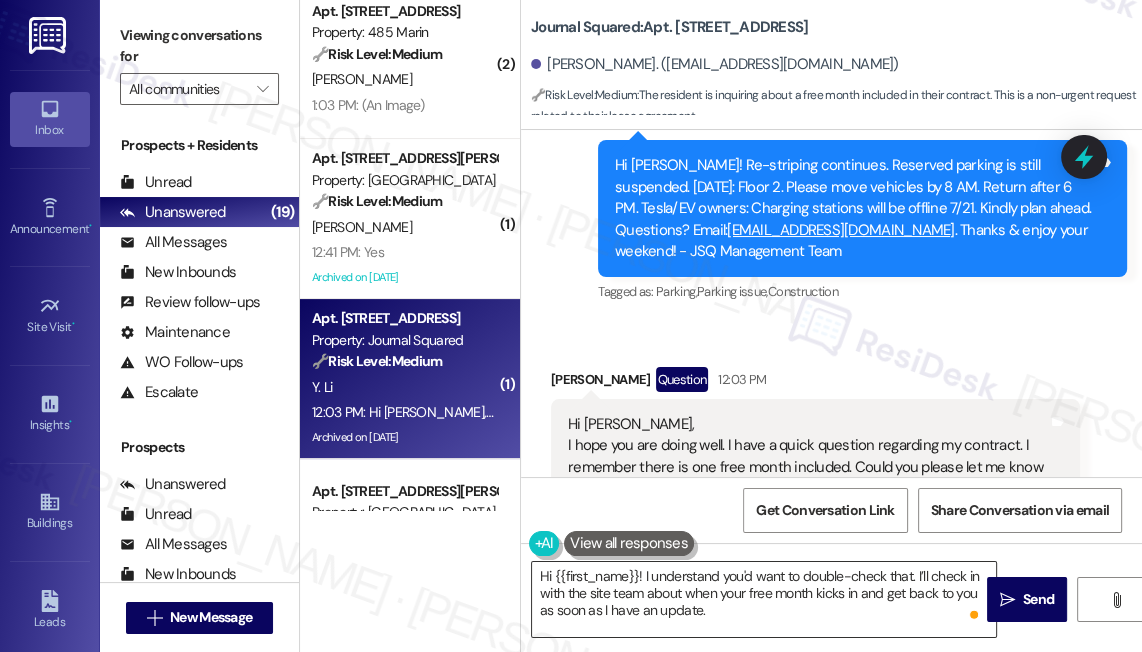 click on "Hi {{first_name}}! I understand you'd want to double-check that. I’ll check in with the site team about when your free month kicks in and get back to you as soon as I have an update." at bounding box center (764, 599) 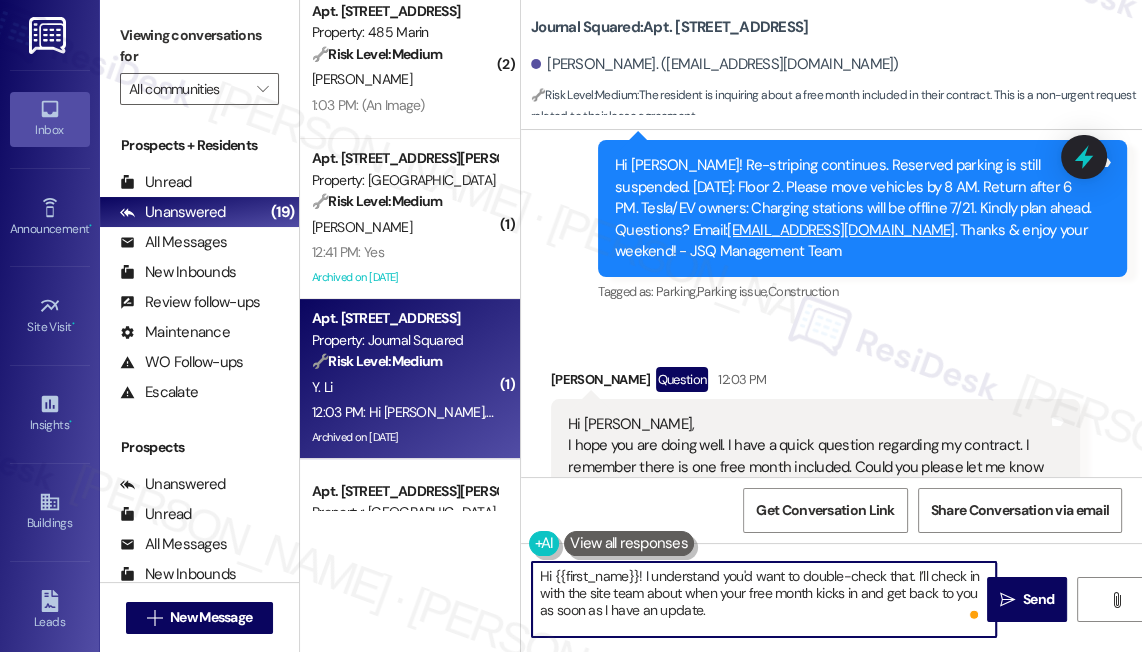 click on "Hi {{first_name}}! I understand you'd want to double-check that. I’ll check in with the site team about when your free month kicks in and get back to you as soon as I have an update." at bounding box center (764, 599) 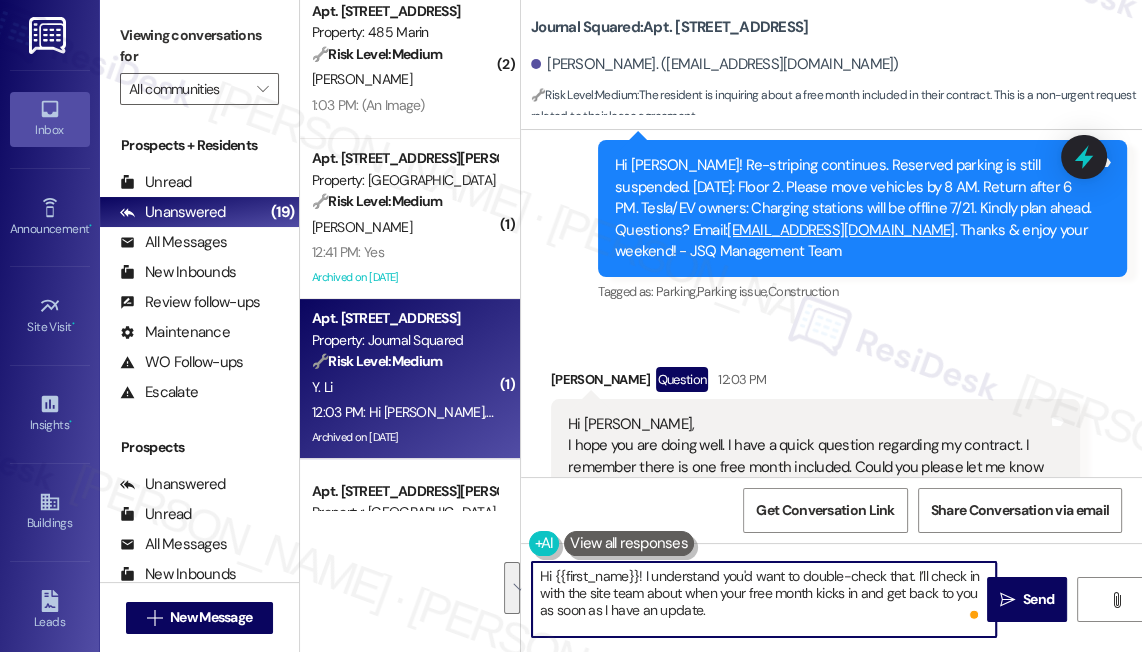 click on "Hi {{first_name}}! I understand you'd want to double-check that. I’ll check in with the site team about when your free month kicks in and get back to you as soon as I have an update." at bounding box center [764, 599] 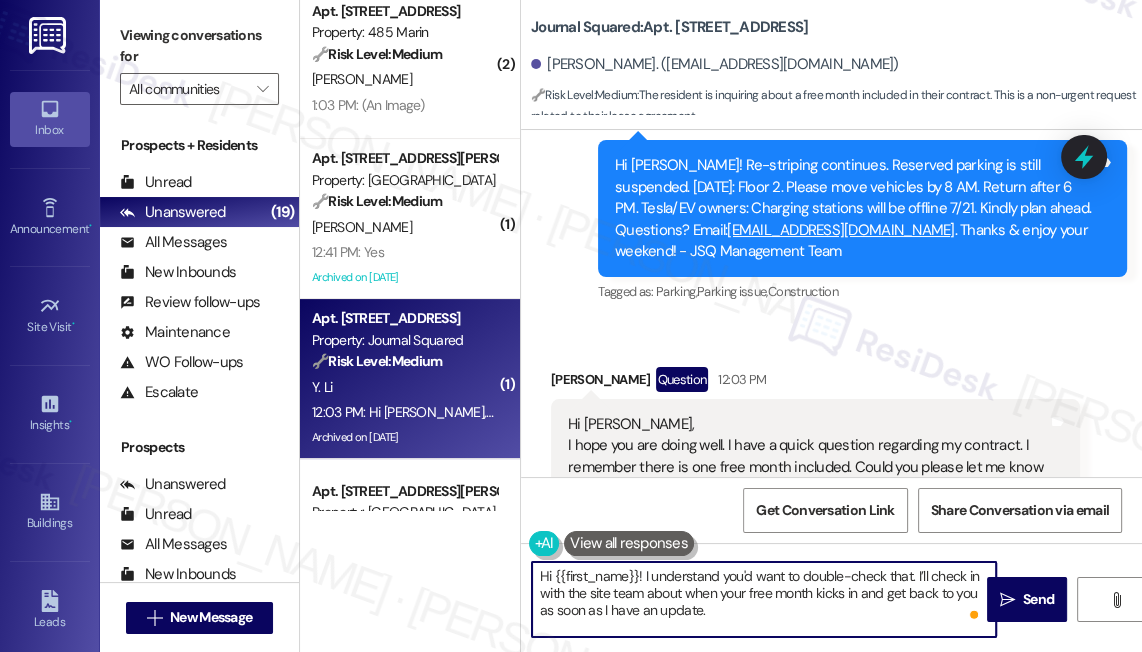 click on "Hi {{first_name}}! I understand you'd want to double-check that. I’ll check in with the site team about when your free month kicks in and get back to you as soon as I have an update." at bounding box center [764, 599] 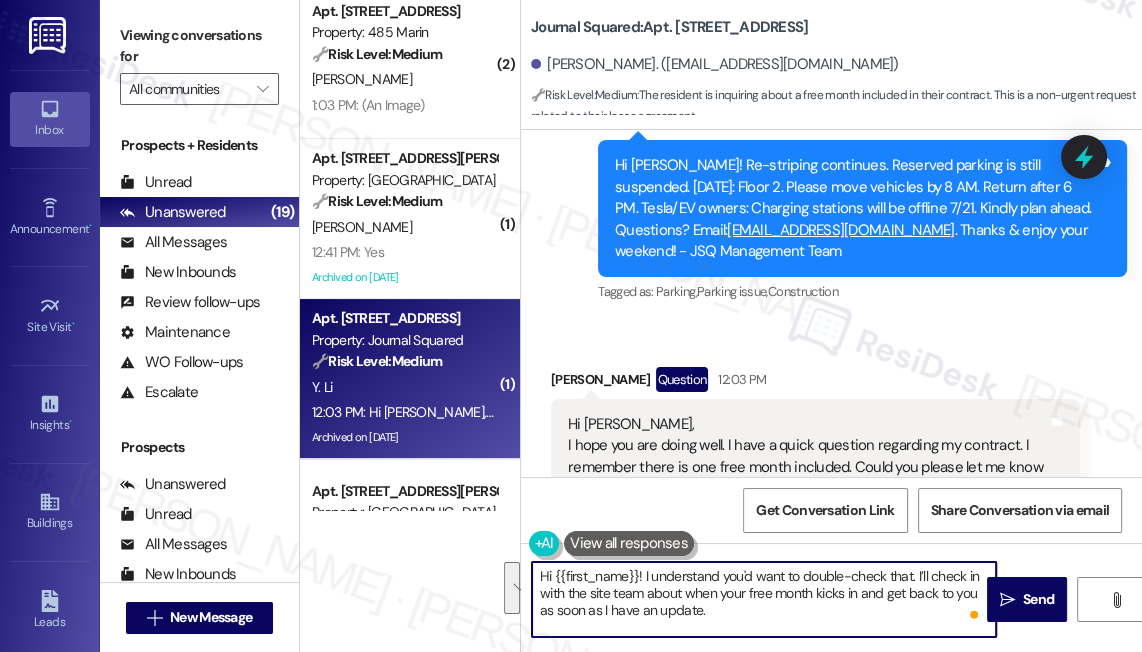 click on "Hi {{first_name}}! I understand you'd want to double-check that. I’ll check in with the site team about when your free month kicks in and get back to you as soon as I have an update." at bounding box center (764, 599) 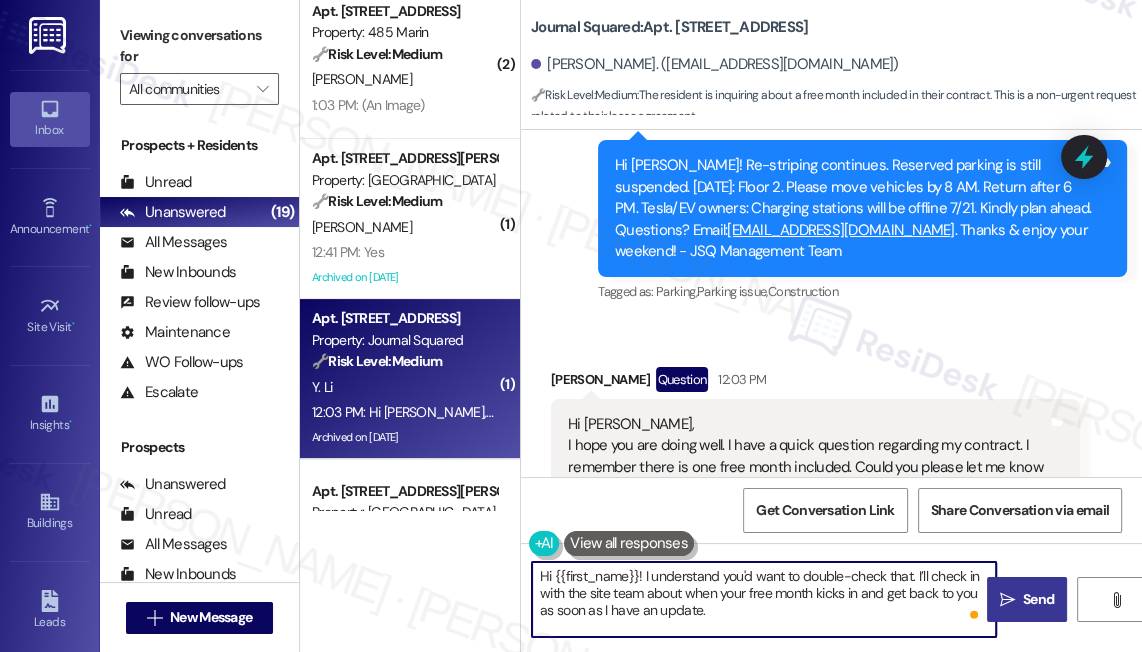 click on "" at bounding box center [1007, 600] 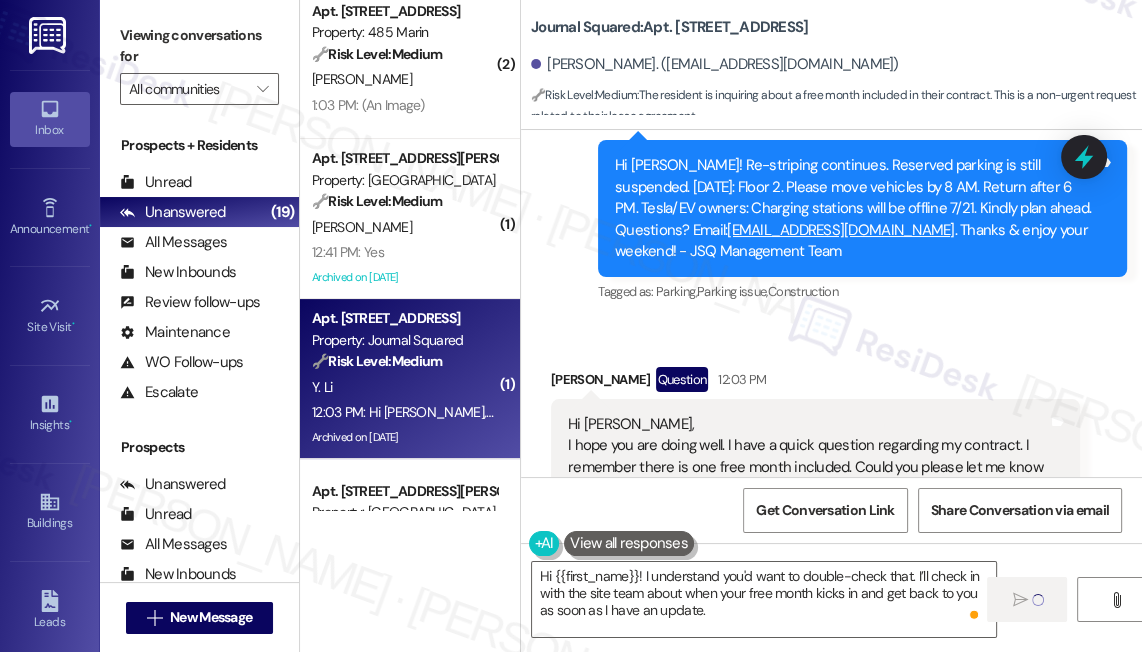 type 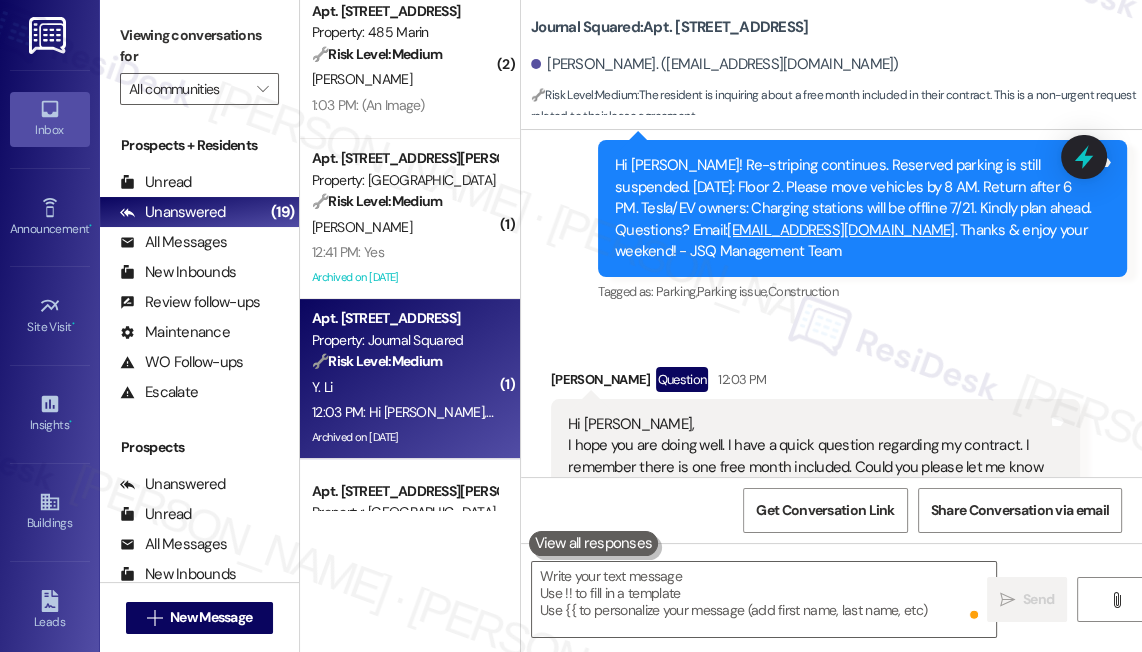 scroll, scrollTop: 17426, scrollLeft: 0, axis: vertical 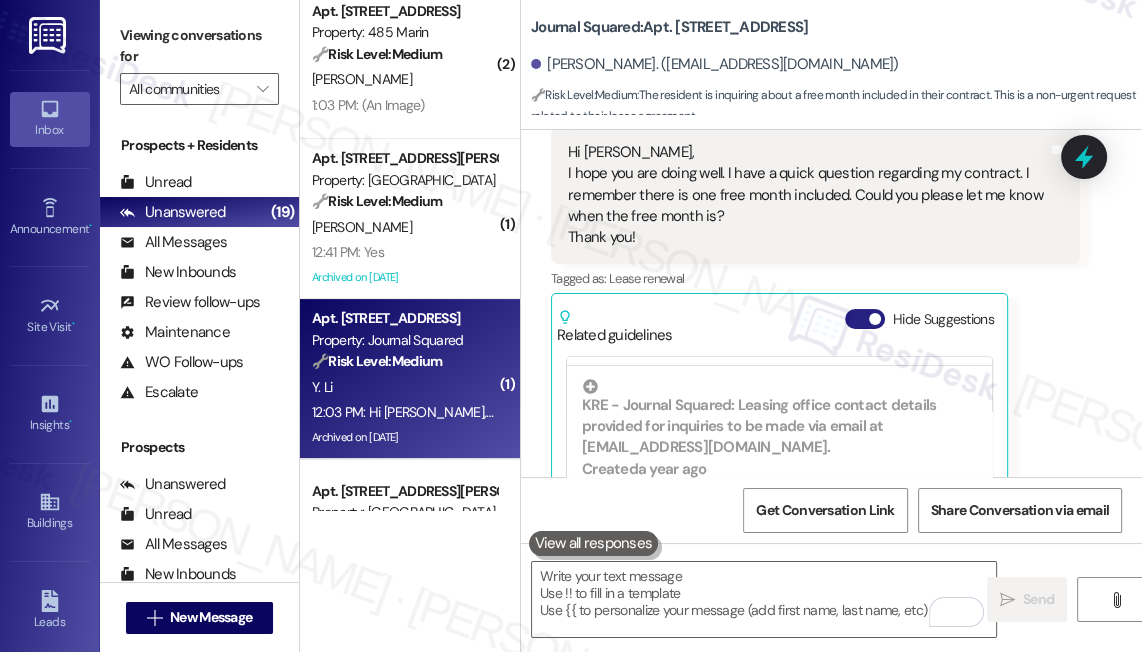 click at bounding box center [875, 319] 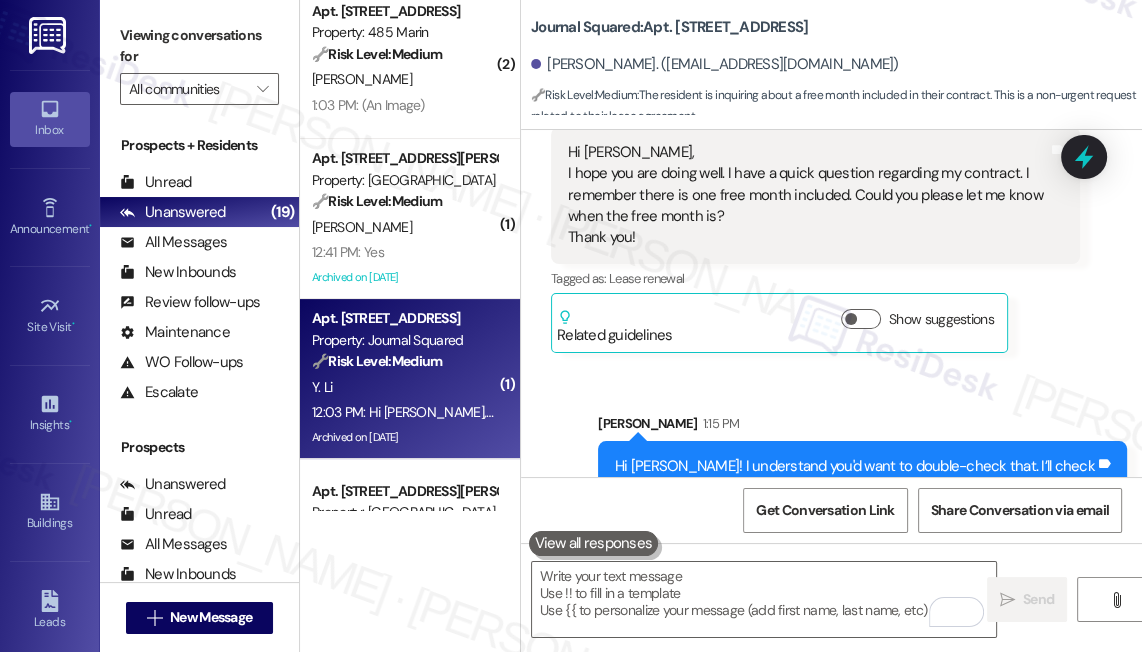 scroll, scrollTop: 17348, scrollLeft: 0, axis: vertical 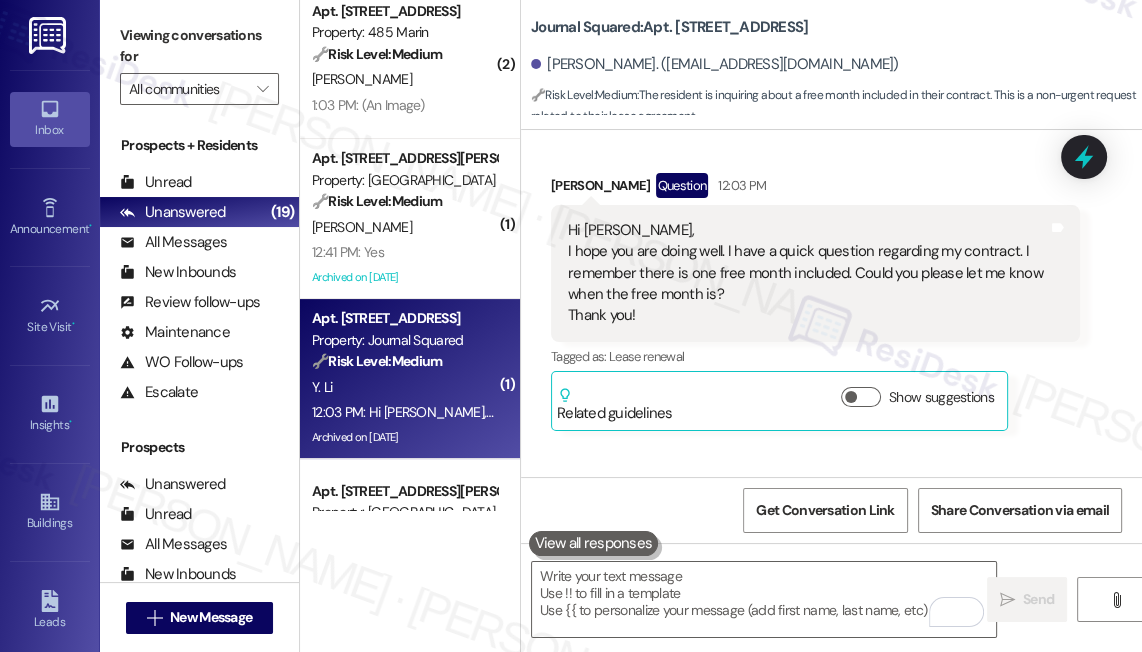 type 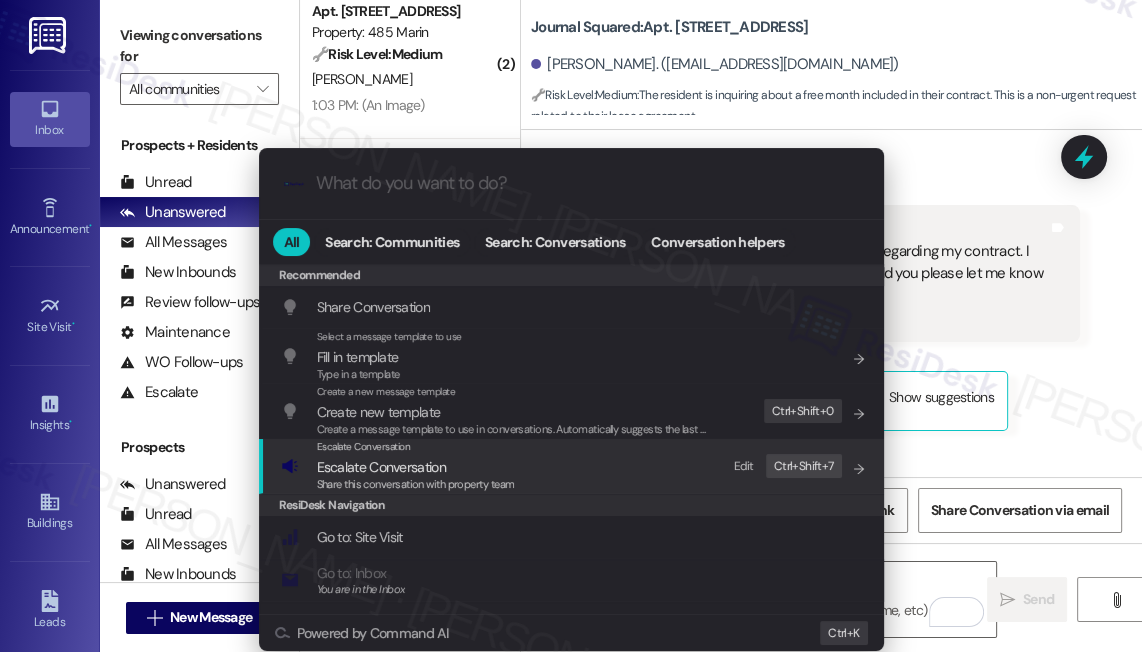 click on "Escalate Conversation Escalate Conversation Share this conversation with property team Edit Ctrl+ Shift+ 7" at bounding box center [573, 466] 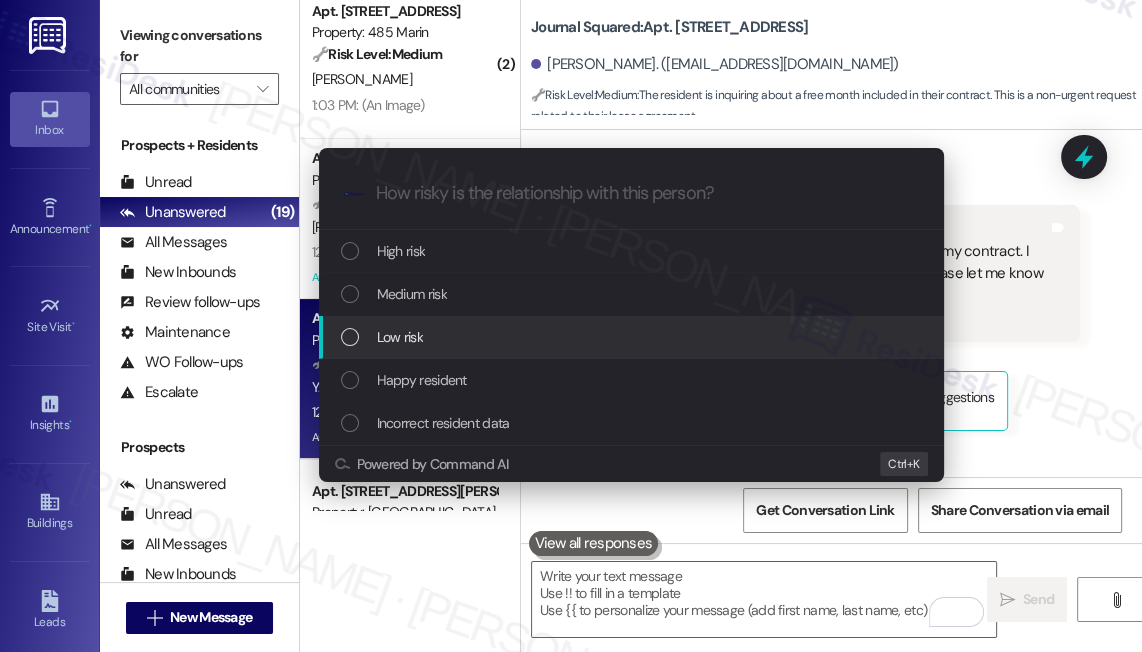 click on "Low risk" at bounding box center [633, 337] 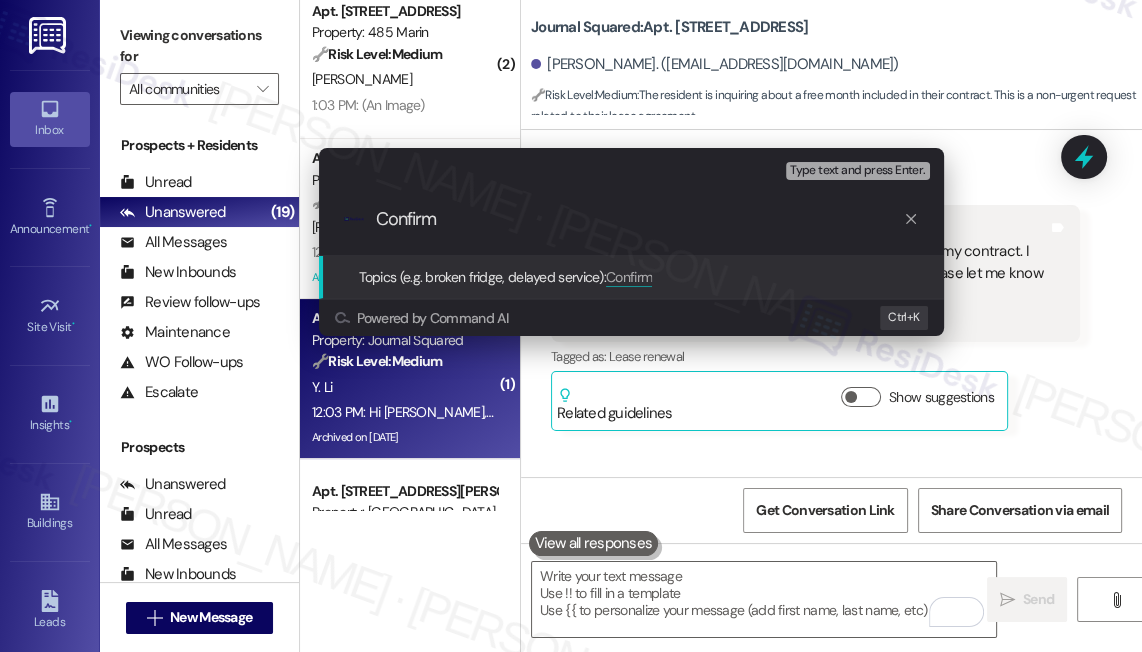 paste on "Free Month in Lease" 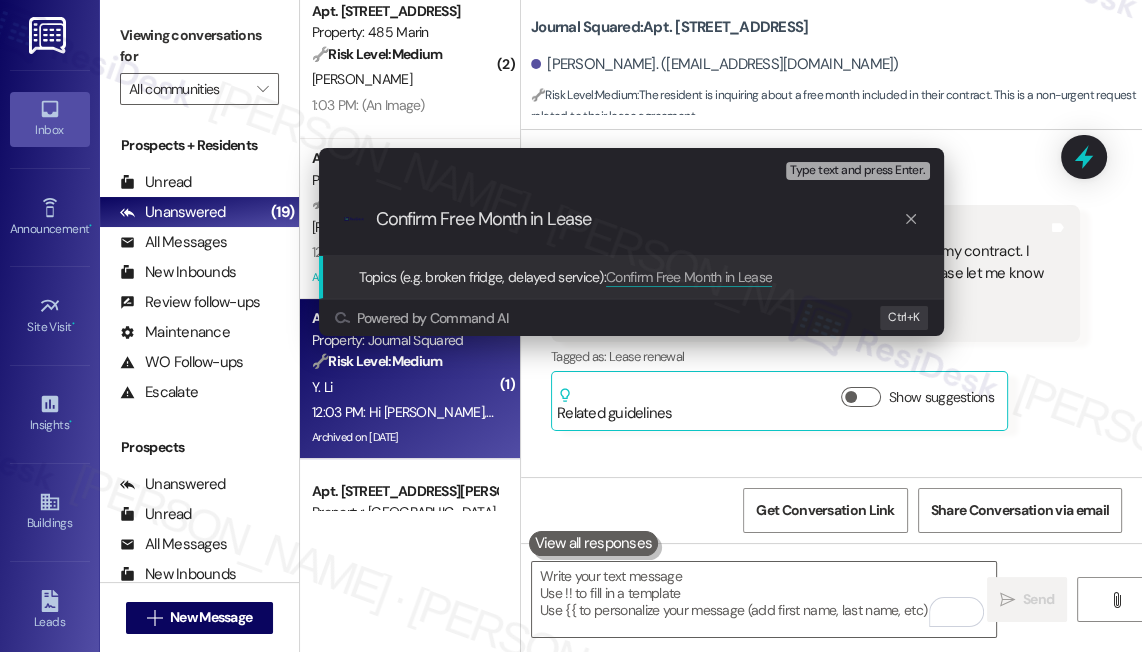 click on "Confirm Free Month in Lease" at bounding box center (639, 219) 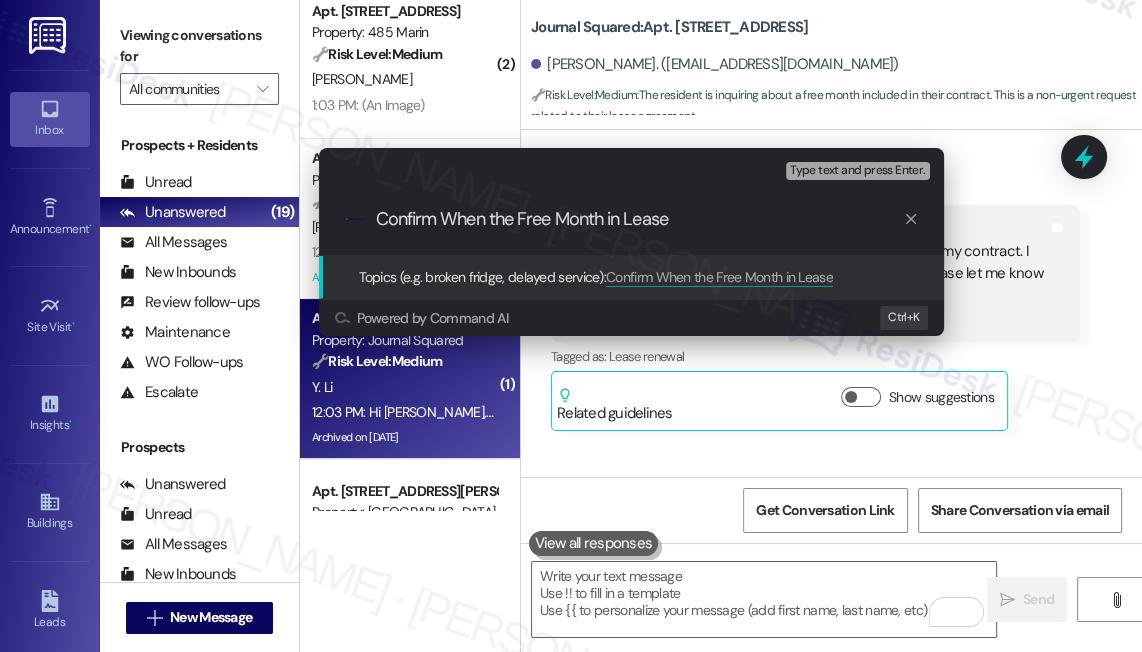 click on "Confirm When the Free Month in Lease" at bounding box center [639, 219] 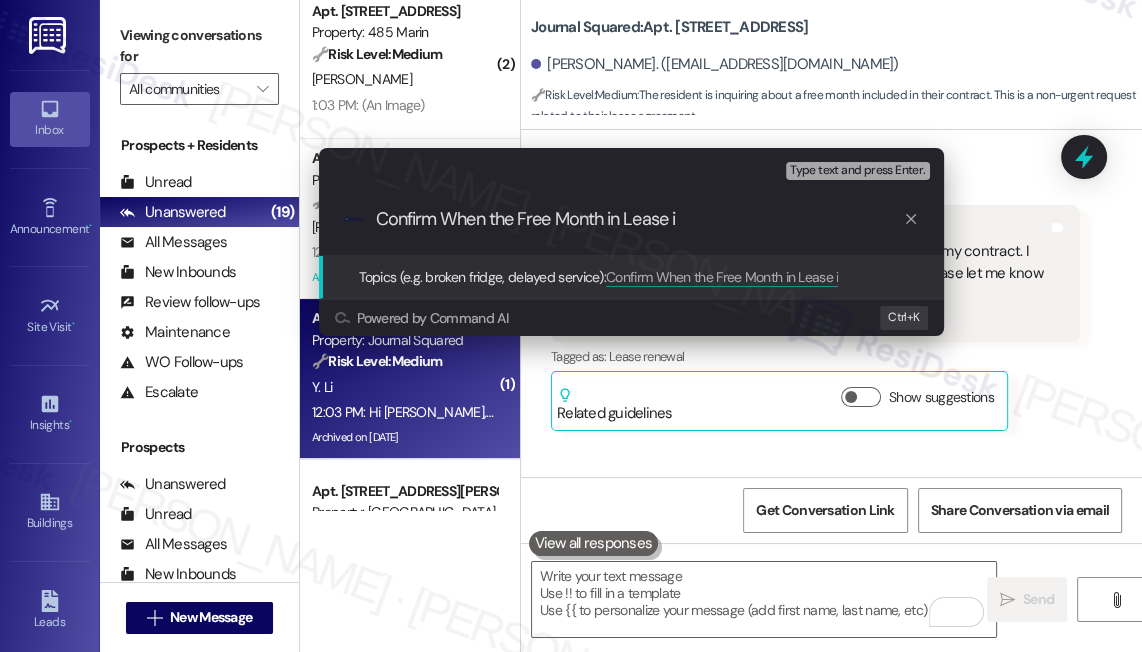 type on "Confirm When the Free Month in Lease is" 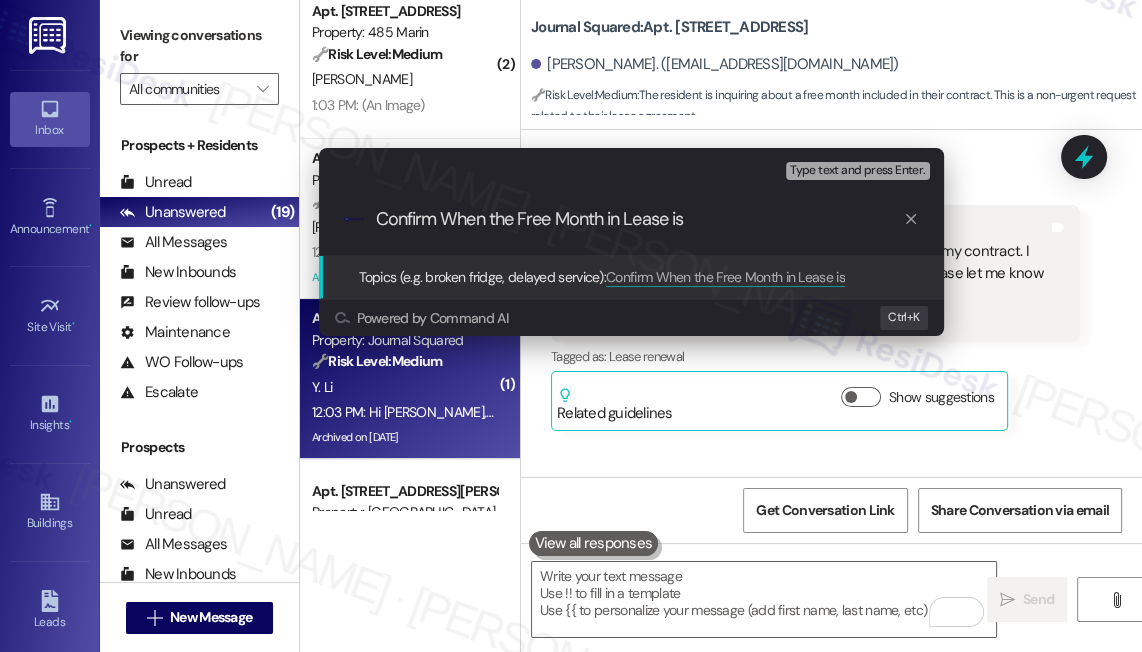 type 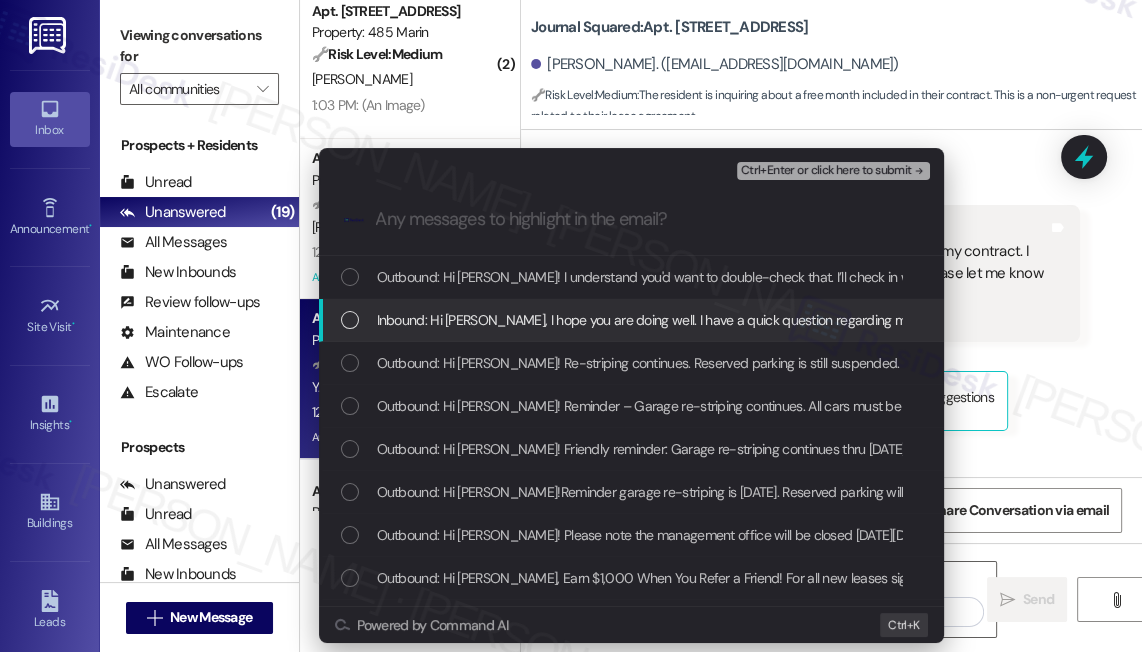 click on "Inbound: Hi Jane,
I hope you are doing well. I have a quick question regarding my contract. I remember there is one free month included. Could you please let me know when the free month is?
Thank you!" at bounding box center (999, 320) 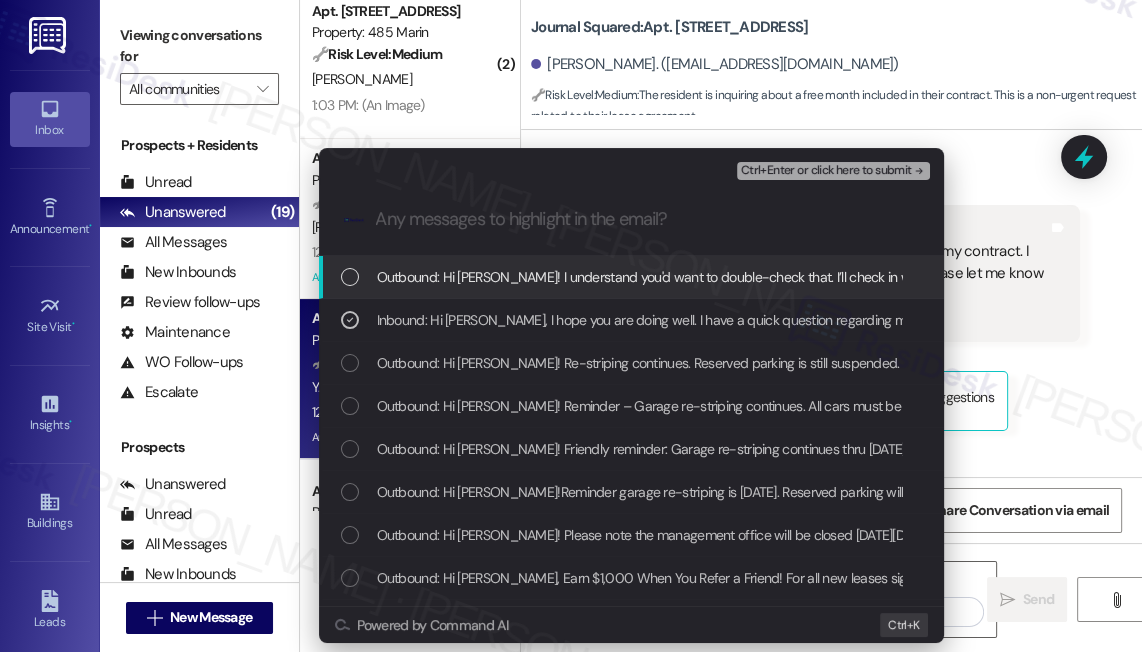 click on "Ctrl+Enter or click here to submit" at bounding box center (826, 171) 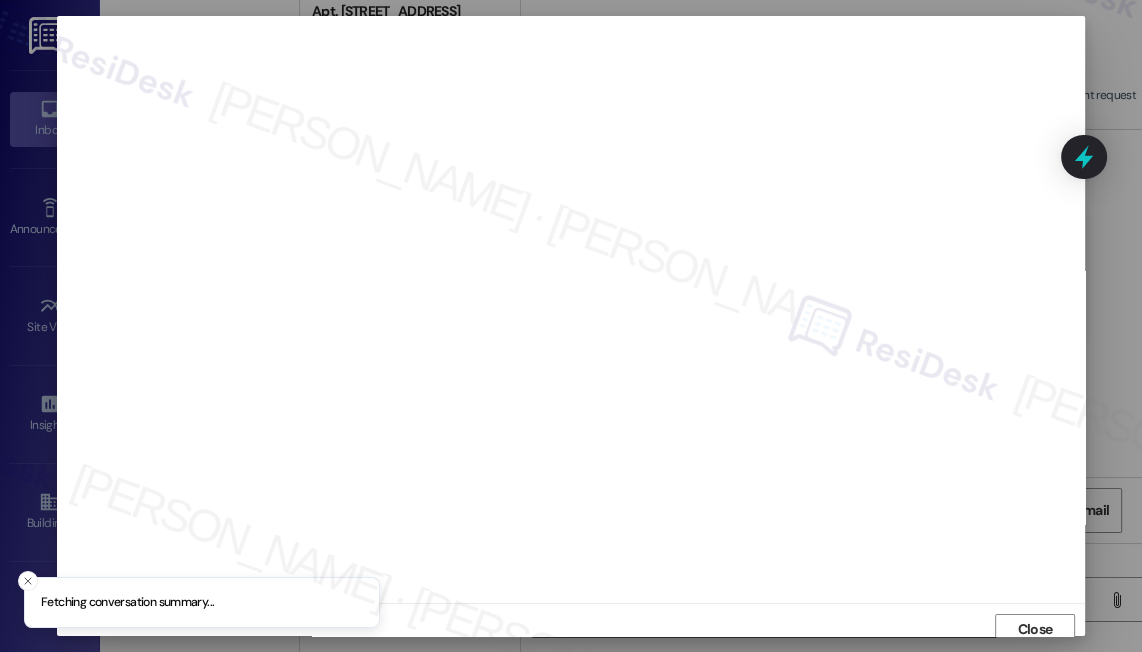 scroll, scrollTop: 9, scrollLeft: 0, axis: vertical 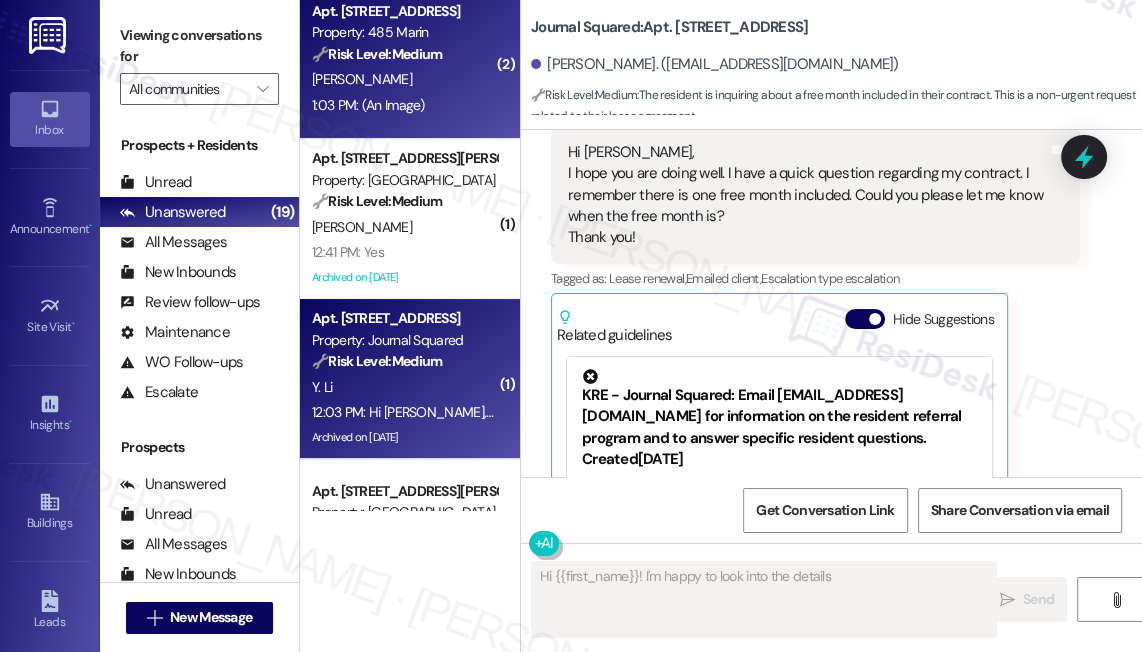 type on "Hi {{first_name}}! I'm happy to look into the details" 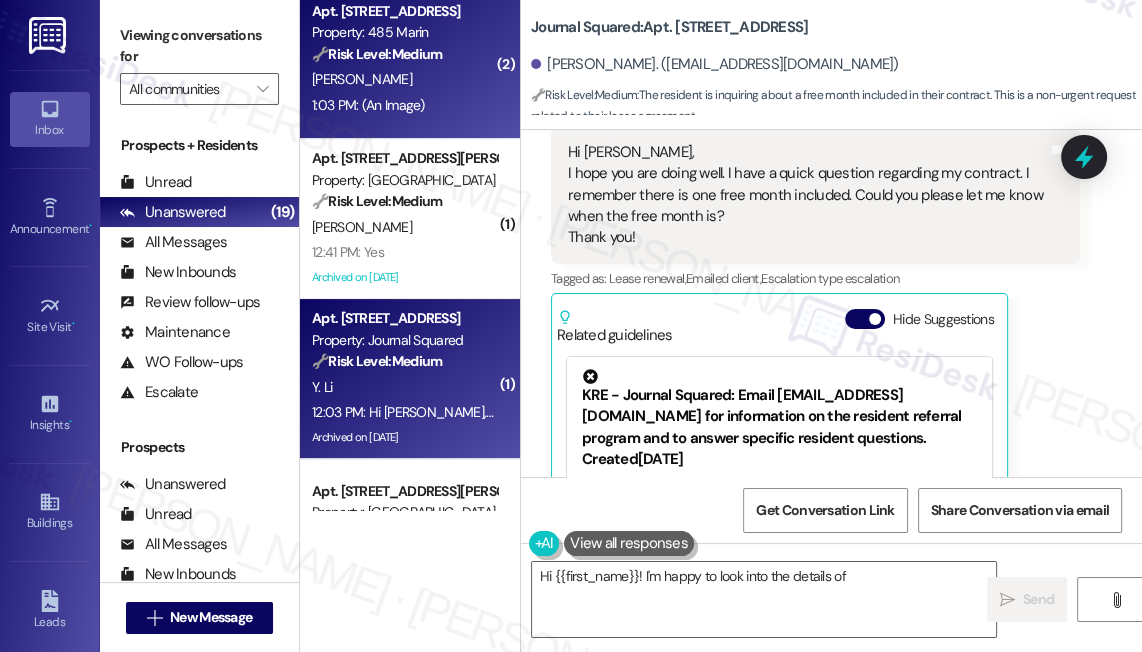 click on "1:03 PM: (An Image) 1:03 PM: (An Image)" at bounding box center (404, 105) 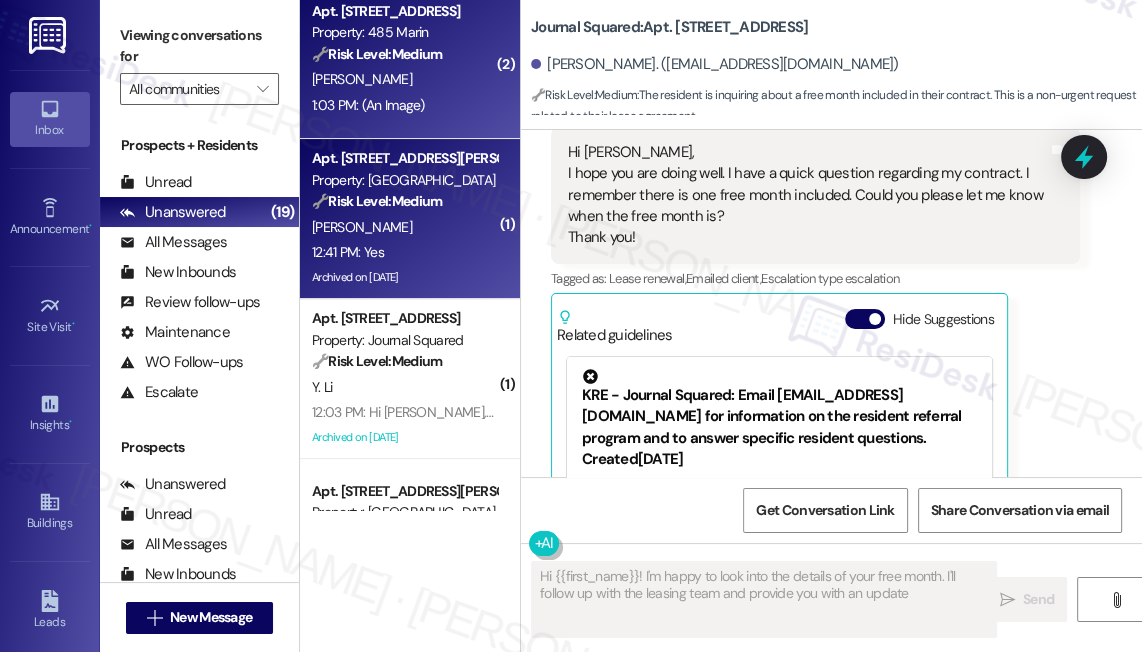 type on "Hi {{first_name}}! I'm happy to look into the details of your free month. I'll follow up with the leasing team and provide you with an update" 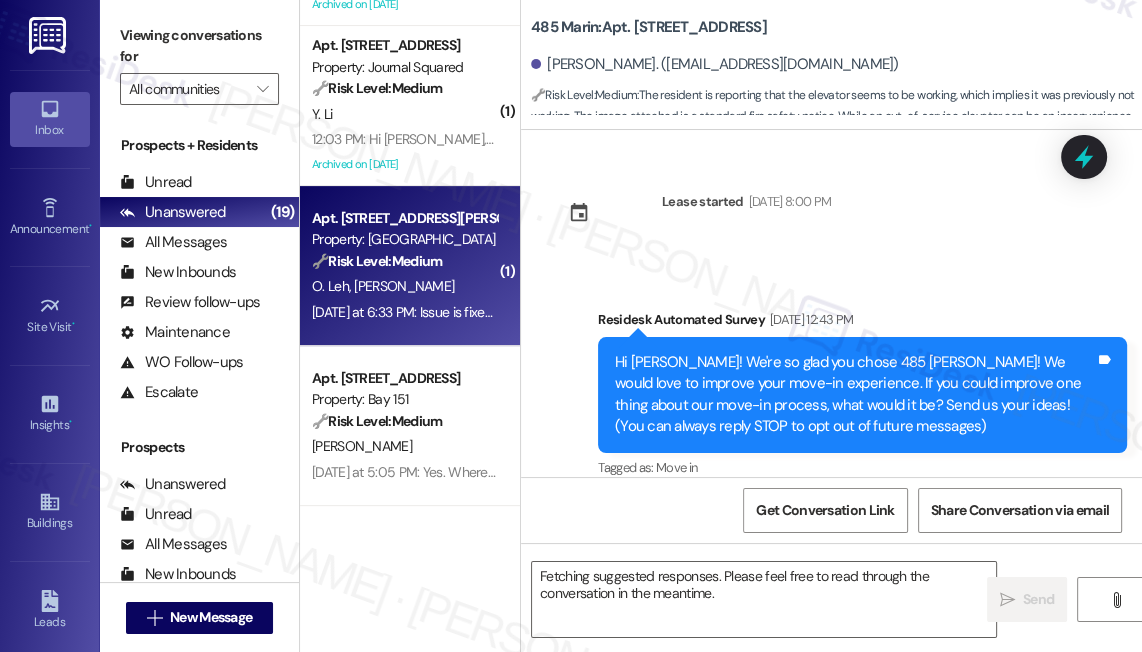 scroll, scrollTop: 636, scrollLeft: 0, axis: vertical 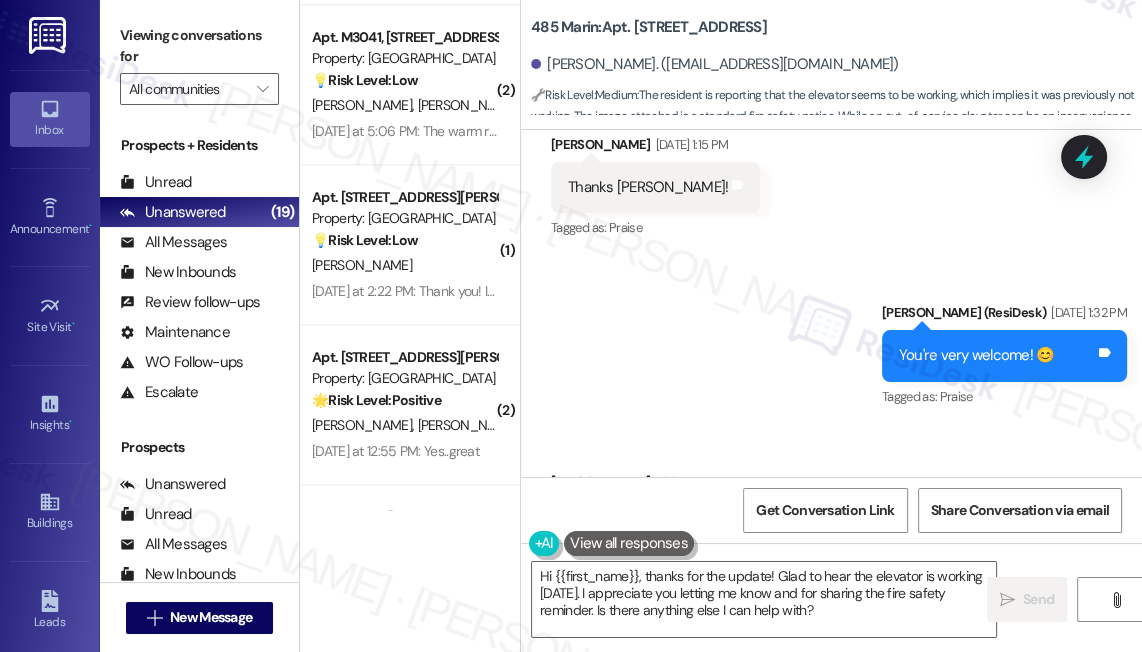 click on "Hey Jane elevator seems to be working today" at bounding box center (753, 524) 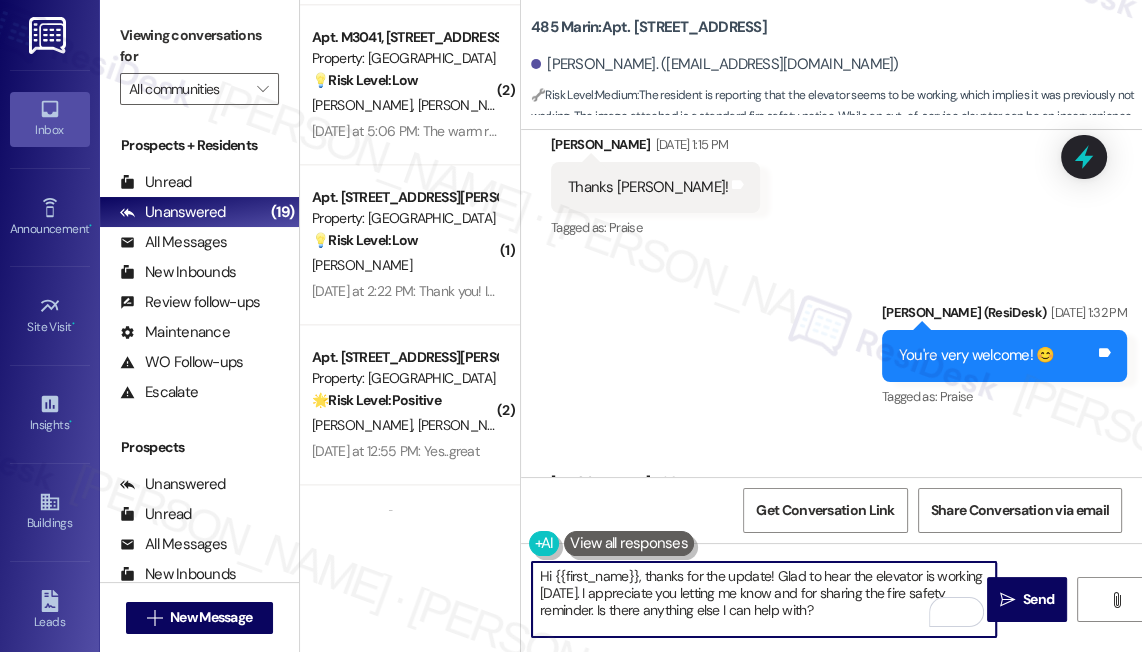 drag, startPoint x: 581, startPoint y: 593, endPoint x: 728, endPoint y: 589, distance: 147.05441 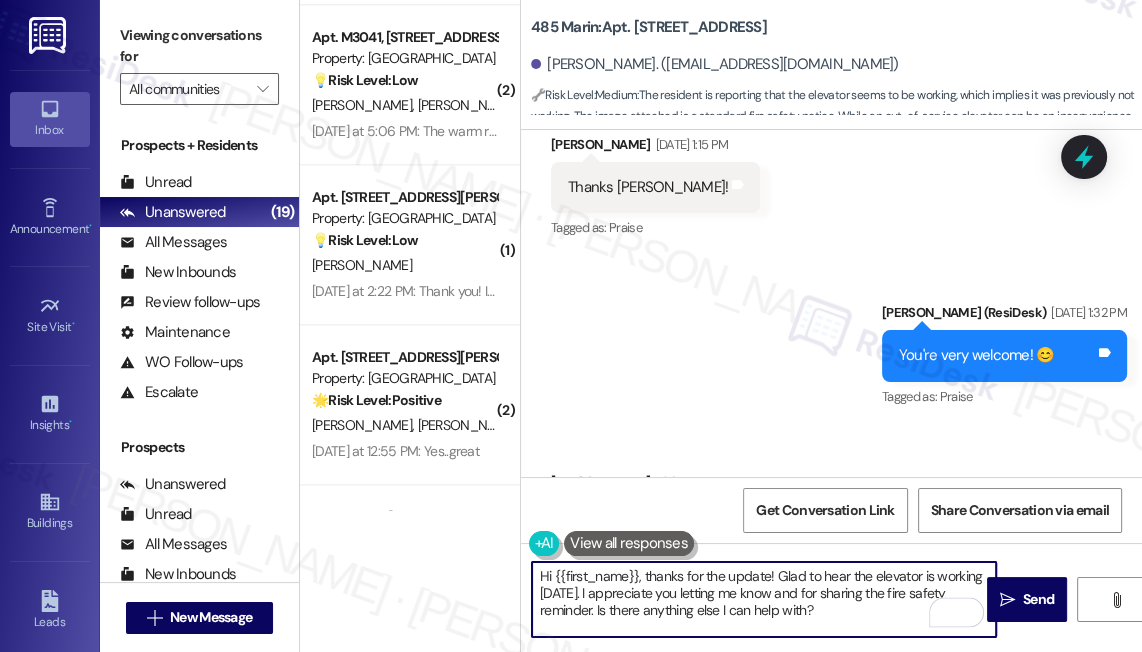 click on "Hi {{first_name}}, thanks for the update! Glad to hear the elevator is working today. I appreciate you letting me know and for sharing the fire safety reminder. Is there anything else I can help with?" at bounding box center [764, 599] 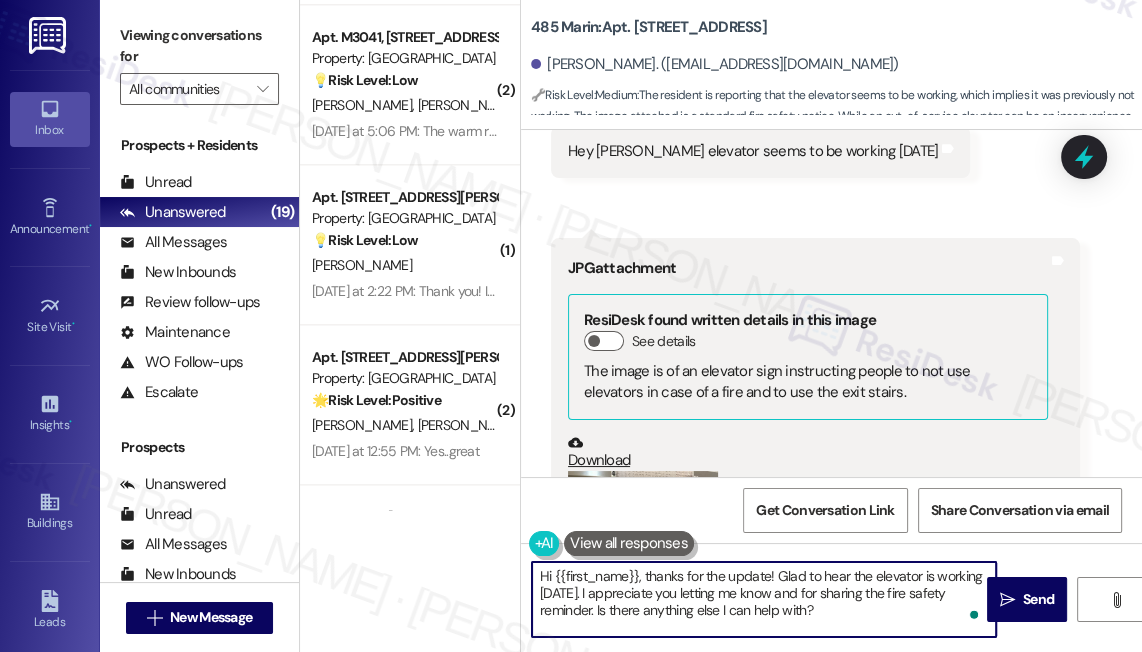 scroll, scrollTop: 28453, scrollLeft: 0, axis: vertical 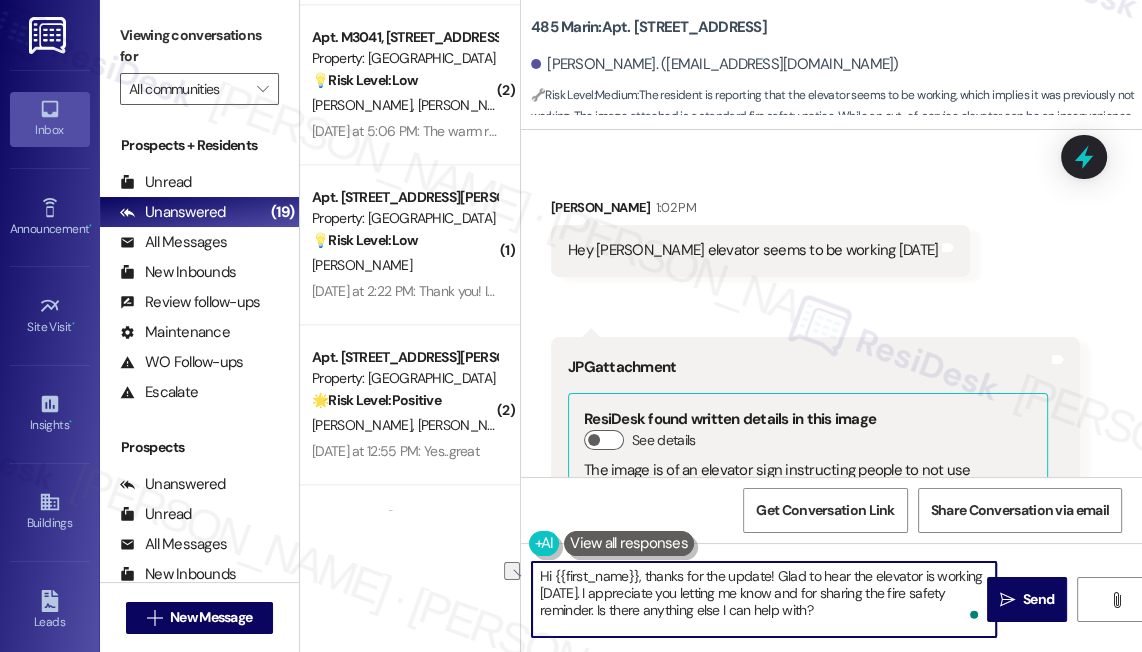 drag, startPoint x: 573, startPoint y: 592, endPoint x: 589, endPoint y: 591, distance: 16.03122 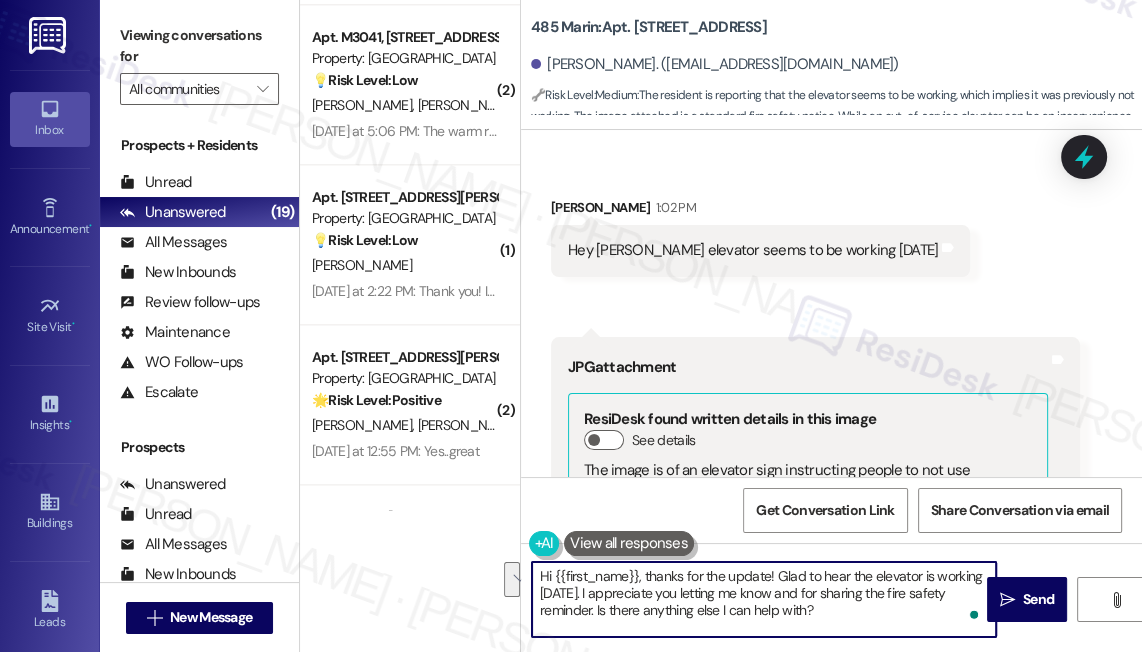 click on "Hi {{first_name}}, thanks for the update! Glad to hear the elevator is working today. I appreciate you letting me know and for sharing the fire safety reminder. Is there anything else I can help with?" at bounding box center [764, 599] 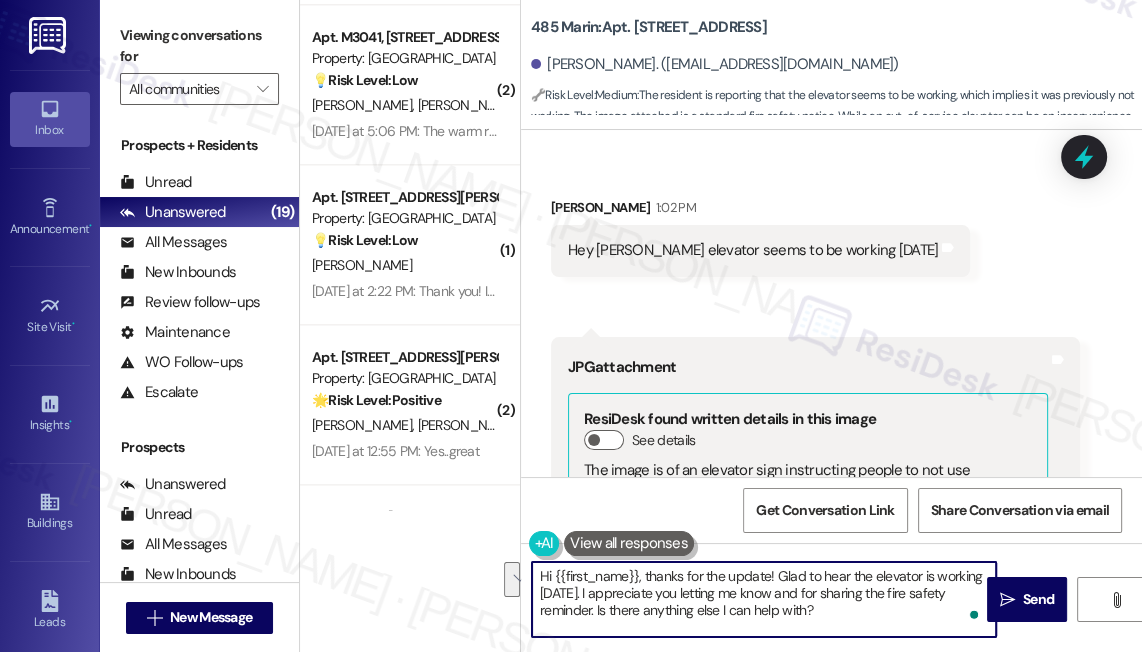 drag, startPoint x: 577, startPoint y: 592, endPoint x: 594, endPoint y: 606, distance: 22.022715 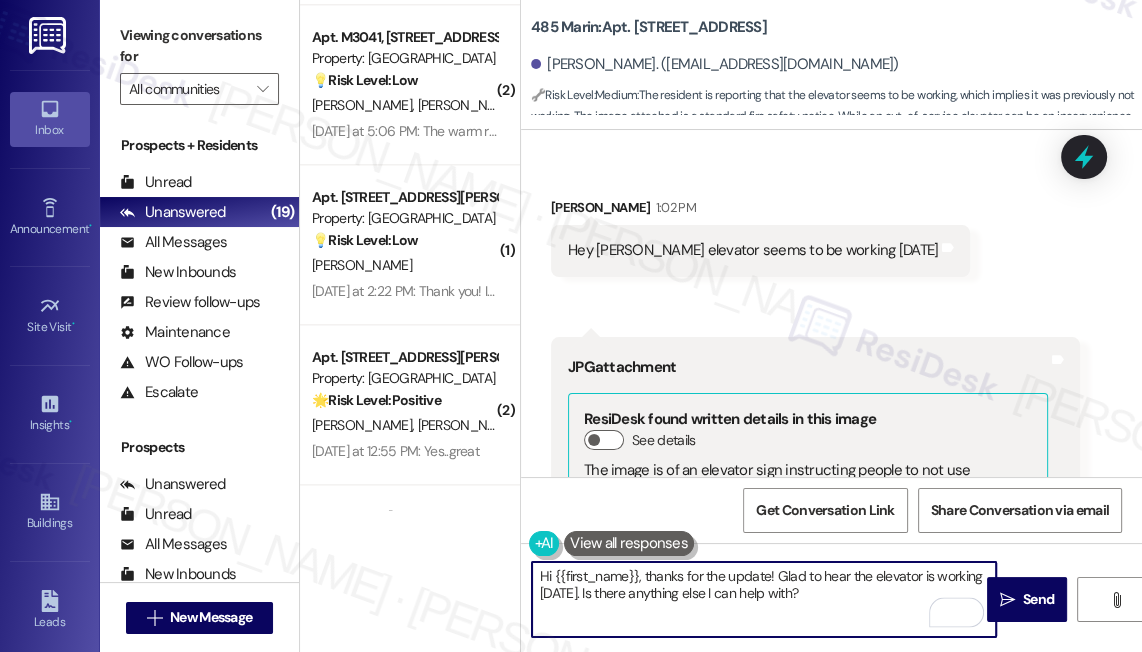 click on "Hi {{first_name}}, thanks for the update! Glad to hear the elevator is working today. Is there anything else I can help with?" at bounding box center (764, 599) 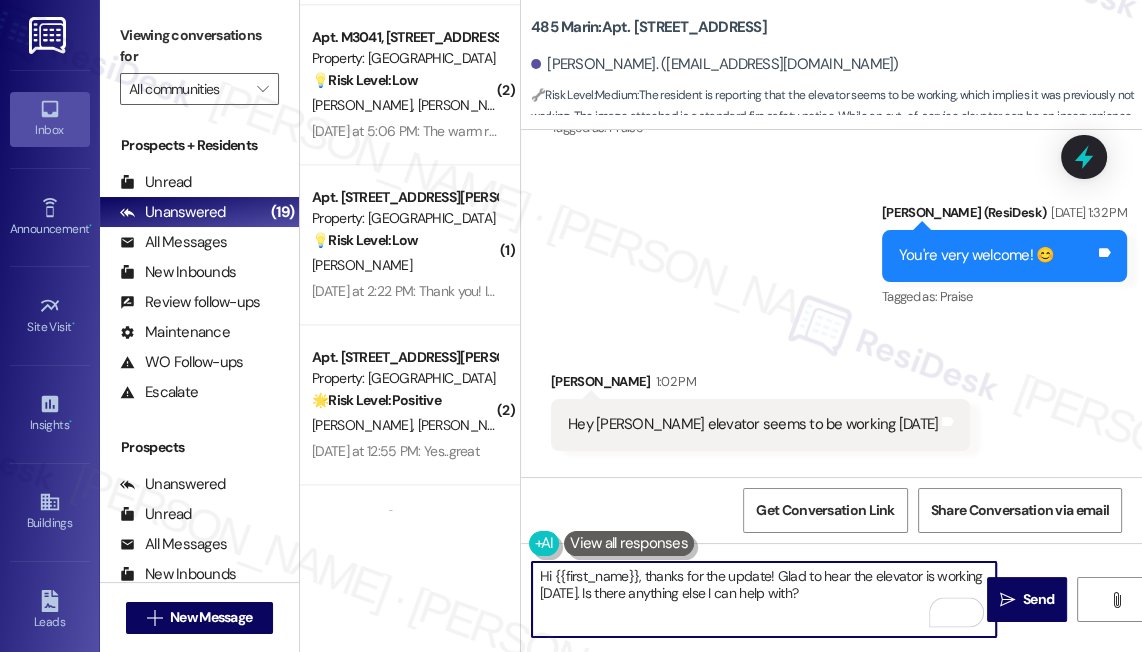 scroll, scrollTop: 28180, scrollLeft: 0, axis: vertical 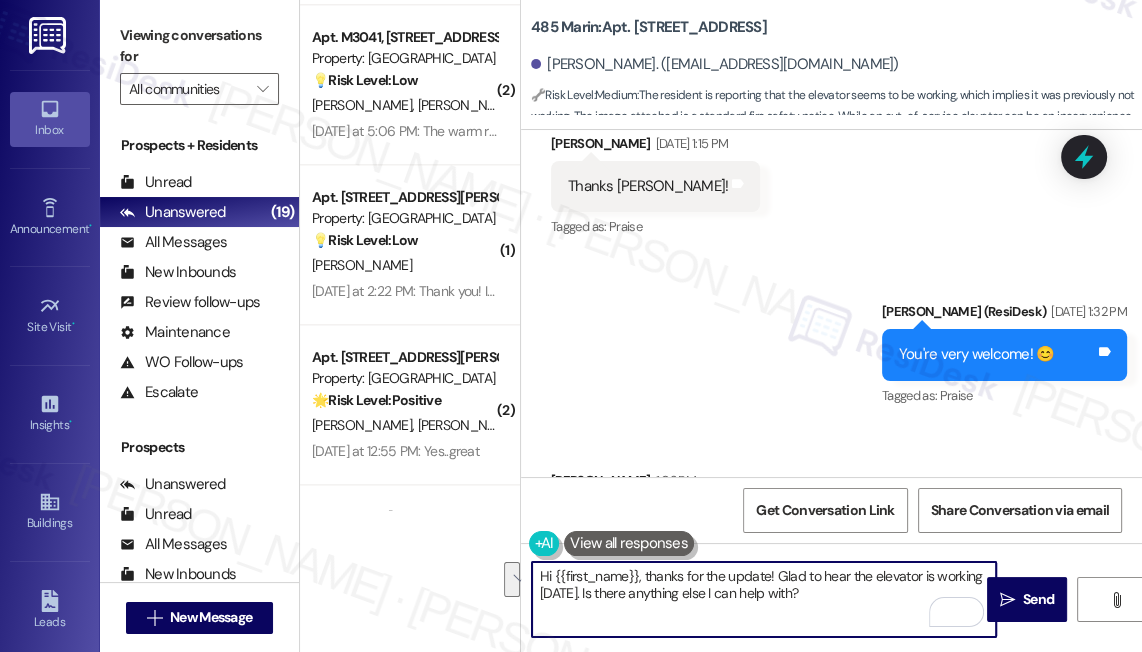 drag, startPoint x: 814, startPoint y: 584, endPoint x: 624, endPoint y: 588, distance: 190.0421 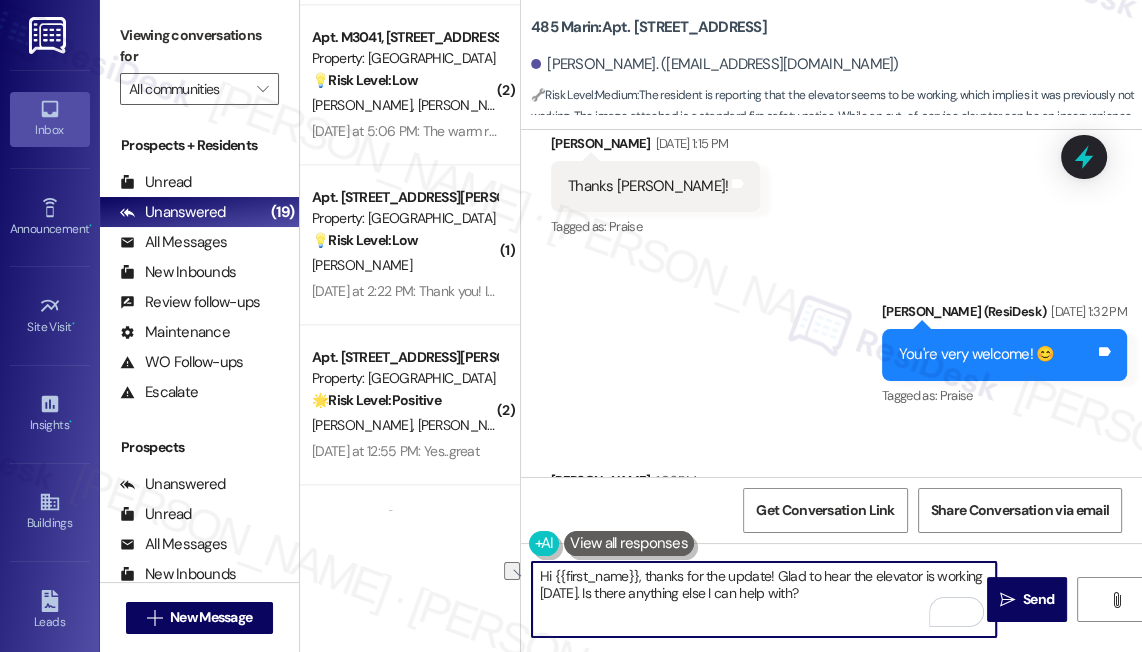 drag, startPoint x: 822, startPoint y: 592, endPoint x: 581, endPoint y: 593, distance: 241.00208 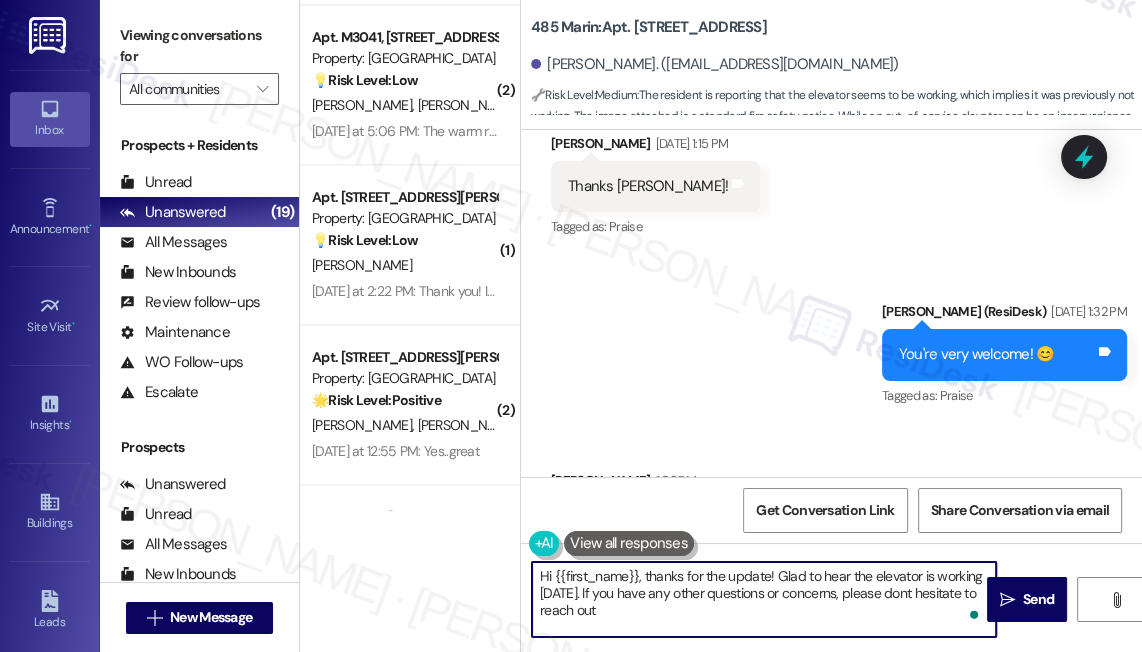 type on "Hi {{first_name}}, thanks for the update! Glad to hear the elevator is working today. If you have any other questions or concerns, please dont hesitate to reach out!" 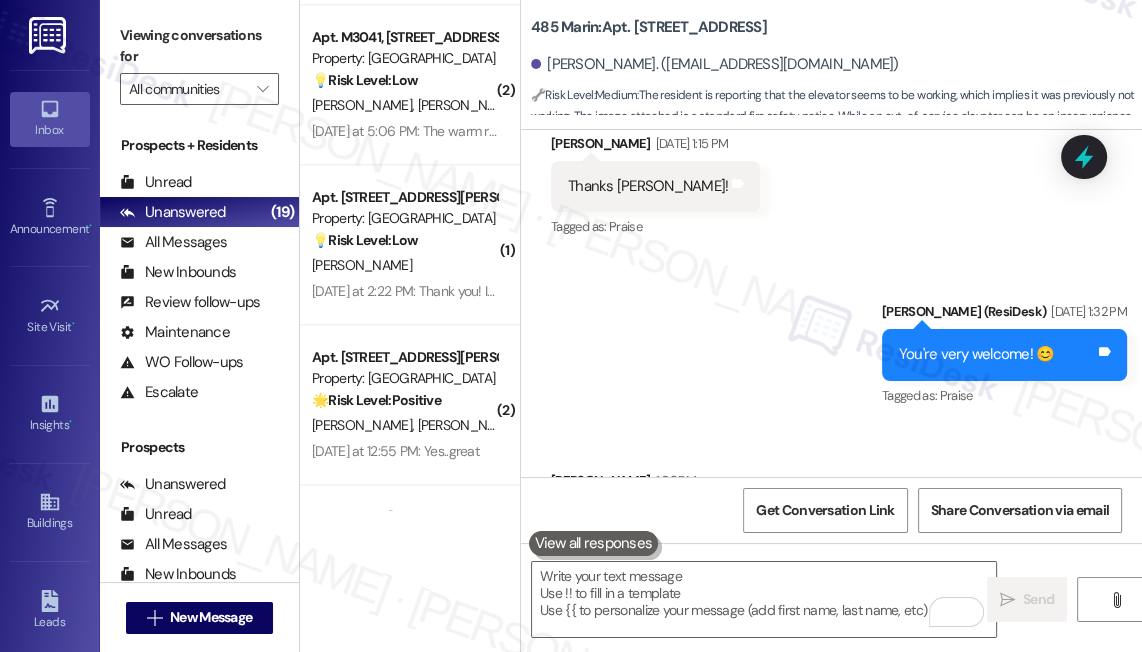 click on "Viewing conversations for All communities " at bounding box center (199, 62) 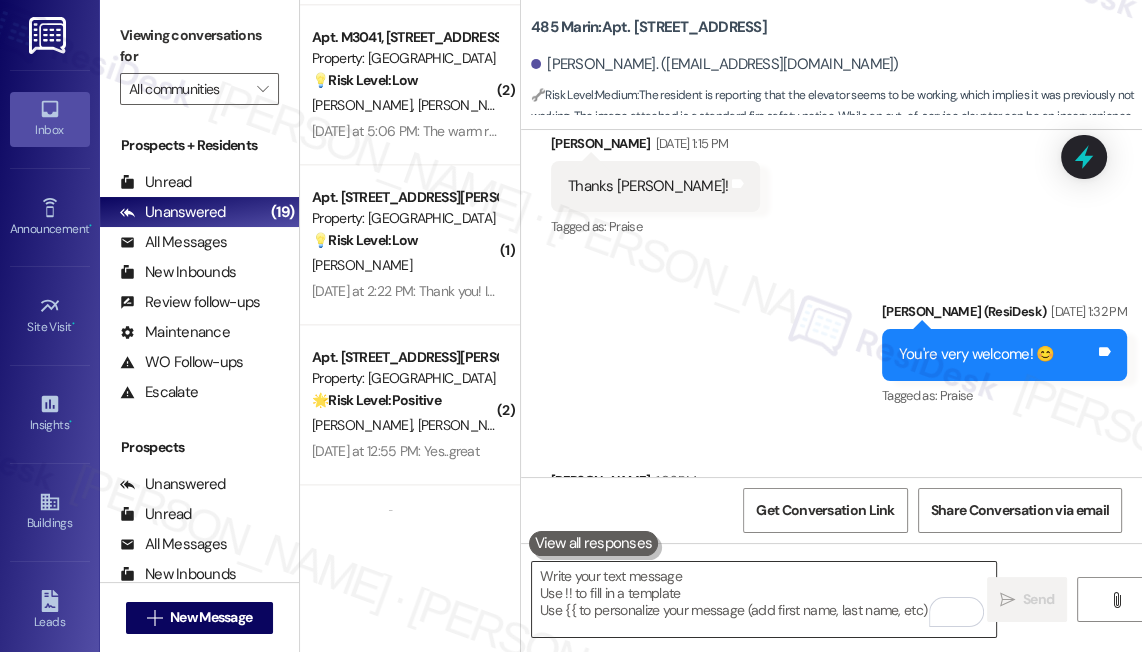 click at bounding box center [764, 599] 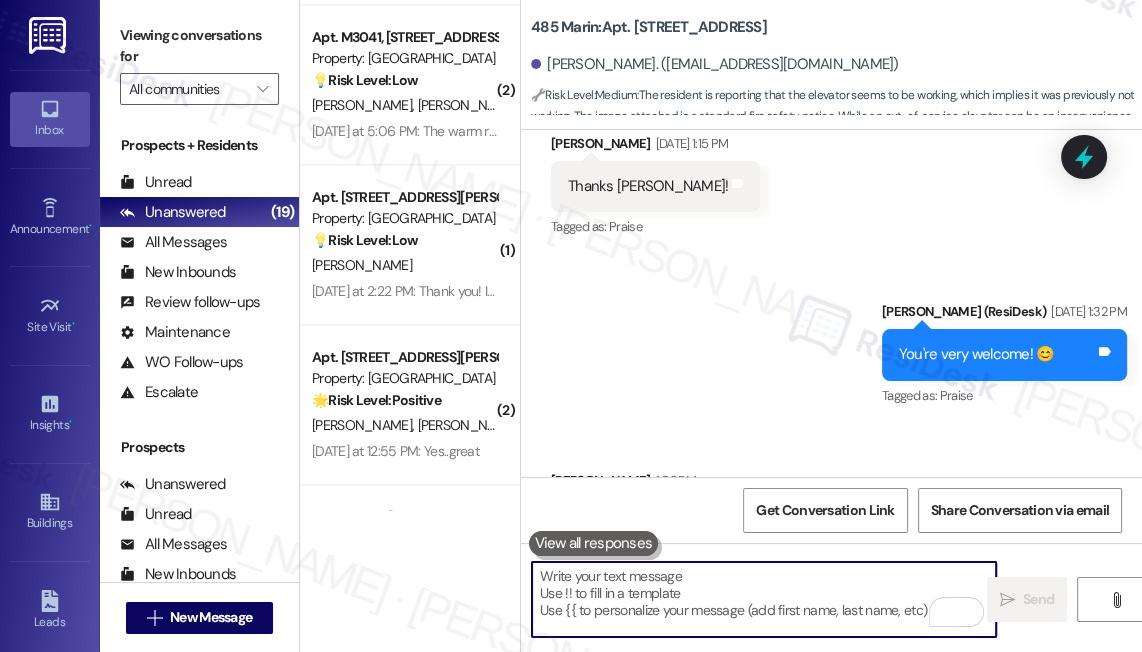 paste on "Hi {{first_name}}, thanks for the update! Glad to hear the elevator's working today. If you need anything else or have any questions, feel free to reach out!
Ask ChatGPT" 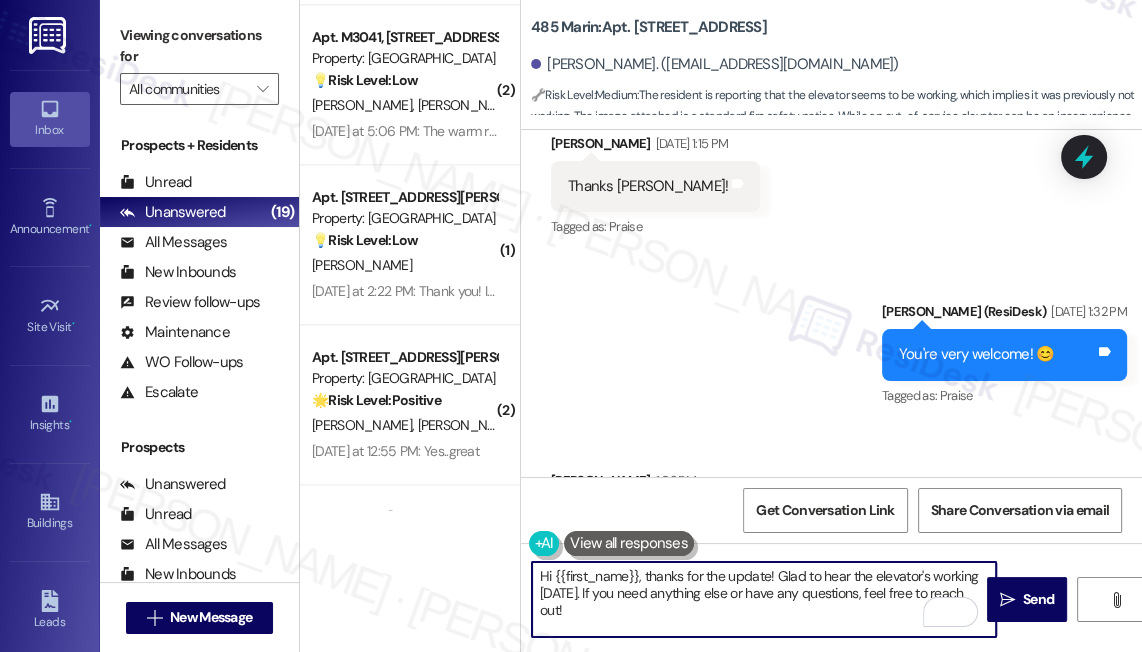 scroll, scrollTop: 119, scrollLeft: 0, axis: vertical 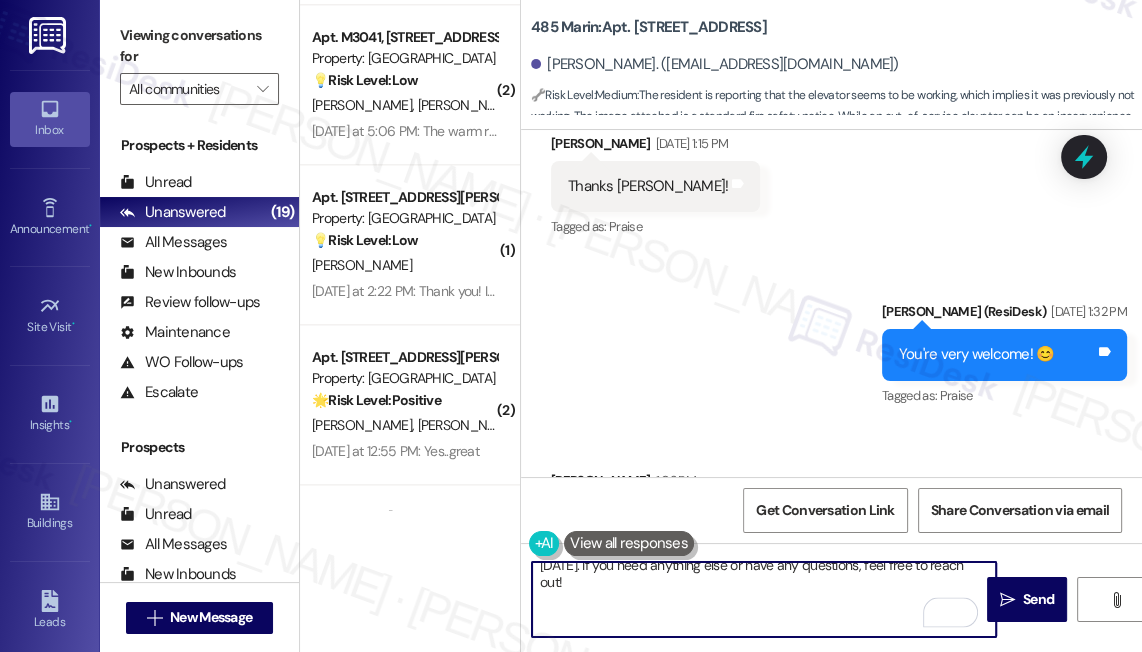 drag, startPoint x: 573, startPoint y: 625, endPoint x: 545, endPoint y: 590, distance: 44.82187 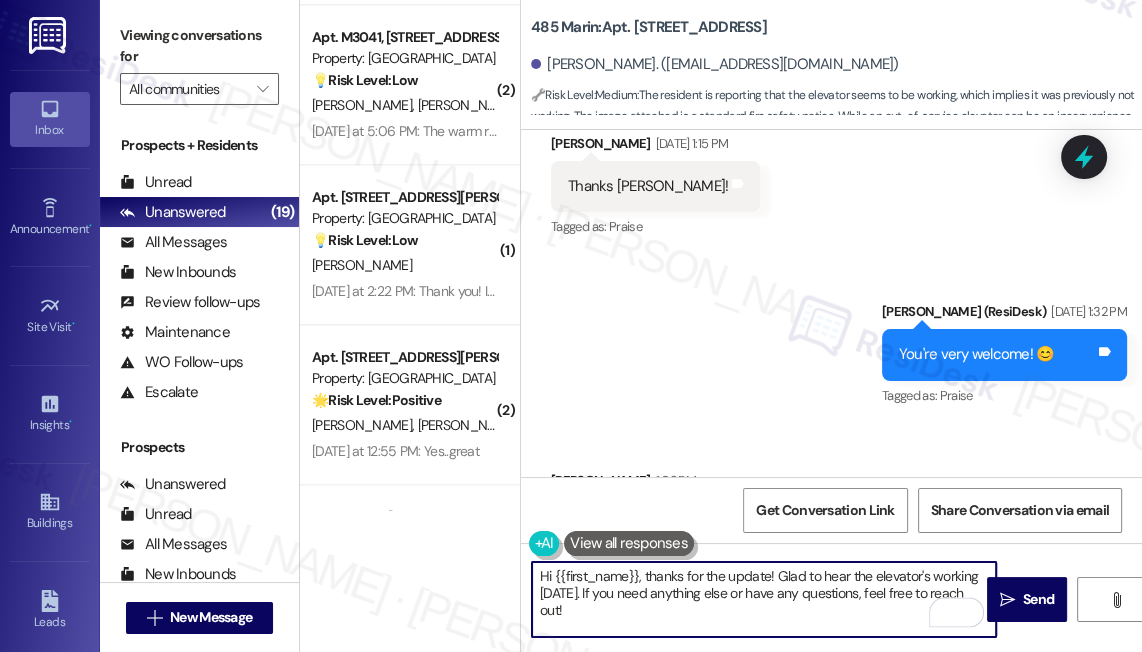 scroll, scrollTop: 0, scrollLeft: 0, axis: both 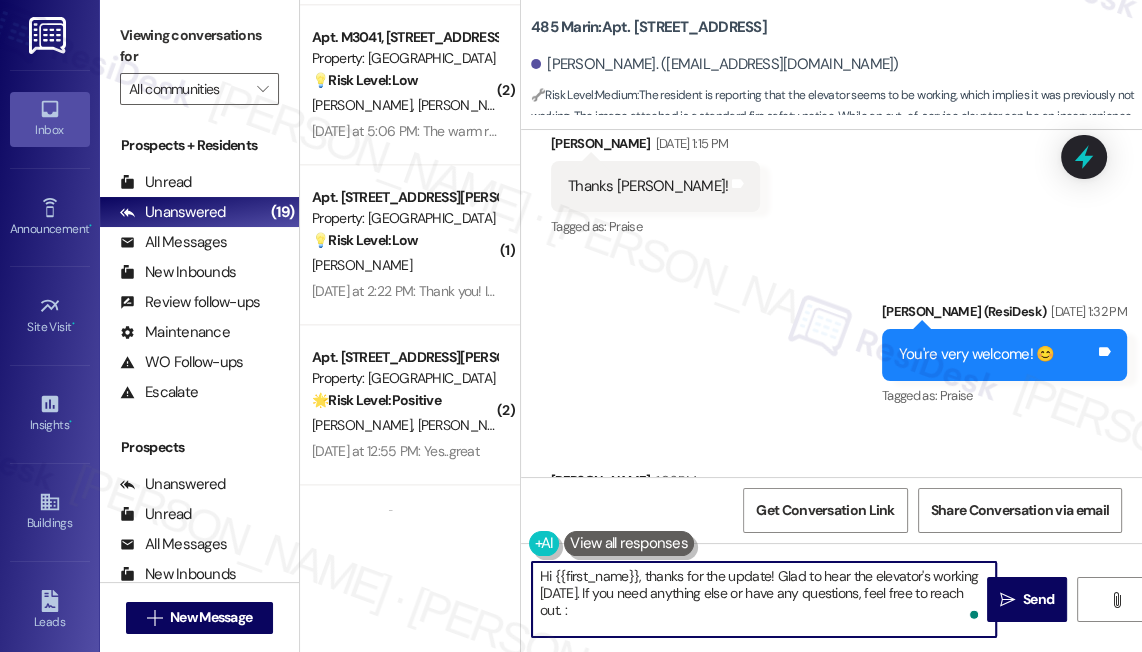 type on "Hi {{first_name}}, thanks for the update! Glad to hear the elevator's working today. If you need anything else or have any questions, feel free to reach out. :)" 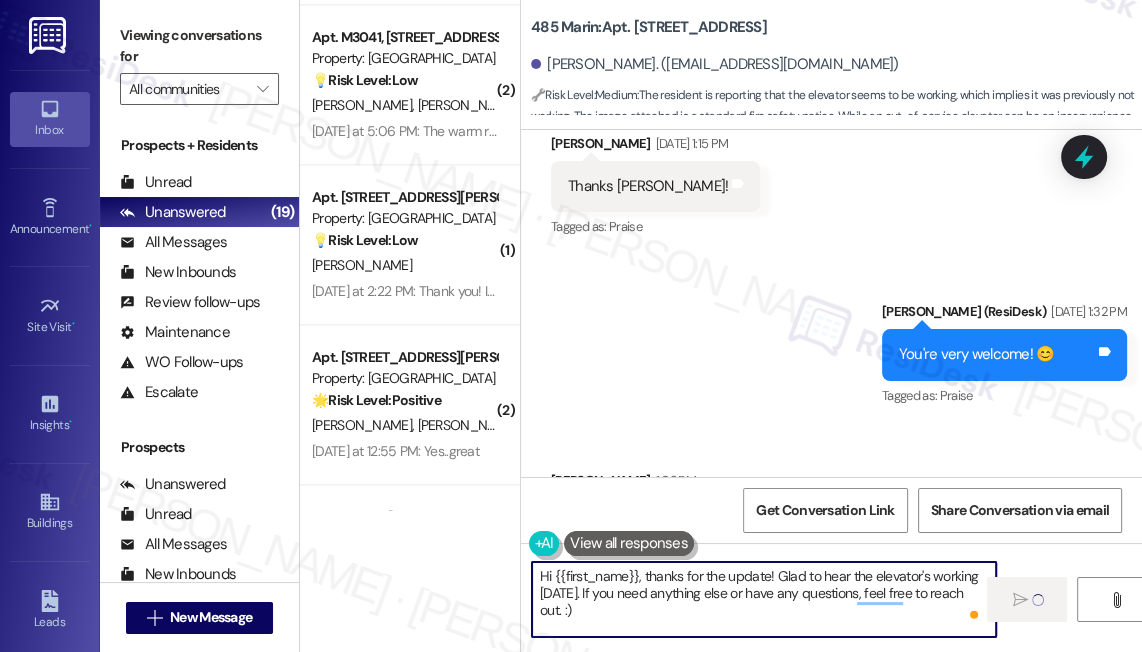 type 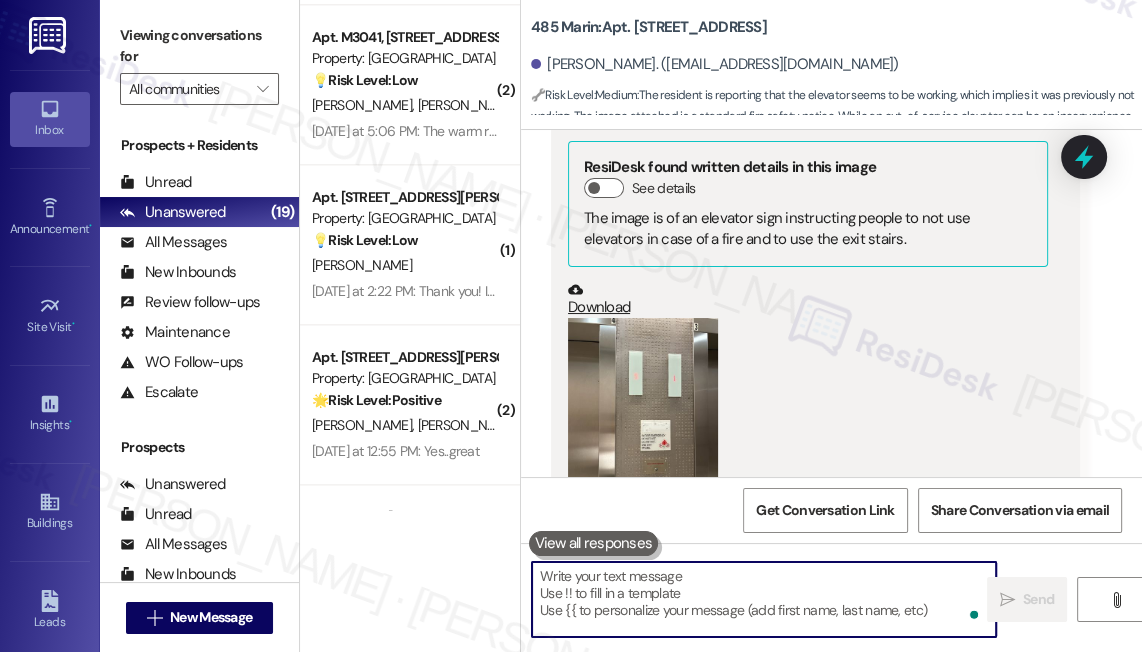 scroll, scrollTop: 28795, scrollLeft: 0, axis: vertical 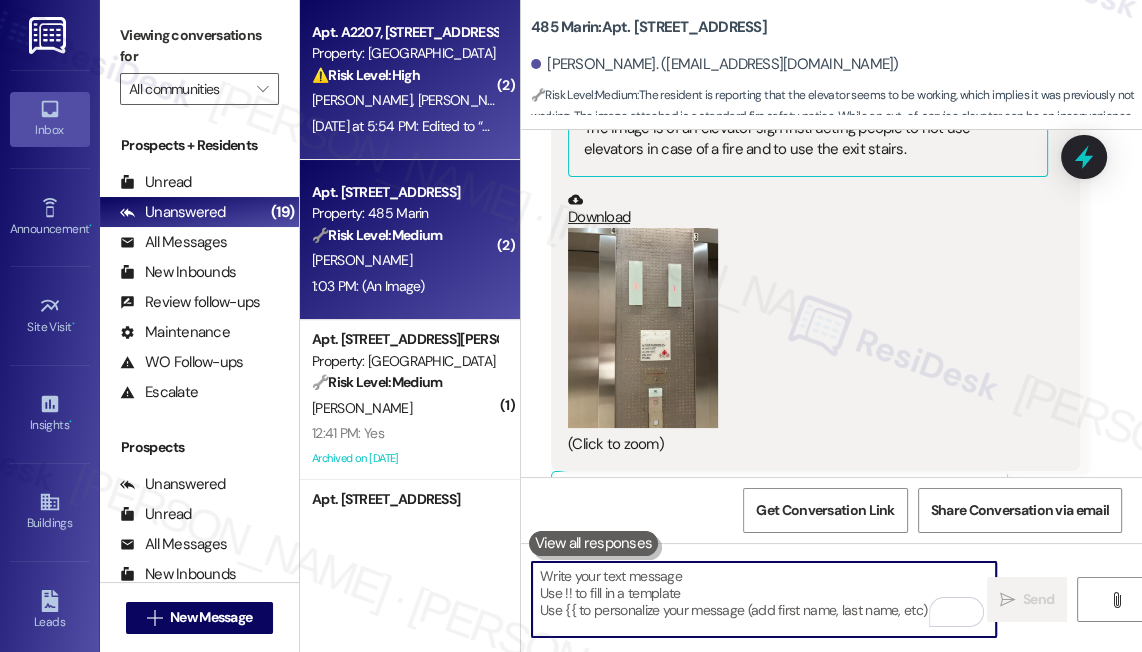 click on "⚠️  Risk Level:  High The resident reports a malfunctioning water heater. This is an urgent general maintenance issue as it affects a basic utility and resident comfort." at bounding box center (404, 75) 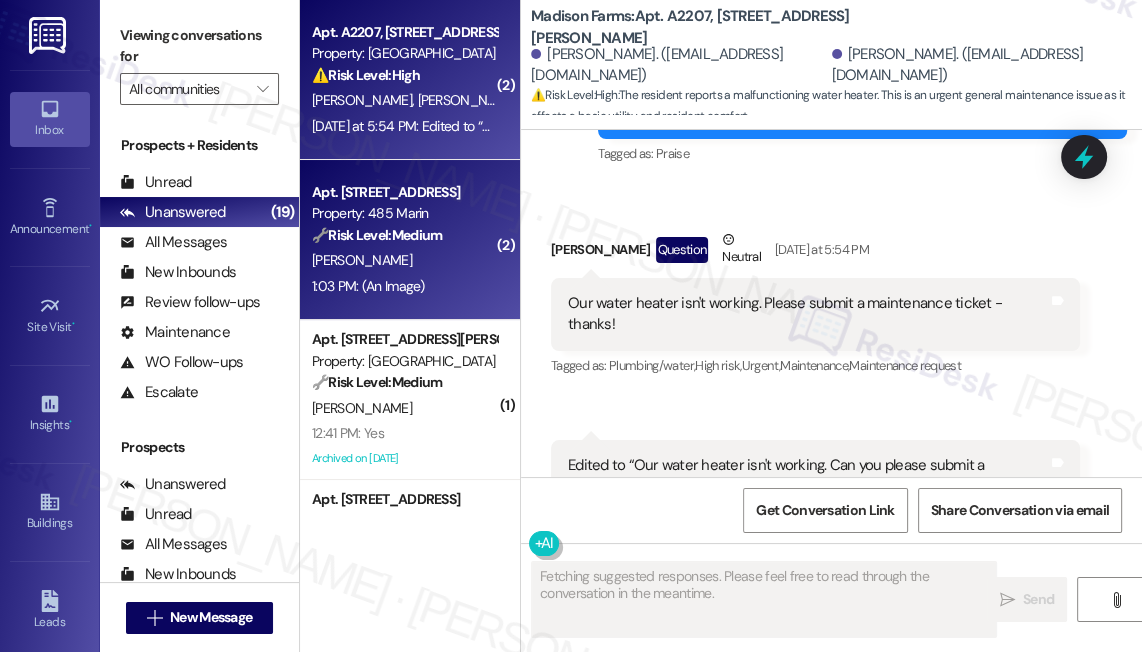 scroll, scrollTop: 1426, scrollLeft: 0, axis: vertical 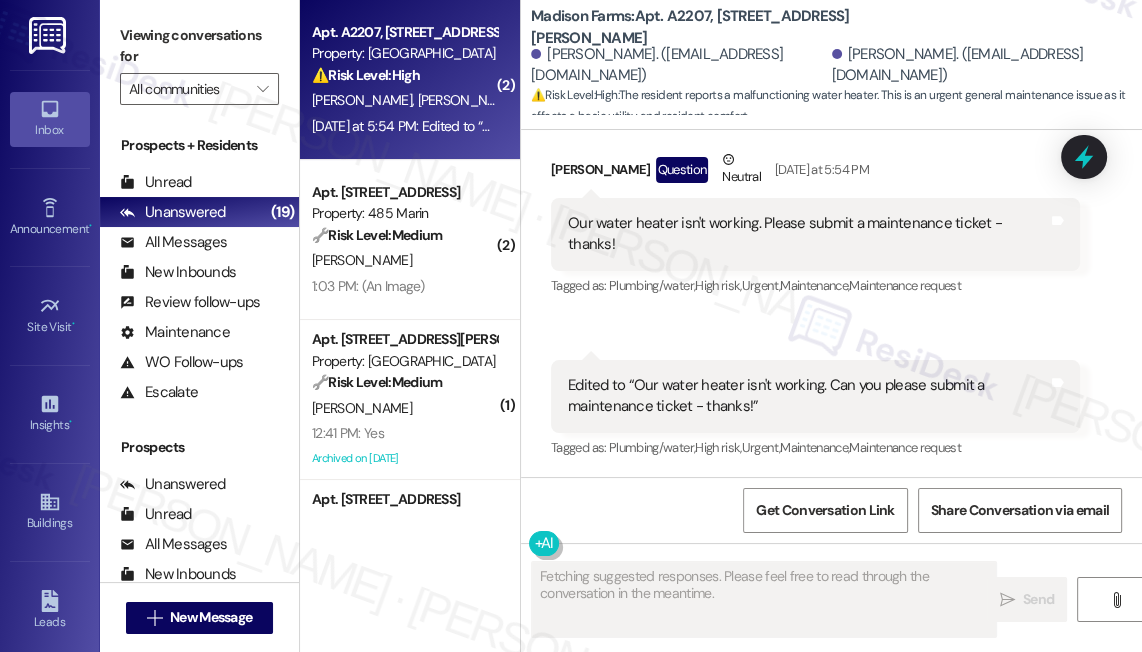 click on "Our water heater isn't working. Please submit a maintenance ticket - thanks!" at bounding box center [808, 234] 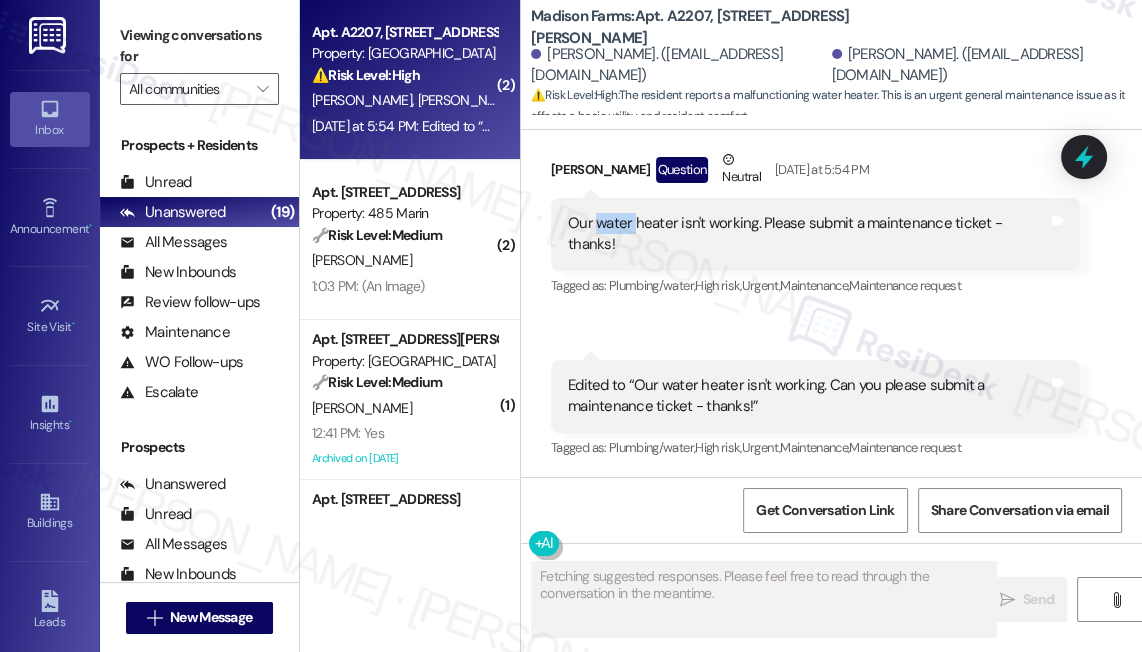 click on "Our water heater isn't working. Please submit a maintenance ticket - thanks!" at bounding box center (808, 234) 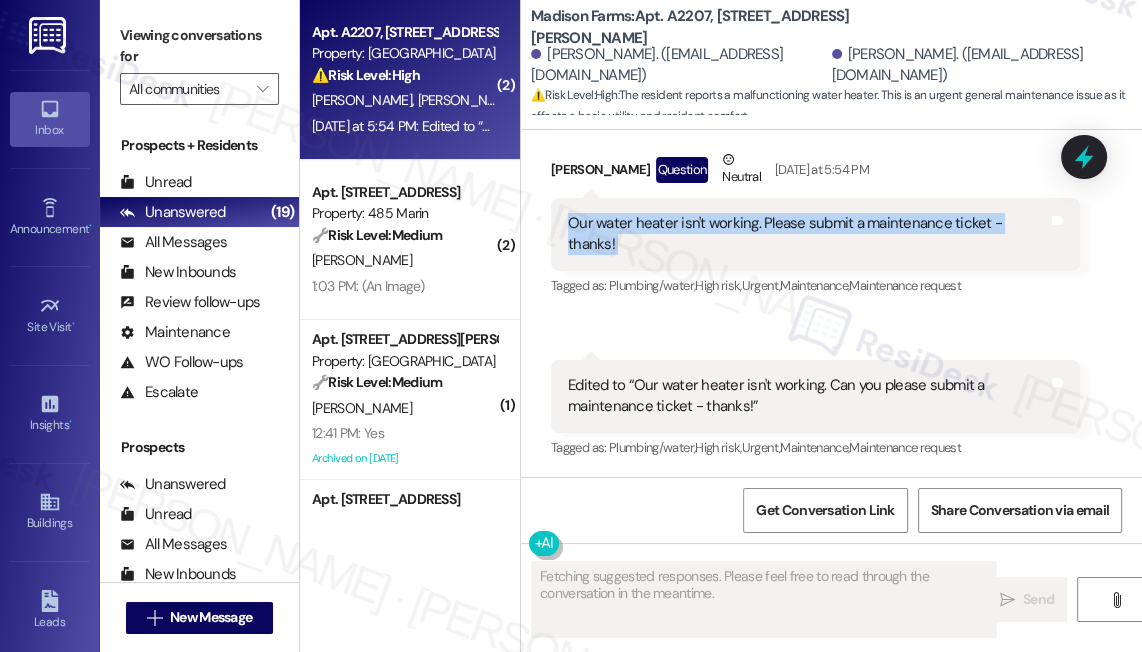 click on "Our water heater isn't working. Please submit a maintenance ticket - thanks!" at bounding box center [808, 234] 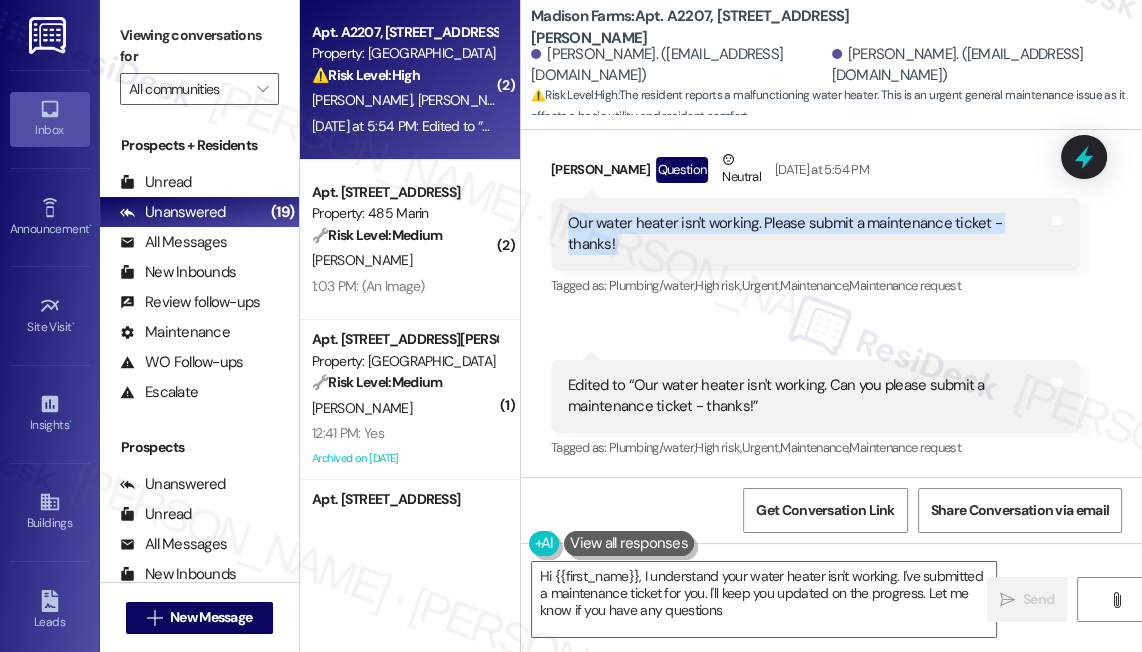 type on "Hi {{first_name}}, I understand your water heater isn't working. I've submitted a maintenance ticket for you. I'll keep you updated on the progress. Let me know if you have any questions!" 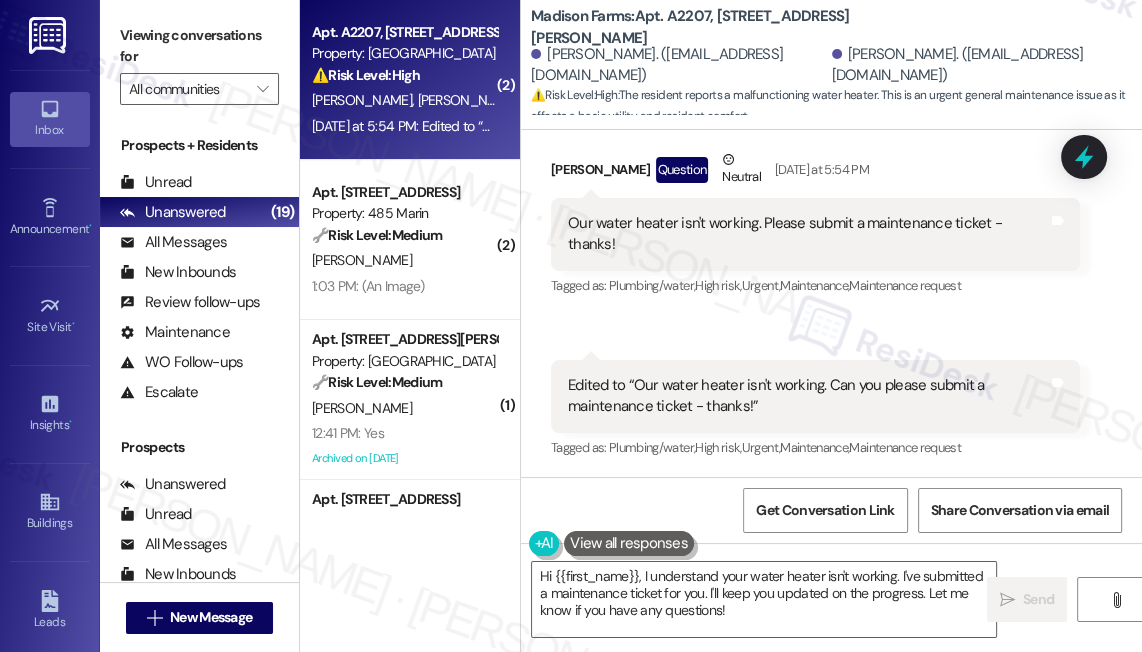 click on "Viewing conversations for All communities " at bounding box center [199, 62] 